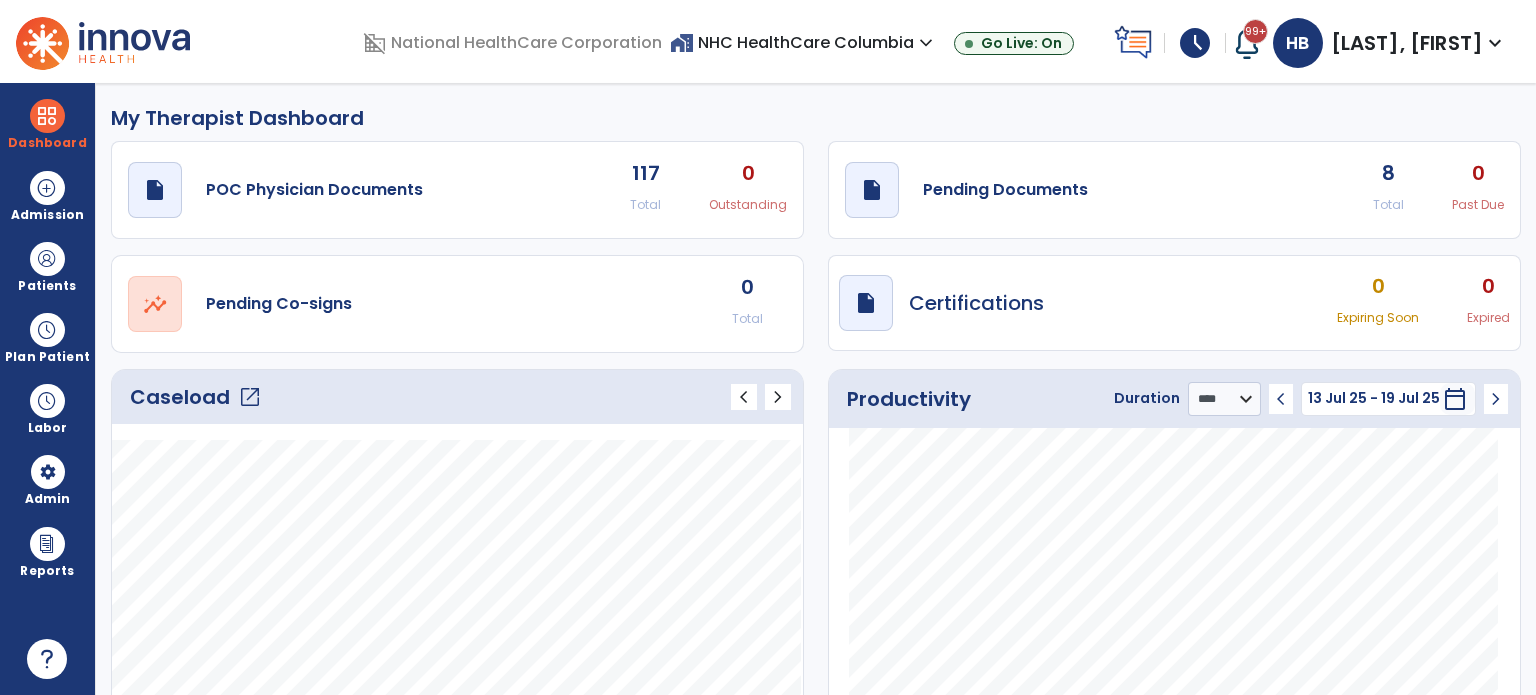 select on "****" 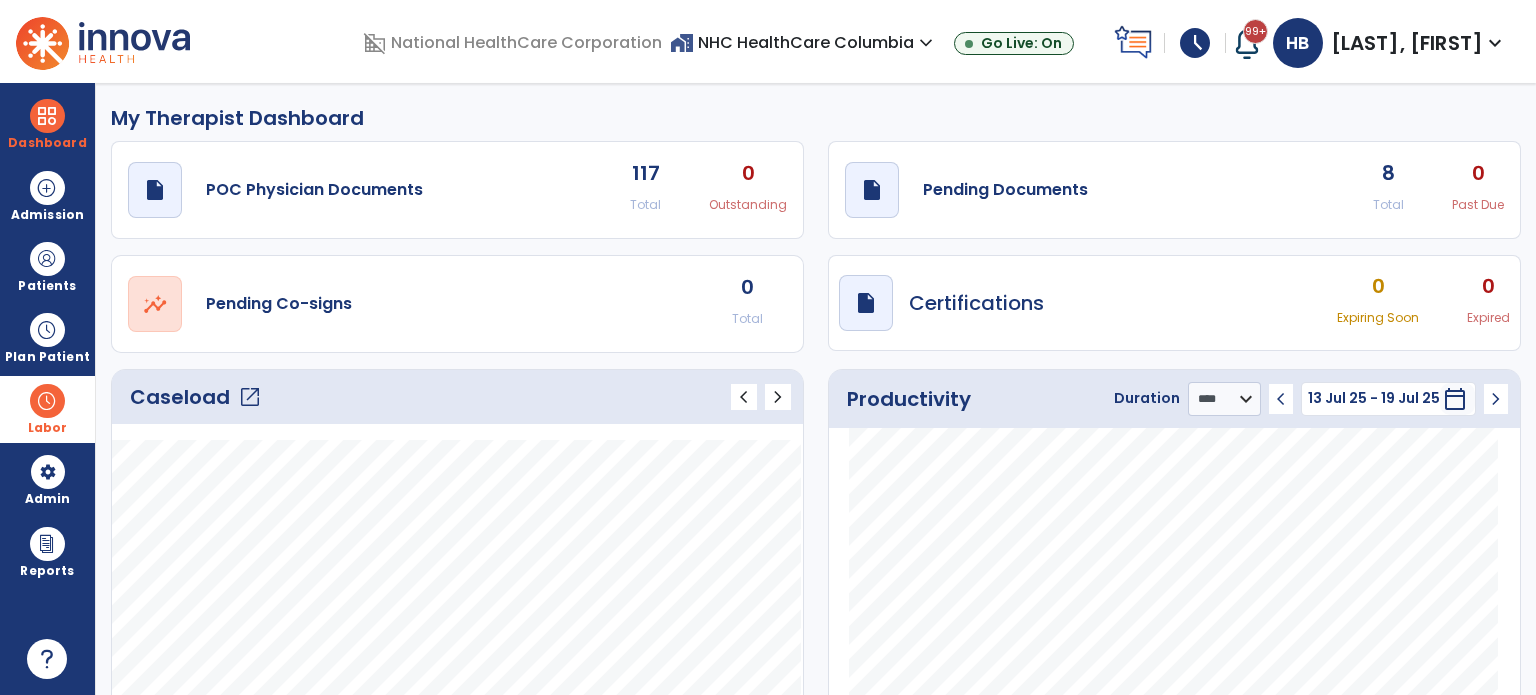 click on "Labor" at bounding box center [47, 409] 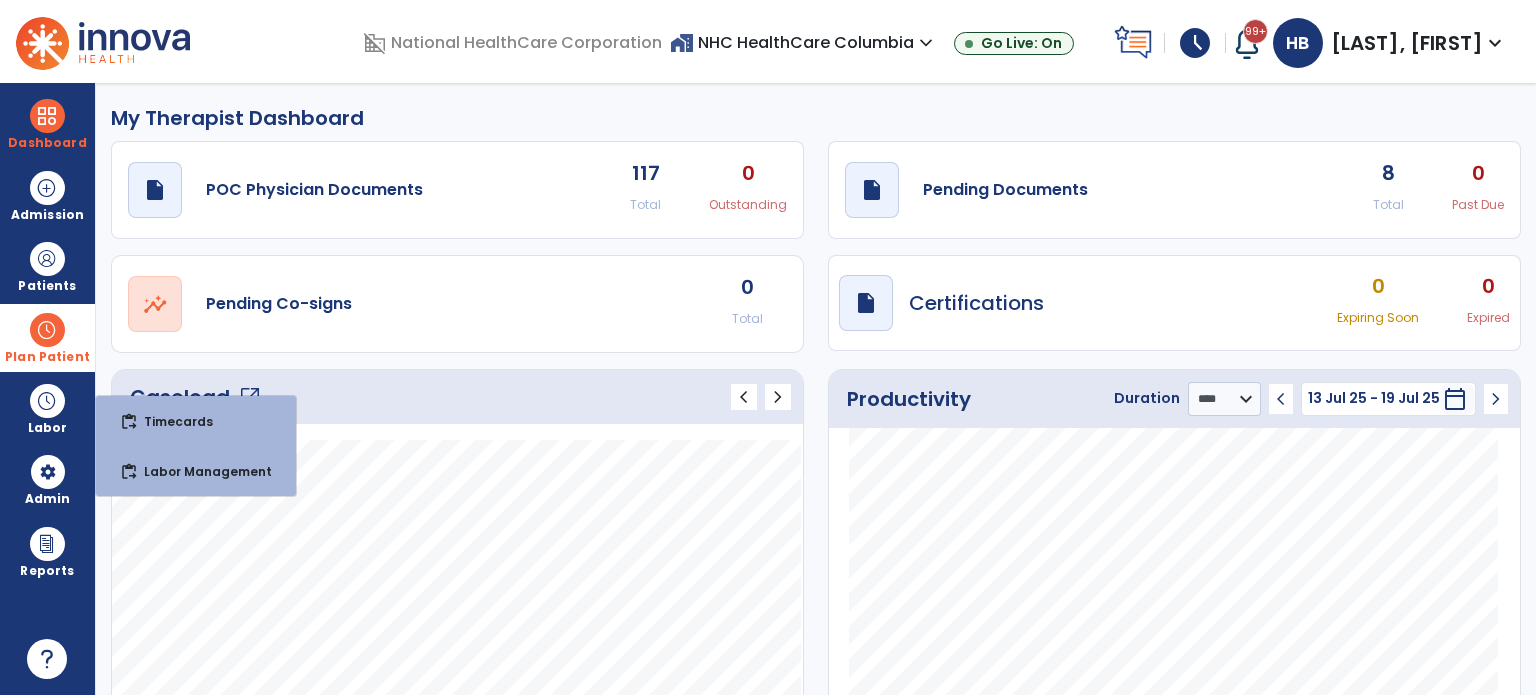 click at bounding box center (47, 330) 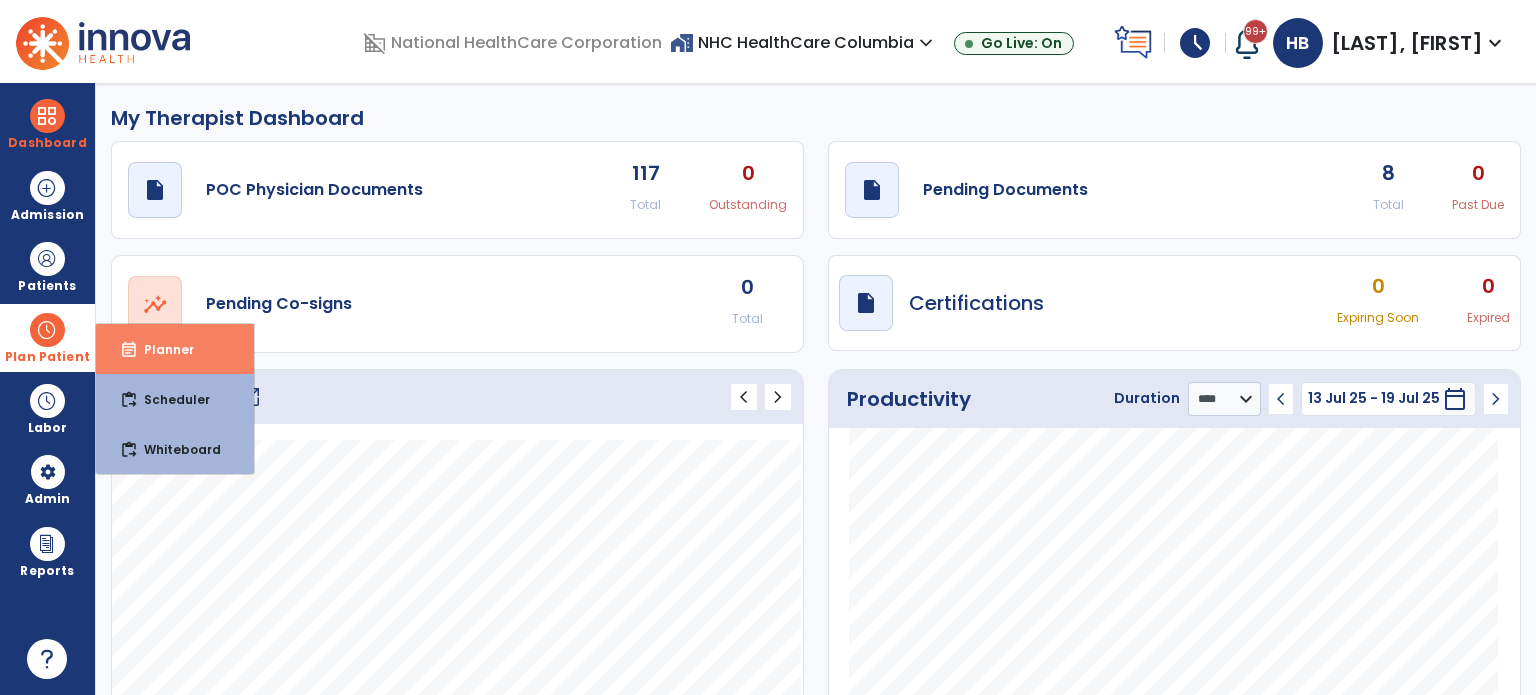 click on "Planner" at bounding box center [161, 349] 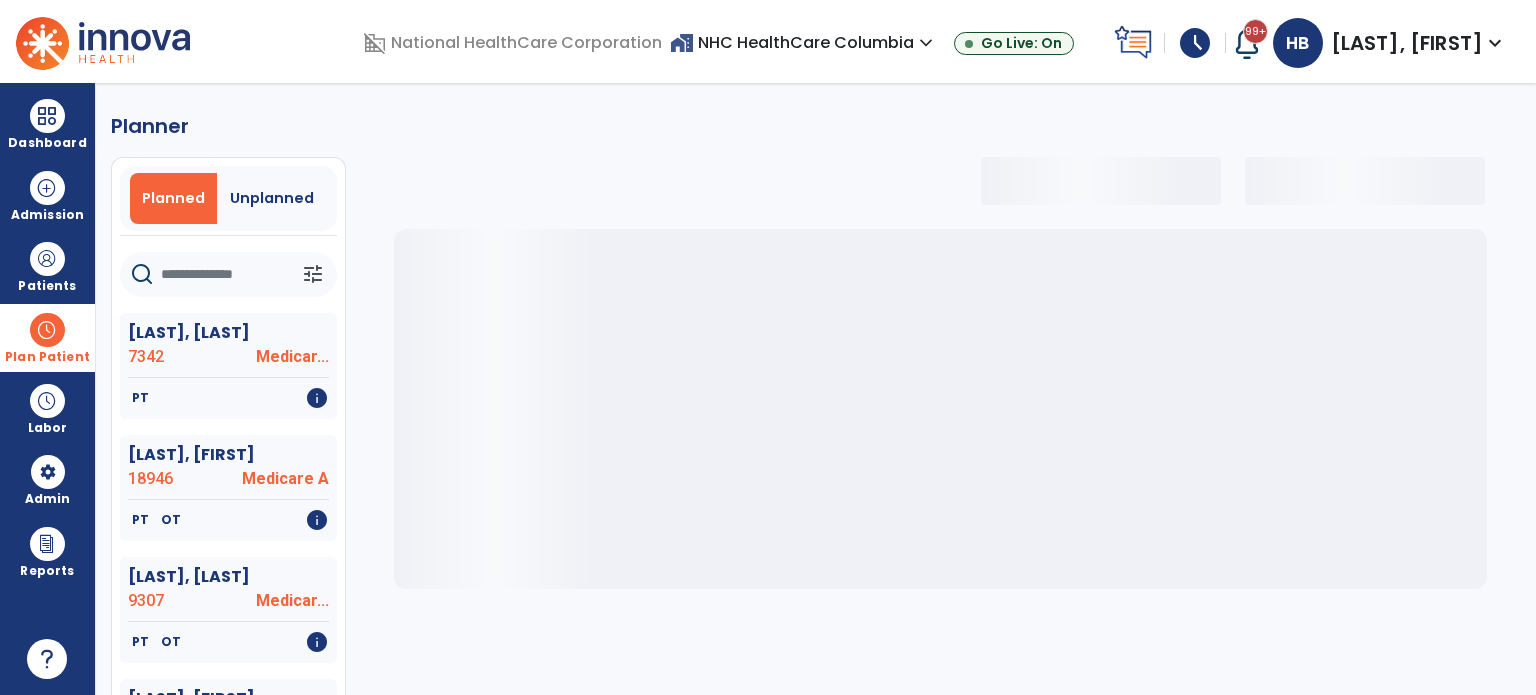 select on "***" 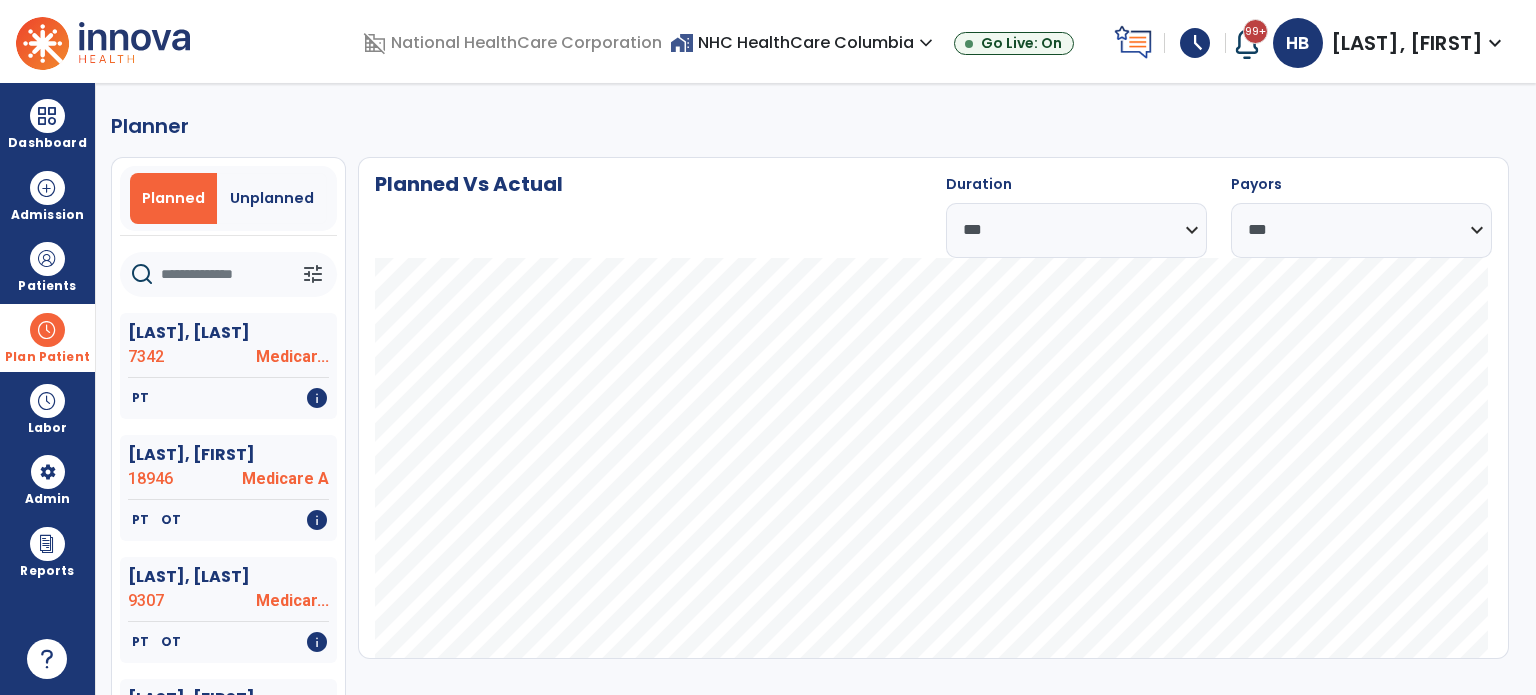 click 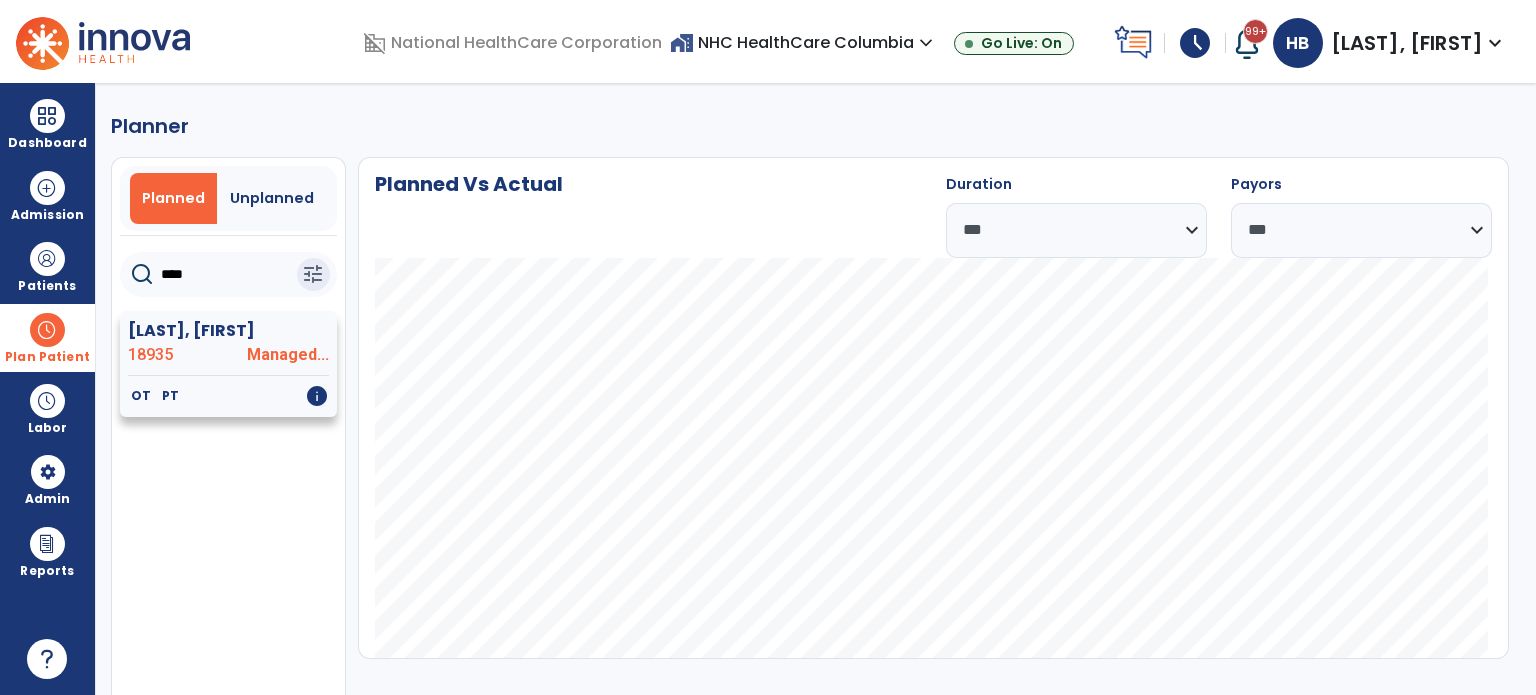 type on "****" 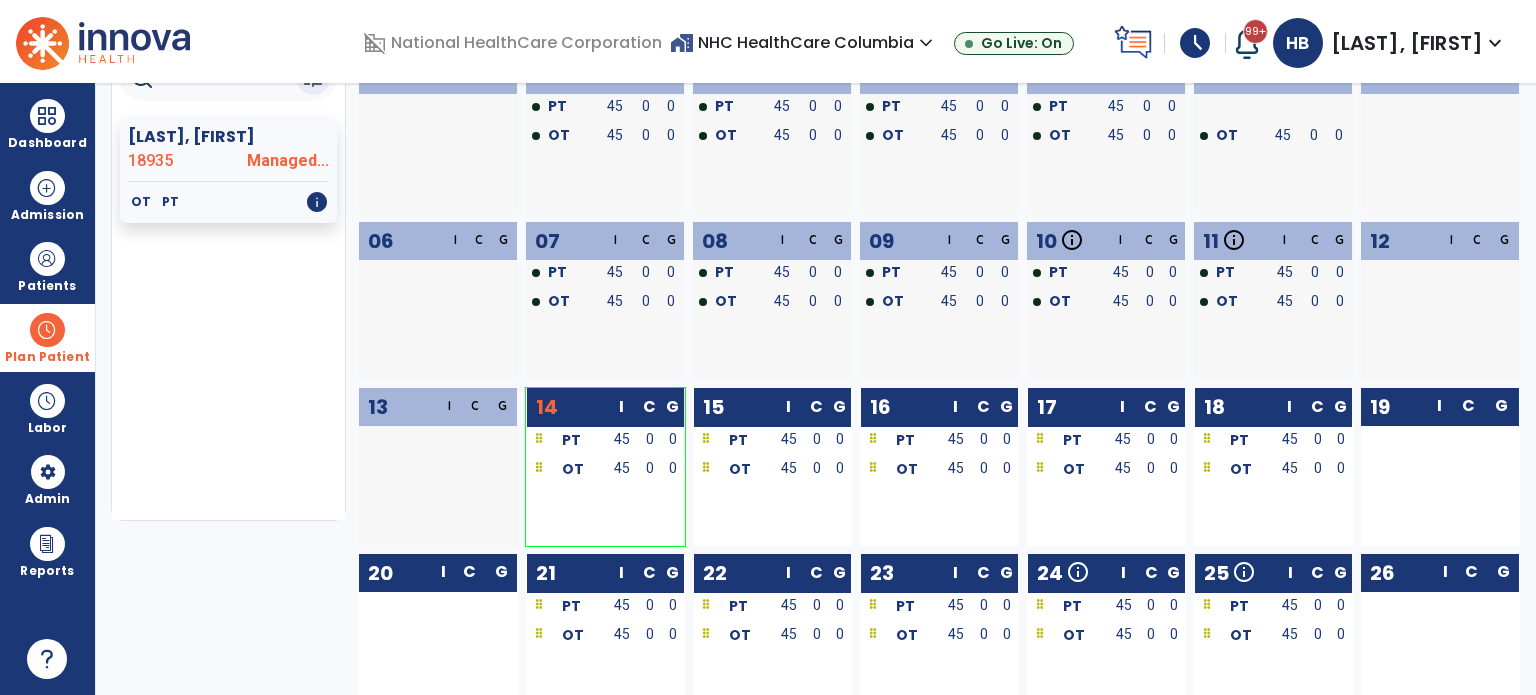 scroll, scrollTop: 200, scrollLeft: 0, axis: vertical 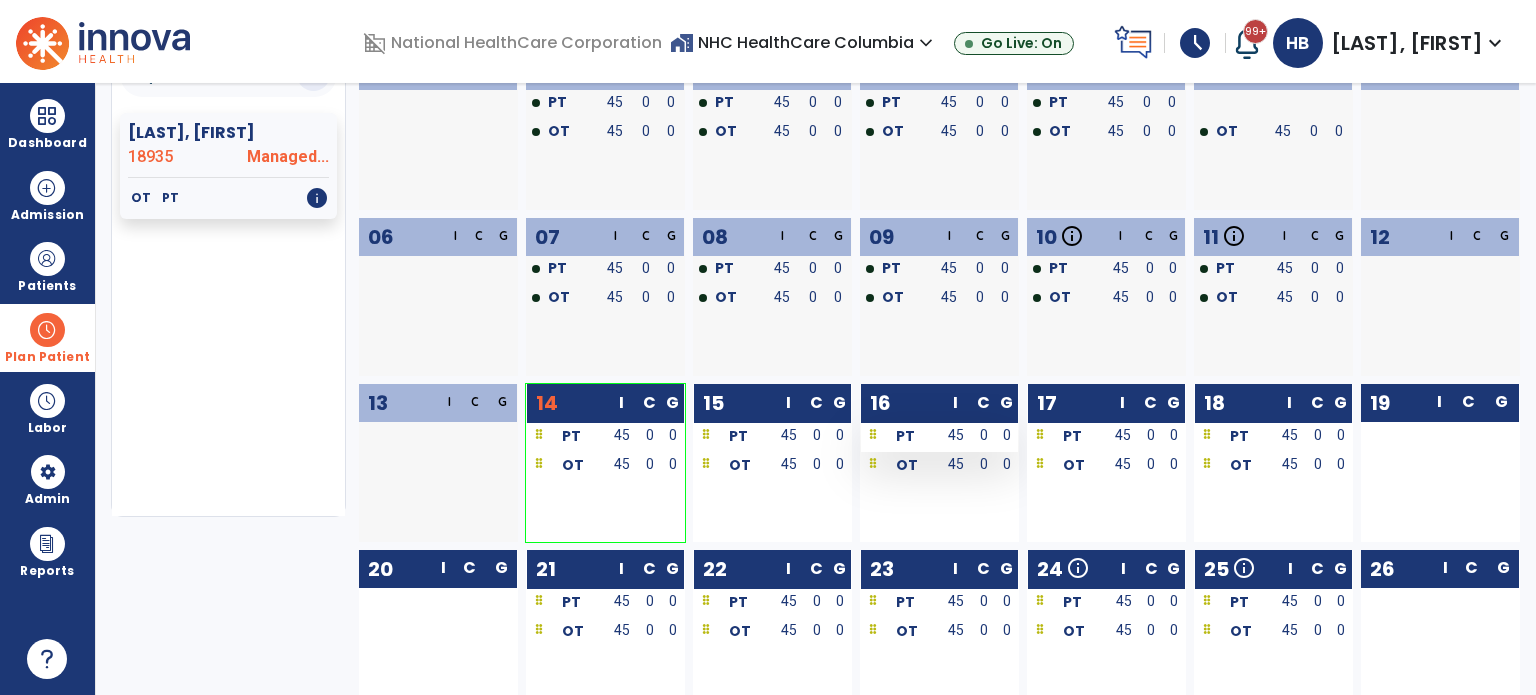 click on "45" at bounding box center (956, 435) 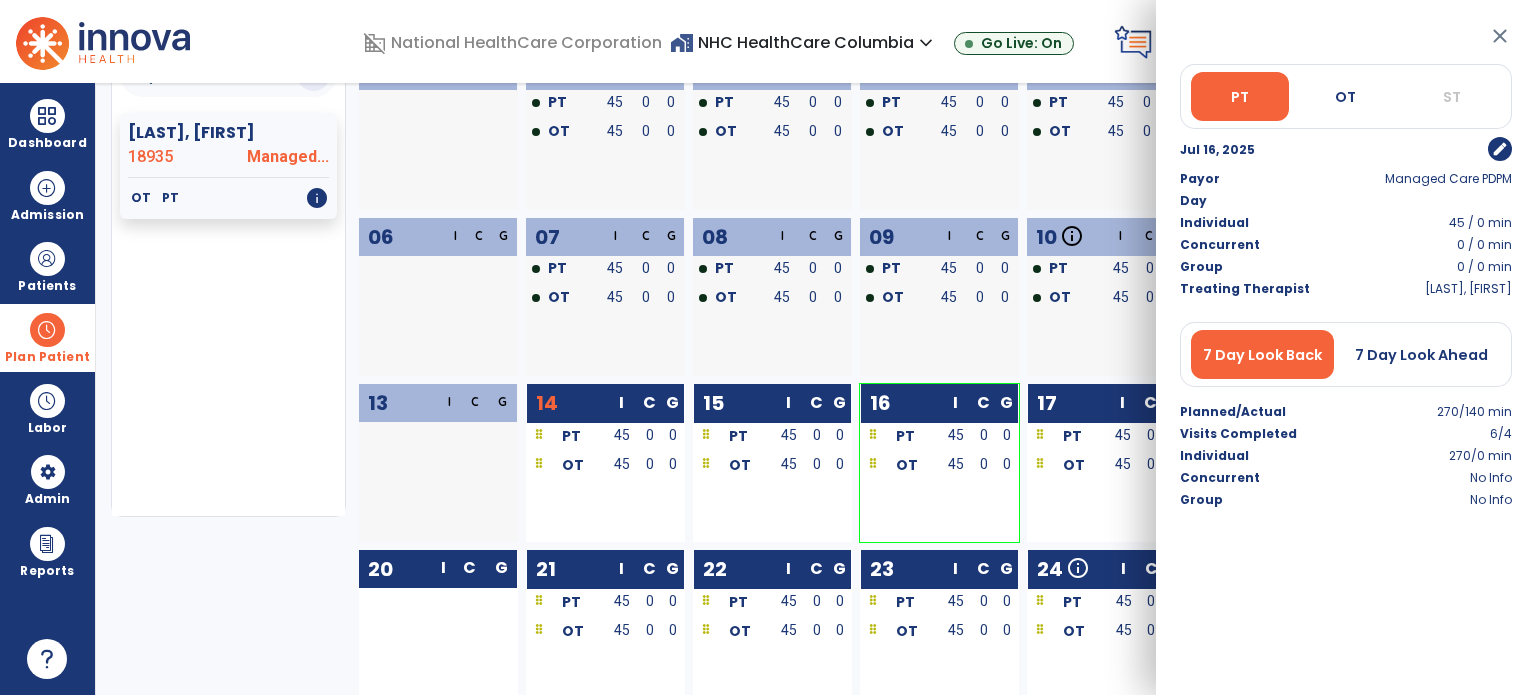click on "edit" at bounding box center [1435, 149] 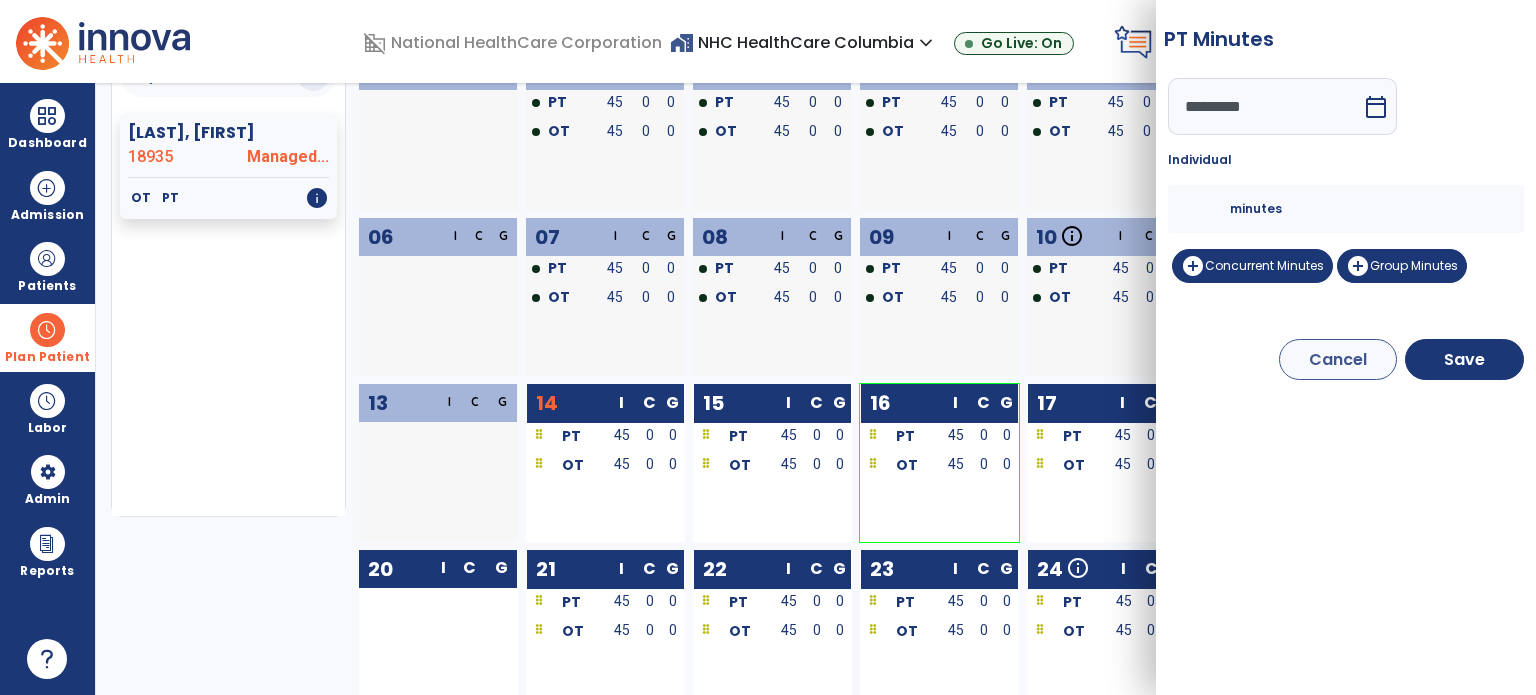 click on "**" at bounding box center (1206, 209) 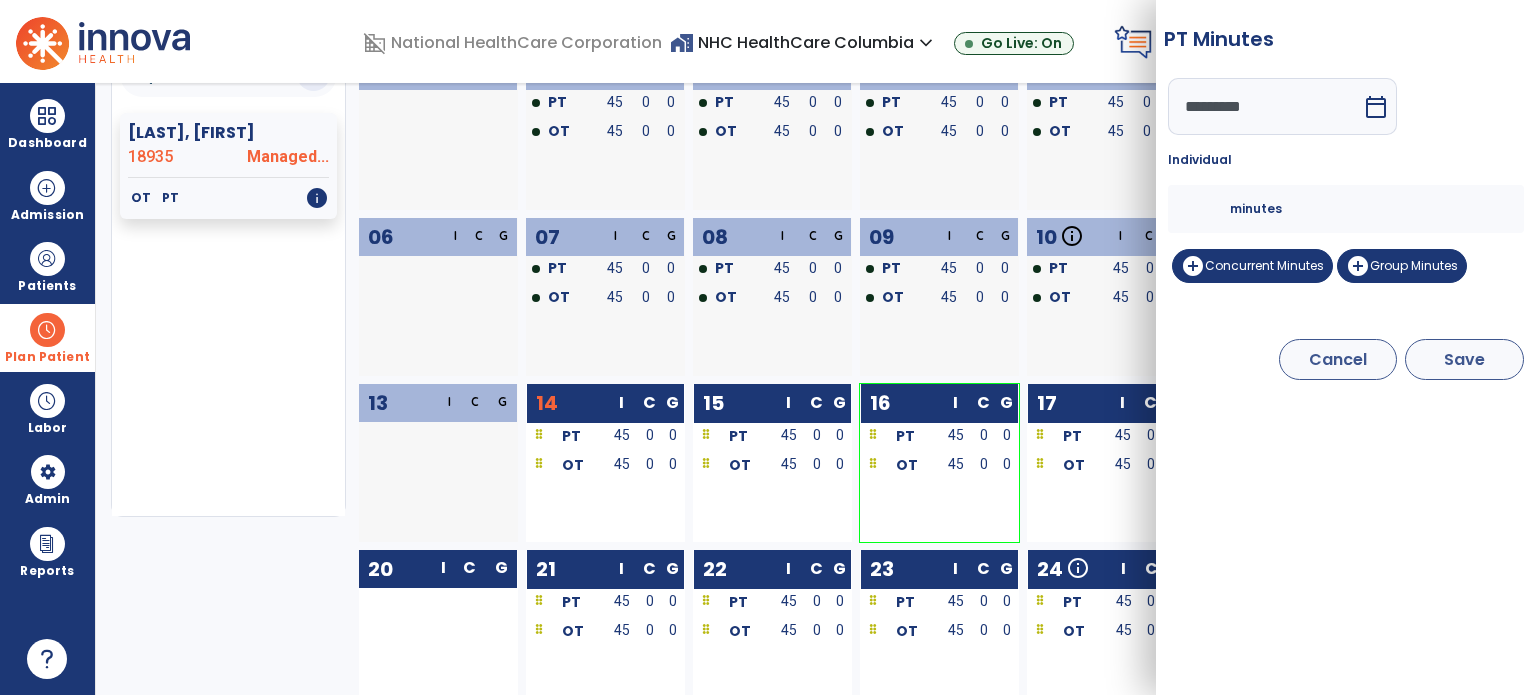 type on "**" 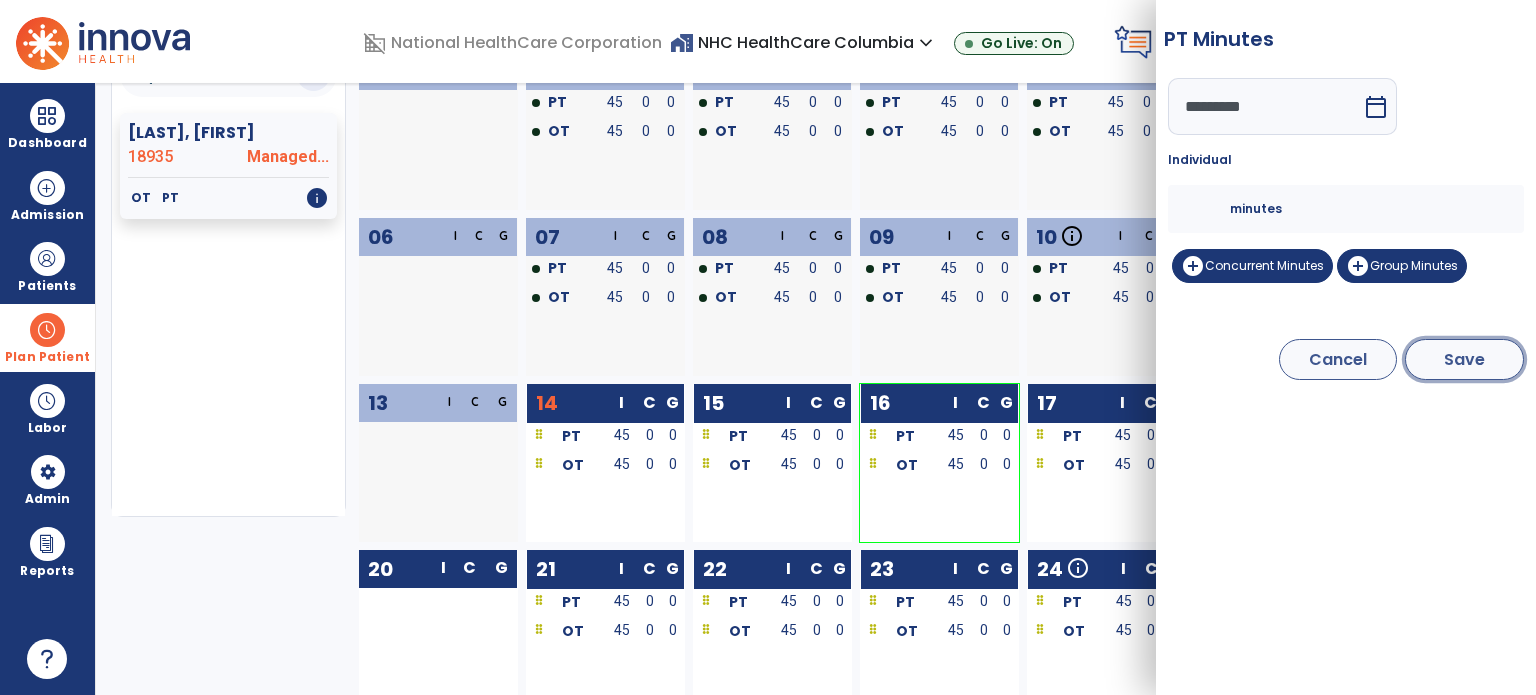 click on "Save" at bounding box center (1464, 359) 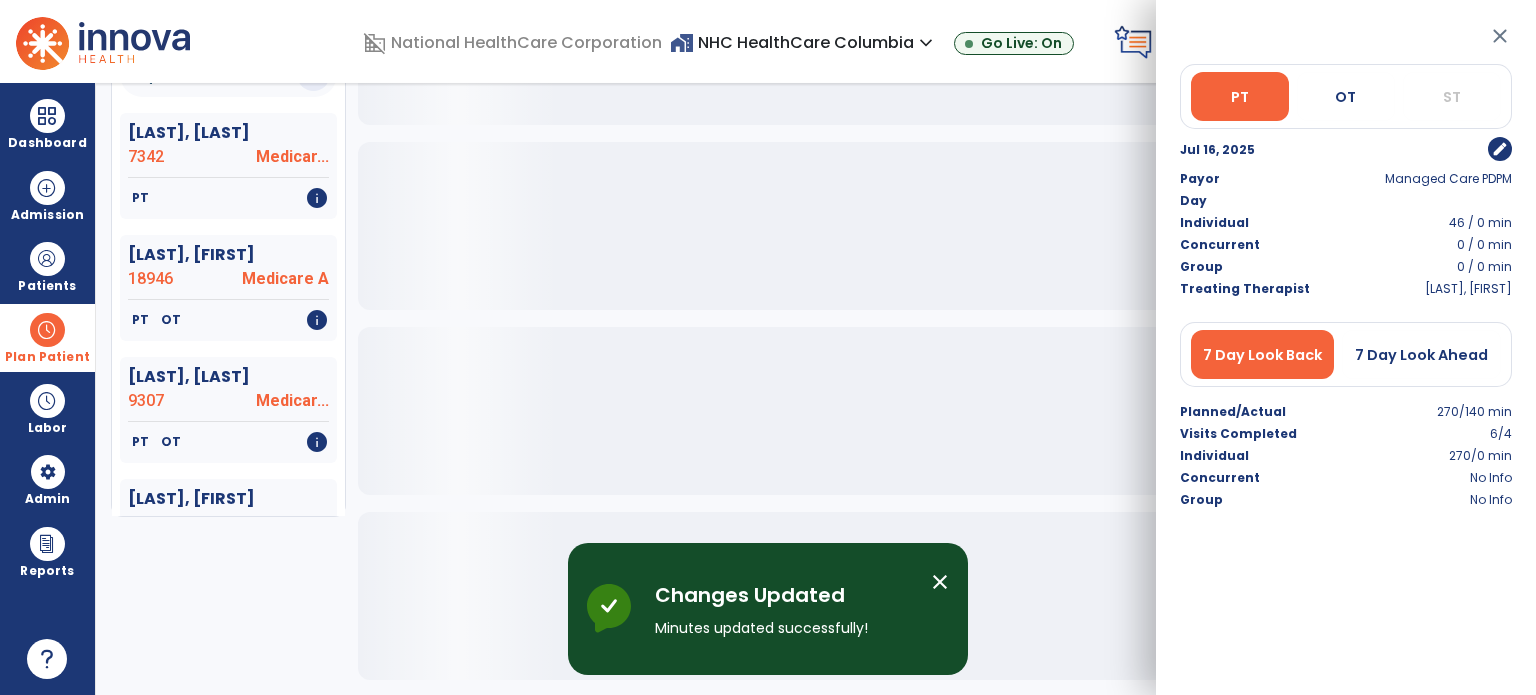click on "Planner   Planned   Unplanned  ****  tune   Batts, Darrell  7342 Medicar...   PT   info   Bragan, Judith  18946 Medicare A   PT   OT   info   Briggs, Carla  9307 Medicar...   PT   OT   info   Brown, Charles  8760 Medicar...   PT   info   Davidson, Joyce  18959 Medicare A   OT   PT   info   Fears, James  18961 BlueCro...   OT   PT   info   Fralix, Jacqueline  8687 Medicar...   OT   info   Garner, Dorothy  8730 Medicar...   PT   info   Green, Robert  18915 Humana MAO   OT   PT   info   Hacko, Joan  7567 Outlier...   PT   info   Hill, Marie  8696 Outlier...   OT   info   Hill, Patsy  18952 BlueCro...   OT   PT   info   Mash, James  18943 Medicare A   OT   PT   ST   info   Massey, Darryl  18920 UHC Lev...   PT   OT   info   Messer, Sharon  9195 Medicare A   OT   PT   info   Osborne, Amanda  18954 Humana MAO   OT   PT   info   Pedrick, Kathy  18863 Medicar...   OT   info   Reese, Virginia  8586 Medicare A   PT   OT   info   Russell, Everette  18935 Managed...   OT   PT   info   Sharp, Nicole  9121 Outlier...  MRN" at bounding box center [816, 389] 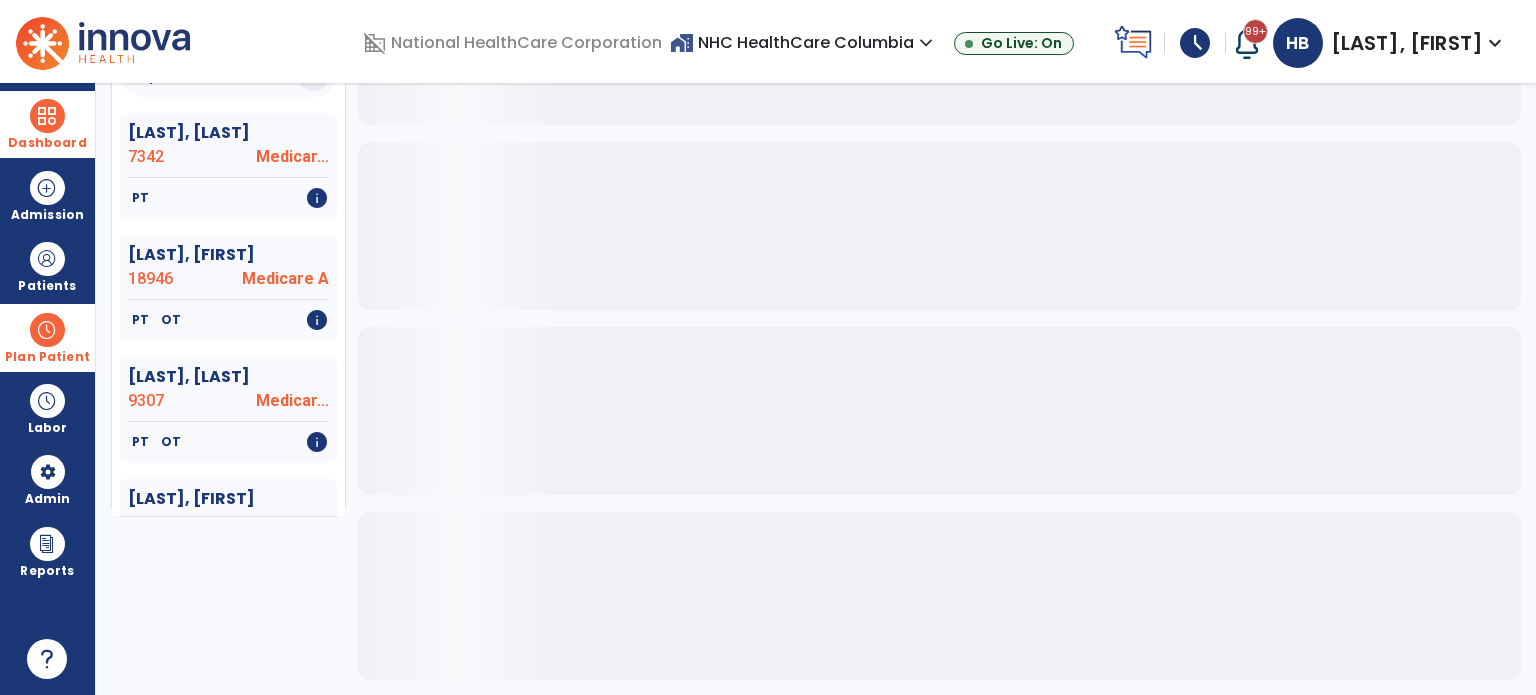 click at bounding box center [47, 116] 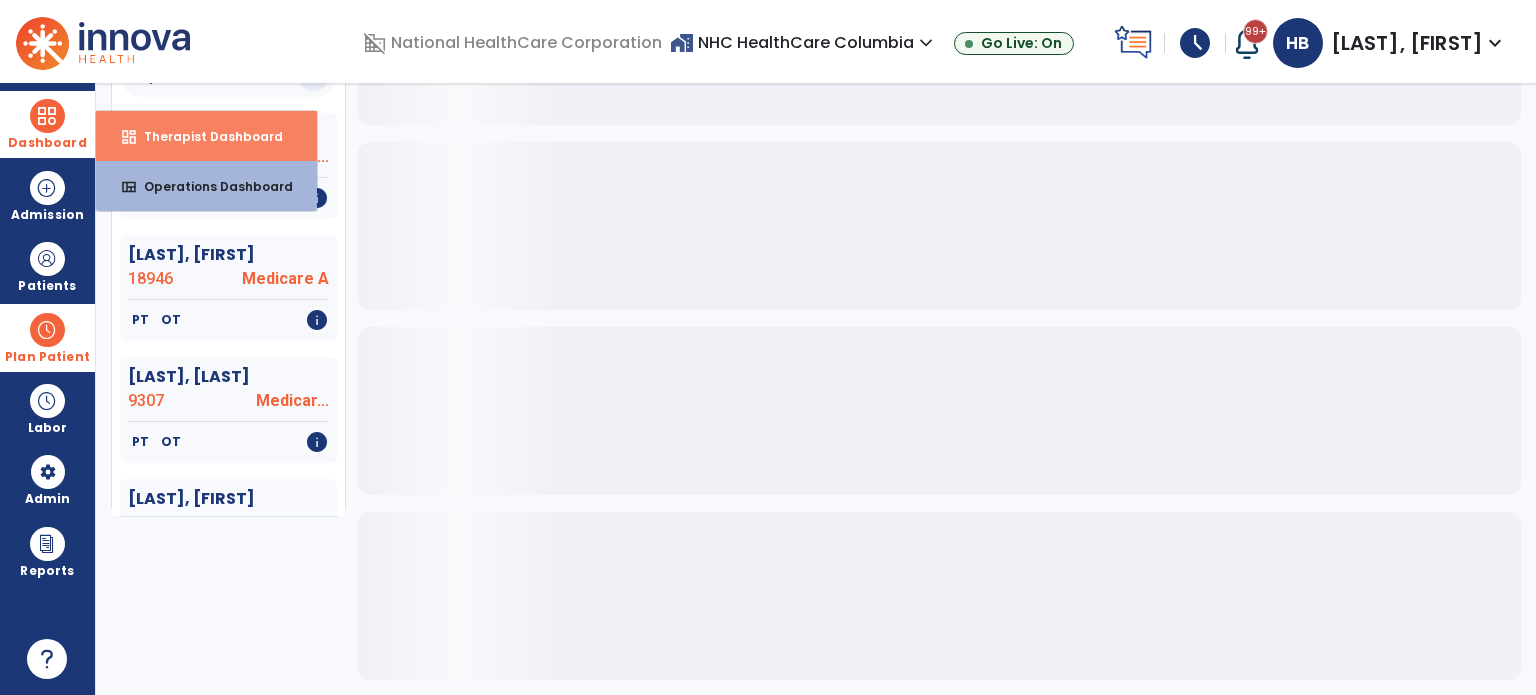 click on "Therapist Dashboard" at bounding box center (205, 136) 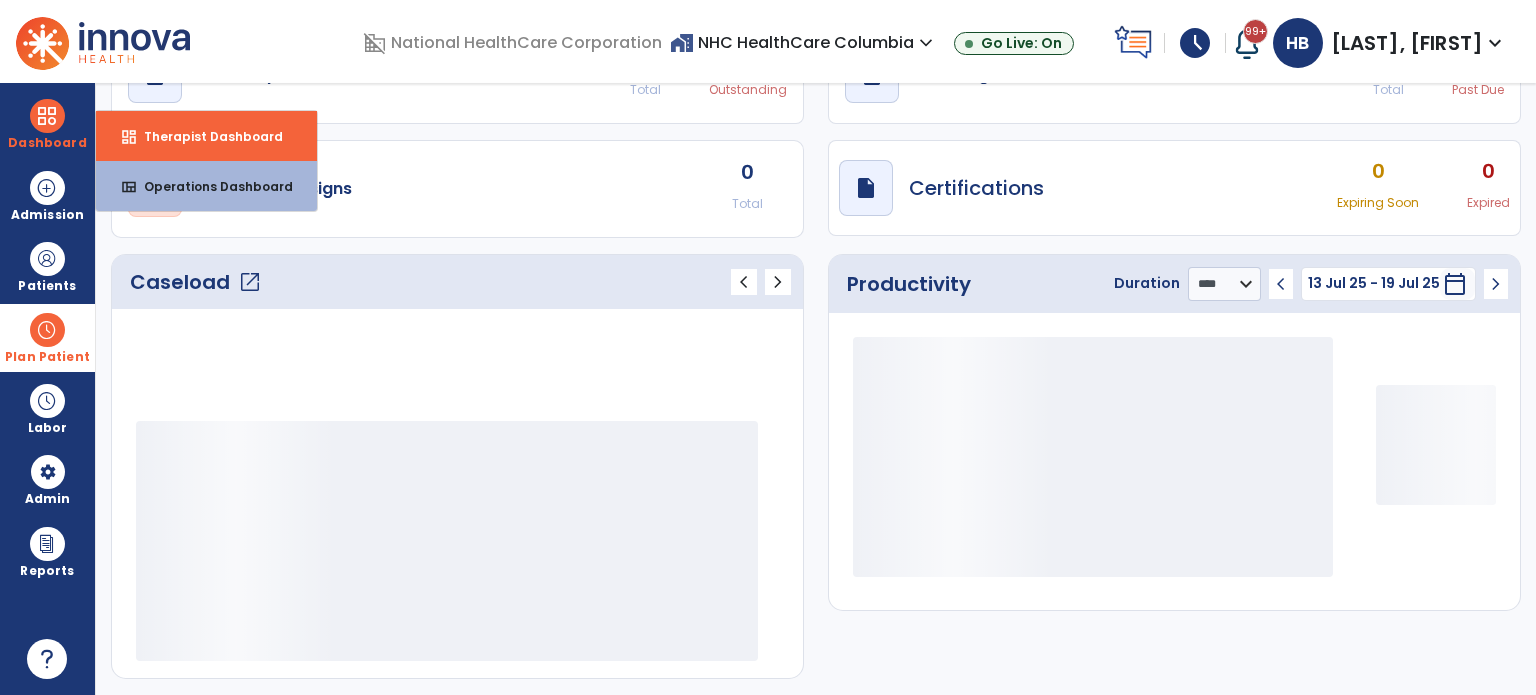 scroll, scrollTop: 112, scrollLeft: 0, axis: vertical 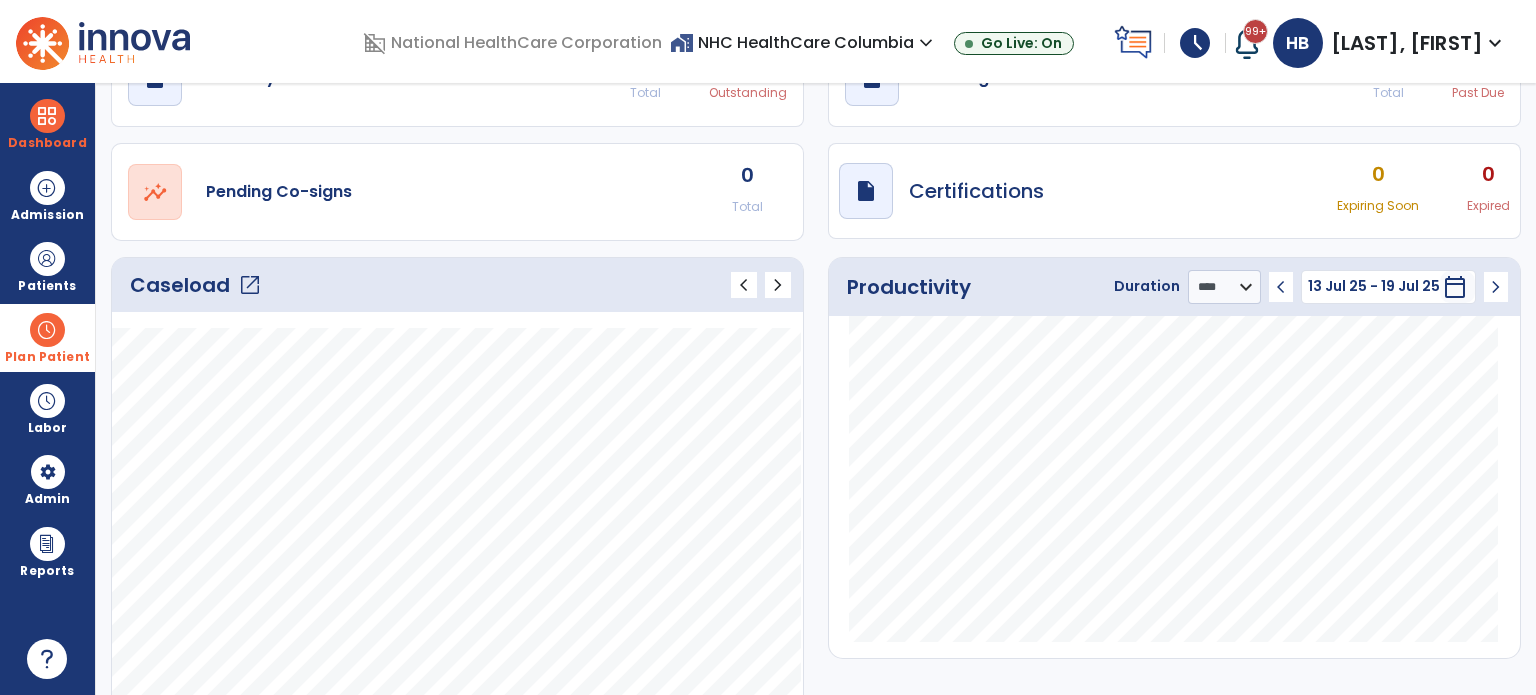 click at bounding box center (47, 330) 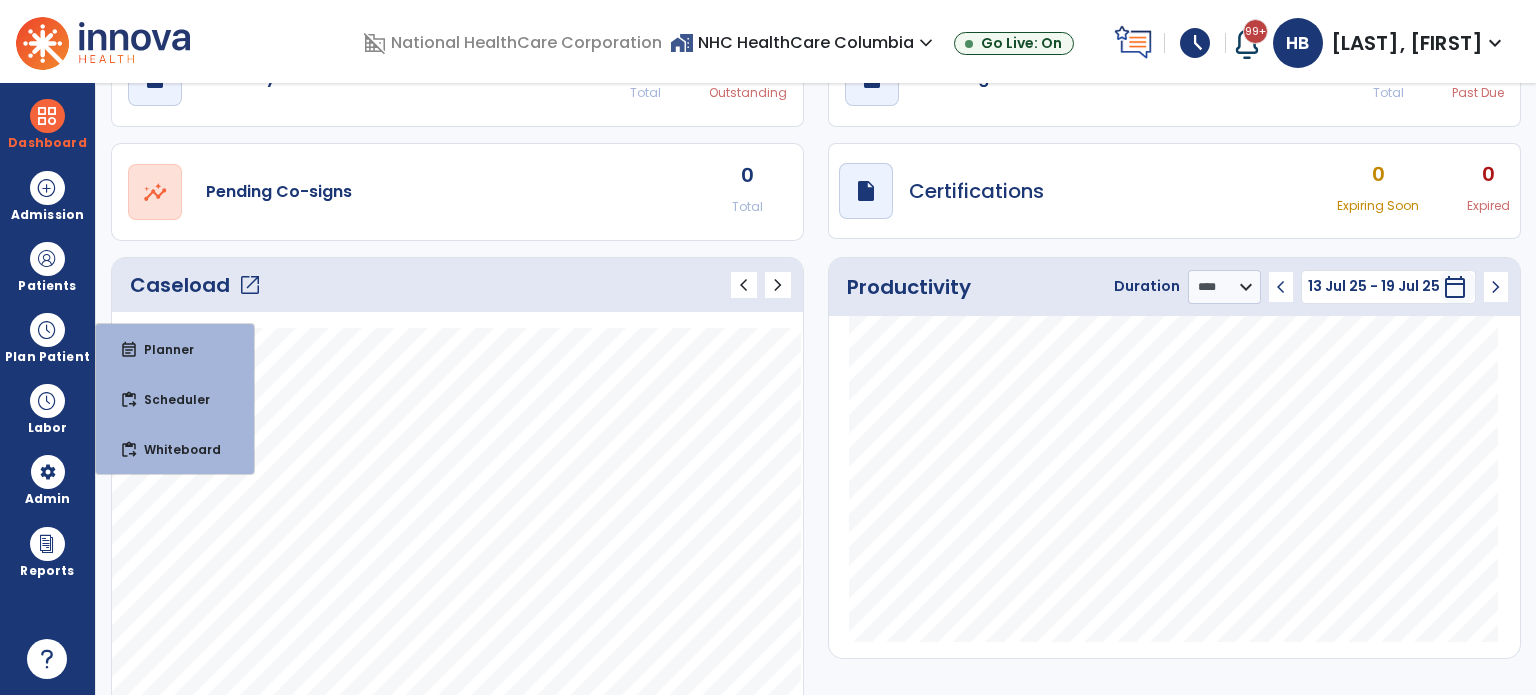 click on "draft   open_in_new  POC Physician Documents 117 Total 0 Outstanding  draft   open_in_new  Pending Documents 8 Total 0 Past Due  open_in_new  Pending Co-signs 0 Total  draft   open_in_new  Certifications 0 Expiring Soon 0 Expired" 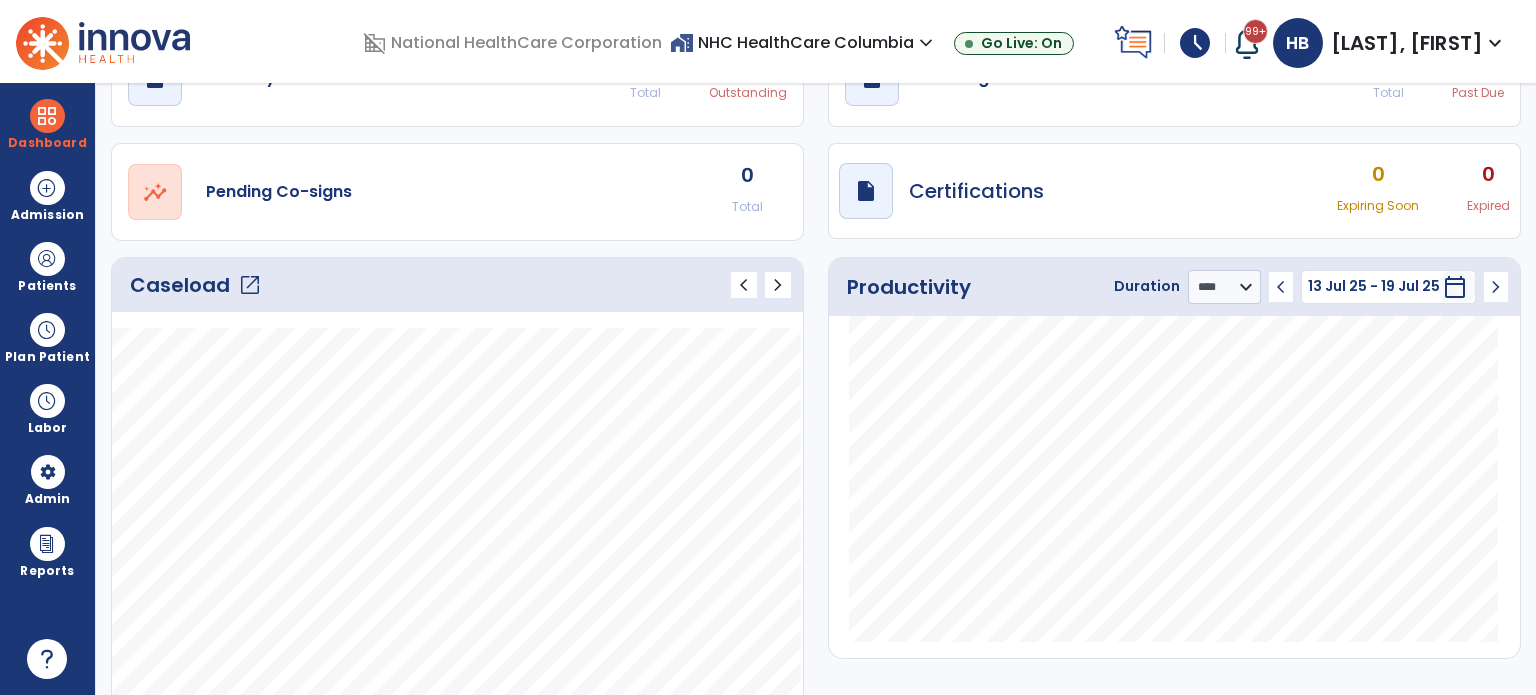scroll, scrollTop: 0, scrollLeft: 0, axis: both 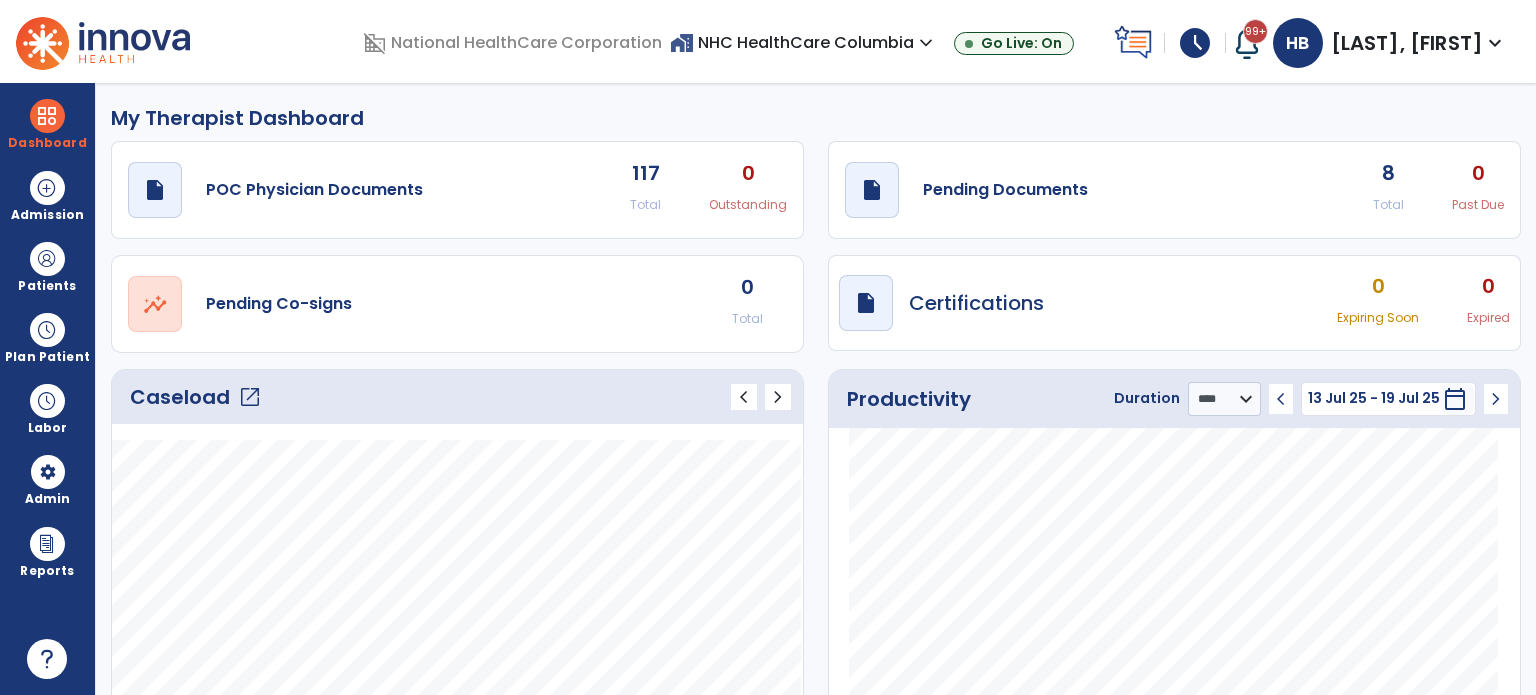 click on "open_in_new" 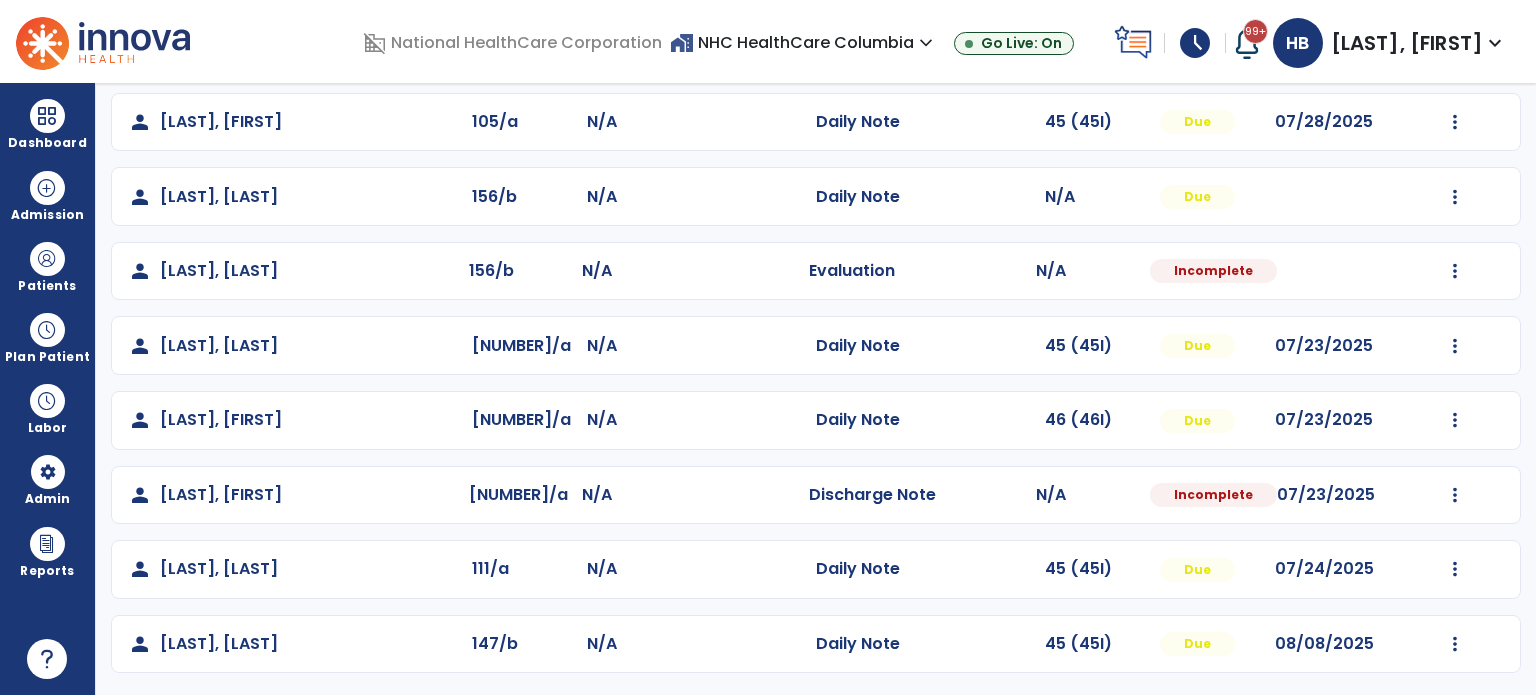 scroll, scrollTop: 243, scrollLeft: 0, axis: vertical 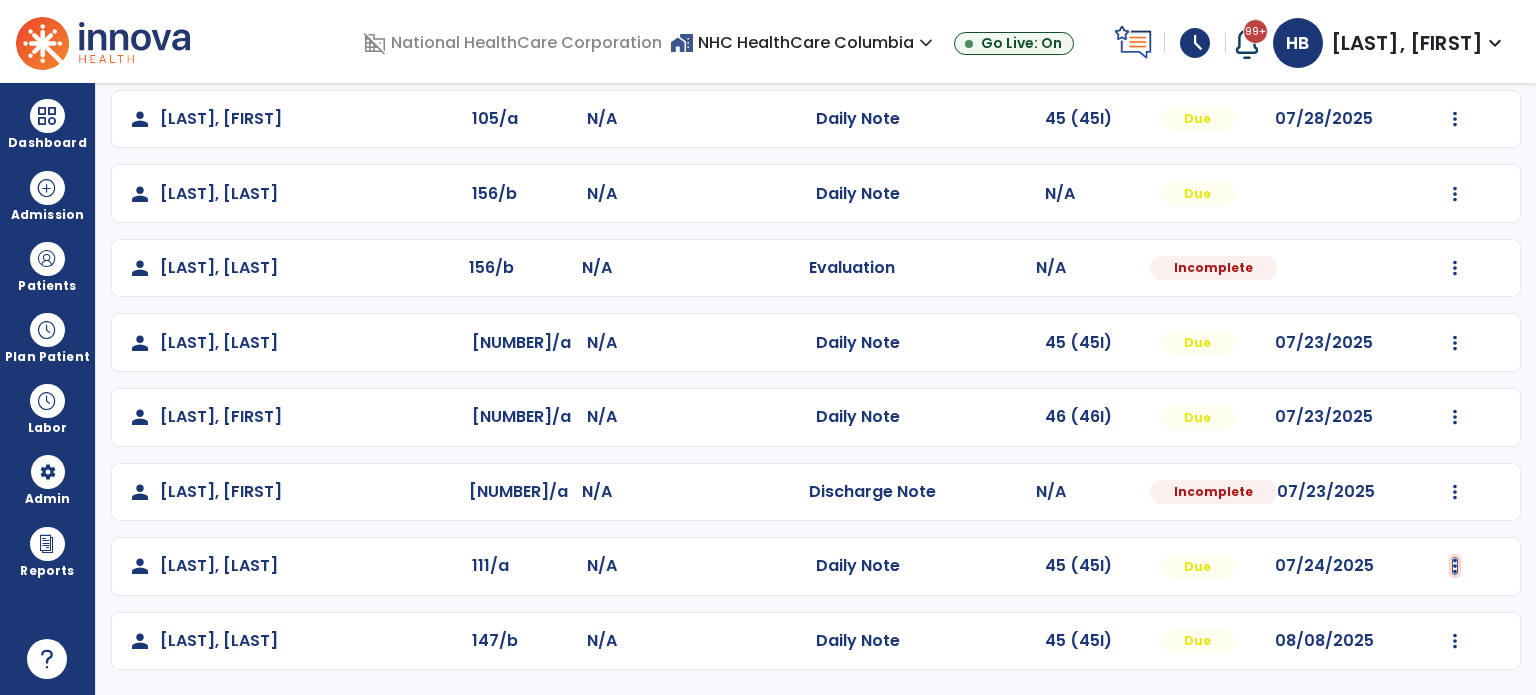 click at bounding box center [1455, 119] 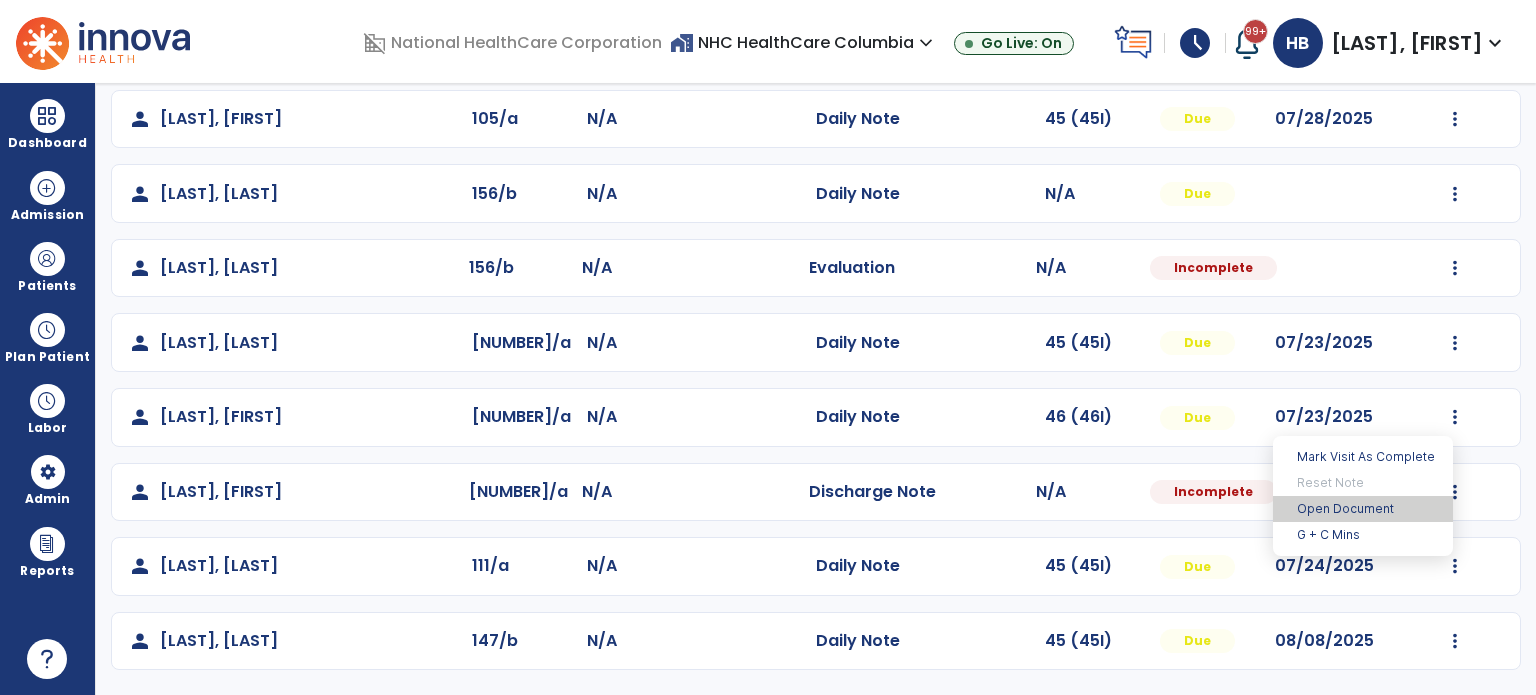 click on "Open Document" at bounding box center [1363, 509] 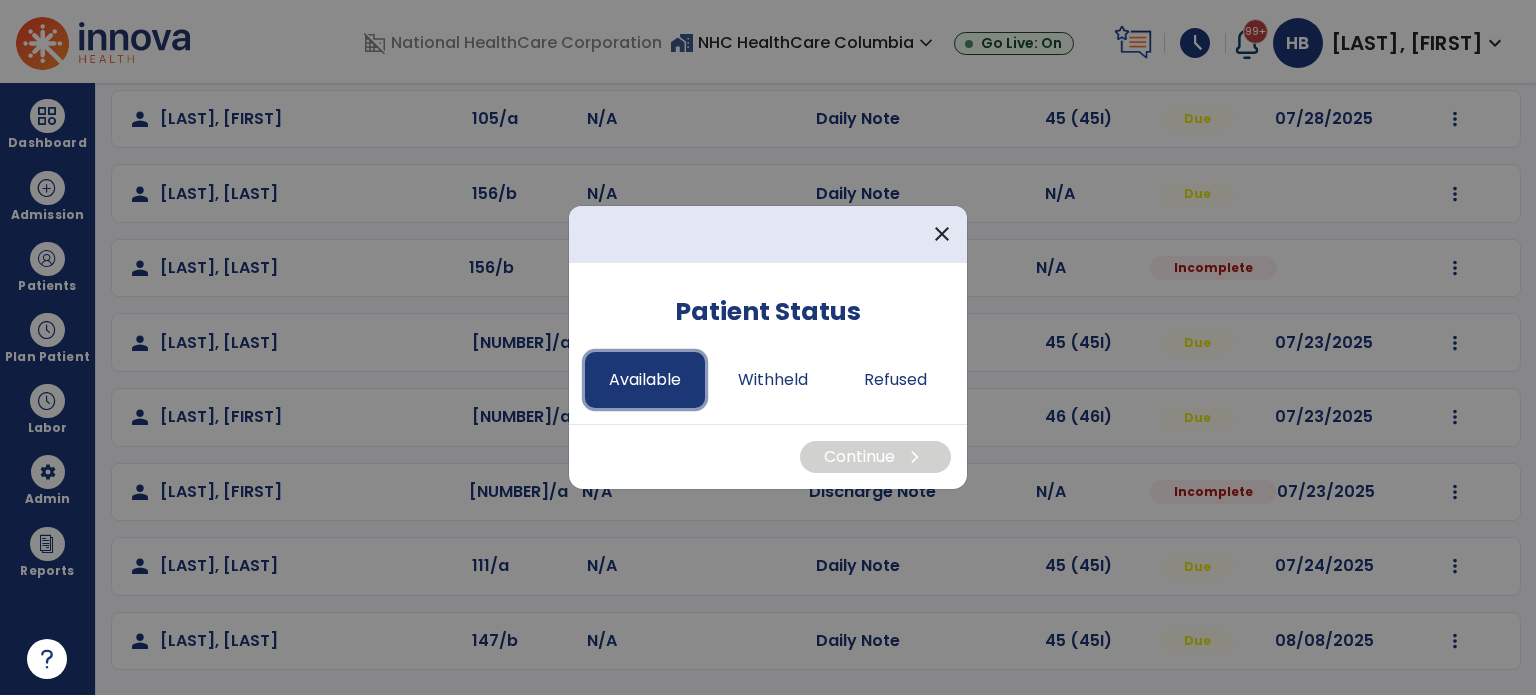 click on "Available" at bounding box center (645, 380) 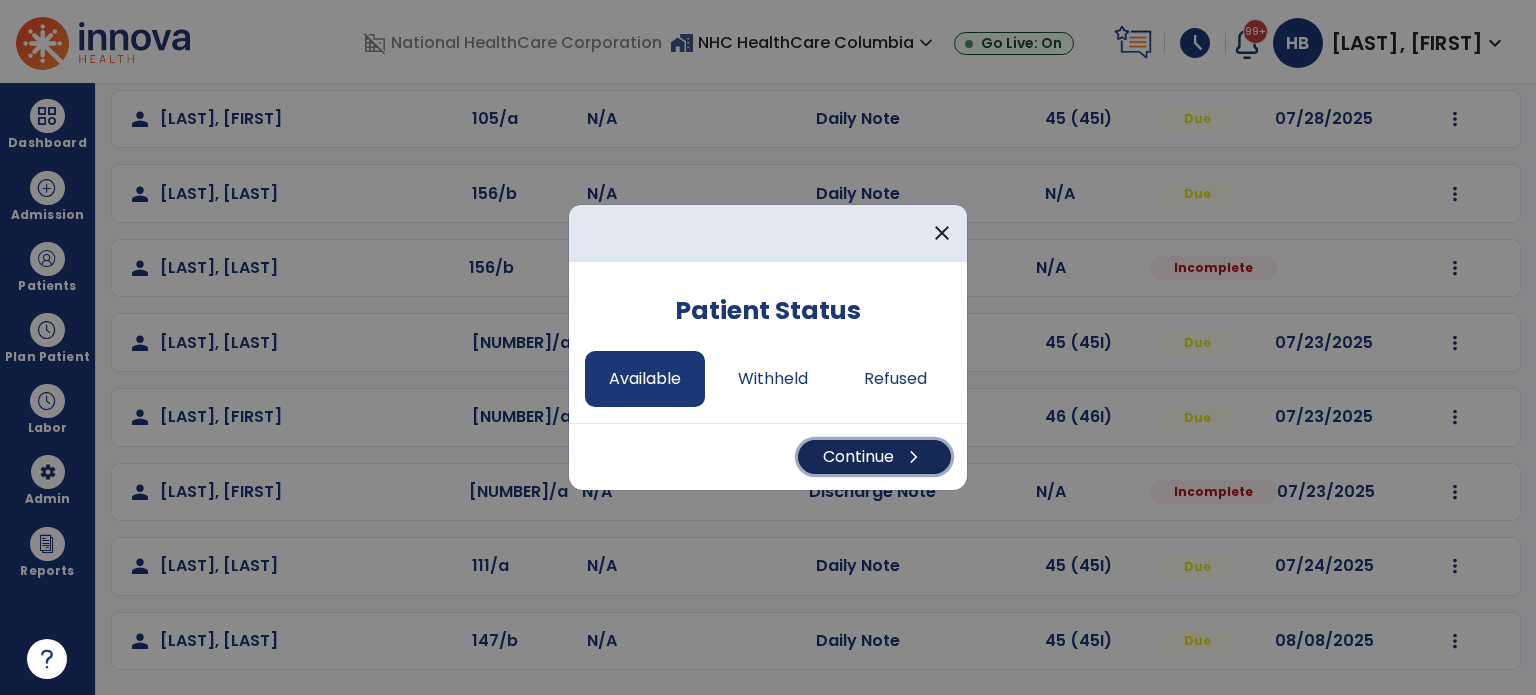 click on "Continue   chevron_right" at bounding box center [874, 457] 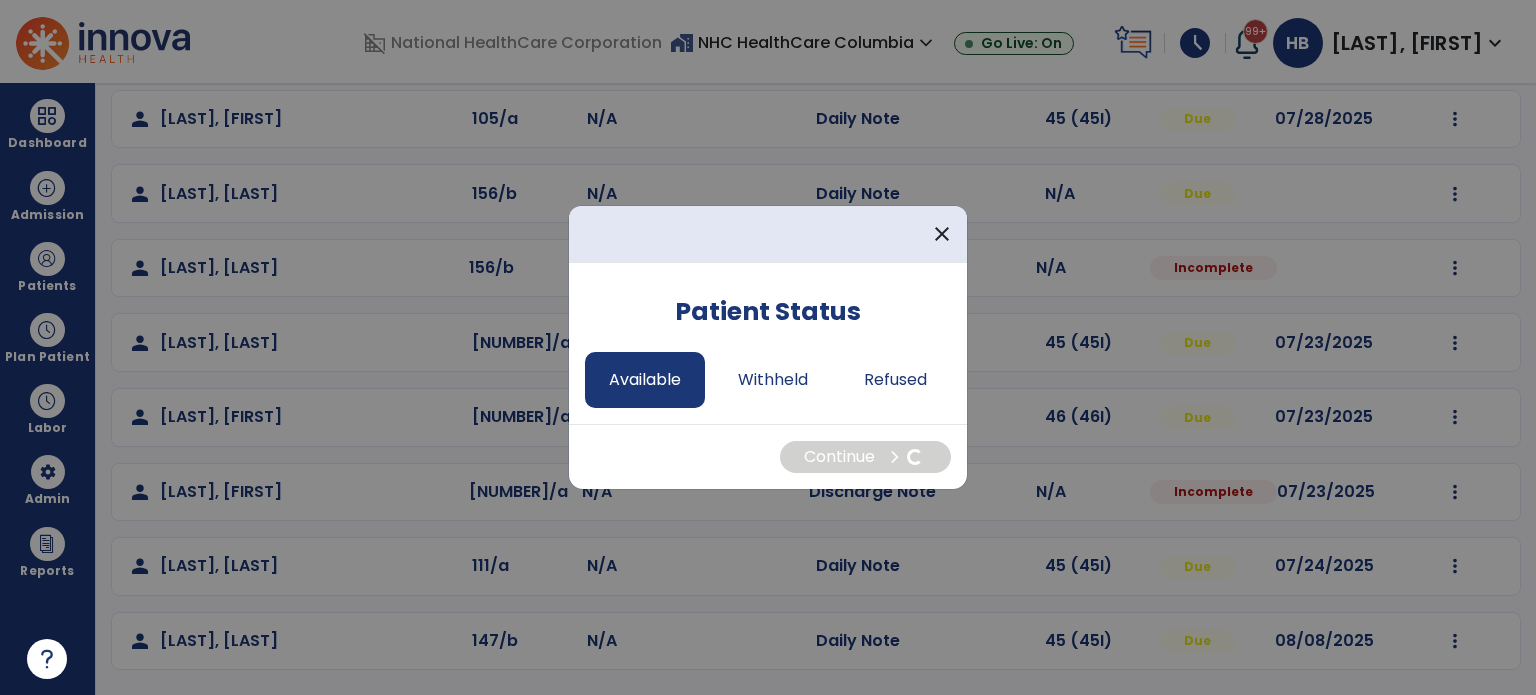 select on "*" 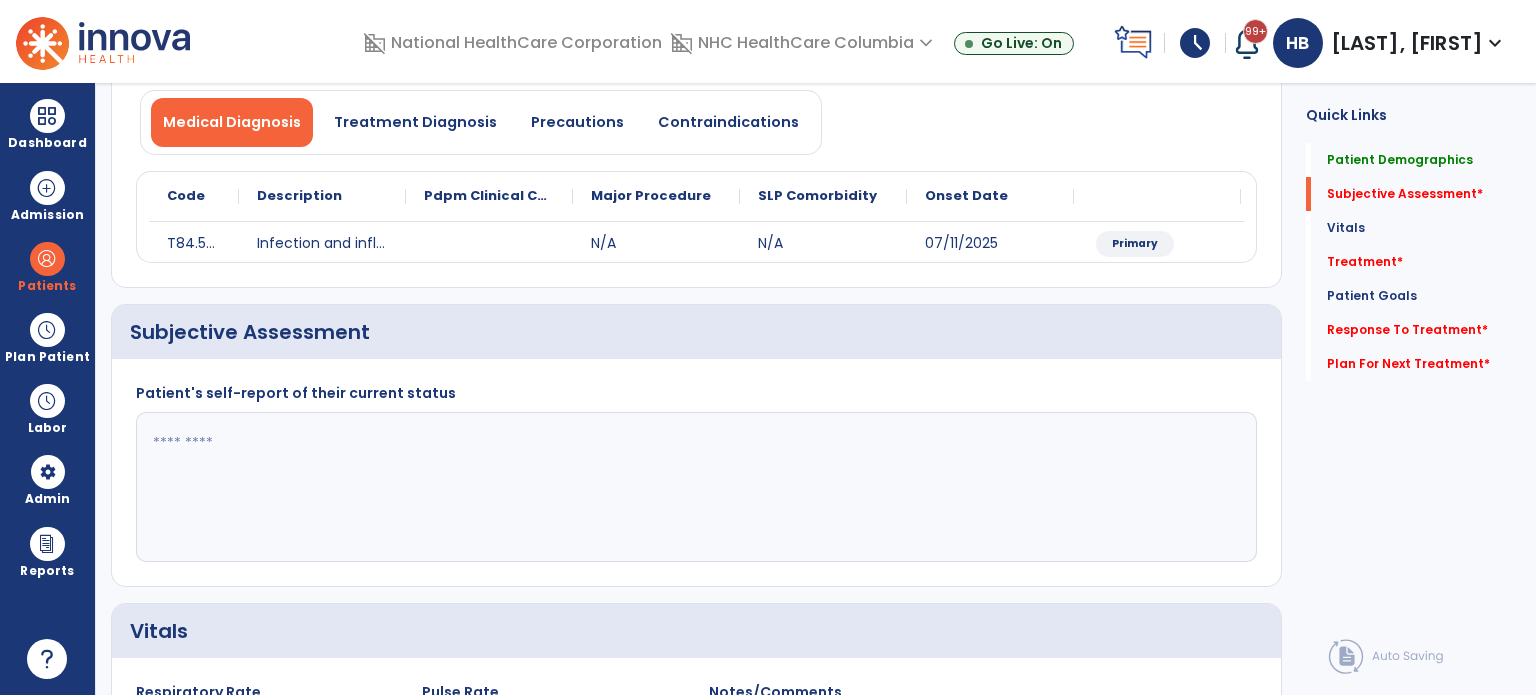 click 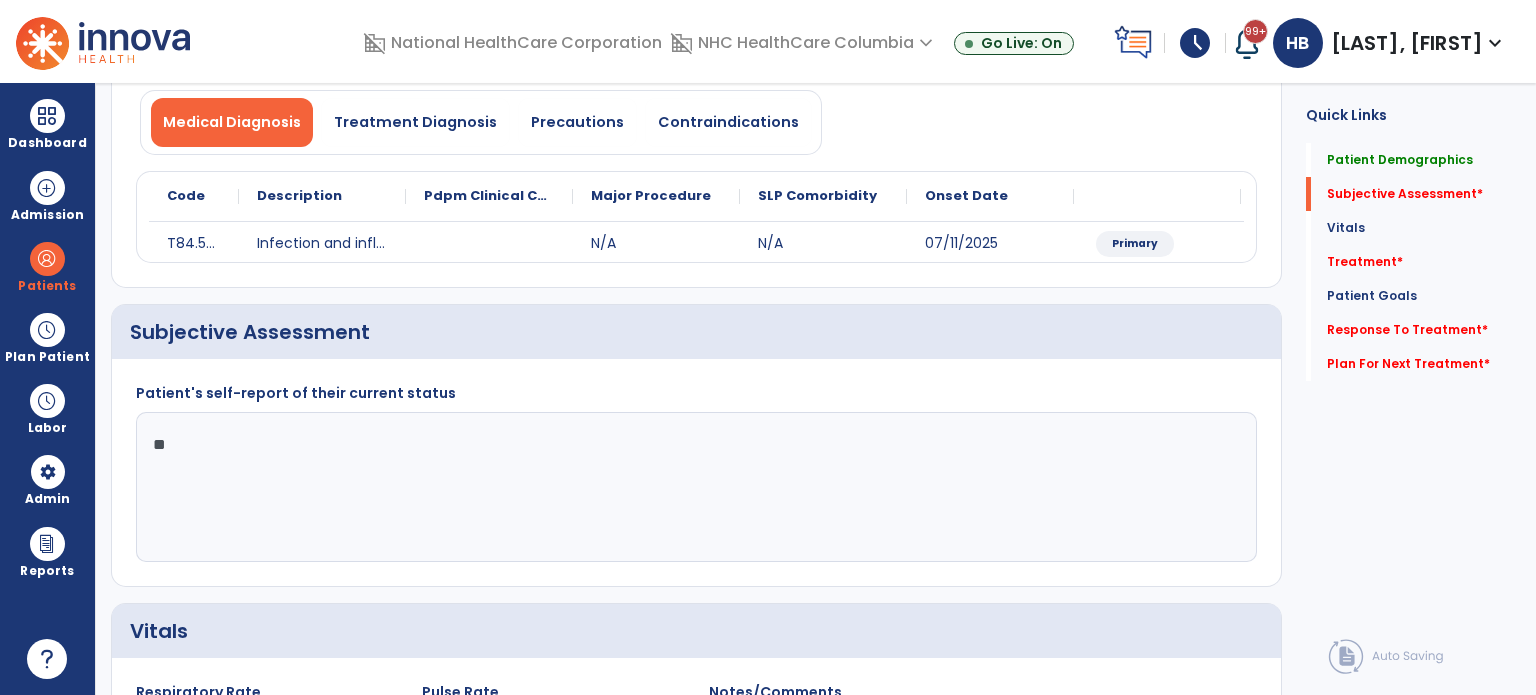 type on "*" 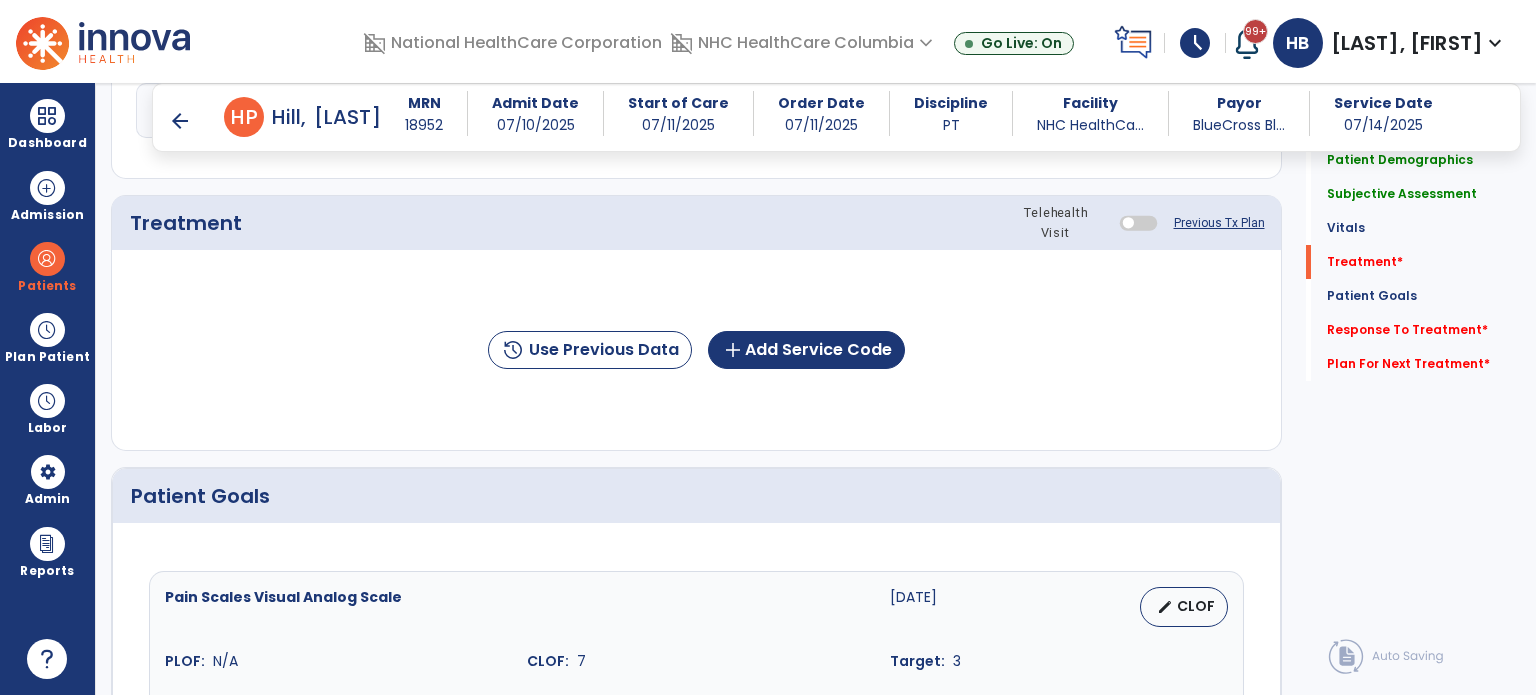 scroll, scrollTop: 1067, scrollLeft: 0, axis: vertical 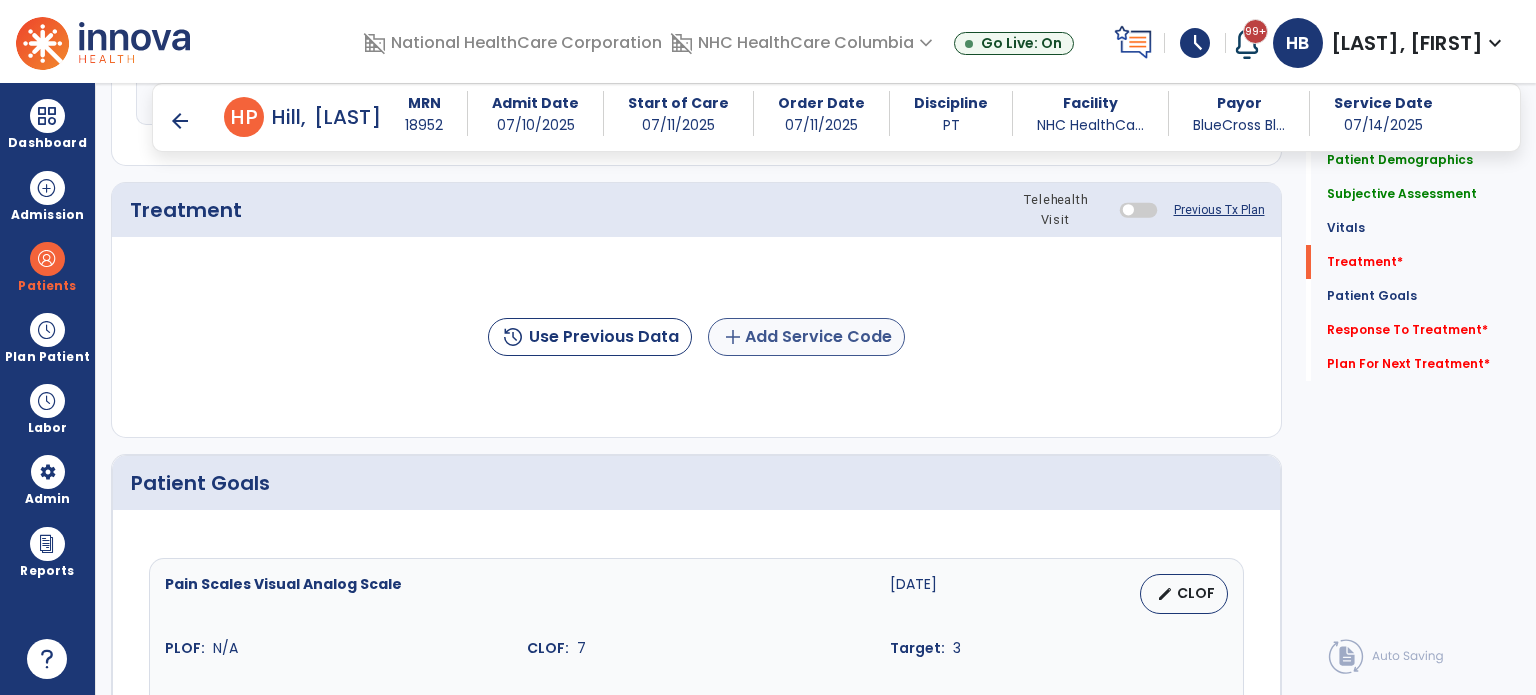 type on "**********" 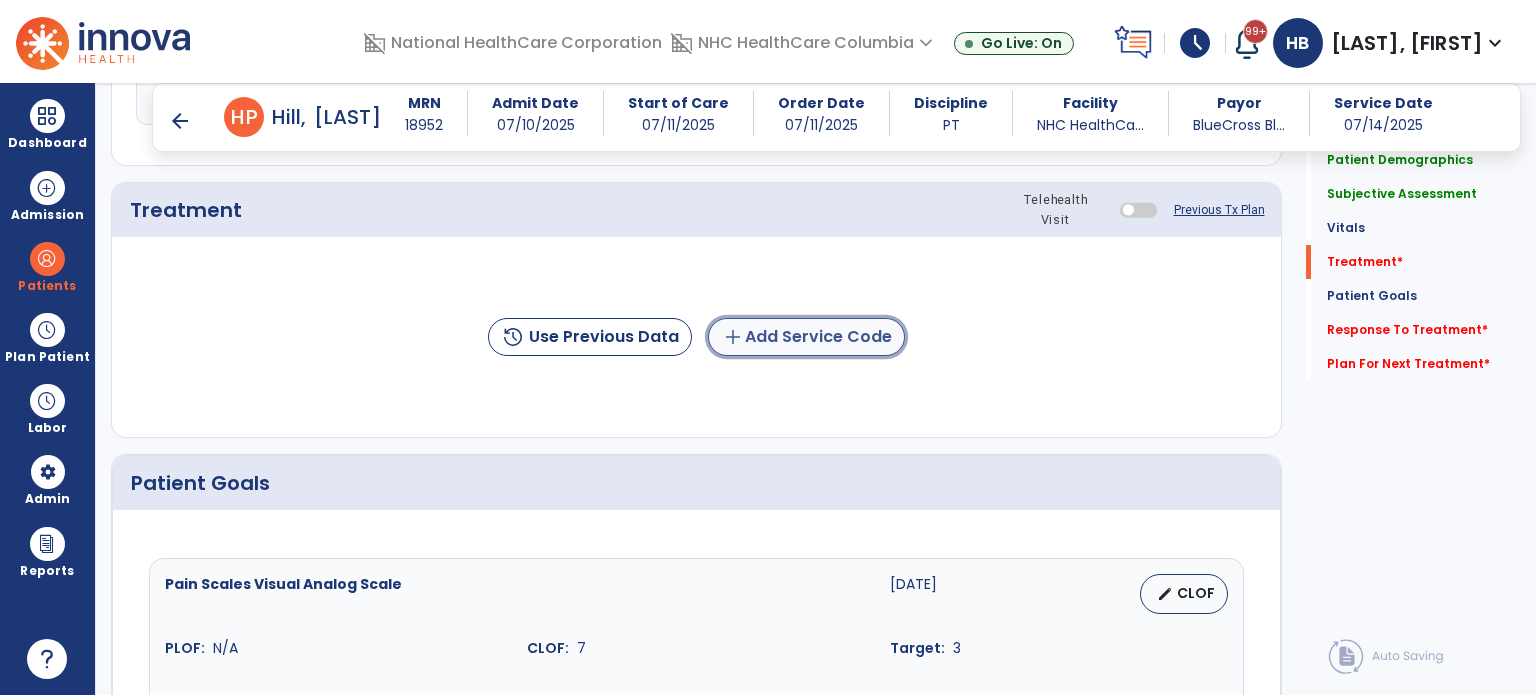 click on "add  Add Service Code" 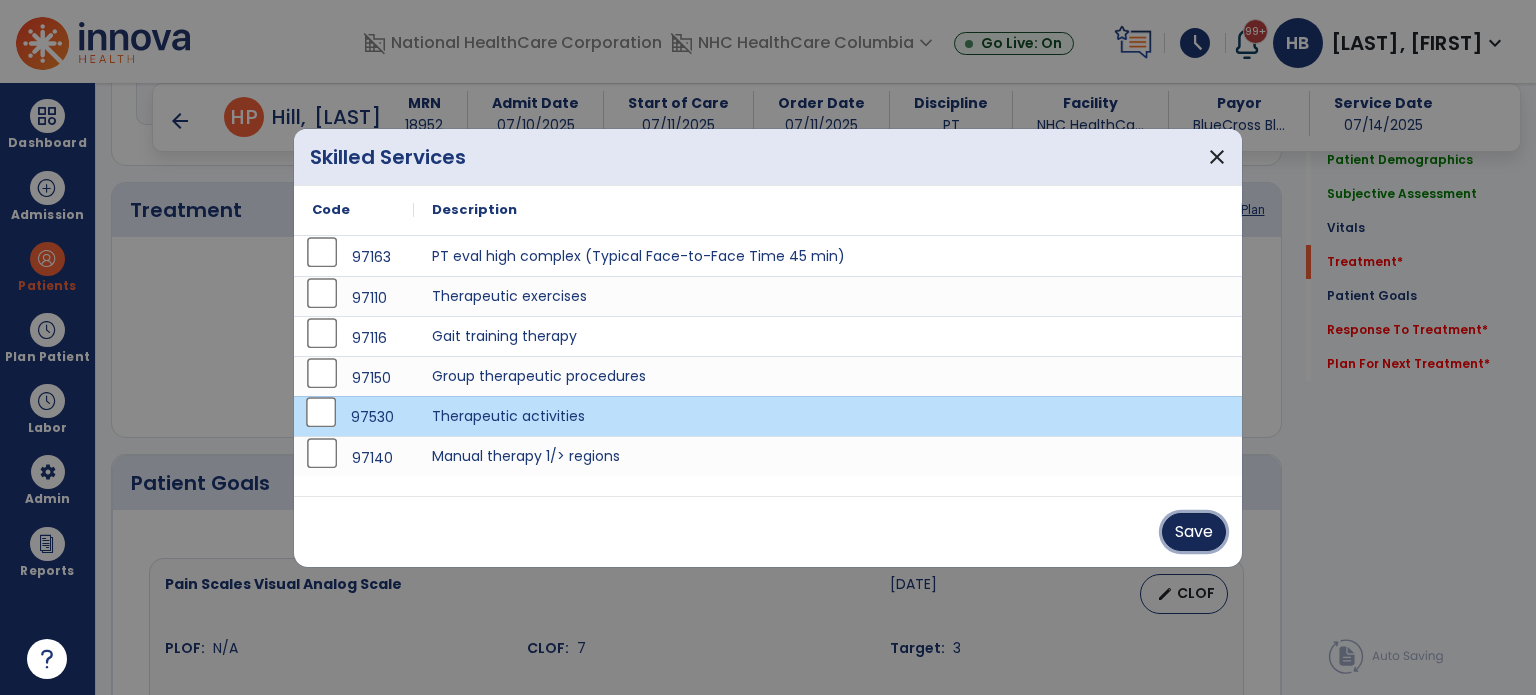 click on "Save" at bounding box center [1194, 532] 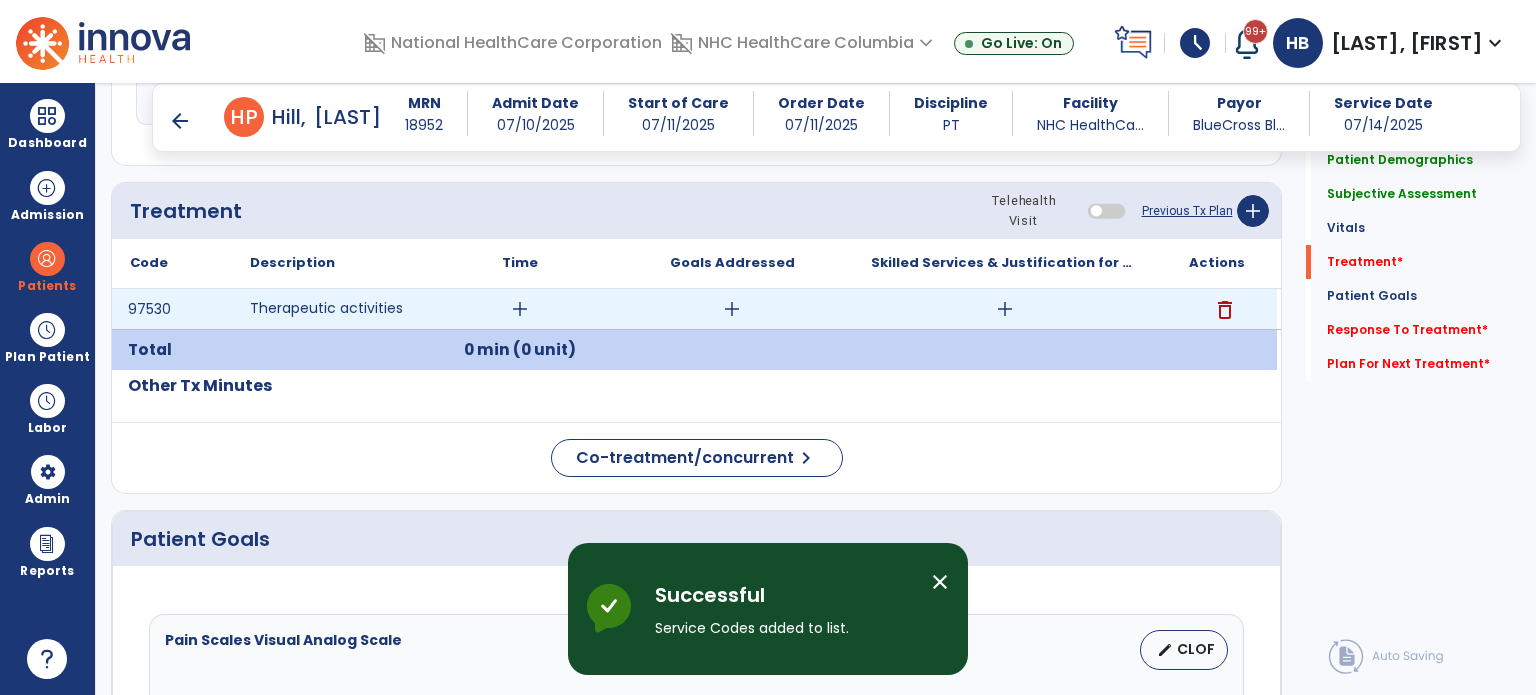 click on "add" at bounding box center (520, 309) 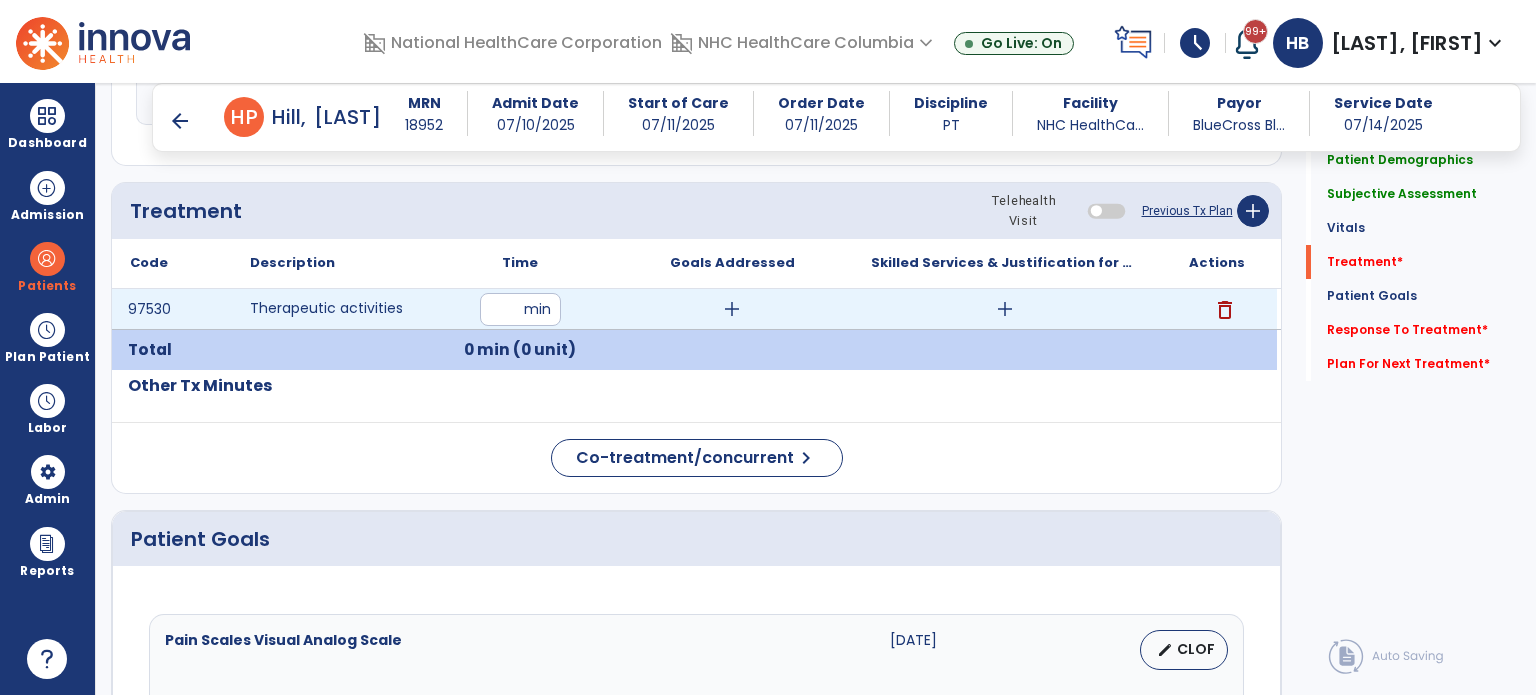 type on "**" 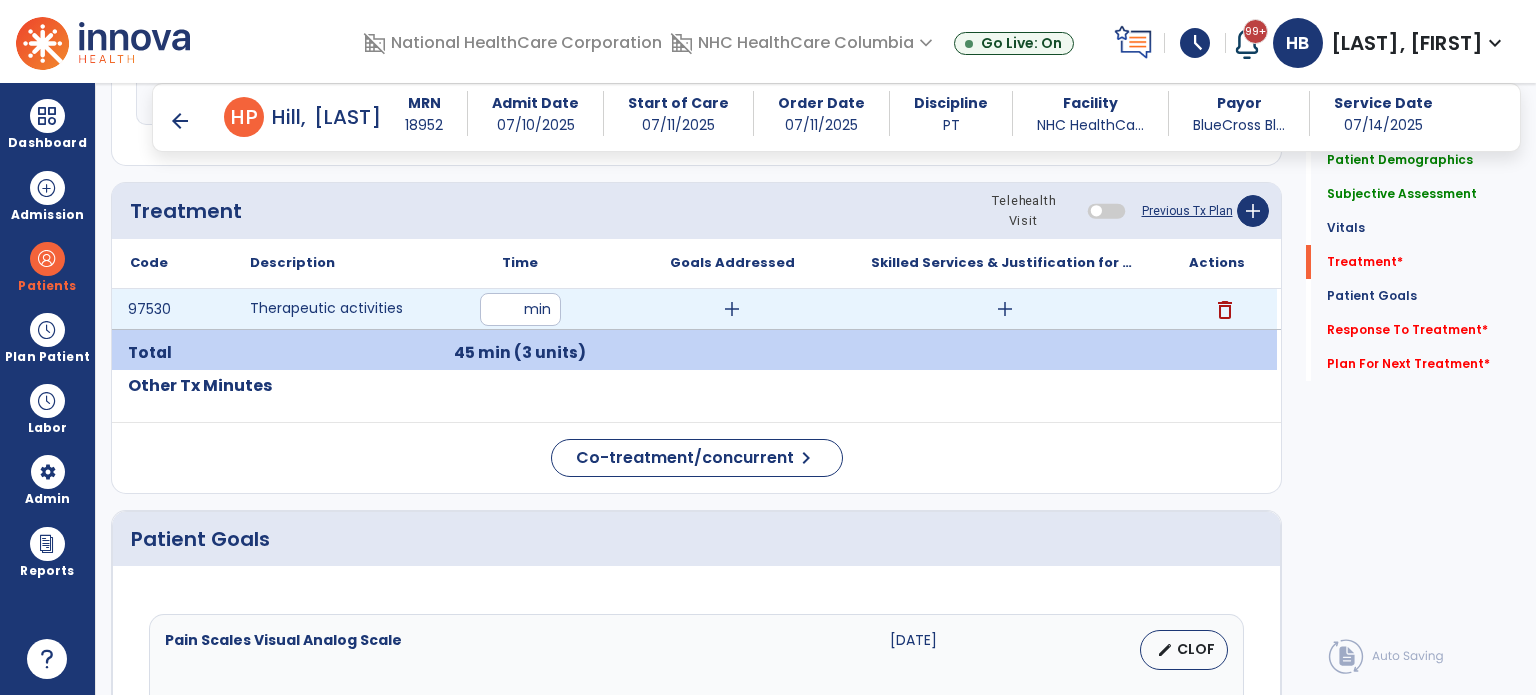 click on "add" at bounding box center [1005, 309] 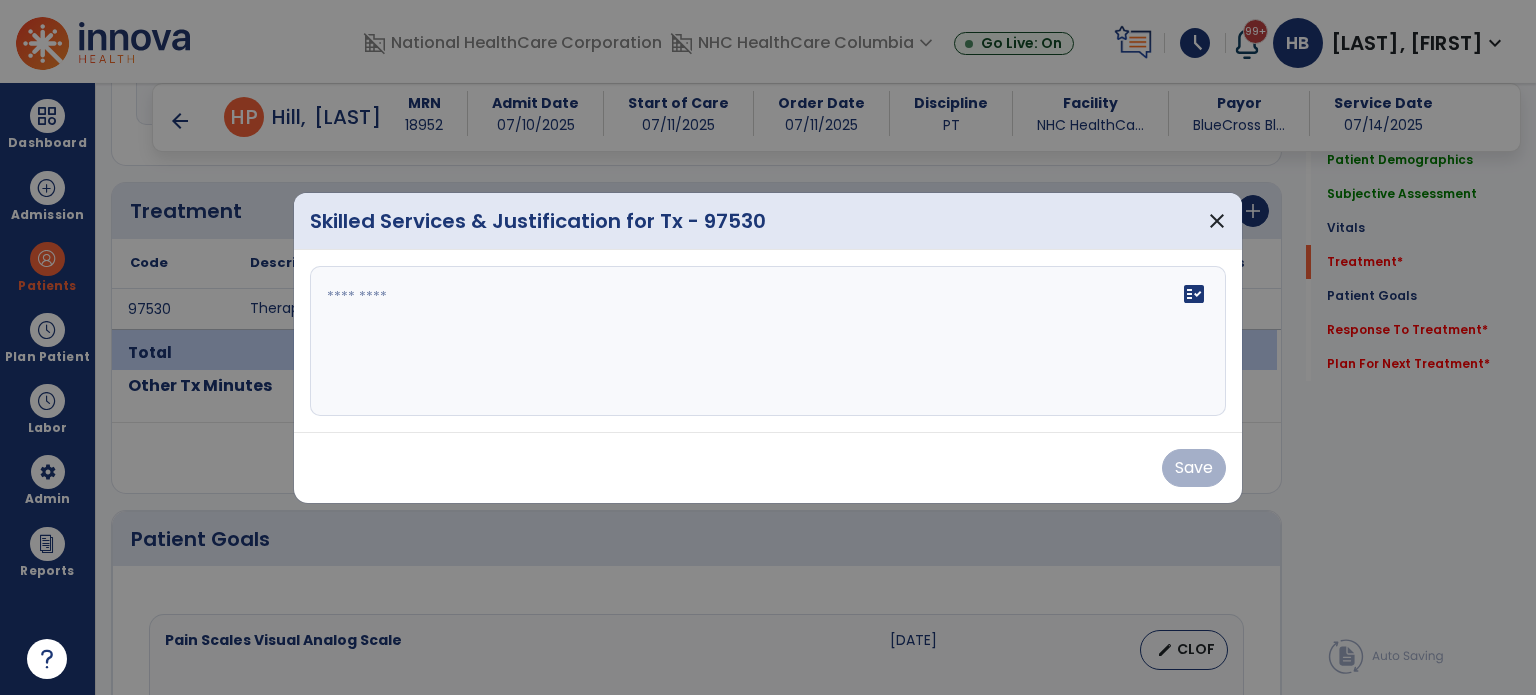 click at bounding box center [768, 341] 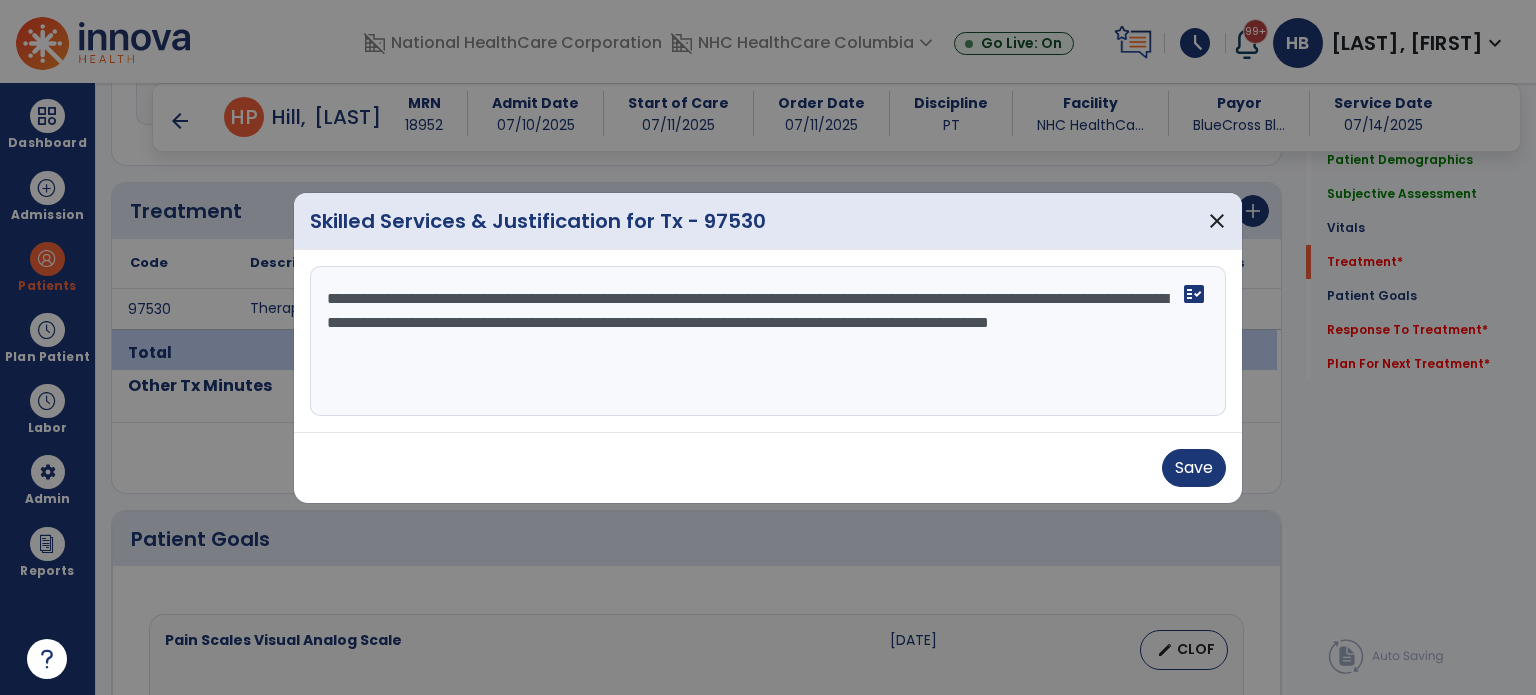 click on "**********" at bounding box center (768, 341) 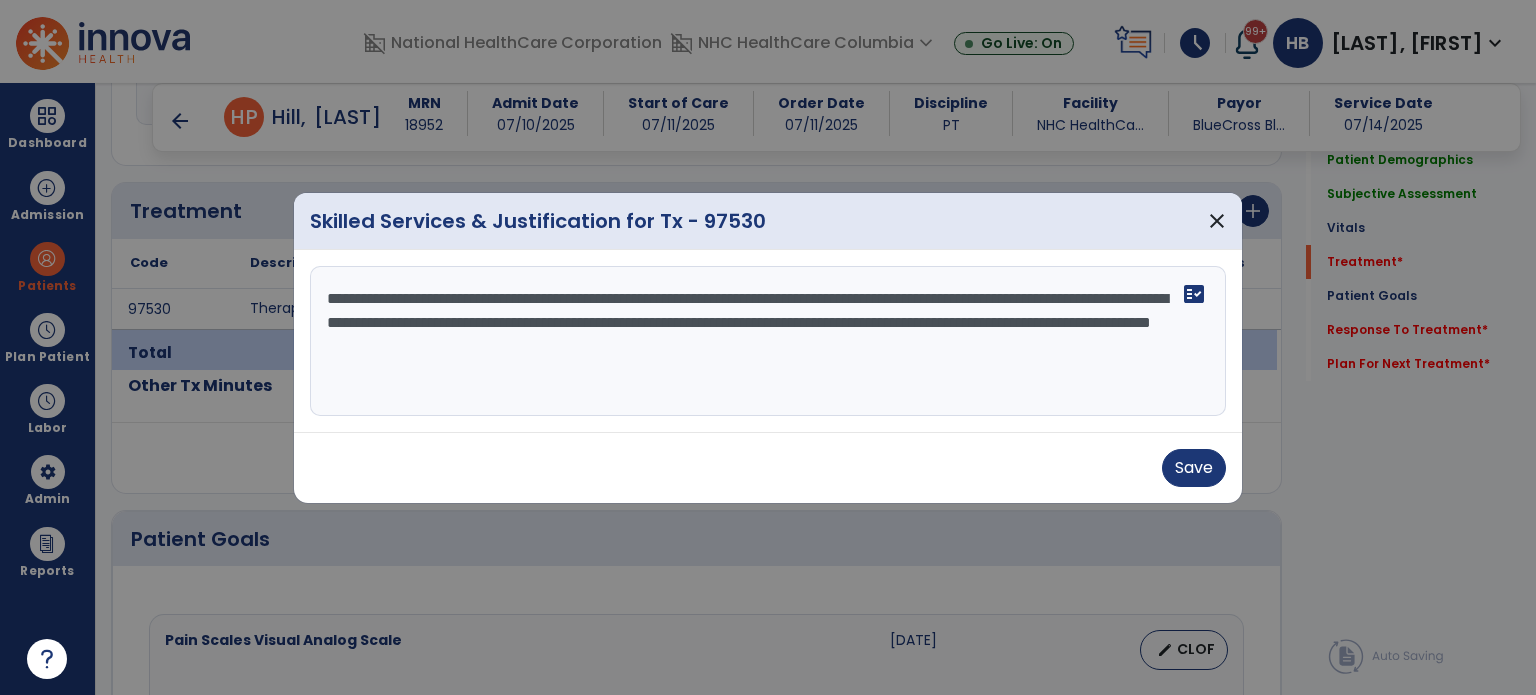 click on "**********" at bounding box center [768, 341] 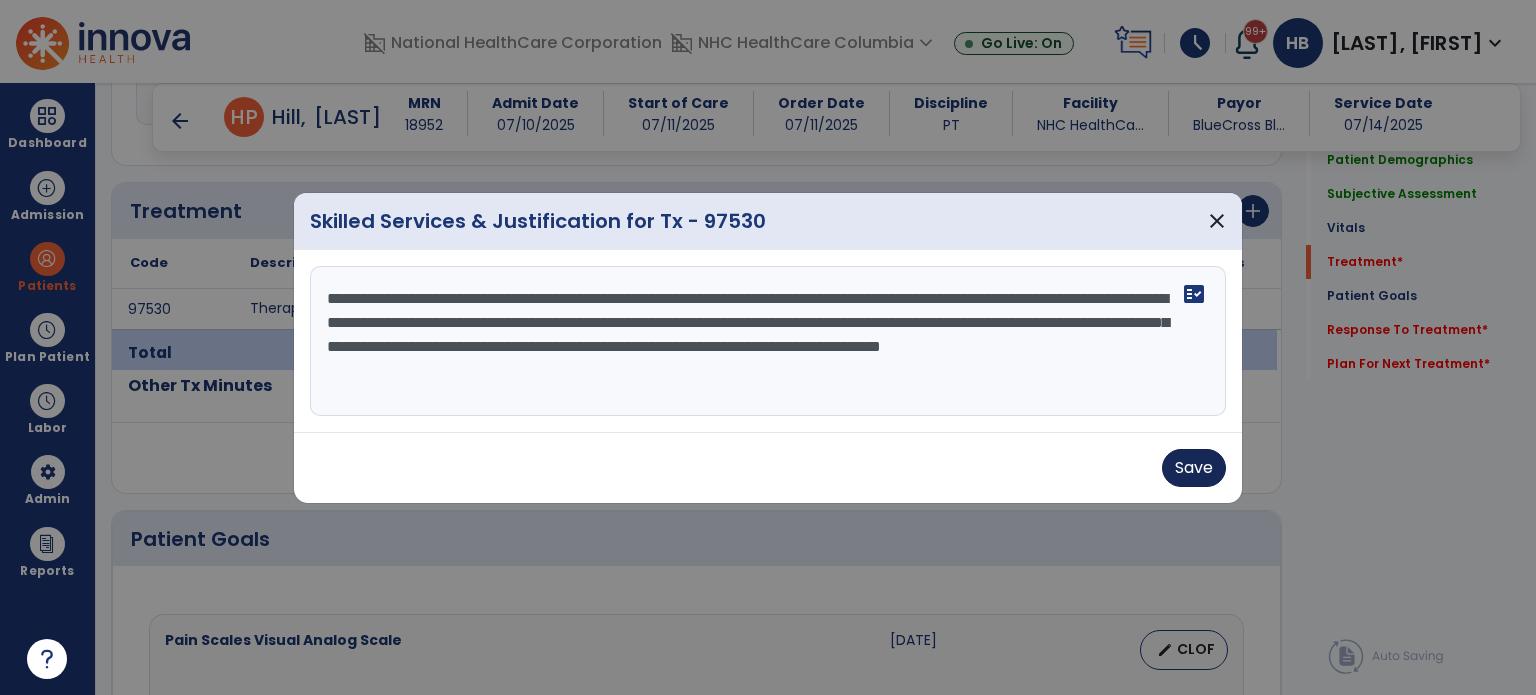 type on "**********" 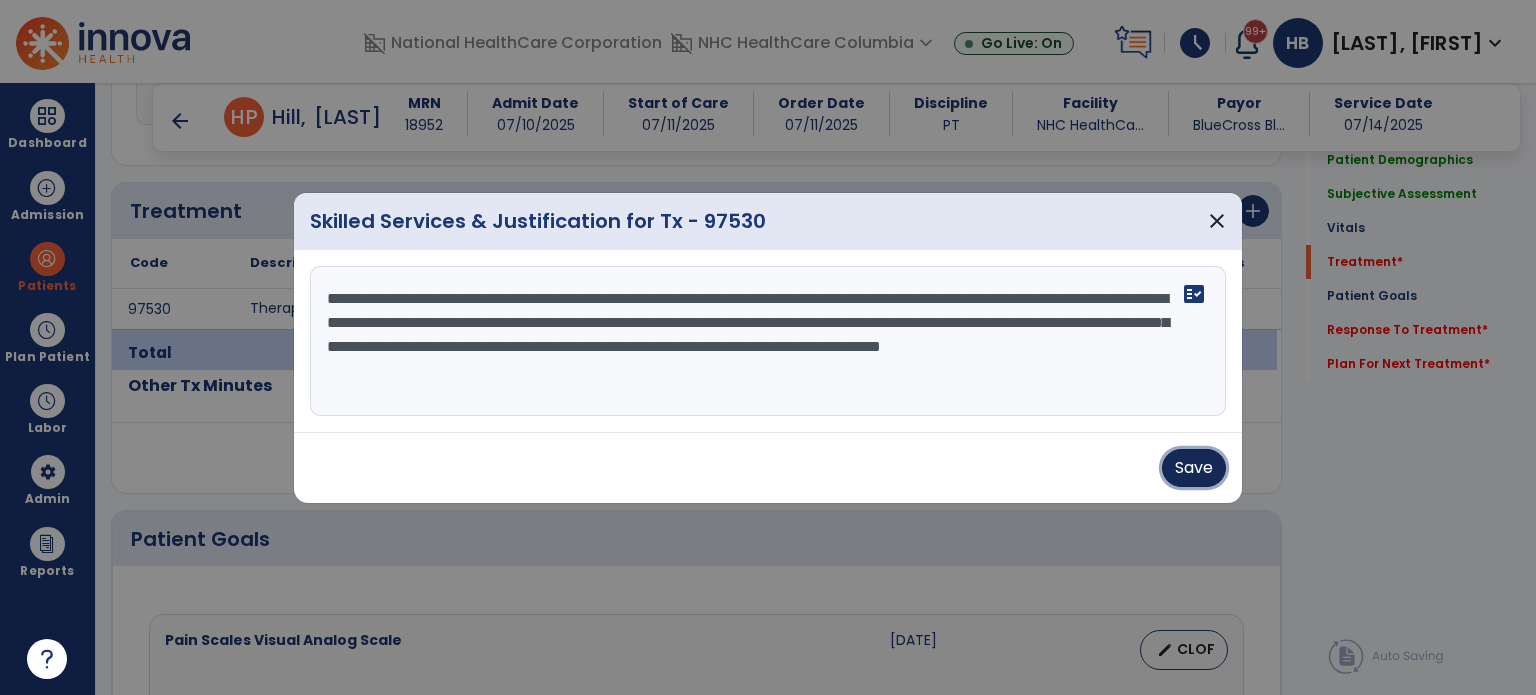 click on "Save" at bounding box center [1194, 468] 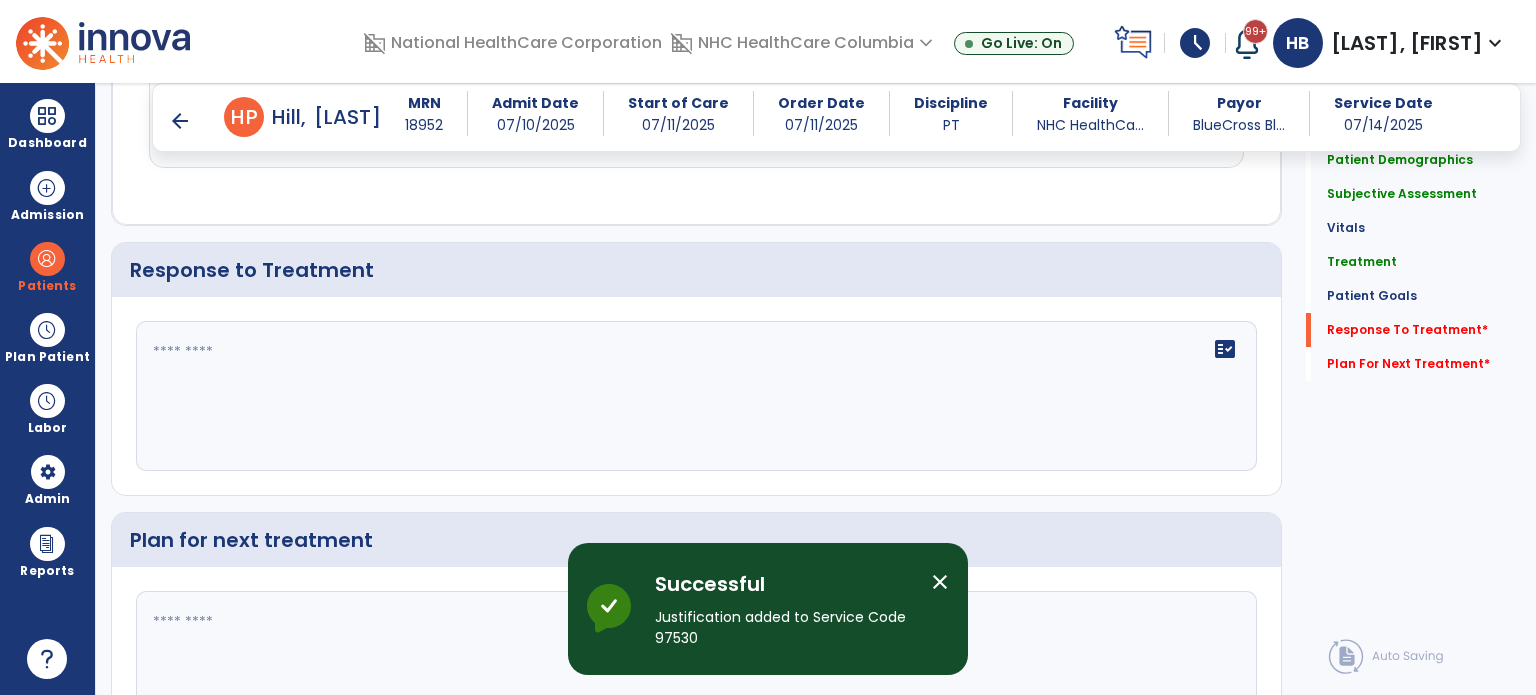 scroll, scrollTop: 2162, scrollLeft: 0, axis: vertical 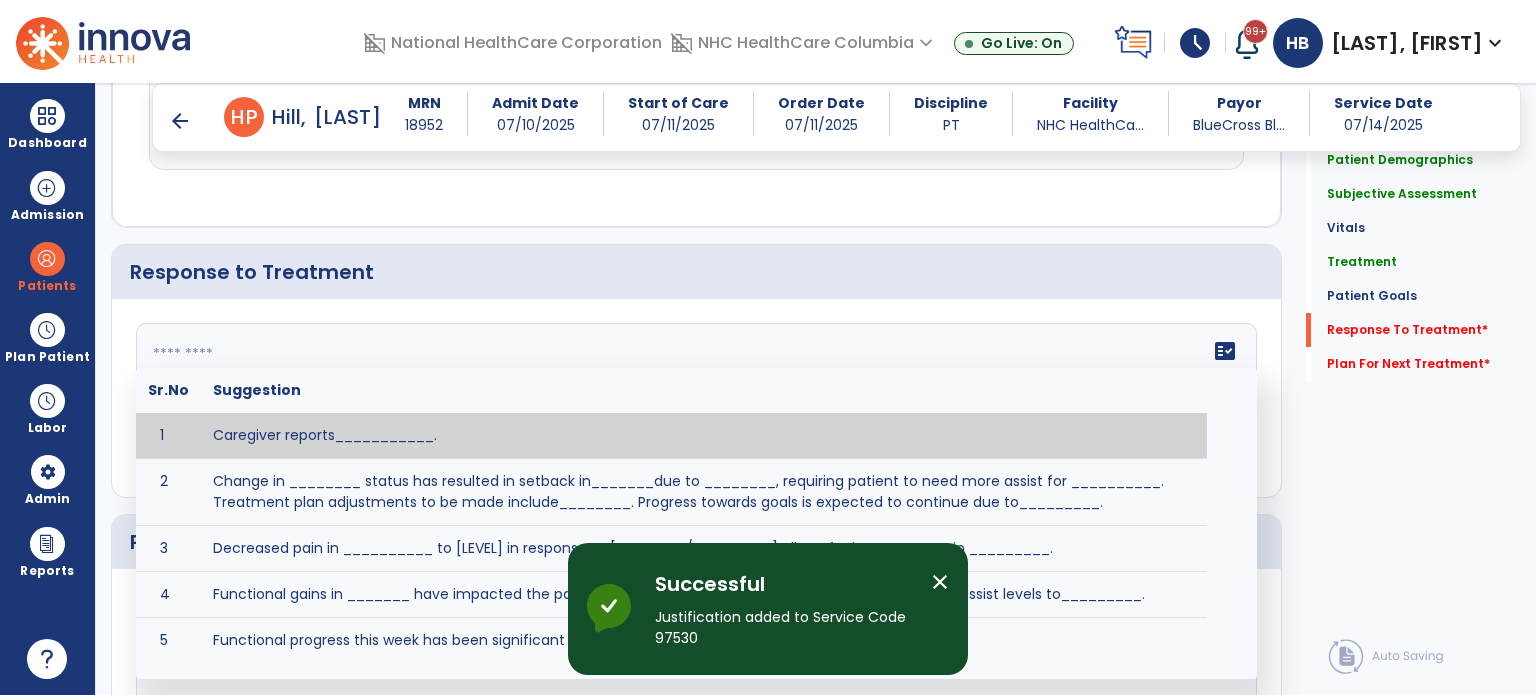 click on "fact_check  Sr.No Suggestion 1 Caregiver reports___________. 2 Change in ________ status has resulted in setback in_______due to ________, requiring patient to need more assist for __________.   Treatment plan adjustments to be made include________.  Progress towards goals is expected to continue due to_________. 3 Decreased pain in __________ to [LEVEL] in response to [MODALITY/TREATMENT] allows for improvement in _________. 4 Functional gains in _______ have impacted the patient's ability to perform_________ with a reduction in assist levels to_________. 5 Functional progress this week has been significant due to__________. 6 Gains in ________ have improved the patient's ability to perform ______with decreased levels of assist to___________. 7 Improvement in ________allows patient to tolerate higher levels of challenges in_________. 8 Pain in [AREA] has decreased to [LEVEL] in response to [TREATMENT/MODALITY], allowing fore ease in completing__________. 9 10 11 12 13 14 15 16 17 18 19 20 21" 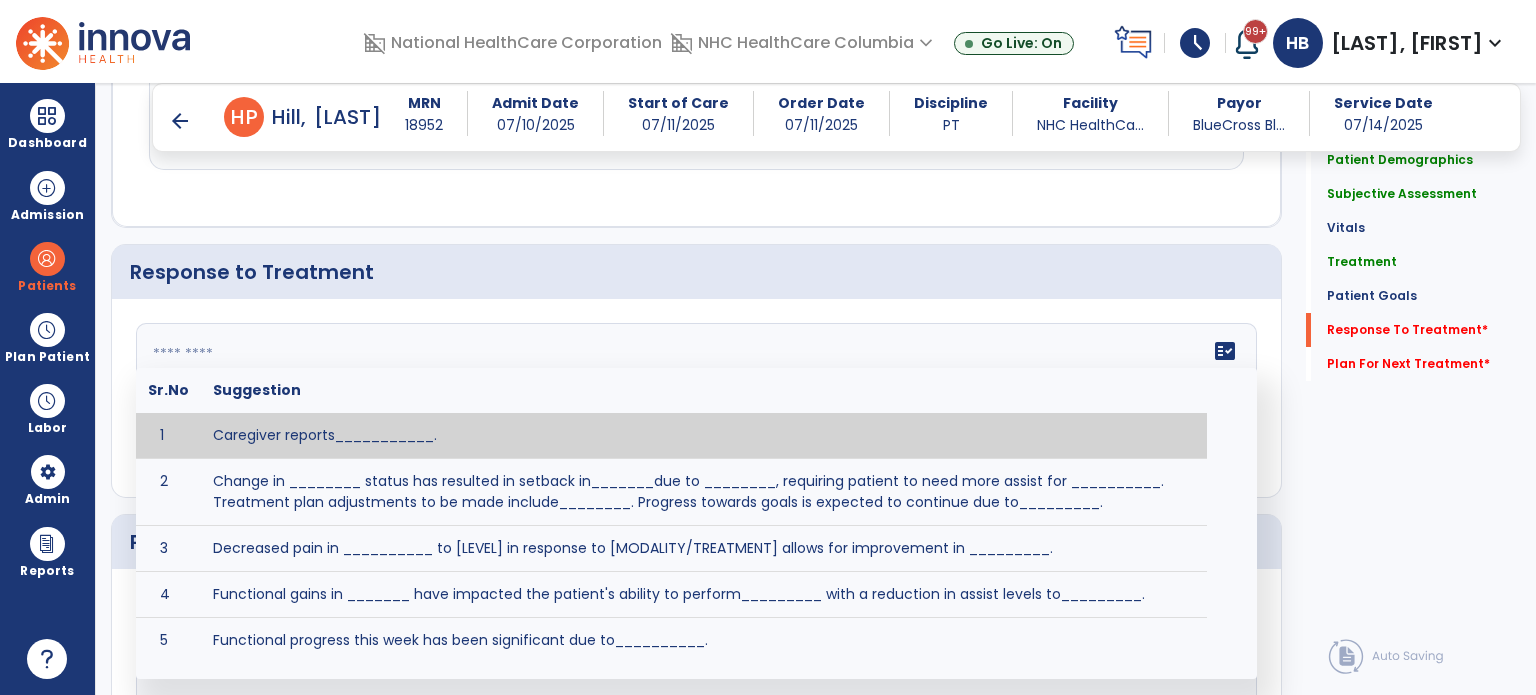 type on "*" 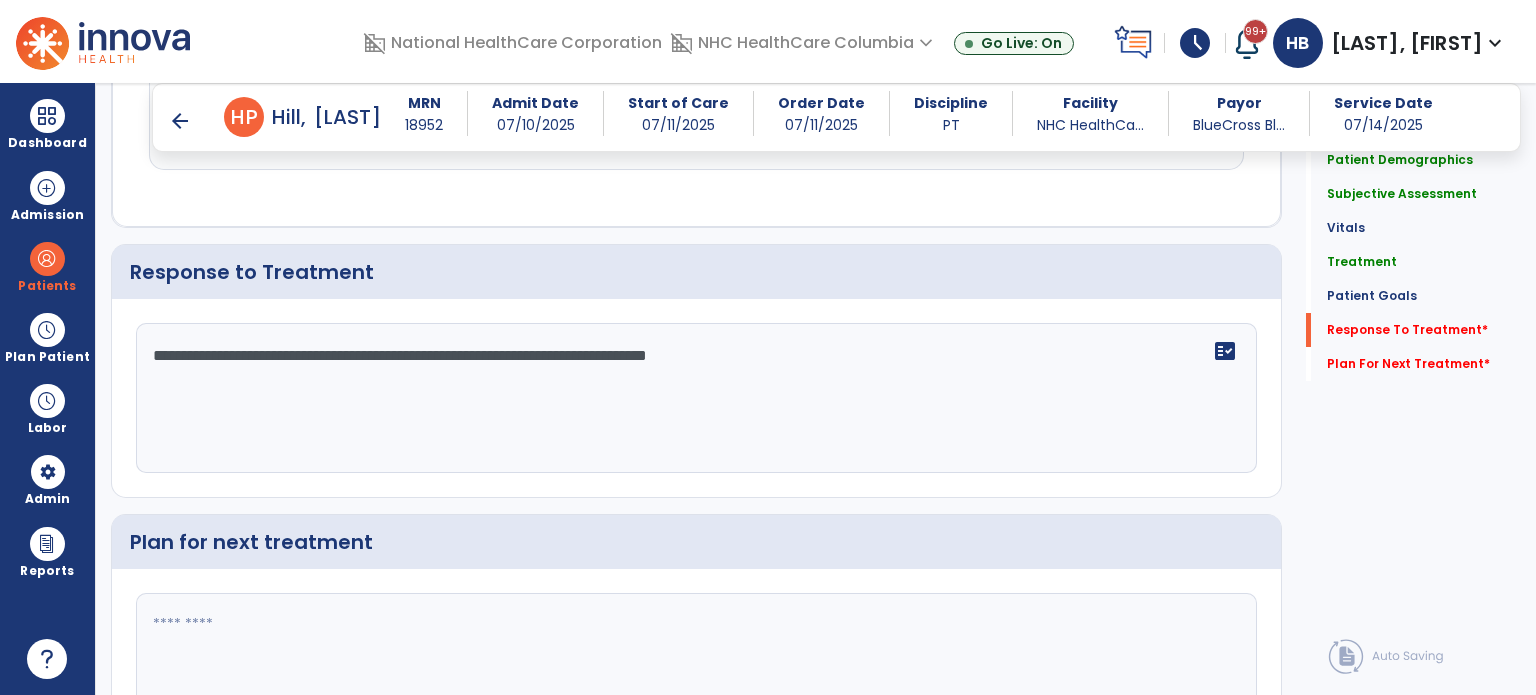 type on "**********" 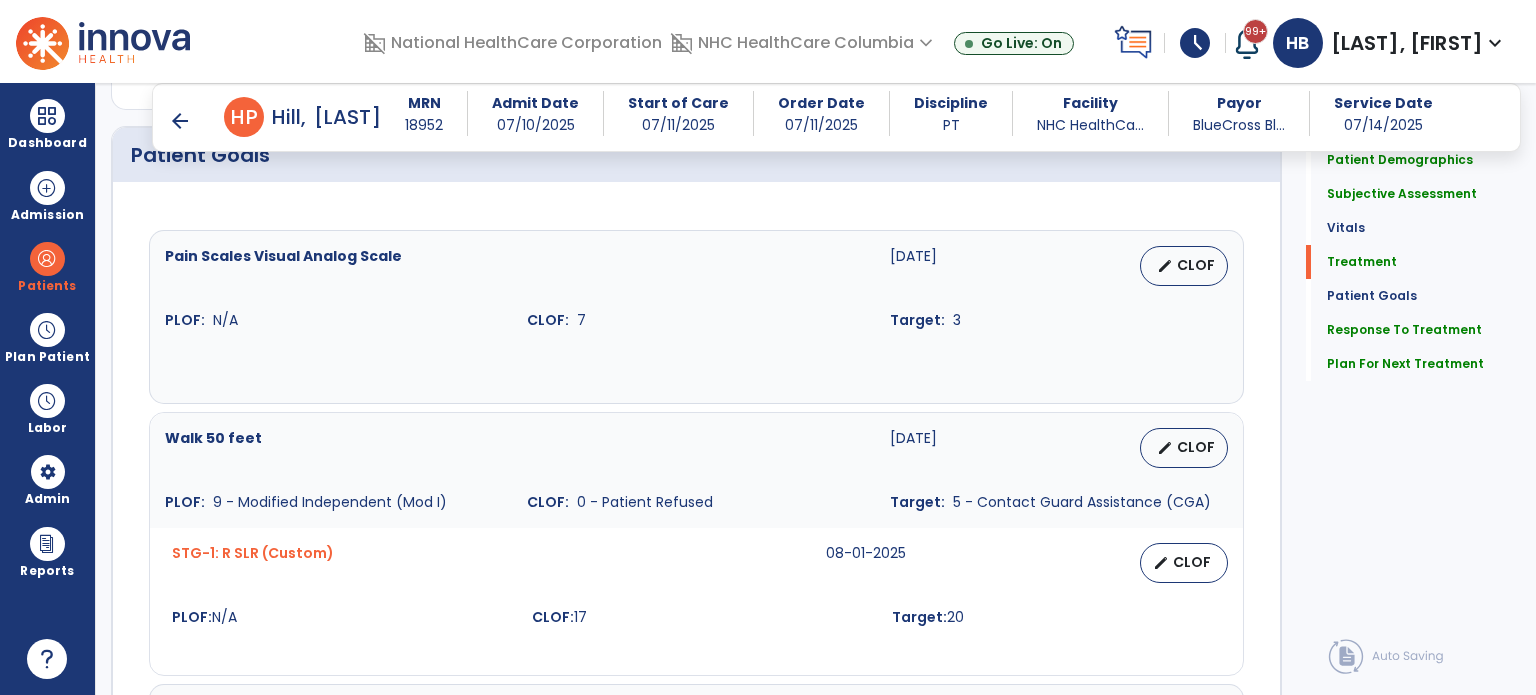 scroll, scrollTop: 1132, scrollLeft: 0, axis: vertical 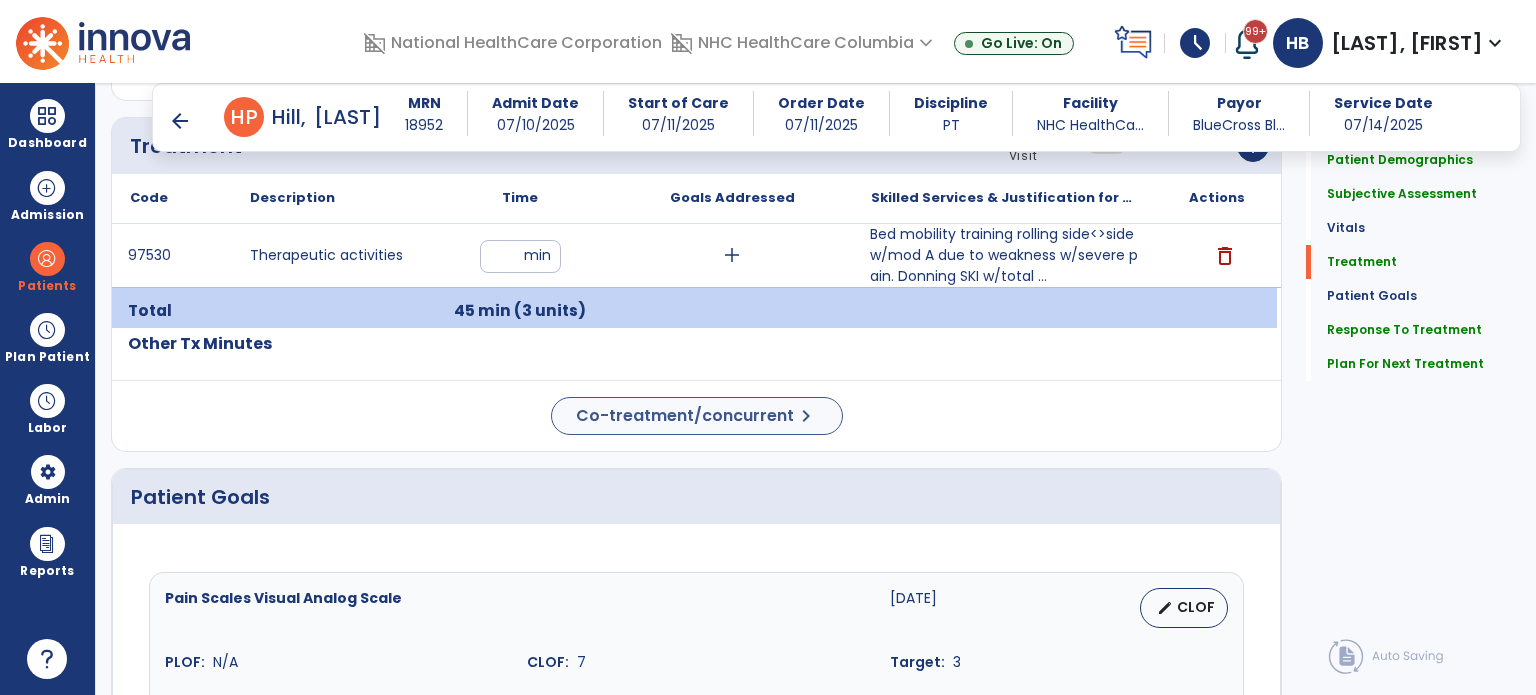 type on "**********" 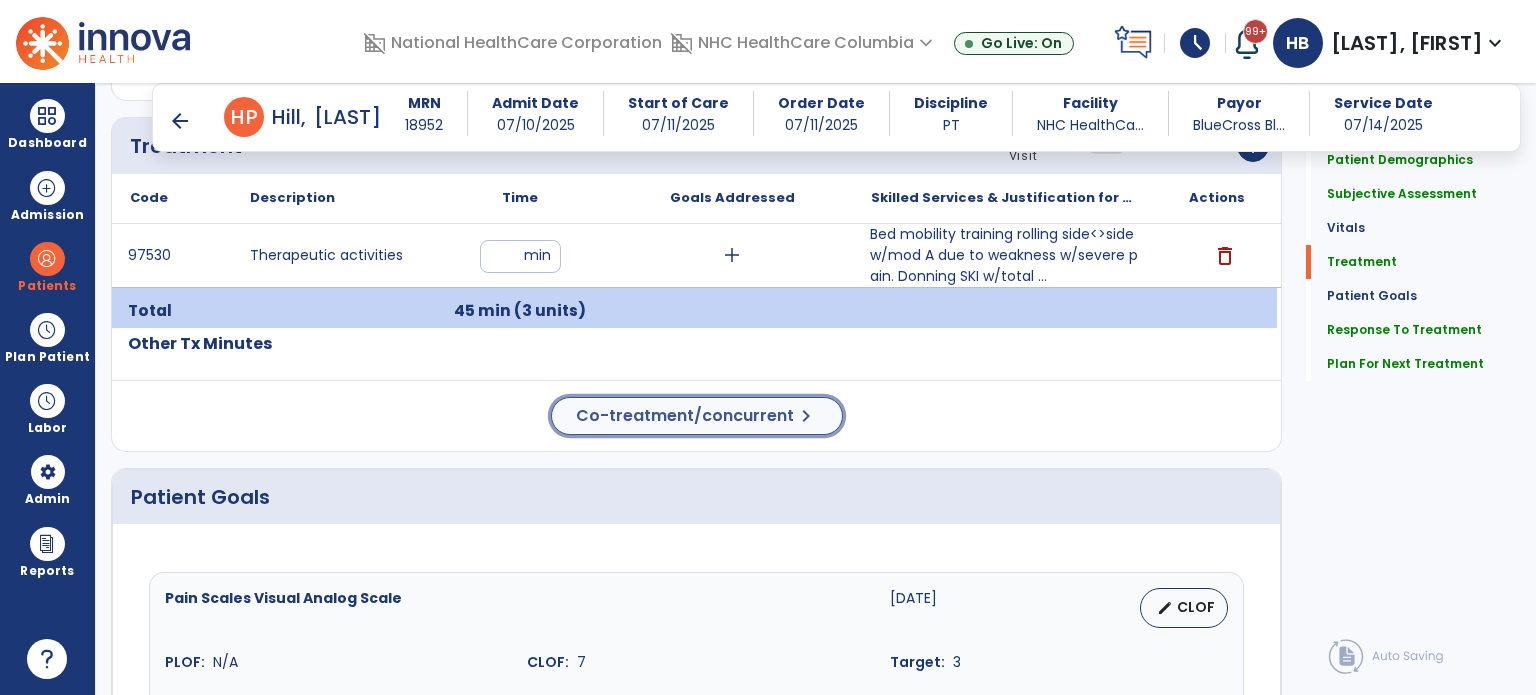 click on "Co-treatment/concurrent" 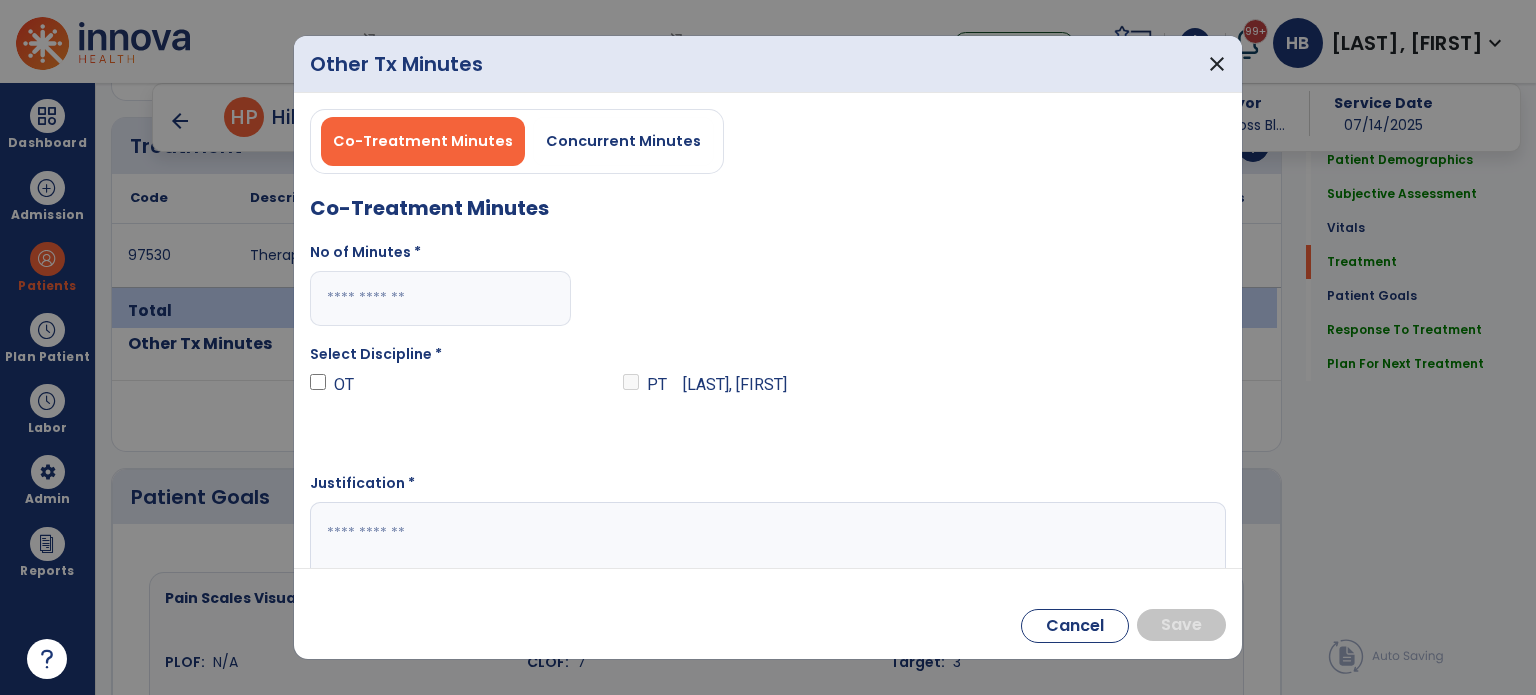 click at bounding box center [440, 298] 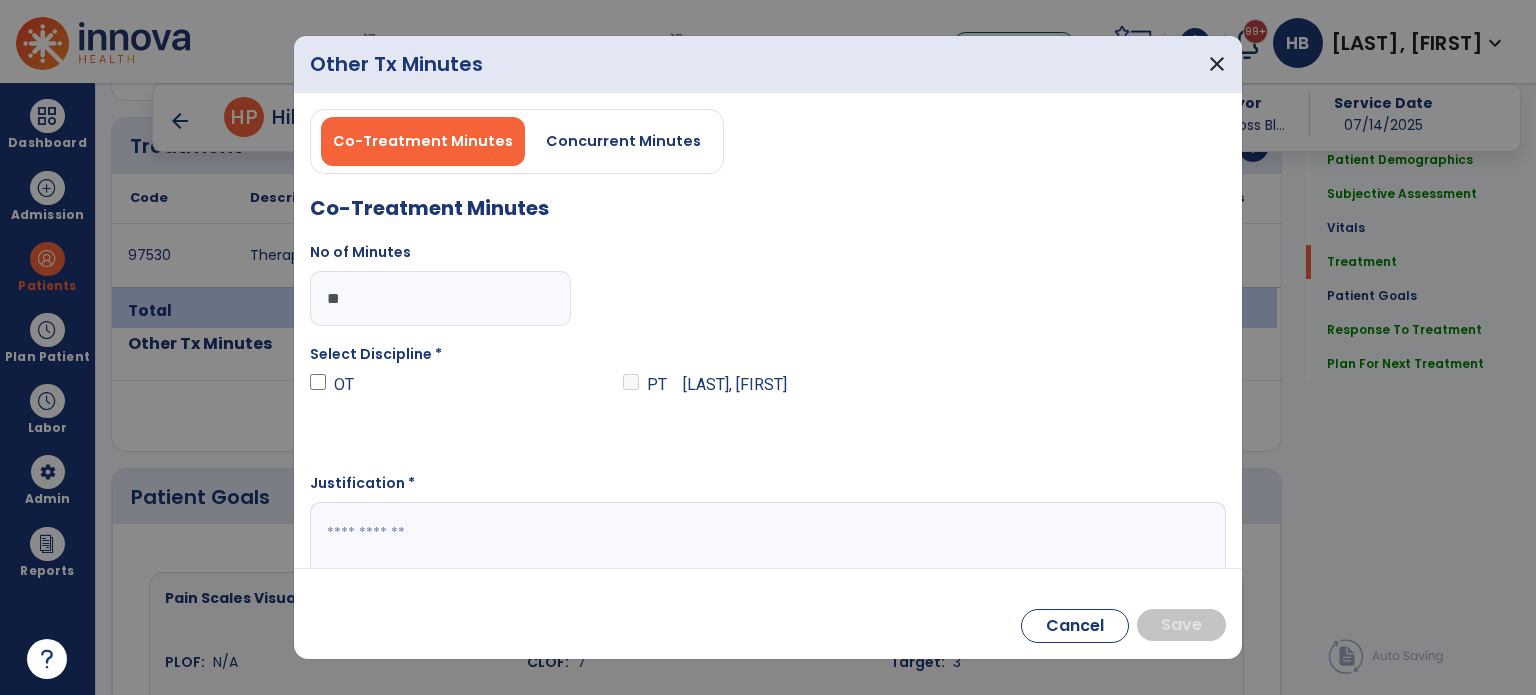 type on "**" 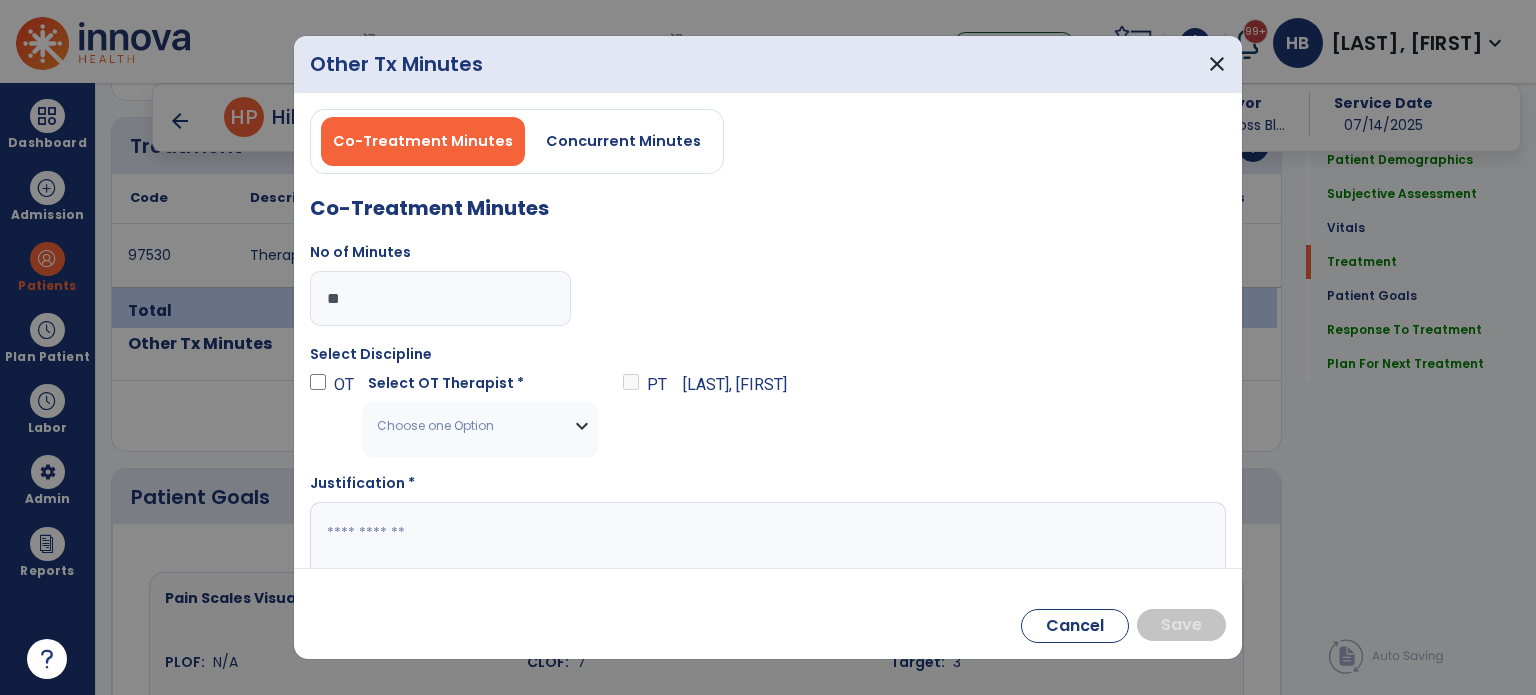 click on "Choose one Option" at bounding box center (468, 426) 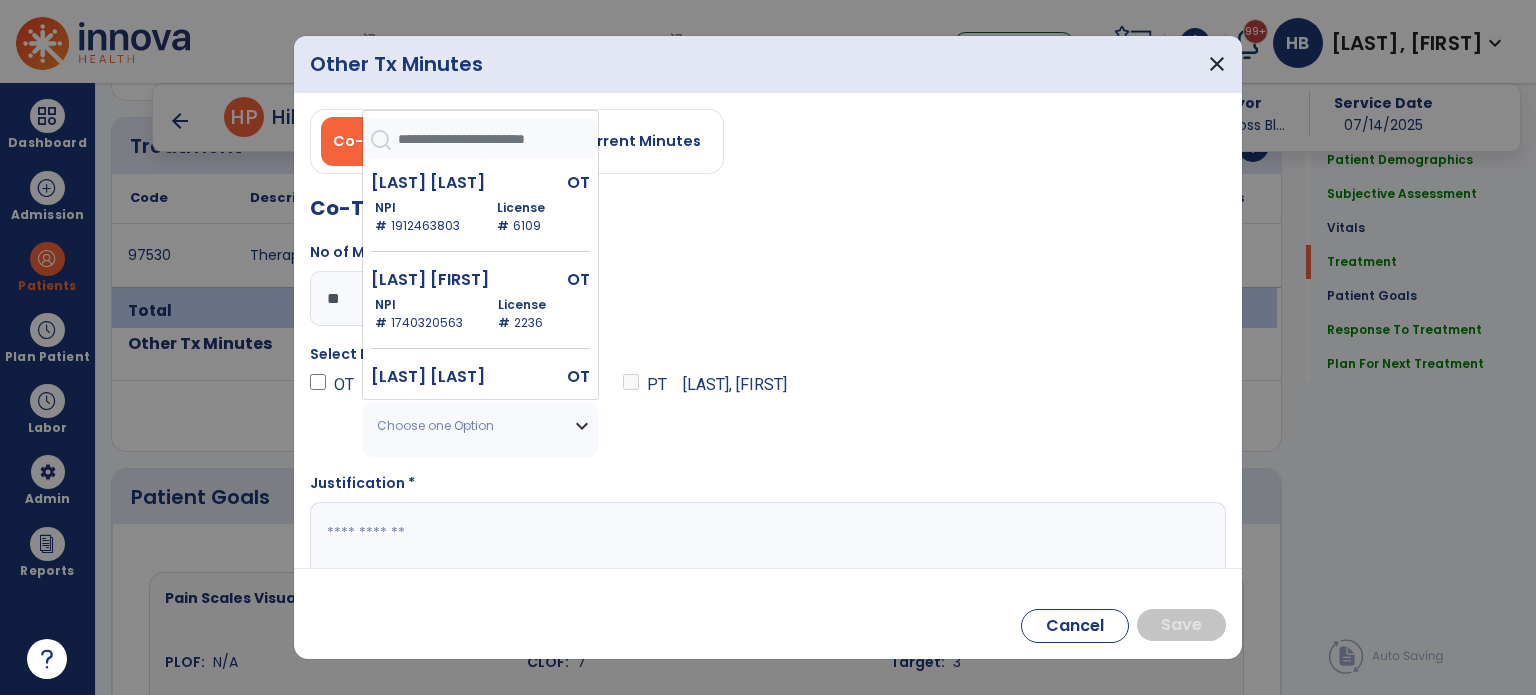 click at bounding box center [498, 139] 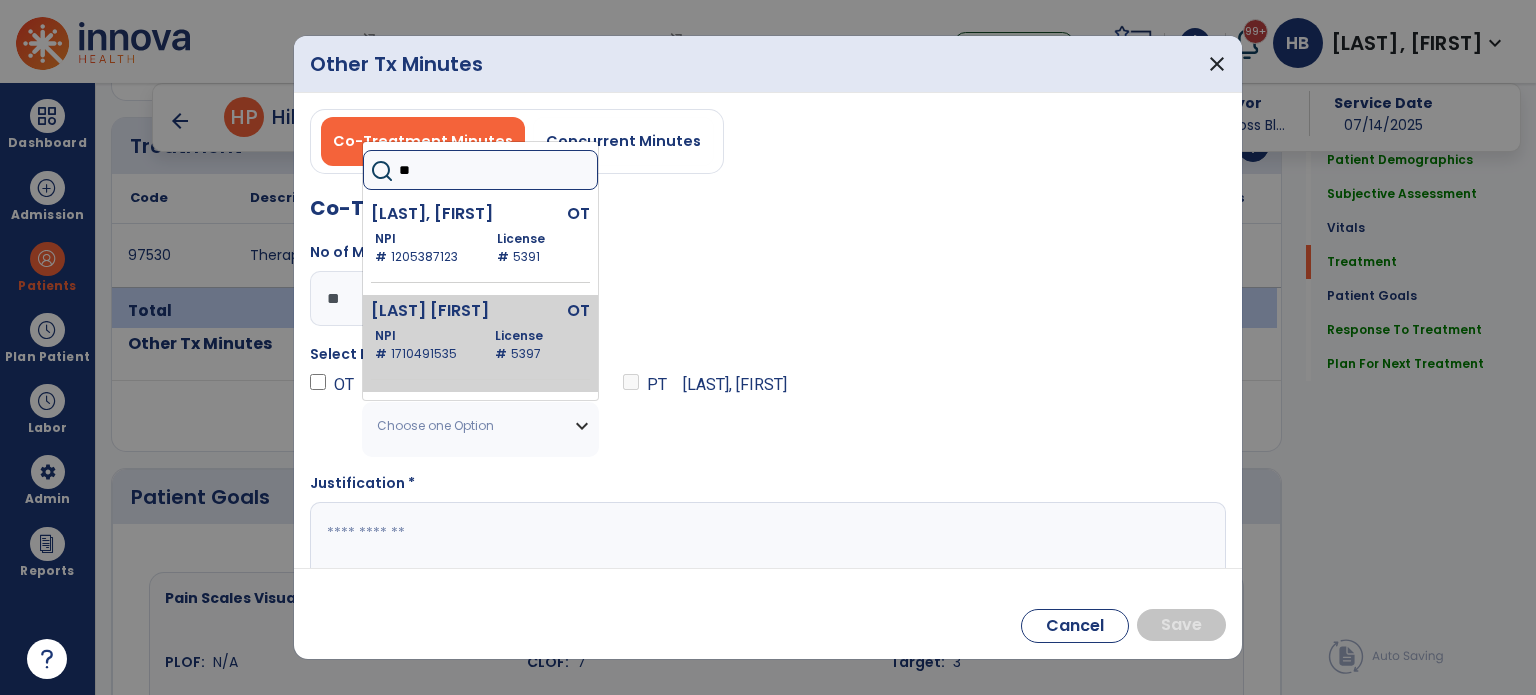 type on "**" 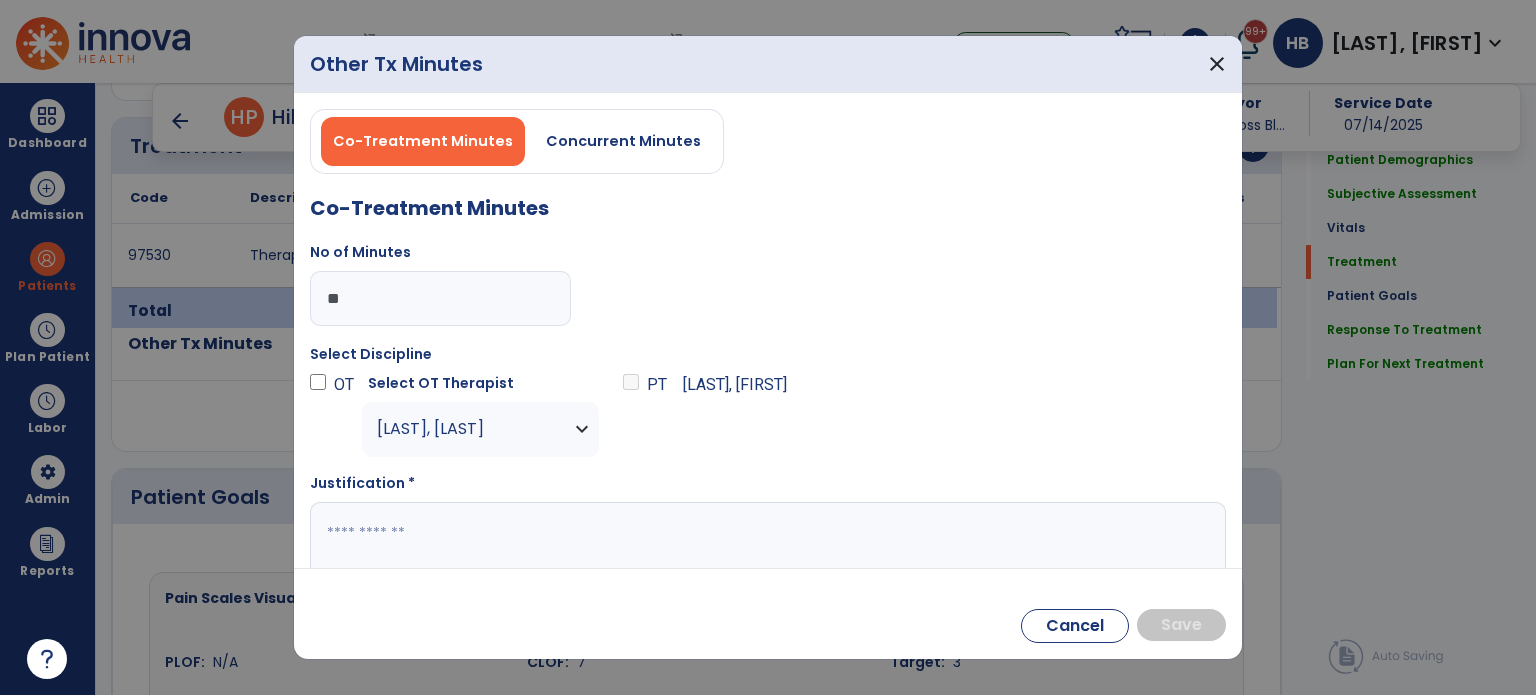 scroll, scrollTop: 26, scrollLeft: 0, axis: vertical 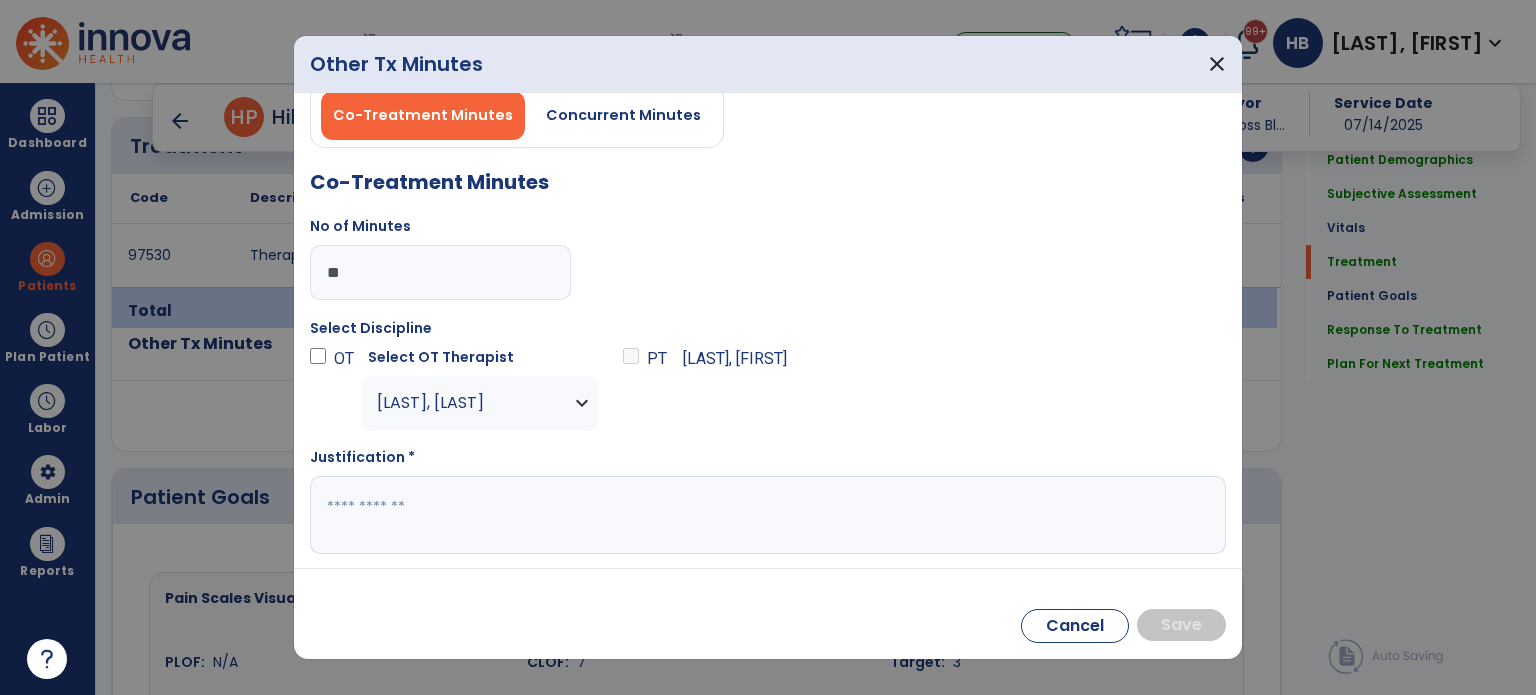 click at bounding box center [766, 515] 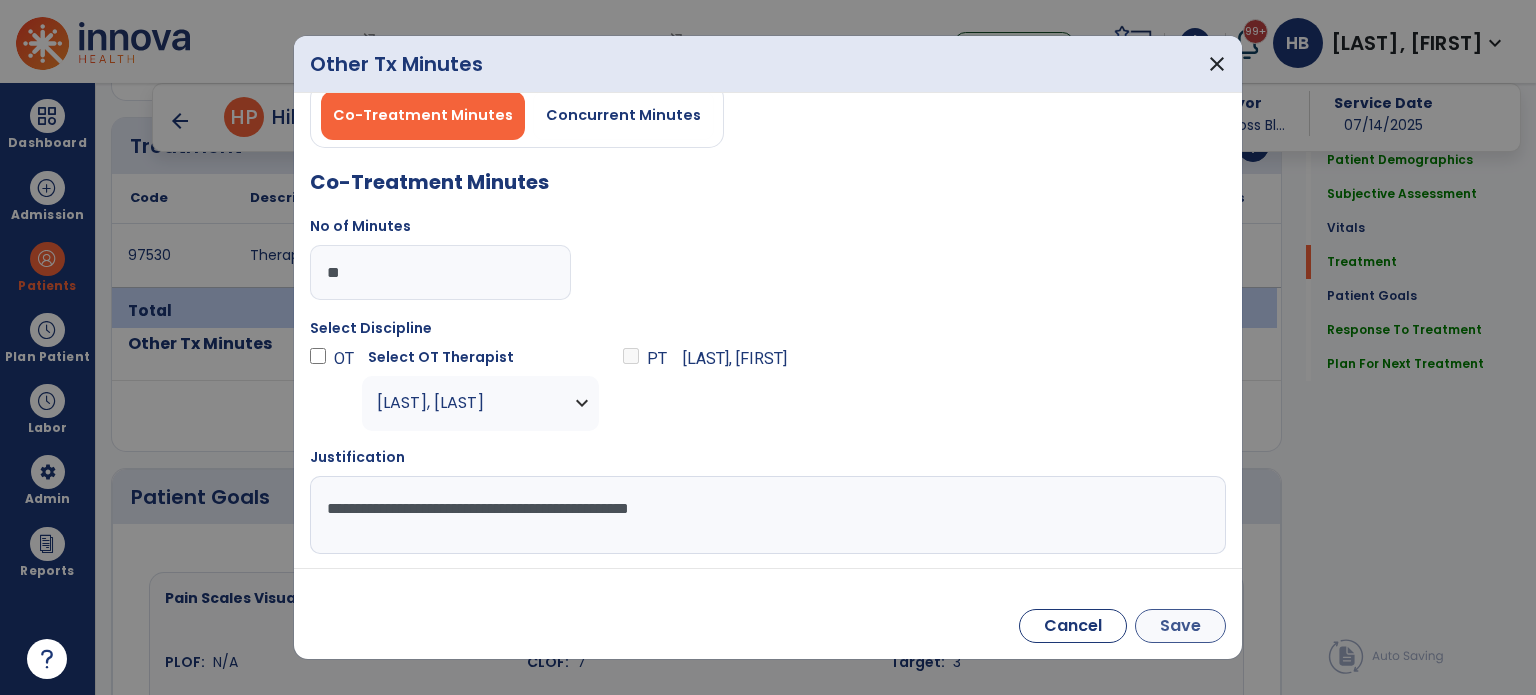 type on "**********" 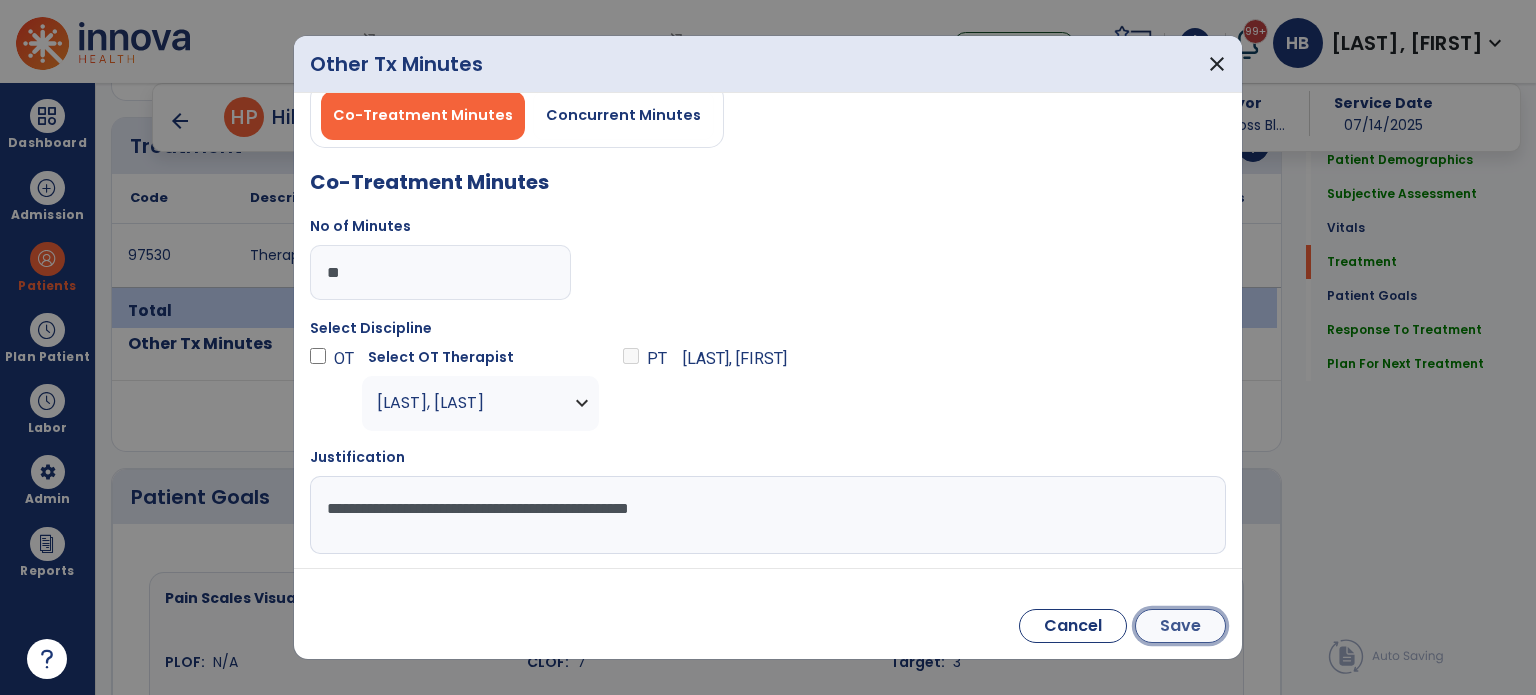 click on "Save" at bounding box center (1180, 626) 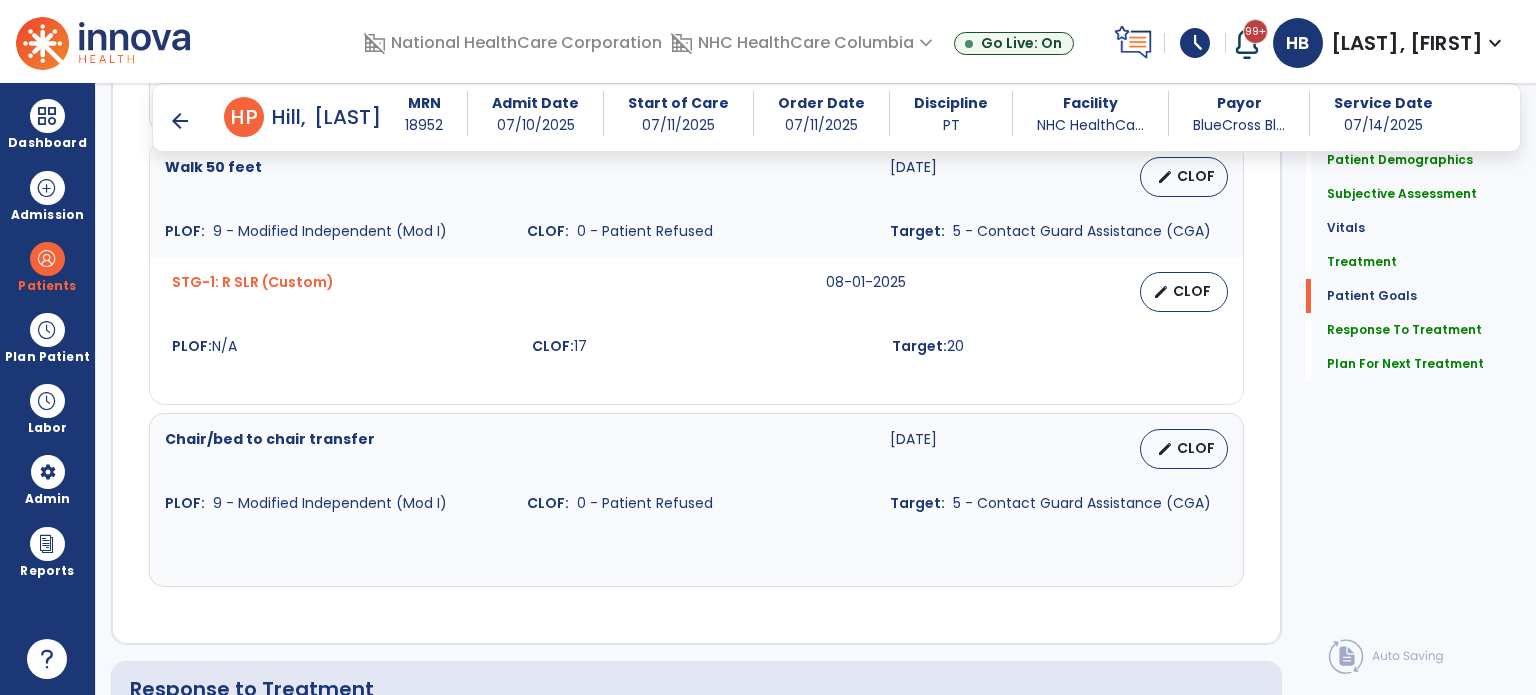 scroll, scrollTop: 2371, scrollLeft: 0, axis: vertical 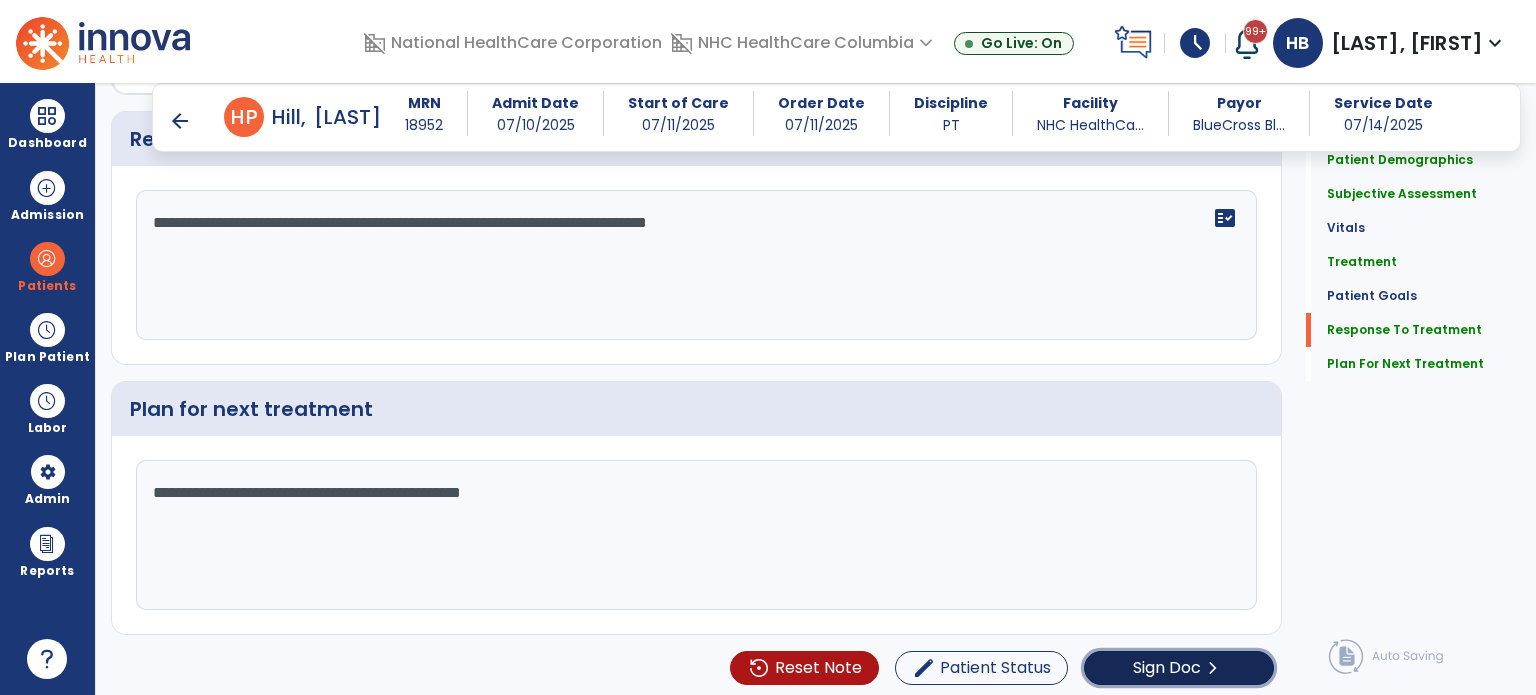 click on "Sign Doc" 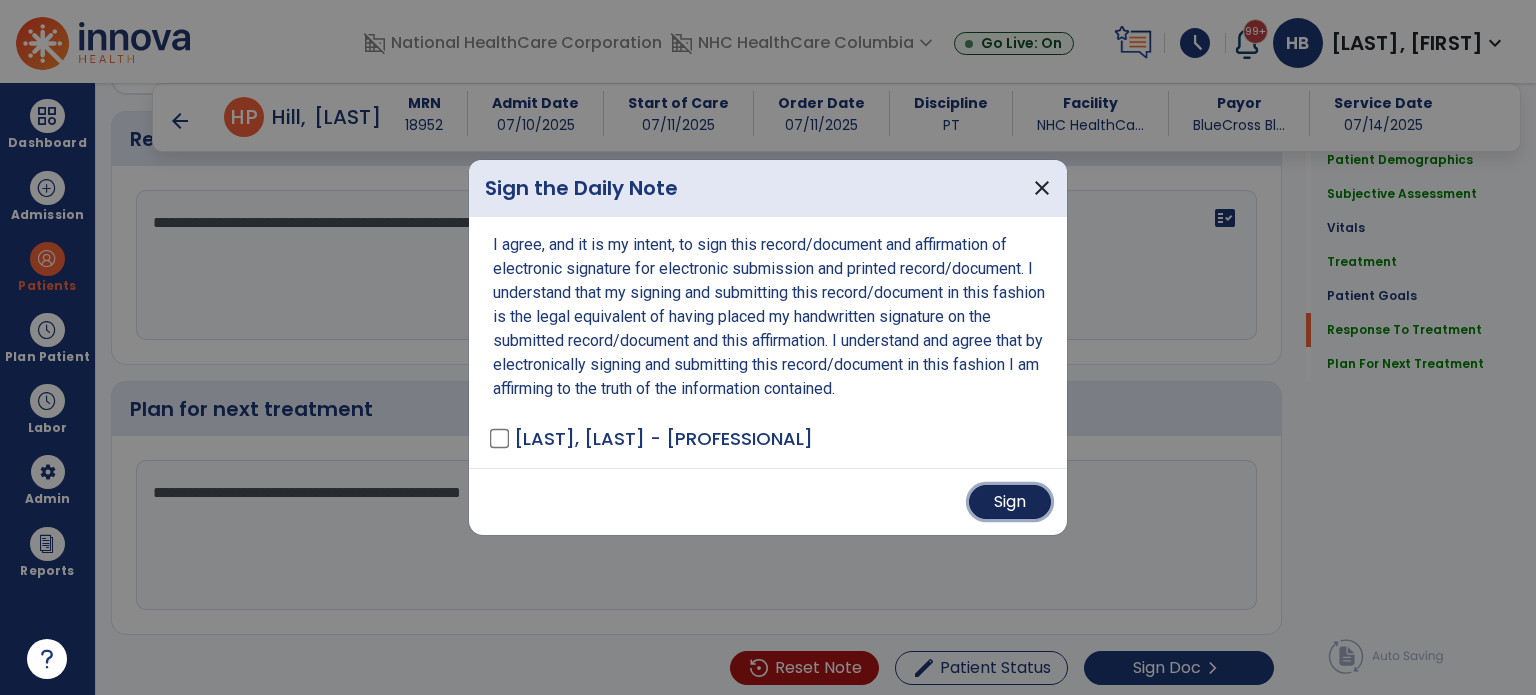 click on "Sign" at bounding box center (1010, 502) 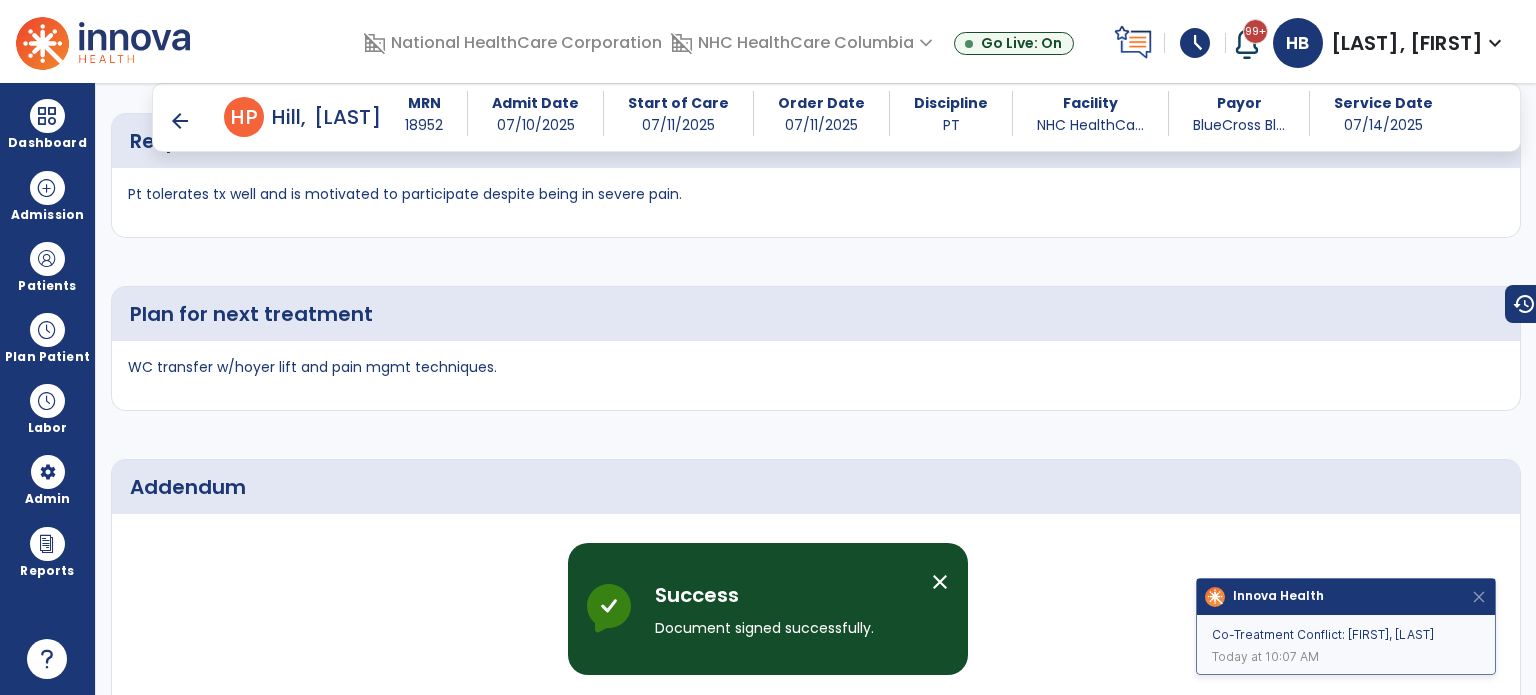 scroll, scrollTop: 3000, scrollLeft: 0, axis: vertical 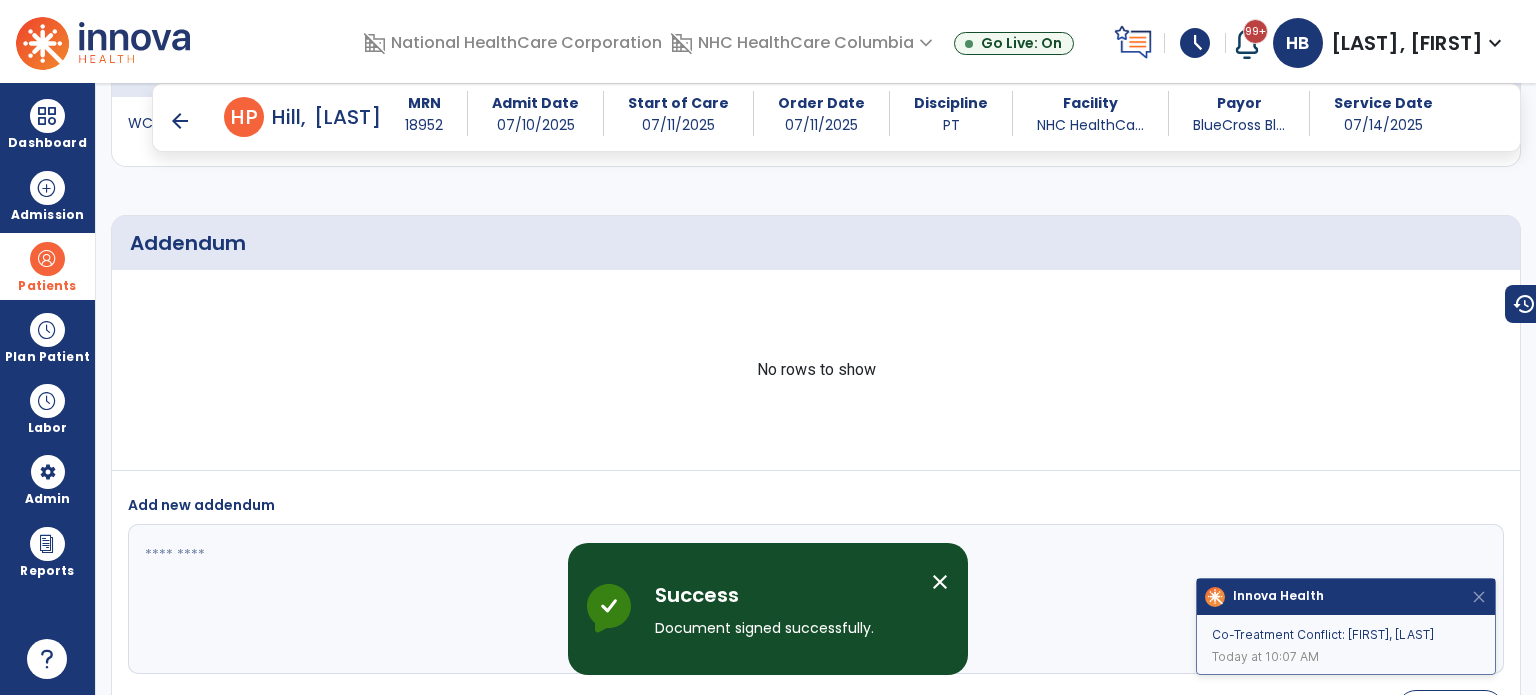 click on "Patients" at bounding box center (47, 266) 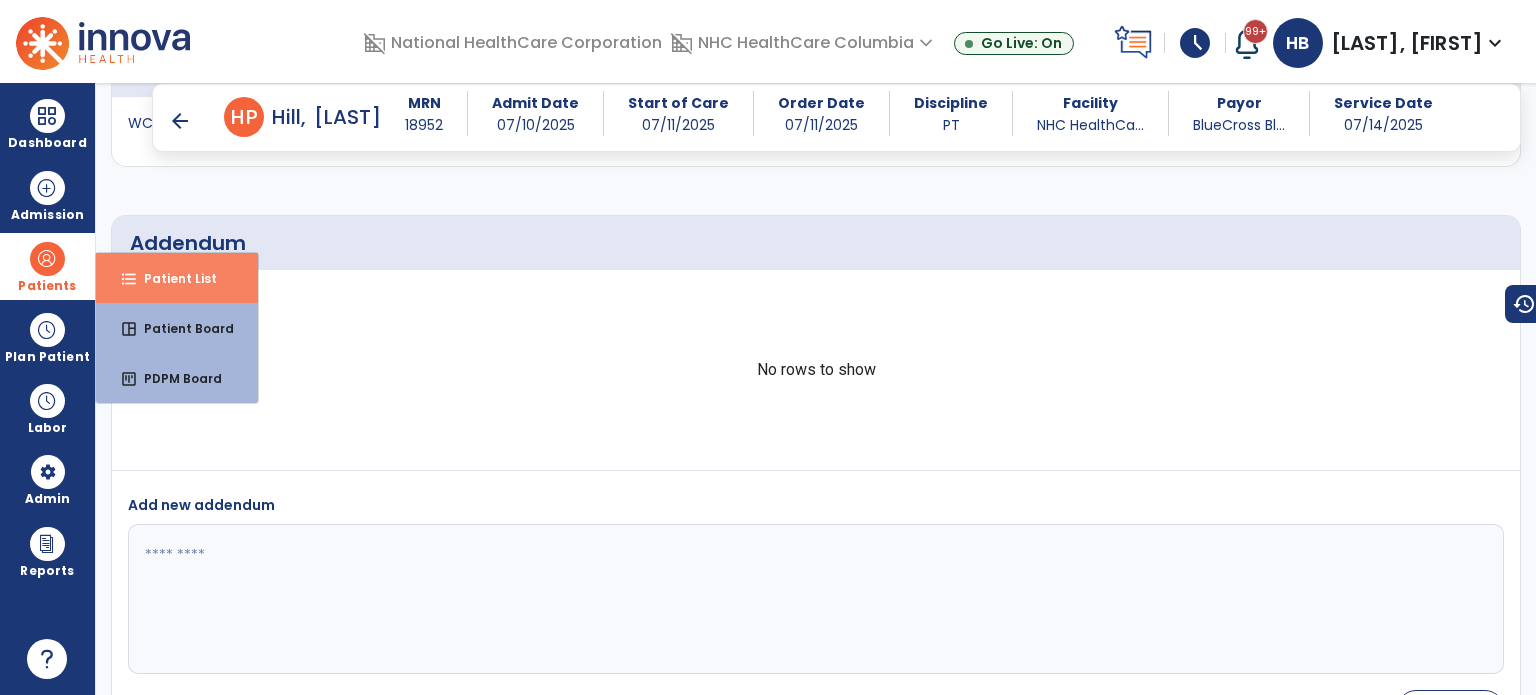 click on "format_list_bulleted  Patient List" at bounding box center (177, 278) 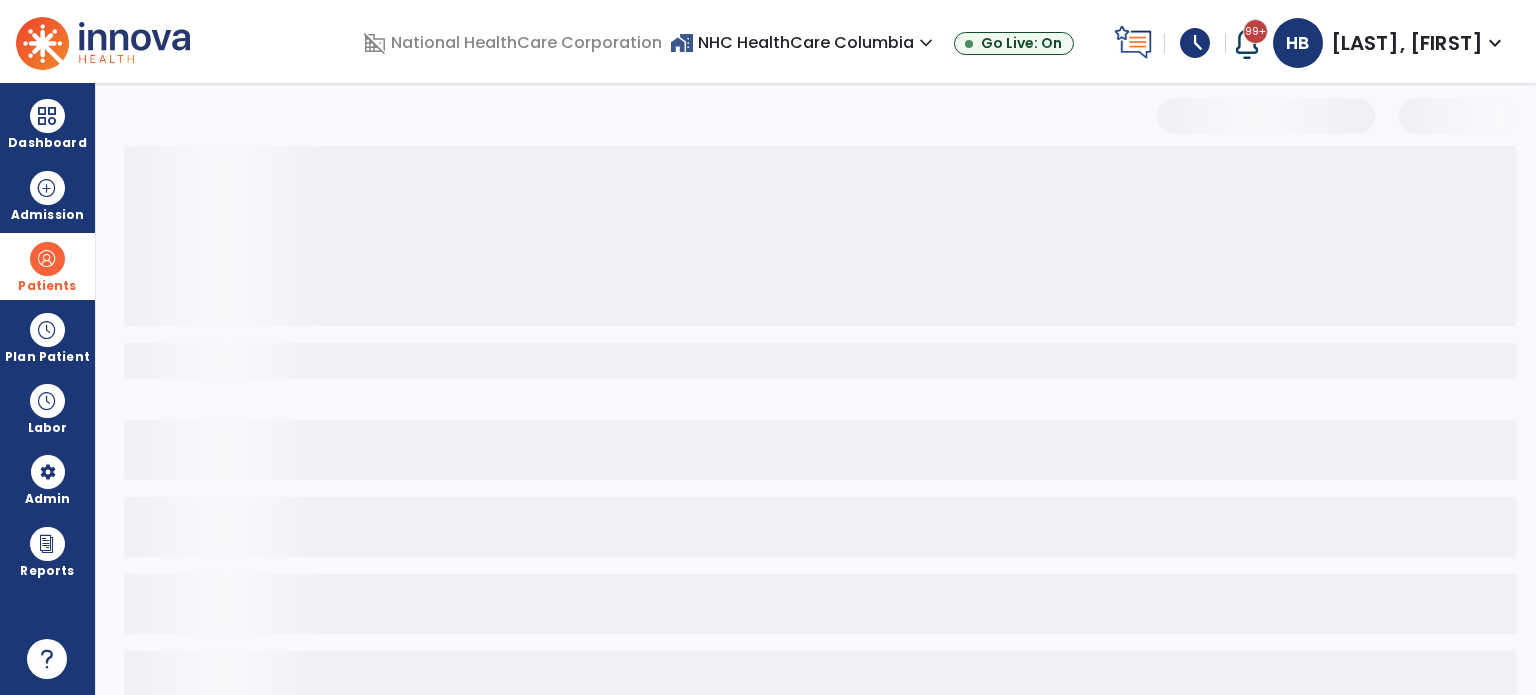 scroll, scrollTop: 46, scrollLeft: 0, axis: vertical 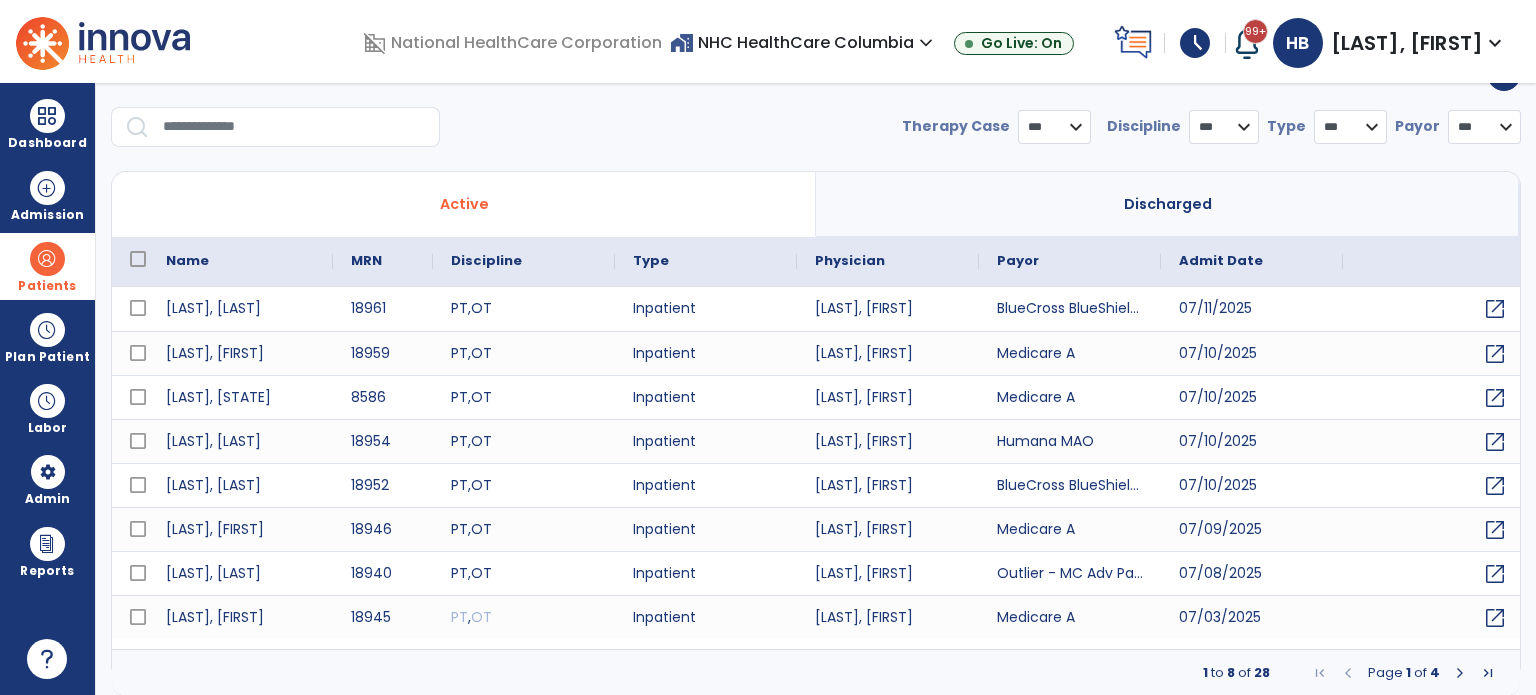 select on "***" 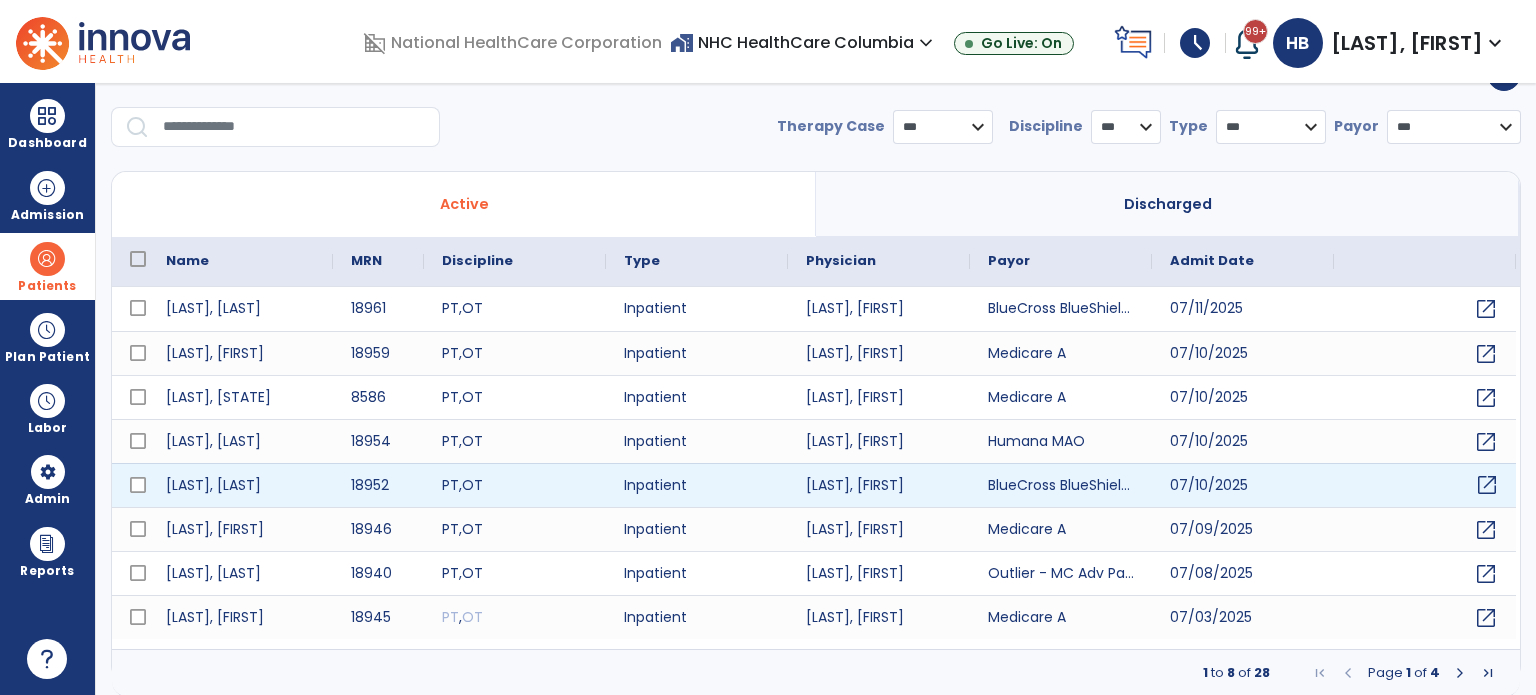 click on "open_in_new" at bounding box center [1487, 485] 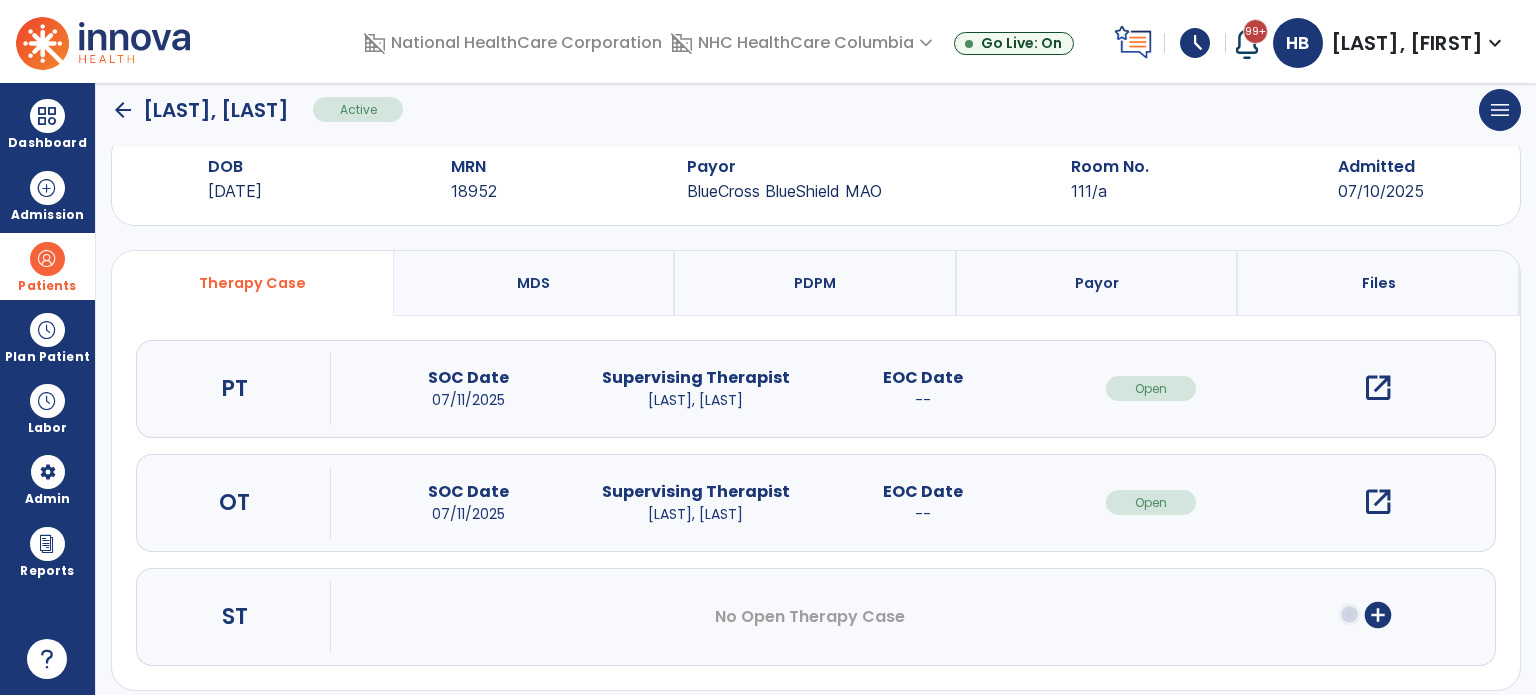 click on "open_in_new" at bounding box center [1378, 388] 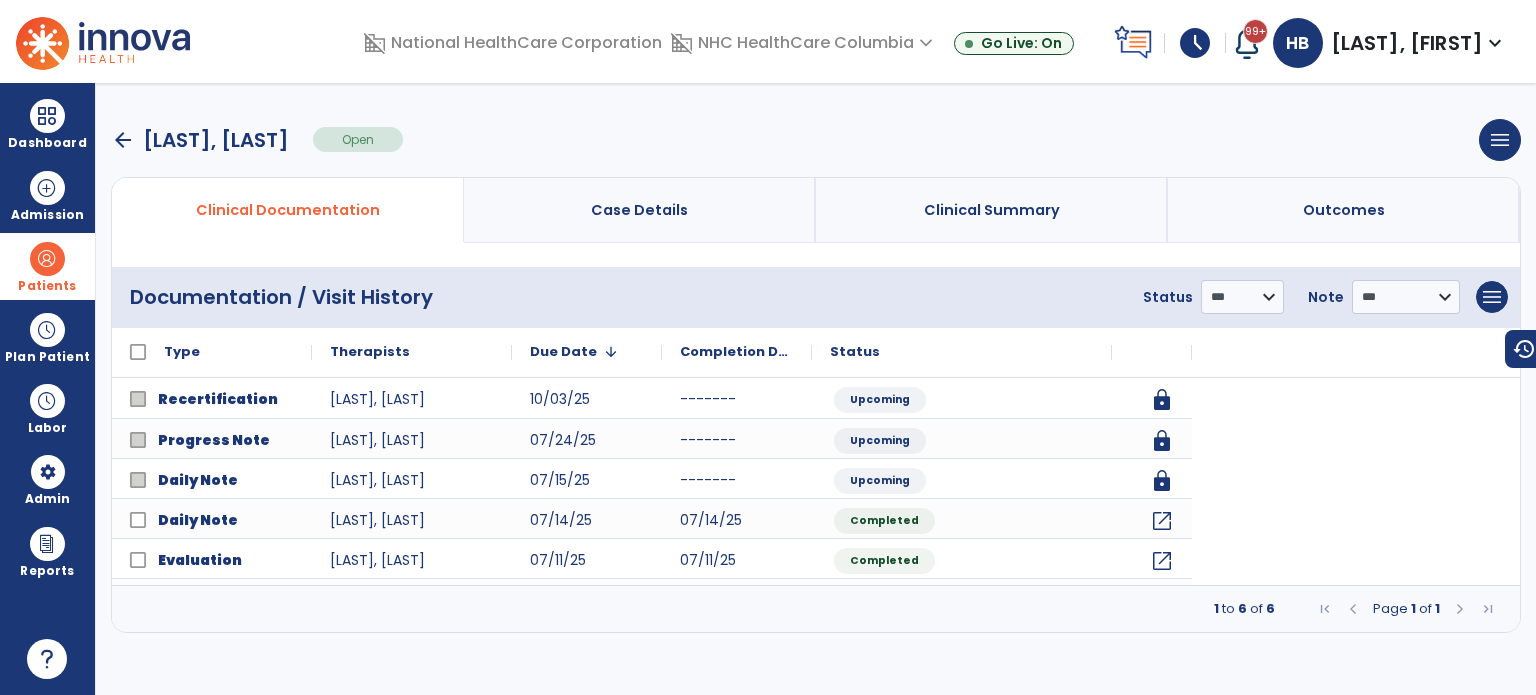 scroll, scrollTop: 0, scrollLeft: 0, axis: both 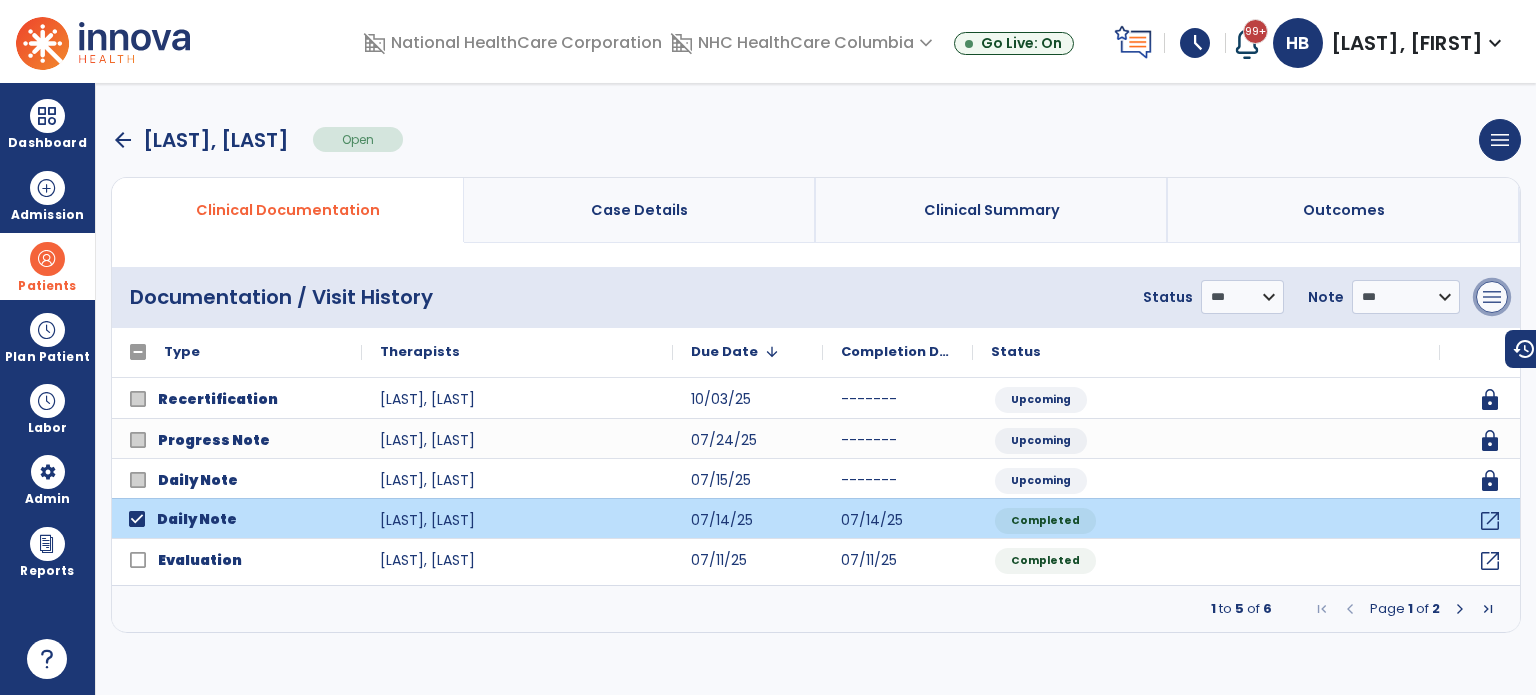 click on "menu" at bounding box center (1492, 297) 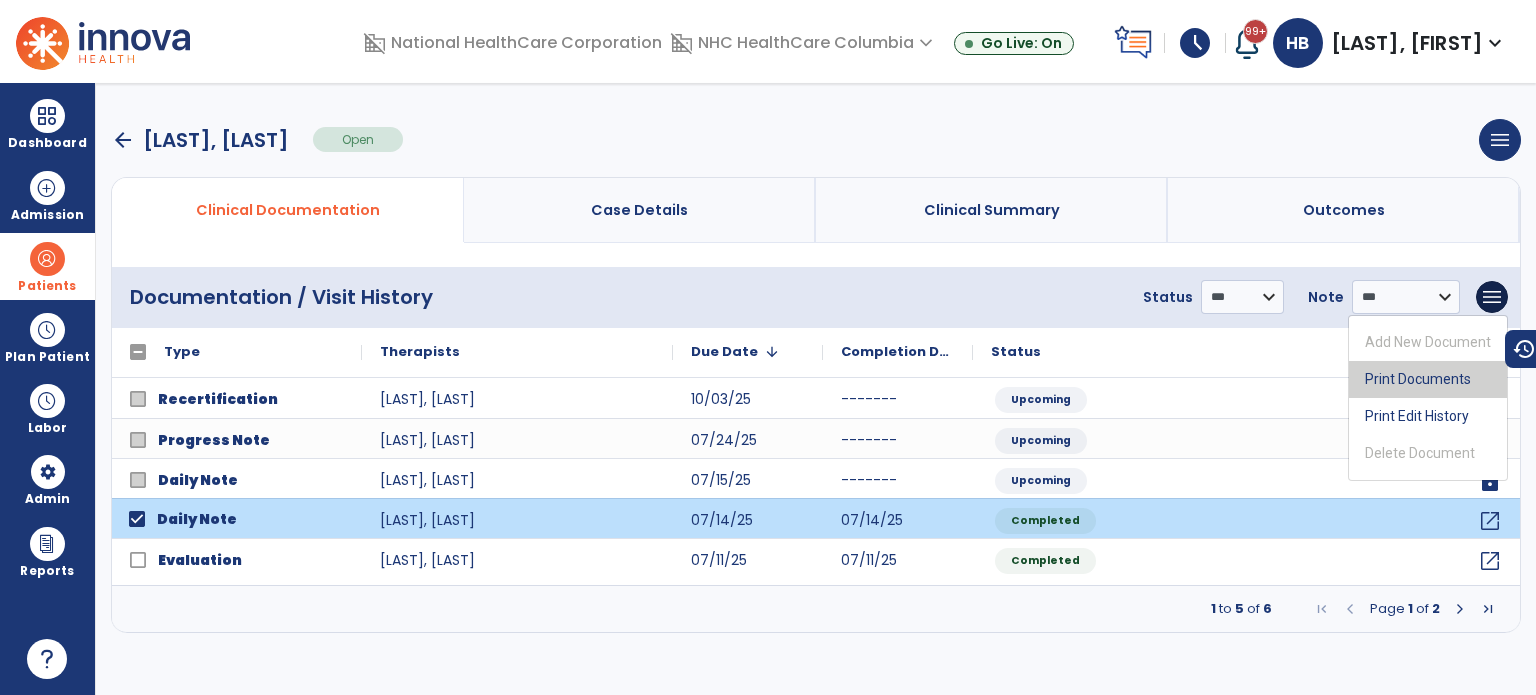 click on "Print Documents" at bounding box center (1428, 379) 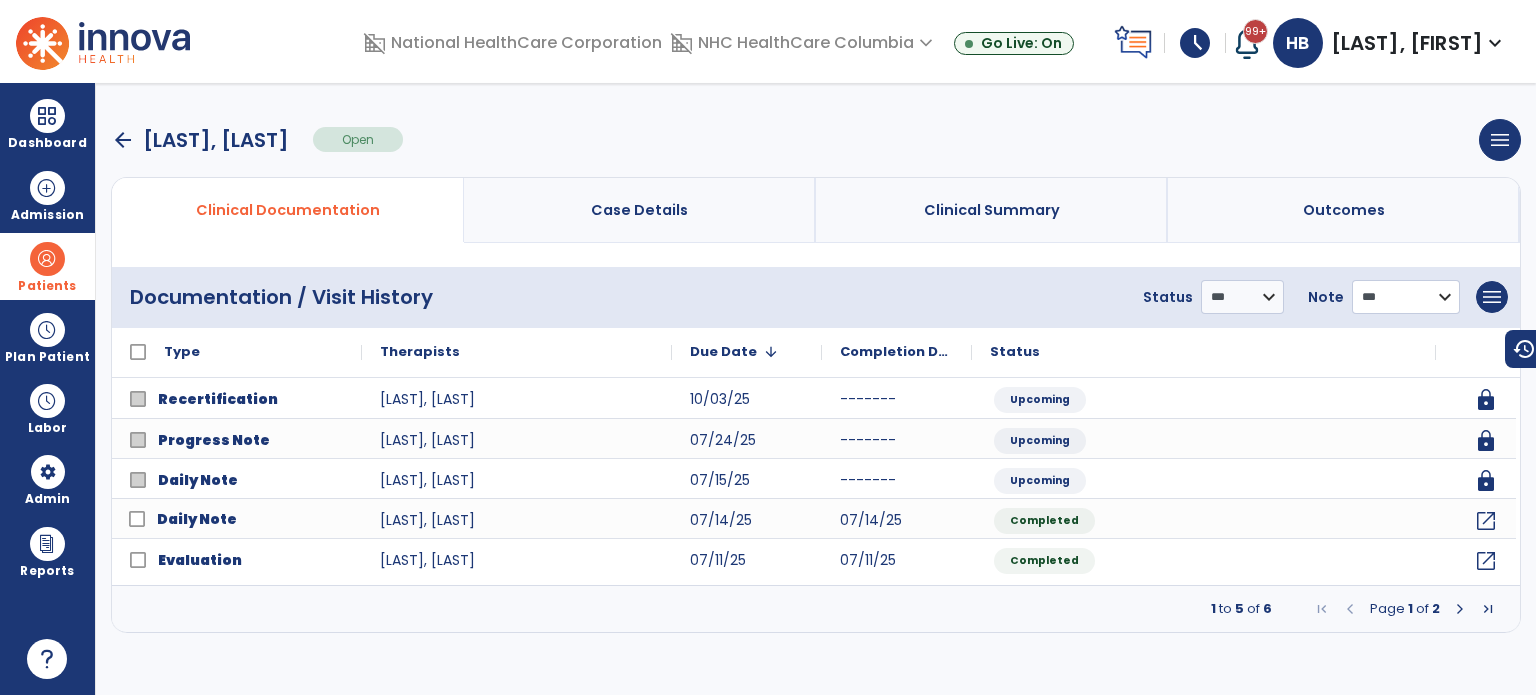 click on "**********" at bounding box center (1242, 297) 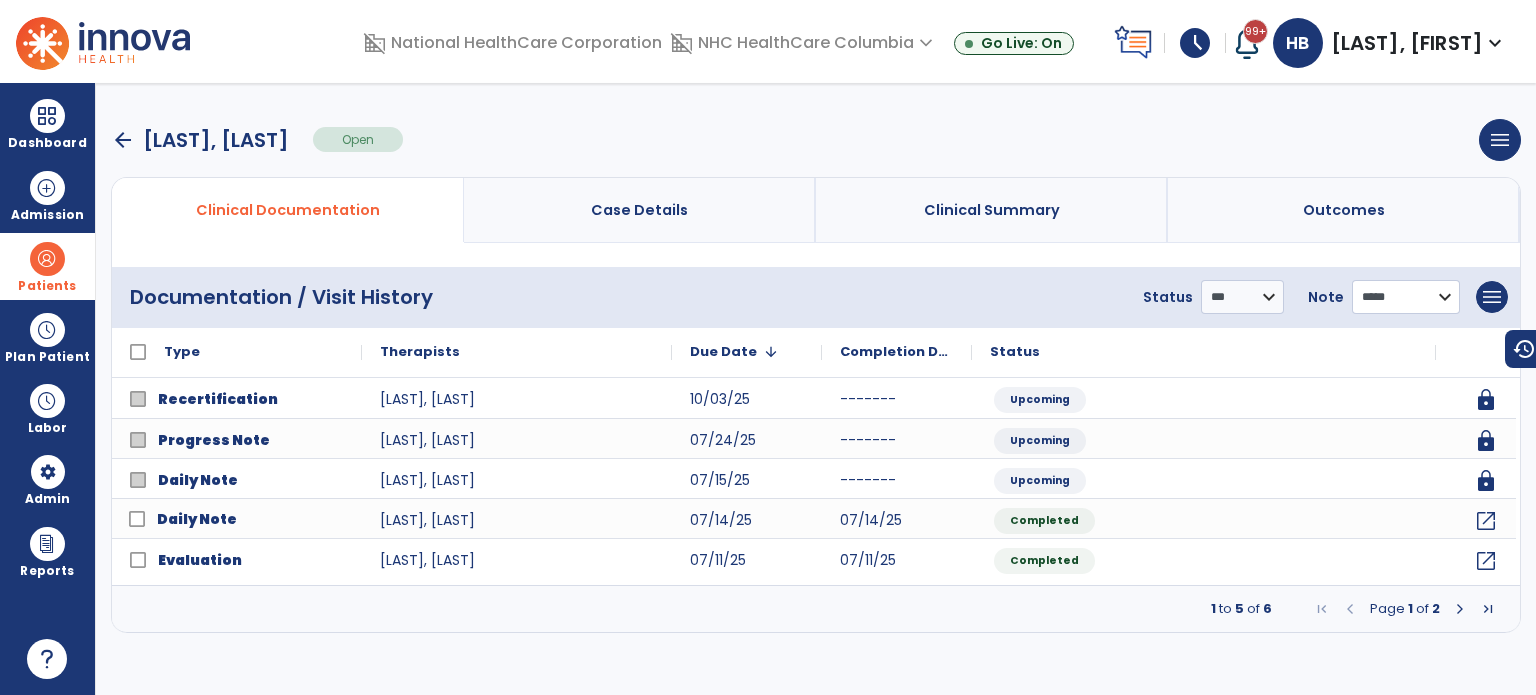 click on "**********" at bounding box center (1242, 297) 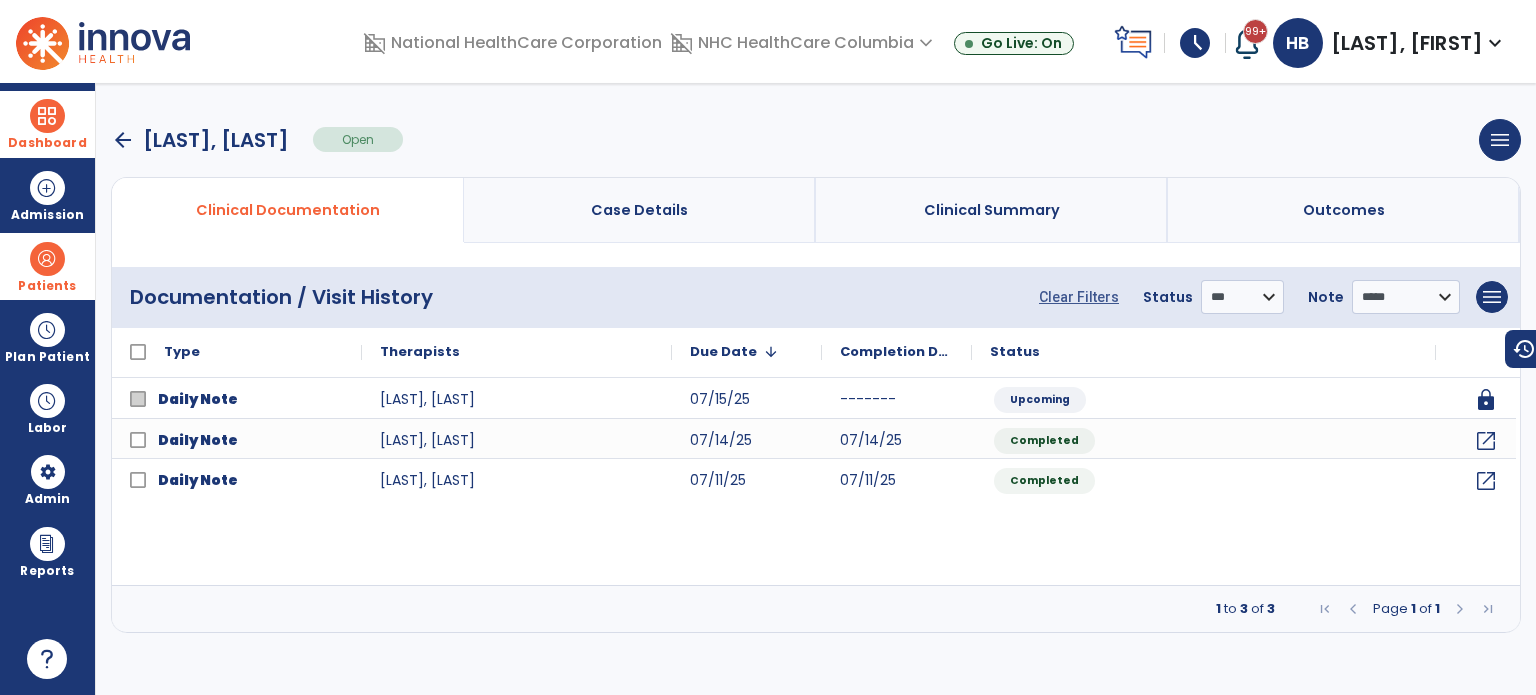 click on "Dashboard" at bounding box center [47, 124] 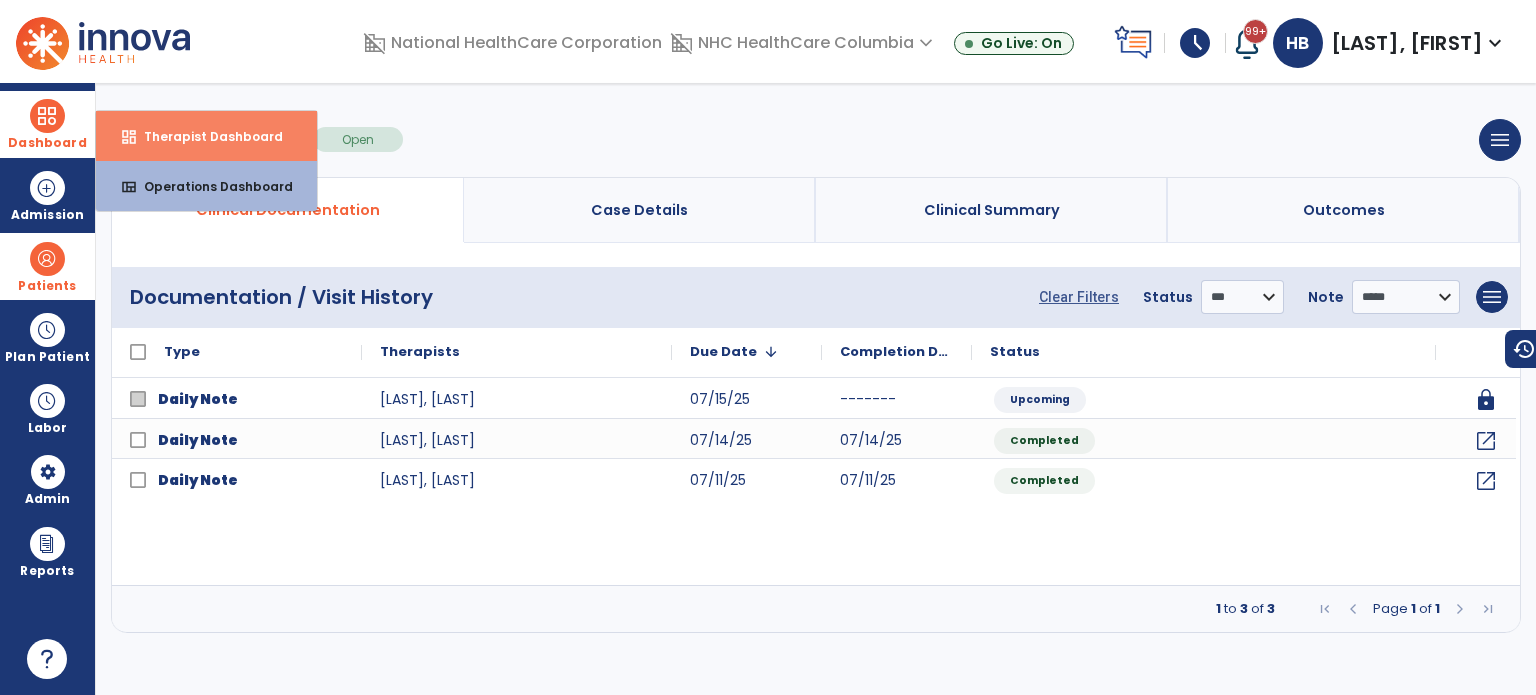 click on "dashboard  Therapist Dashboard" at bounding box center [206, 136] 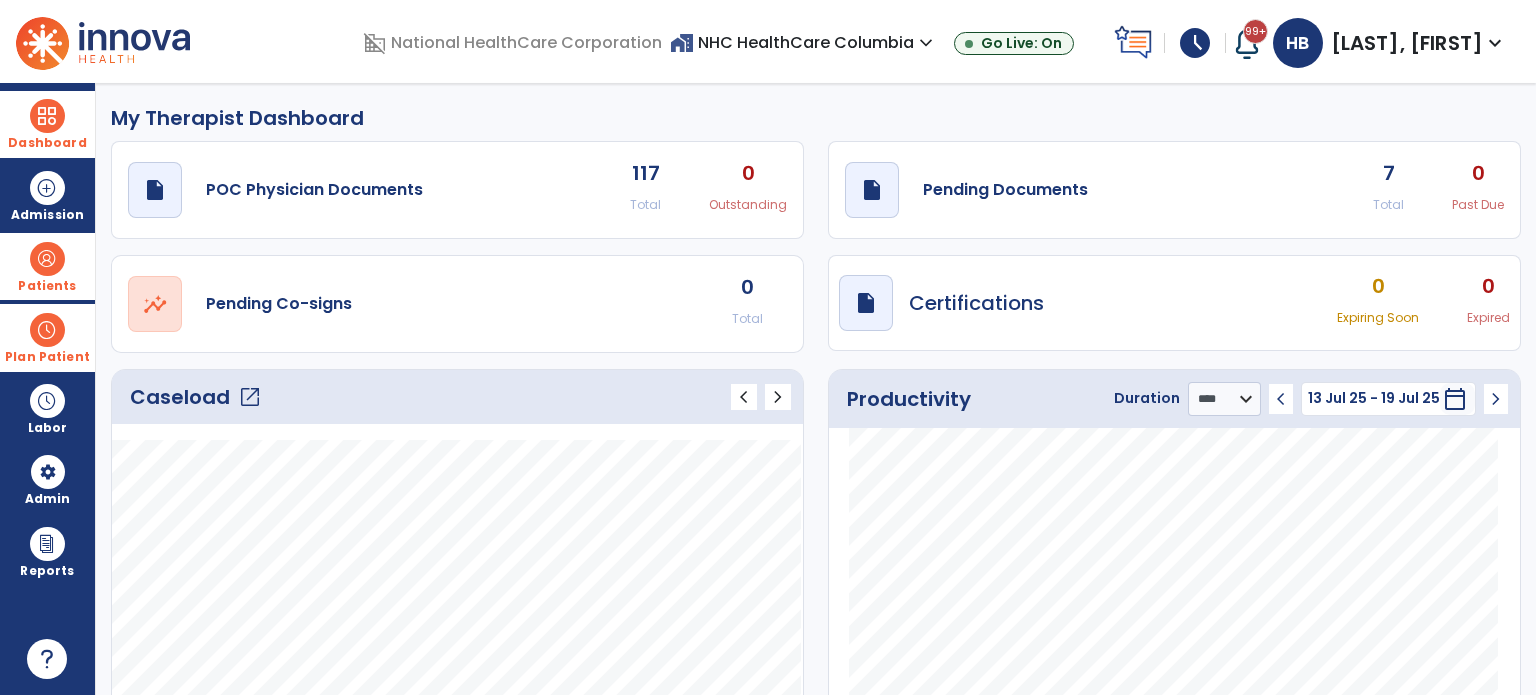 click at bounding box center (47, 330) 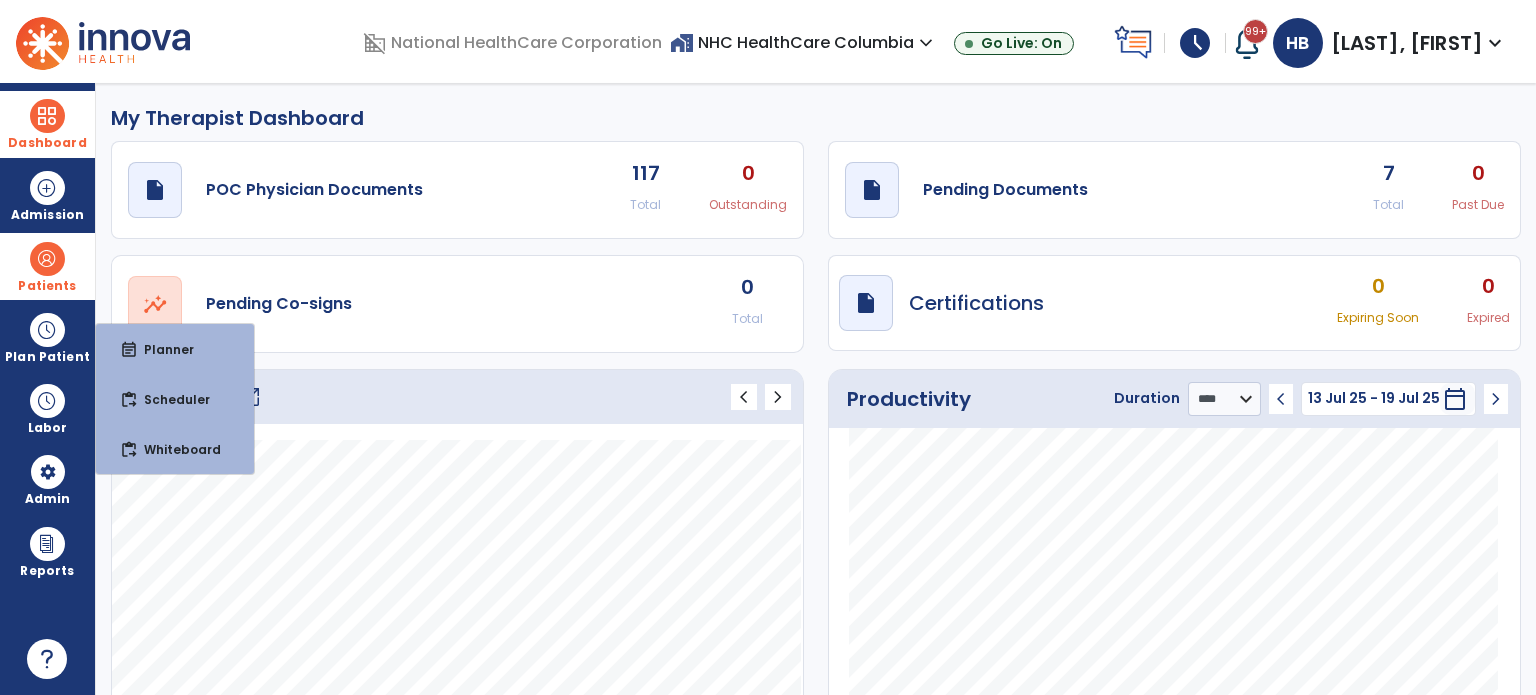click at bounding box center (47, 259) 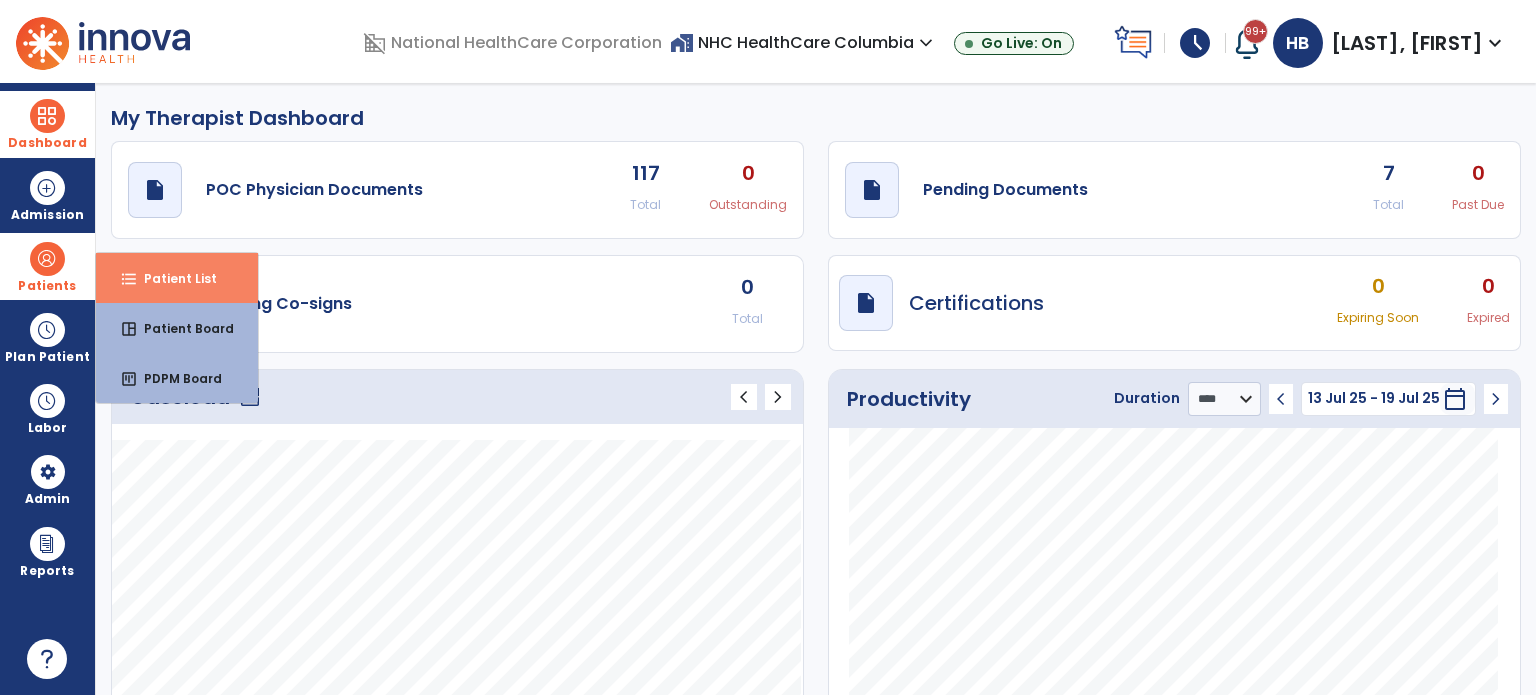 click on "format_list_bulleted  Patient List" at bounding box center (177, 278) 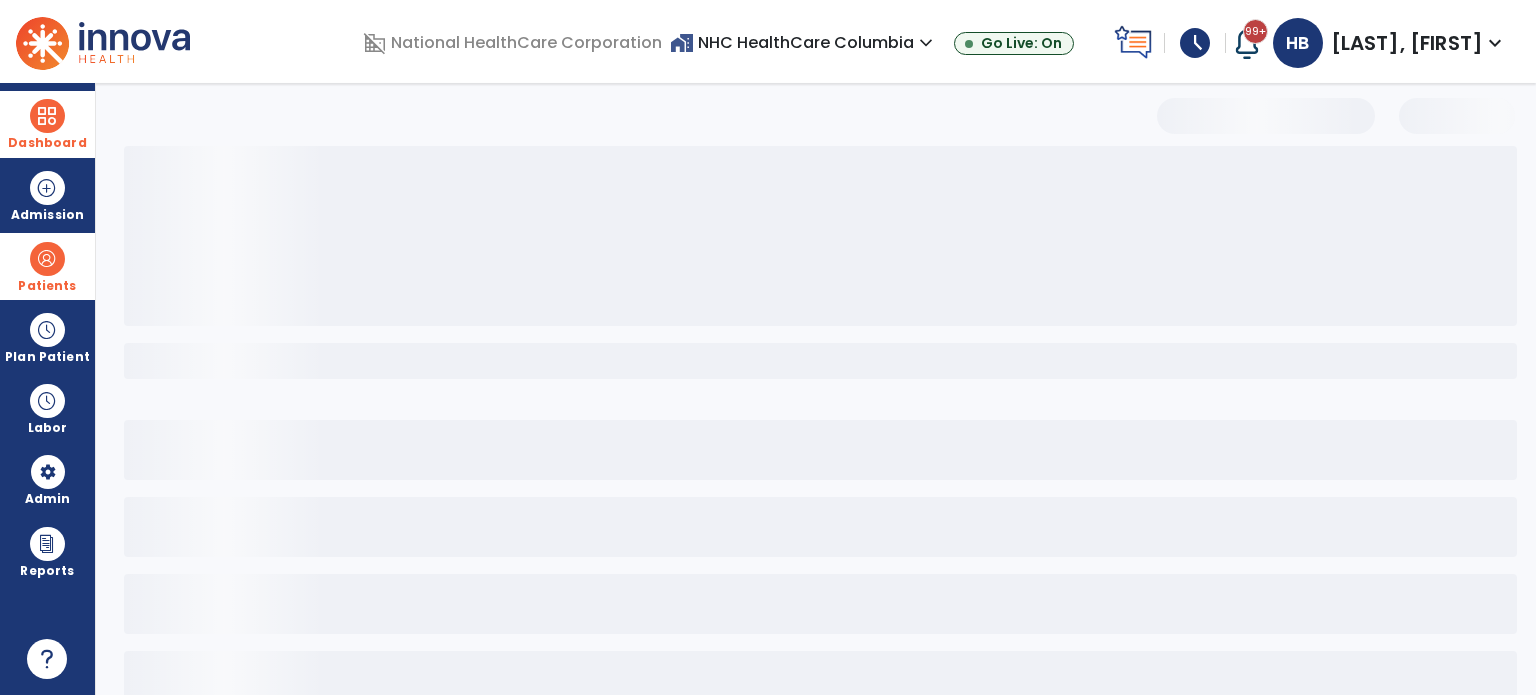 select on "***" 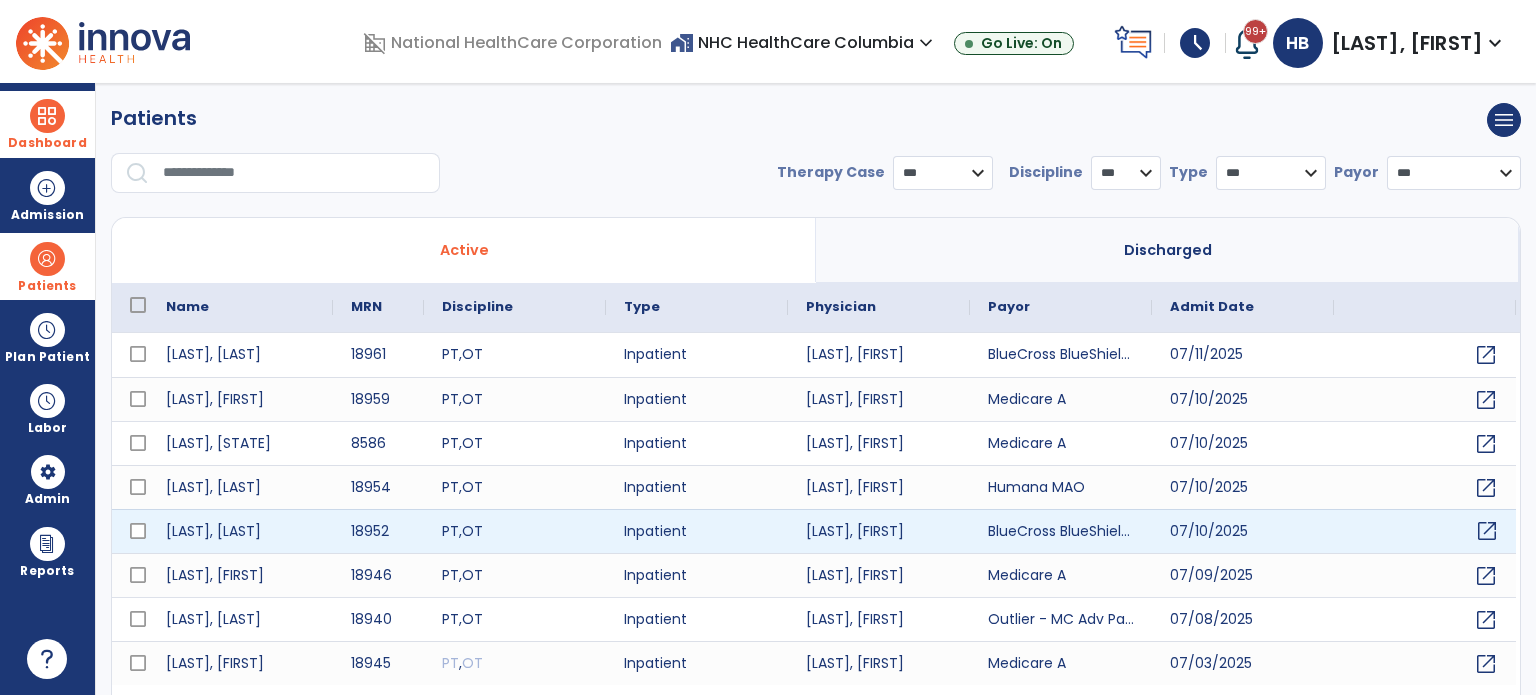 click on "open_in_new" at bounding box center [1487, 531] 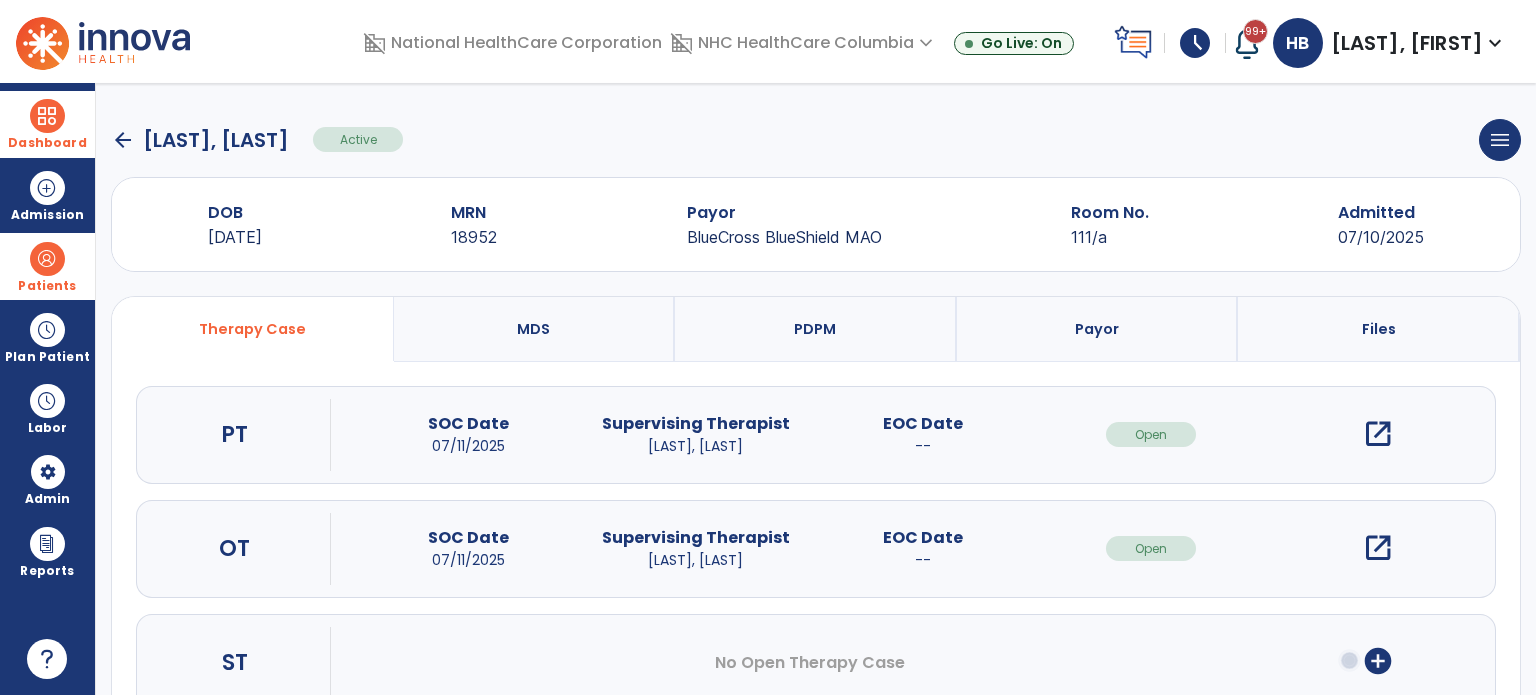 click on "open_in_new" at bounding box center [1378, 434] 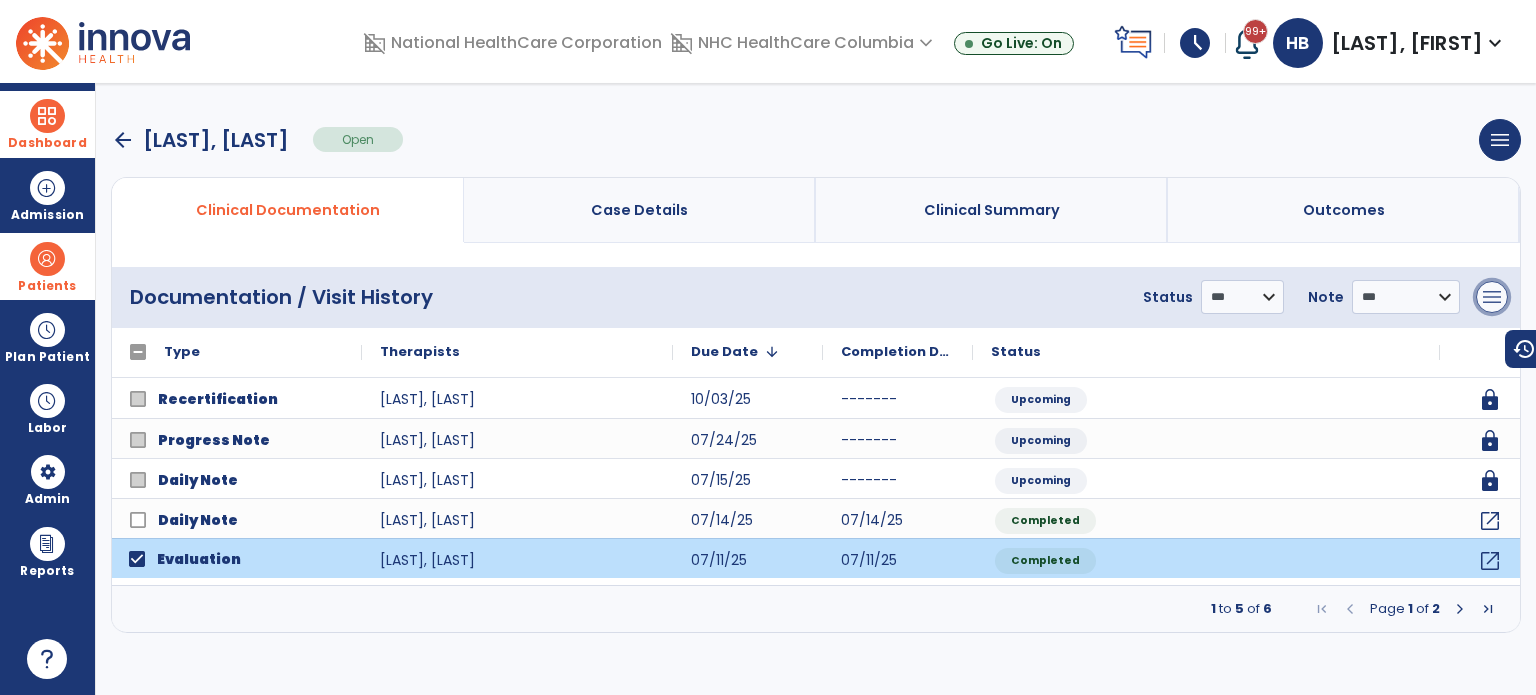 click on "menu" at bounding box center (1492, 297) 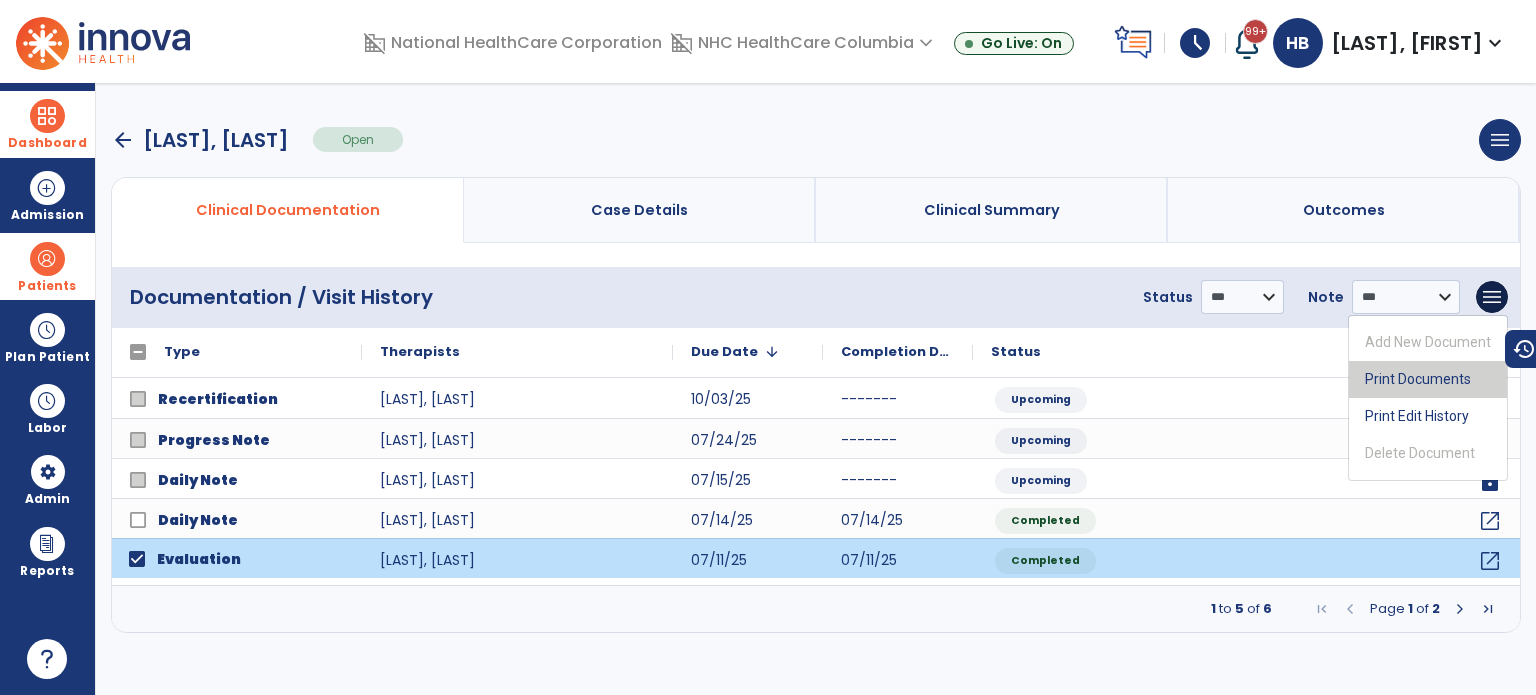 click on "Print Documents" at bounding box center (1428, 379) 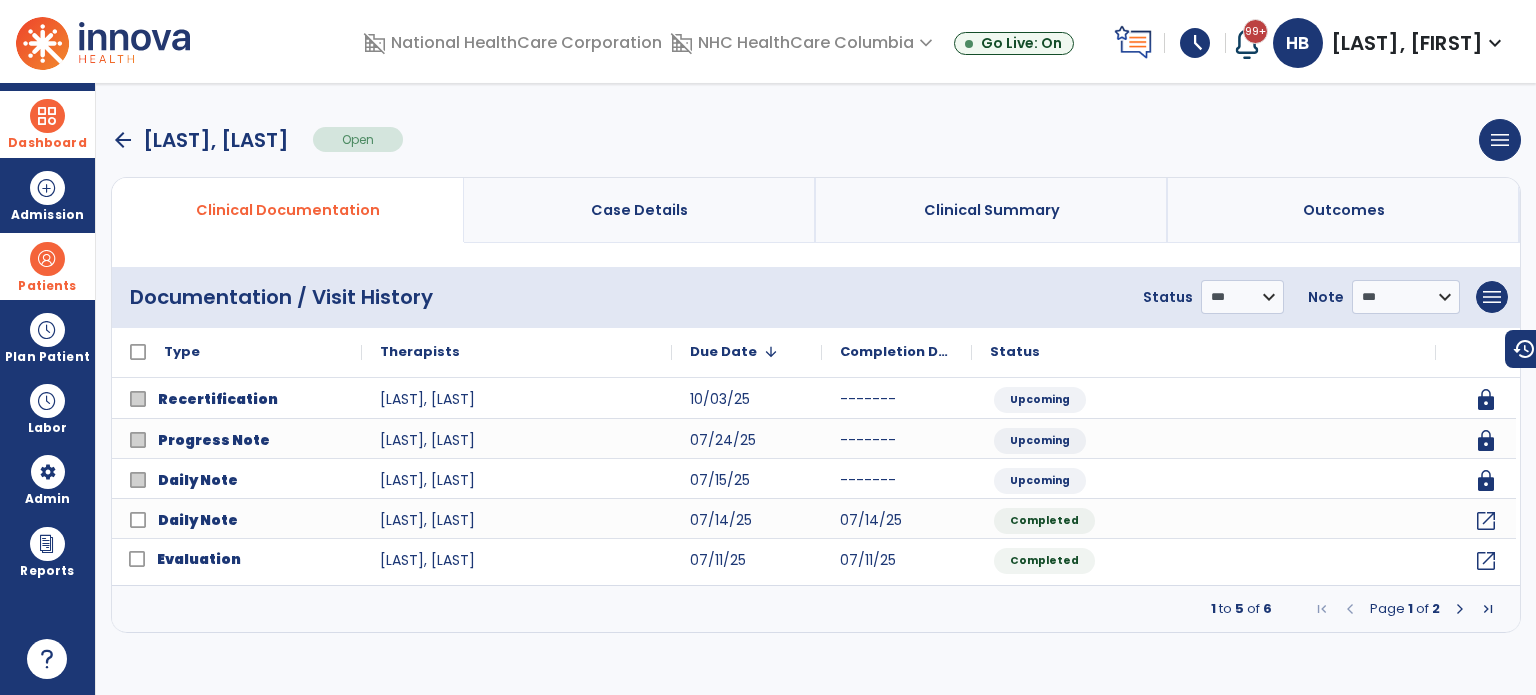 click on "arrow_back" at bounding box center (123, 140) 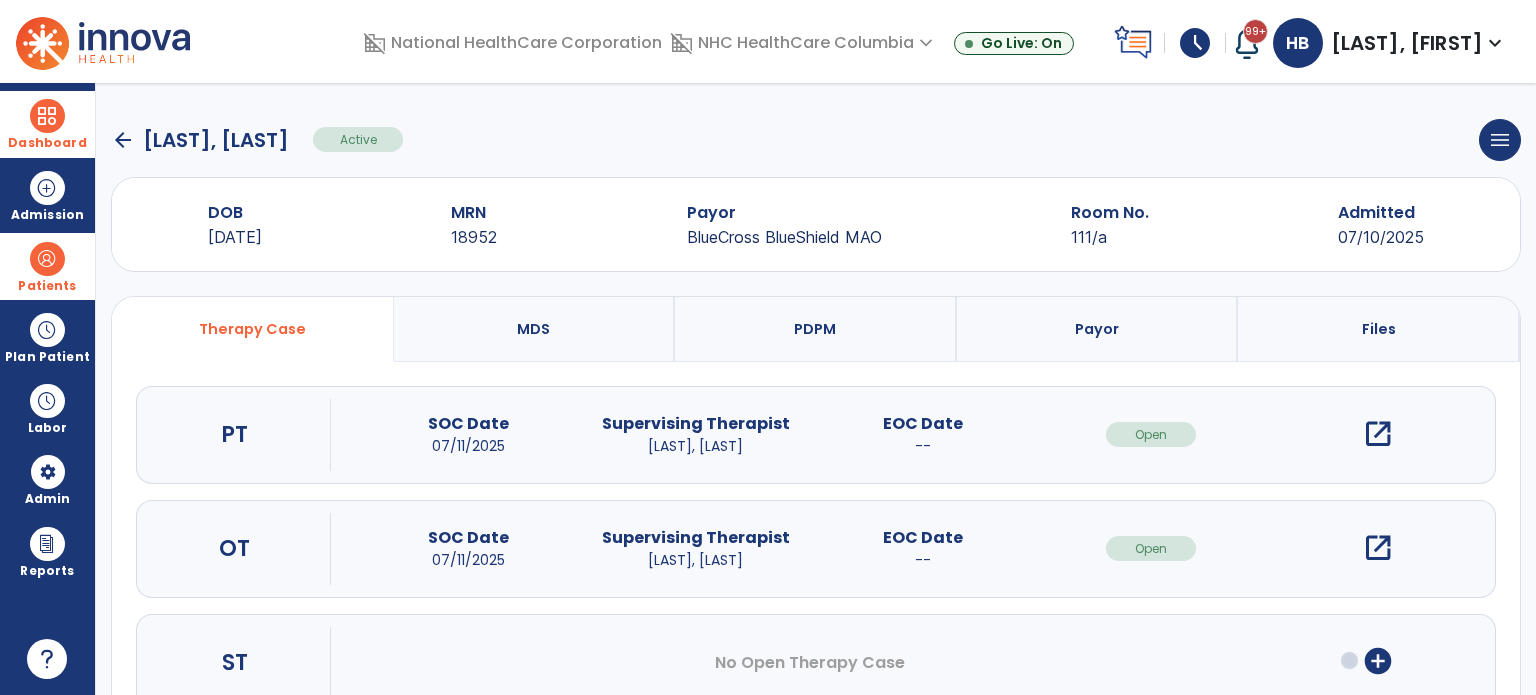 click on "open_in_new" at bounding box center [1378, 548] 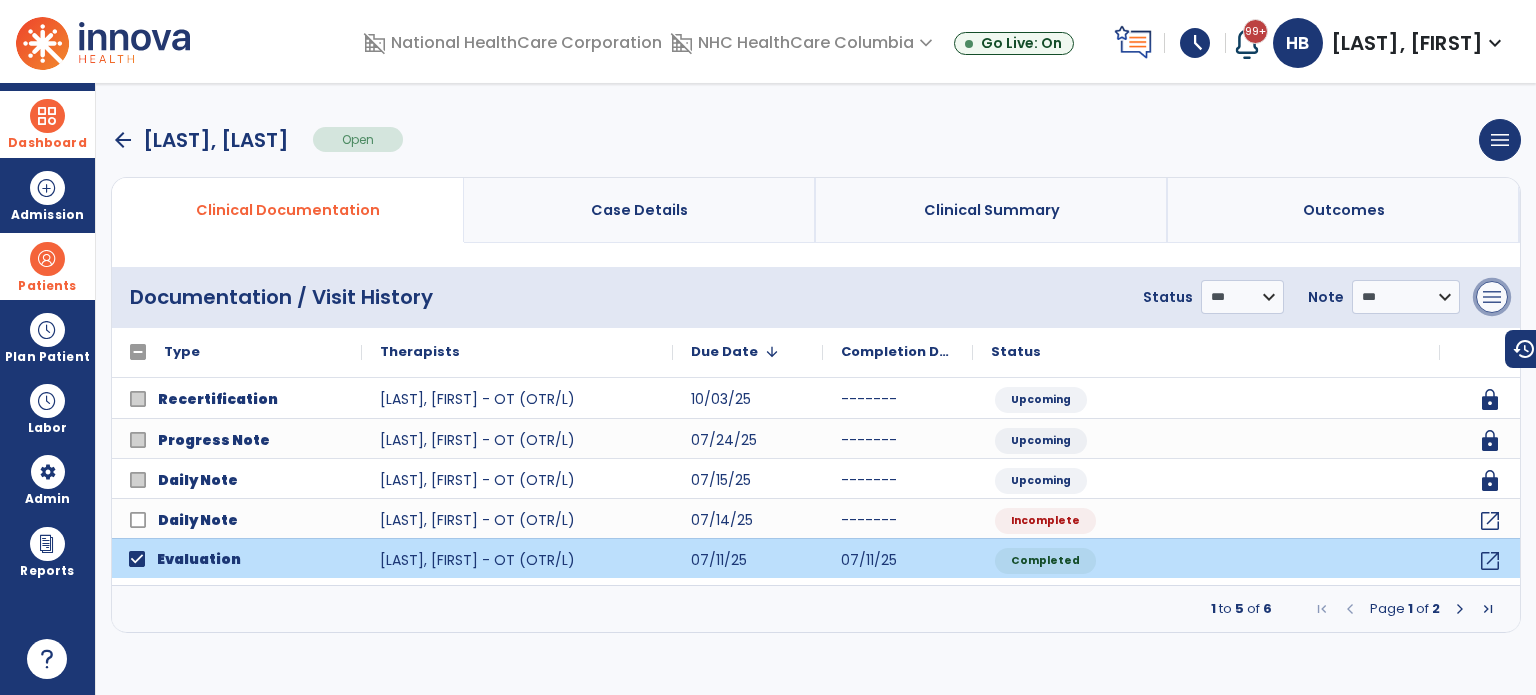 click on "menu" at bounding box center [1492, 297] 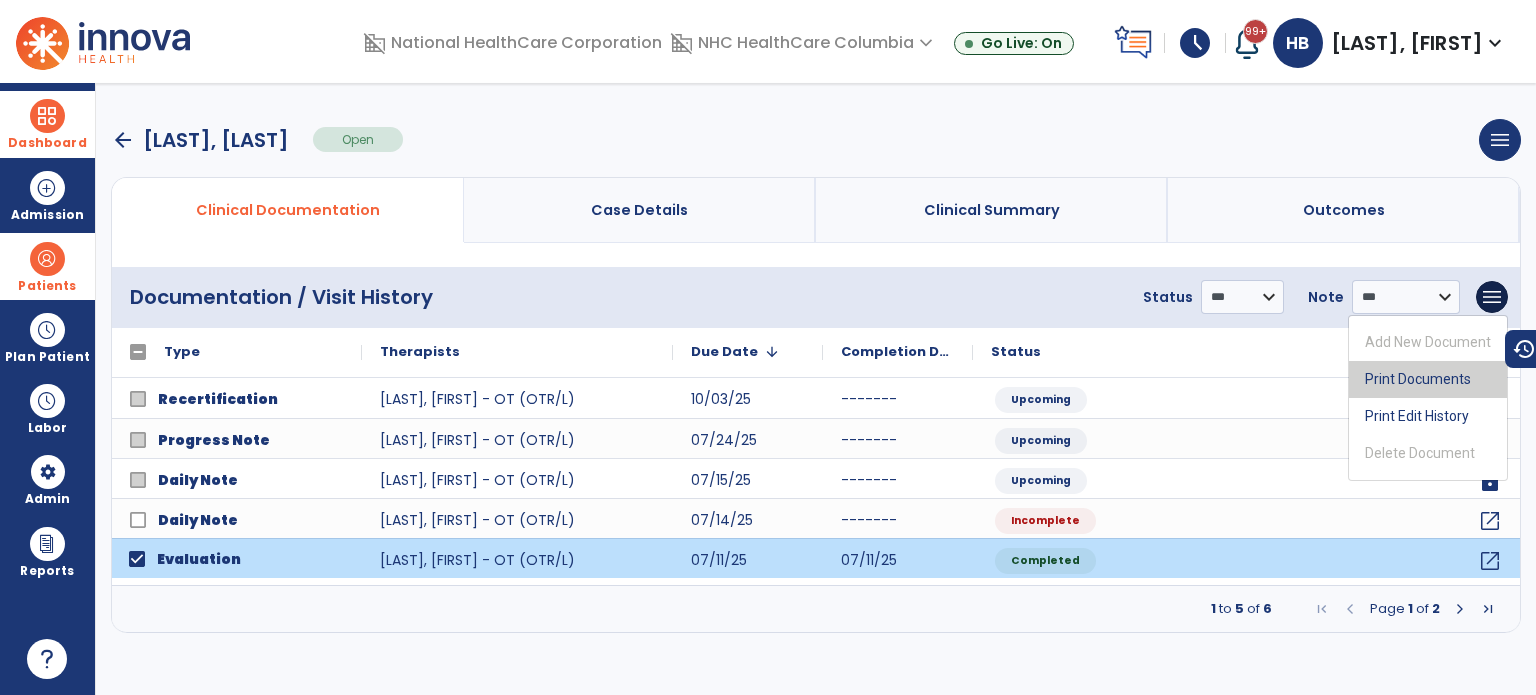 click on "Print Documents" at bounding box center (1428, 379) 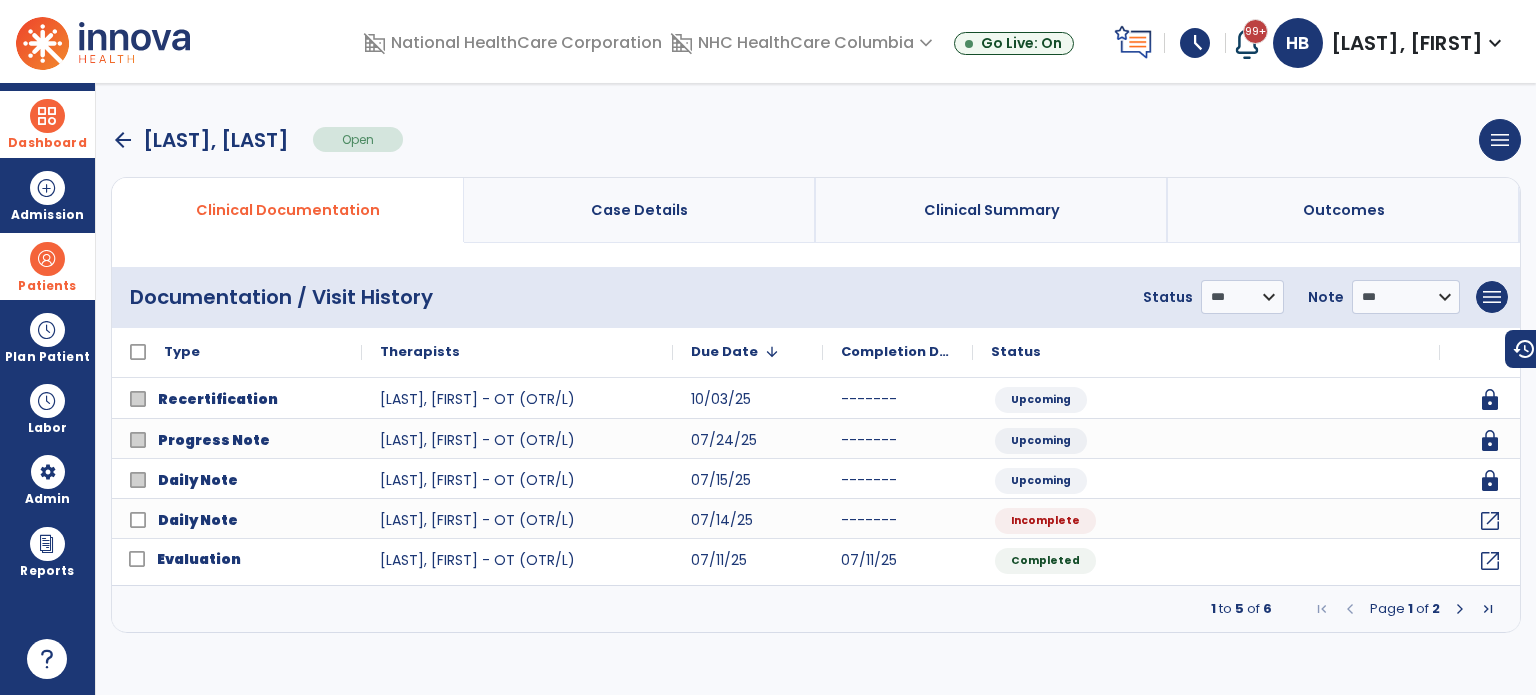 click on "Dashboard" at bounding box center [47, 124] 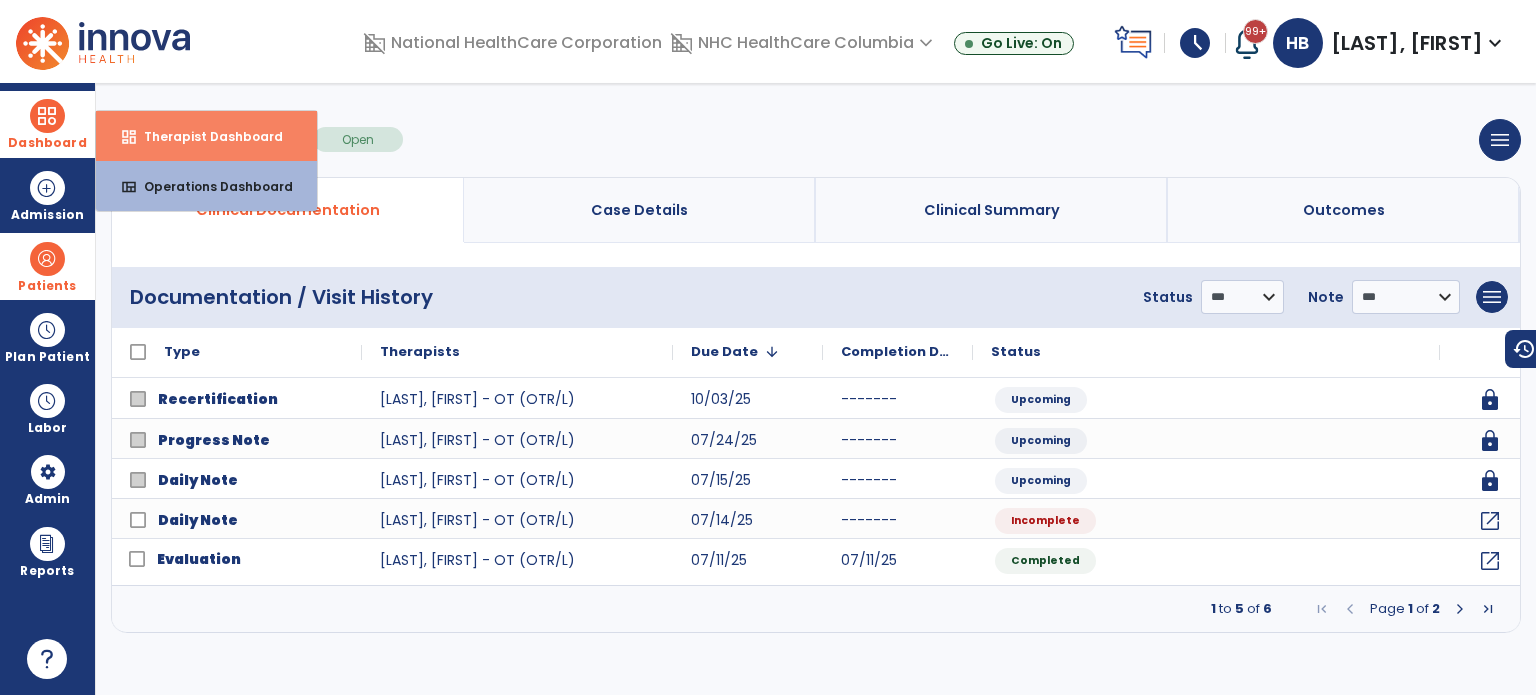 click on "Therapist Dashboard" at bounding box center [205, 136] 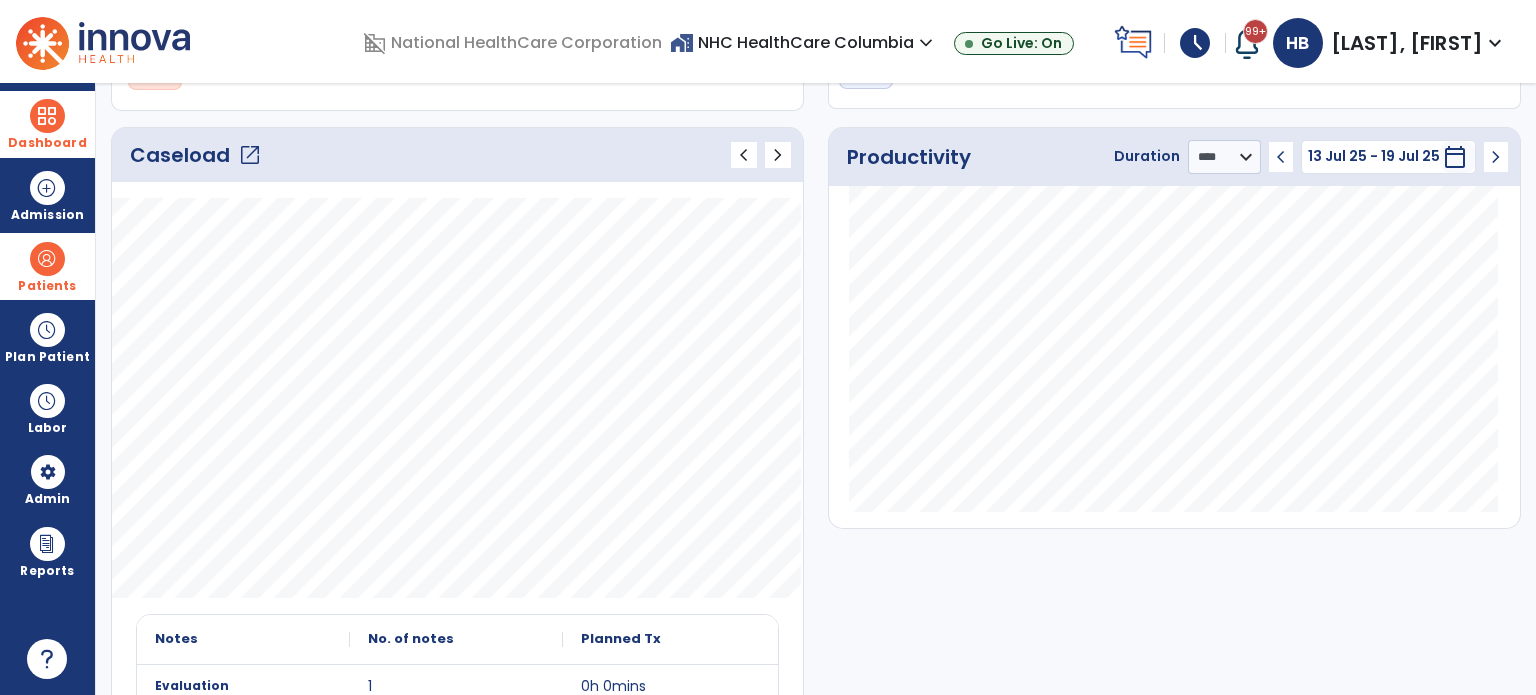 scroll, scrollTop: 0, scrollLeft: 0, axis: both 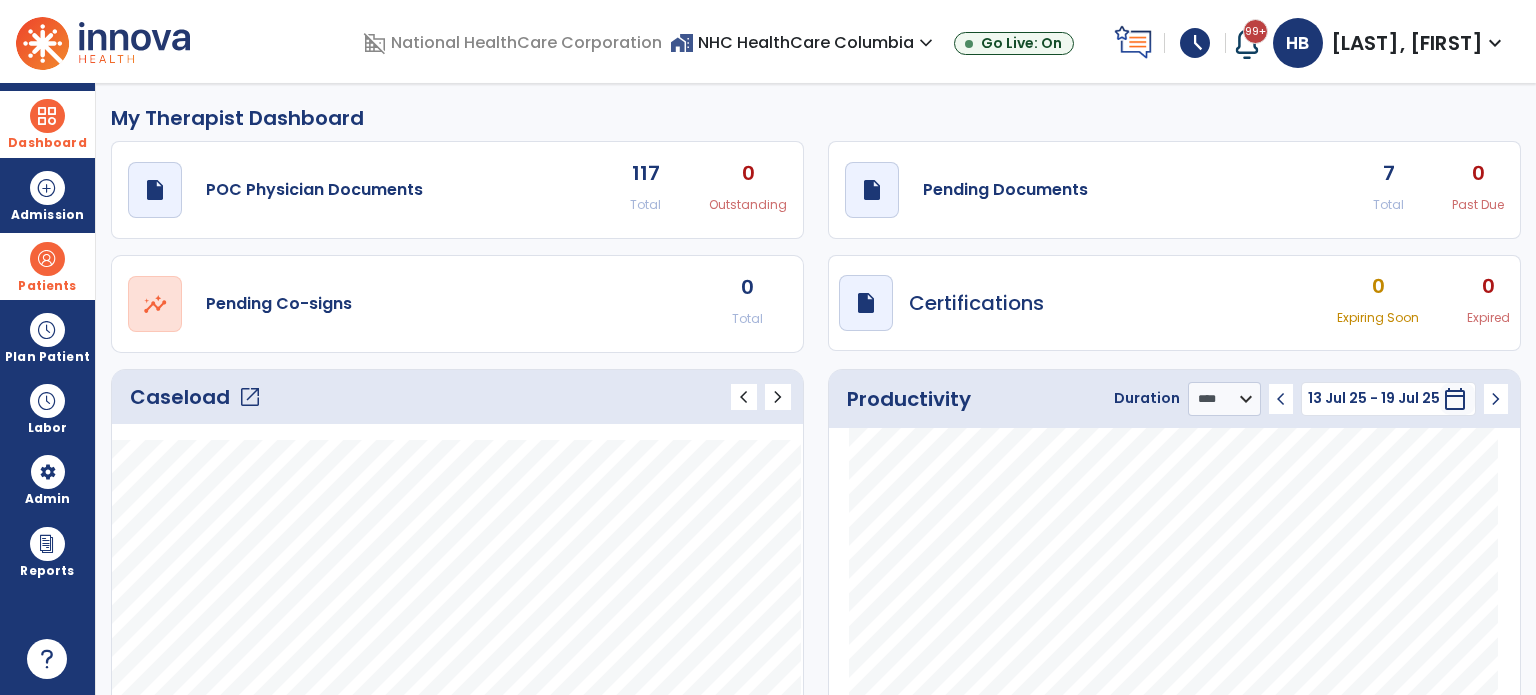 click on "open_in_new" 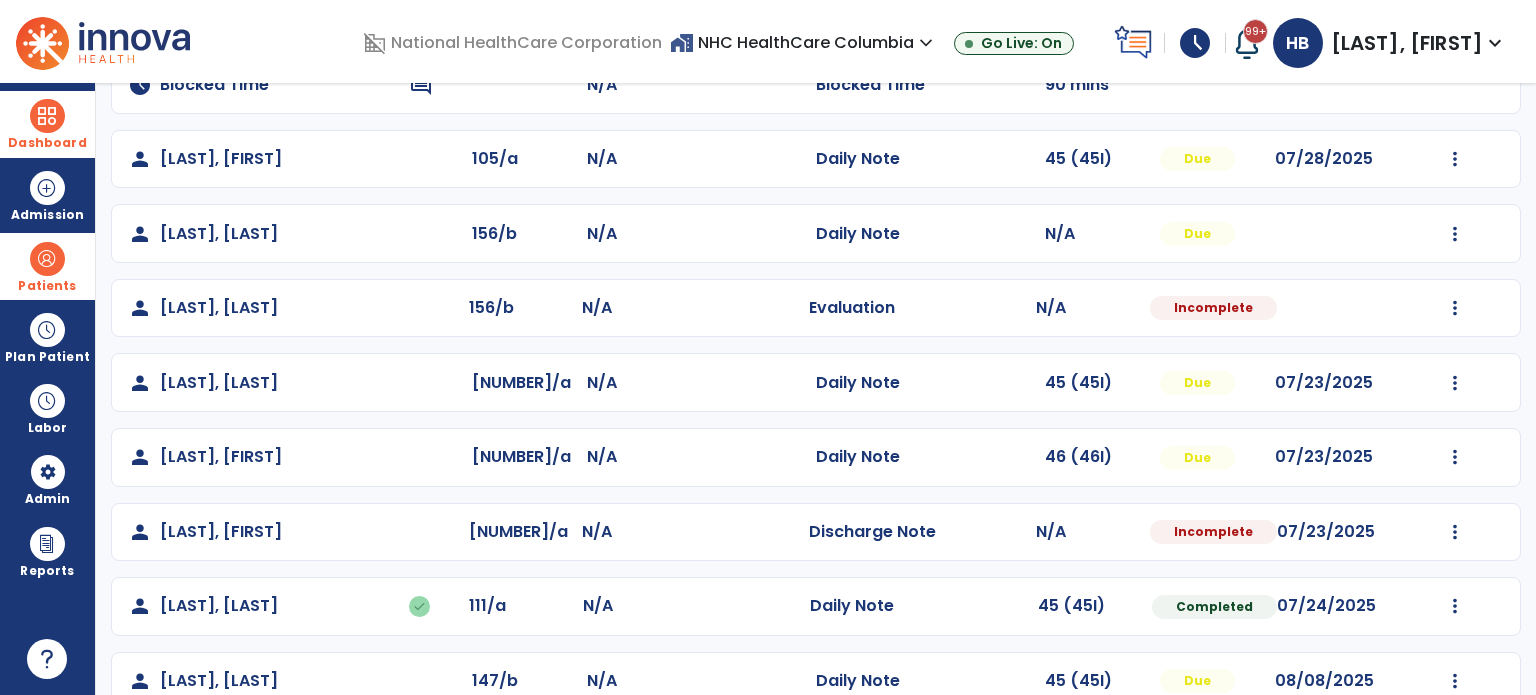 scroll, scrollTop: 243, scrollLeft: 0, axis: vertical 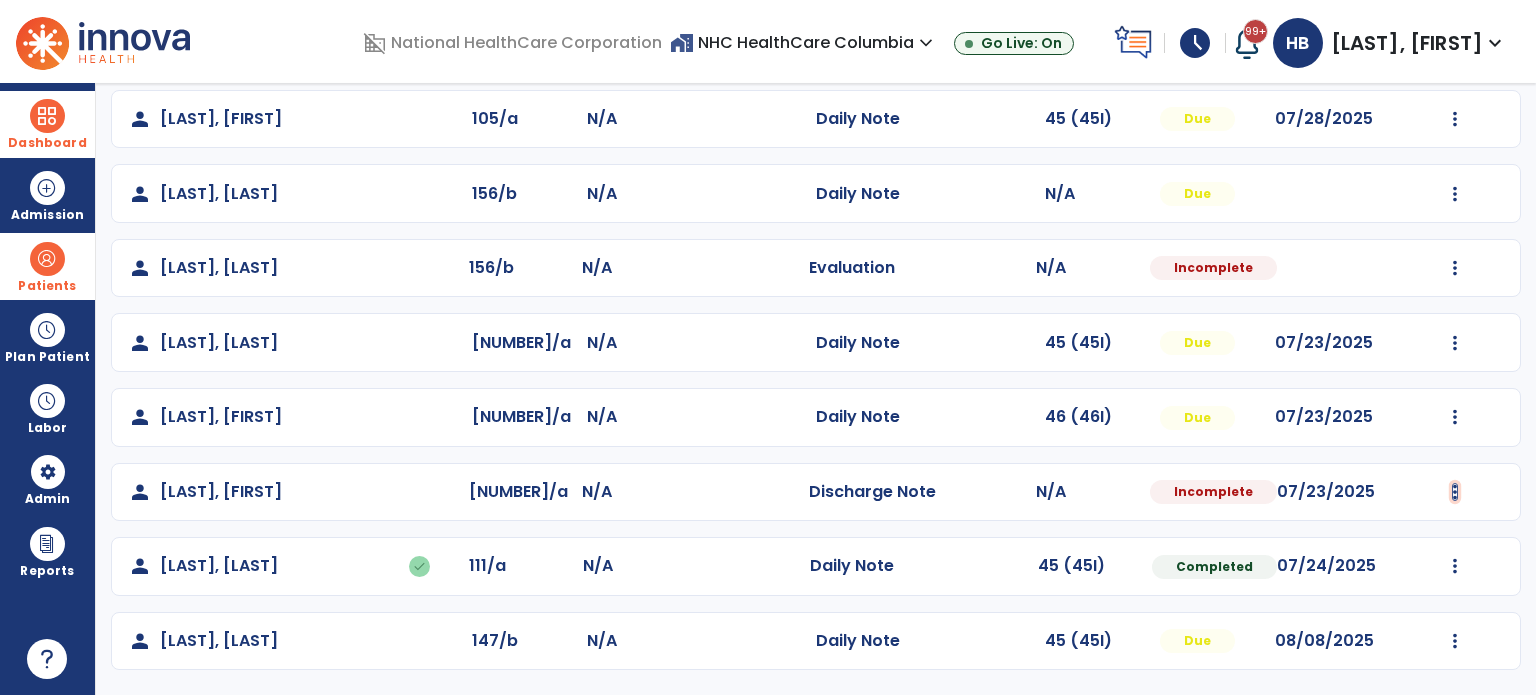 click at bounding box center (1455, 119) 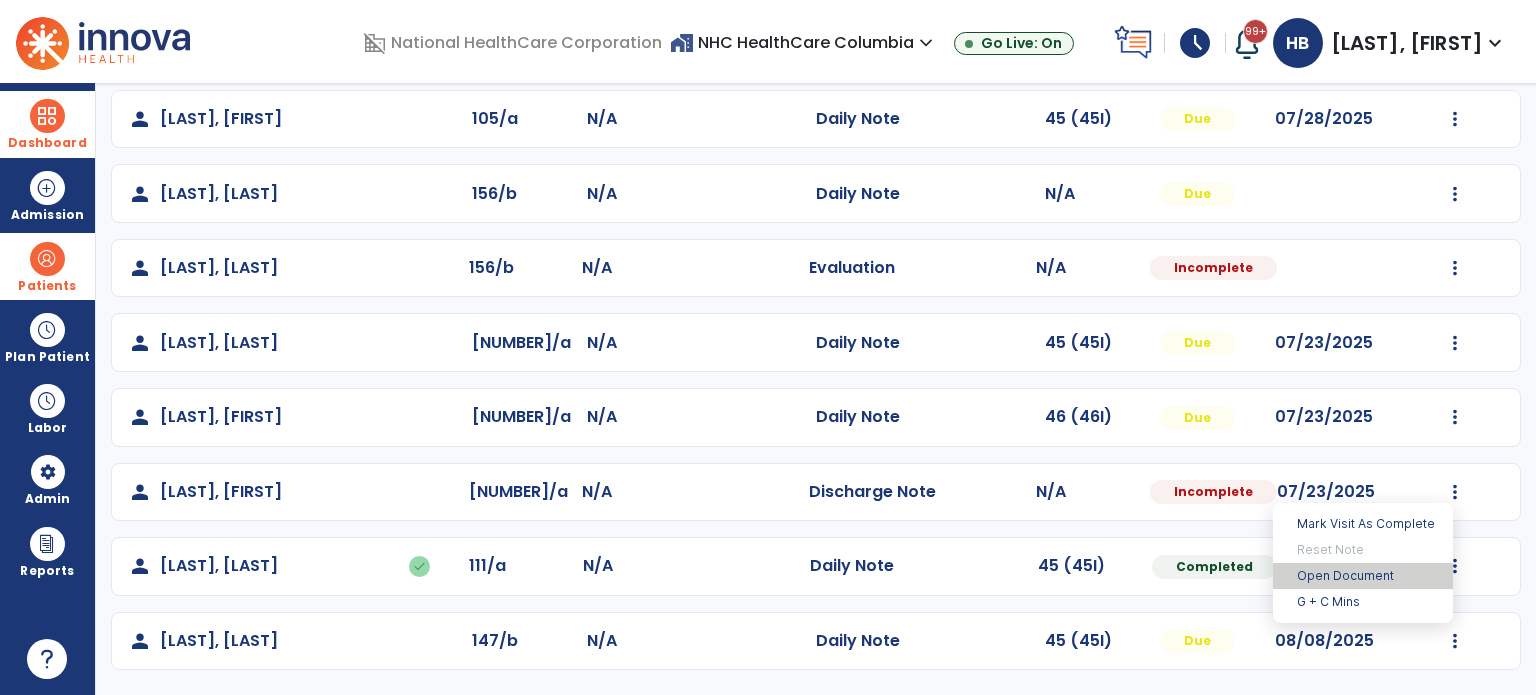 click on "Open Document" at bounding box center [1363, 576] 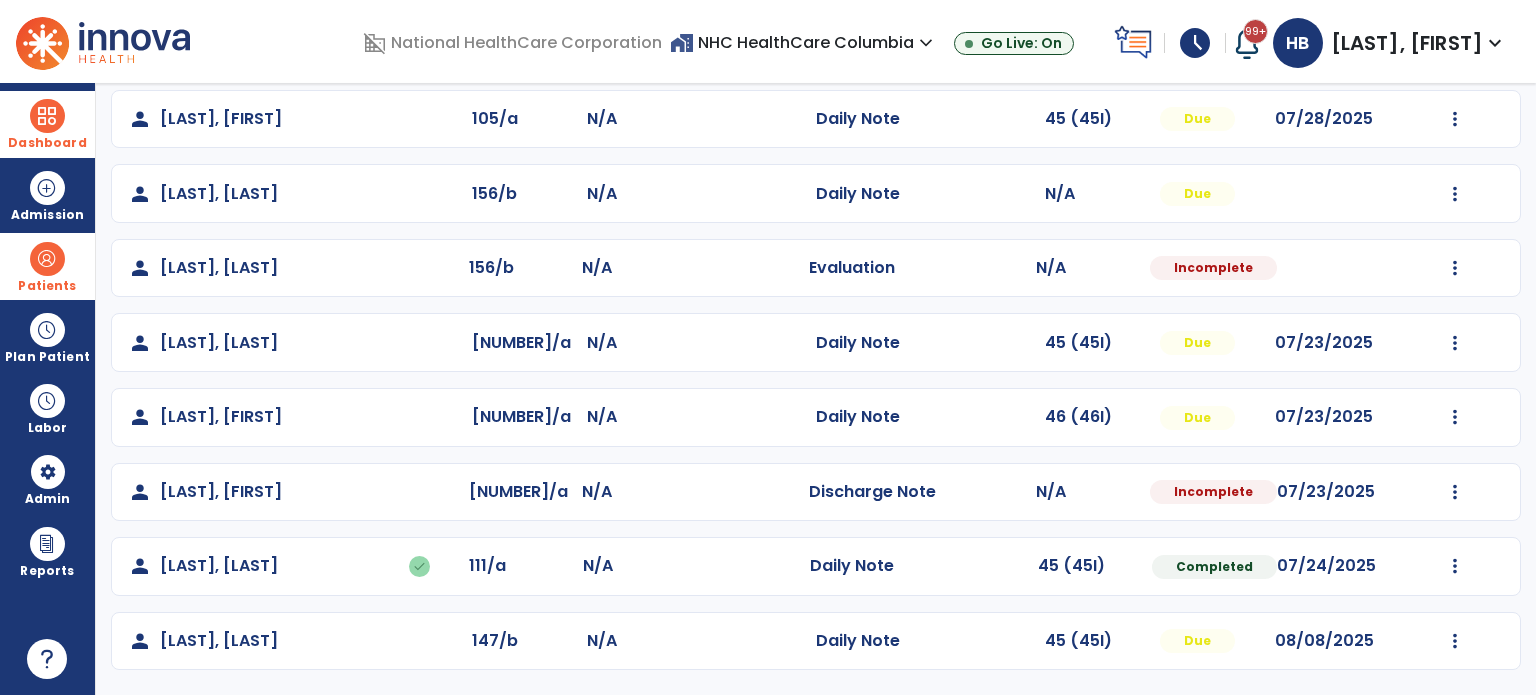 select on "***" 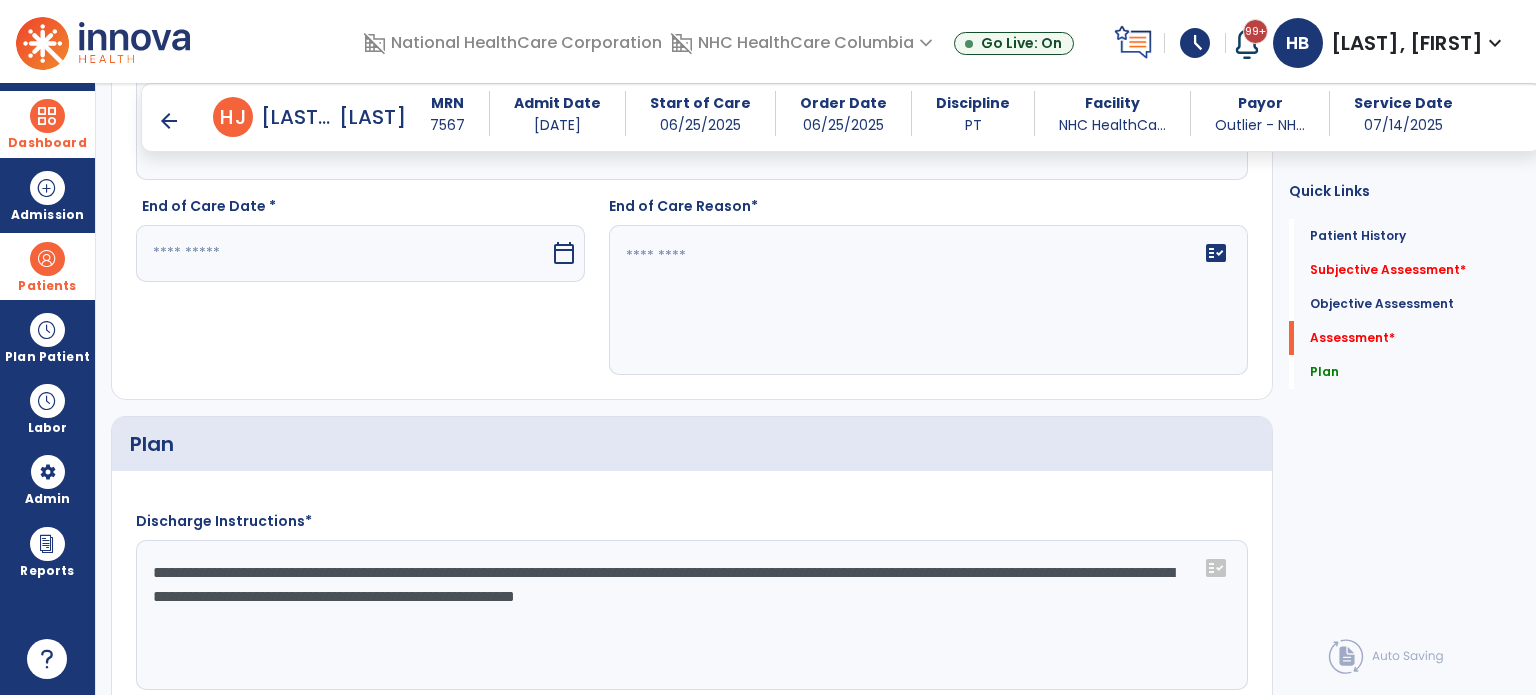 scroll, scrollTop: 1842, scrollLeft: 0, axis: vertical 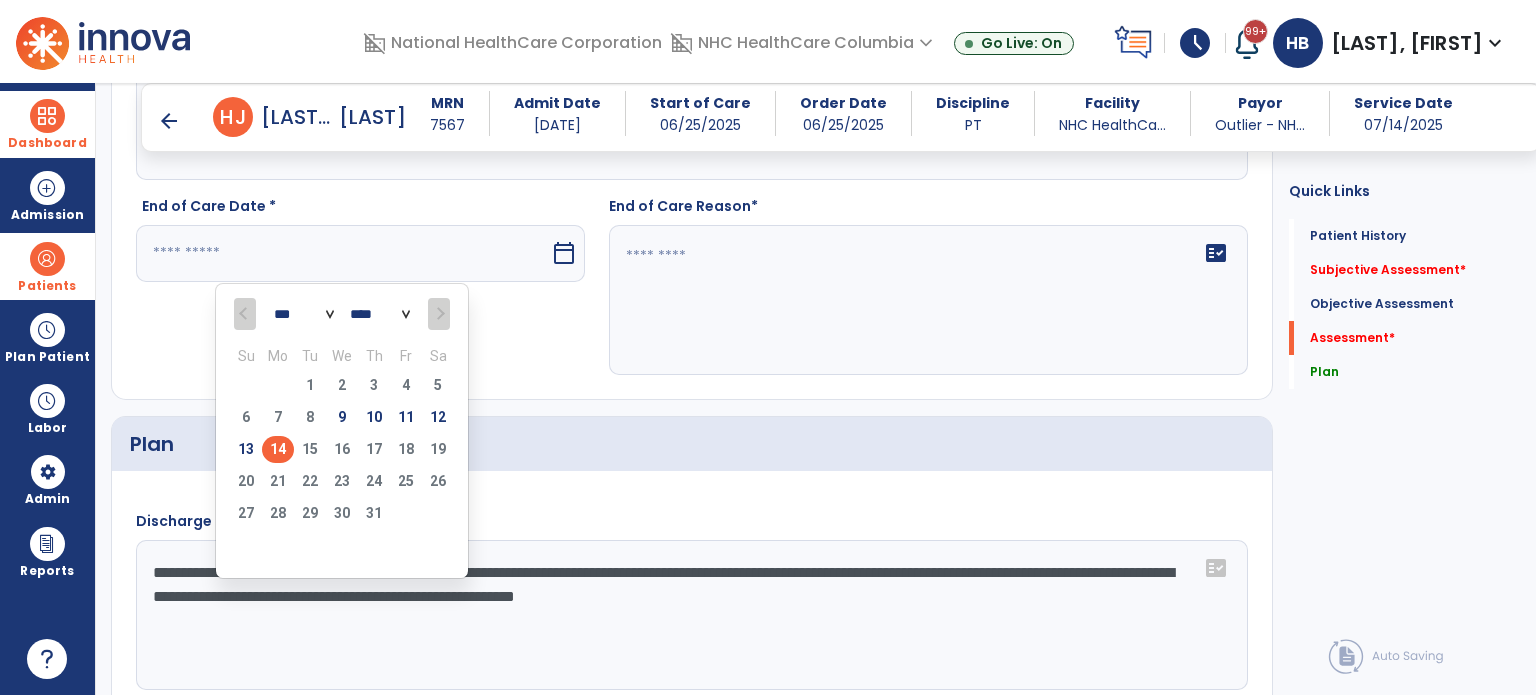 click on "14" at bounding box center [278, 449] 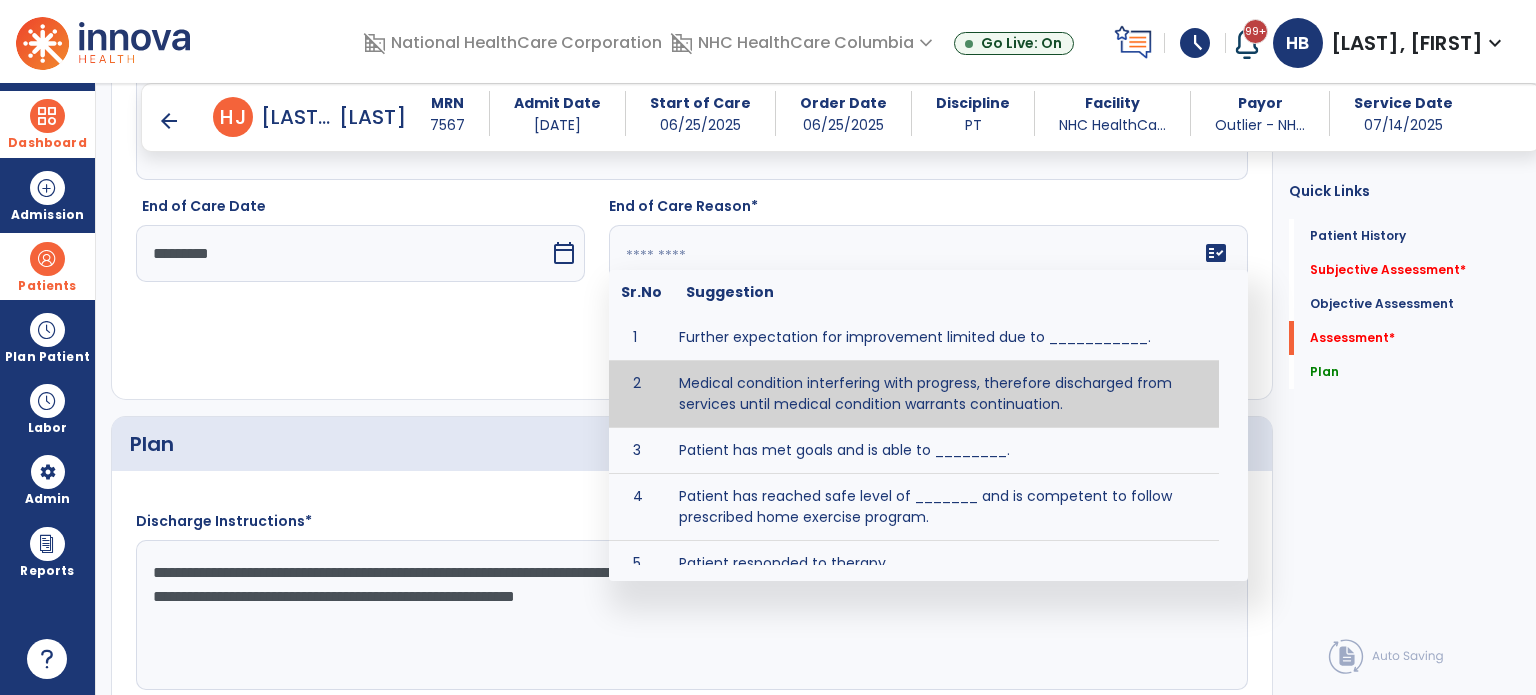 click on "fact_check  Sr.No Suggestion 1 Further expectation for improvement limited due to ___________. 2 Medical condition interfering with progress, therefore discharged from services until medical condition warrants continuation. 3 Patient has met goals and is able to ________. 4 Patient has reached safe level of _______ and is competent to follow prescribed home exercise program. 5 Patient responded to therapy ____________. 6 Unexpected facility discharge - patient continues to warrant further therapy and will be re-screened upon readmission. 7 Unstable medical condition makes continued services inappropriate at this time." 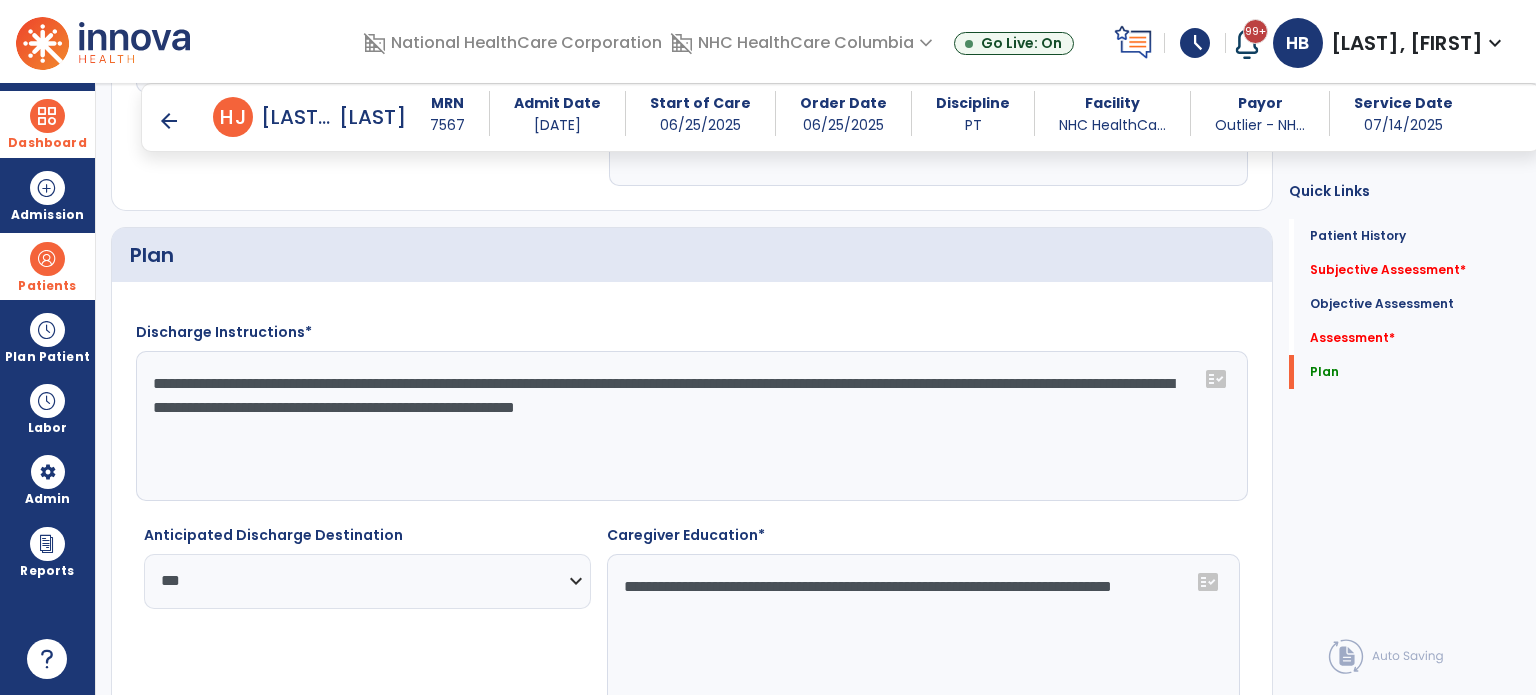 scroll, scrollTop: 2040, scrollLeft: 0, axis: vertical 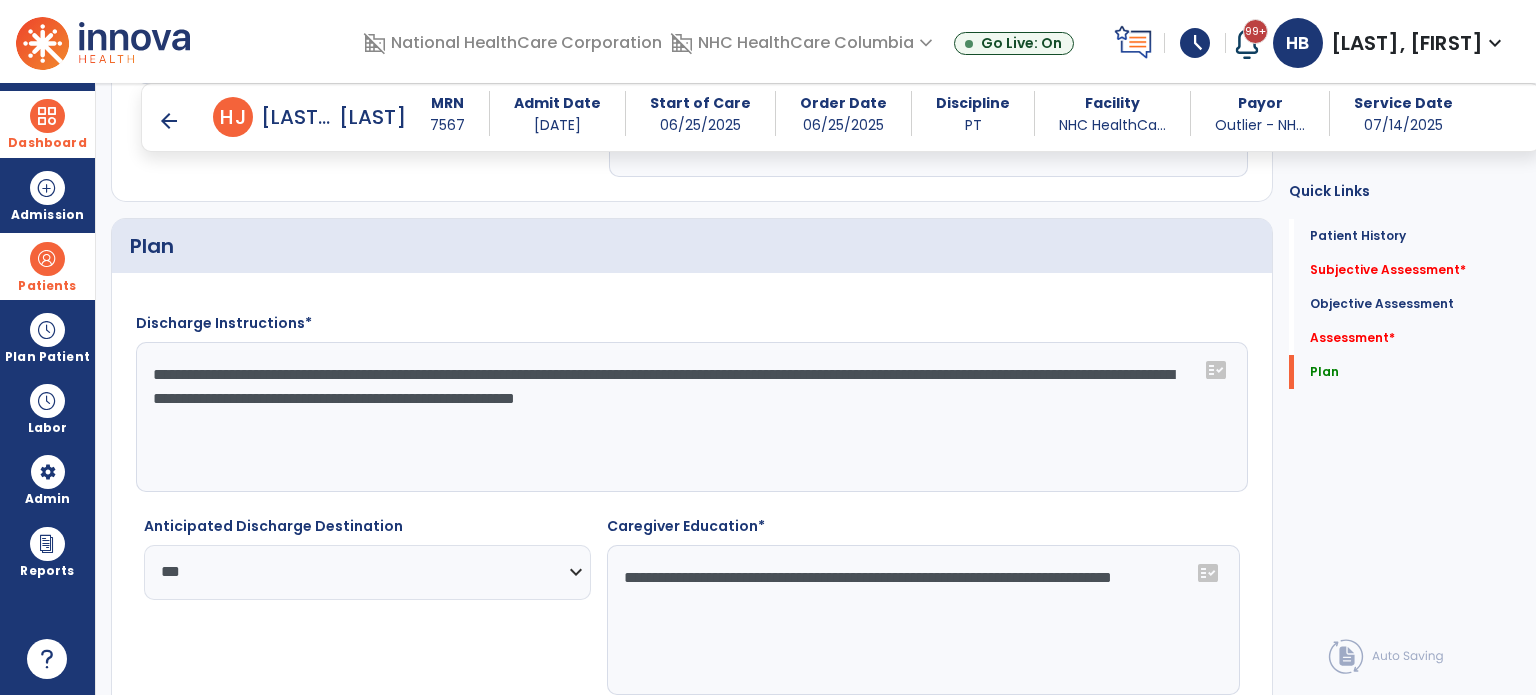 type on "**********" 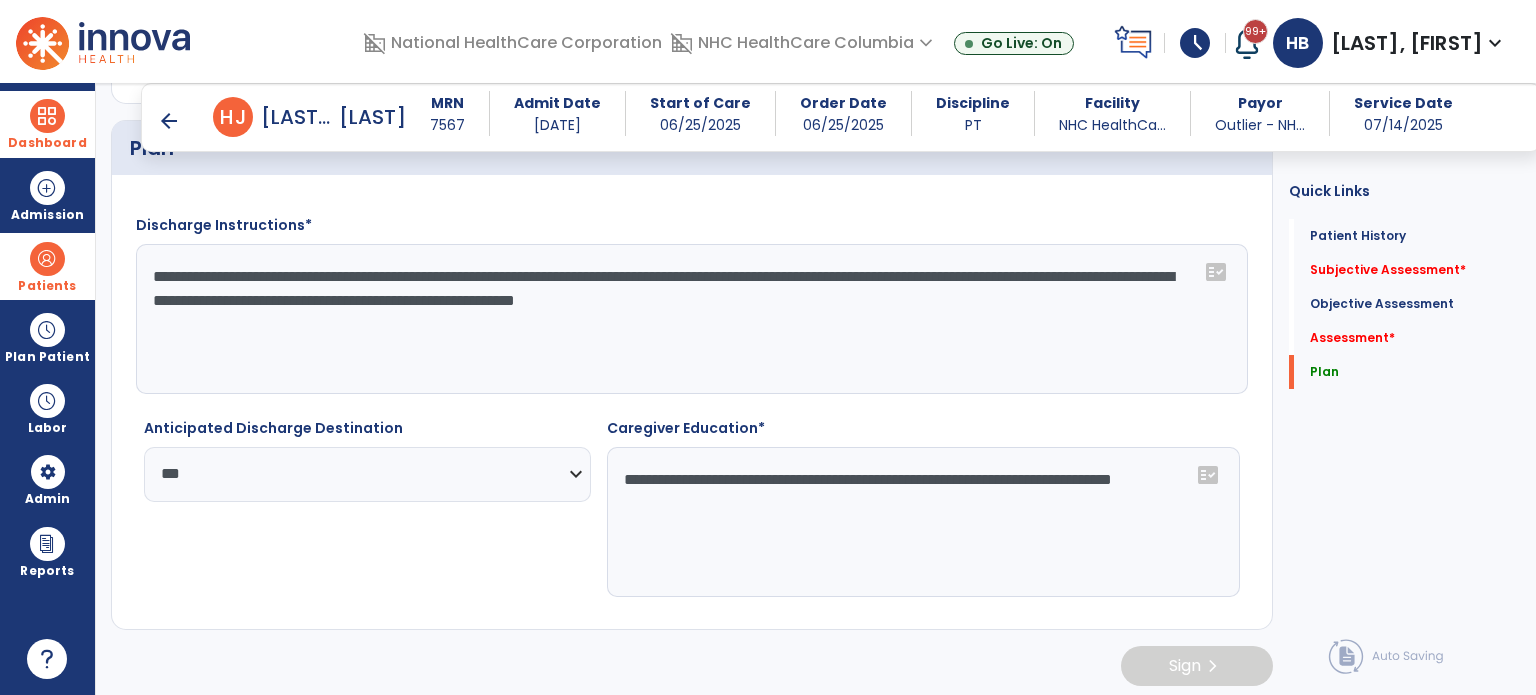 click on "**********" 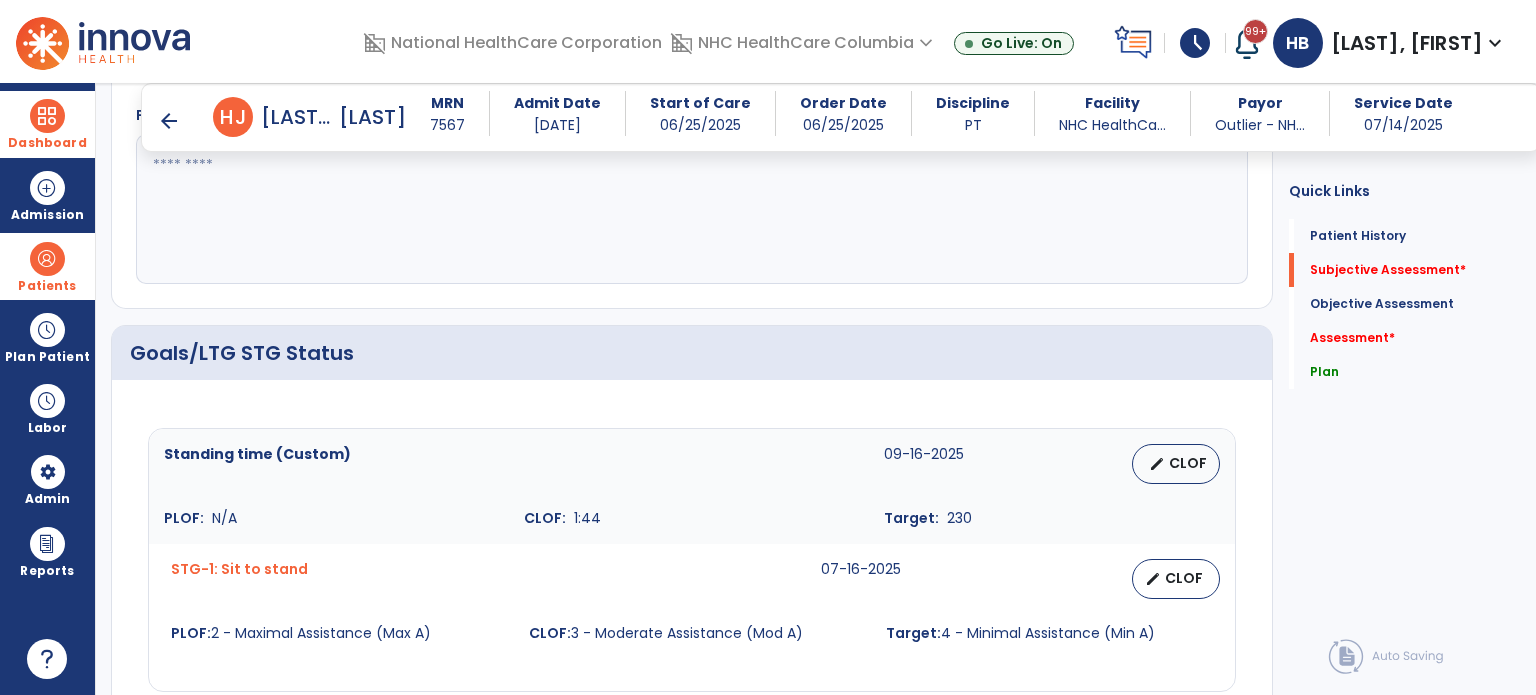 scroll, scrollTop: 0, scrollLeft: 0, axis: both 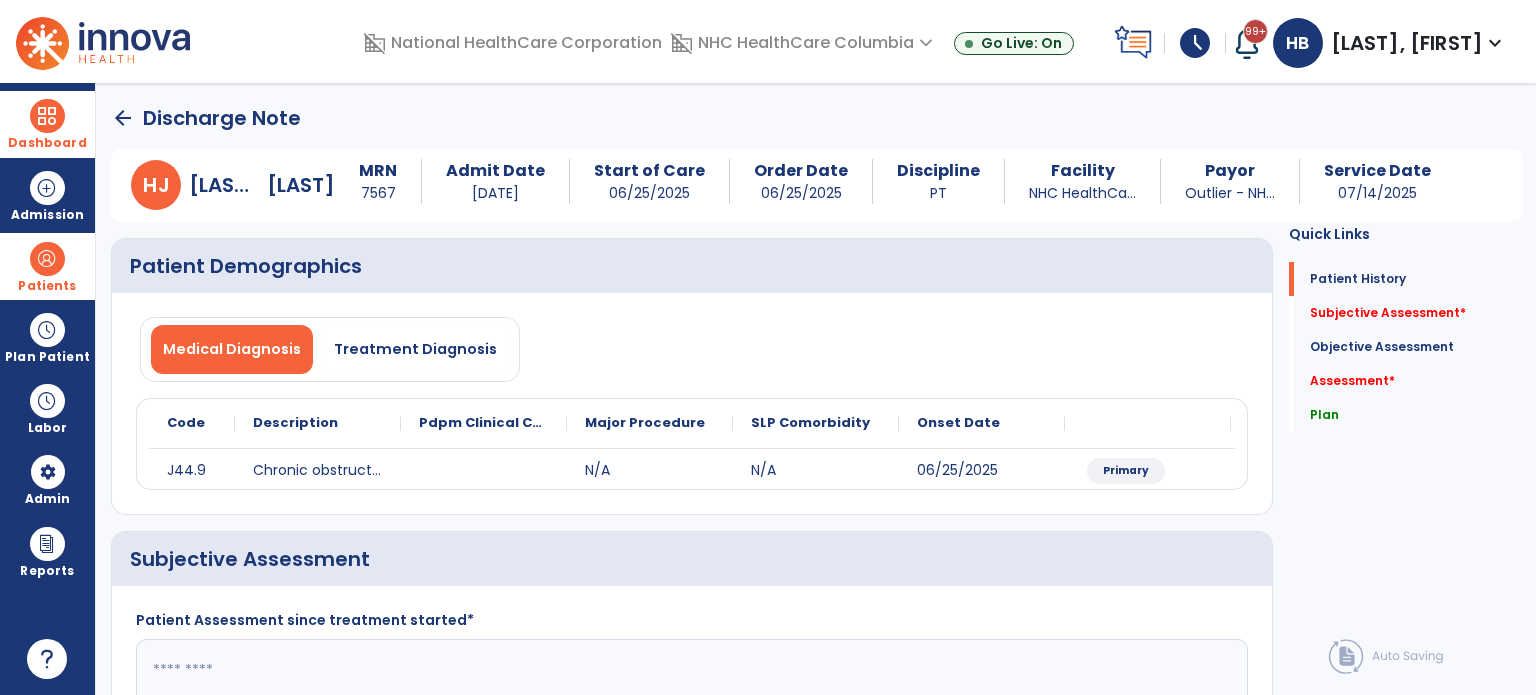 click on "arrow_back" 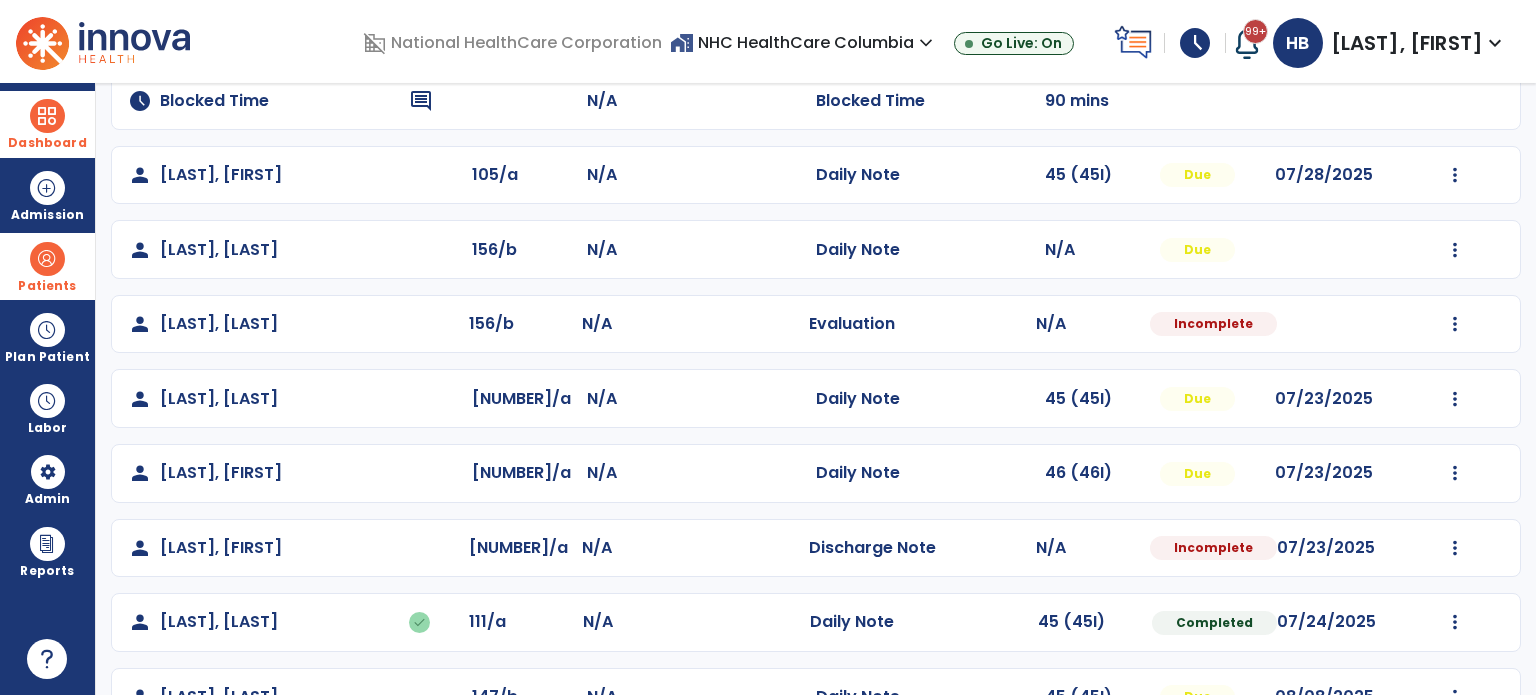 scroll, scrollTop: 243, scrollLeft: 0, axis: vertical 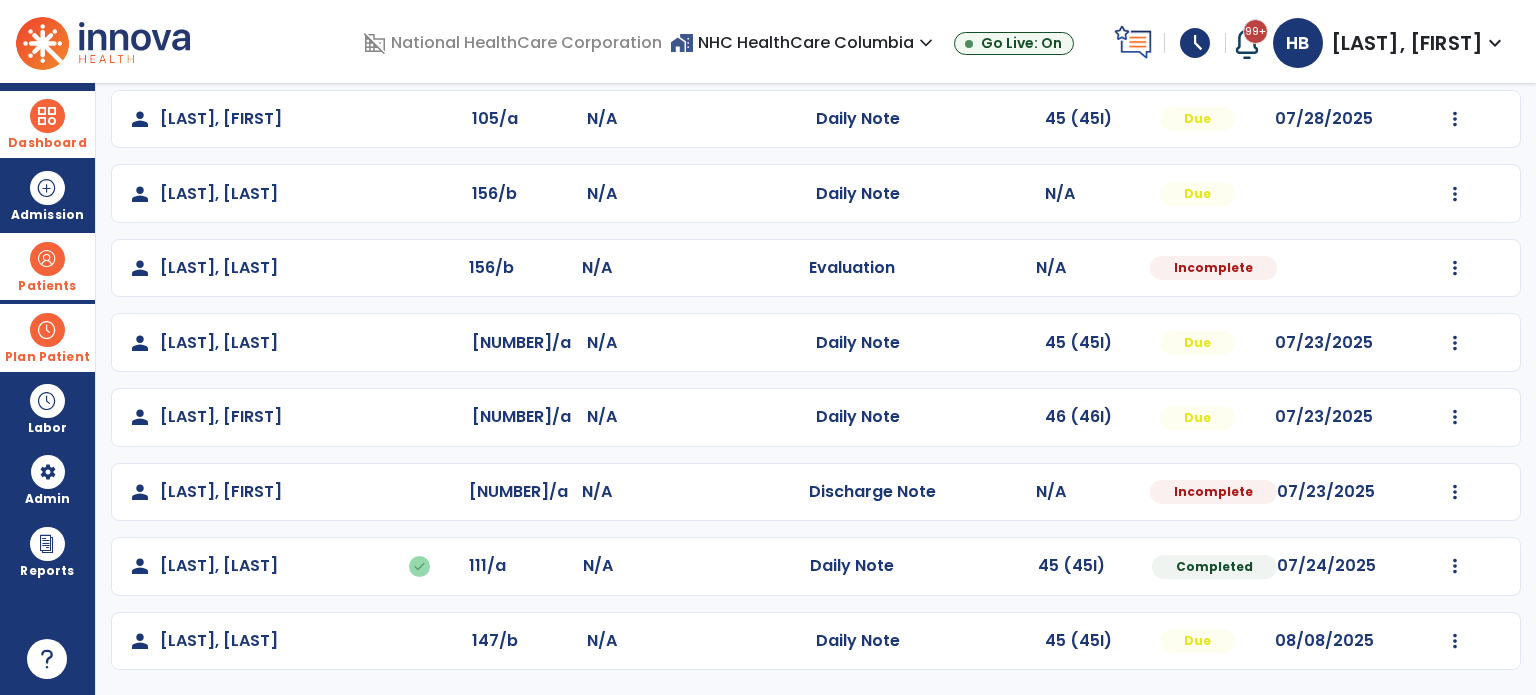 click on "Plan Patient" at bounding box center (47, 286) 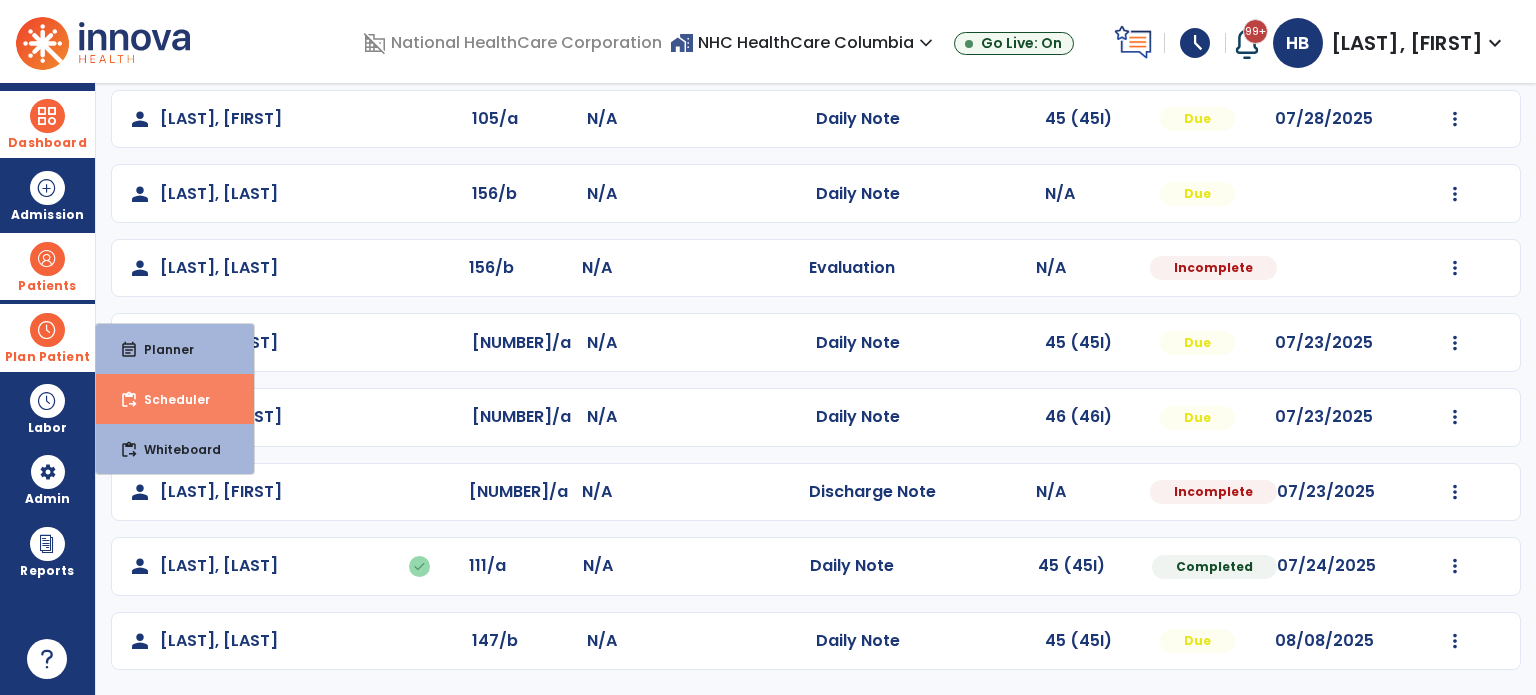 click on "content_paste_go" at bounding box center (129, 400) 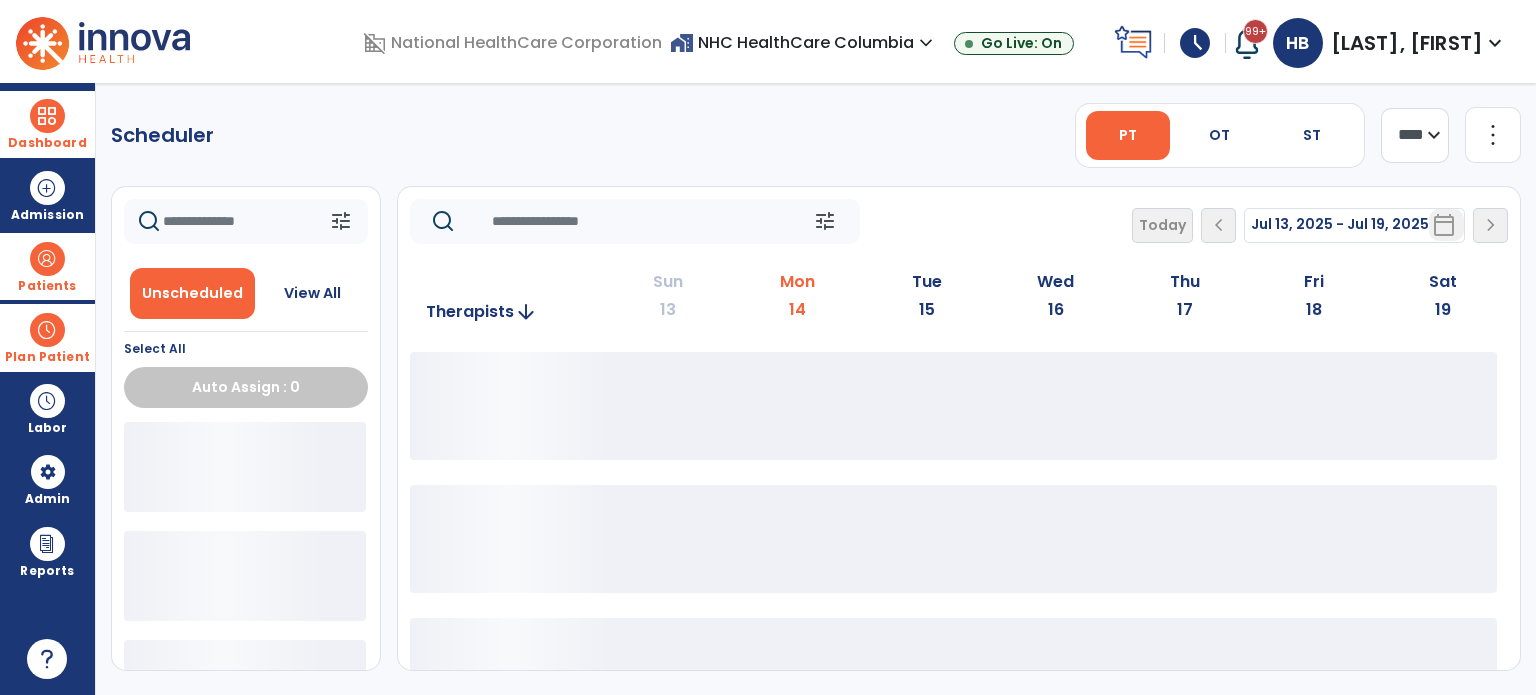 scroll, scrollTop: 0, scrollLeft: 0, axis: both 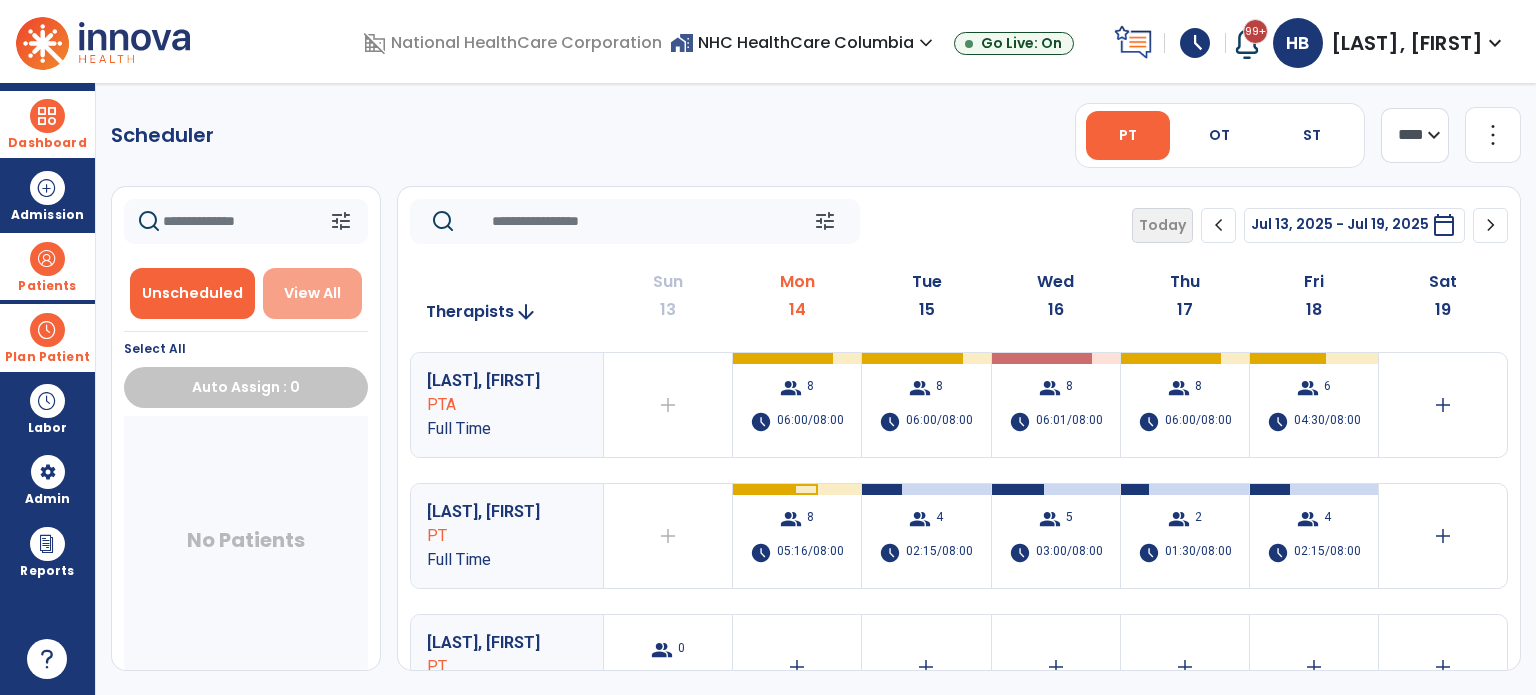 click on "View All" at bounding box center (312, 293) 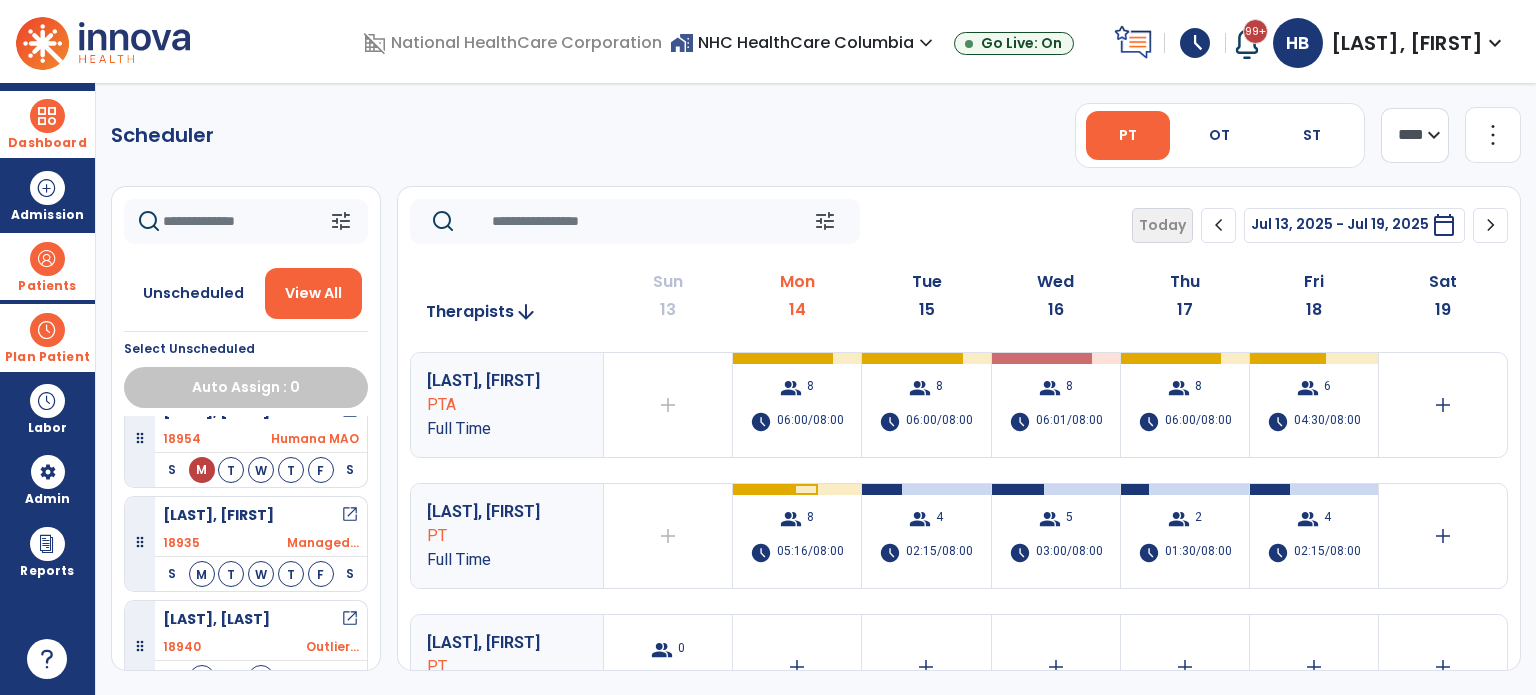 scroll, scrollTop: 1390, scrollLeft: 0, axis: vertical 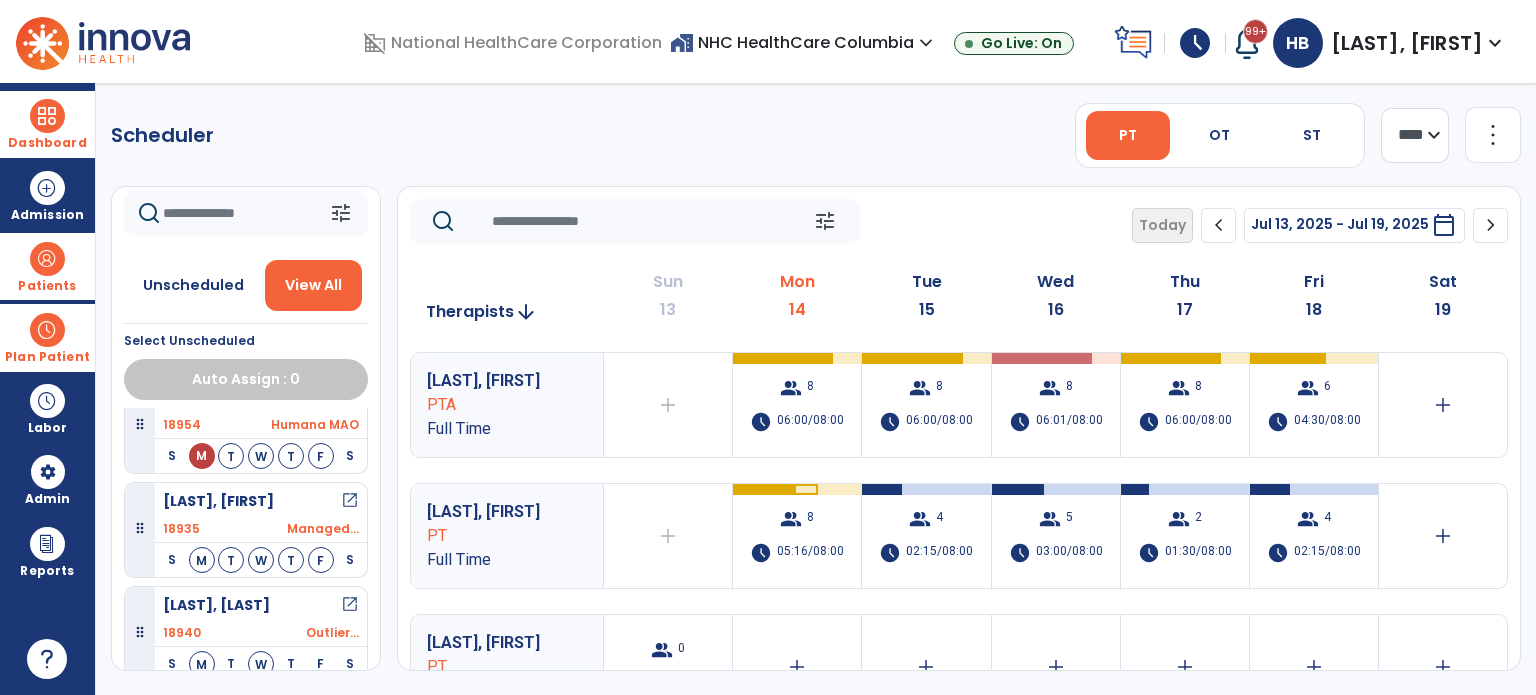 click on "Scheduler   PT   OT   ST  **** *** more_vert  Manage Labor   View All Therapists   Print" 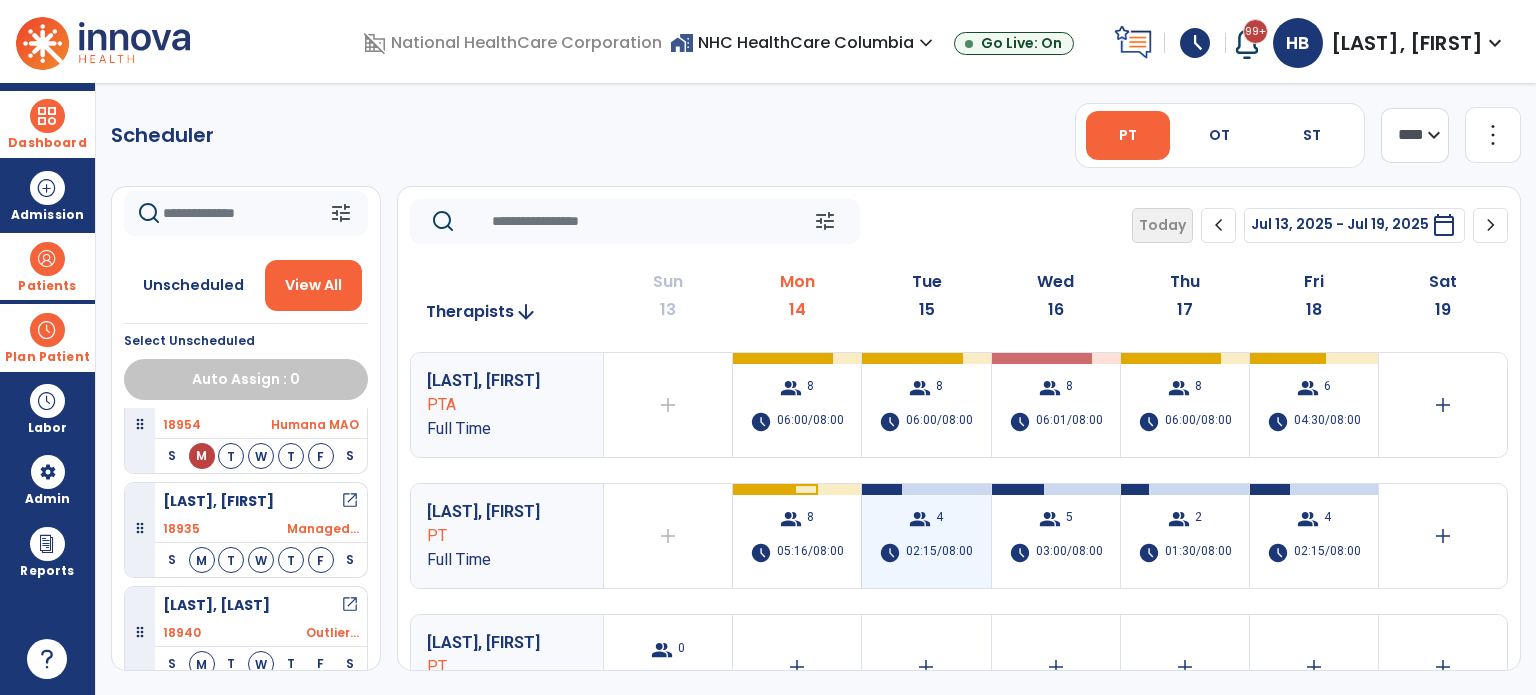 click on "group" at bounding box center [920, 519] 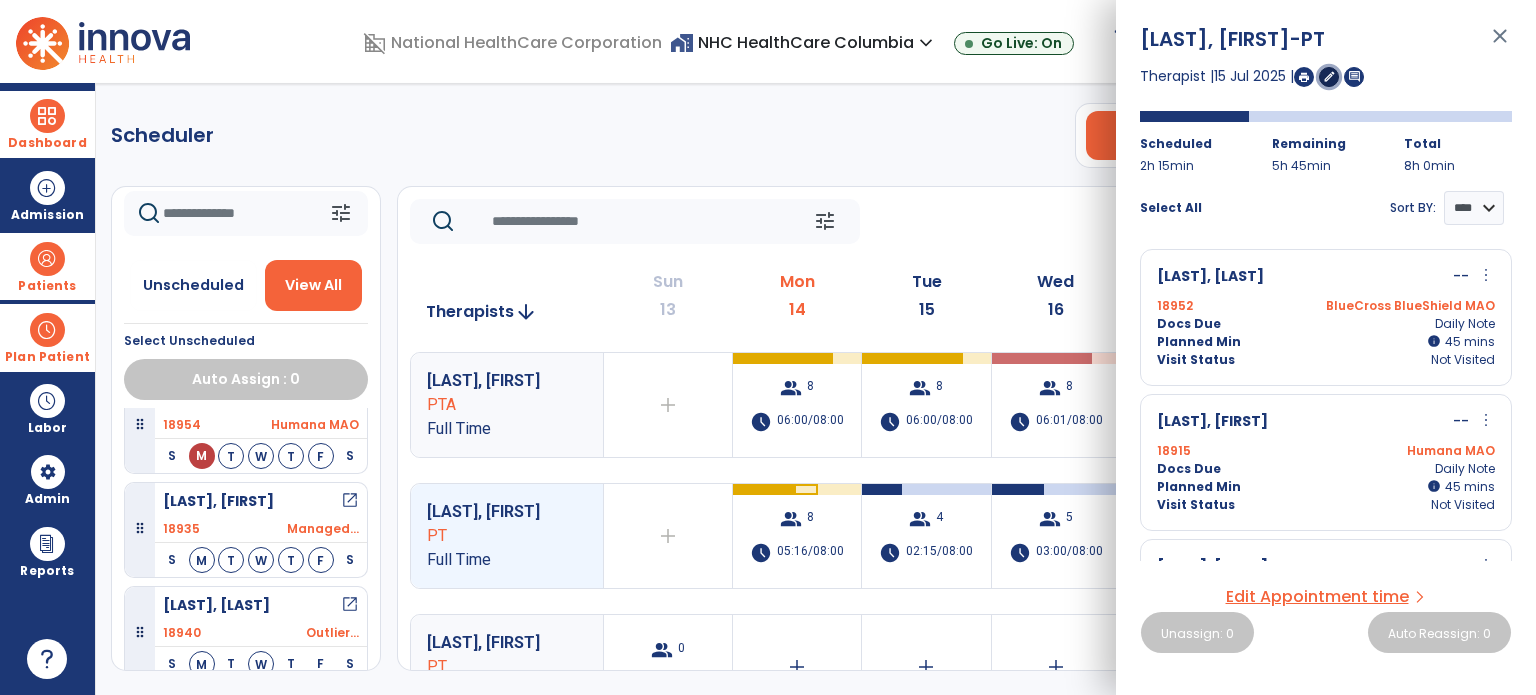 click on "edit" at bounding box center [1329, 76] 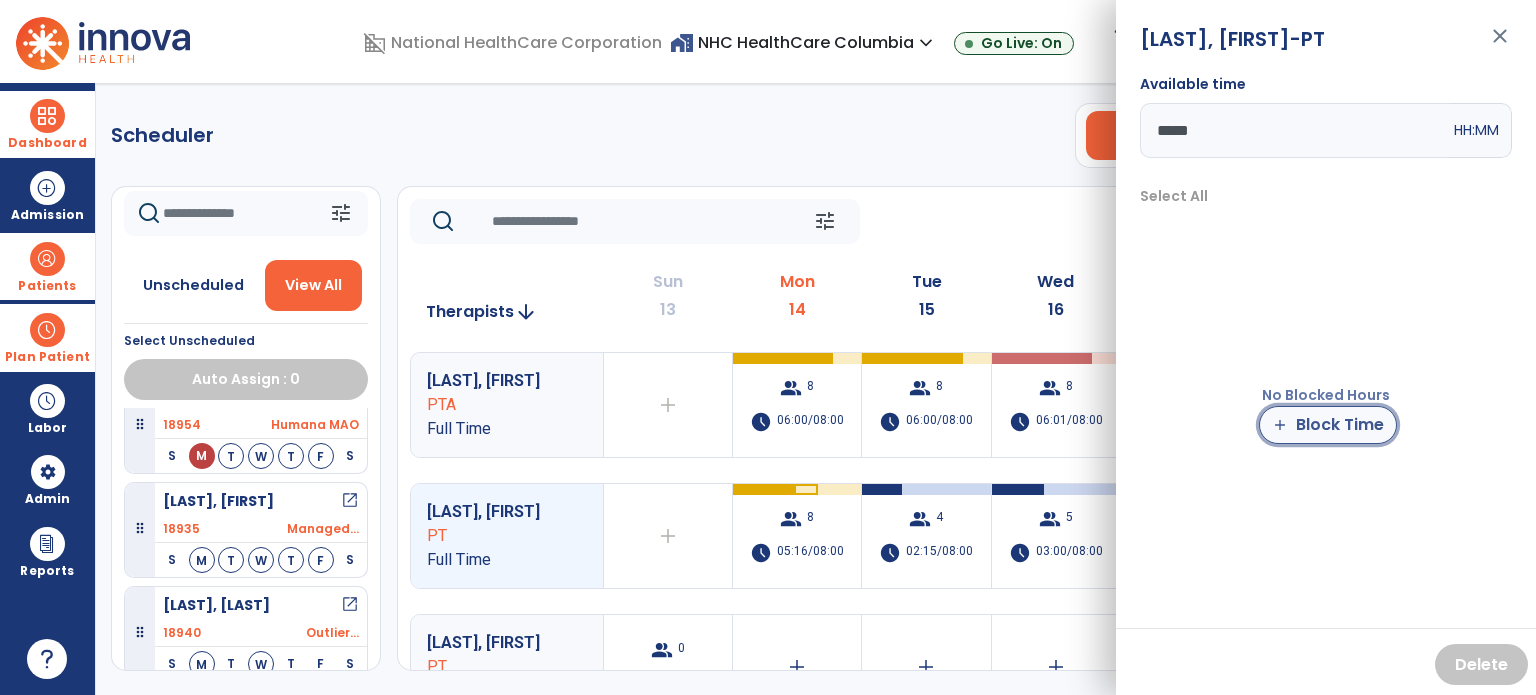 click on "add   Block Time" at bounding box center [1328, 425] 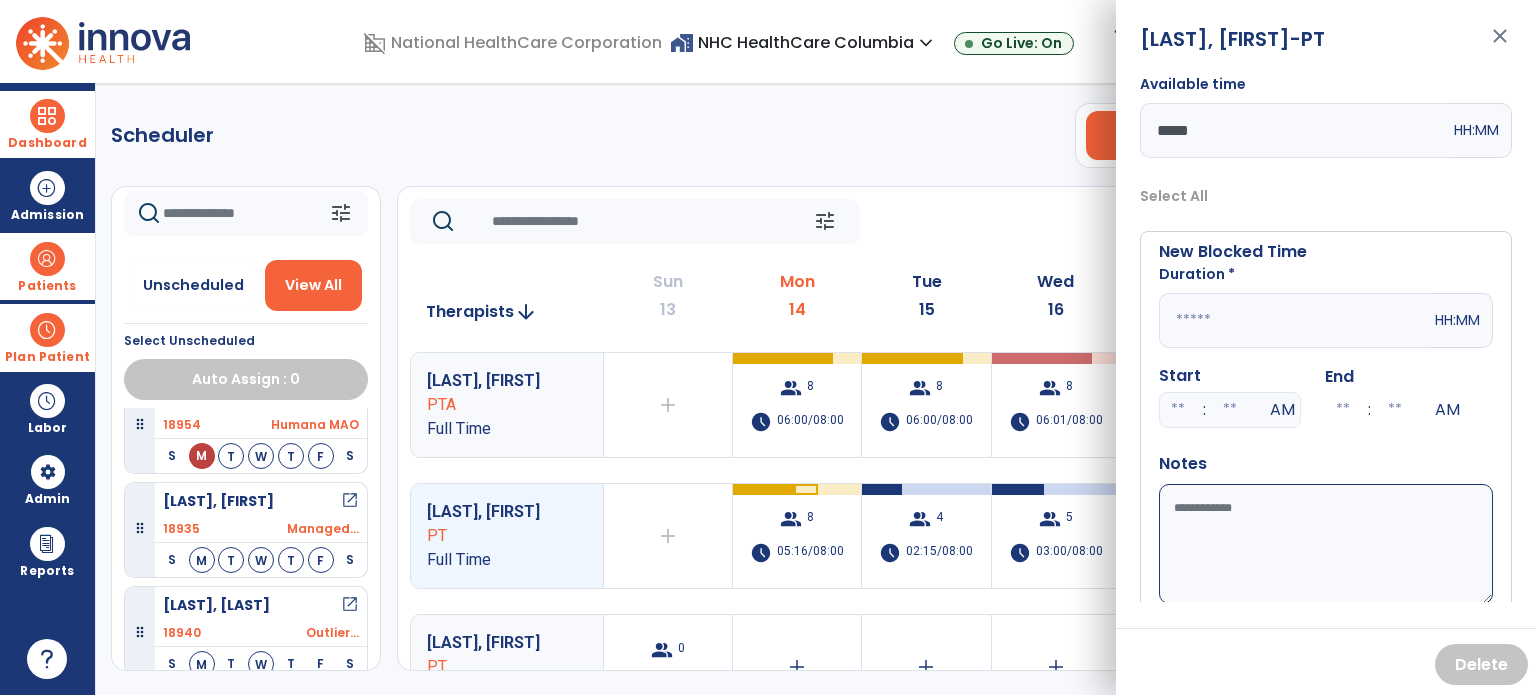 click at bounding box center (1295, 320) 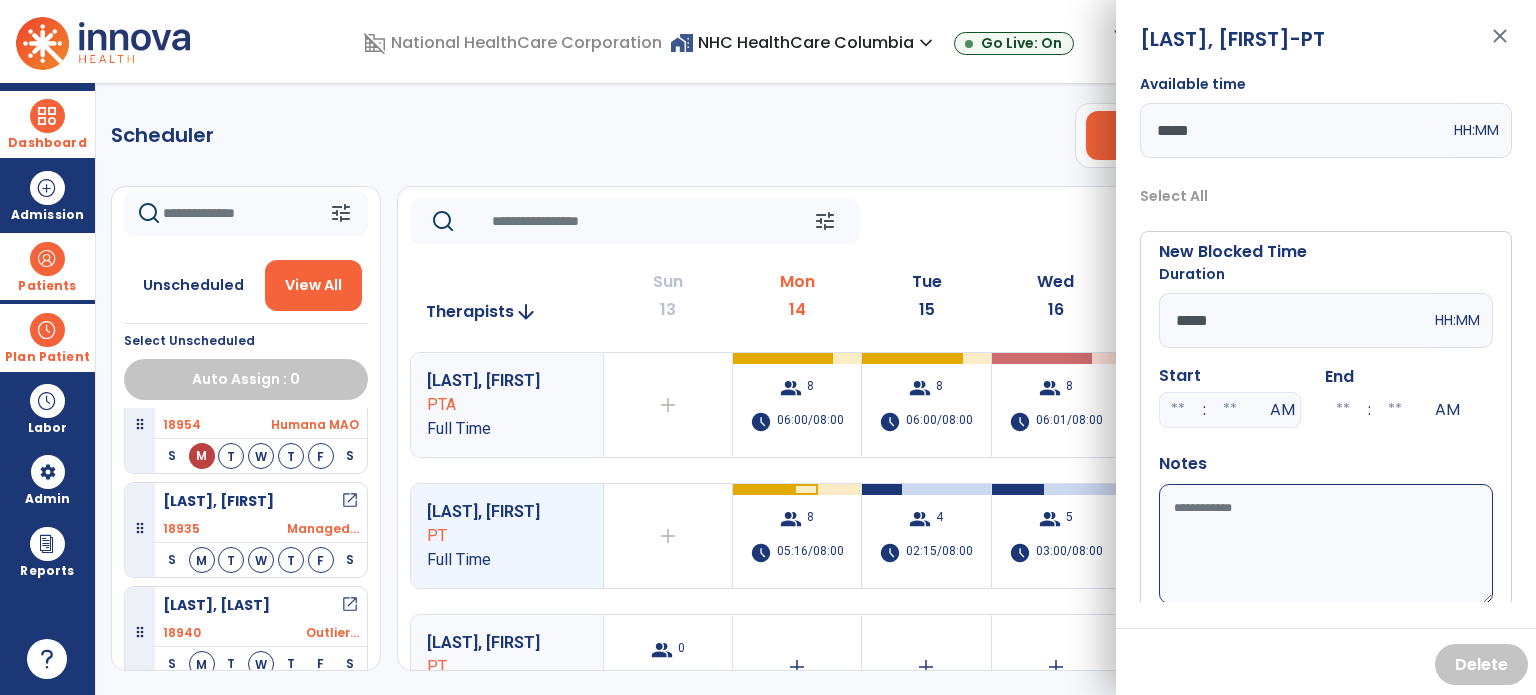 type on "*****" 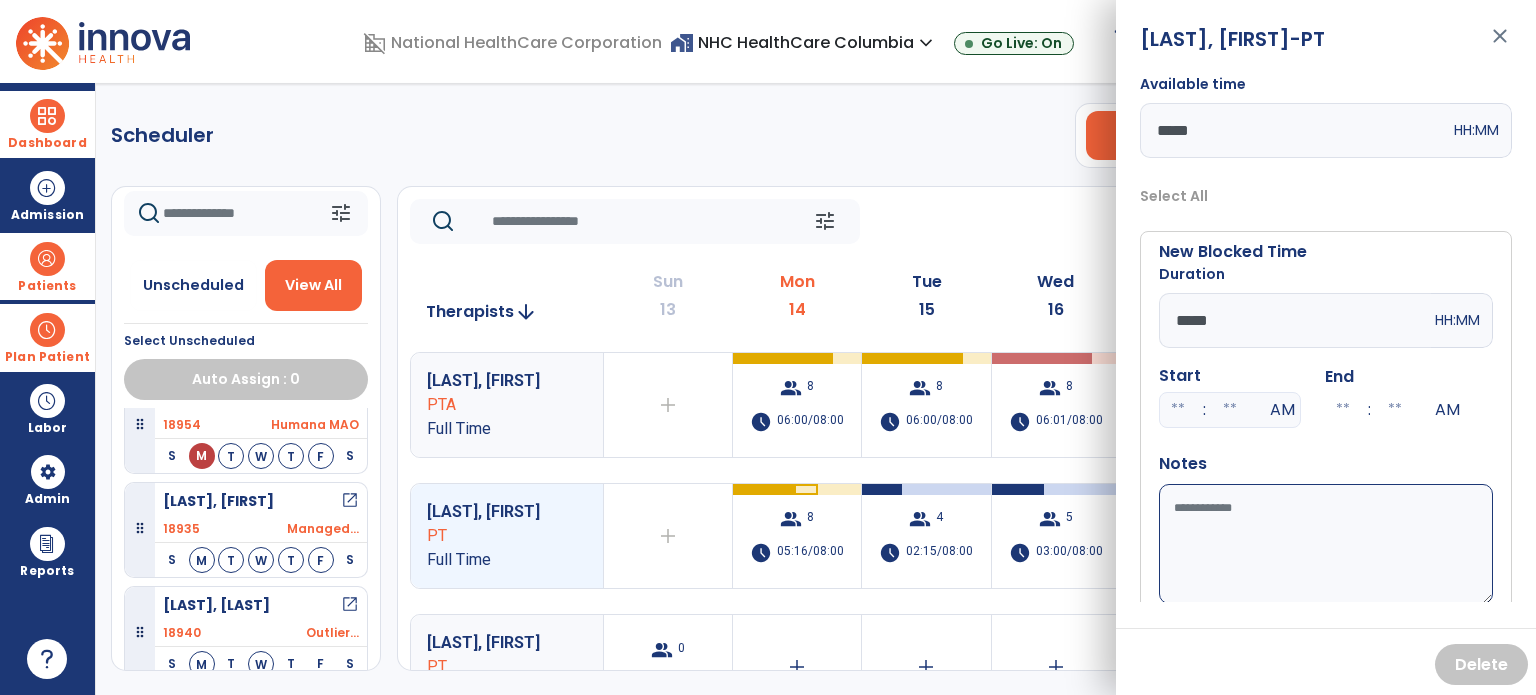 click on "Available time" at bounding box center [1326, 544] 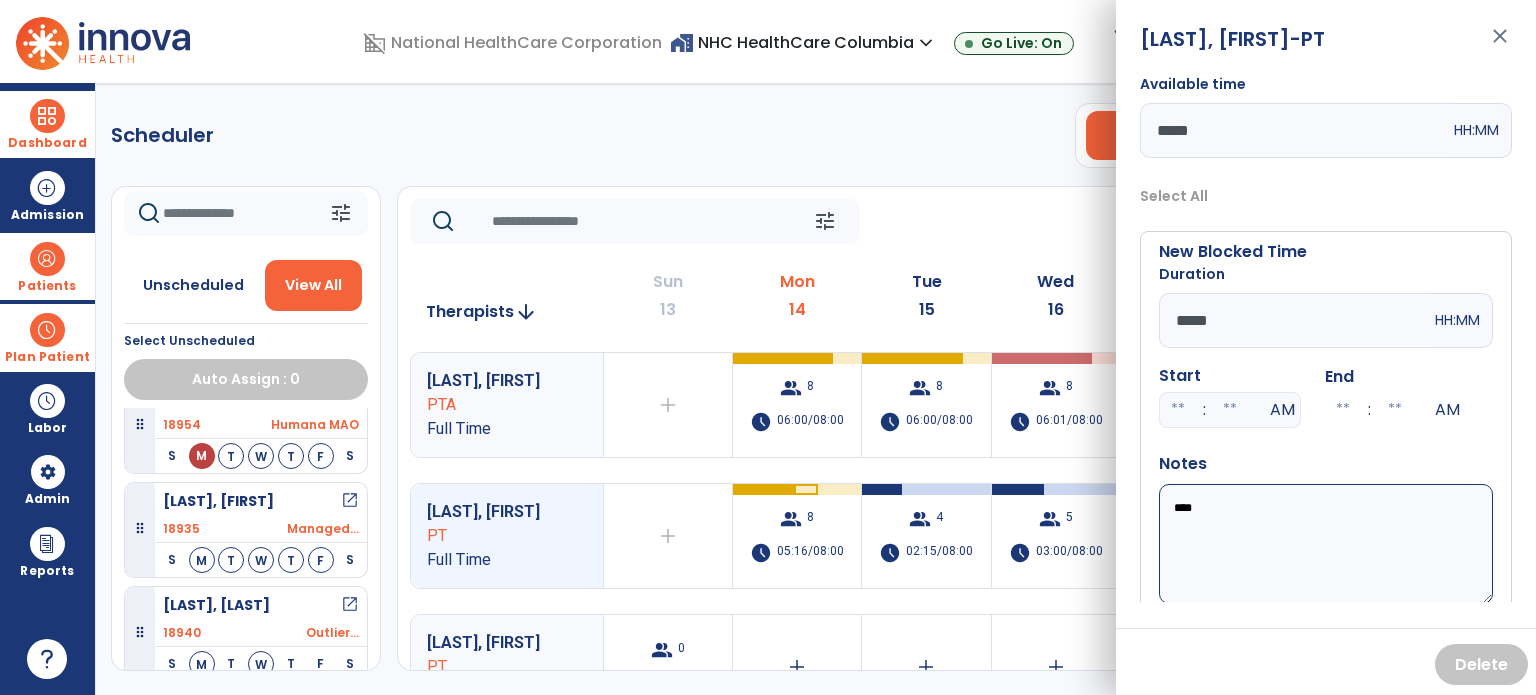 scroll, scrollTop: 56, scrollLeft: 0, axis: vertical 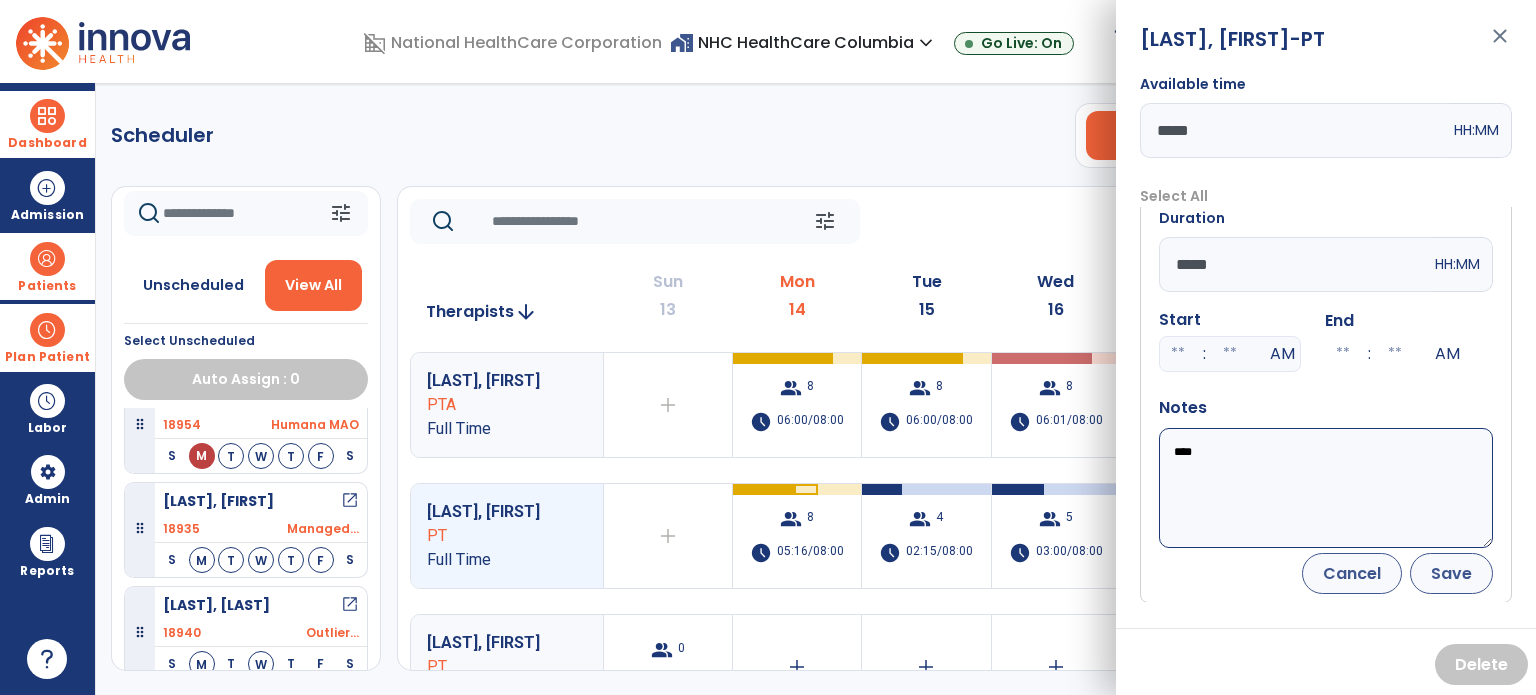 type on "****" 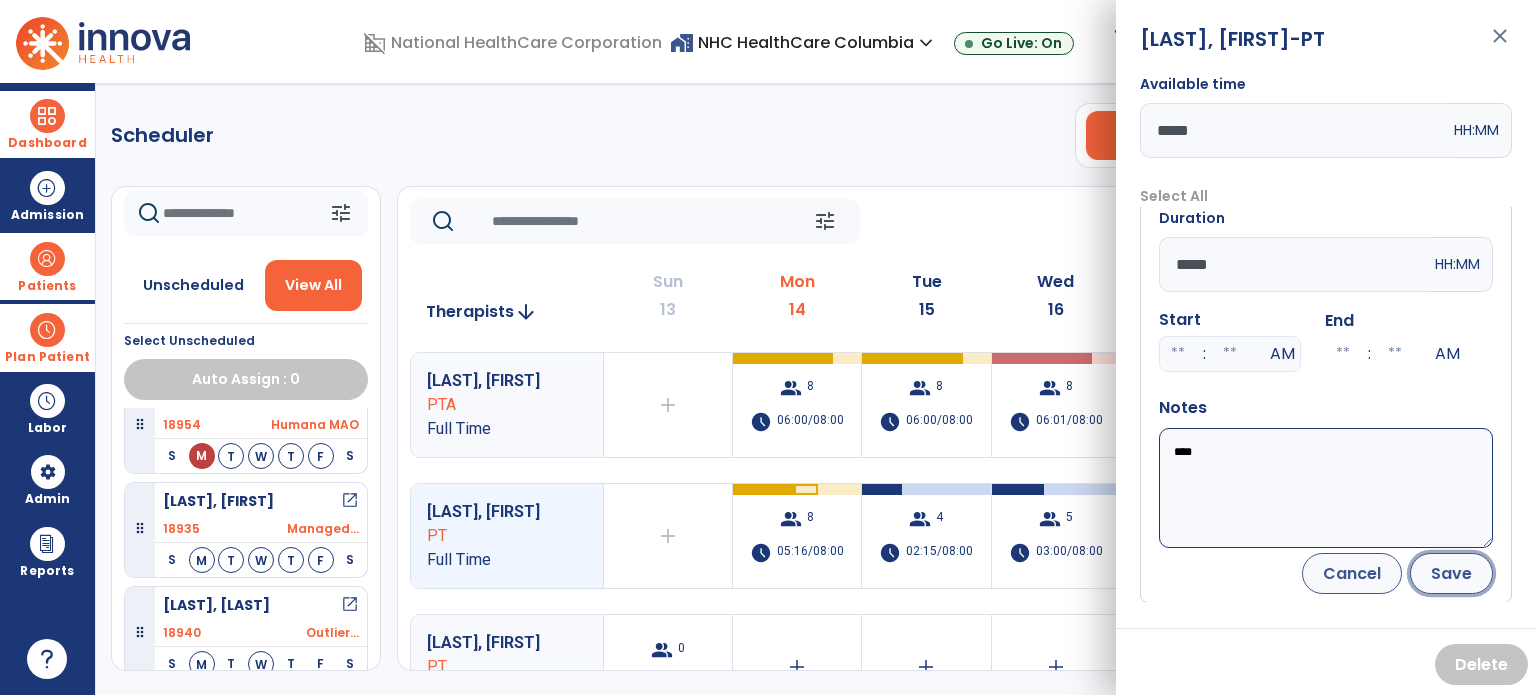 click on "Save" at bounding box center (1451, 573) 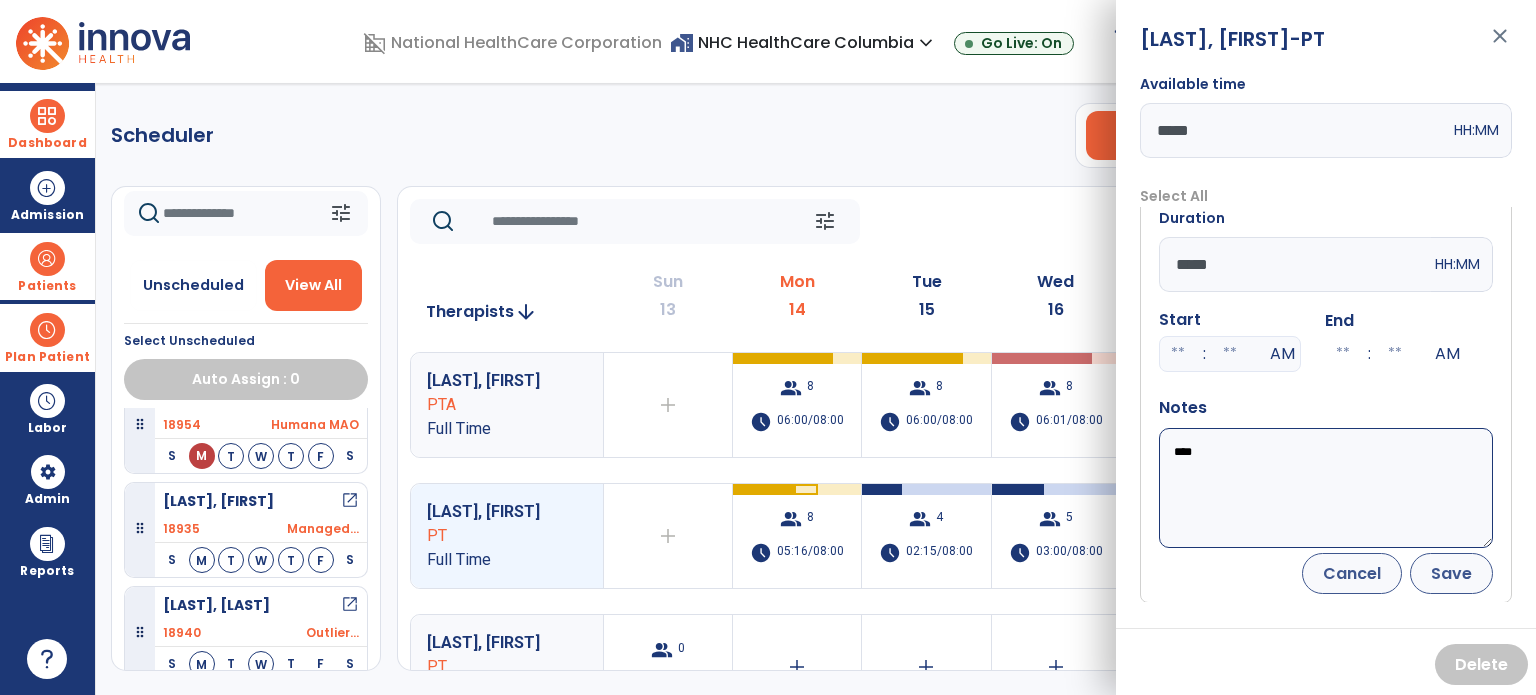 scroll, scrollTop: 0, scrollLeft: 0, axis: both 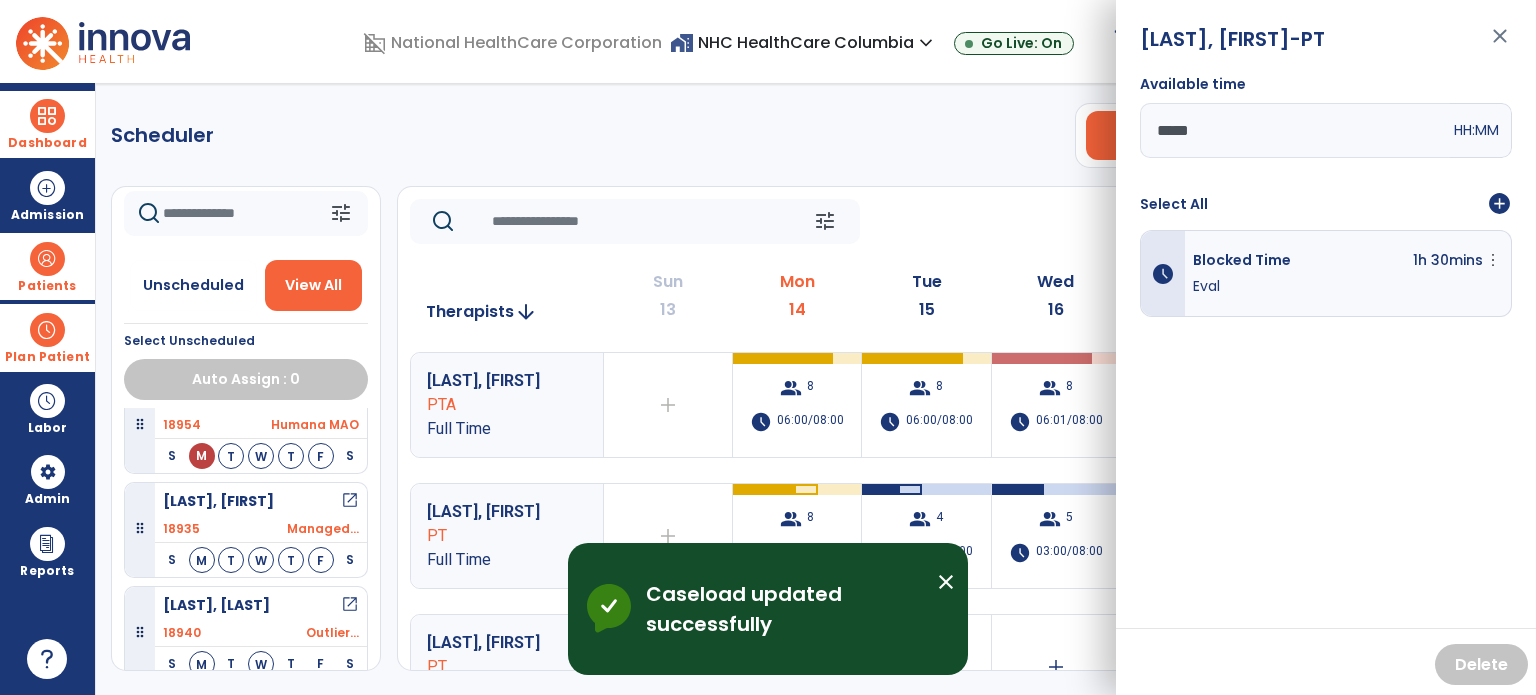 click on "Scheduler   PT   OT   ST  **** *** more_vert  Manage Labor   View All Therapists   Print" 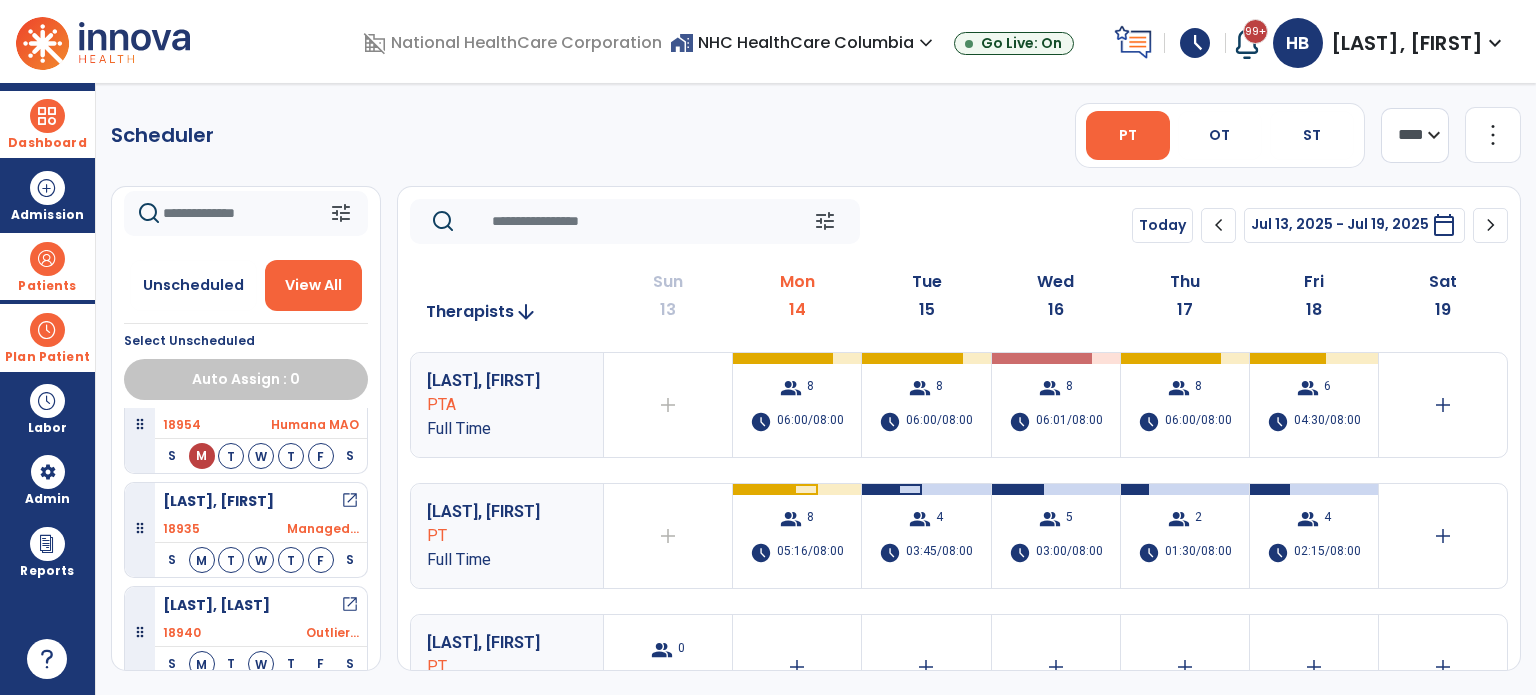 click on "open_in_new" at bounding box center [350, 501] 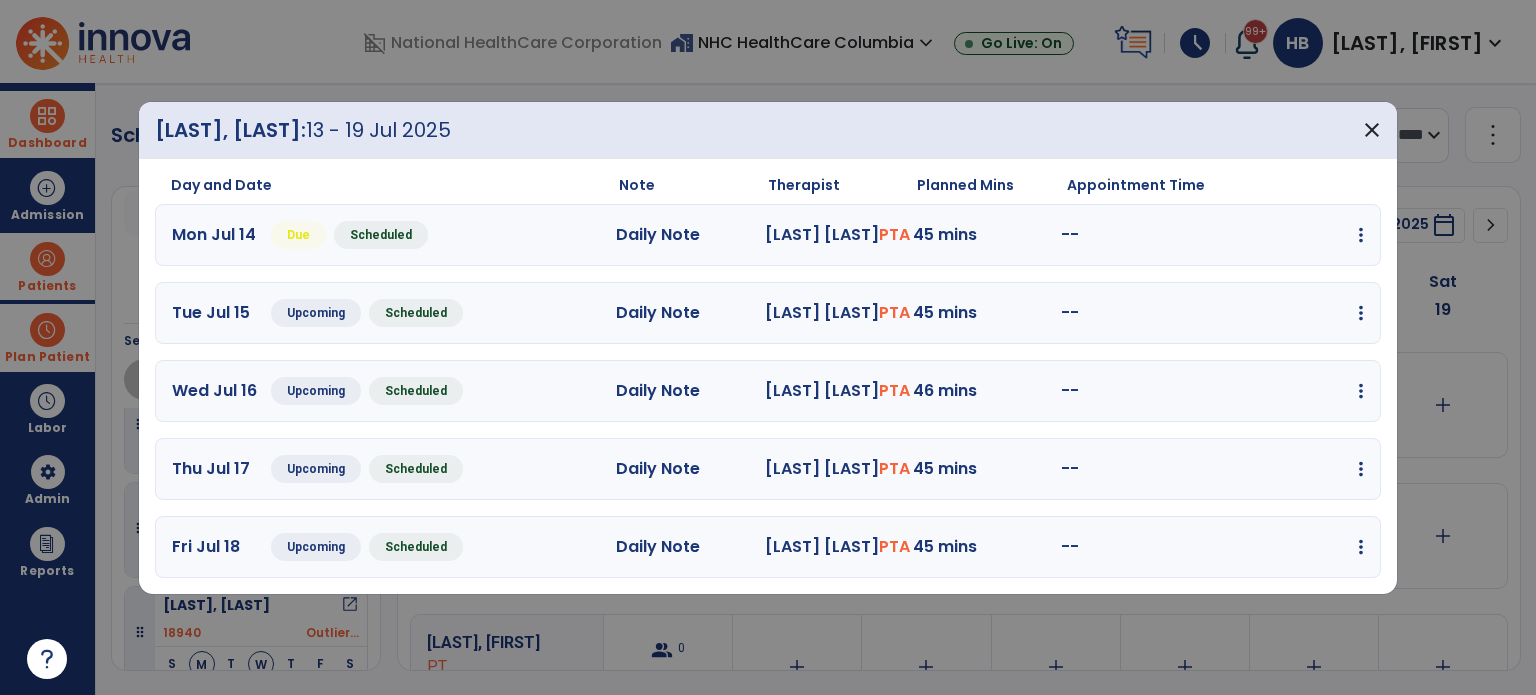 click on "edit   Edit Session   alt_route   Split Minutes  add_comment  Add Note" at bounding box center (1290, 391) 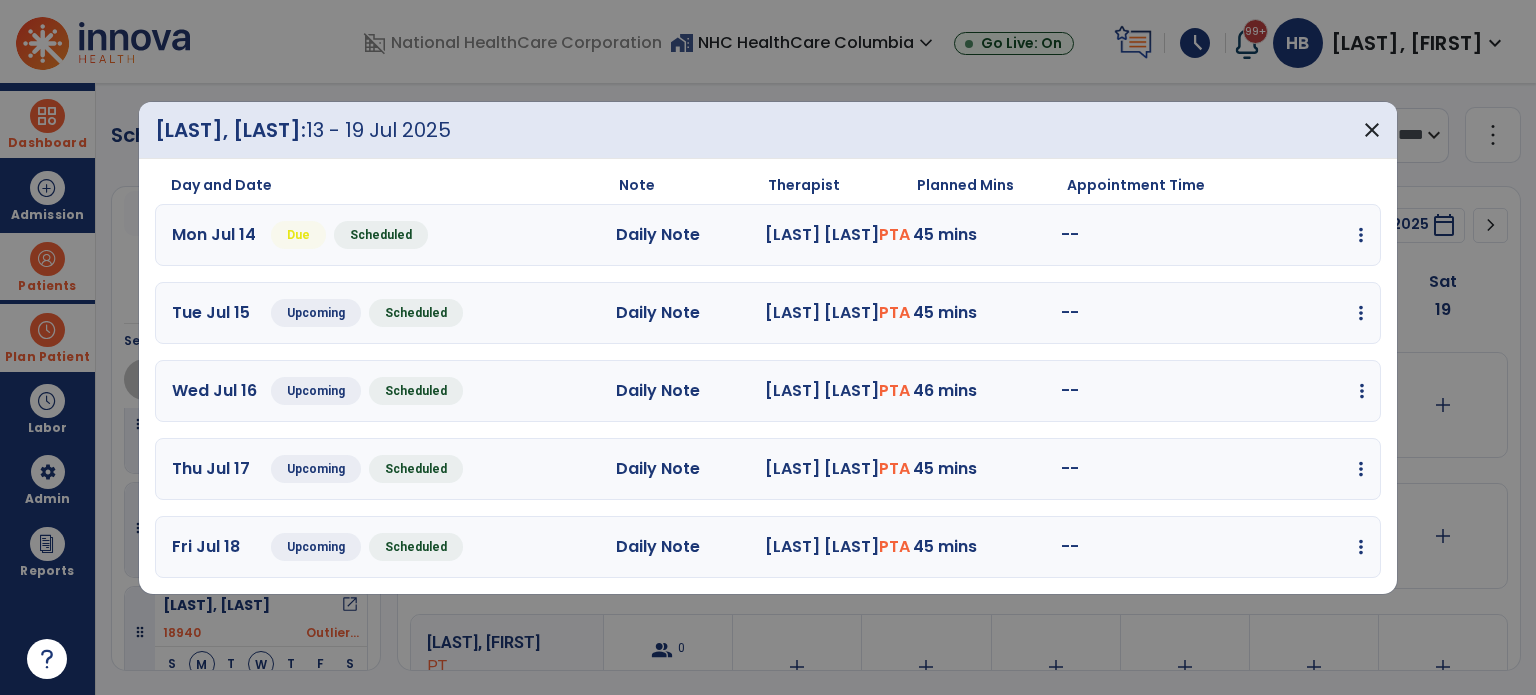 click at bounding box center [1361, 235] 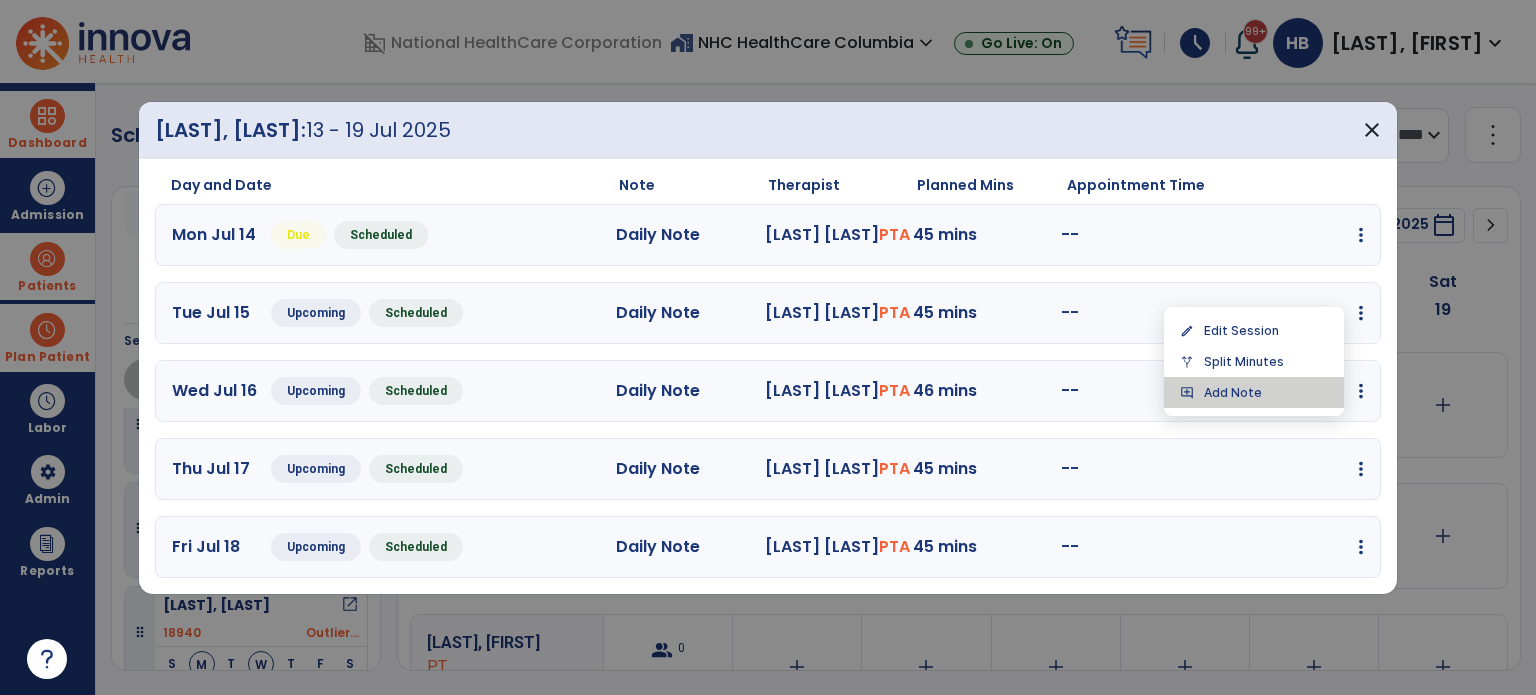 click on "add_comment  Add Note" at bounding box center (1254, 392) 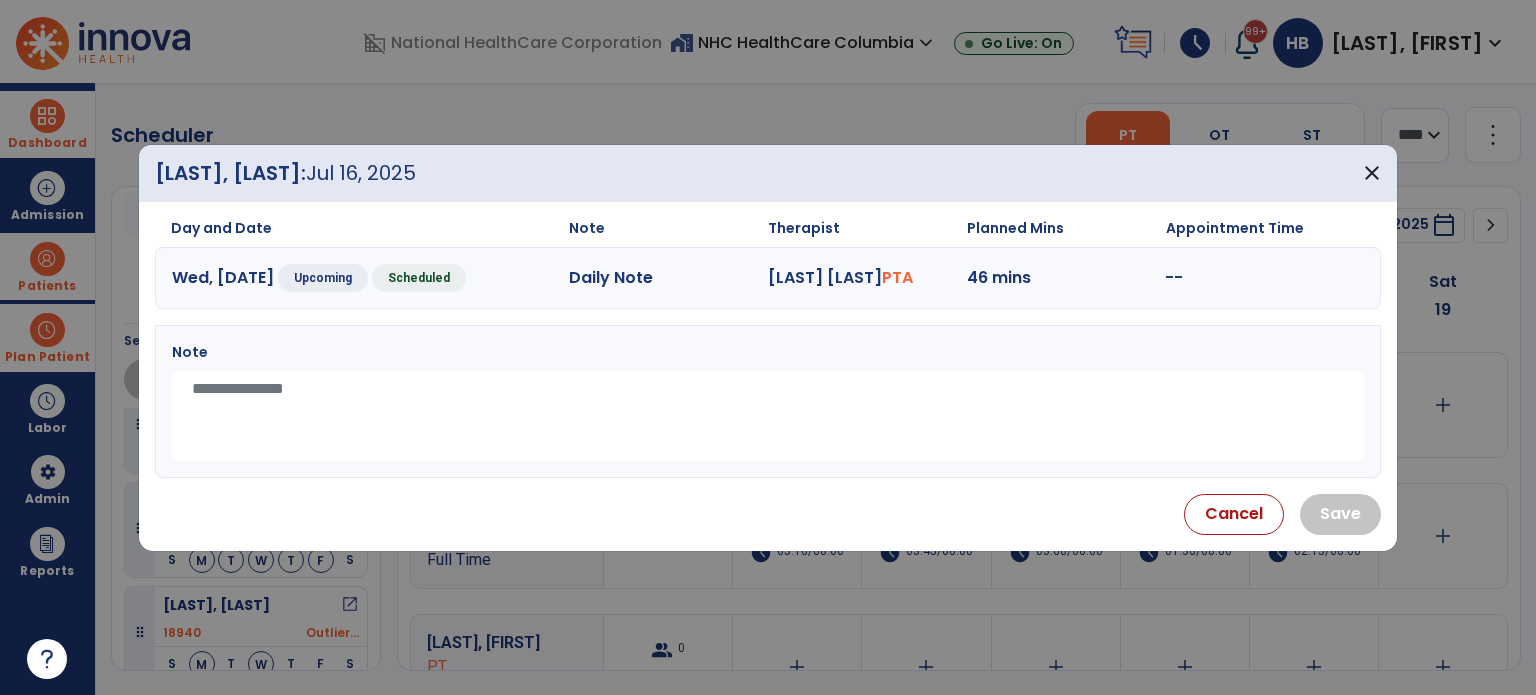 click at bounding box center [768, 416] 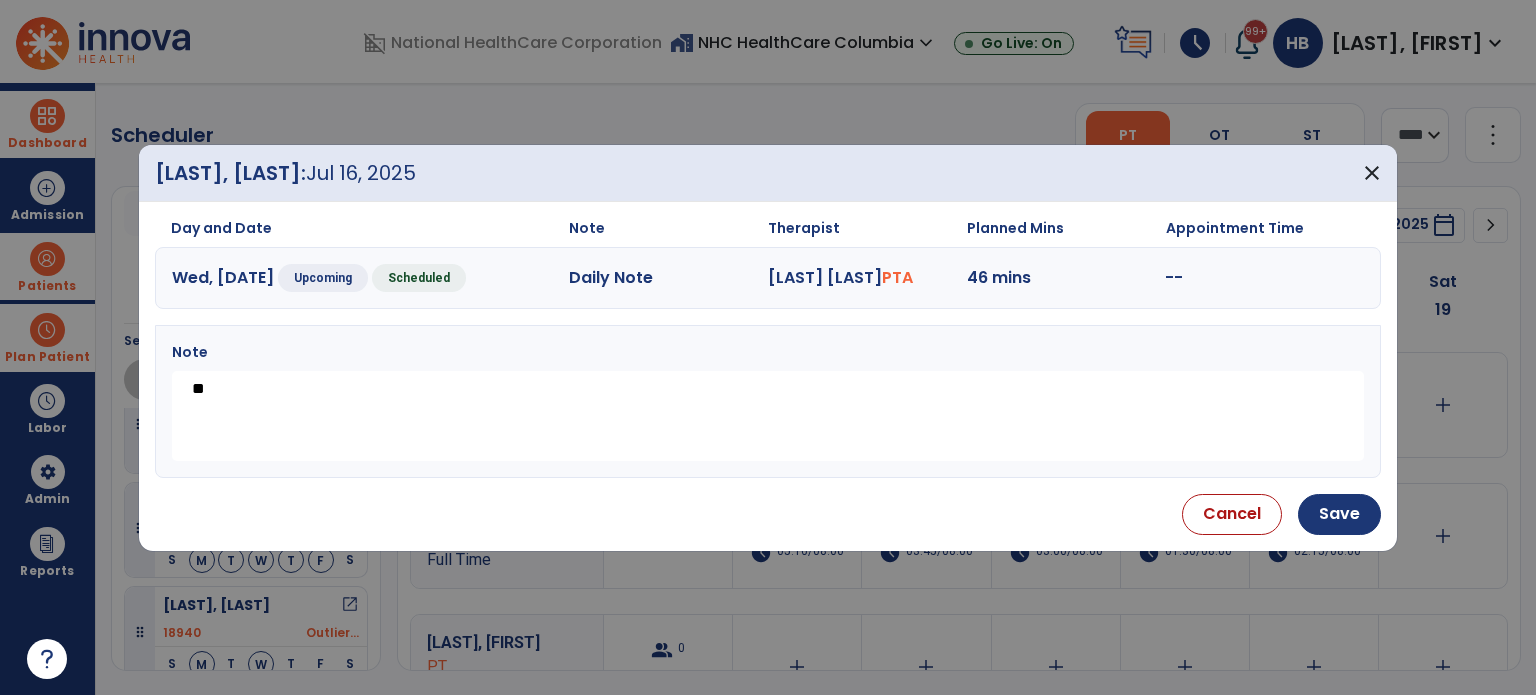 type on "*" 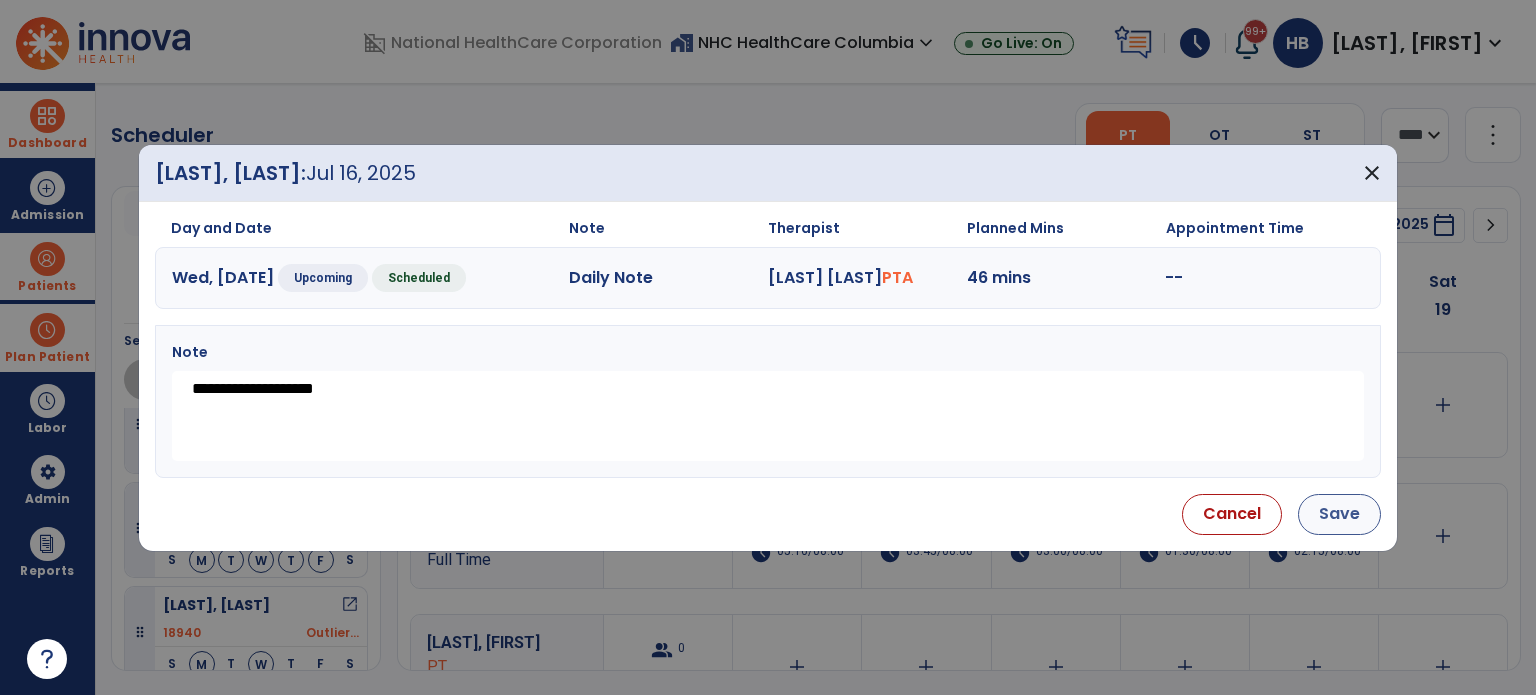 type on "**********" 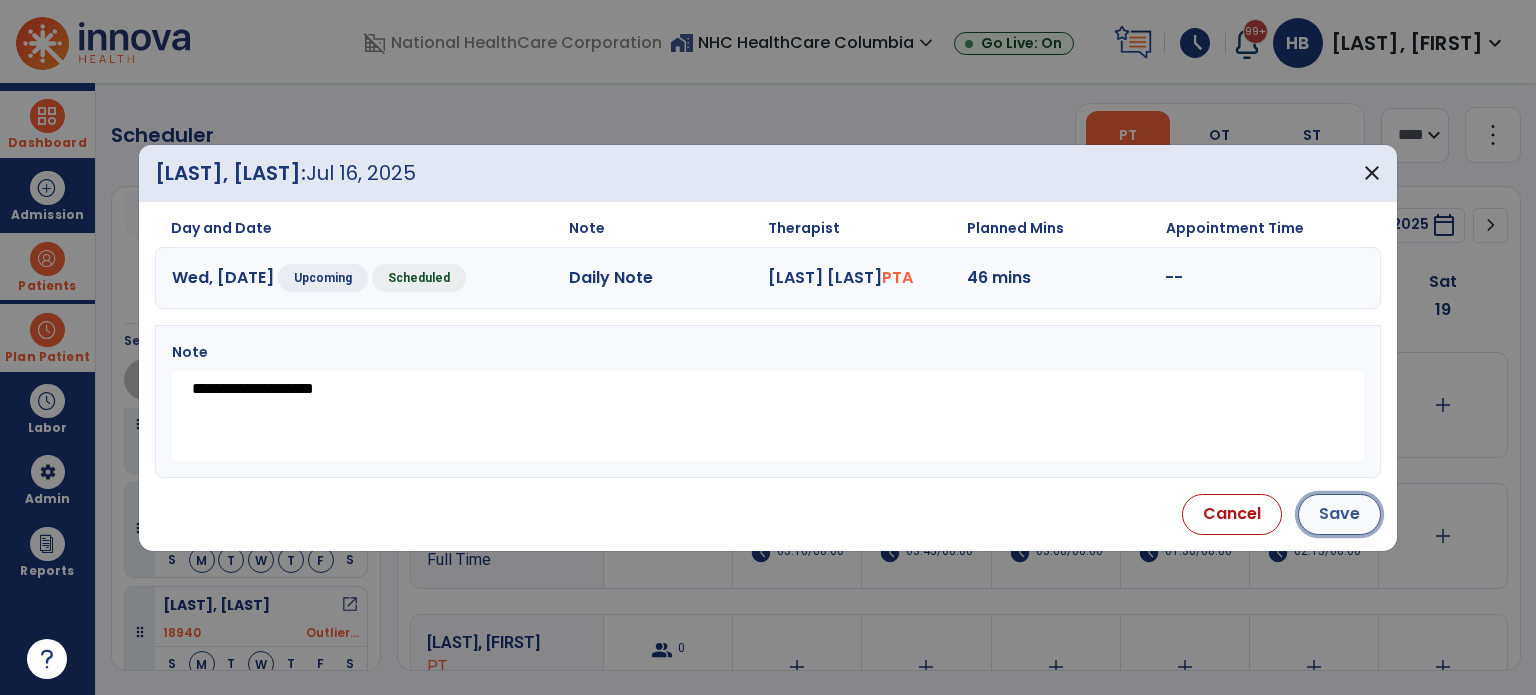 click on "Save" at bounding box center (1339, 514) 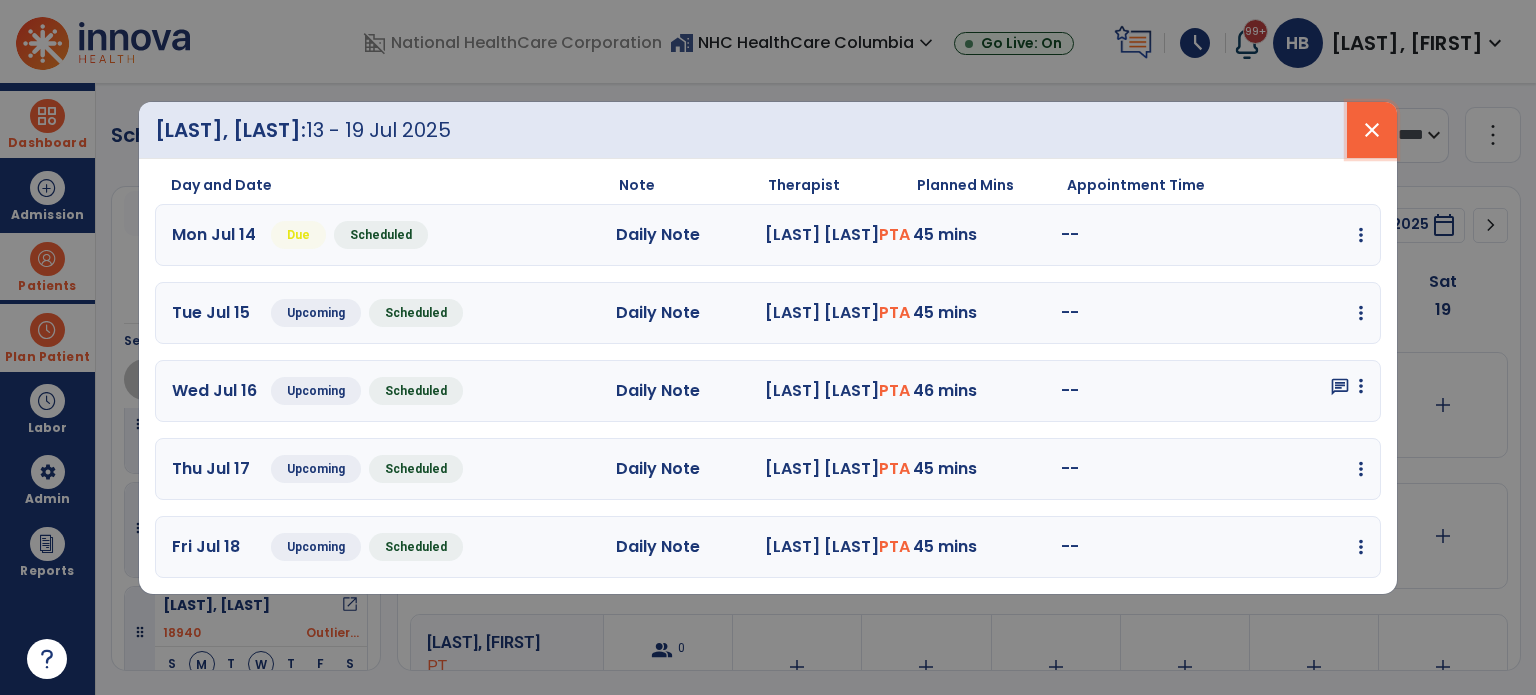 click on "close" at bounding box center [1372, 130] 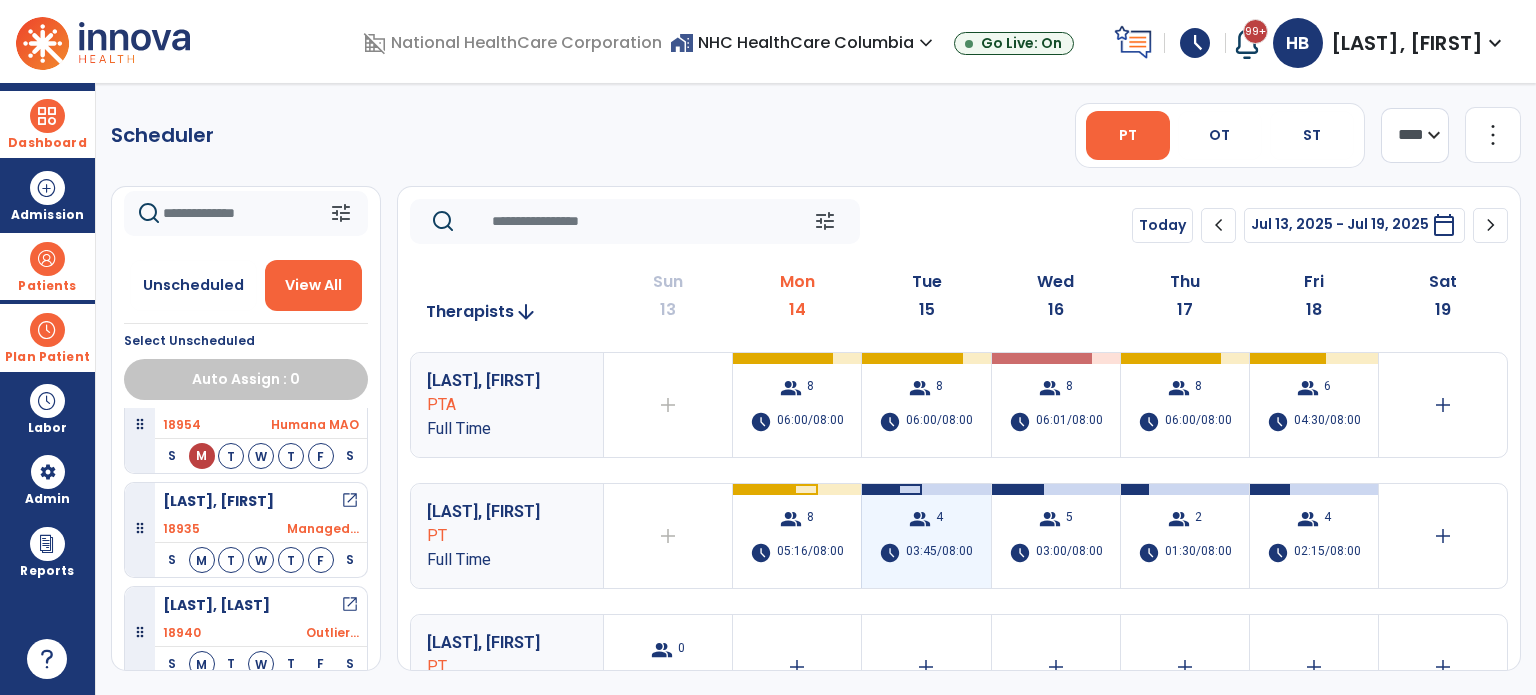 click on "03:45/08:00" at bounding box center (939, 553) 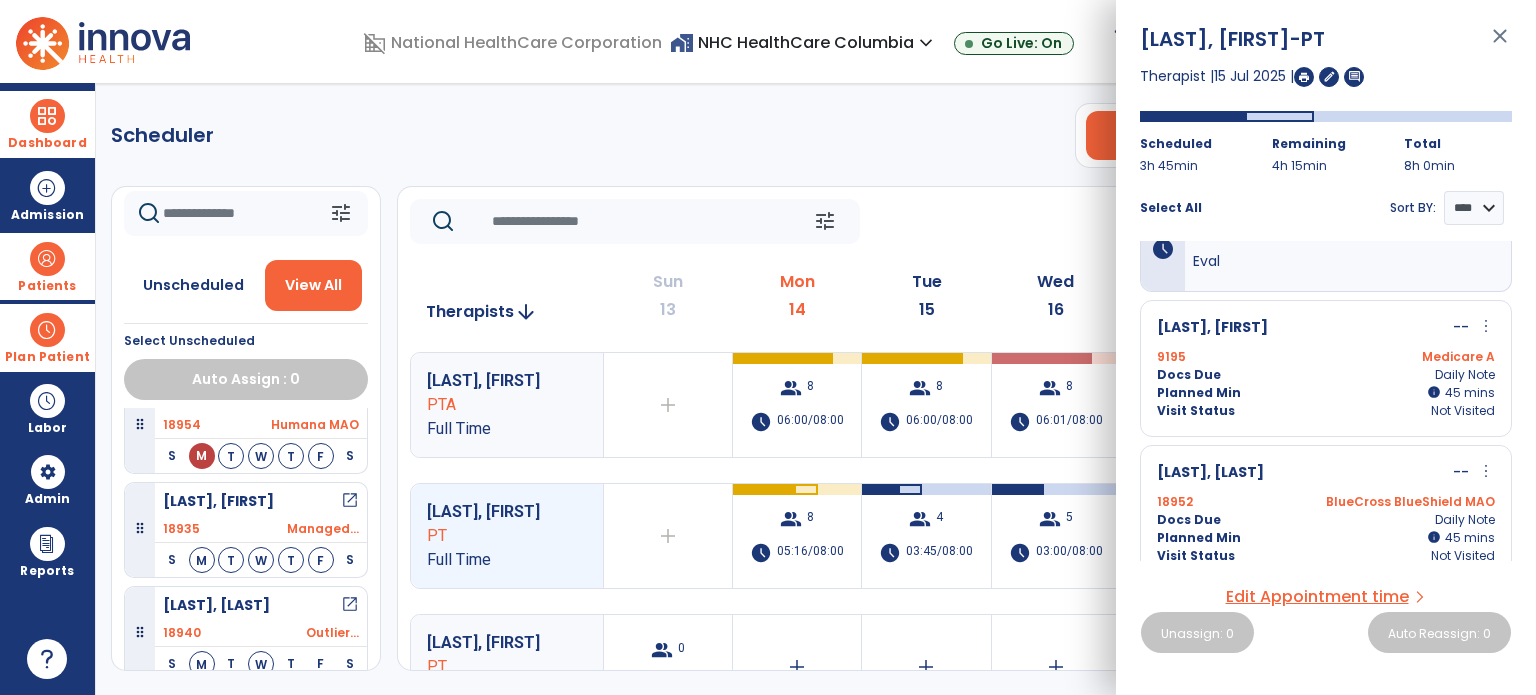 scroll, scrollTop: 62, scrollLeft: 0, axis: vertical 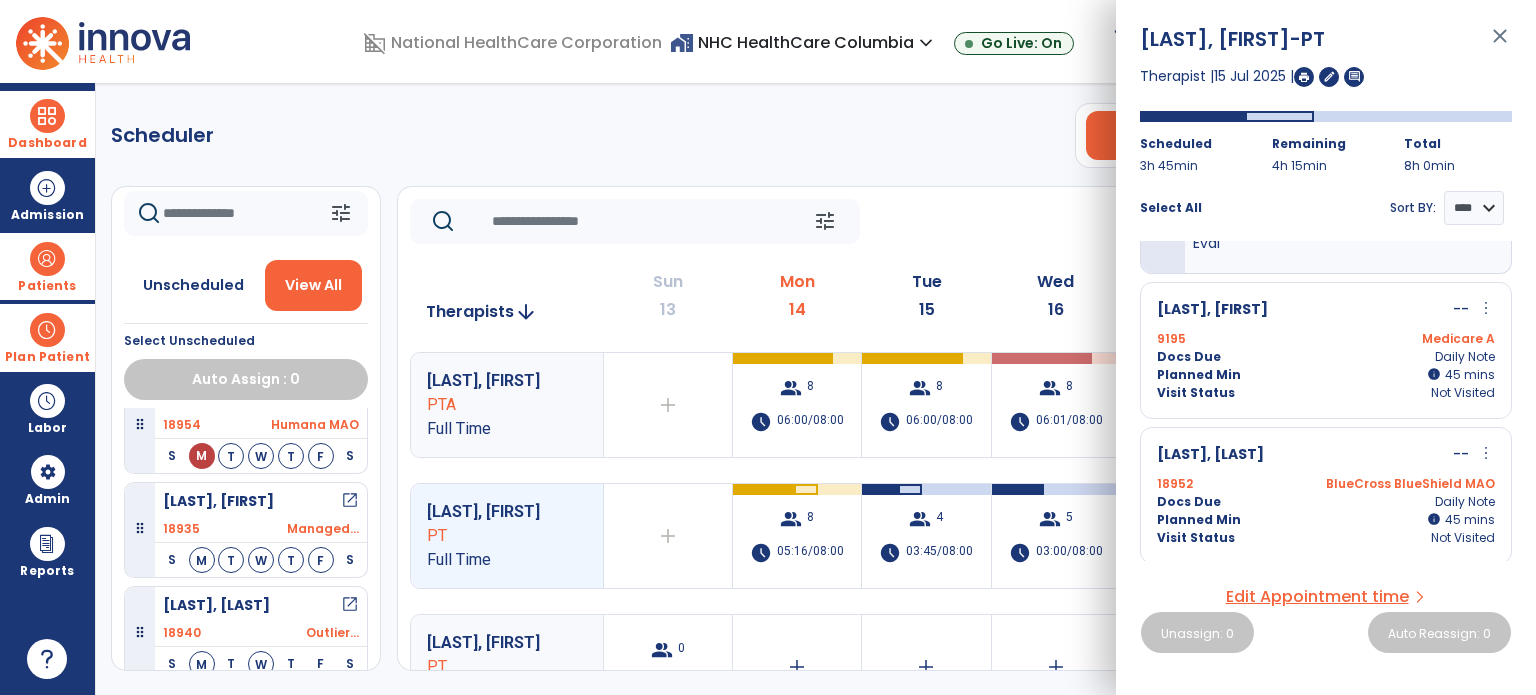 click on "Scheduler   PT   OT   ST  **** *** more_vert  Manage Labor   View All Therapists   Print" 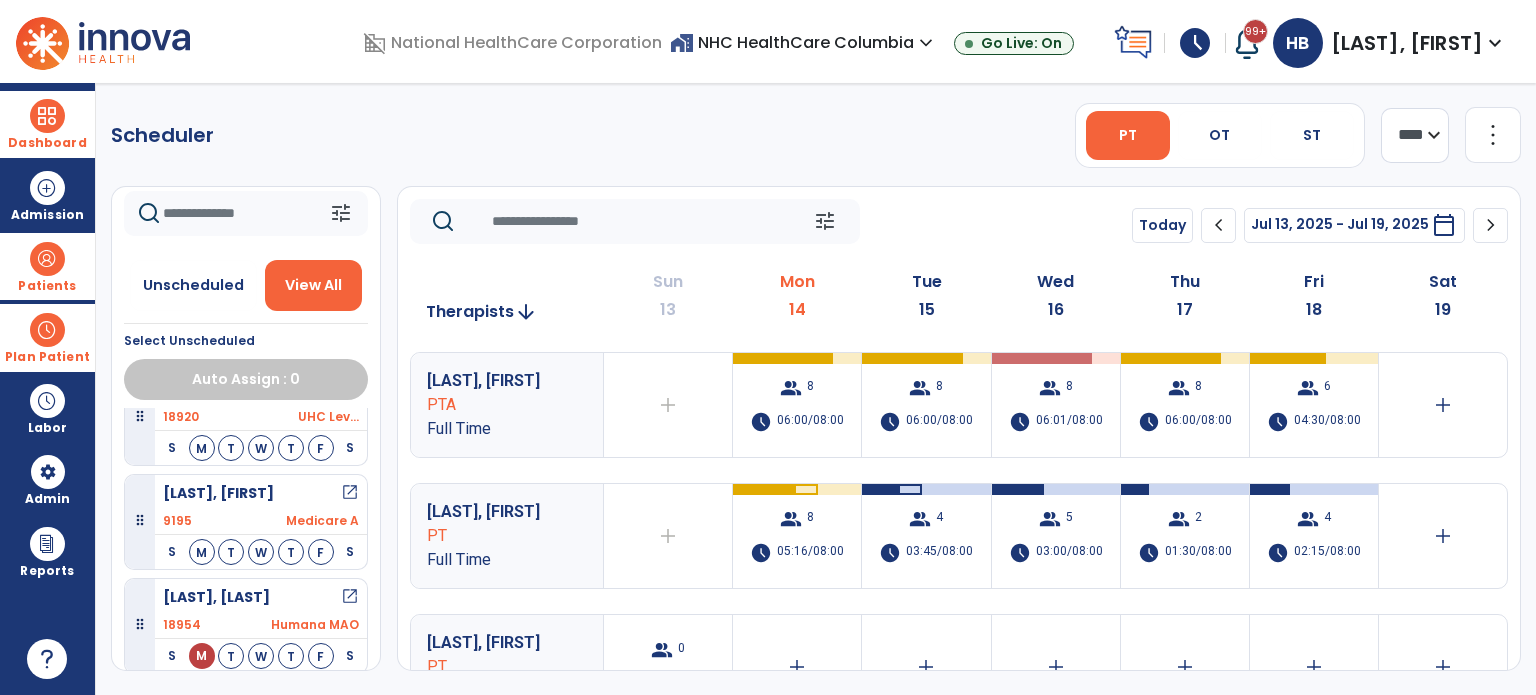 scroll, scrollTop: 1149, scrollLeft: 0, axis: vertical 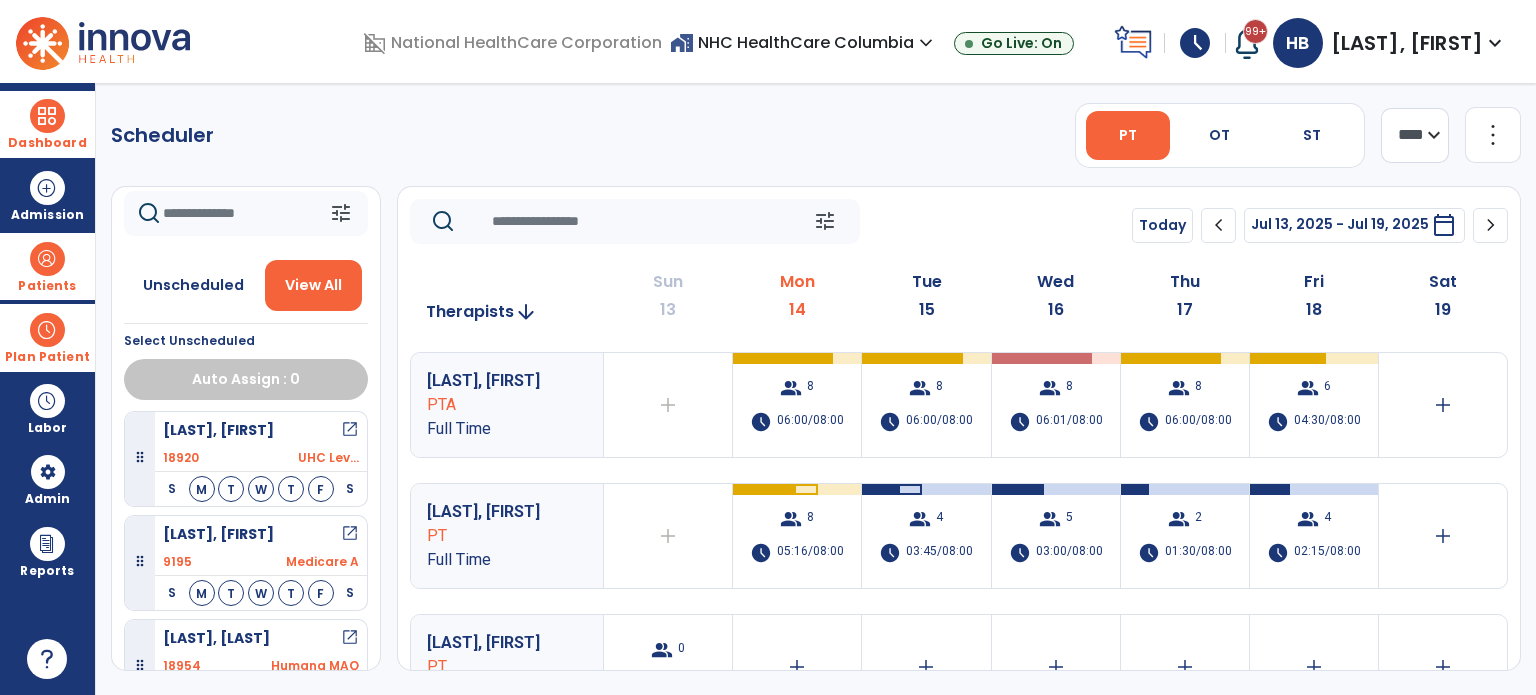 click on "open_in_new" at bounding box center (350, 534) 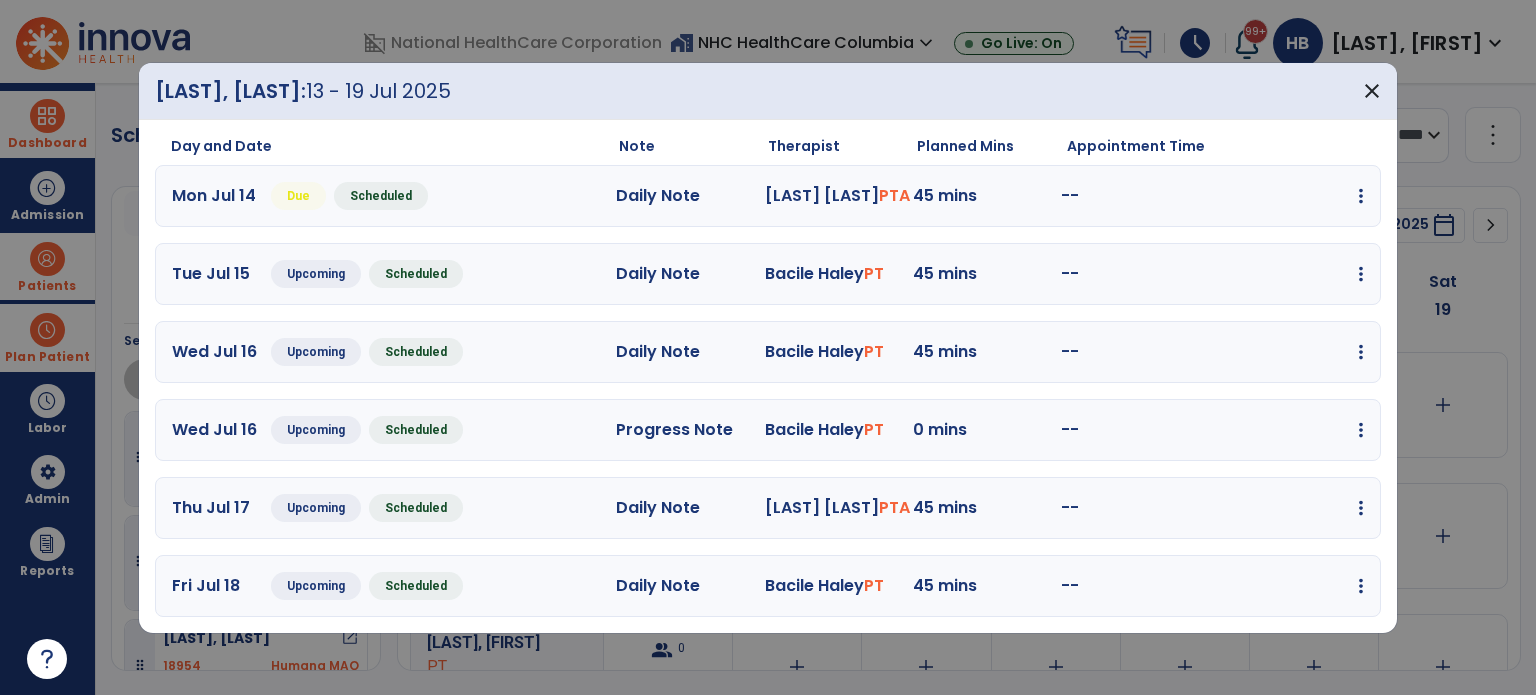click on "edit   Edit Session   alt_route   Split Minutes  add_comment  Add Note" at bounding box center (1290, 274) 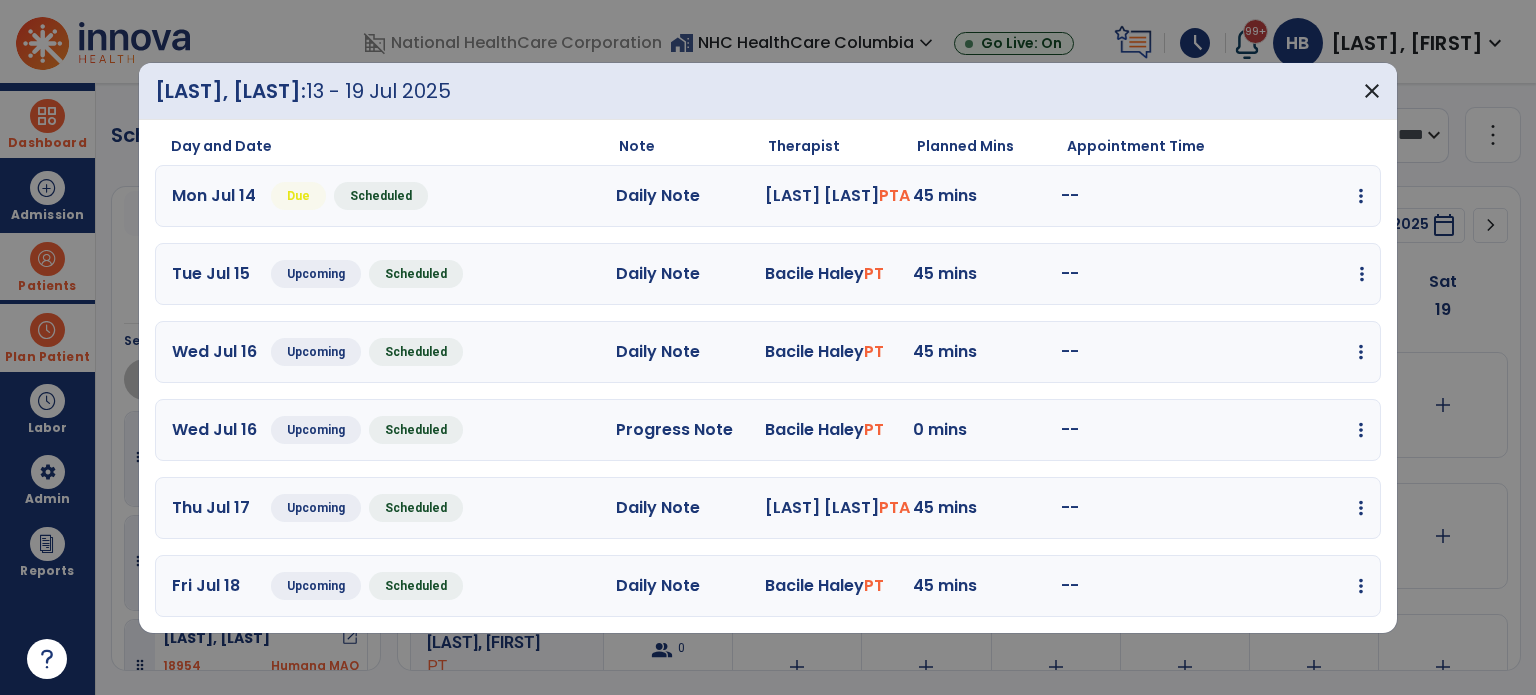 click at bounding box center [1361, 196] 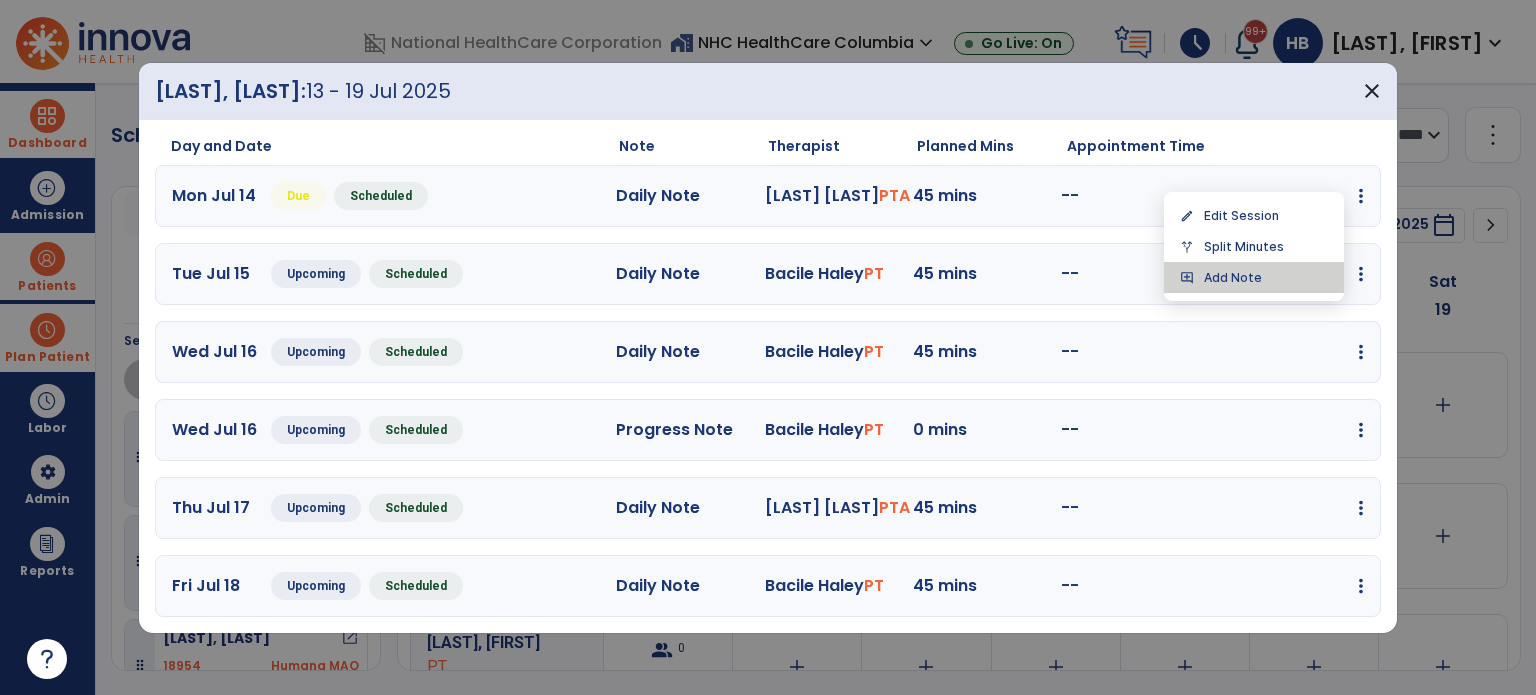 click on "add_comment  Add Note" at bounding box center (1254, 277) 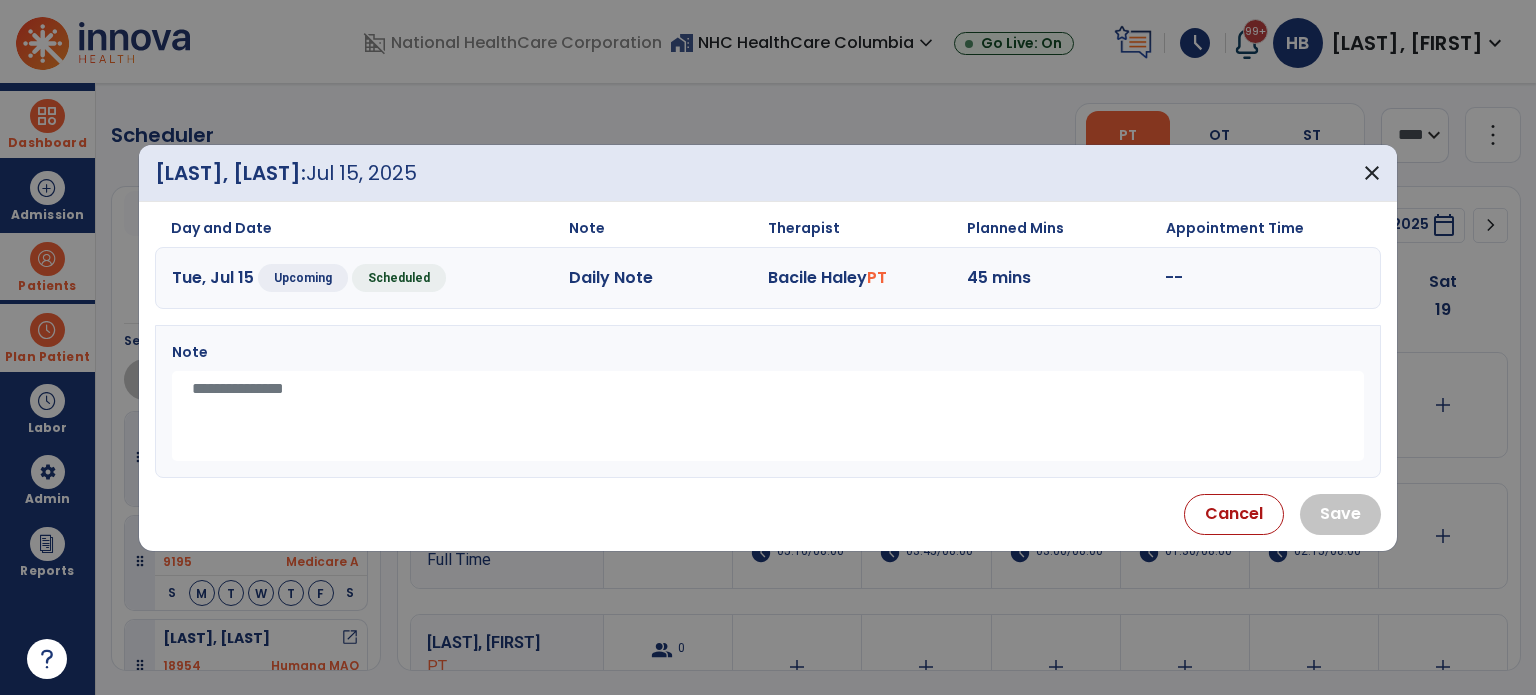 click at bounding box center [768, 416] 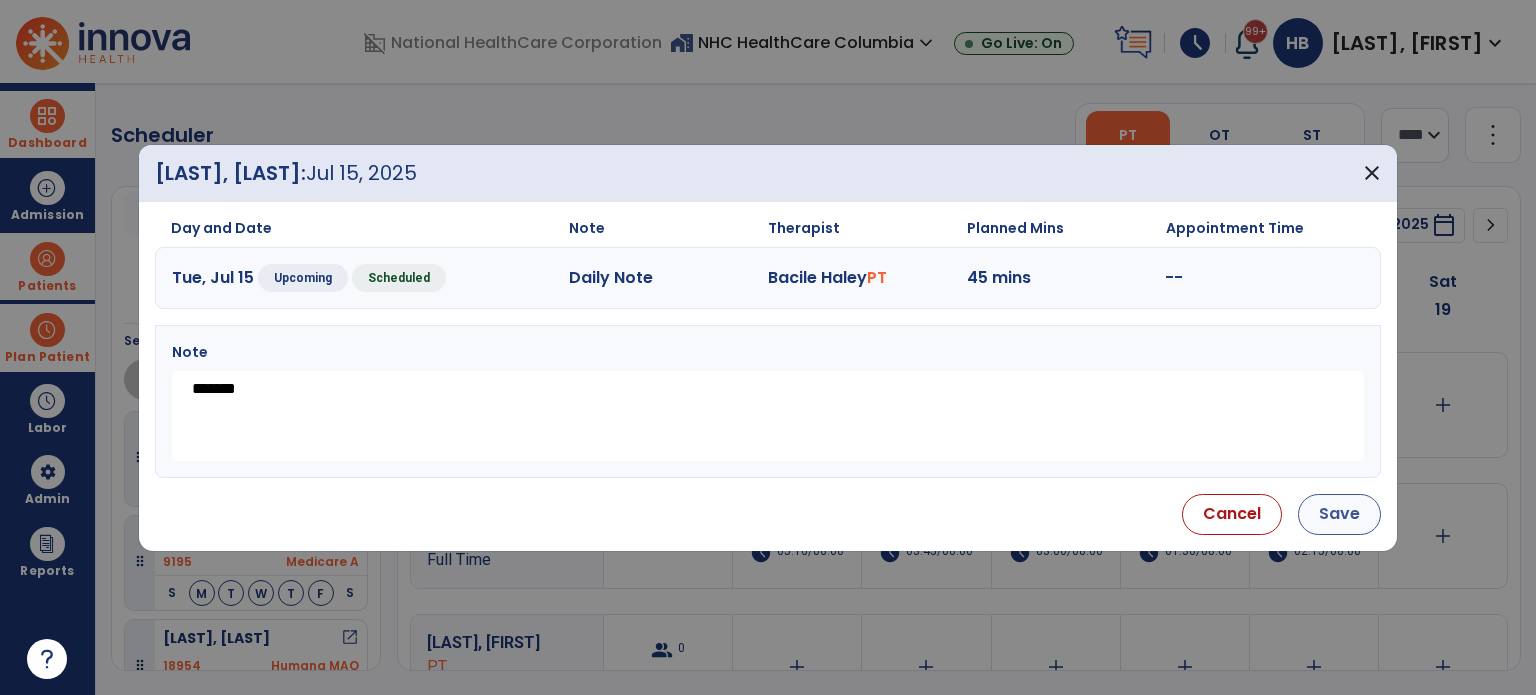 type on "*******" 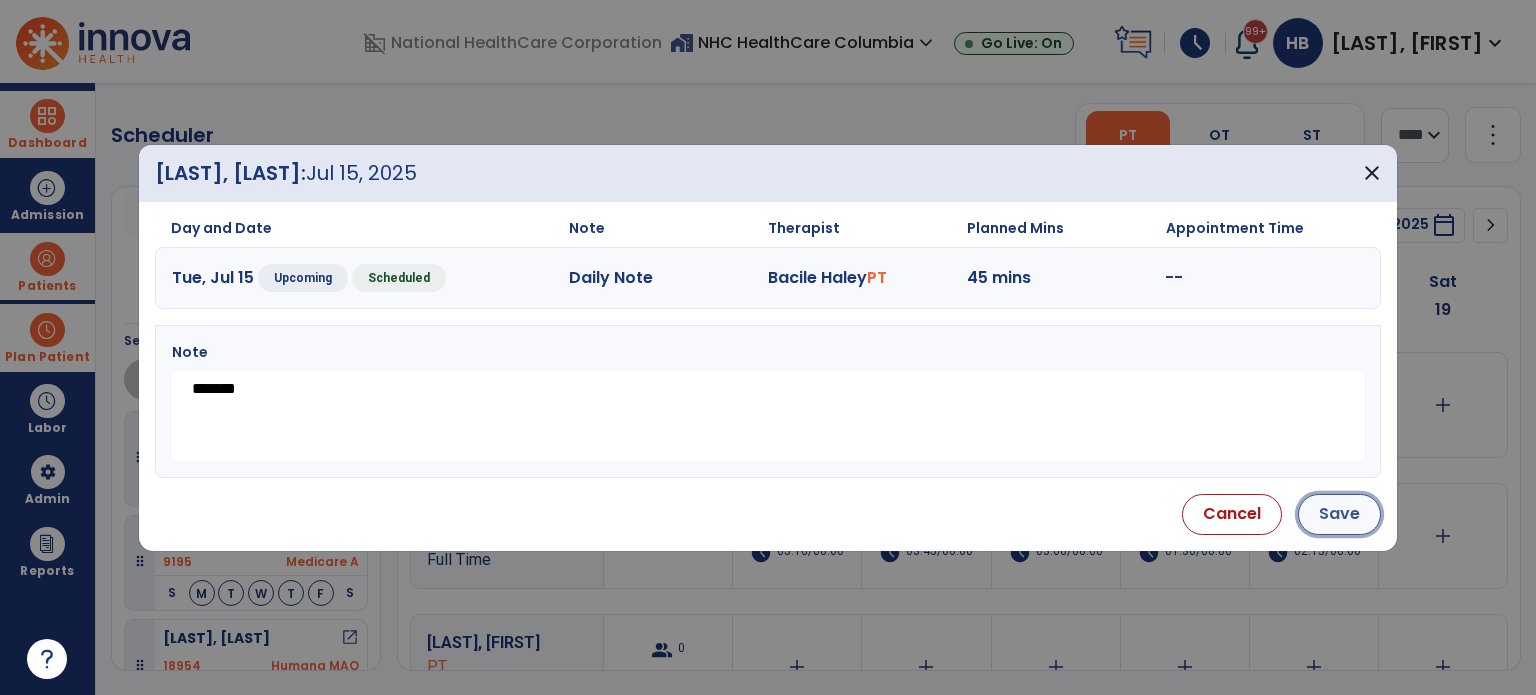click on "Save" at bounding box center (1339, 514) 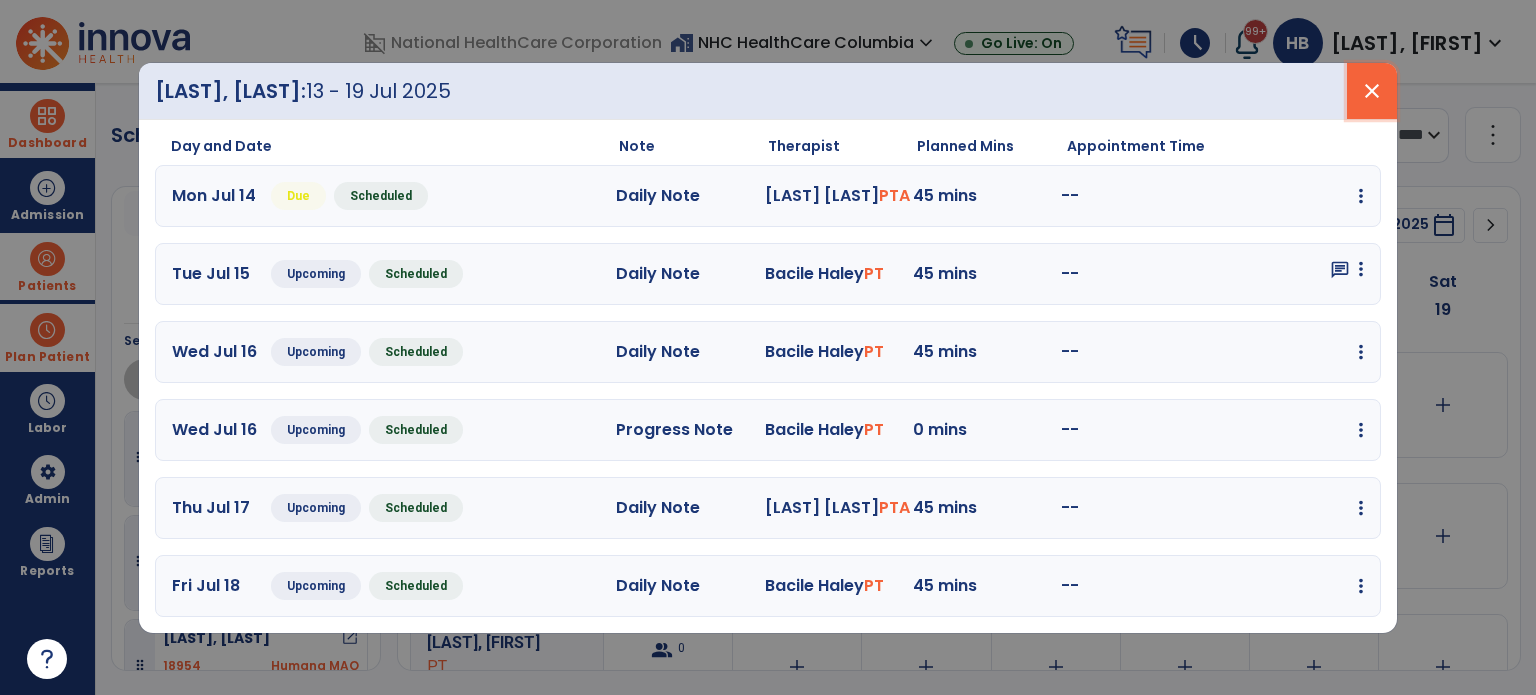 click on "close" at bounding box center (1372, 91) 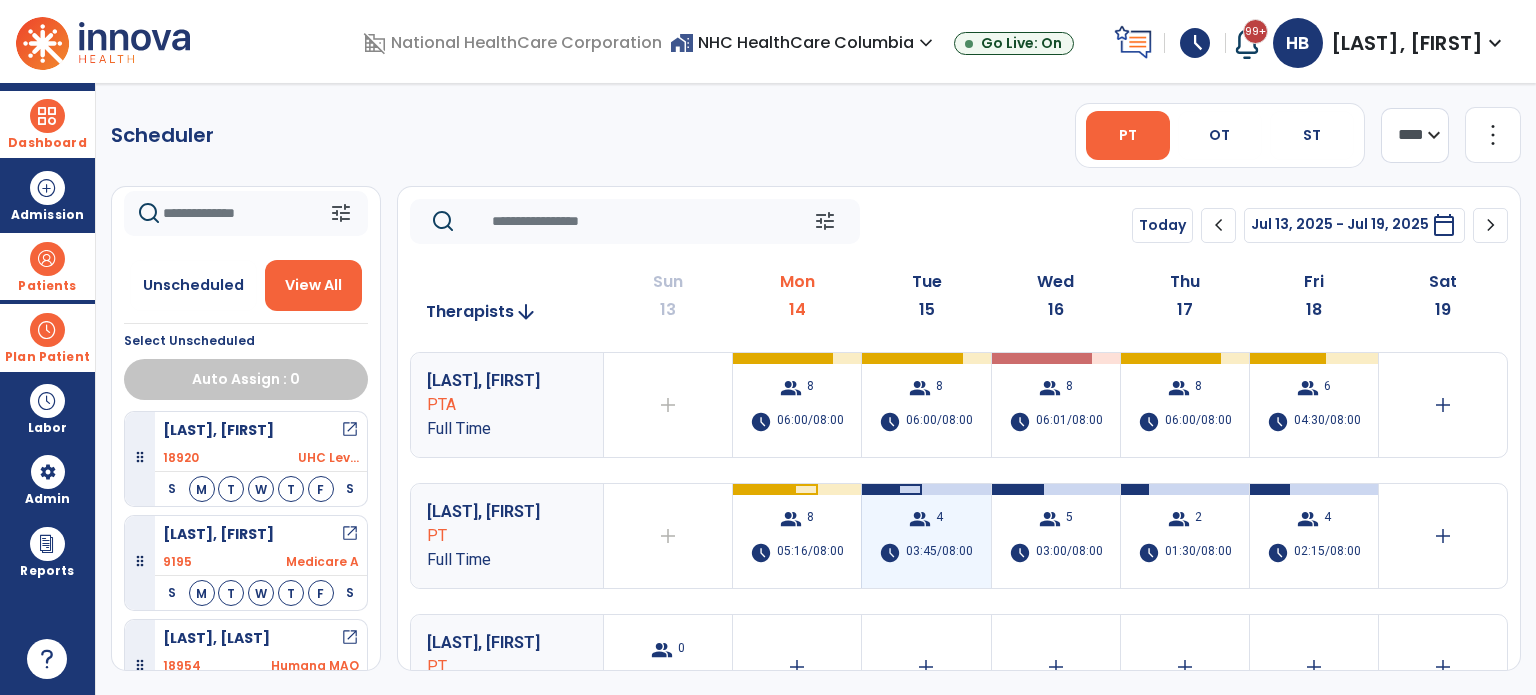 click on "schedule" at bounding box center [890, 553] 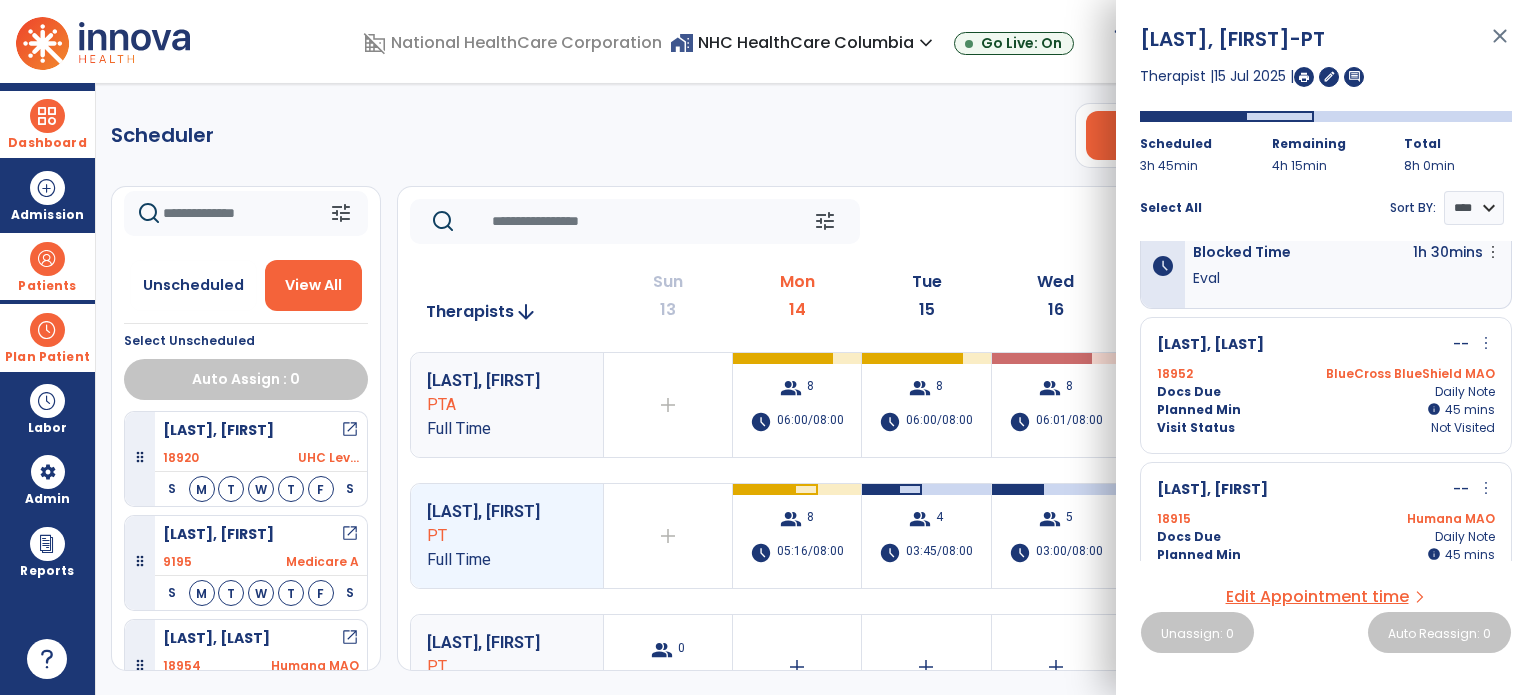 scroll, scrollTop: 0, scrollLeft: 0, axis: both 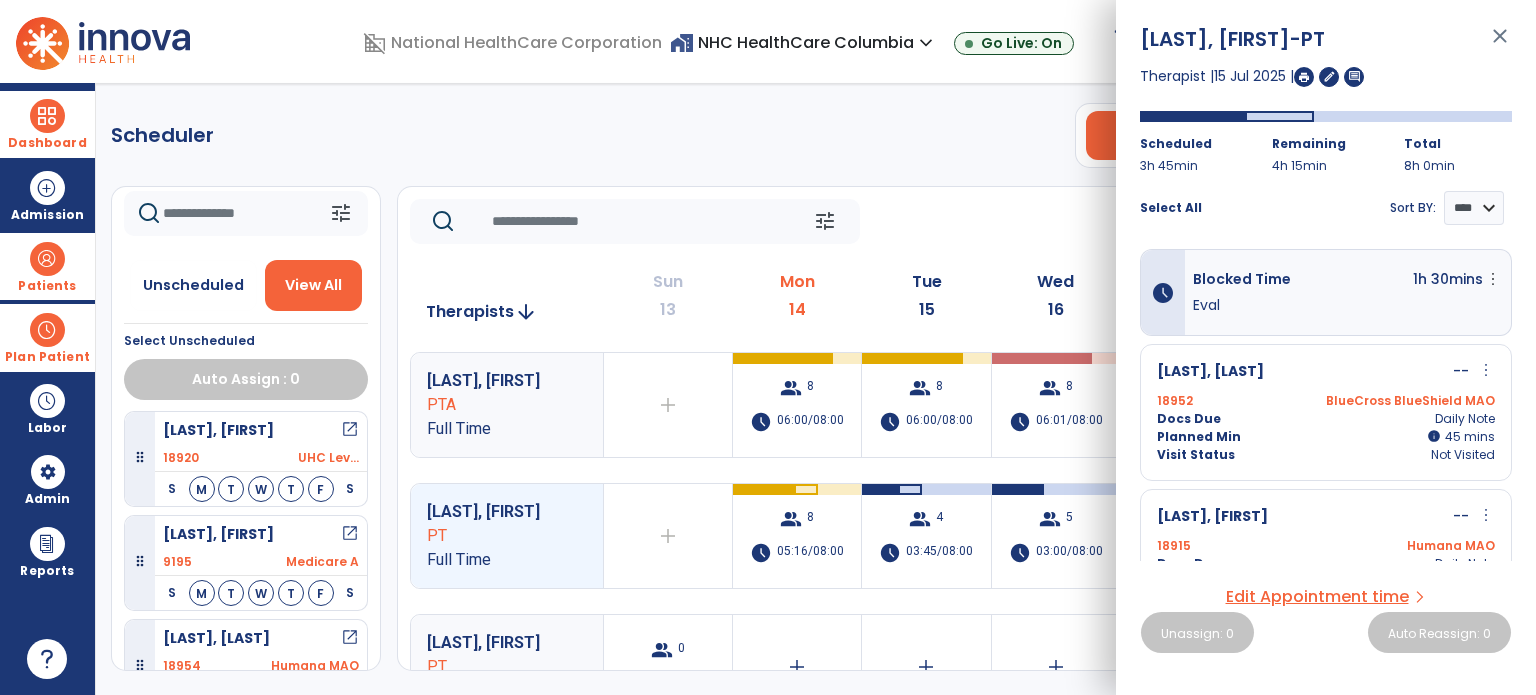click on "Scheduler   PT   OT   ST  **** *** more_vert  Manage Labor   View All Therapists   Print   tune   Unscheduled   View All  Select Unscheduled  Auto Assign : 0   Batts, Darrell   open_in_new  7342 Medicar...  S M T W T F S  Bragan, Judith   open_in_new  18946 Medicare A  S M T W T F S  Briggs, Carla   open_in_new  9307 Medicar...  S M T W T F S  Brown, Charles   open_in_new  8760 Medicar...  S M T W T F S  Davidson, Joyce   open_in_new  18959 Medicare A  S M T W T F S  Fears, James   open_in_new  18961 BlueCro...  S M T W T F S  Garner, Dorothy   open_in_new  8730 Medicar...  S M T W T F S  Green, Robert   open_in_new  18915 Humana MAO  S M T W T F S  Hacko, Joan   open_in_new  7567 Outlier...  S M T W T F S  Hill, Patsy   open_in_new  18952 BlueCro...  S M T W T F S  Mash, James   open_in_new  18943 Medicare A  S M T W T F S  Massey, Darryl   open_in_new  18920 UHC Lev...  S M T W T F S  Messer, Sharon   open_in_new  9195 Medicare A  S M T W T F S  Osborne, Amanda   open_in_new  18954 Humana MAO  S M T W T F" at bounding box center [816, 389] 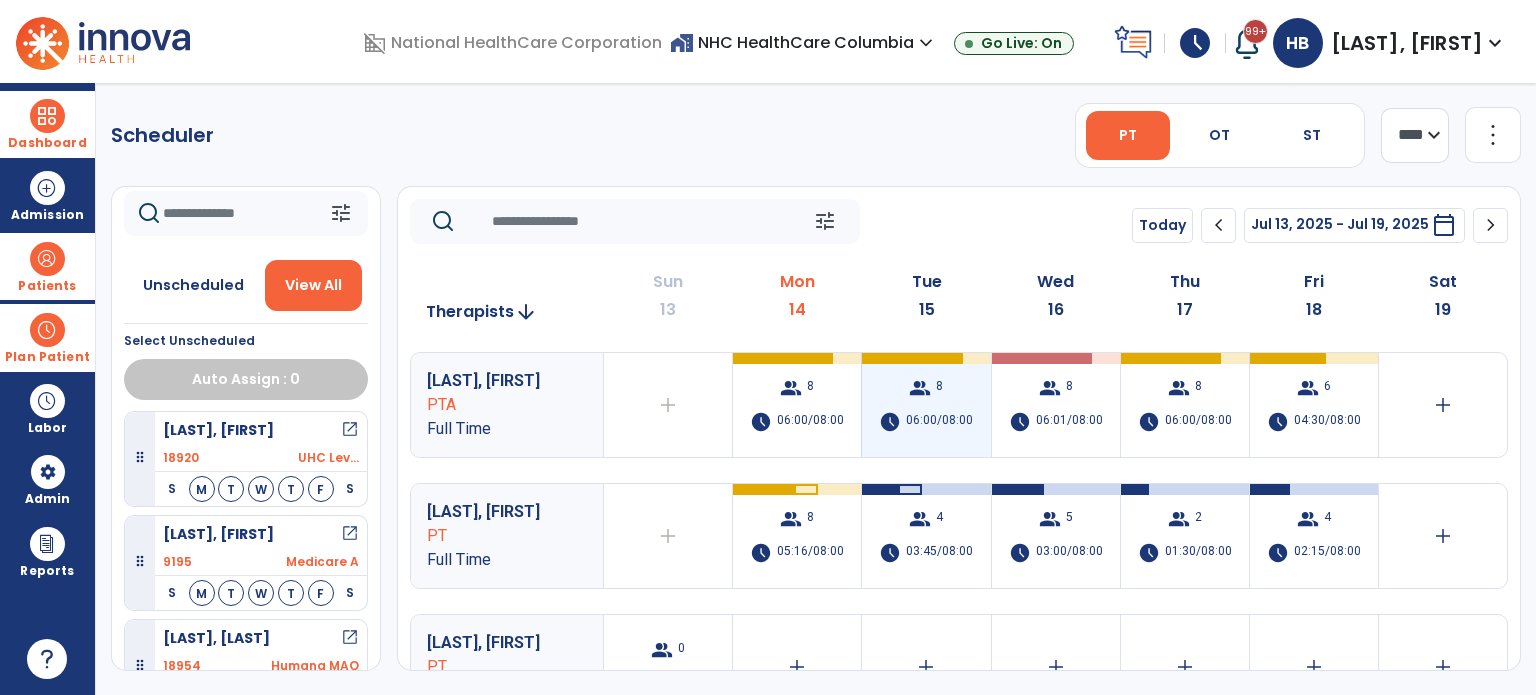 click on "group  8  schedule  06:00/08:00" at bounding box center [926, 405] 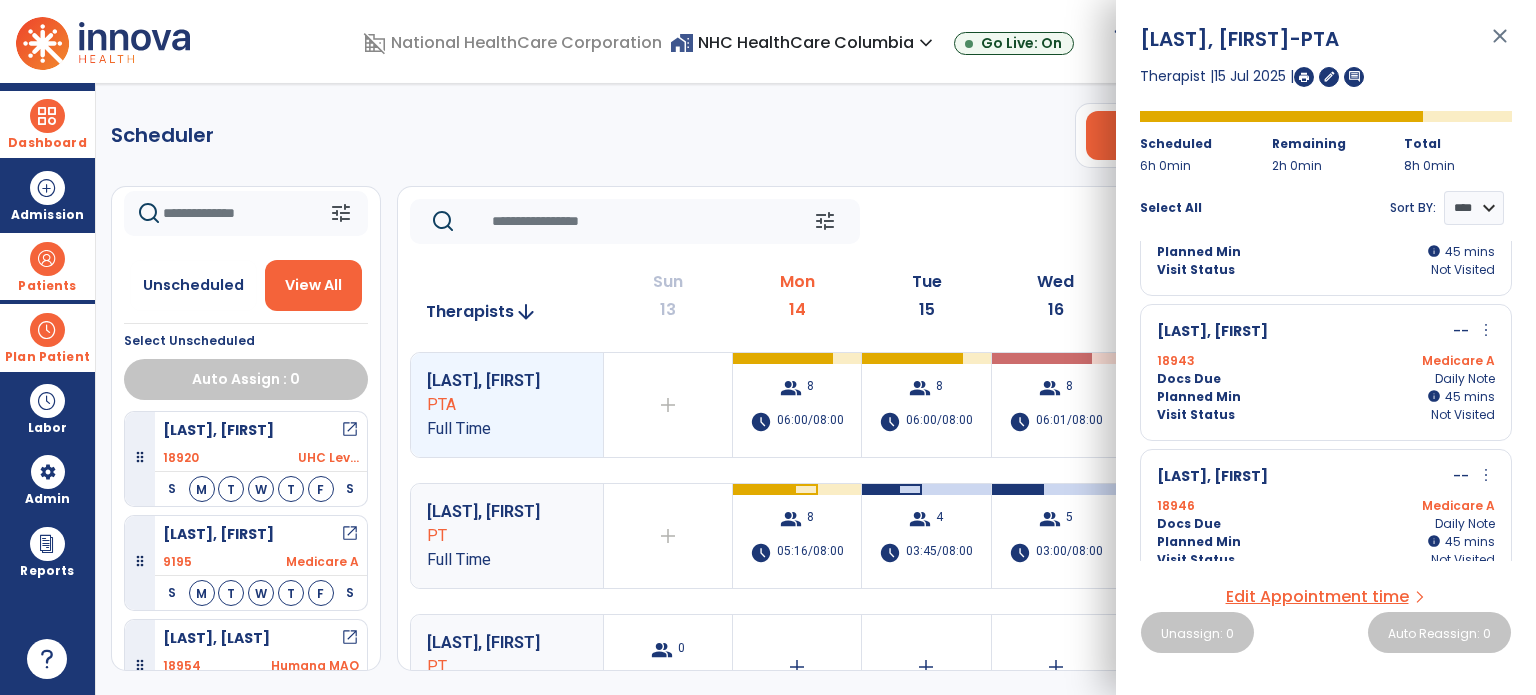 scroll, scrollTop: 835, scrollLeft: 0, axis: vertical 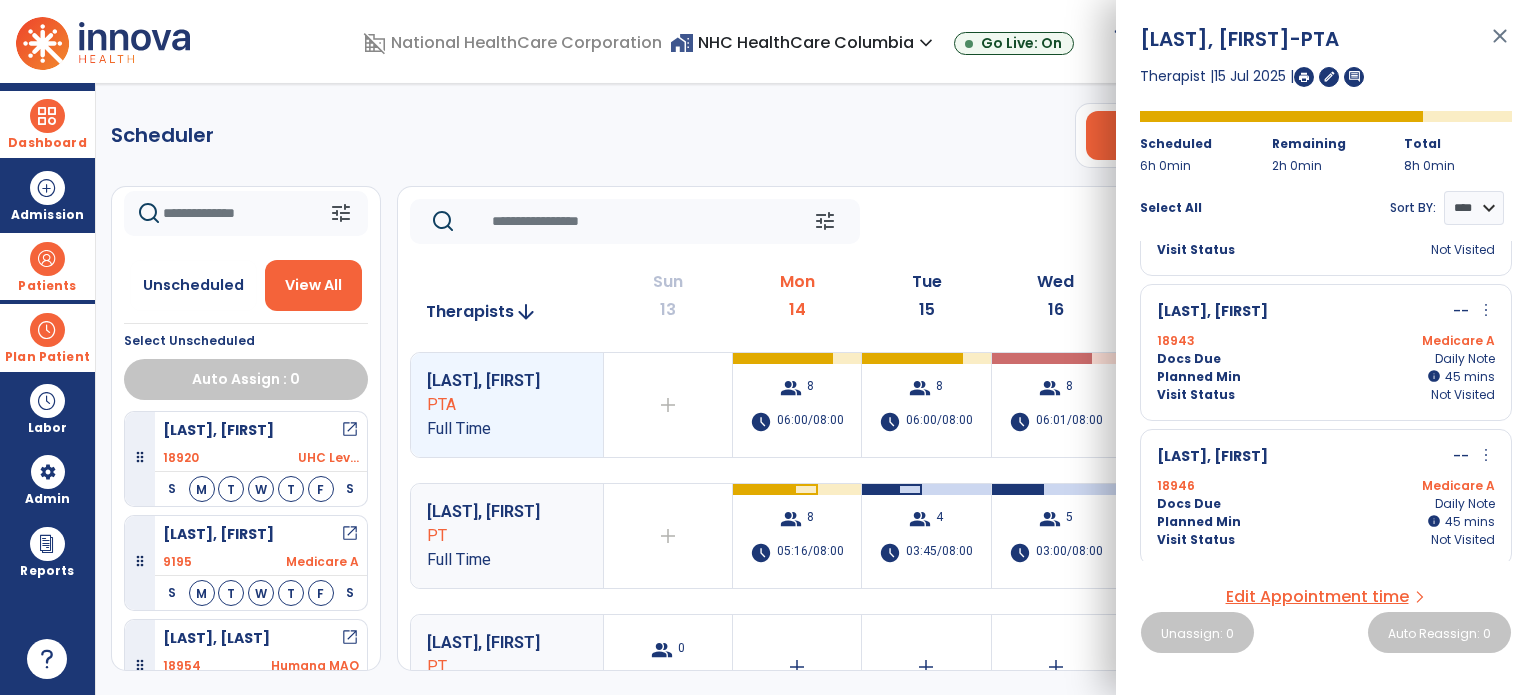 click on "Scheduler   PT   OT   ST  **** *** more_vert  Manage Labor   View All Therapists   Print" 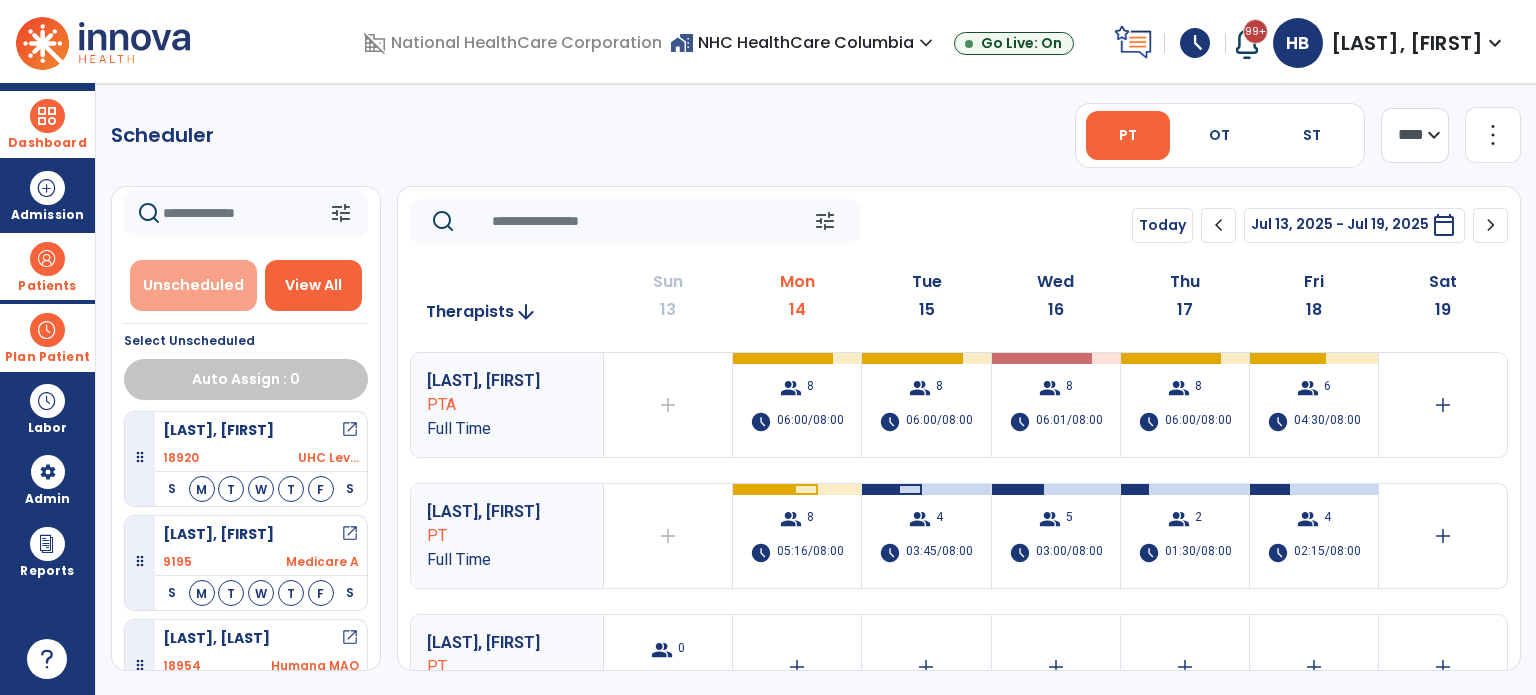 click on "Unscheduled" at bounding box center [193, 285] 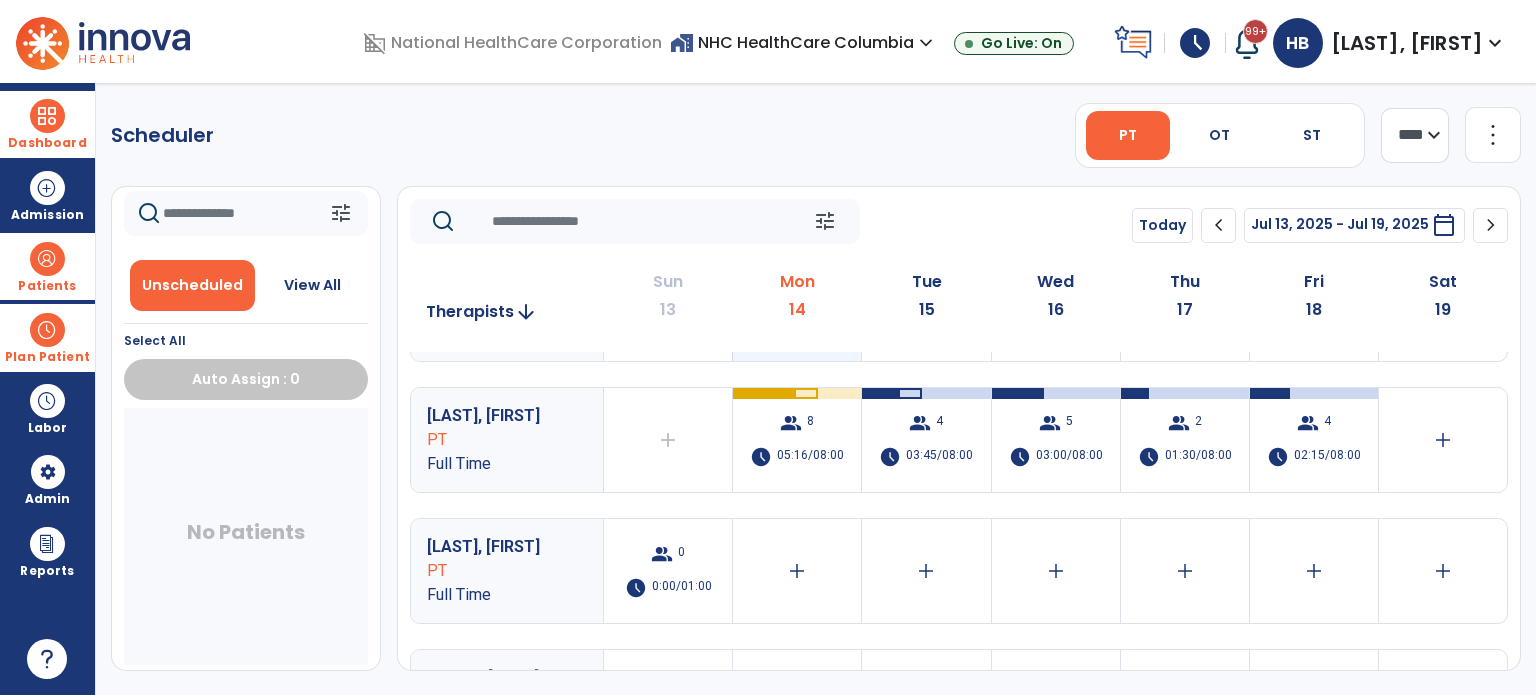 scroll, scrollTop: 0, scrollLeft: 0, axis: both 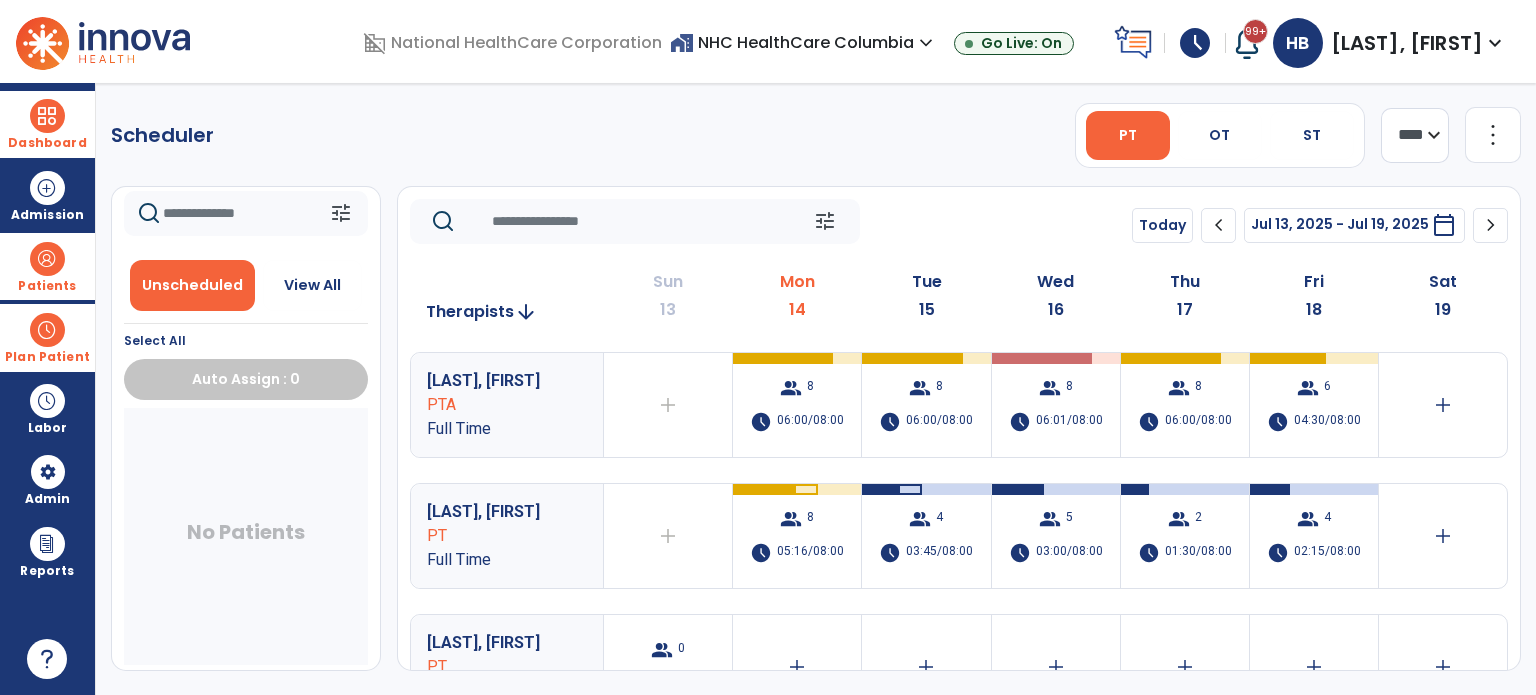 click at bounding box center (47, 116) 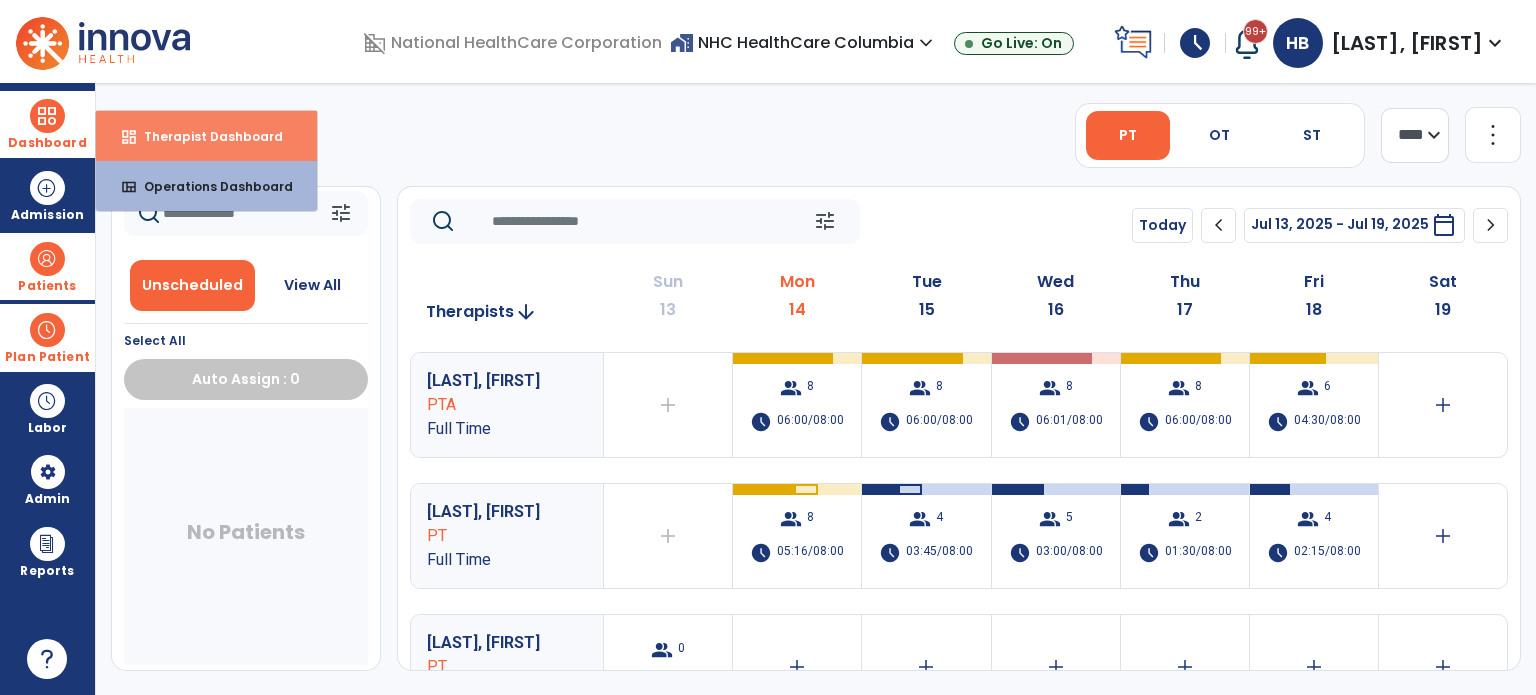 click on "Therapist Dashboard" at bounding box center [205, 136] 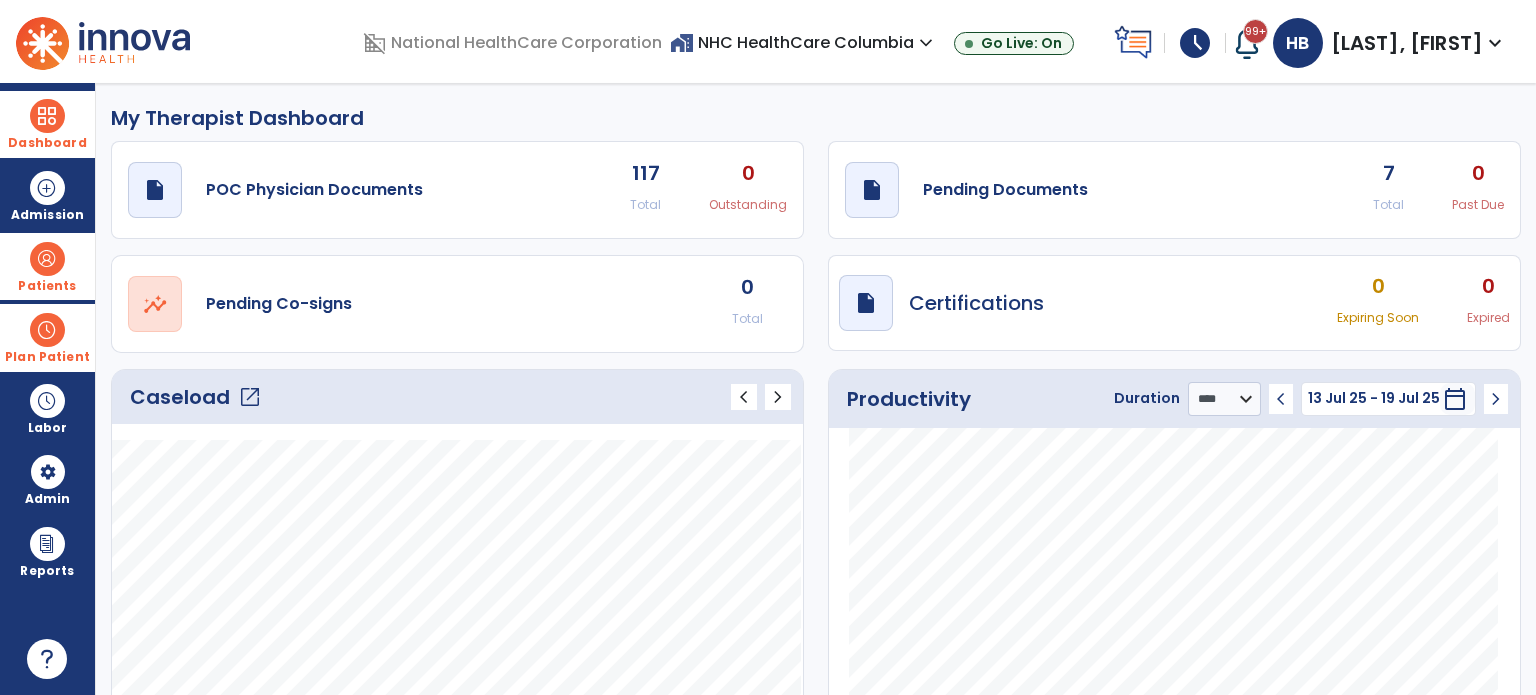 click on "open_in_new" 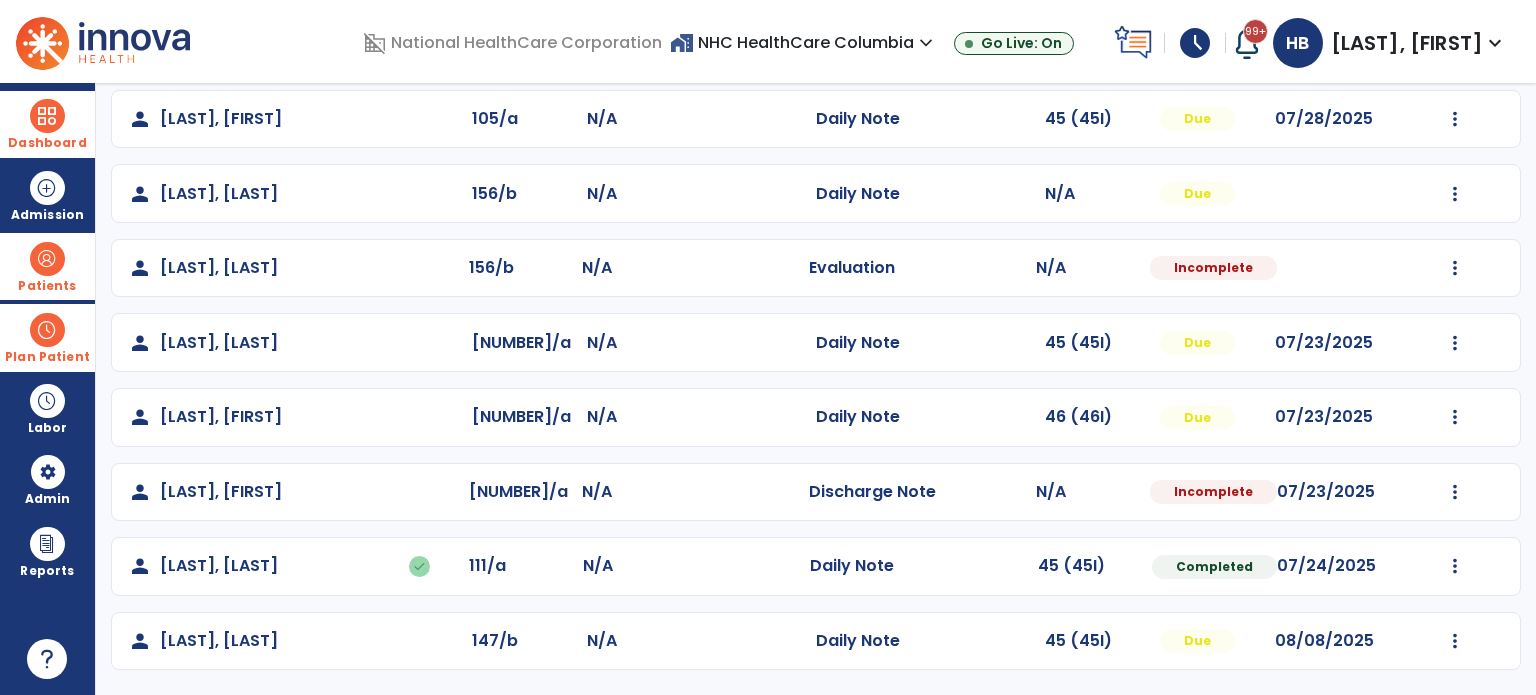 scroll, scrollTop: 0, scrollLeft: 0, axis: both 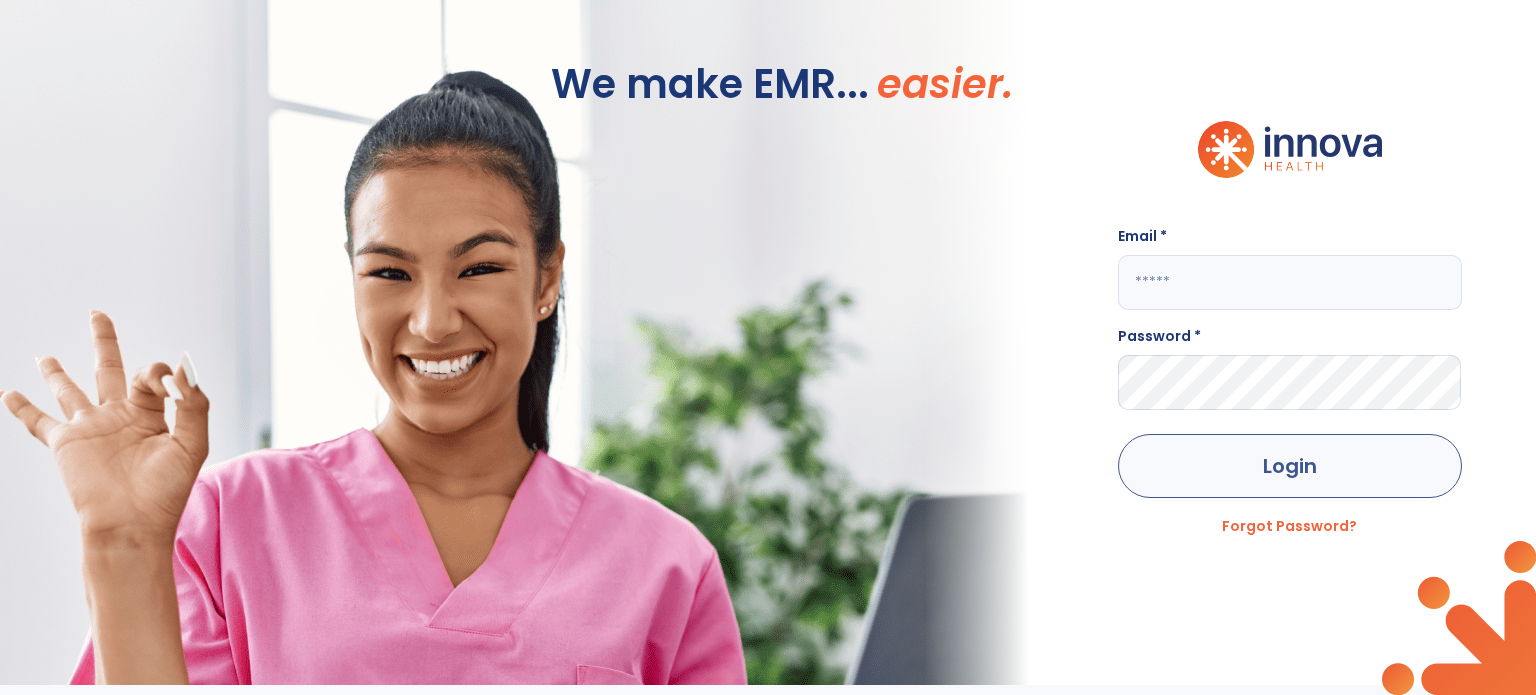 type on "**********" 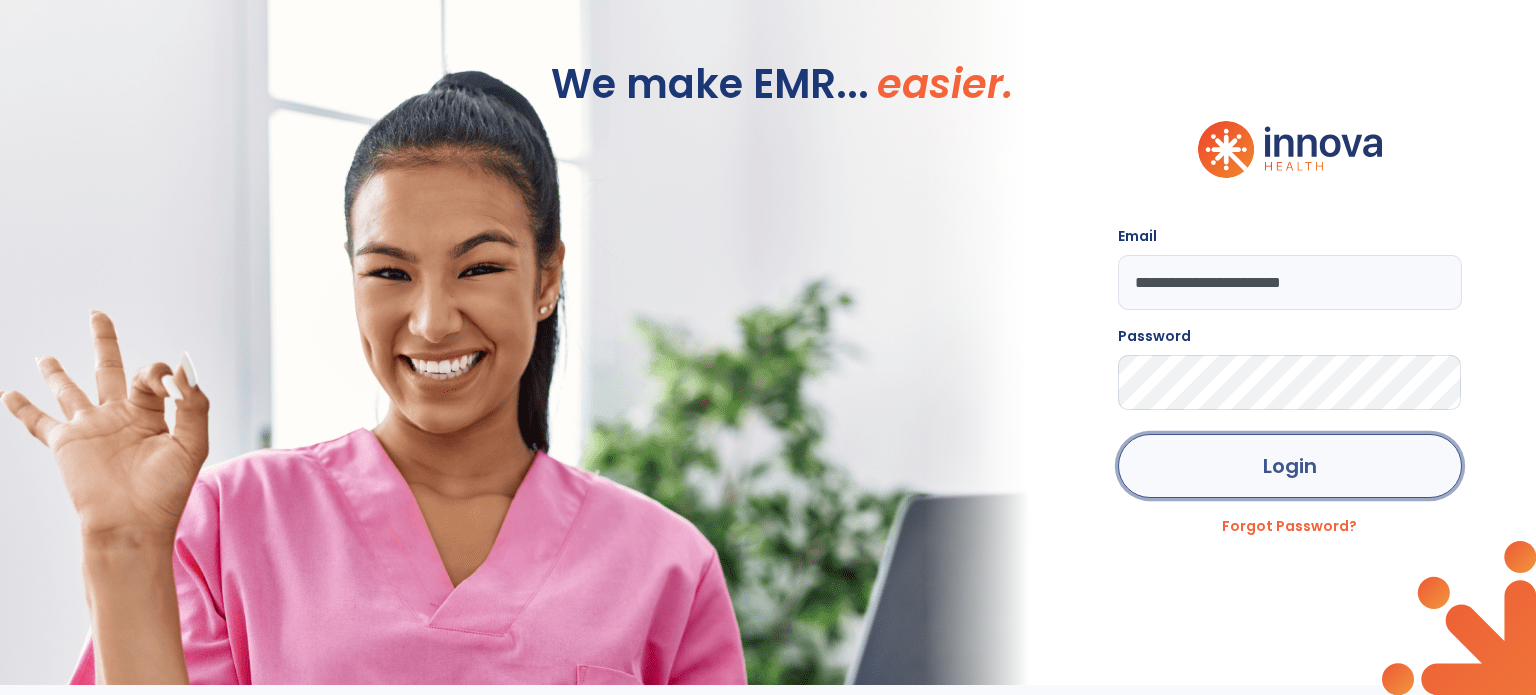 click on "Login" 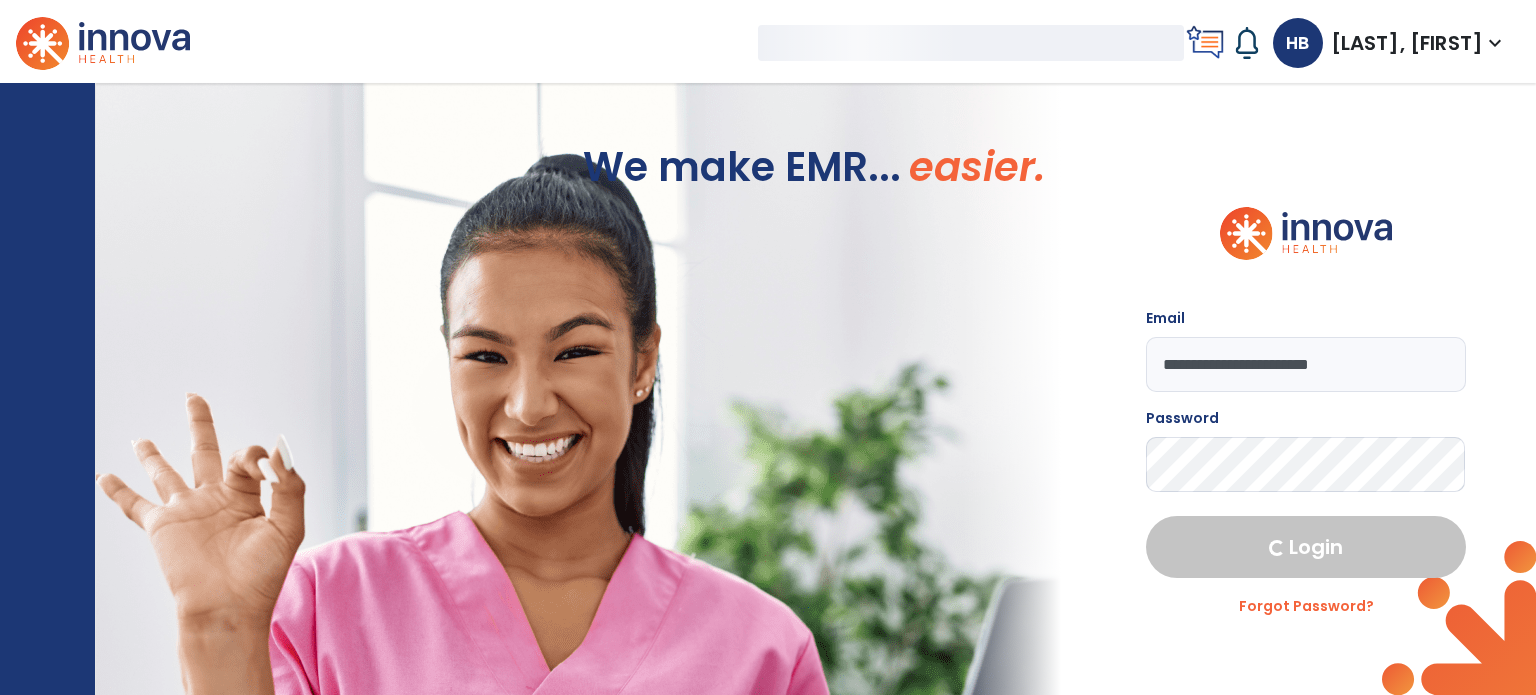 select on "****" 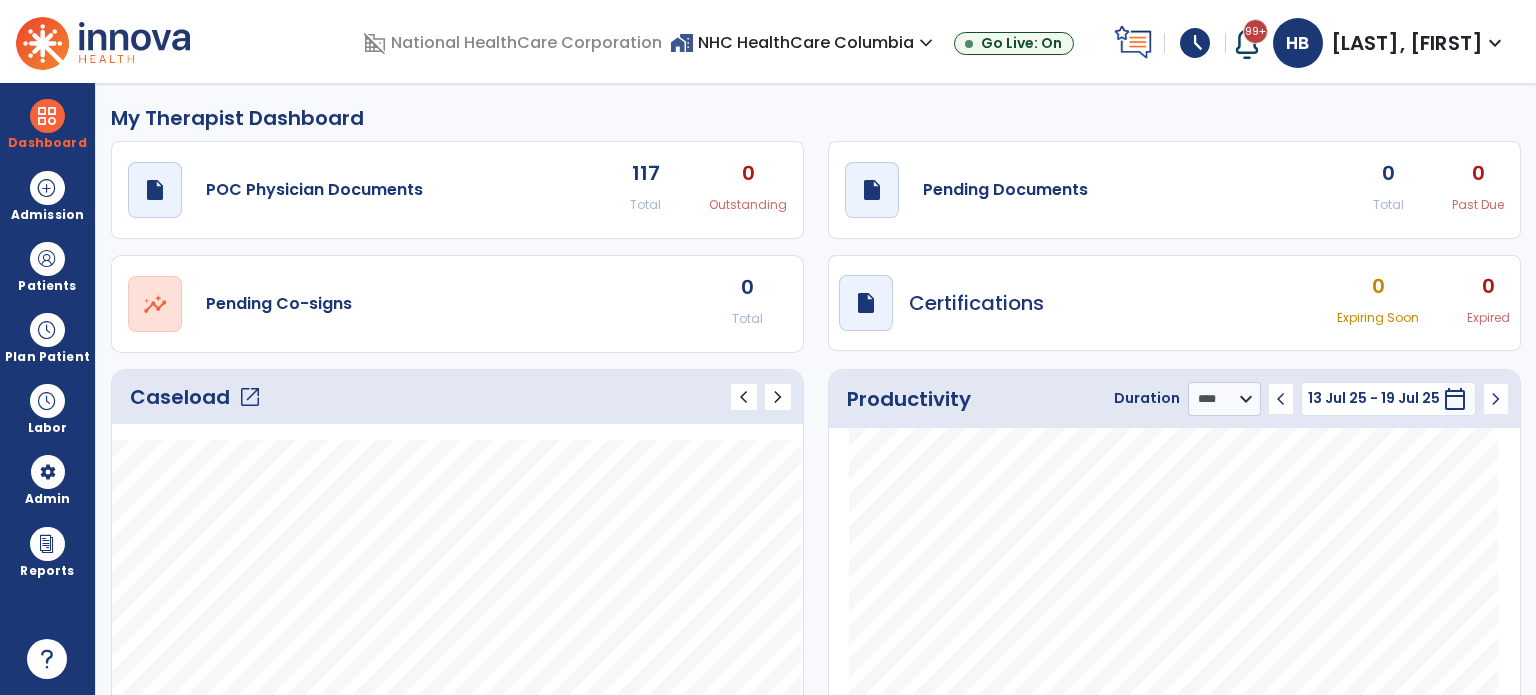 click on "open_in_new" 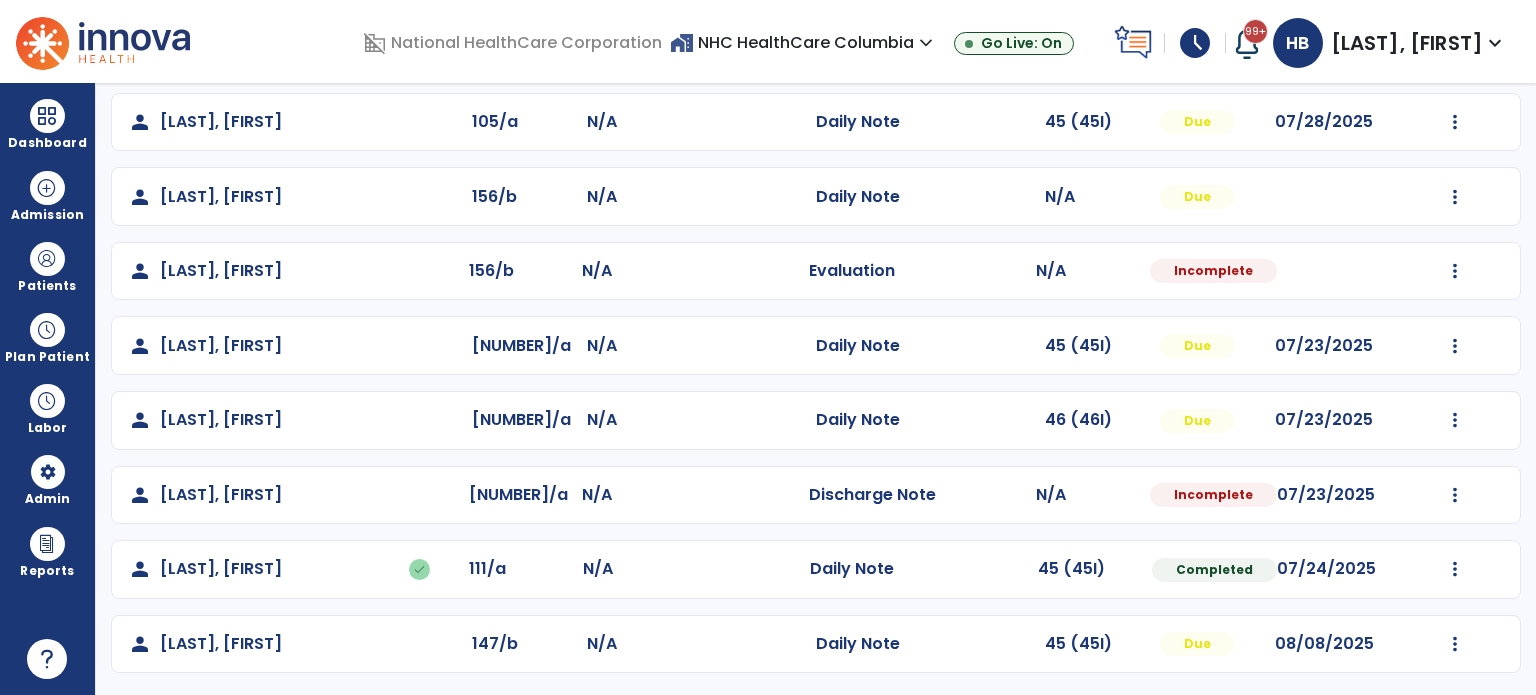 scroll, scrollTop: 243, scrollLeft: 0, axis: vertical 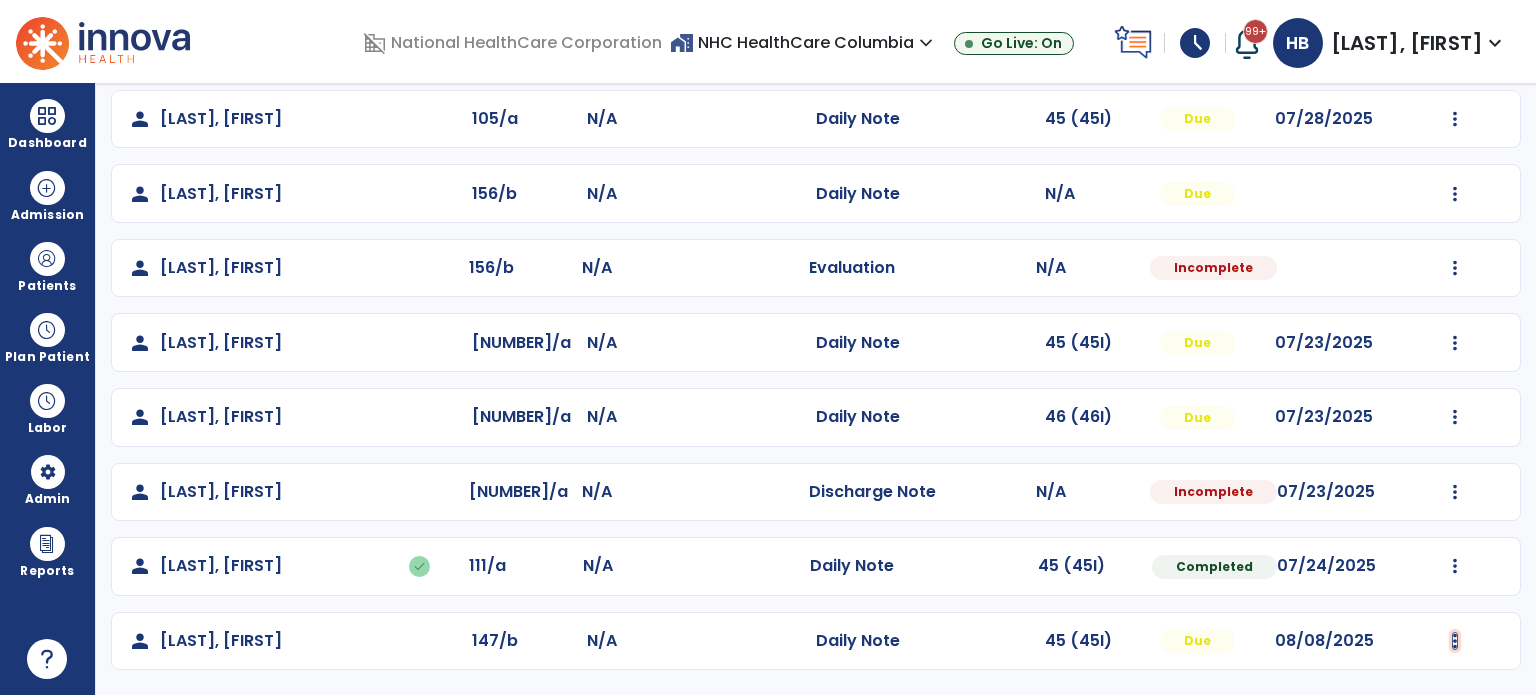 click at bounding box center (1455, 119) 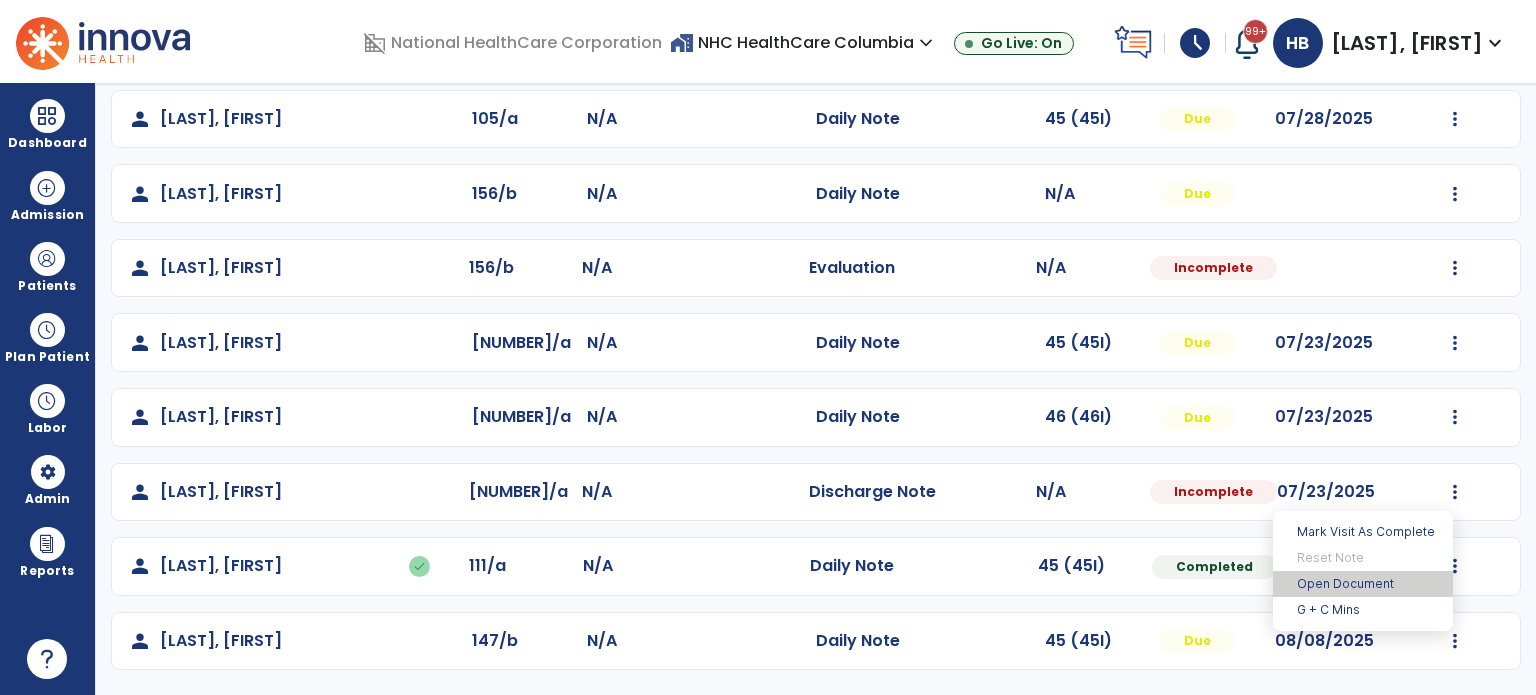 click on "Open Document" at bounding box center [1363, 584] 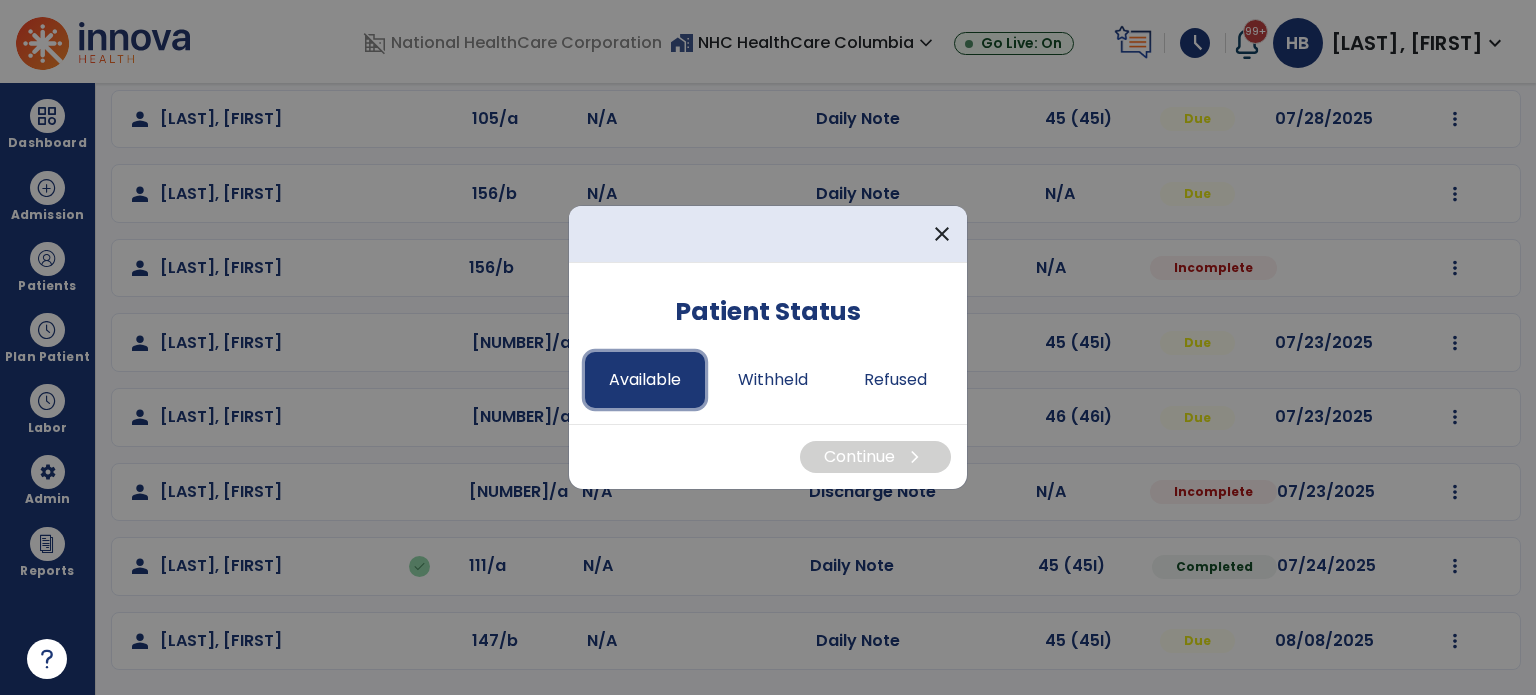 click on "Available" at bounding box center [645, 380] 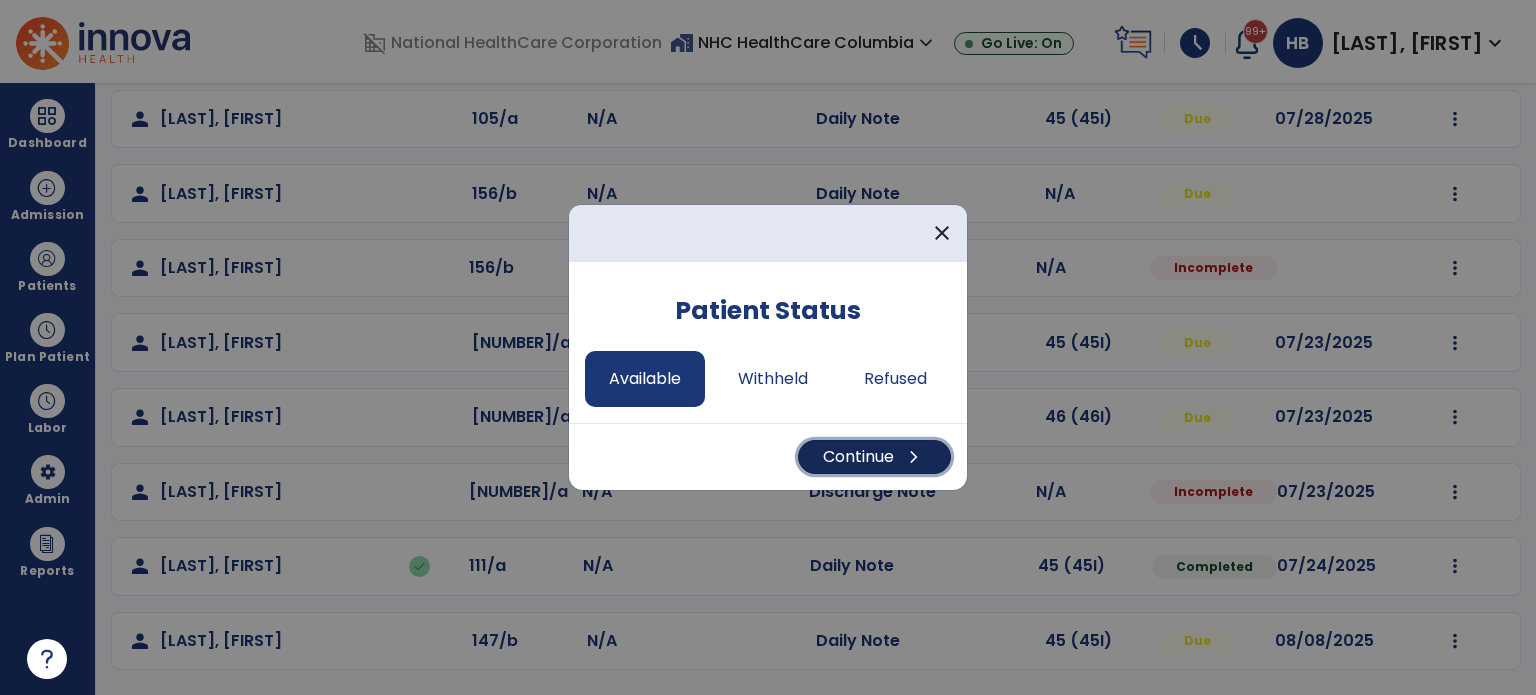 drag, startPoint x: 864, startPoint y: 459, endPoint x: 852, endPoint y: 467, distance: 14.422205 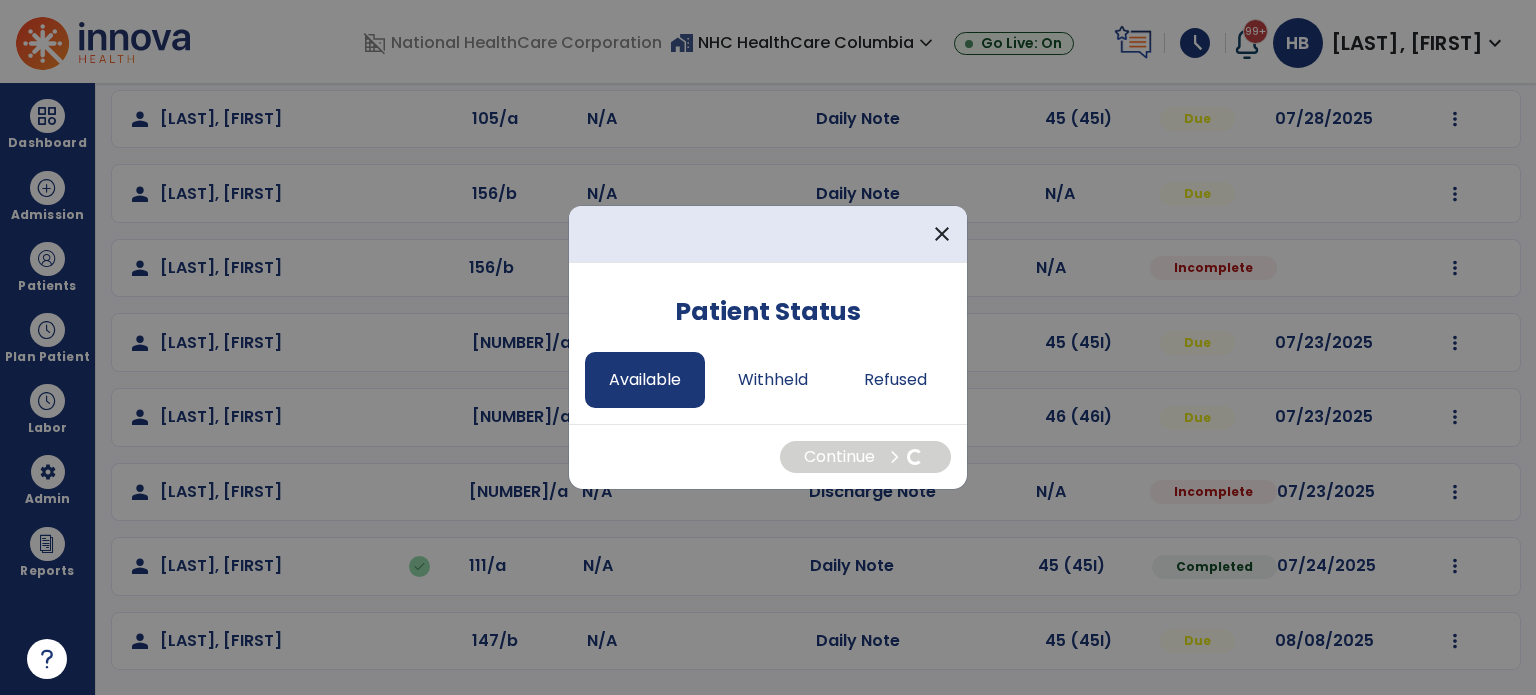 select on "*" 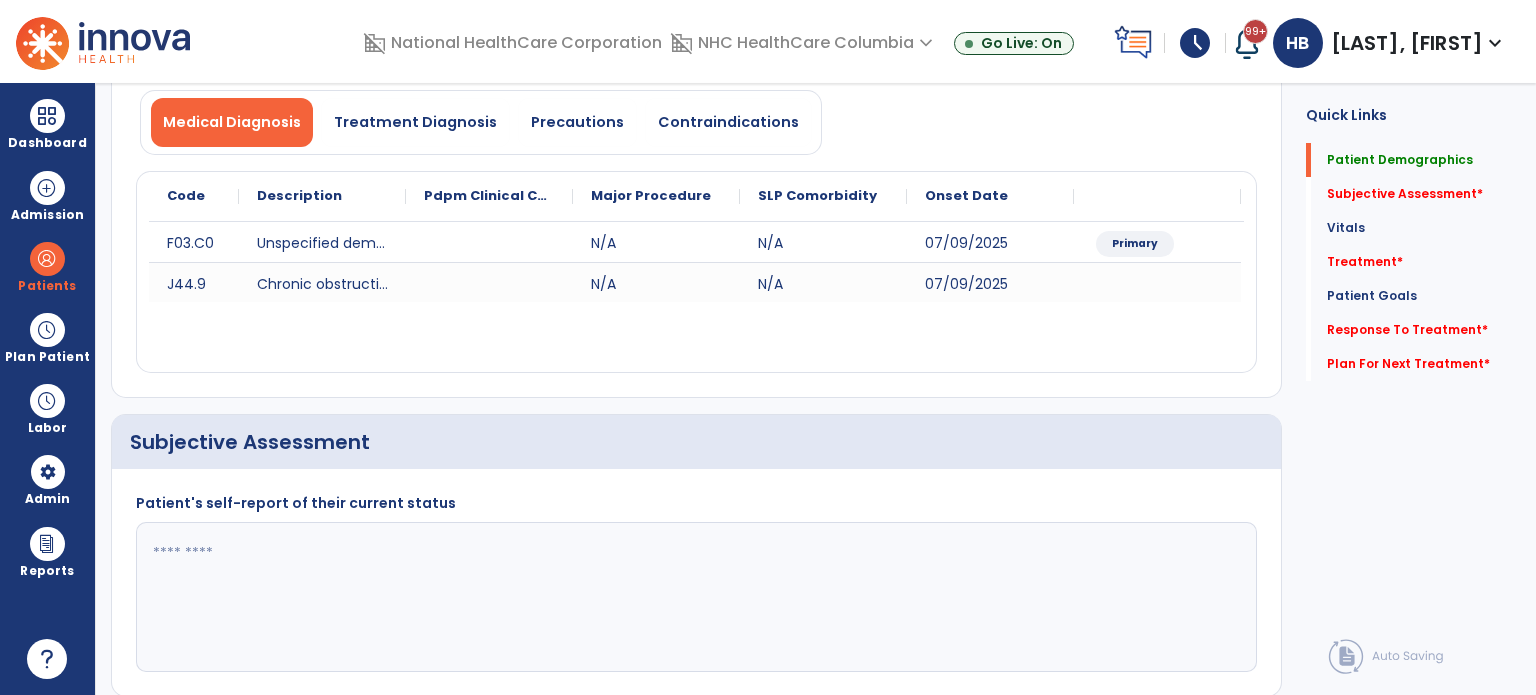 click 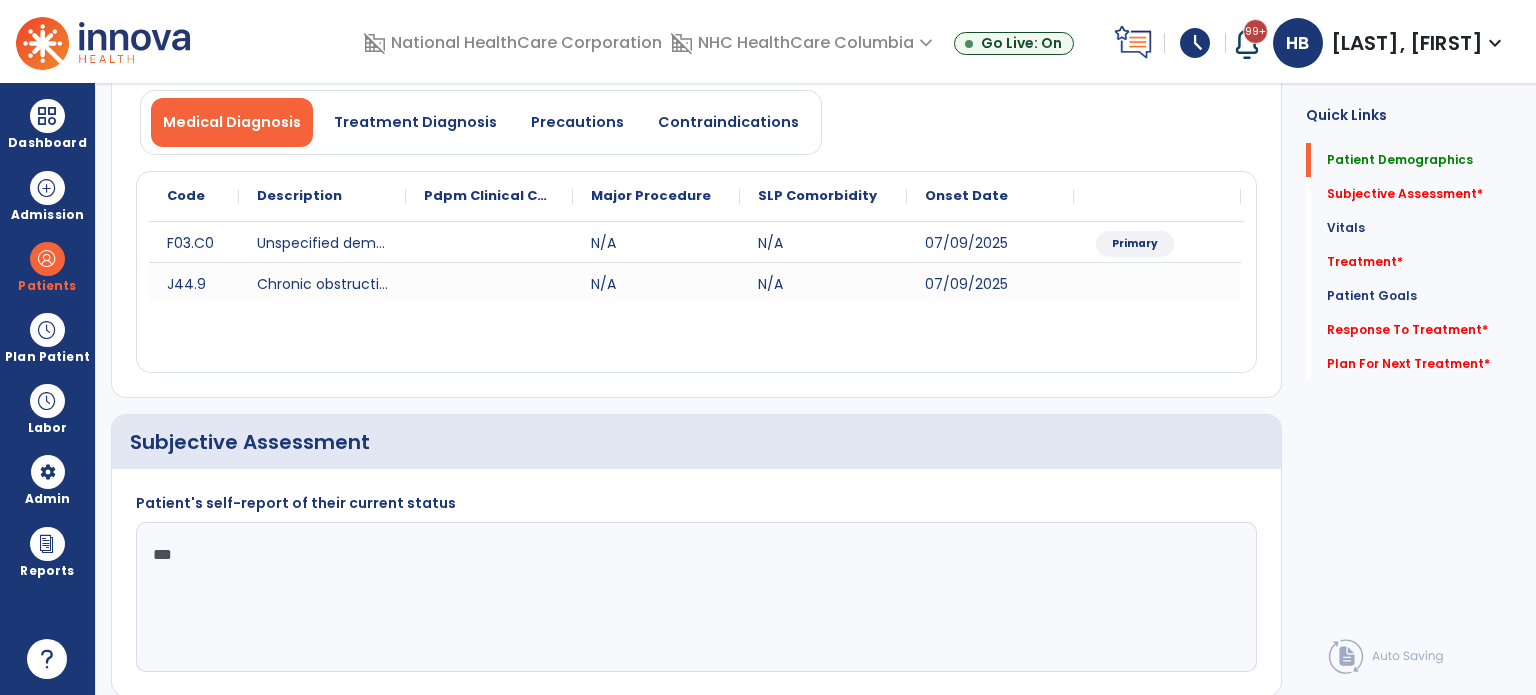 click on "*" 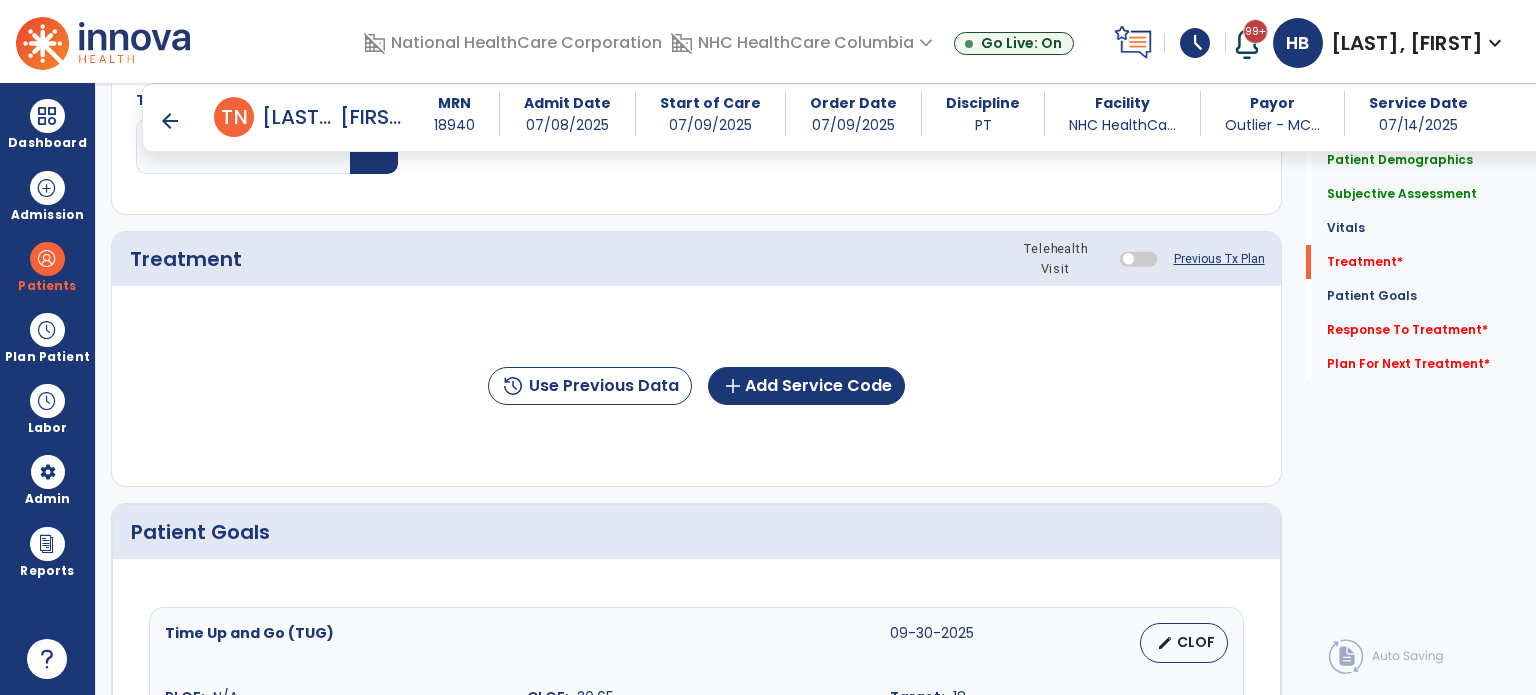 scroll, scrollTop: 1133, scrollLeft: 0, axis: vertical 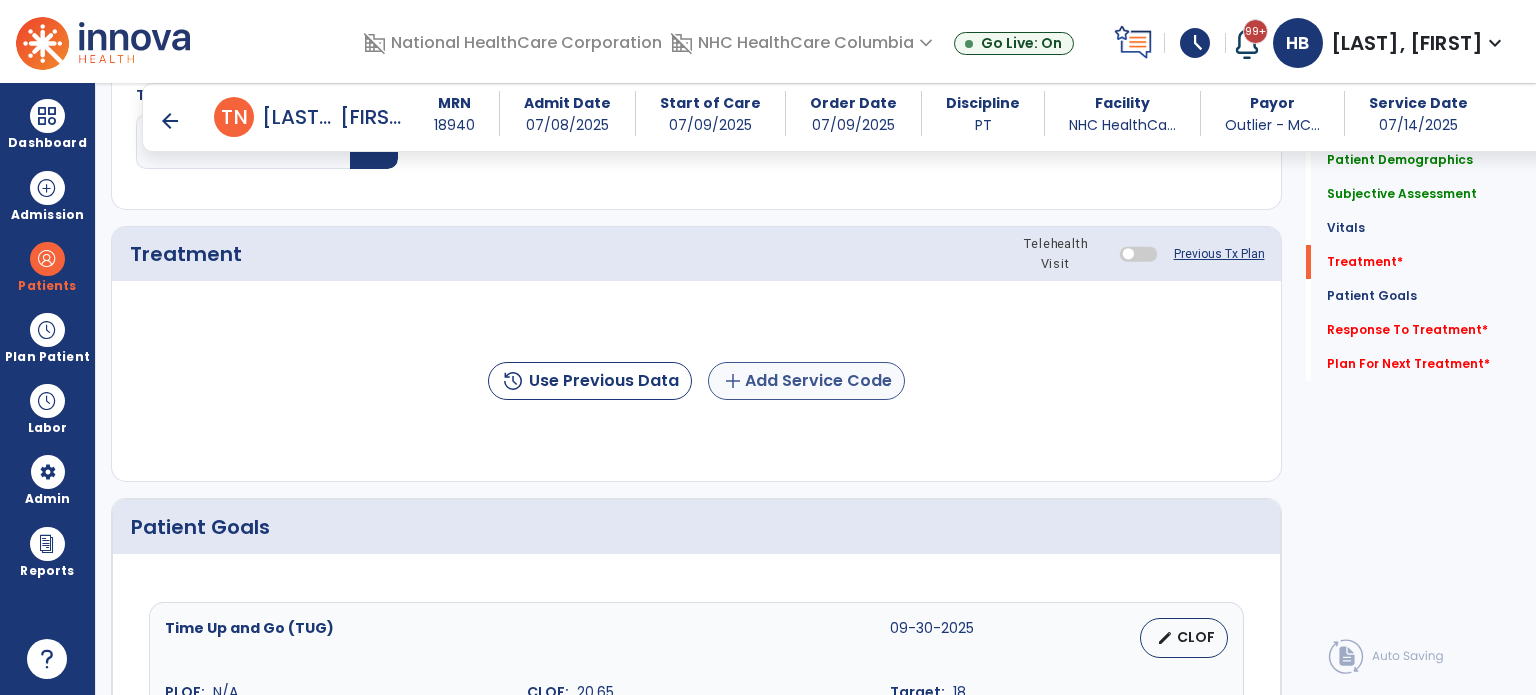 type on "**********" 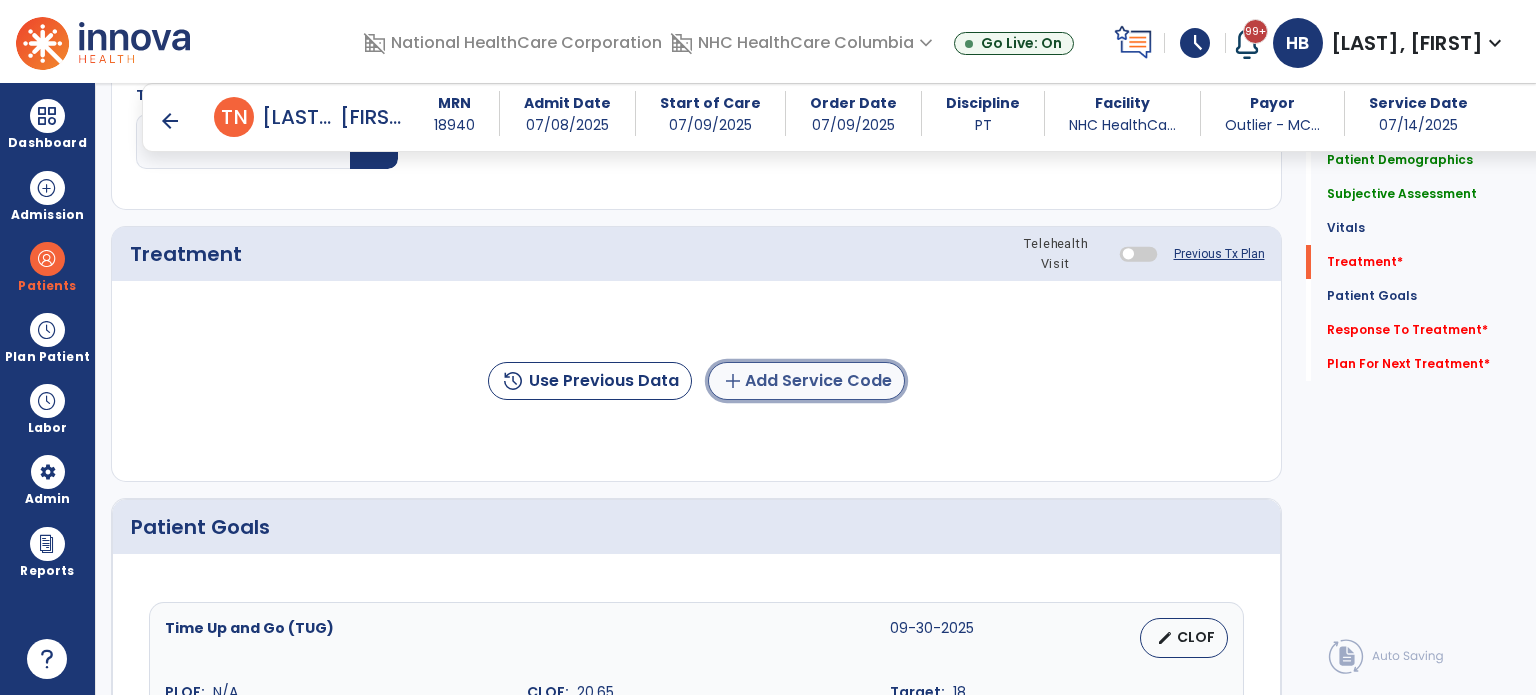 click on "add  Add Service Code" 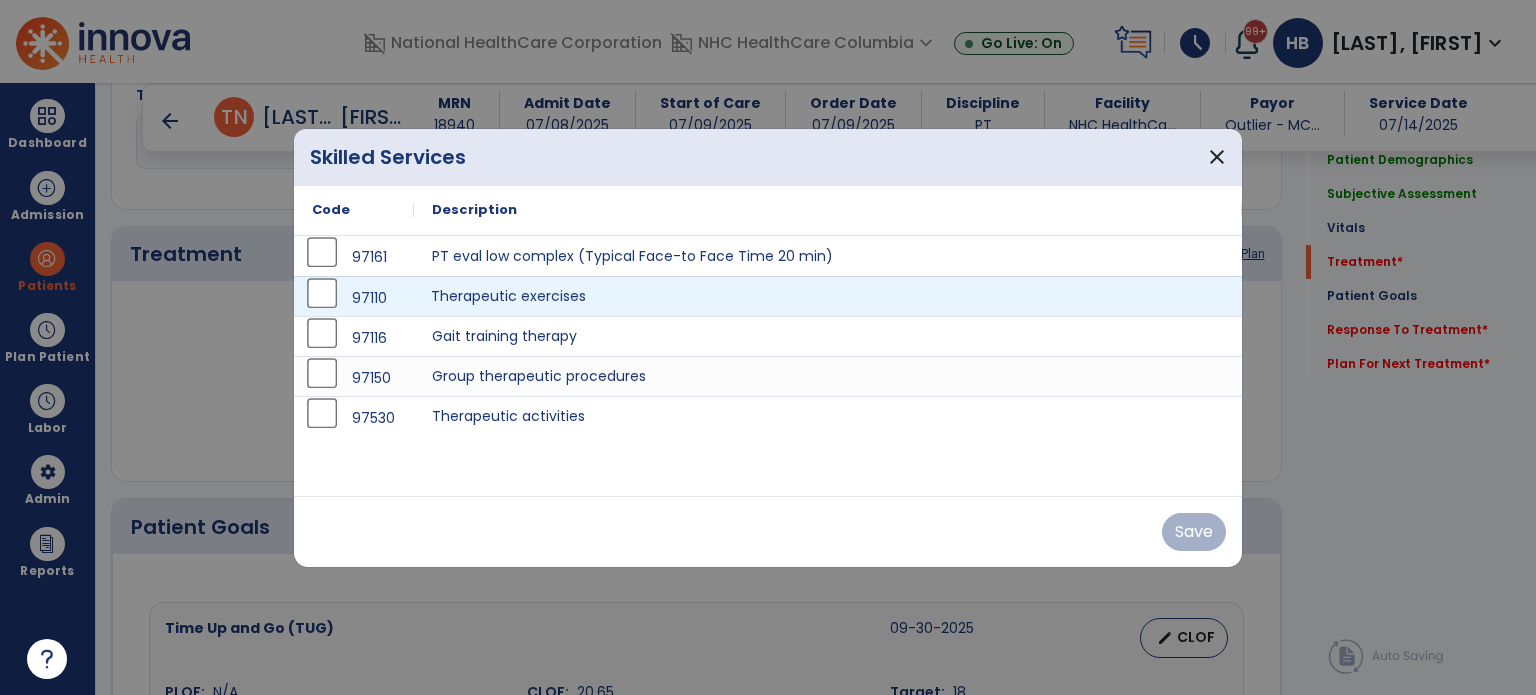 click on "Therapeutic exercises" at bounding box center [828, 296] 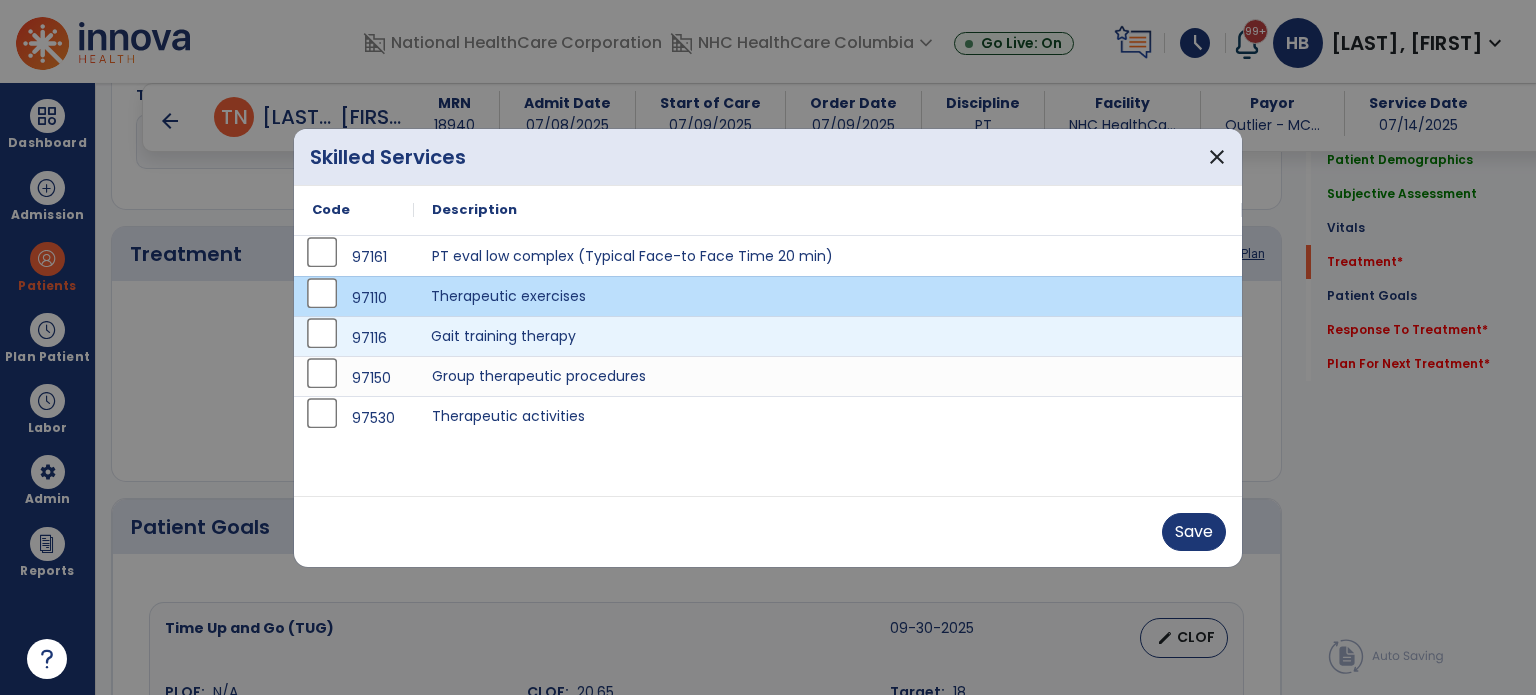 click on "Gait training therapy" at bounding box center [828, 336] 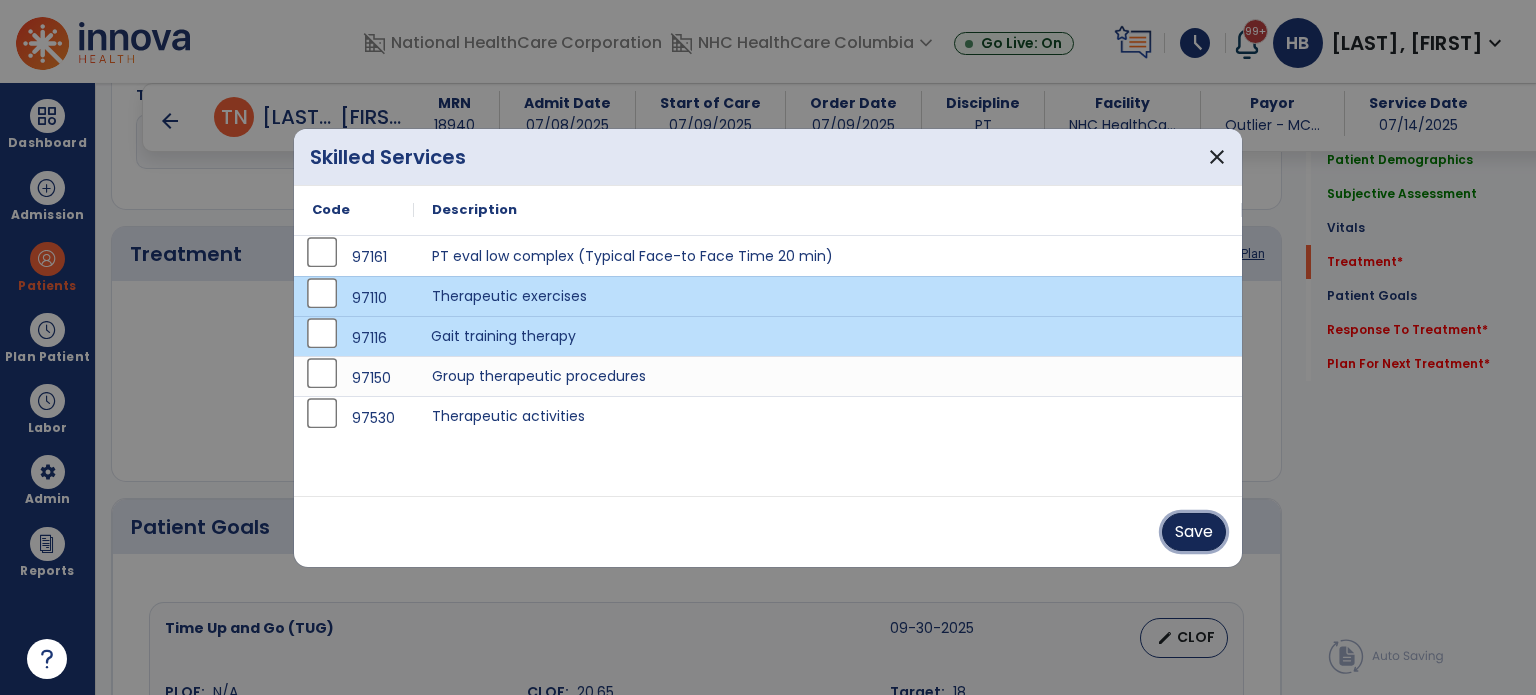 click on "Save" at bounding box center (1194, 532) 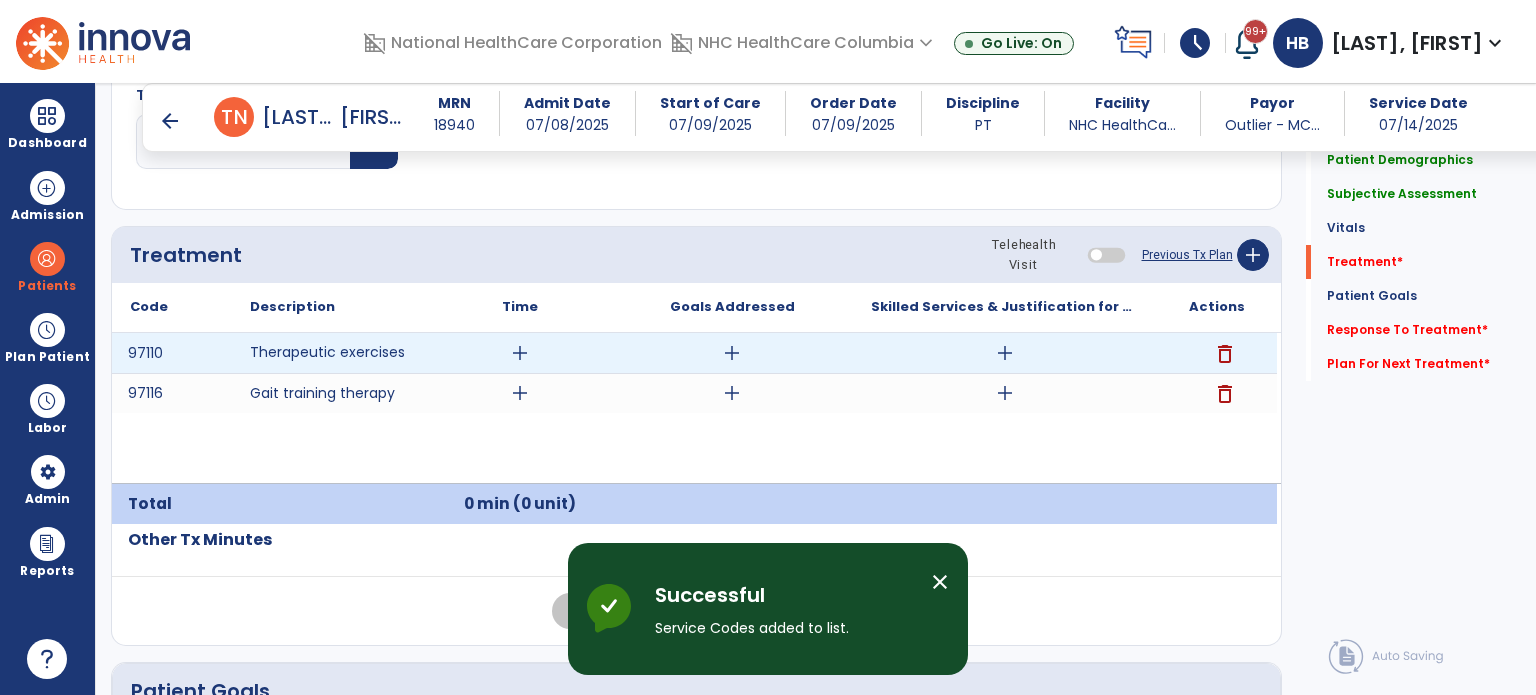 click on "add" at bounding box center [520, 353] 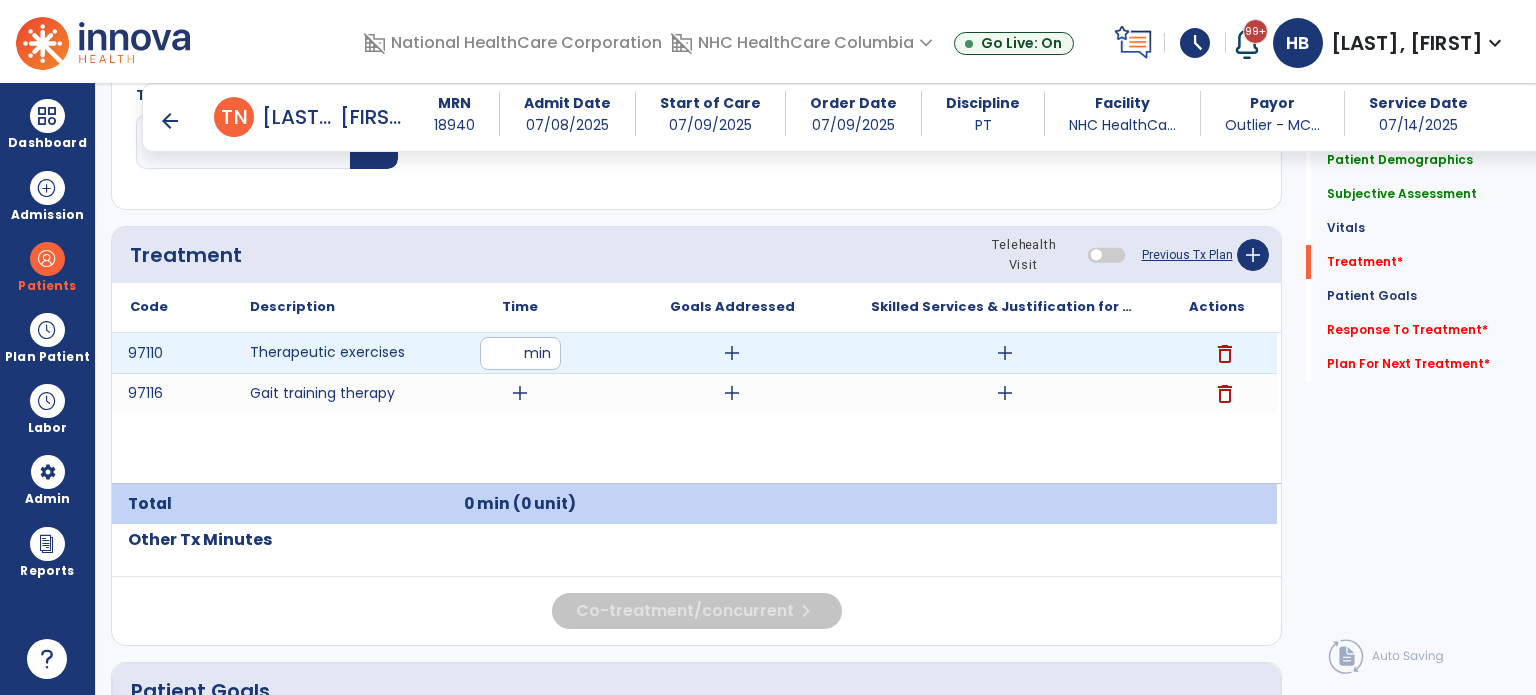 type on "**" 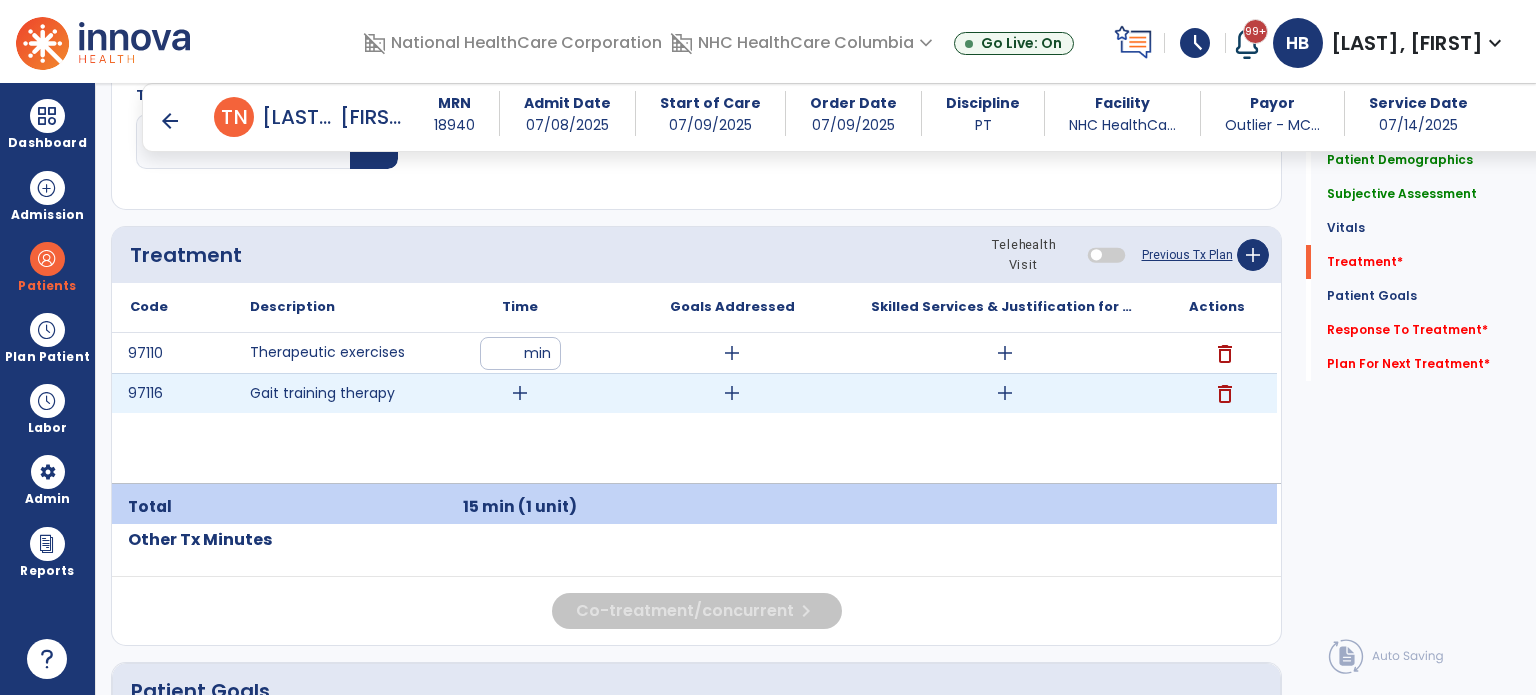 click on "add" at bounding box center (520, 393) 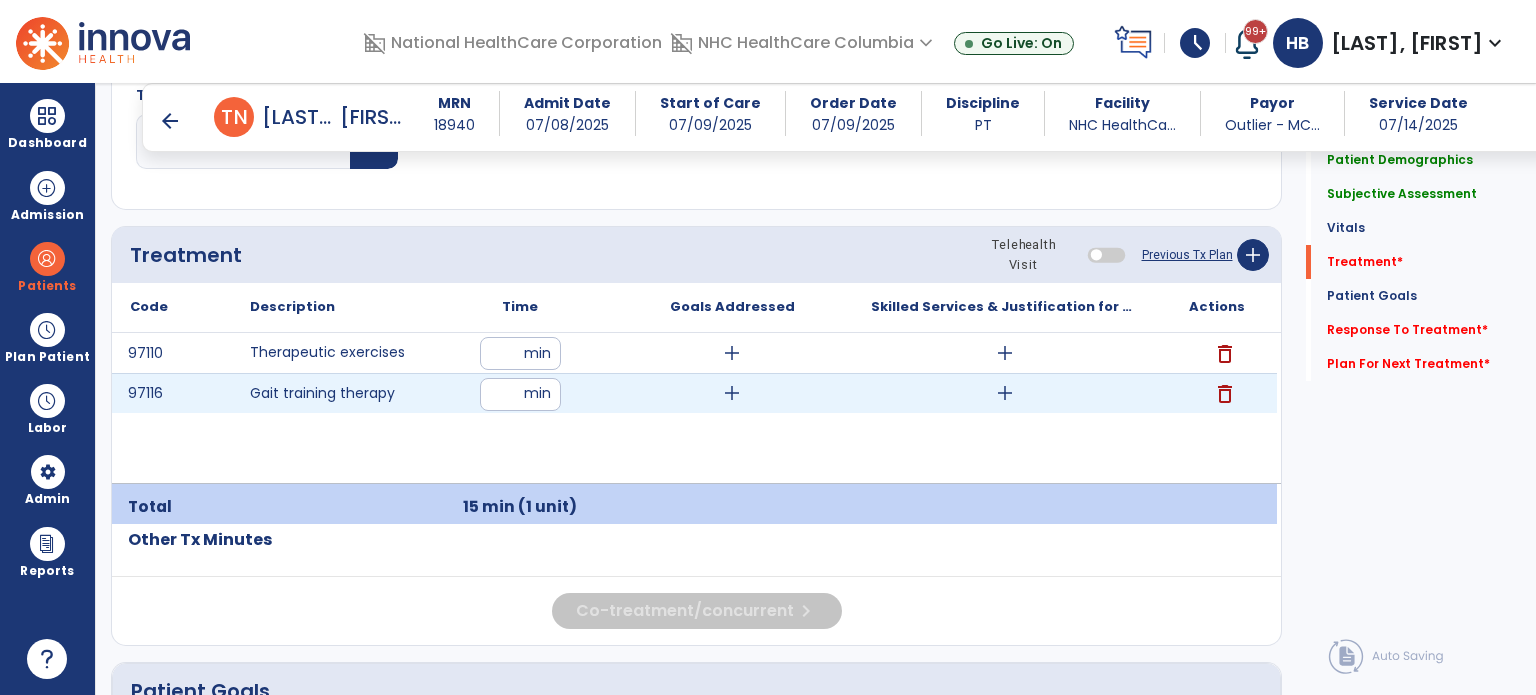 type on "**" 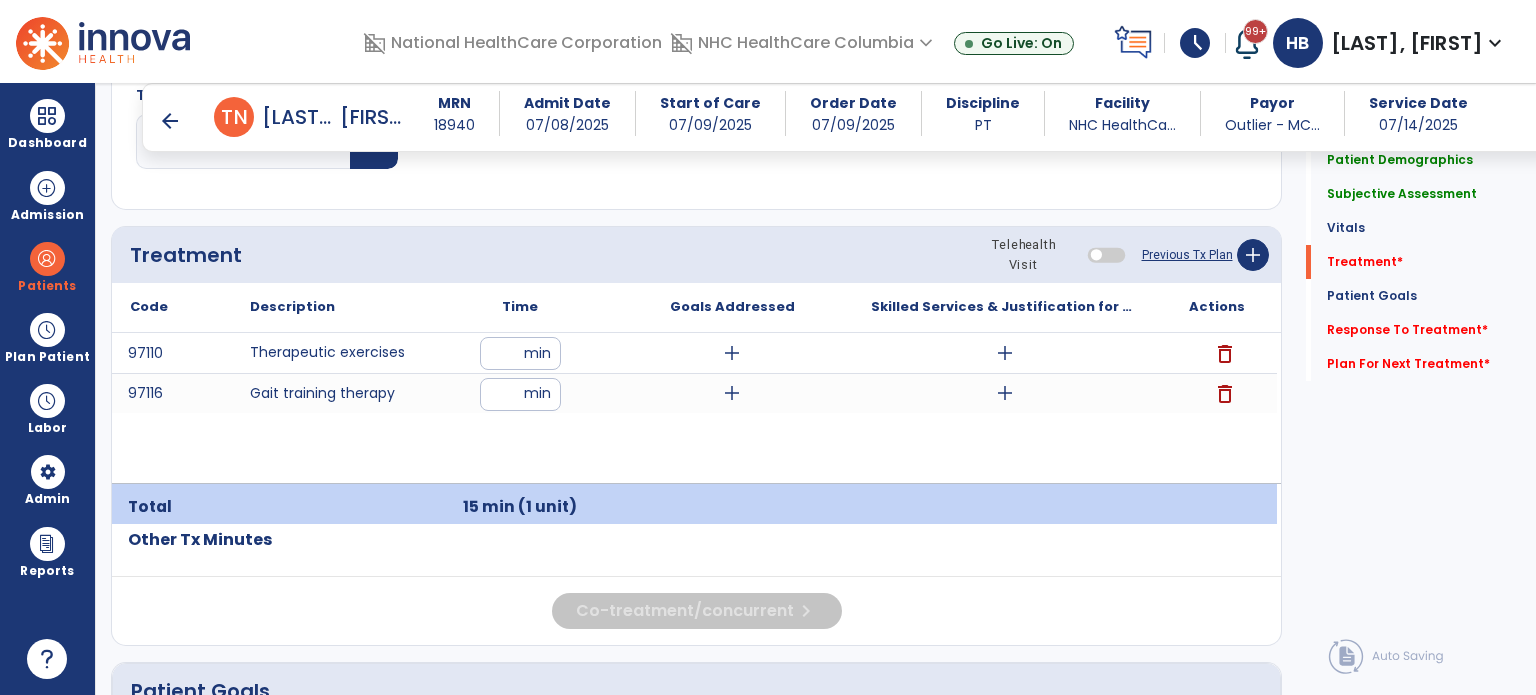 click on "arrow_back" at bounding box center (170, 121) 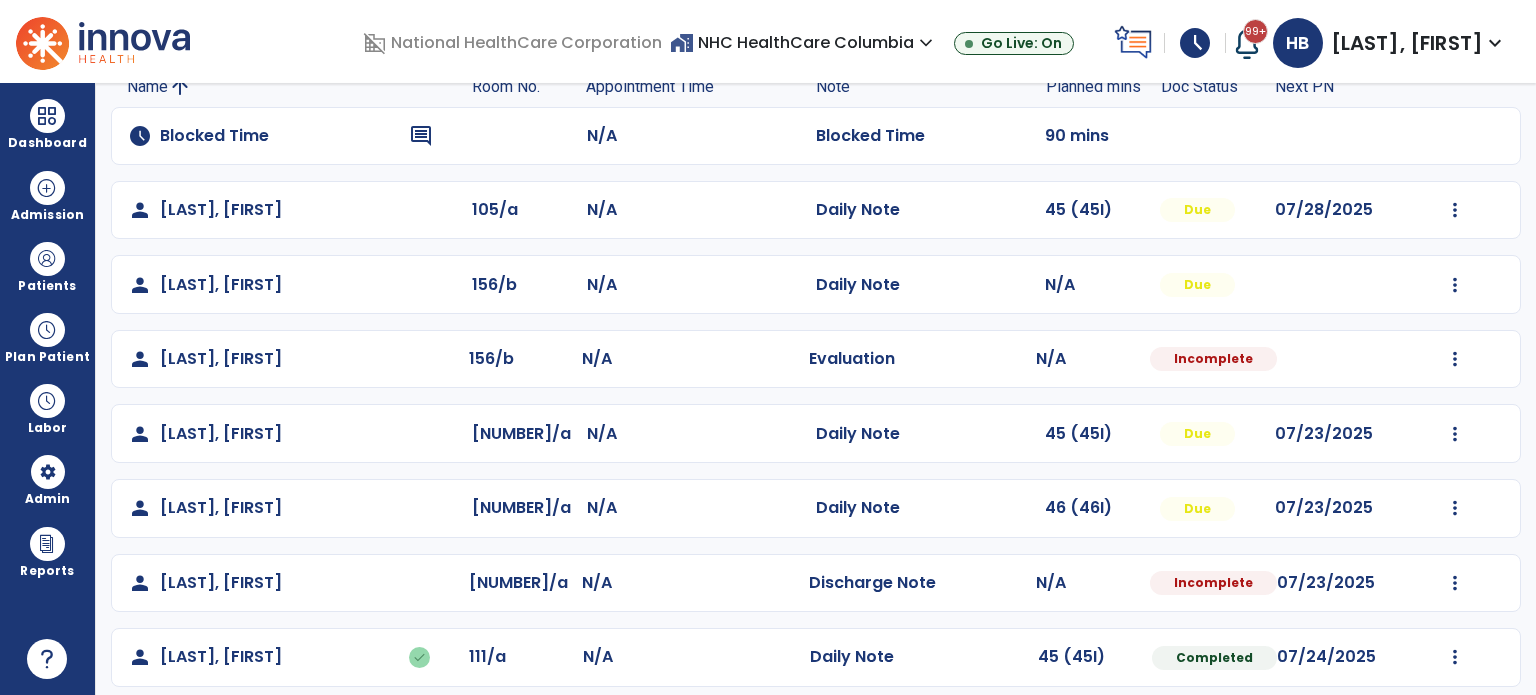 scroll, scrollTop: 200, scrollLeft: 0, axis: vertical 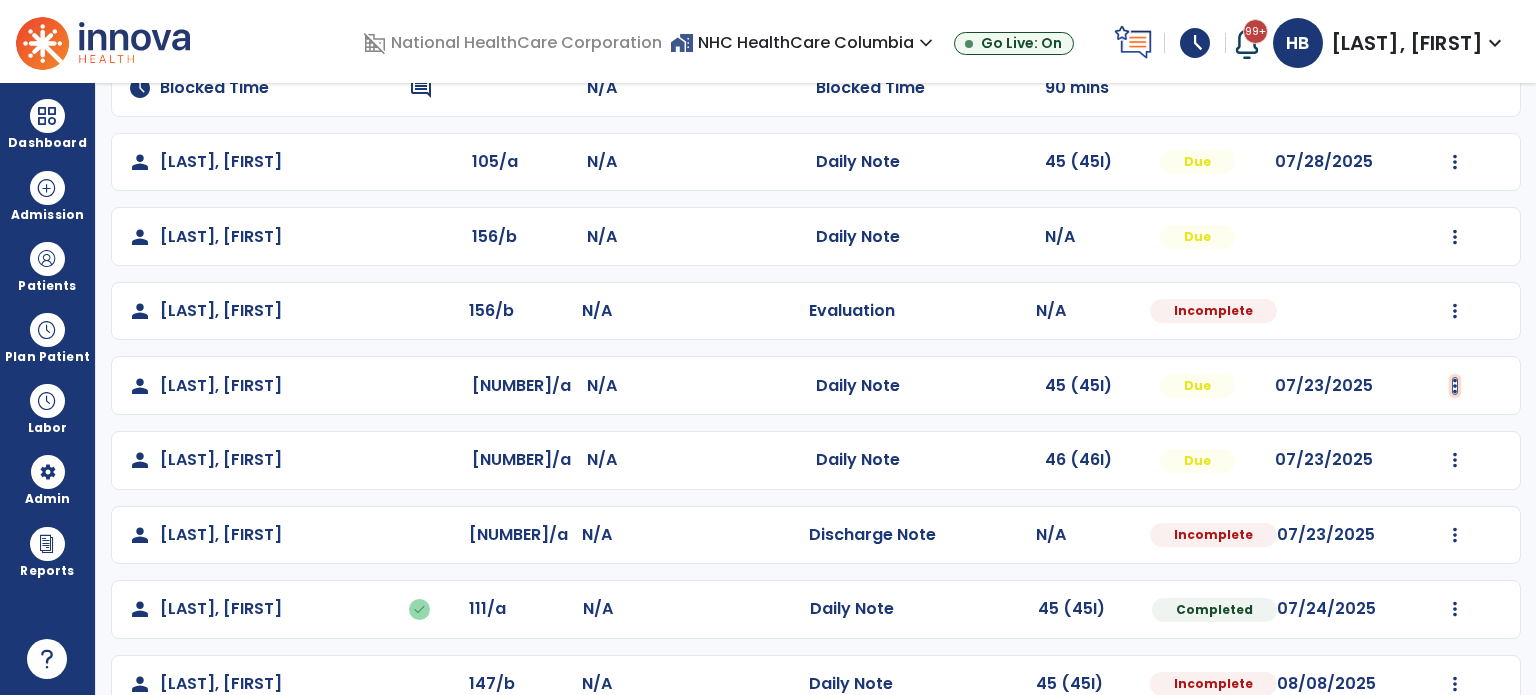 click at bounding box center [1455, 162] 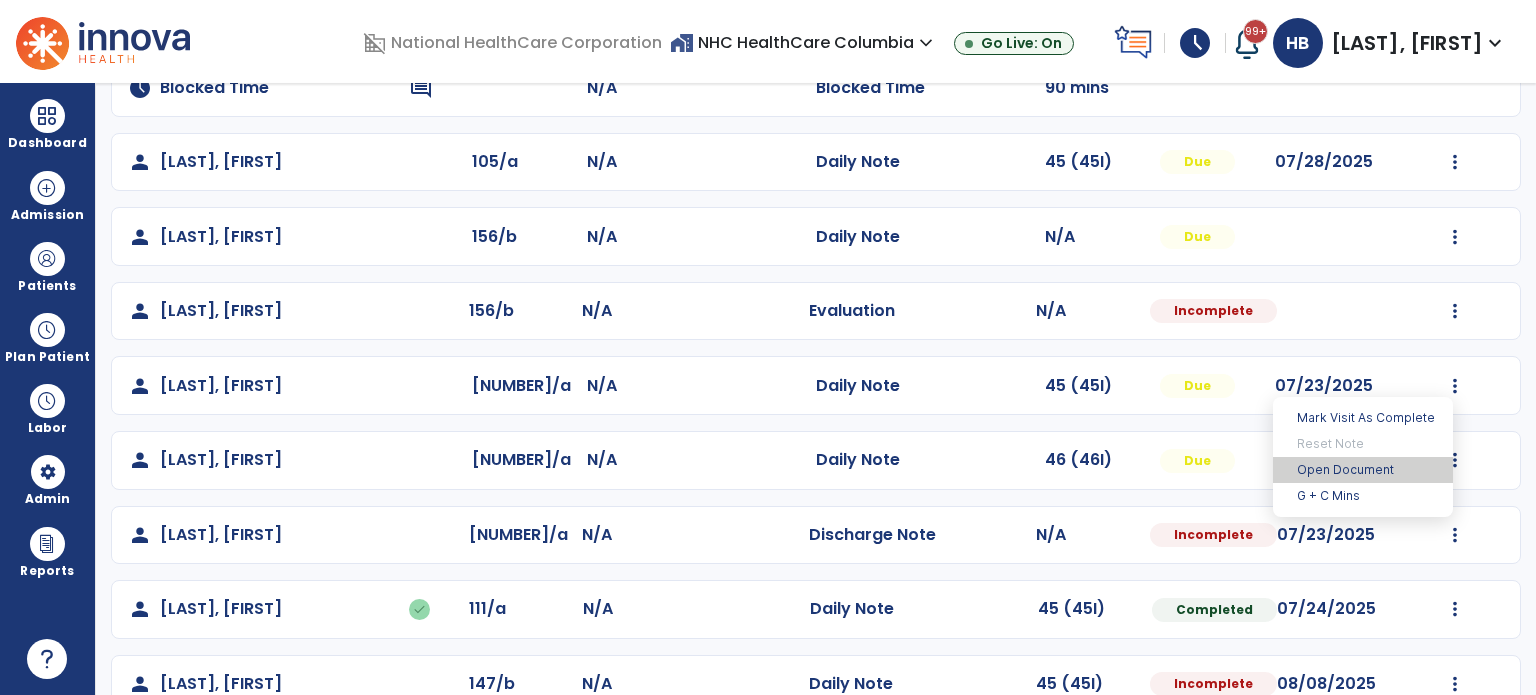 click on "Open Document" at bounding box center (1363, 470) 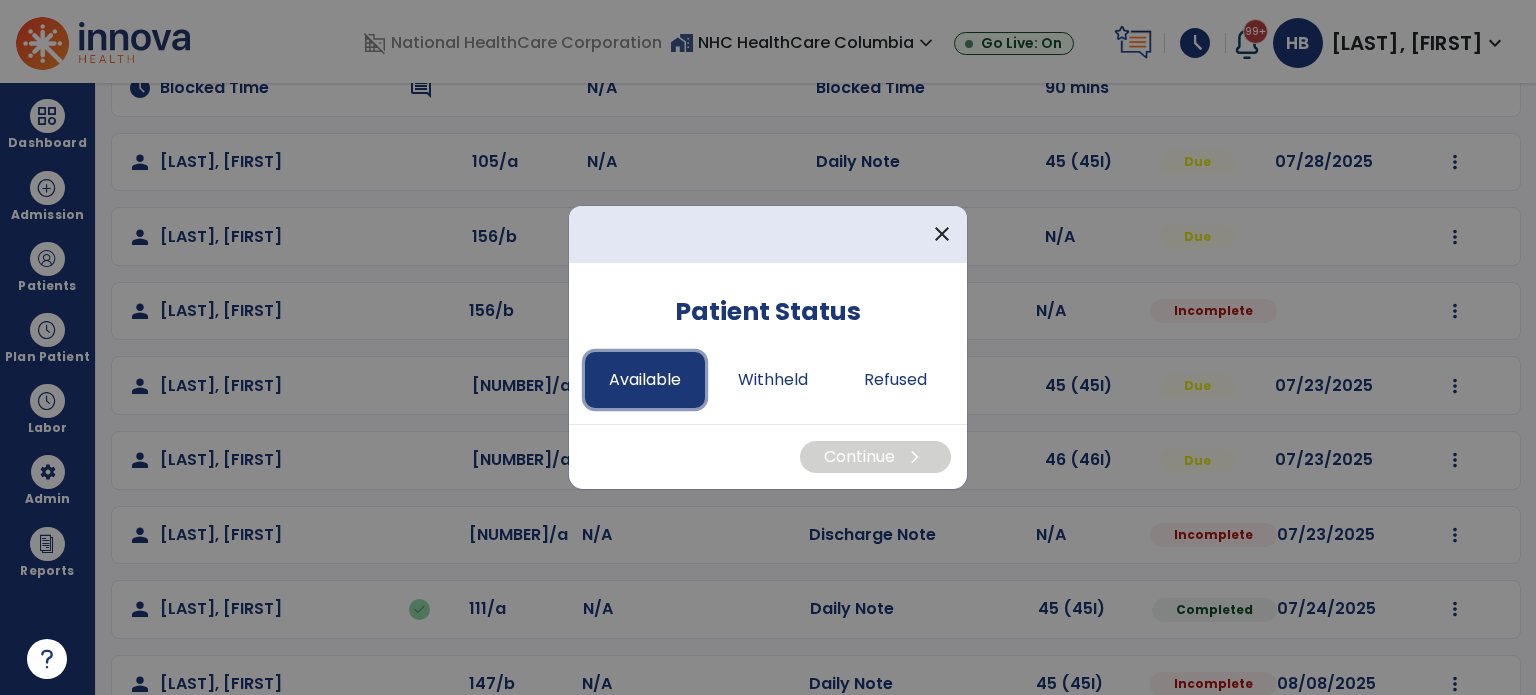drag, startPoint x: 617, startPoint y: 382, endPoint x: 684, endPoint y: 395, distance: 68.24954 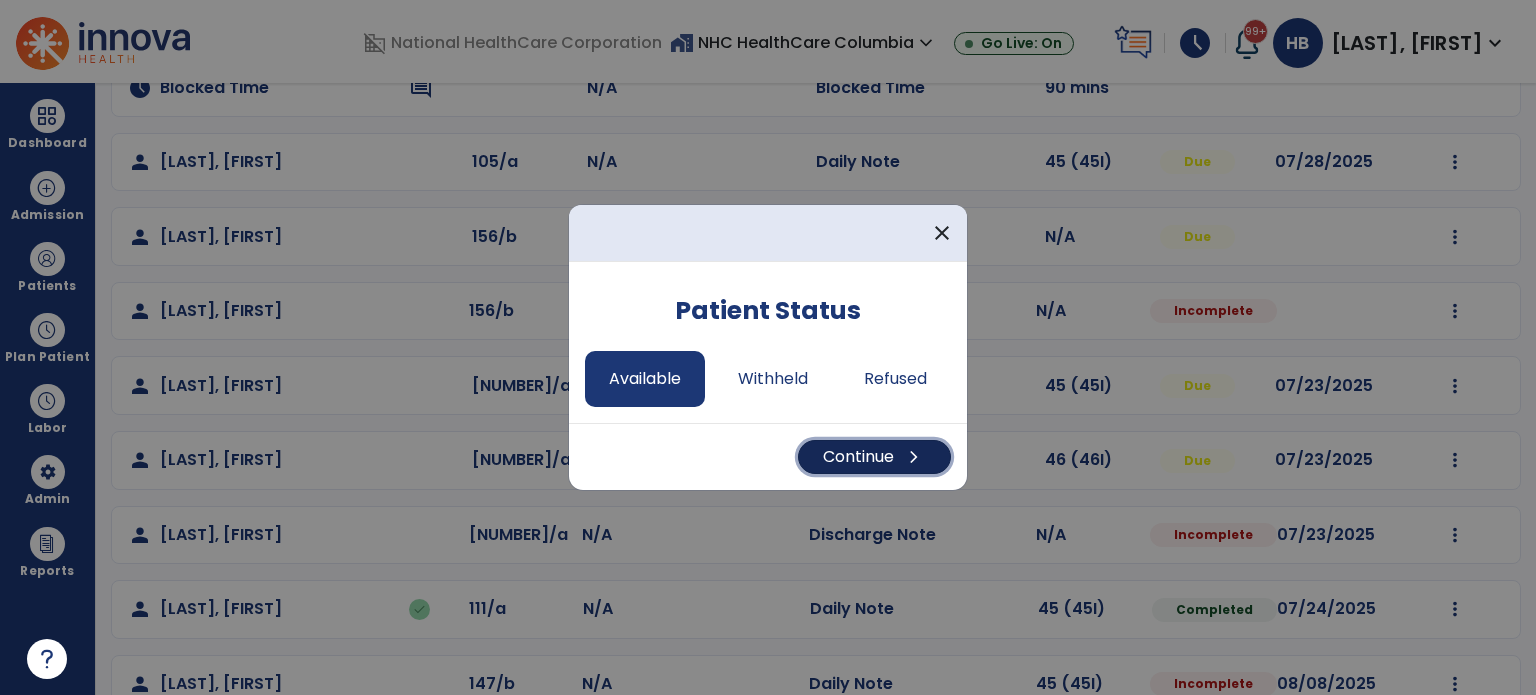 click on "Continue   chevron_right" at bounding box center (874, 457) 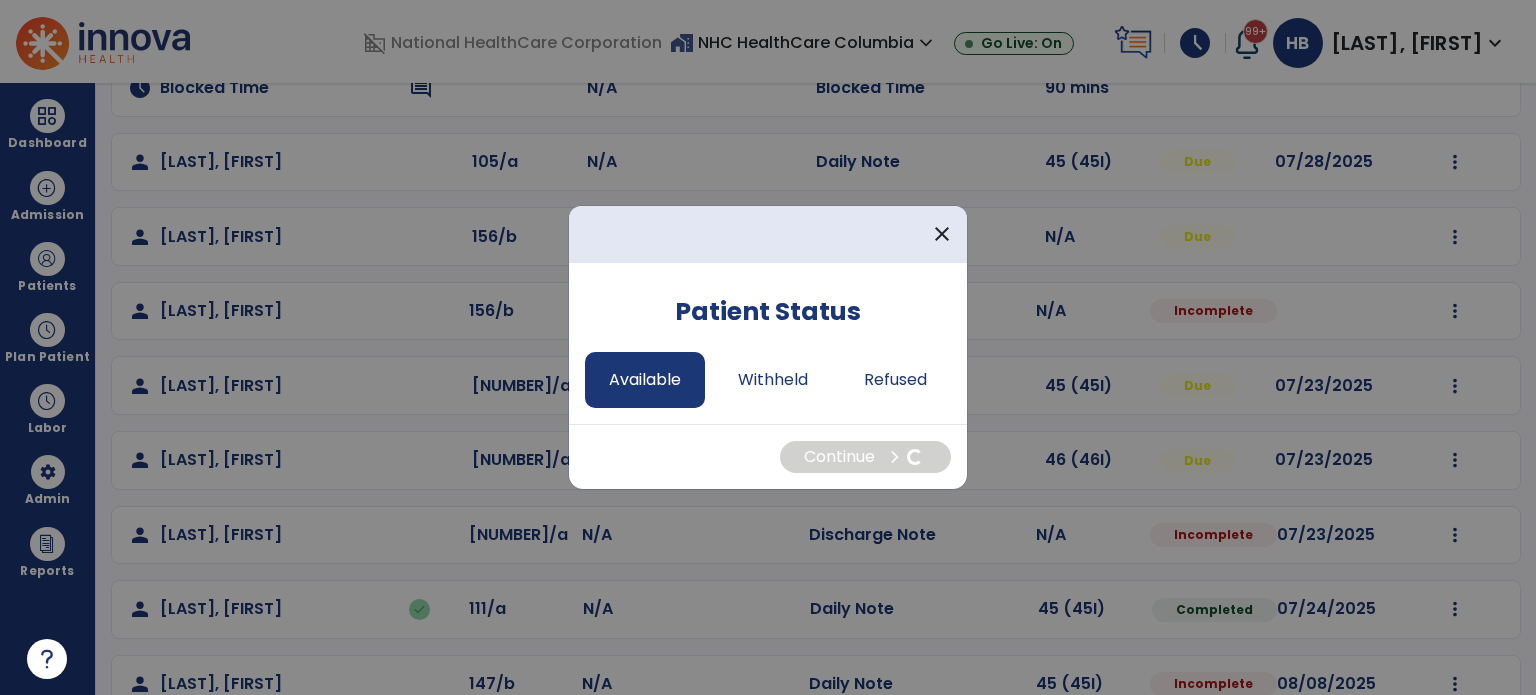 select on "*" 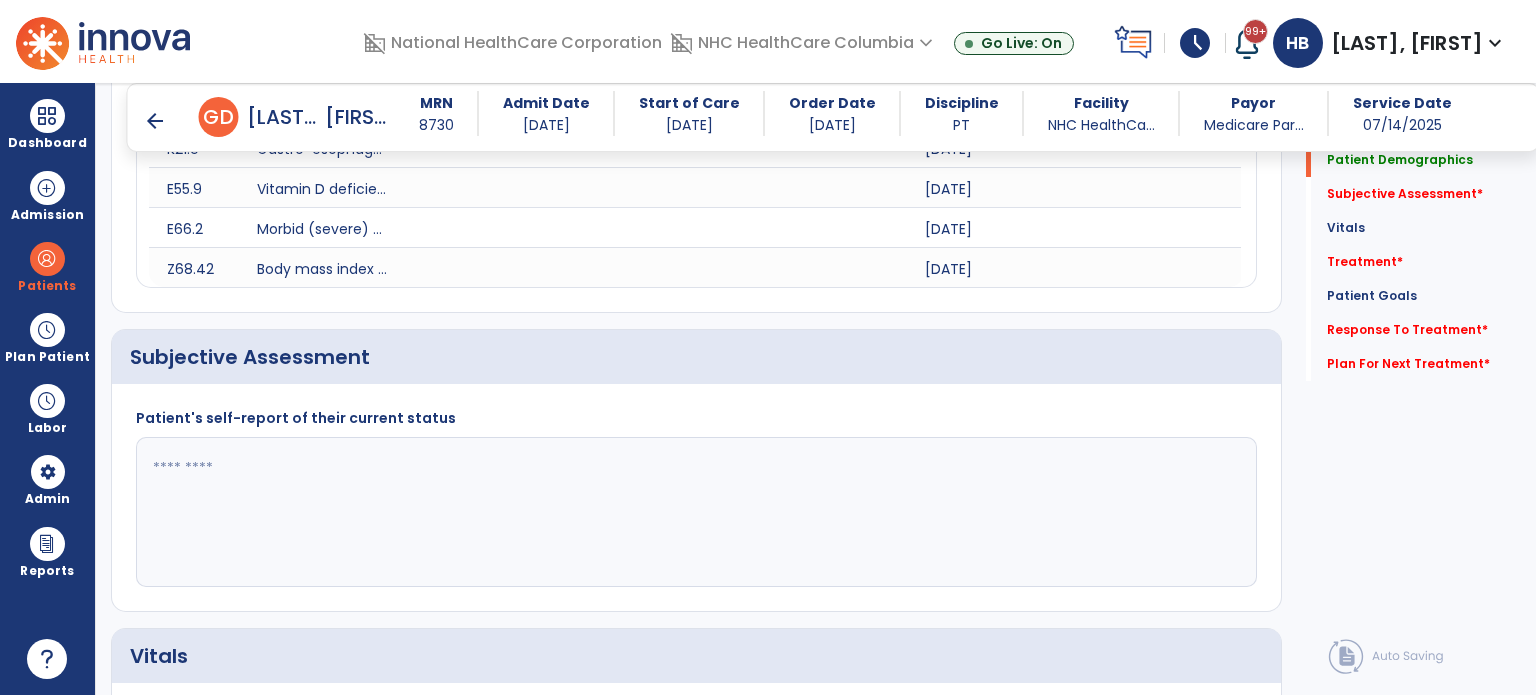 scroll, scrollTop: 1200, scrollLeft: 0, axis: vertical 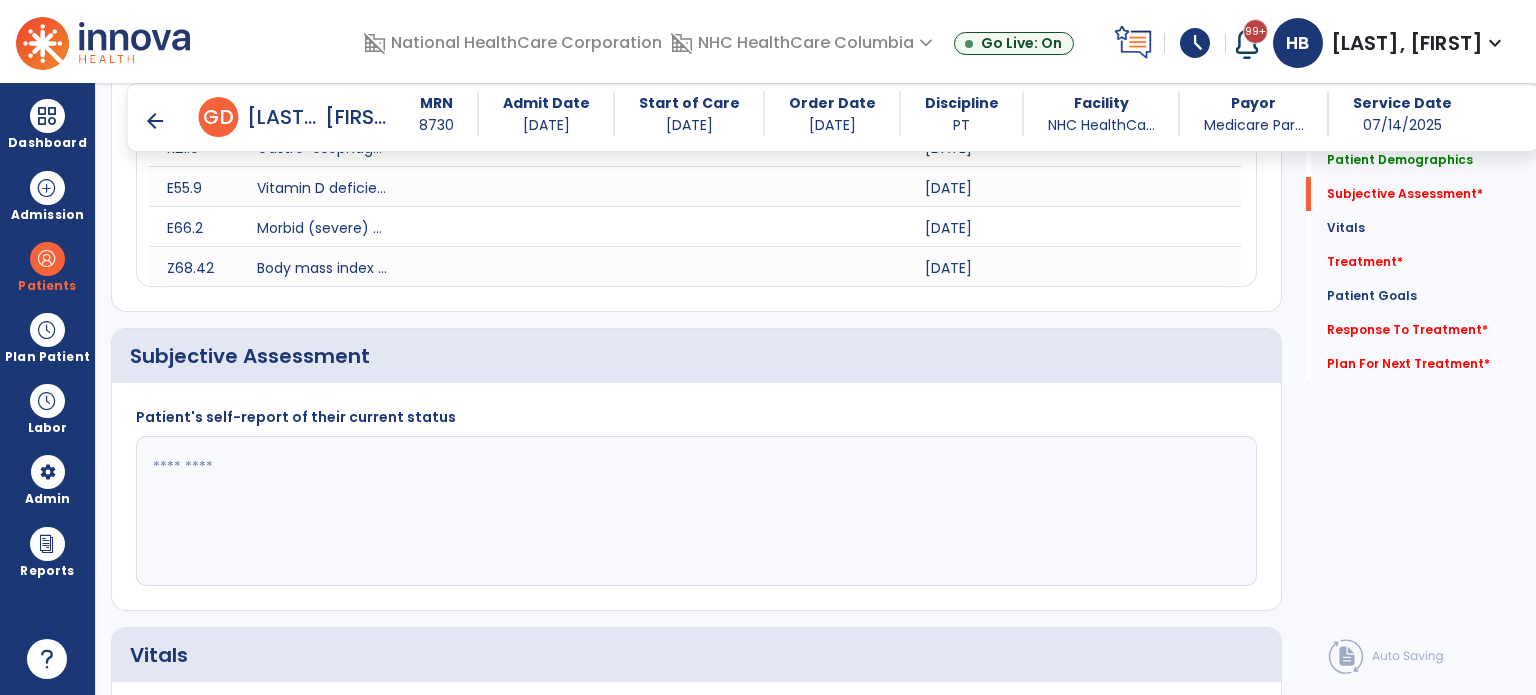 click 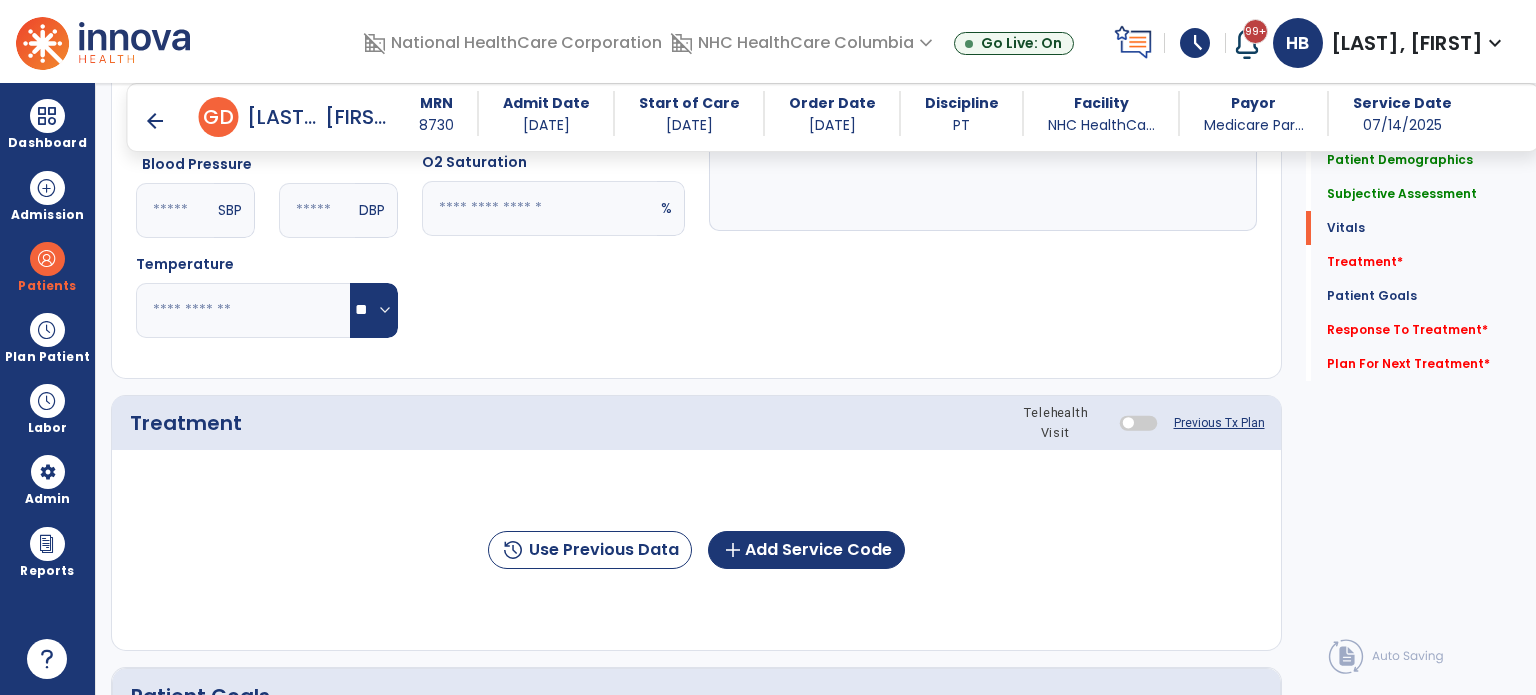scroll, scrollTop: 1876, scrollLeft: 0, axis: vertical 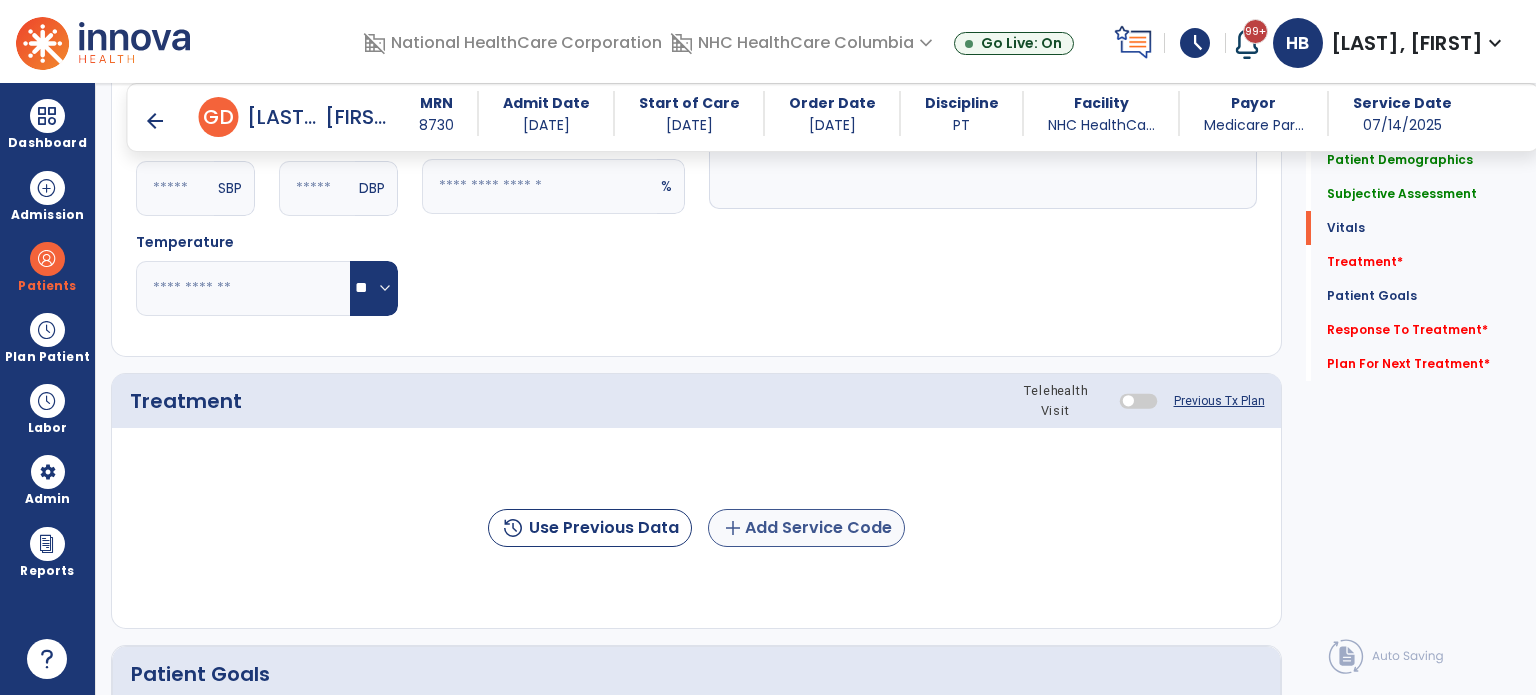 type on "**********" 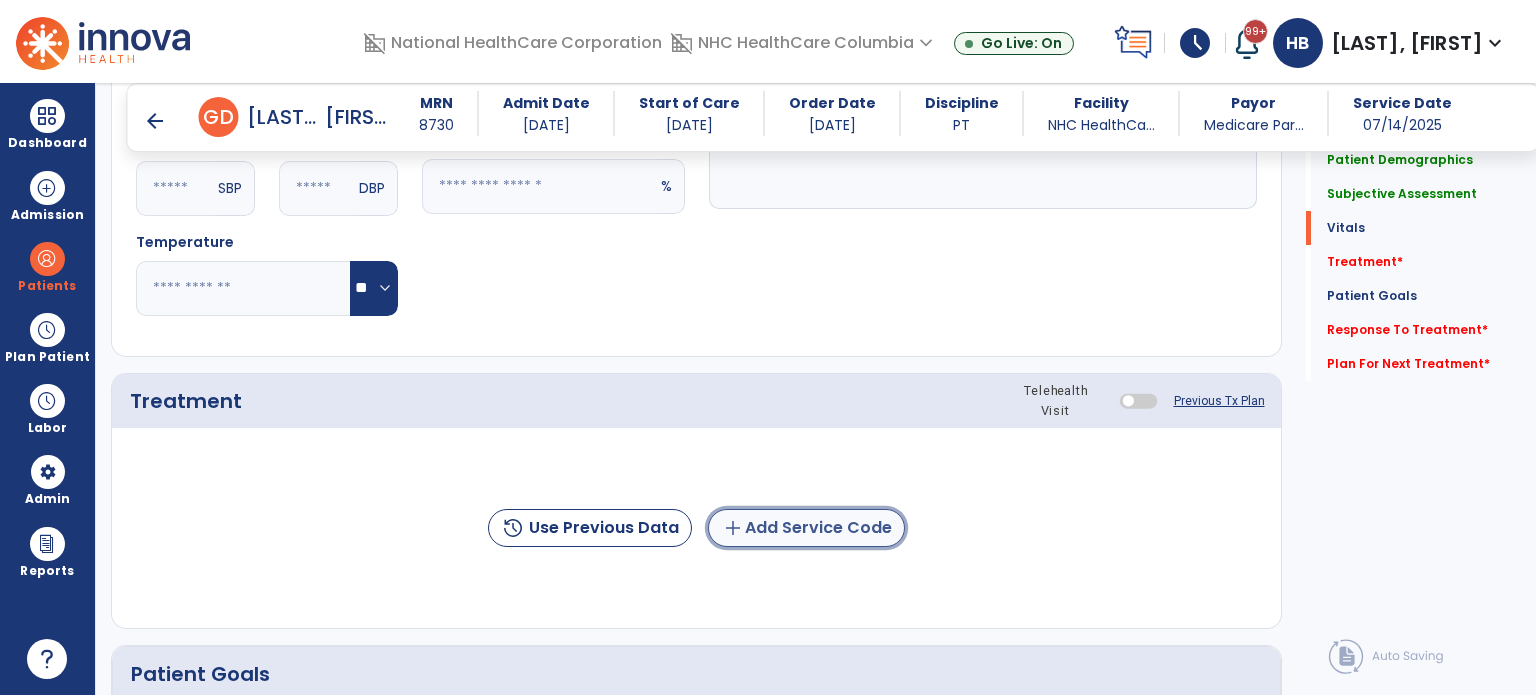 click on "add  Add Service Code" 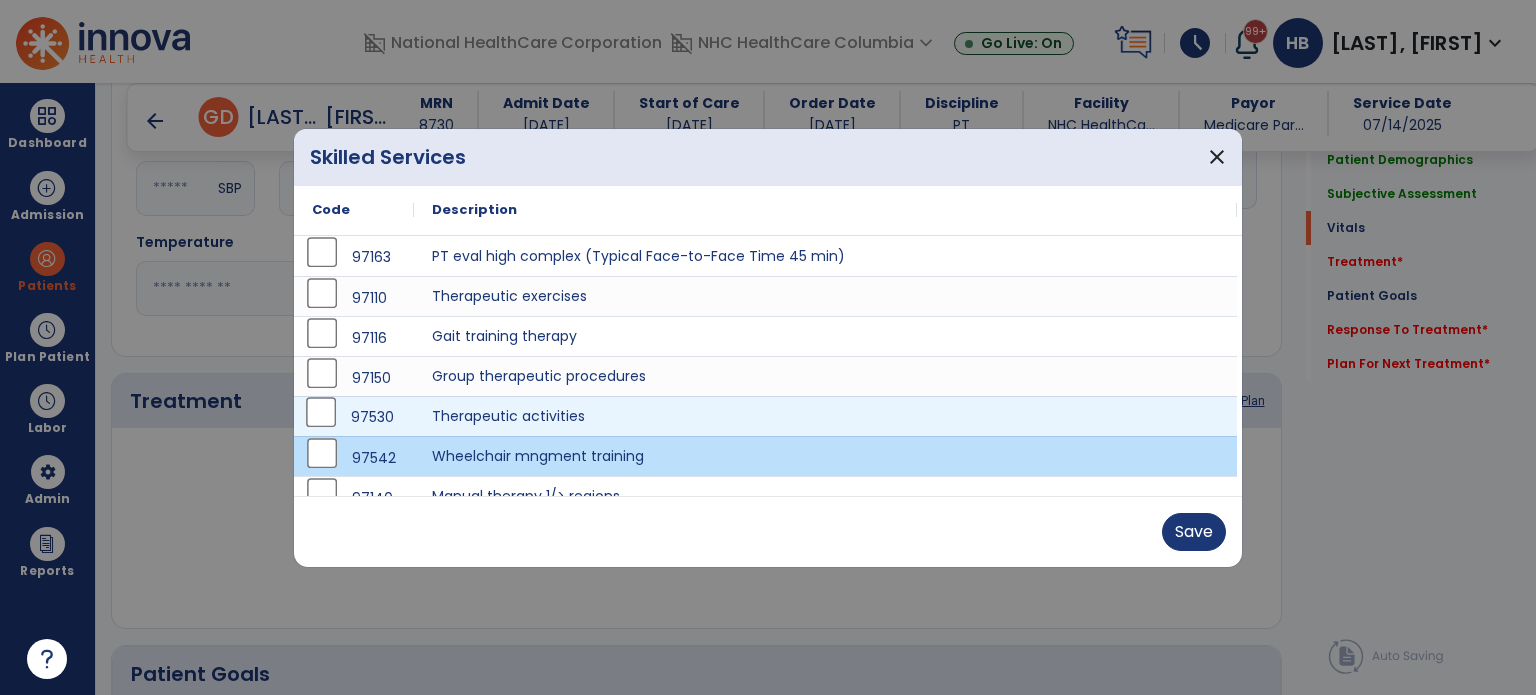 click on "97530" at bounding box center (354, 417) 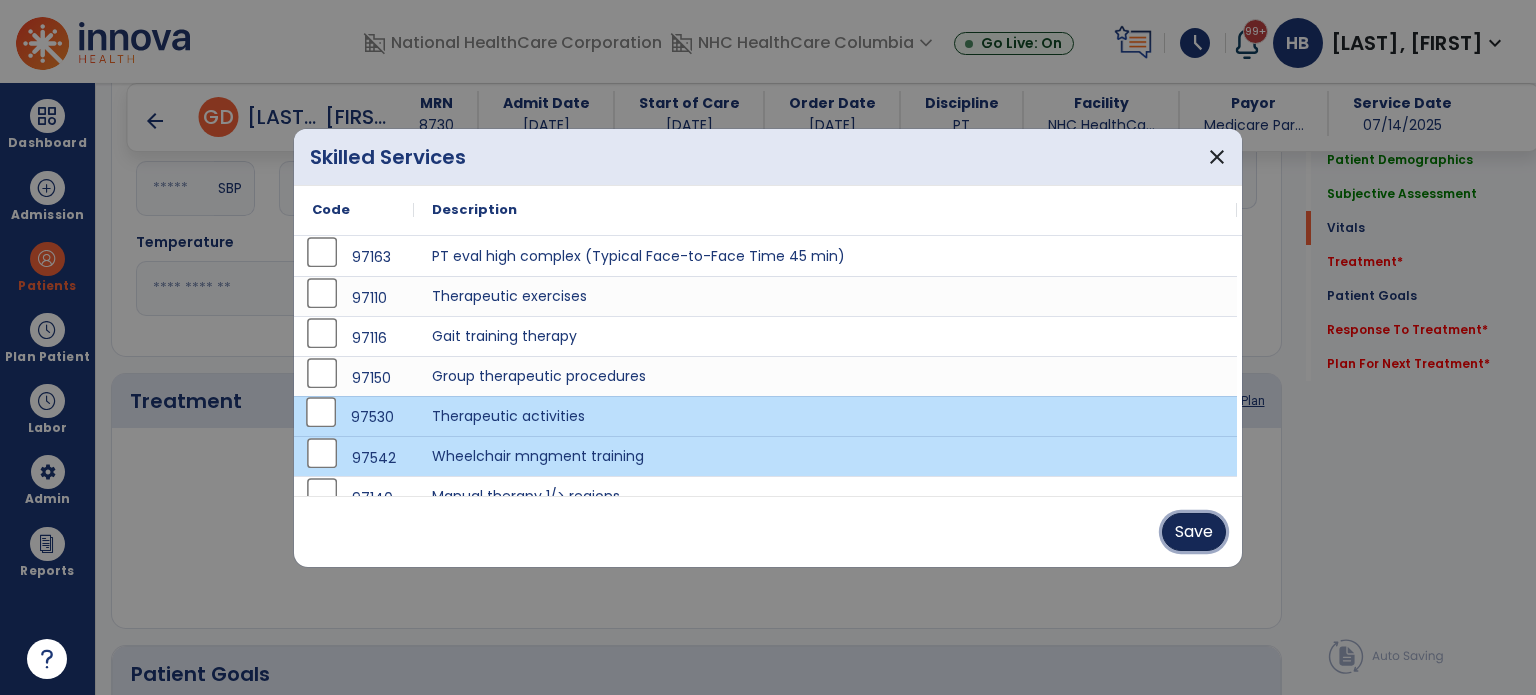 click on "Save" at bounding box center (1194, 532) 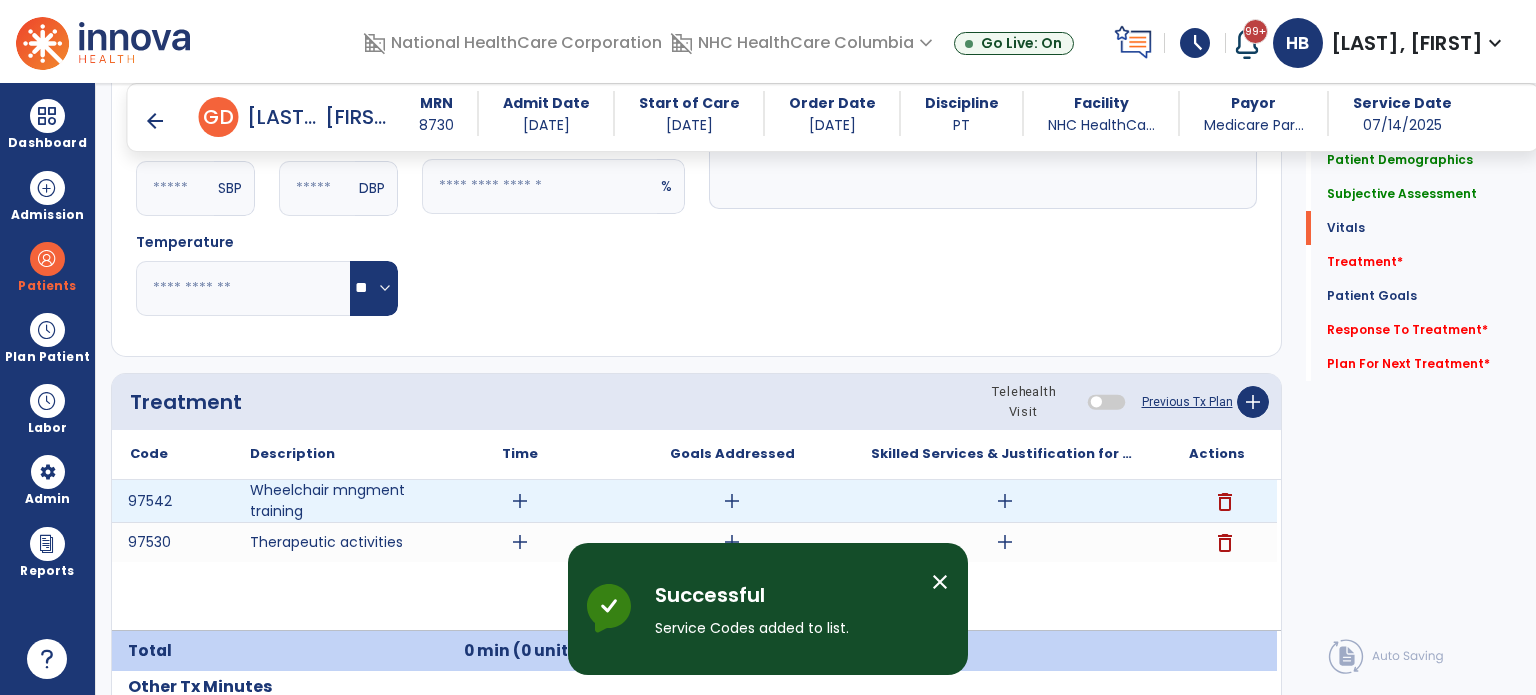 click on "add" at bounding box center (520, 501) 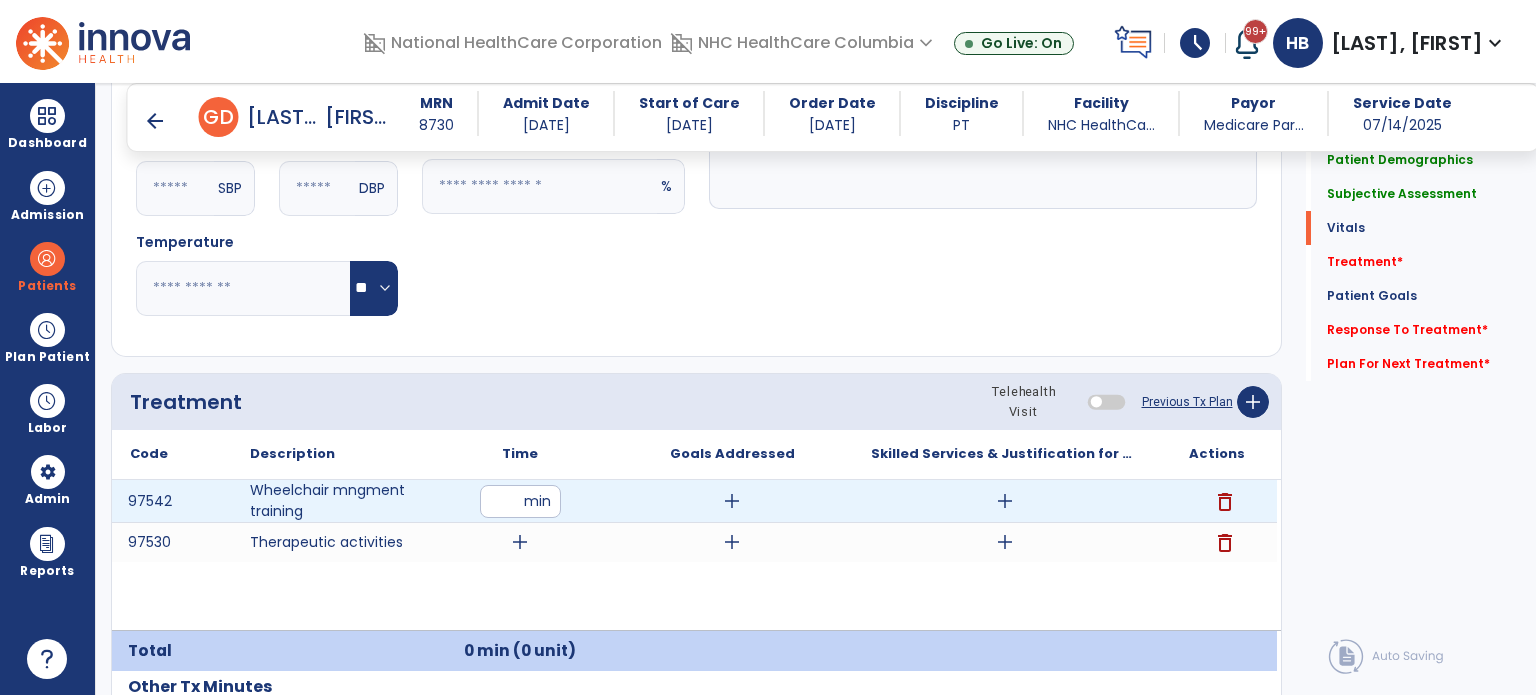 type on "**" 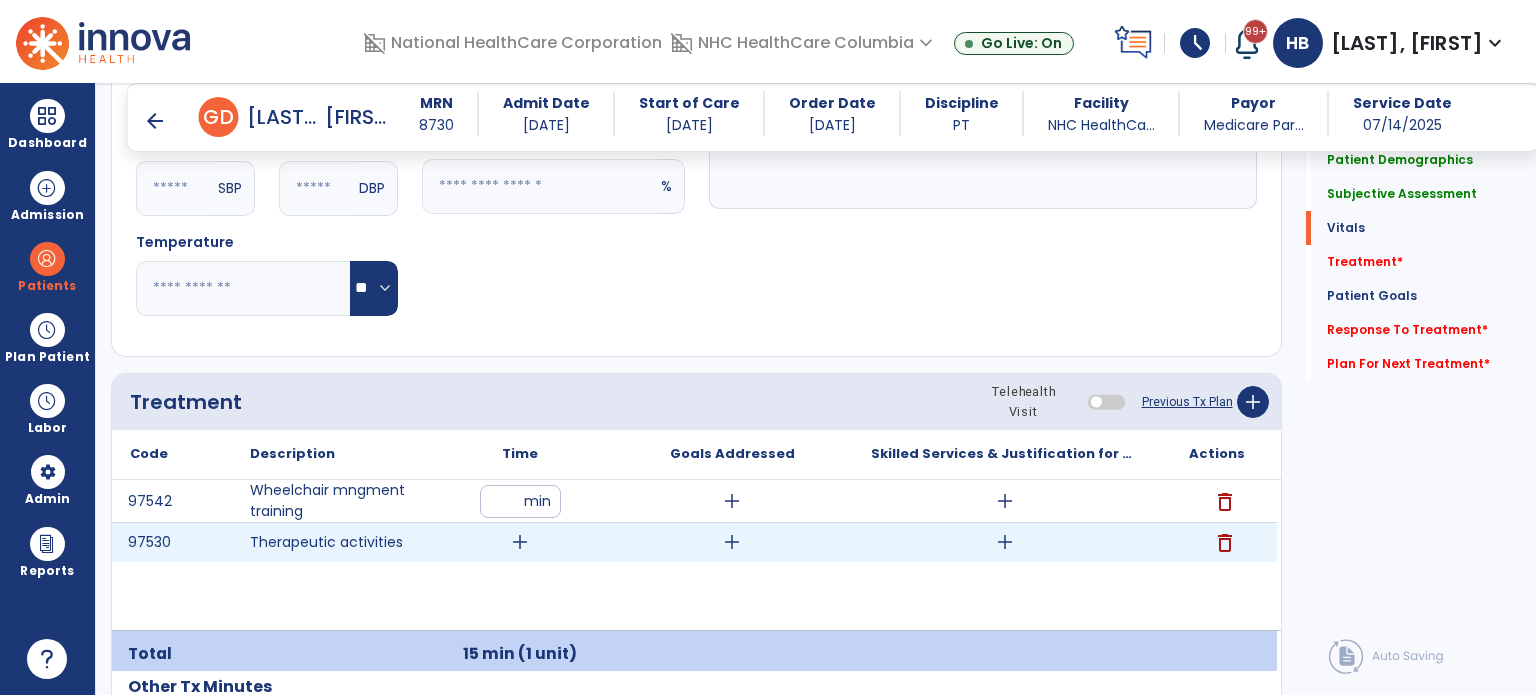 click on "add" at bounding box center (520, 542) 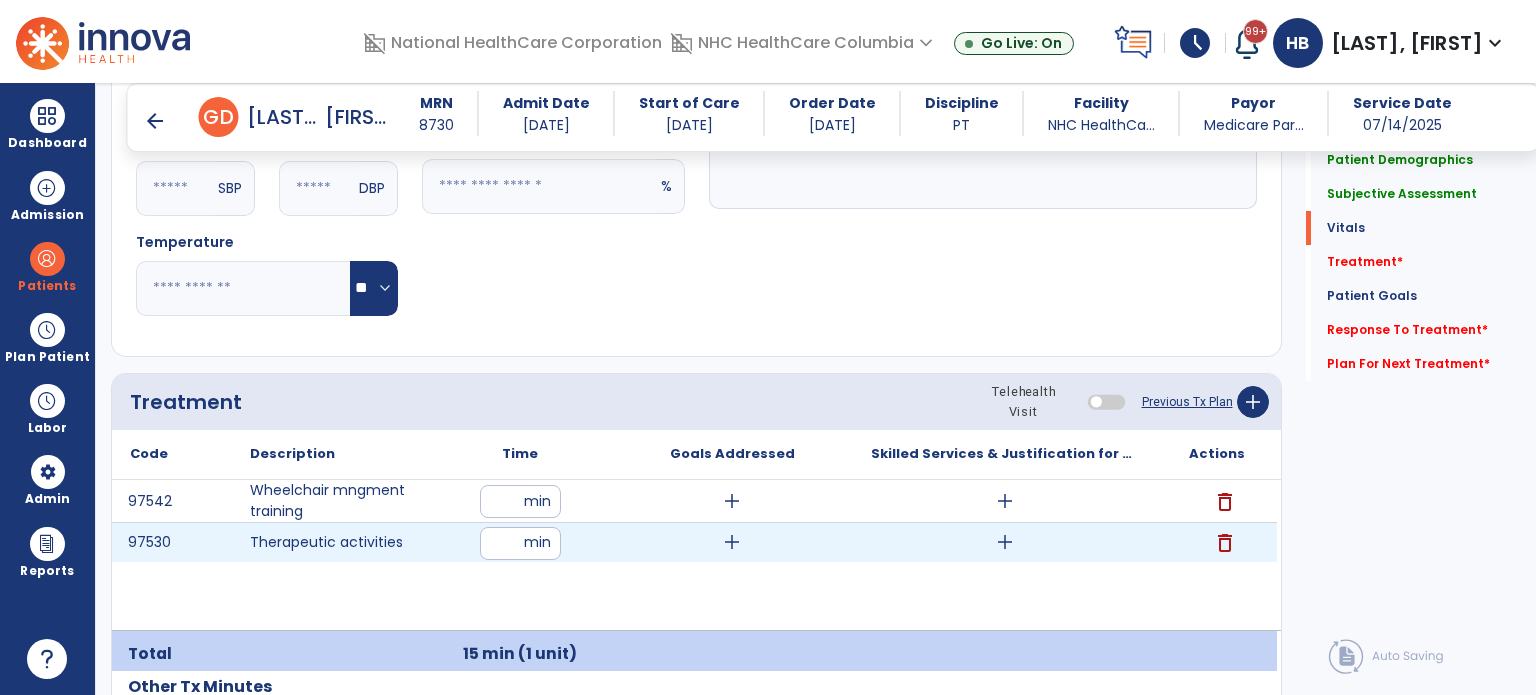 type on "**" 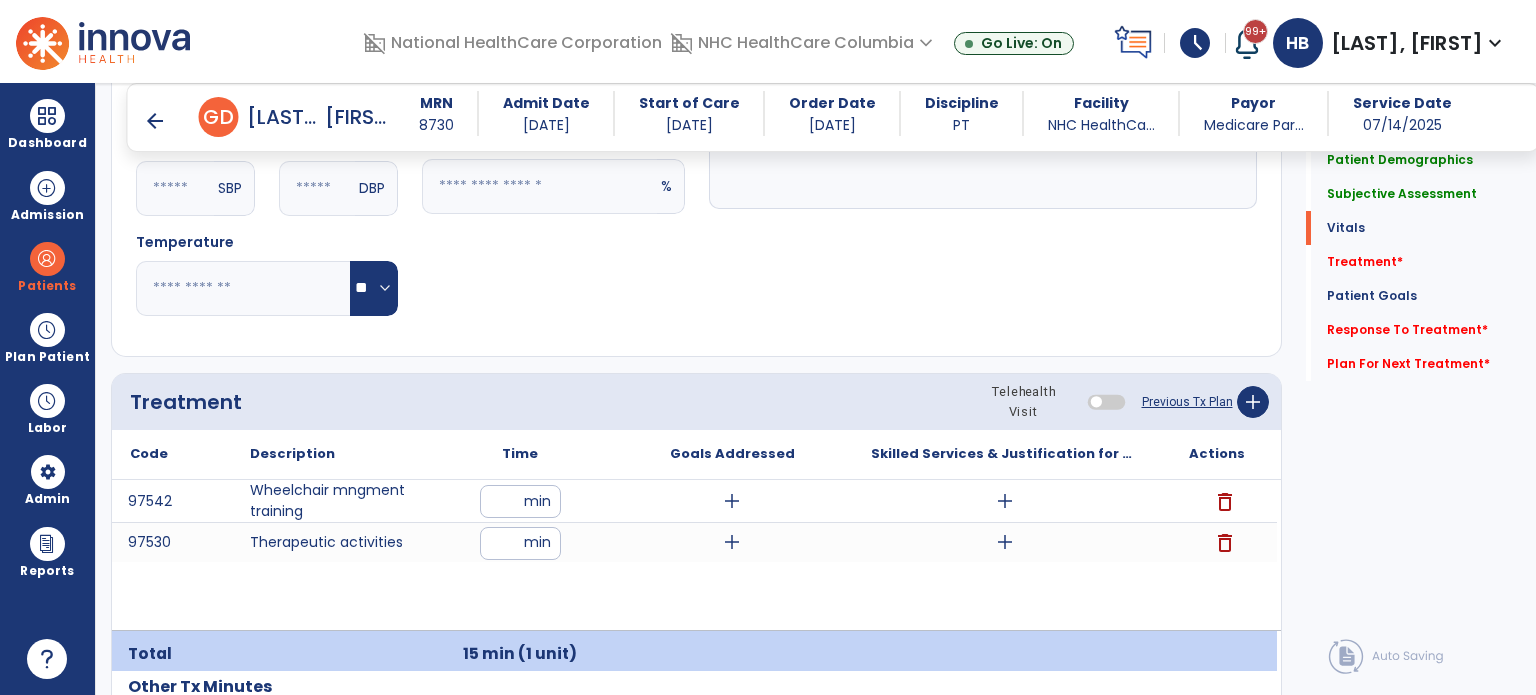 click on "Quick Links  Patient Demographics   Patient Demographics   Subjective Assessment   Subjective Assessment   Vitals   Vitals   Treatment   *  Treatment   *  Patient Goals   Patient Goals   Response To Treatment   *  Response To Treatment   *  Plan For Next Treatment   *  Plan For Next Treatment   *" 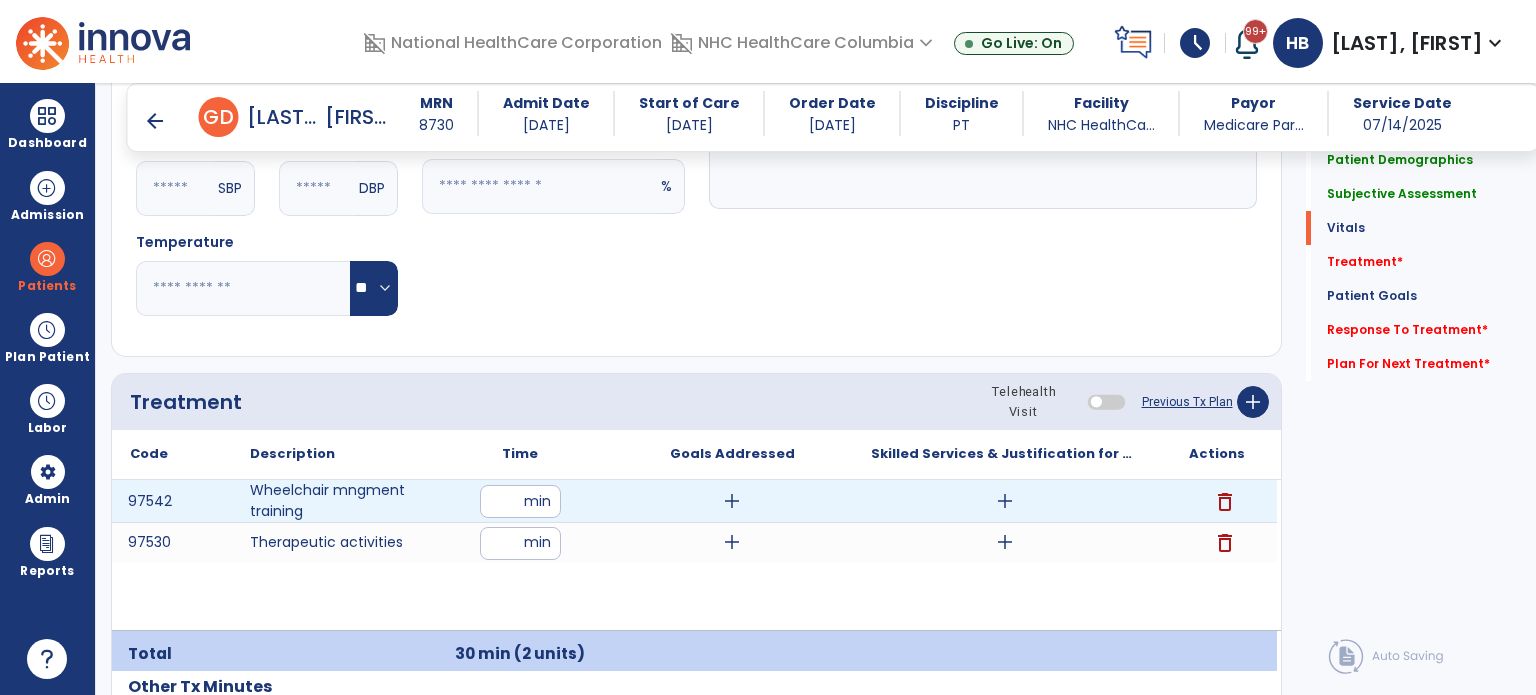 click on "add" at bounding box center [1005, 501] 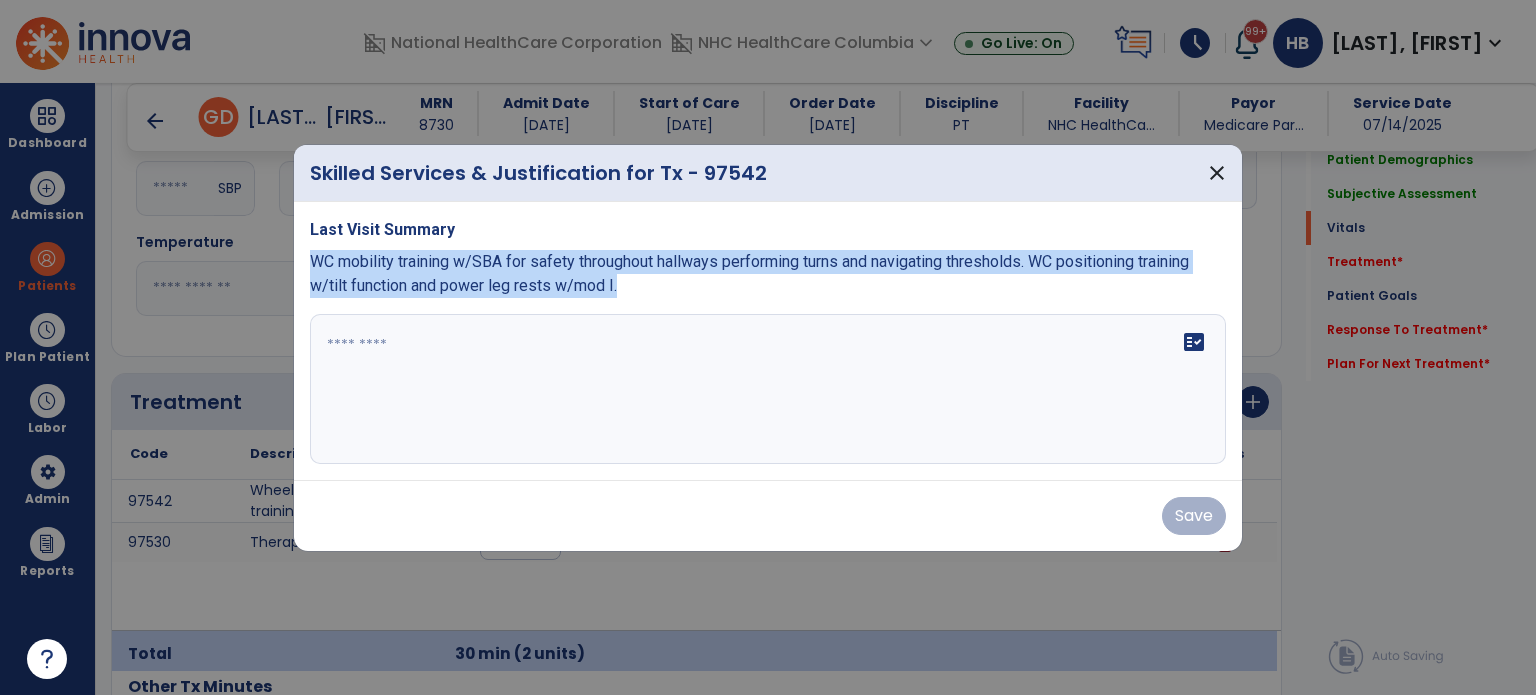 drag, startPoint x: 312, startPoint y: 251, endPoint x: 642, endPoint y: 299, distance: 333.47263 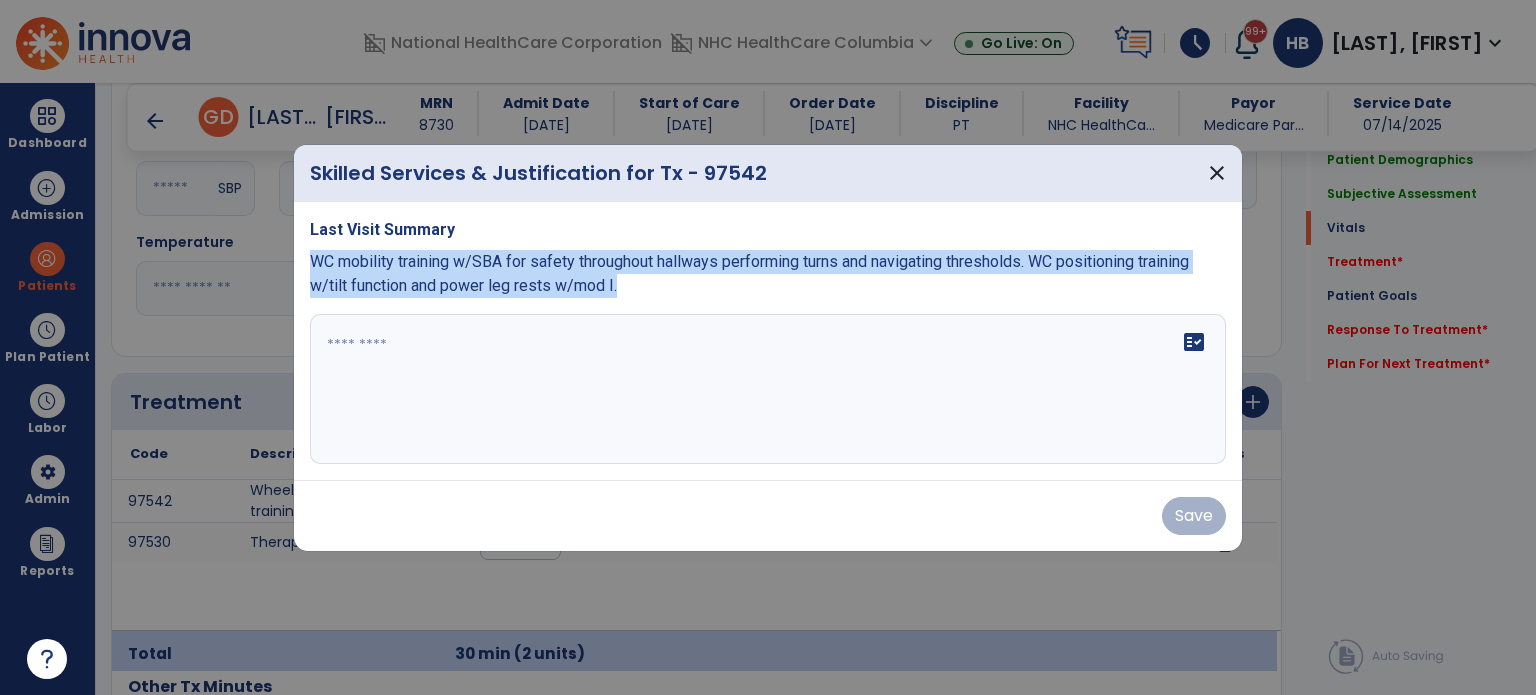 click on "Last Visit Summary WC mobility training w/SBA for safety throughout hallways performing turns and navigating thresholds. WC positioning training w/tilt function and power leg rests w/mod I.   fact_check" at bounding box center (768, 341) 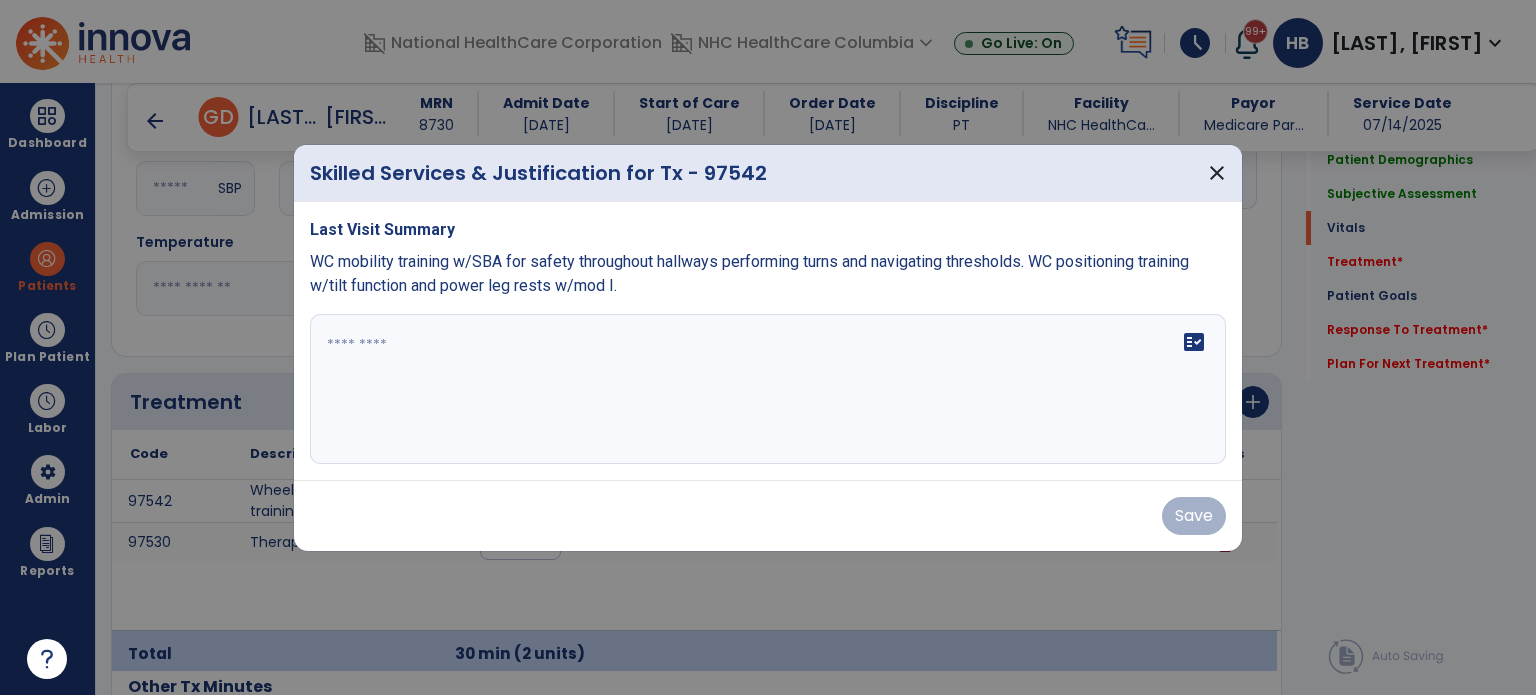 click at bounding box center (768, 389) 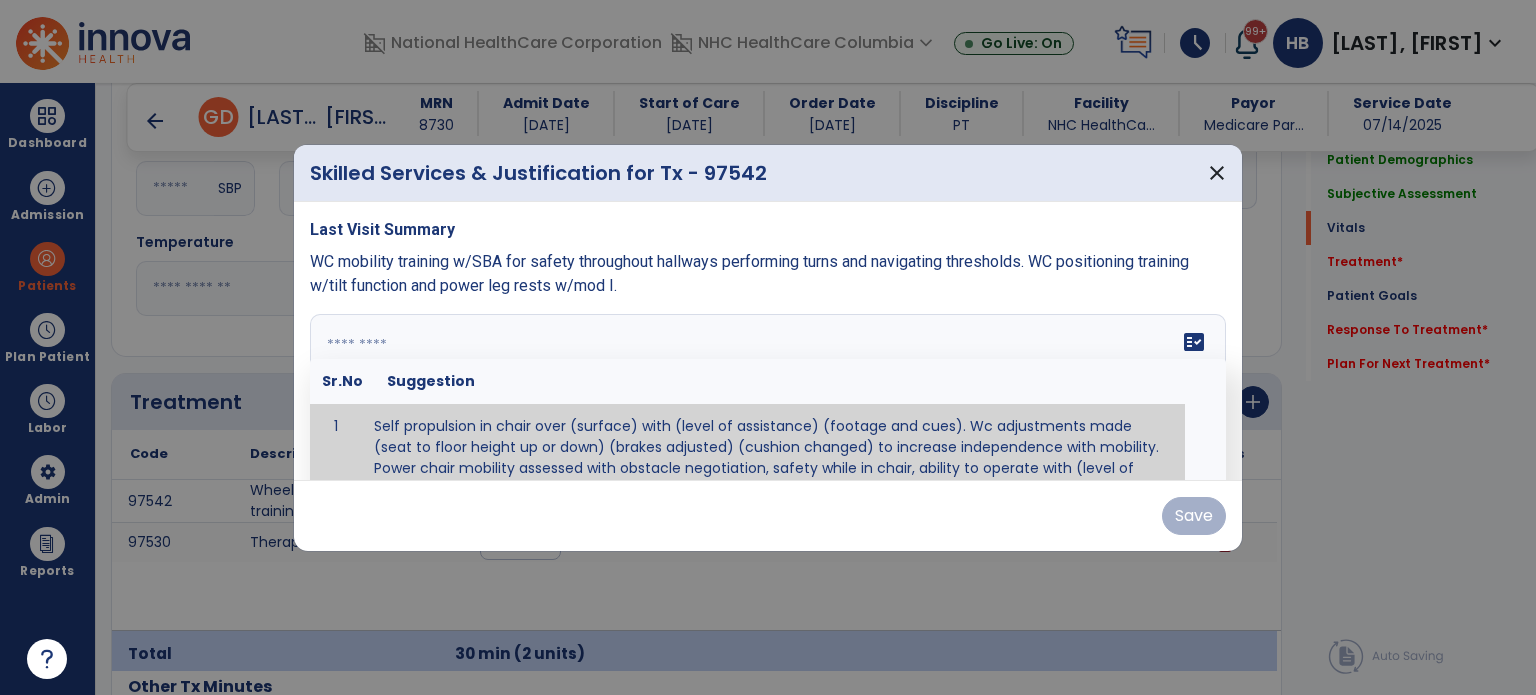 scroll, scrollTop: 53, scrollLeft: 0, axis: vertical 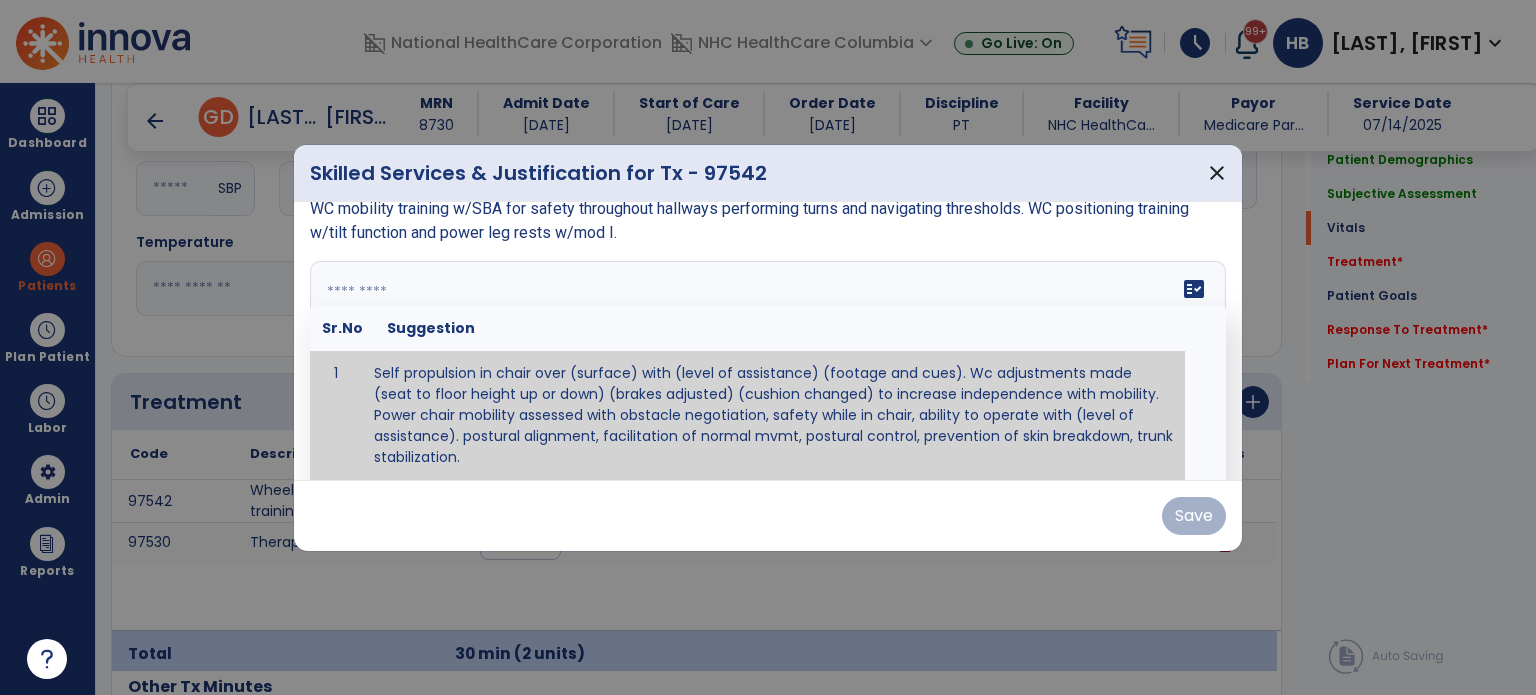 paste on "**********" 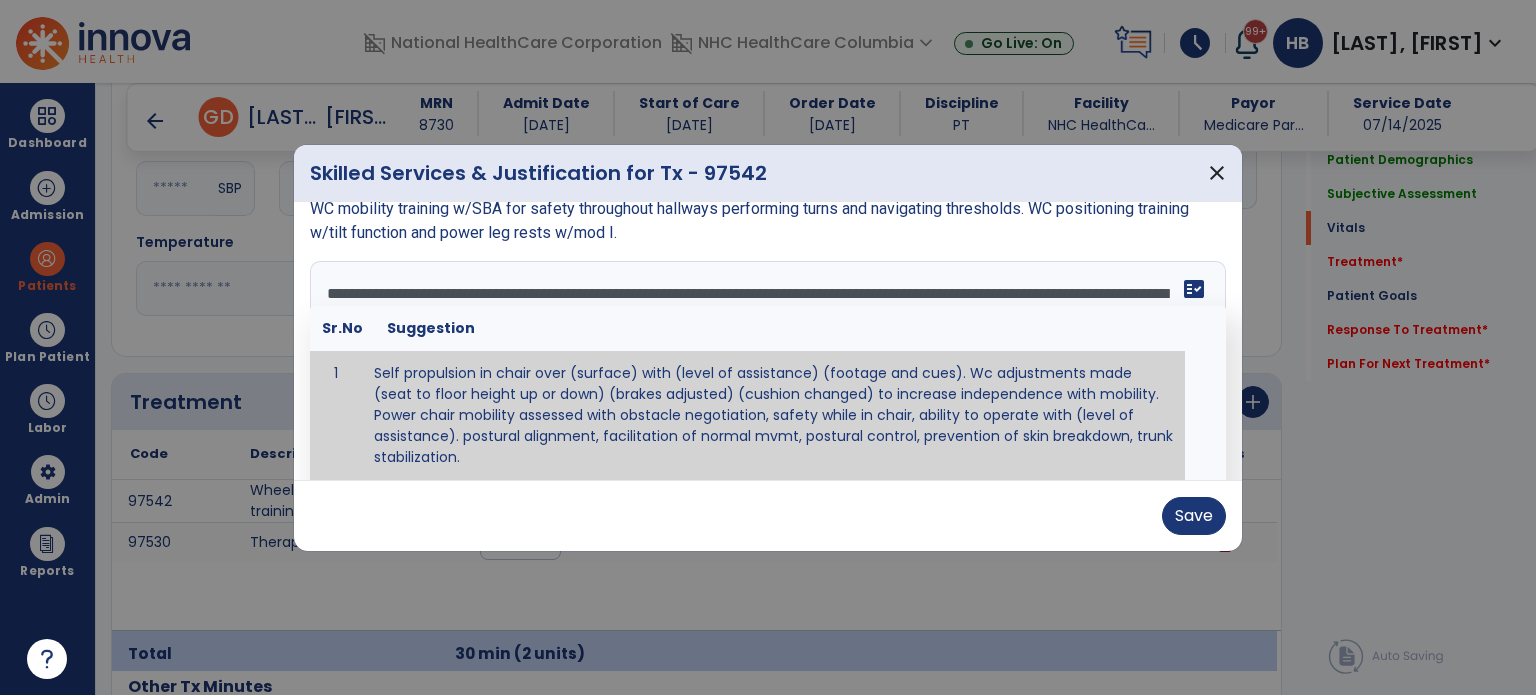 scroll, scrollTop: 0, scrollLeft: 0, axis: both 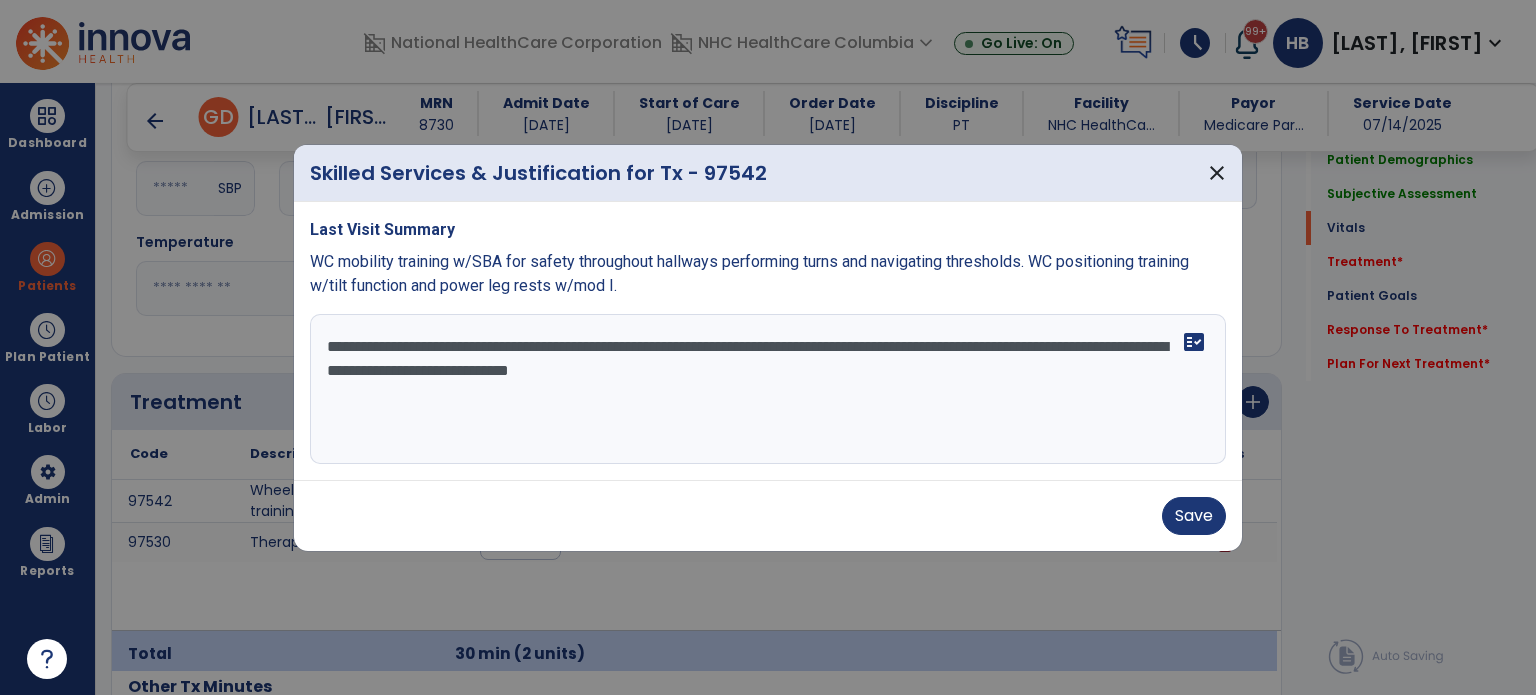 click on "**********" at bounding box center (768, 389) 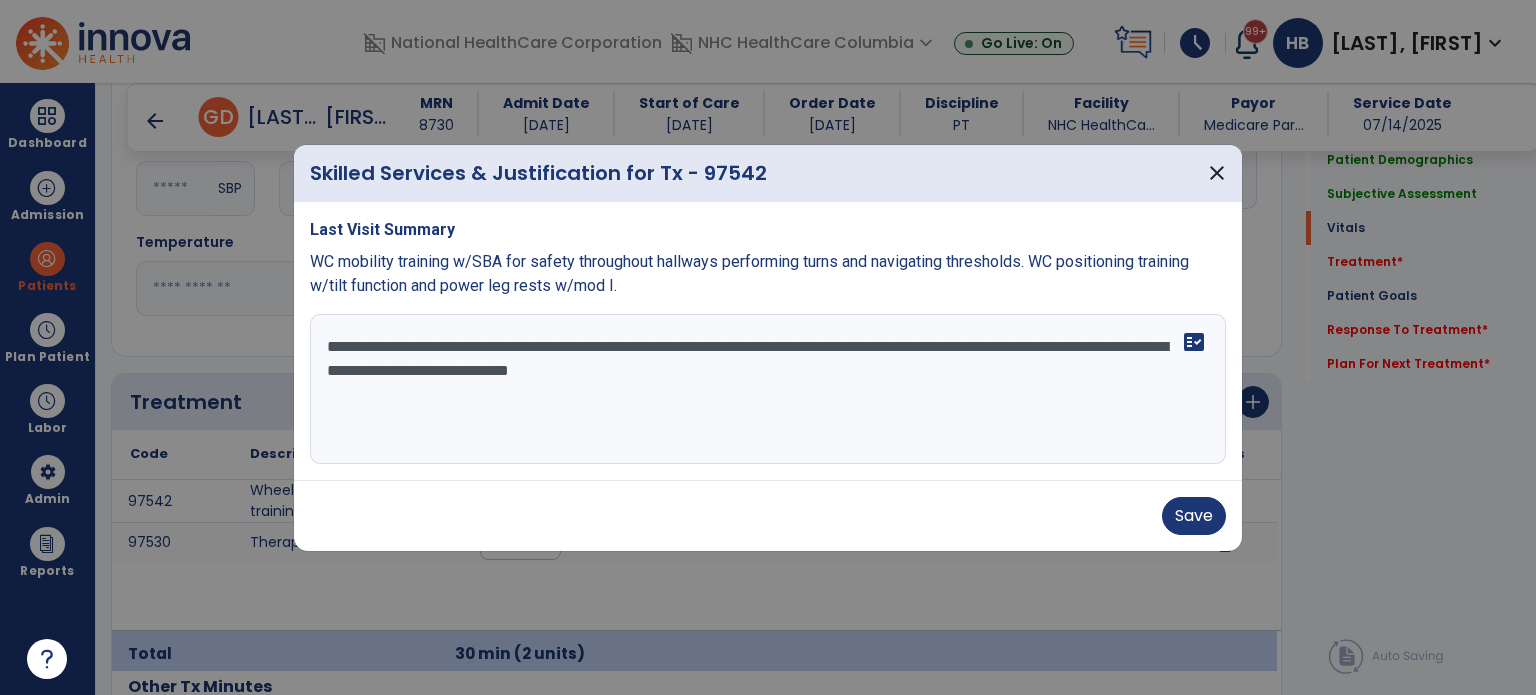drag, startPoint x: 892, startPoint y: 380, endPoint x: 296, endPoint y: 408, distance: 596.65735 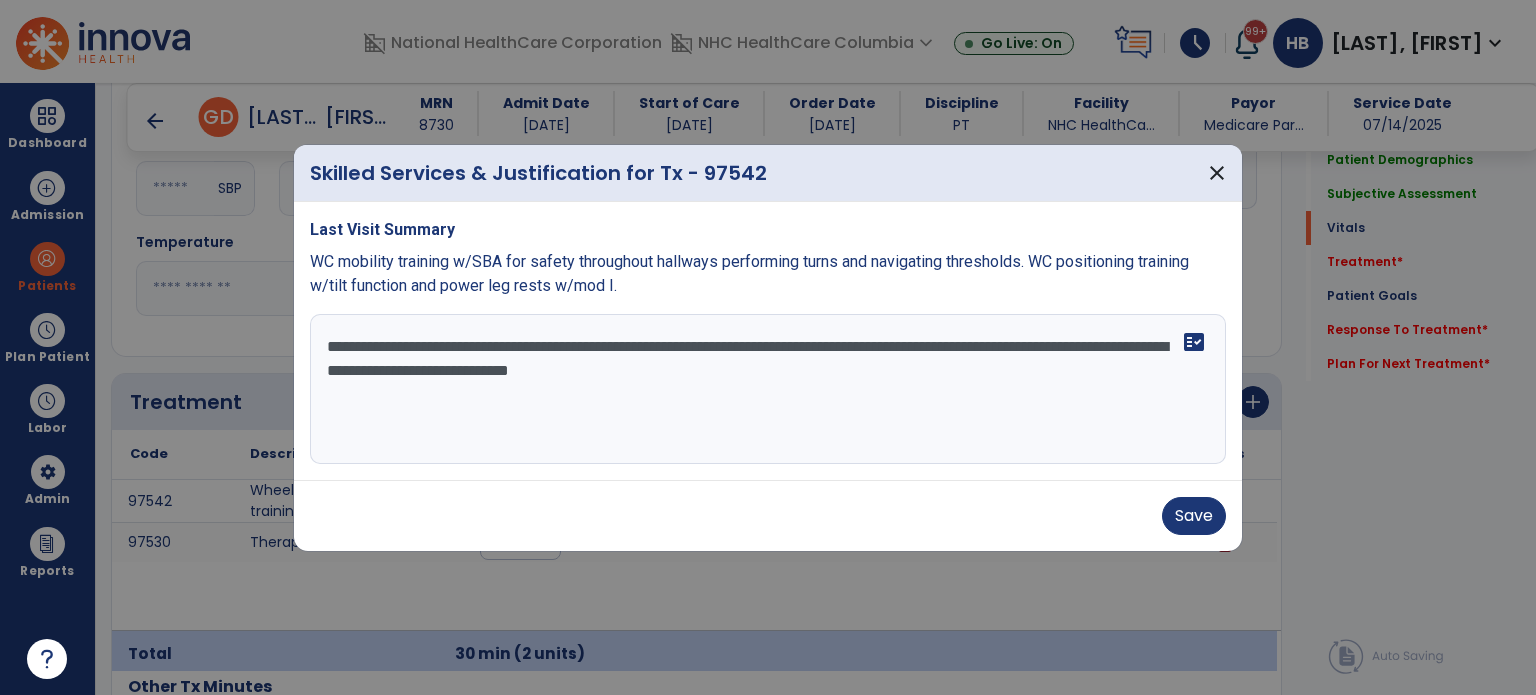 click on "**********" at bounding box center [768, 341] 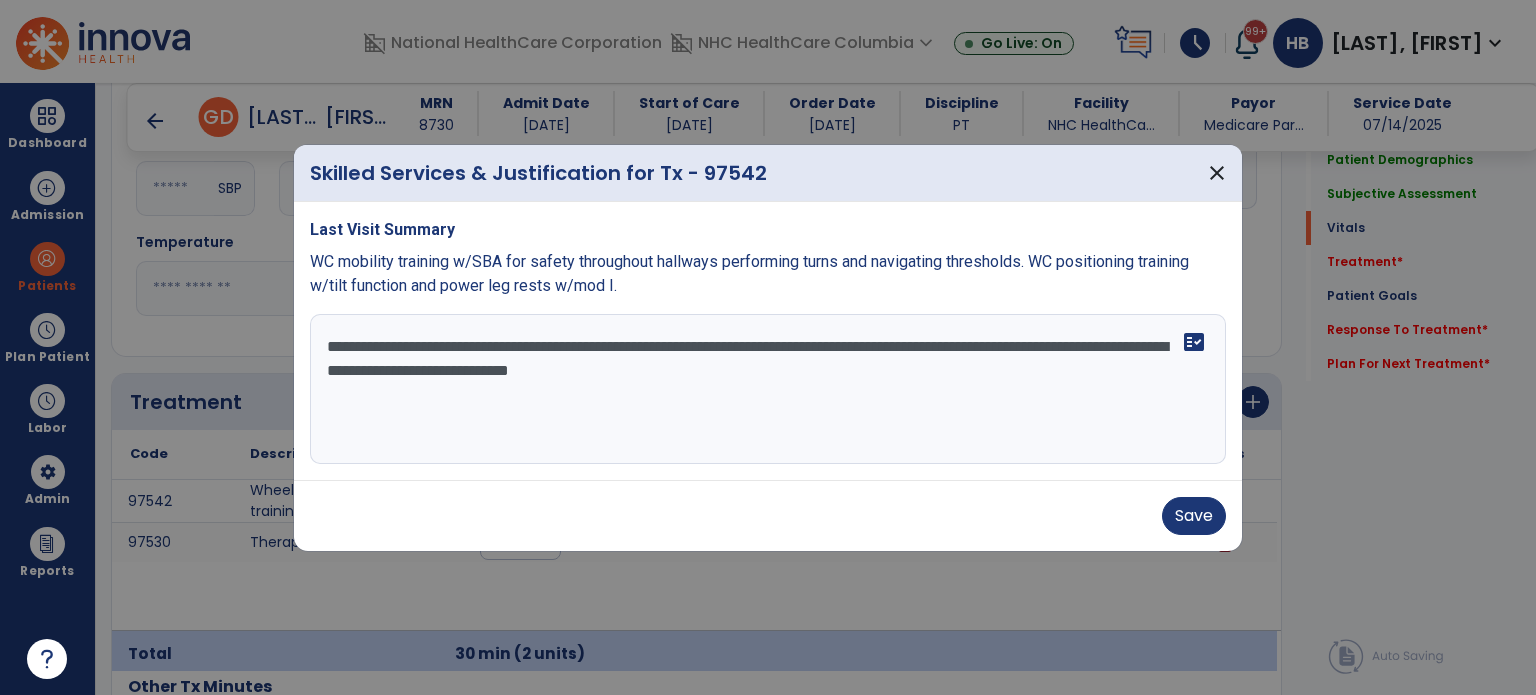 click on "**********" at bounding box center (768, 389) 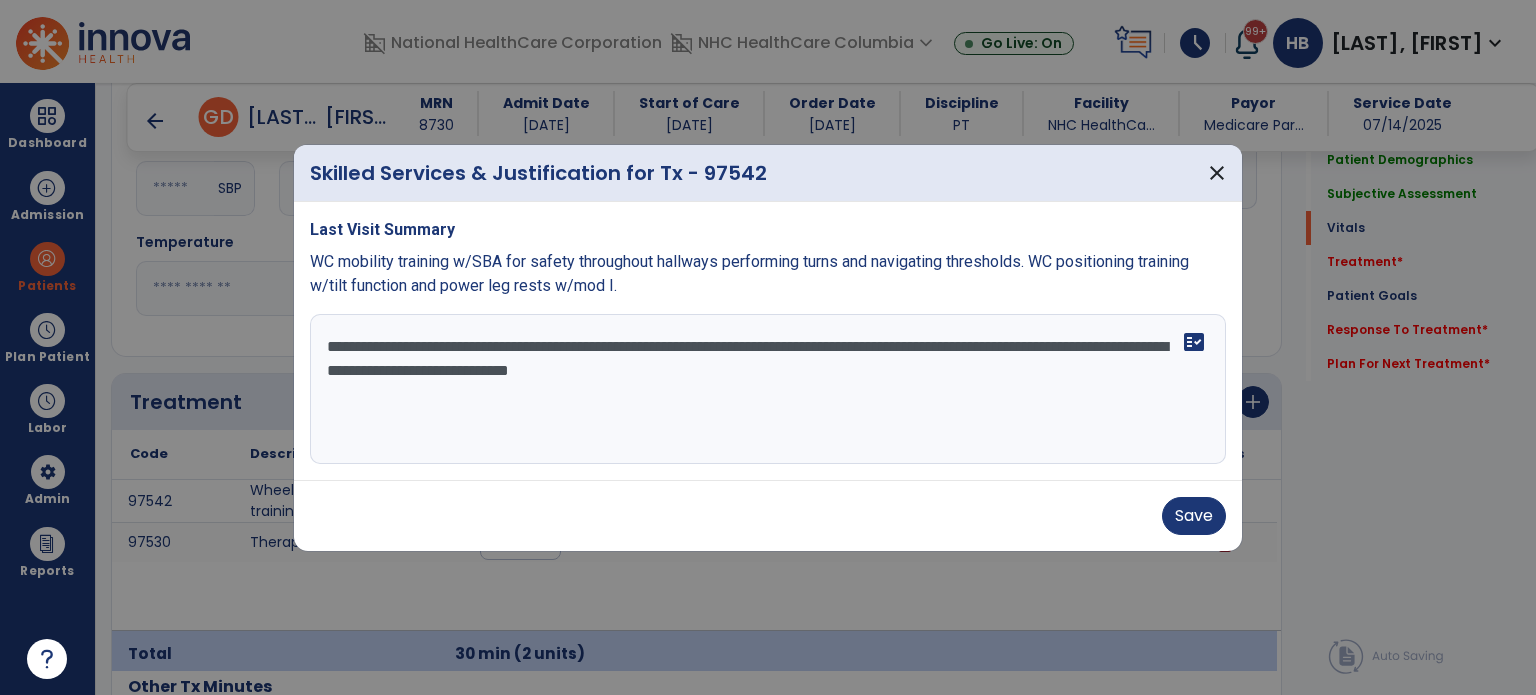 click on "**********" at bounding box center [768, 389] 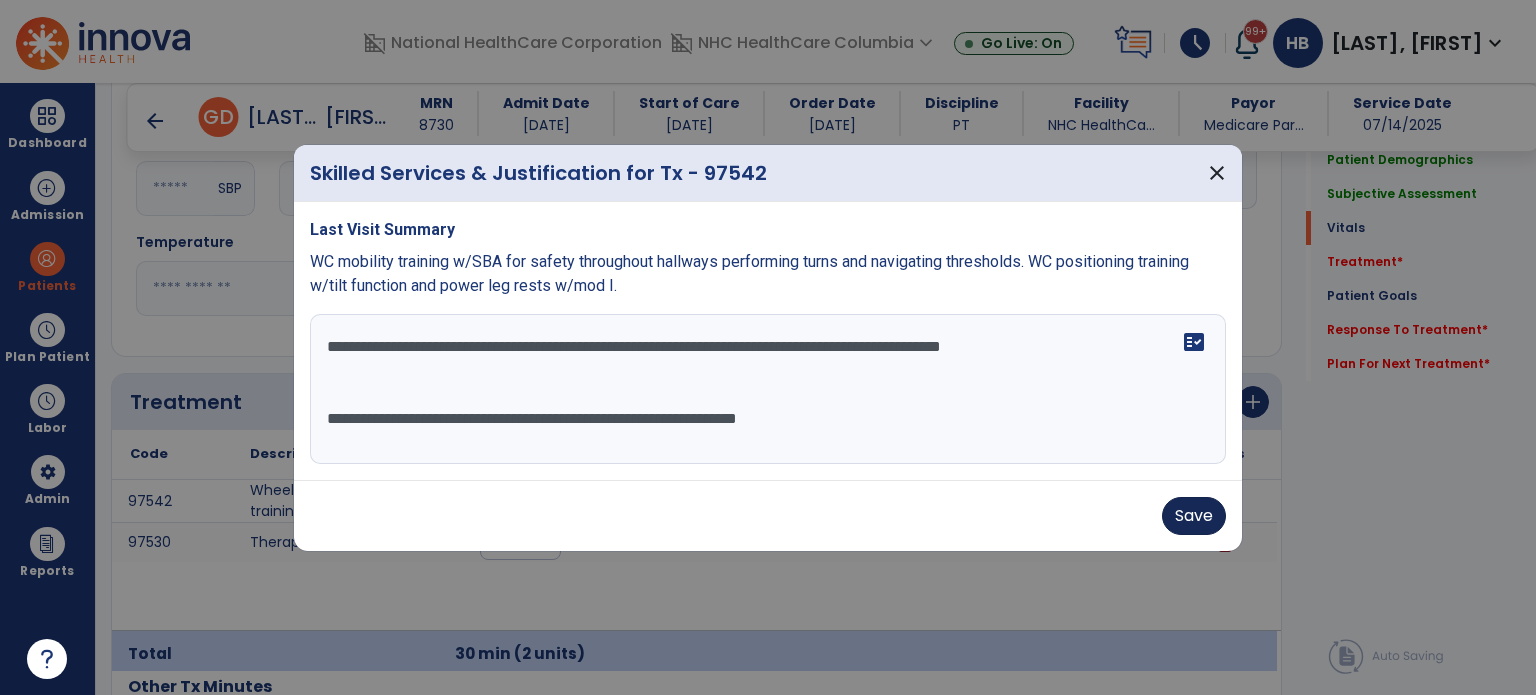 type on "**********" 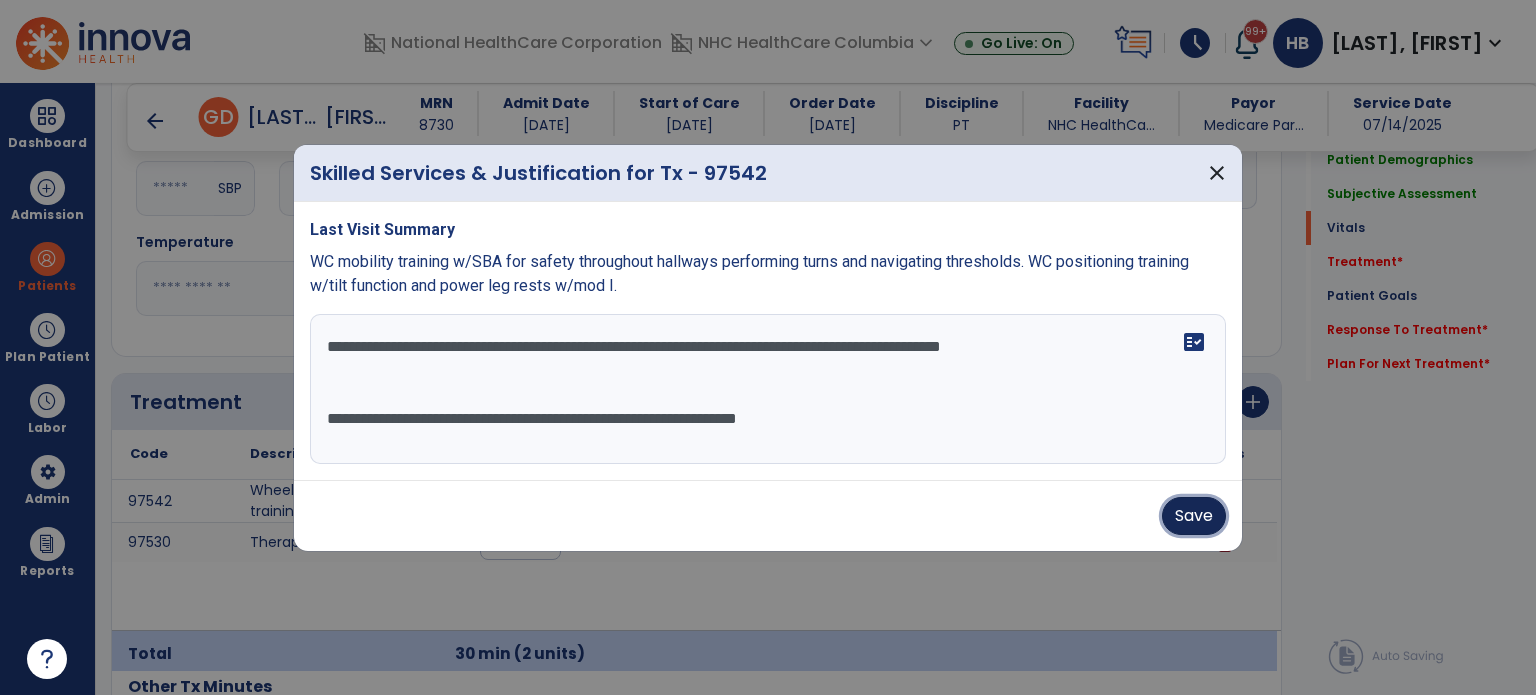 click on "Save" at bounding box center (1194, 516) 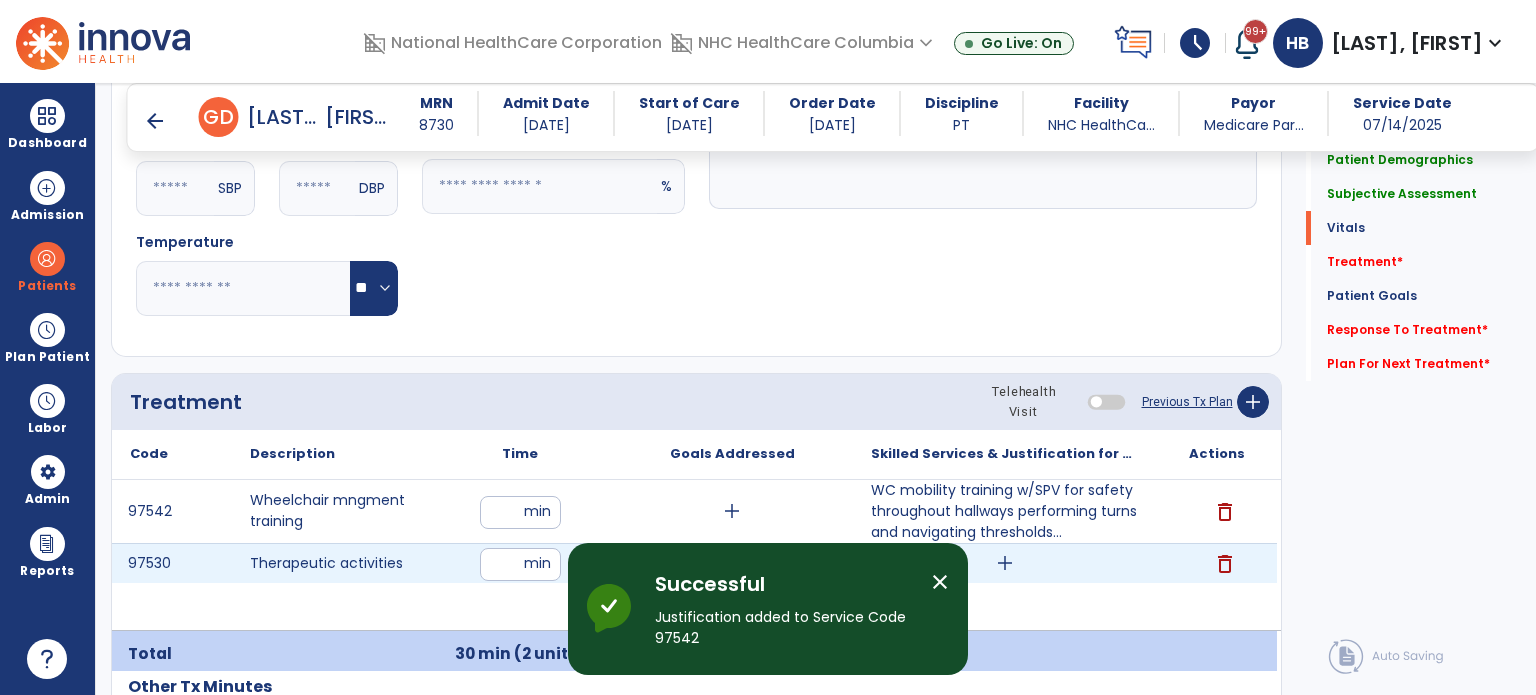 click on "add" at bounding box center [1005, 563] 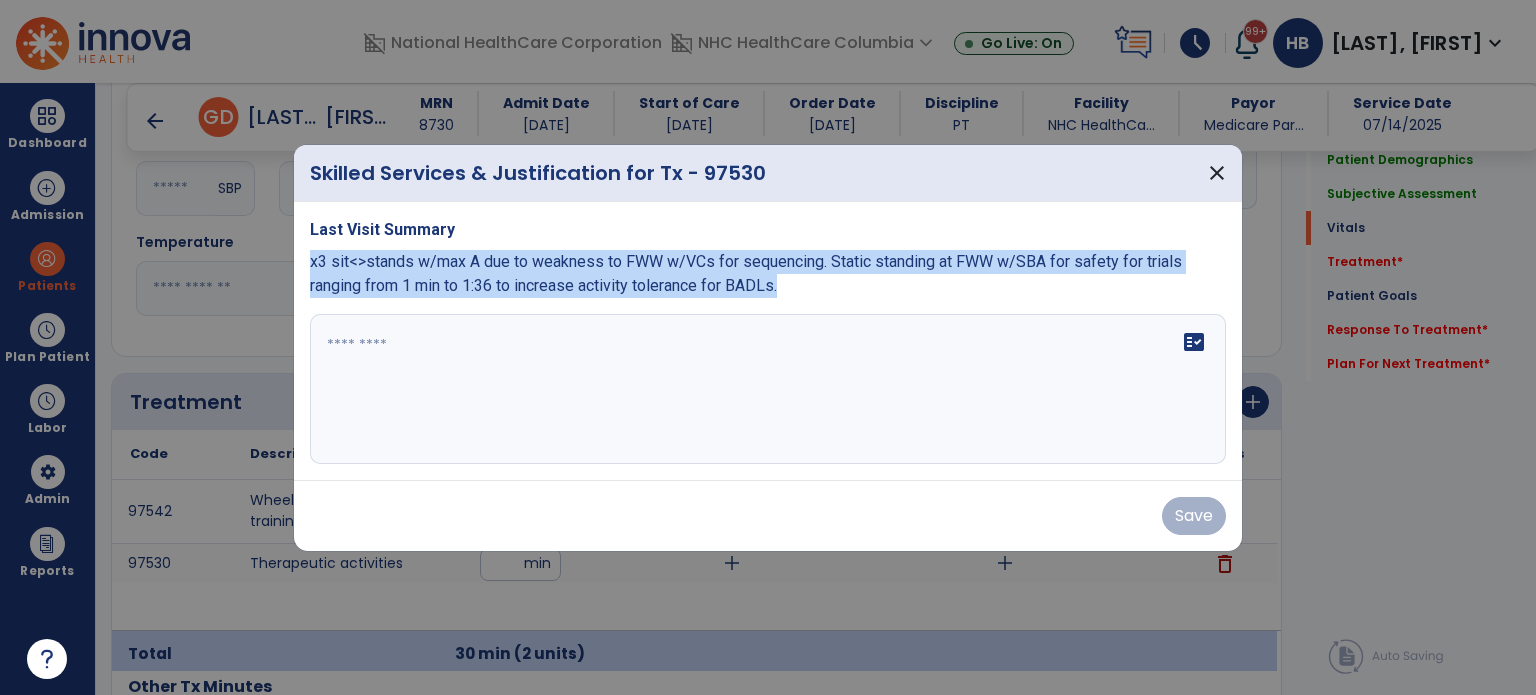 drag, startPoint x: 306, startPoint y: 264, endPoint x: 922, endPoint y: 301, distance: 617.1102 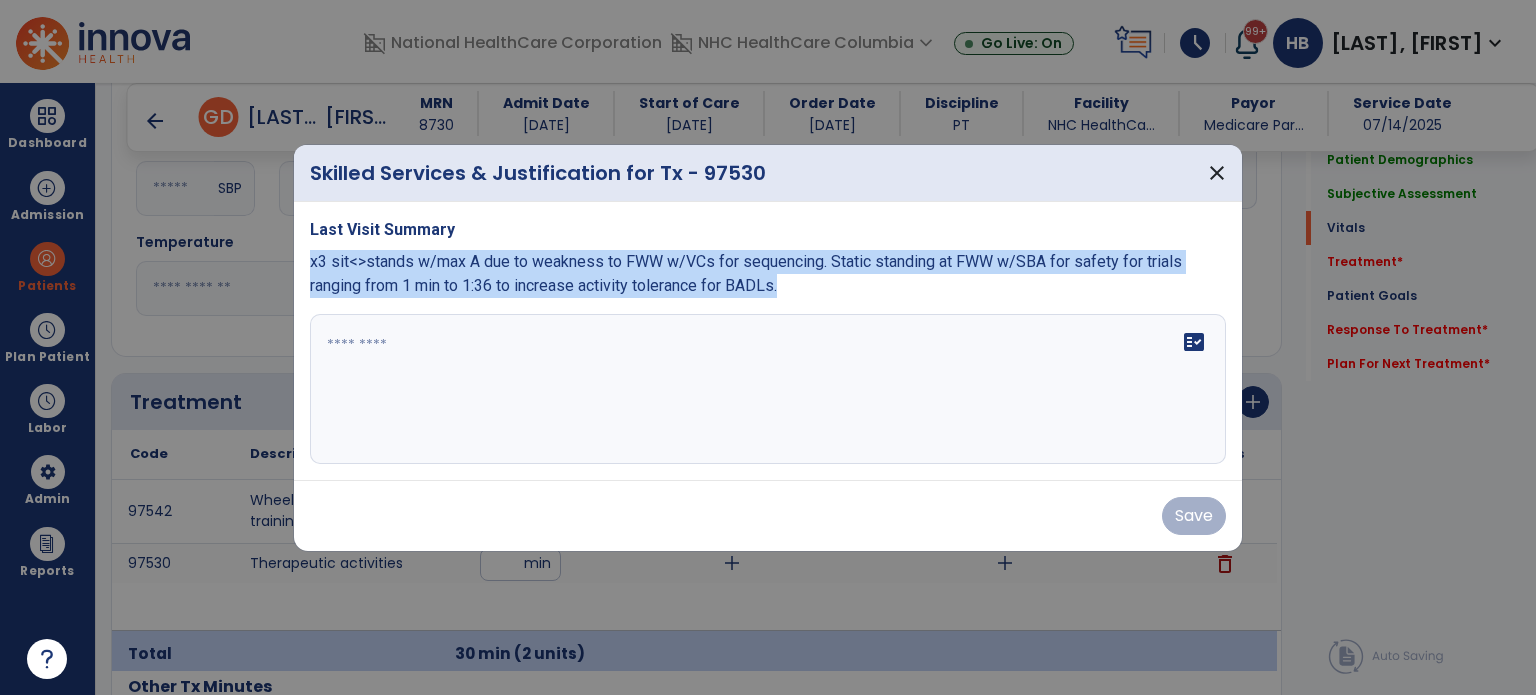 click on "Last Visit Summary x3 sit<>stands w/max A due to weakness to FWW w/VCs for sequencing. Static standing at FWW w/SBA for safety for trials ranging from 1 min to 1:36 to increase activity tolerance for BADLs. fact_check" at bounding box center (768, 341) 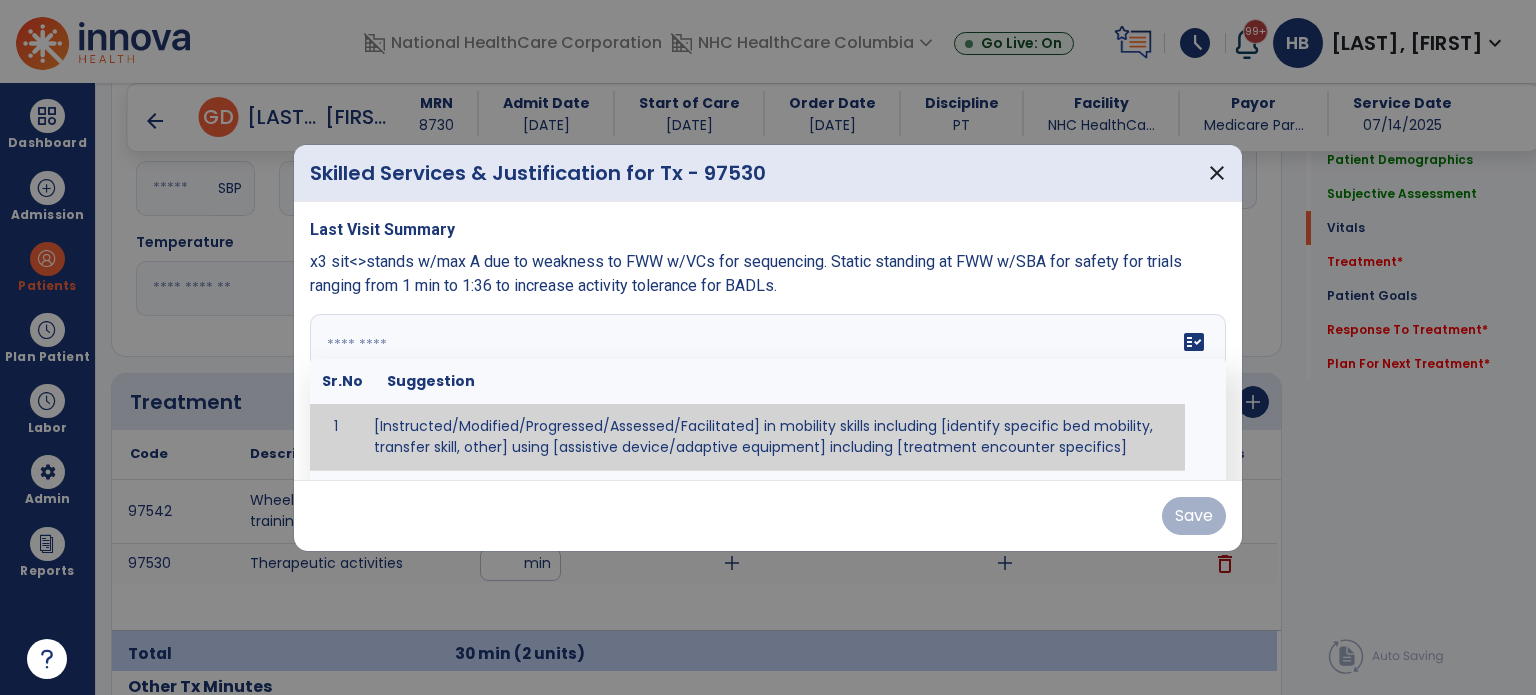 click on "fact_check  Sr.No Suggestion 1 [Instructed/Modified/Progressed/Assessed/Facilitated] in mobility skills including [identify specific bed mobility, transfer skill, other] using [assistive device/adaptive equipment] including [treatment encounter specifics]" at bounding box center (768, 389) 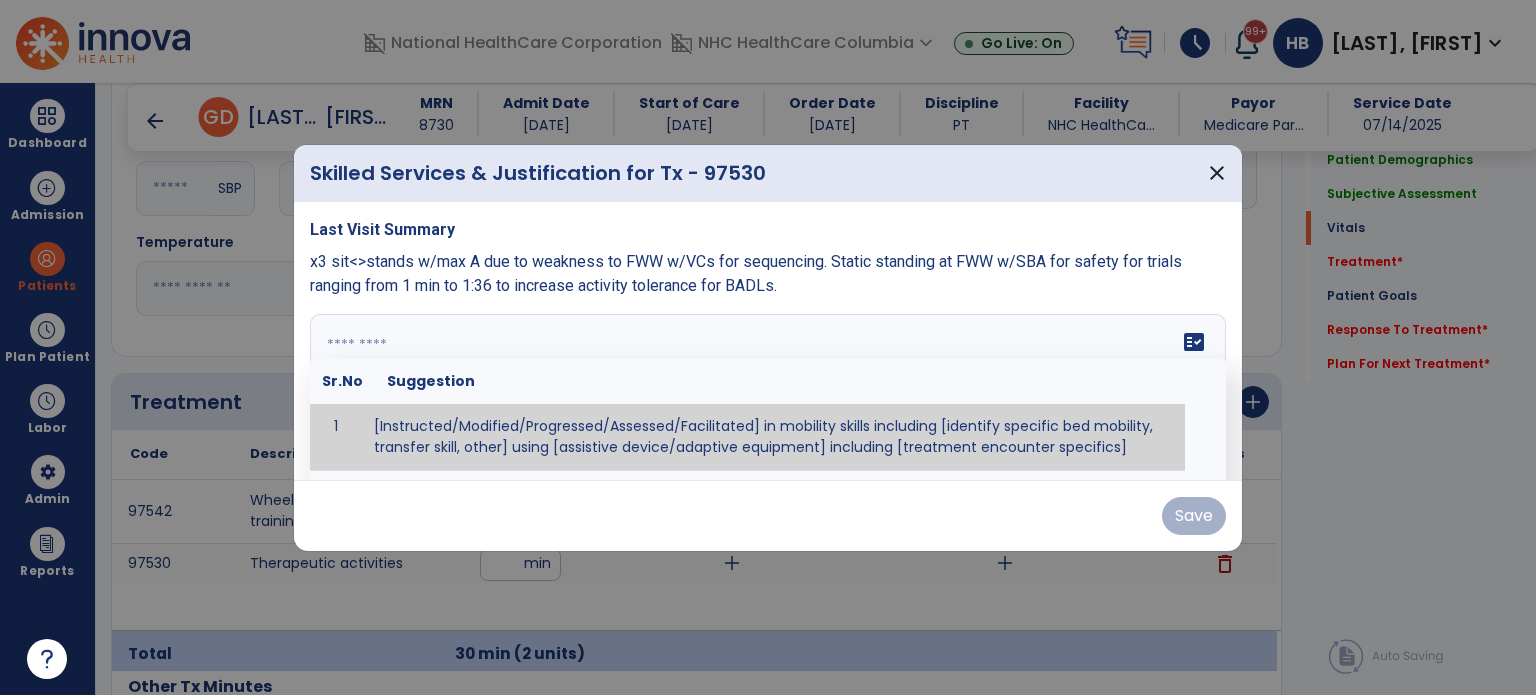 paste on "**********" 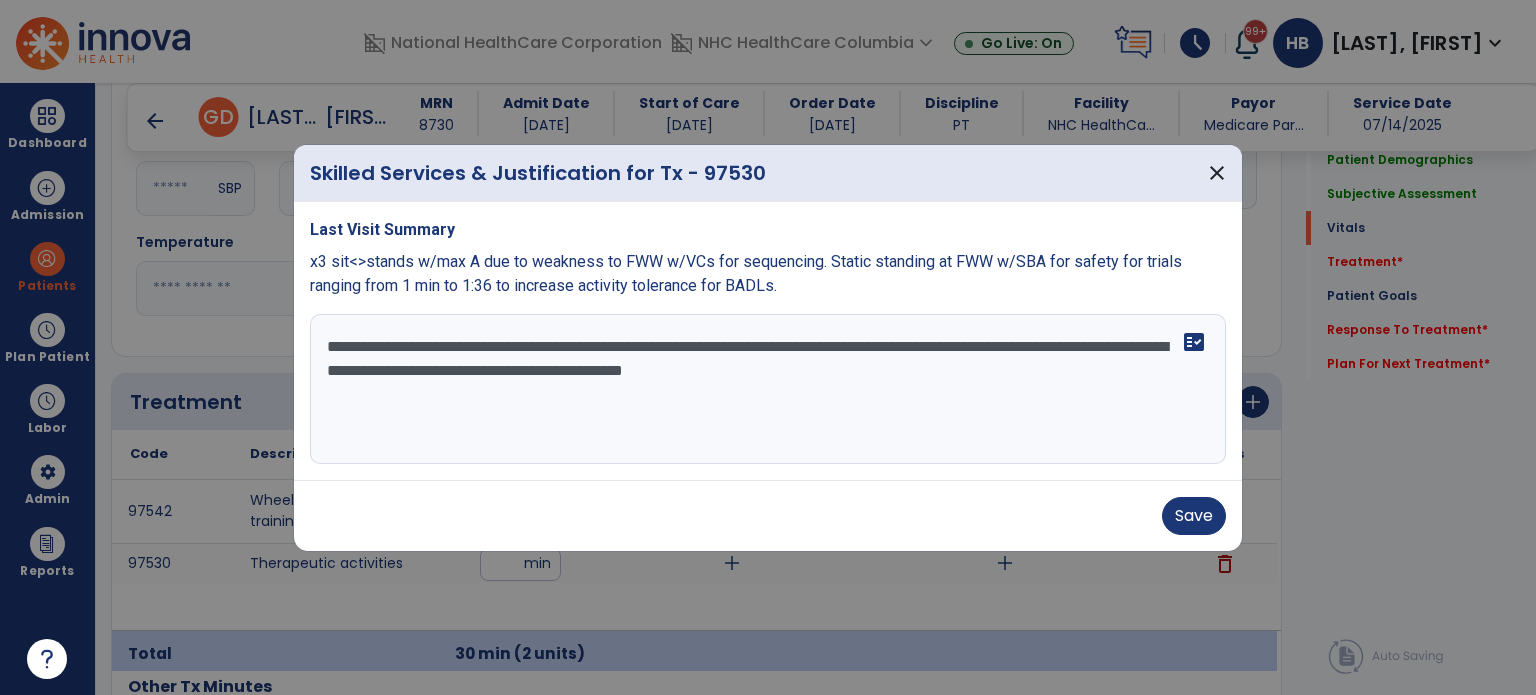 click on "**********" at bounding box center (768, 389) 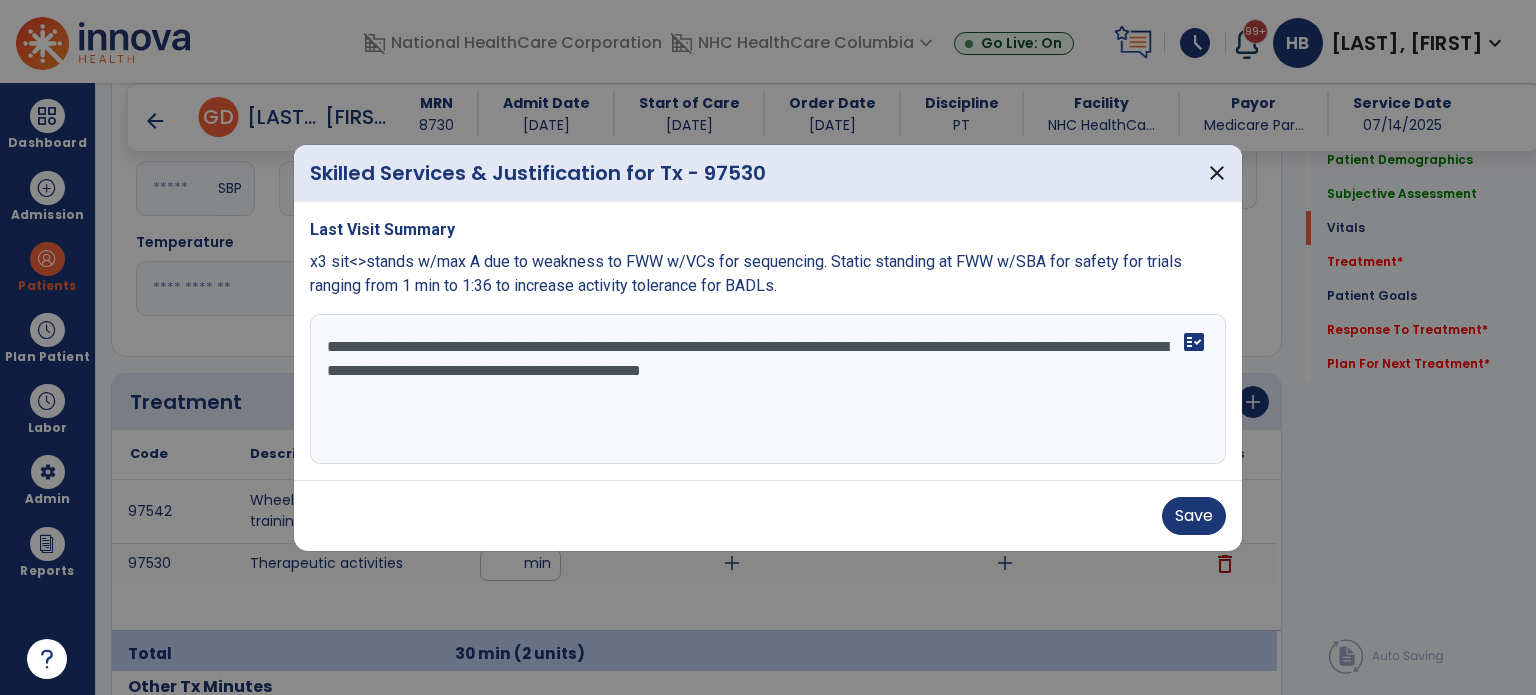click on "**********" at bounding box center [768, 389] 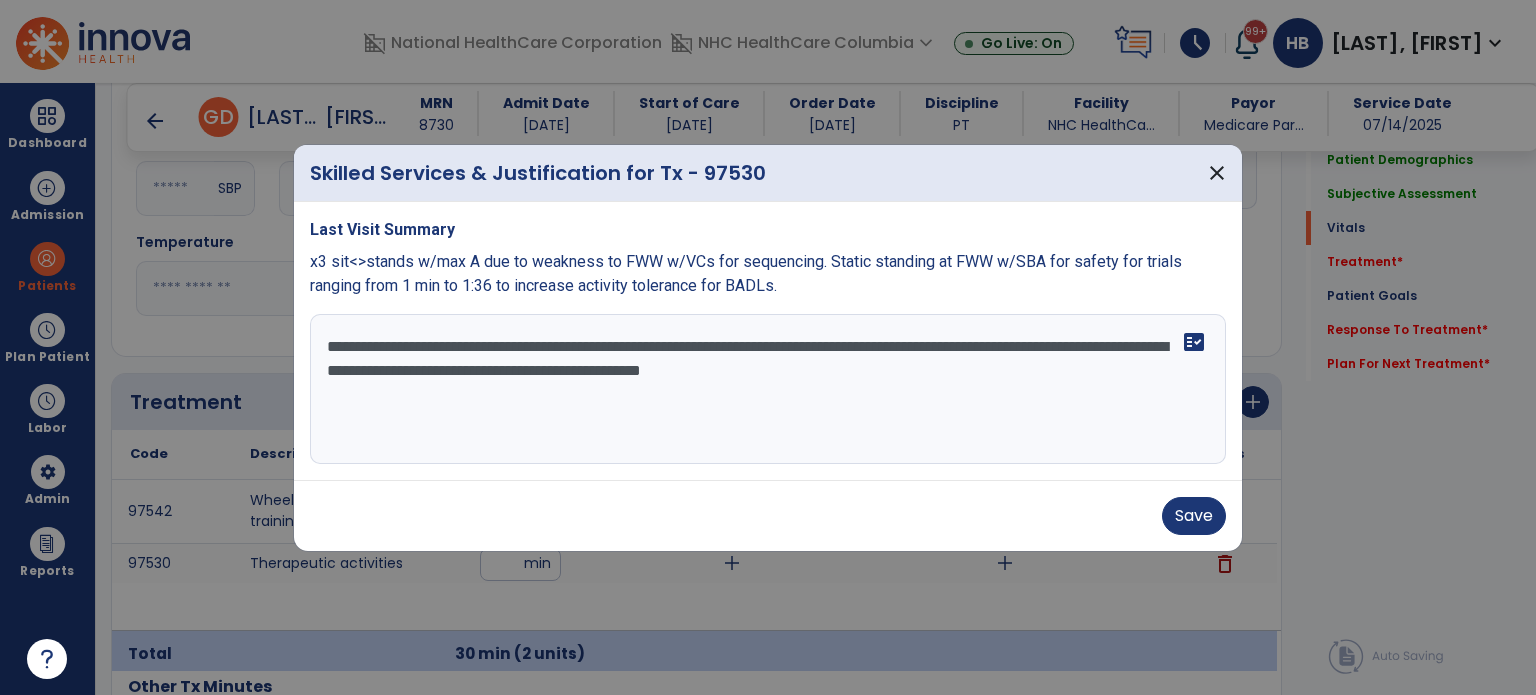 click on "**********" at bounding box center [768, 389] 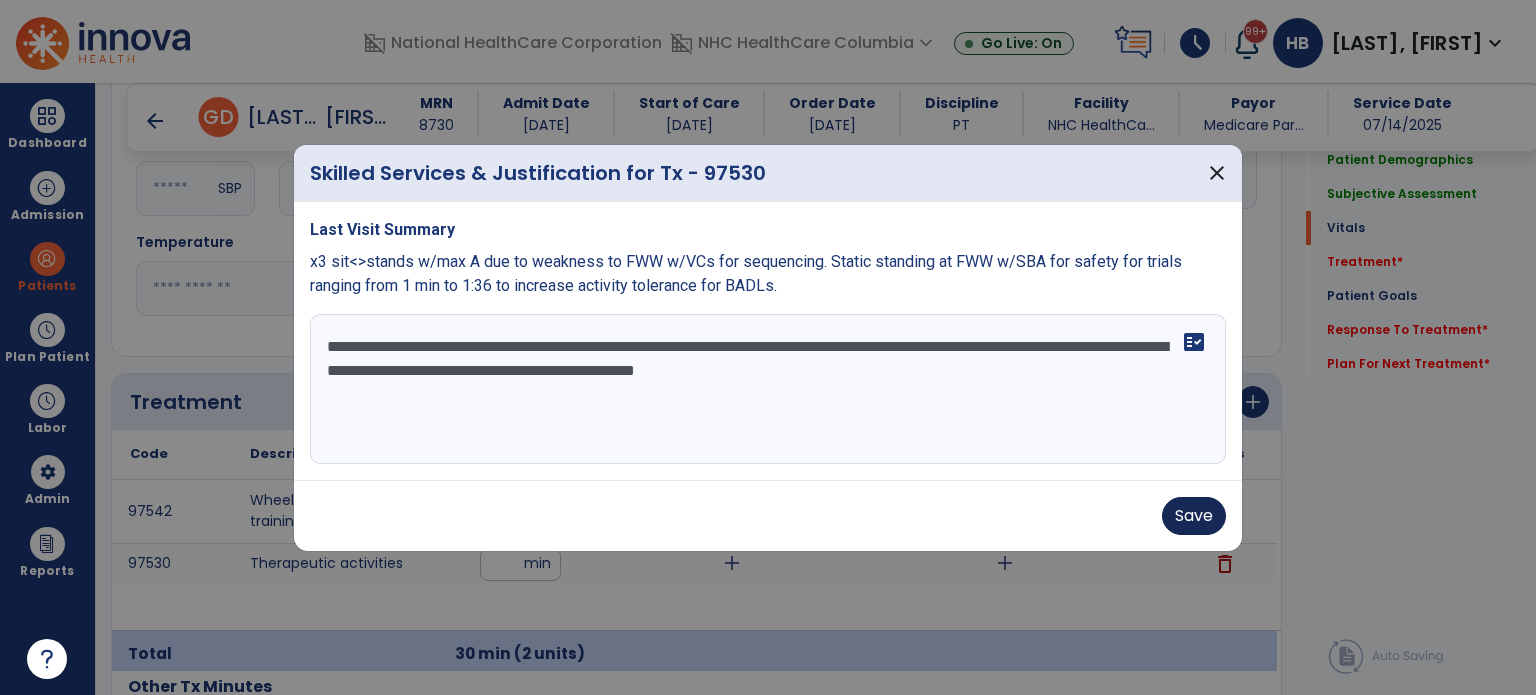 type on "**********" 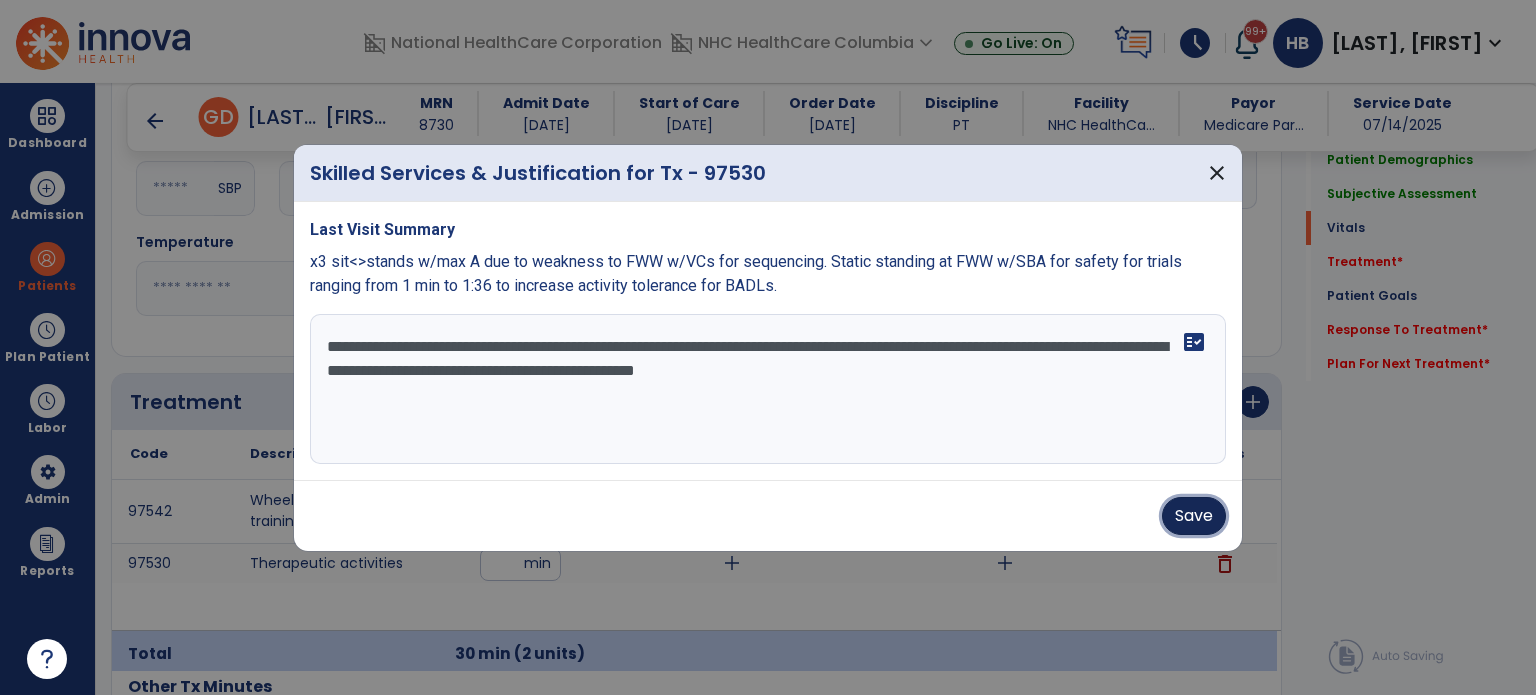 click on "Save" at bounding box center (1194, 516) 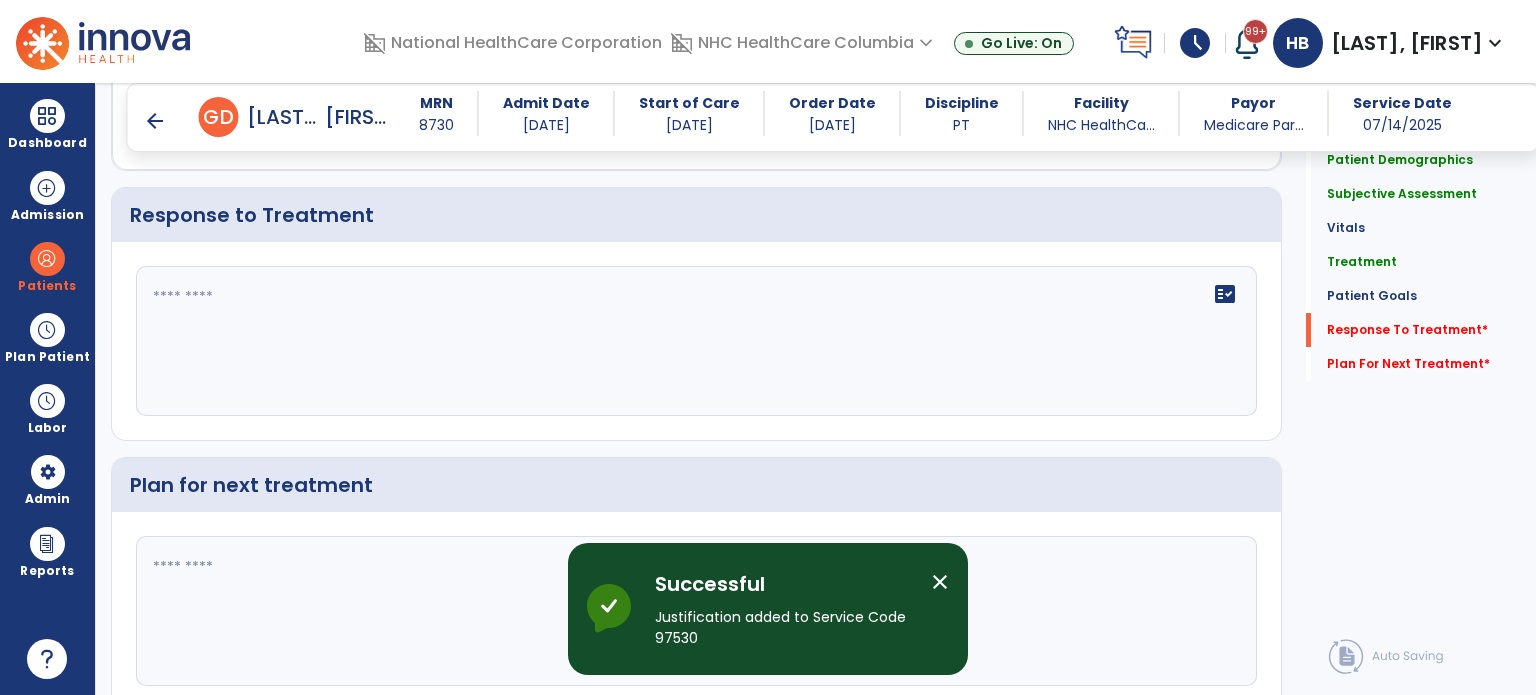 scroll, scrollTop: 3996, scrollLeft: 0, axis: vertical 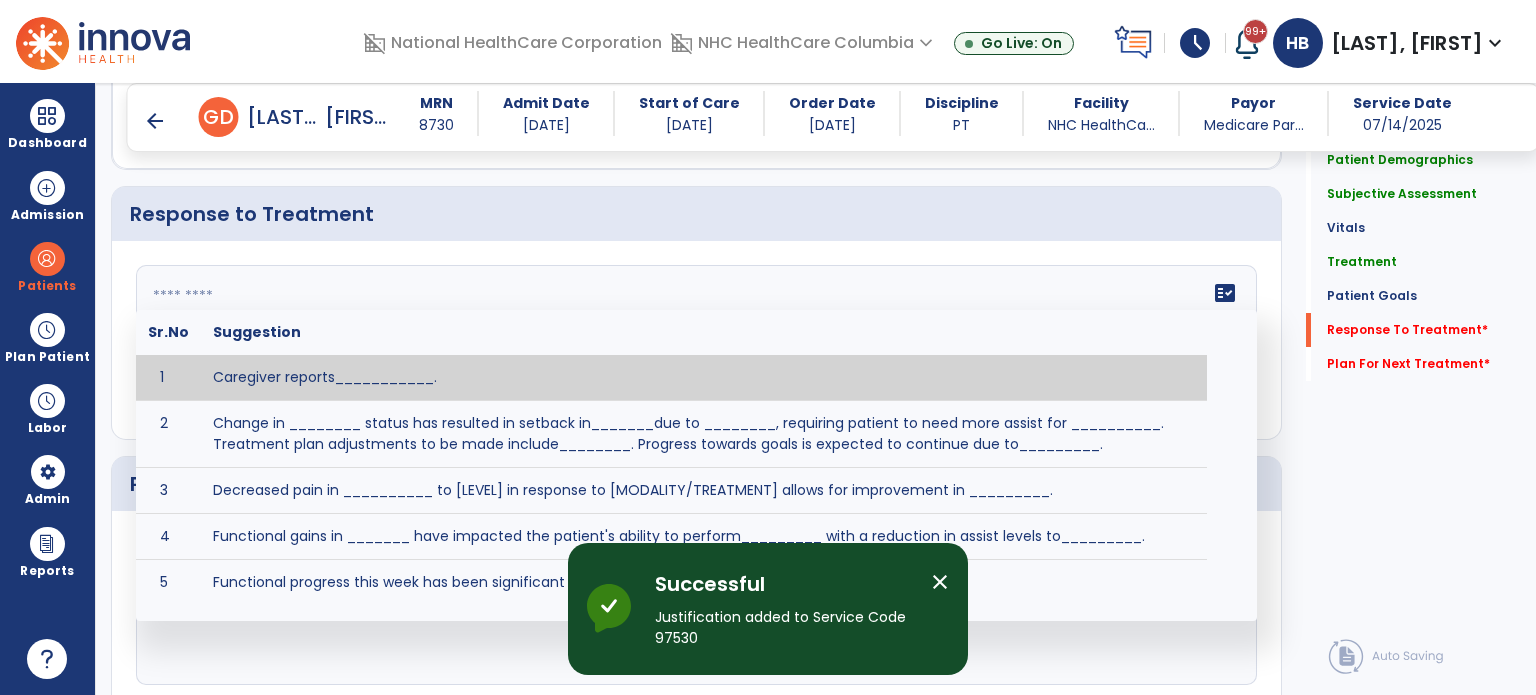 click on "fact_check  Sr.No Suggestion 1 Caregiver reports___________. 2 Change in ________ status has resulted in setback in_______due to ________, requiring patient to need more assist for __________.   Treatment plan adjustments to be made include________.  Progress towards goals is expected to continue due to_________. 3 Decreased pain in __________ to [LEVEL] in response to [MODALITY/TREATMENT] allows for improvement in _________. 4 Functional gains in _______ have impacted the patient's ability to perform_________ with a reduction in assist levels to_________. 5 Functional progress this week has been significant due to__________. 6 Gains in ________ have improved the patient's ability to perform ______with decreased levels of assist to___________. 7 Improvement in ________allows patient to tolerate higher levels of challenges in_________. 8 Pain in [AREA] has decreased to [LEVEL] in response to [TREATMENT/MODALITY], allowing fore ease in completing__________. 9 10 11 12 13 14 15 16 17 18 19 20 21" 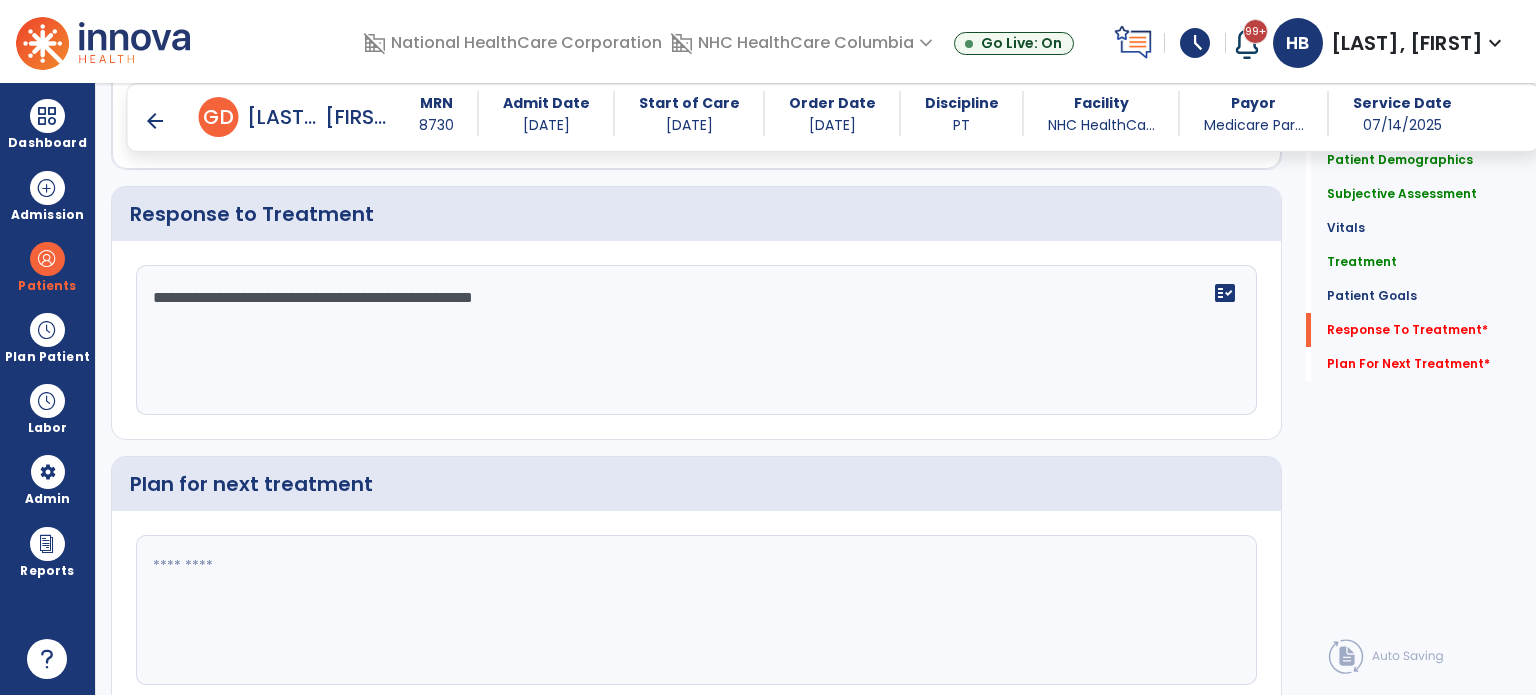 type on "**********" 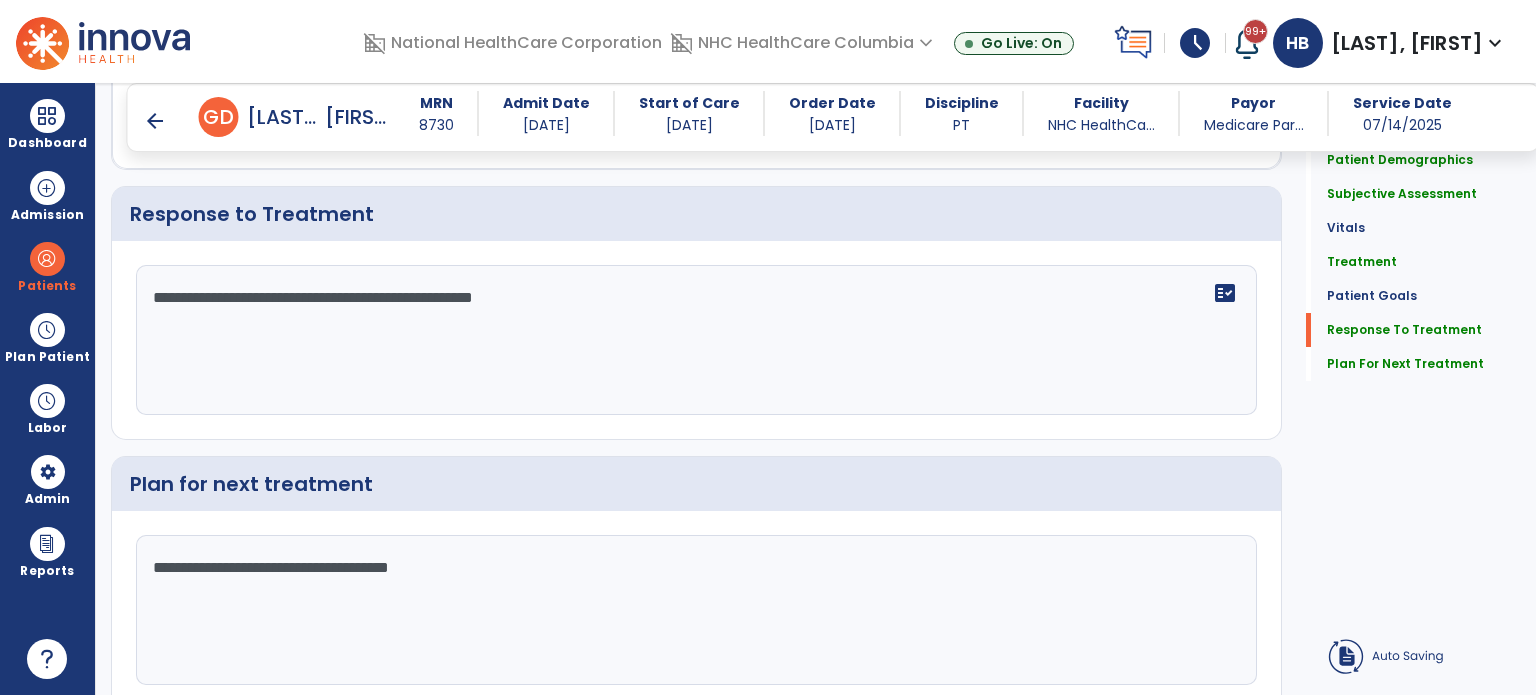 type on "**********" 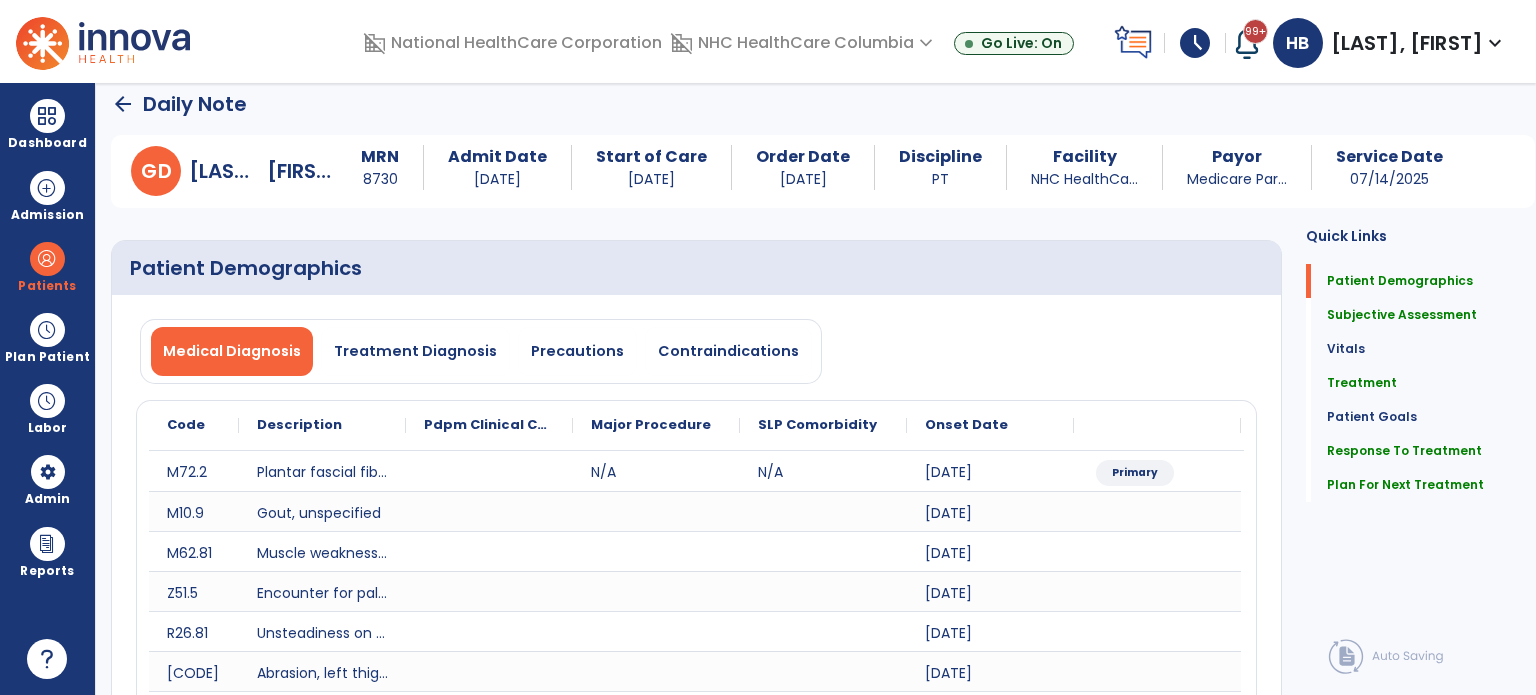 scroll, scrollTop: 0, scrollLeft: 0, axis: both 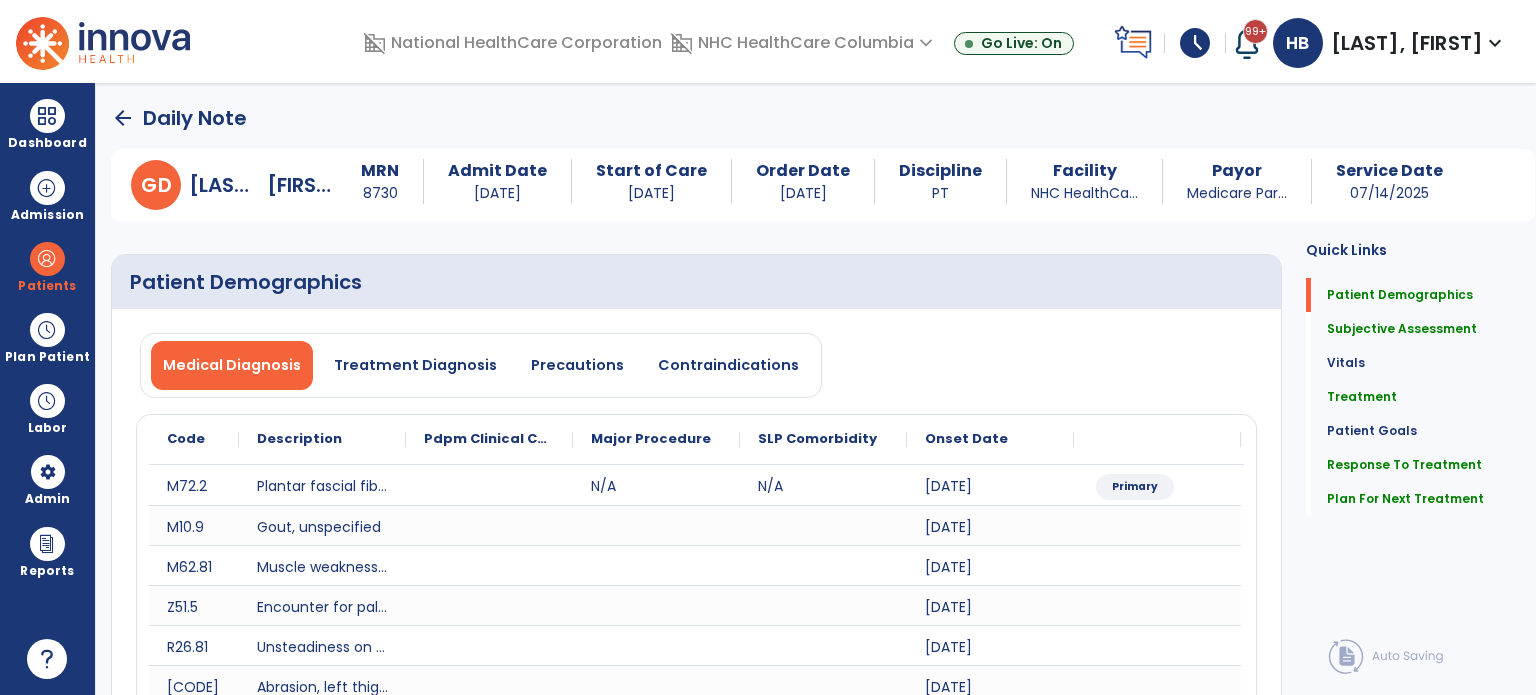 click on "arrow_back" 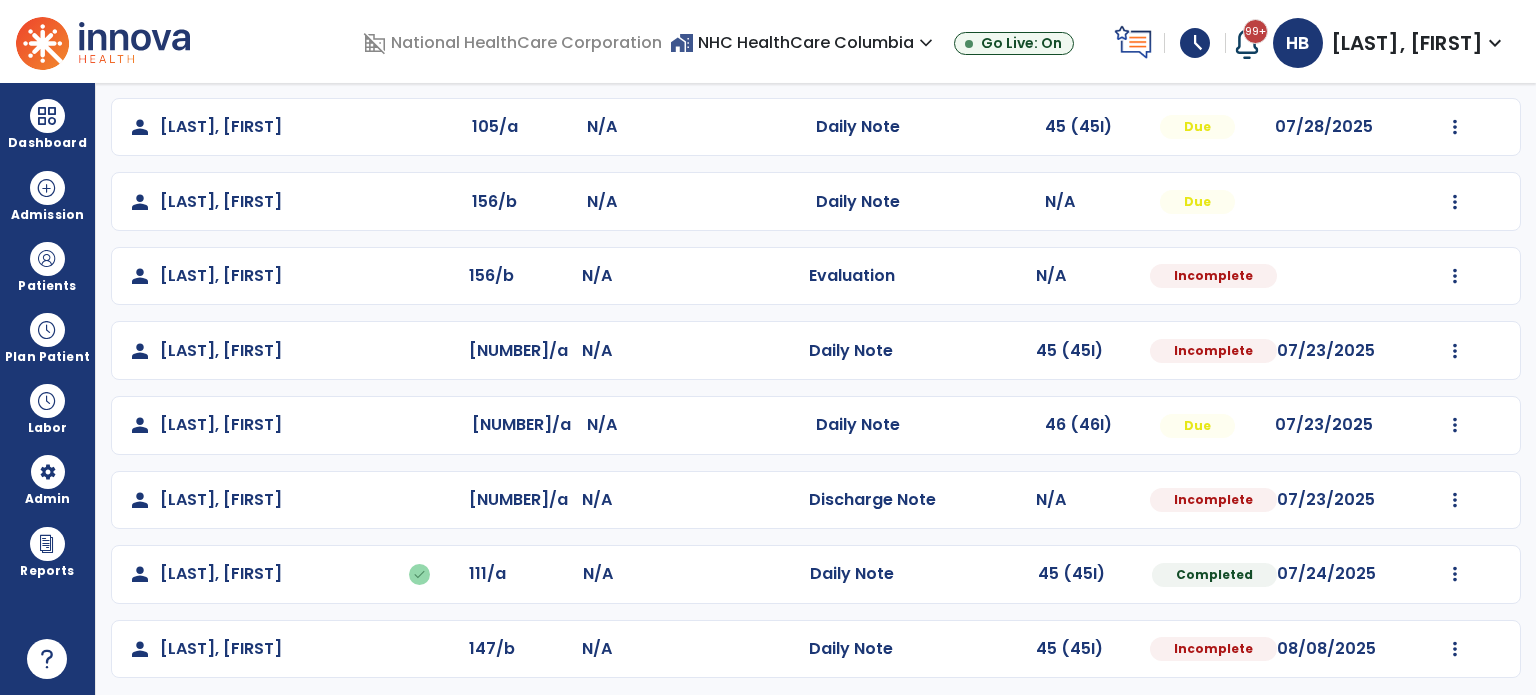 scroll, scrollTop: 243, scrollLeft: 0, axis: vertical 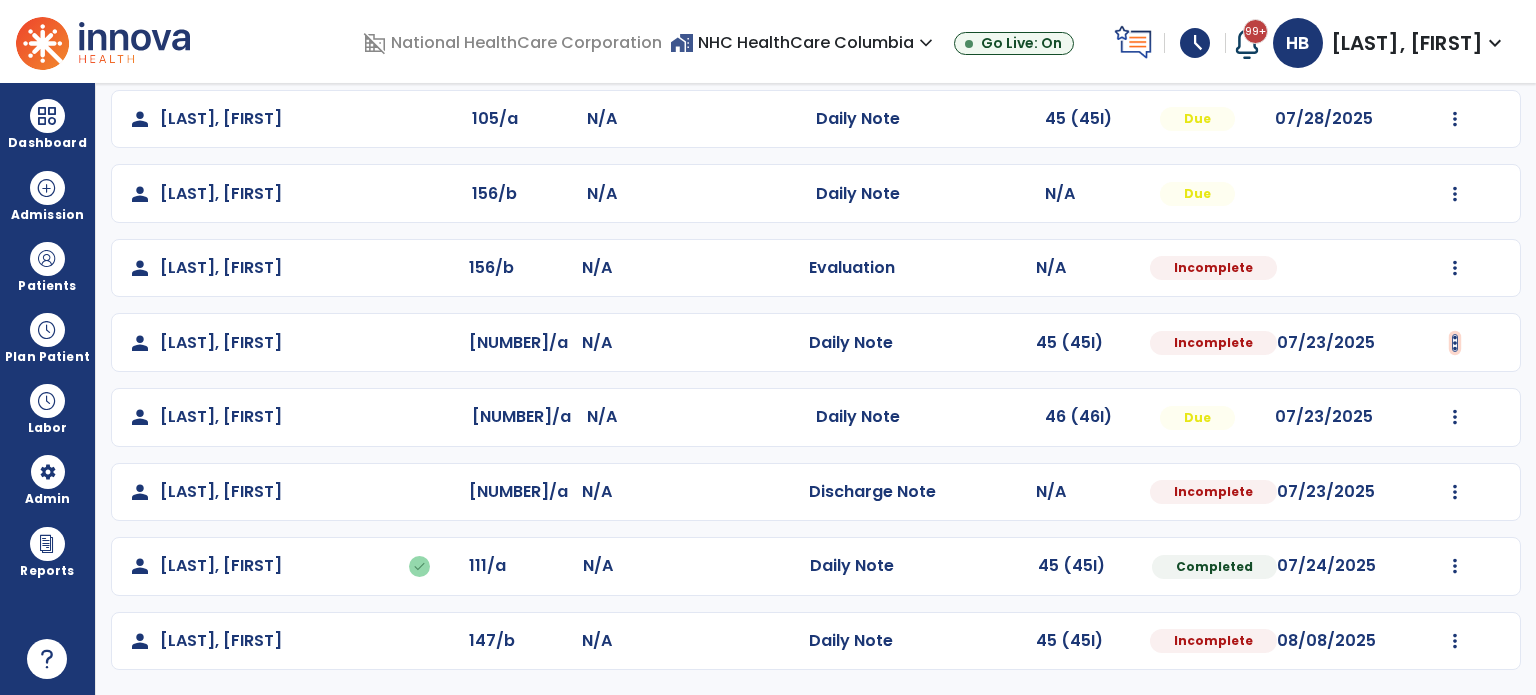 click at bounding box center [1455, 119] 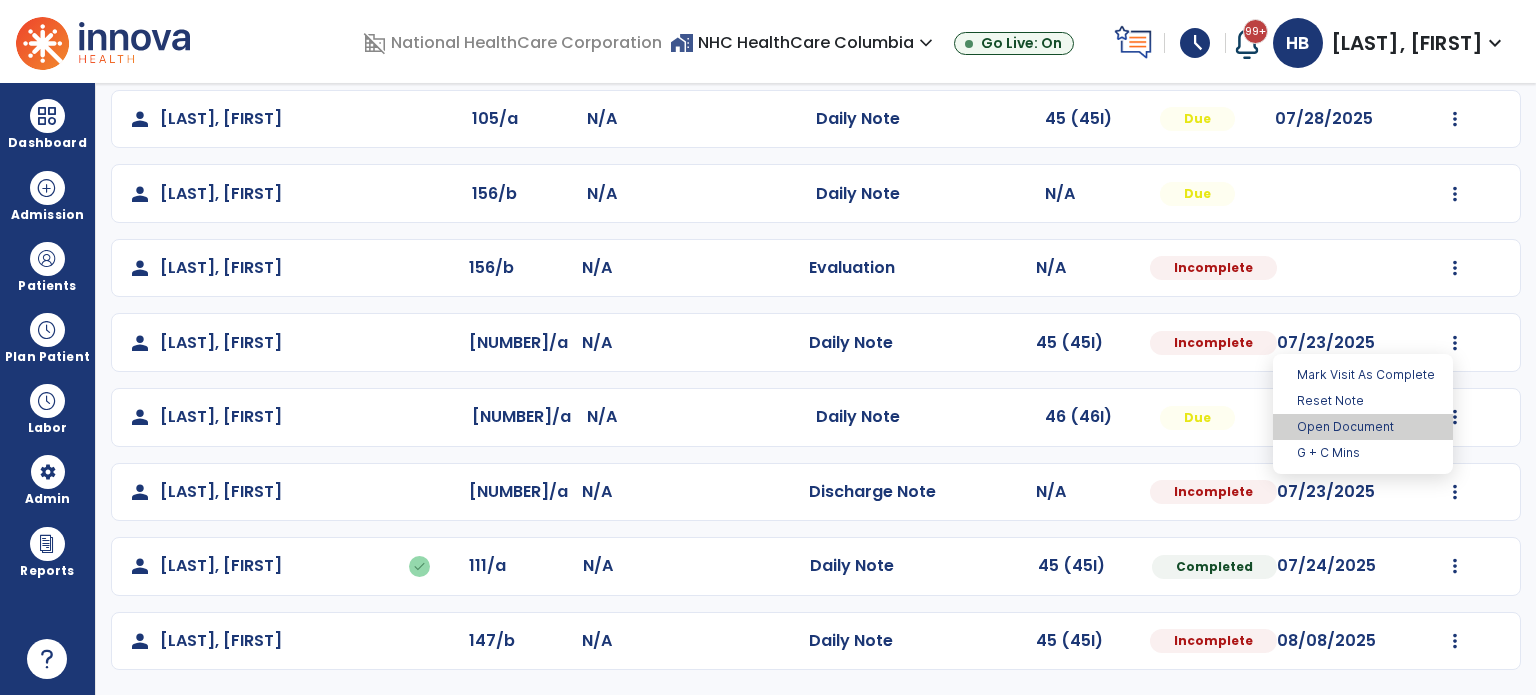click on "Open Document" at bounding box center [1363, 427] 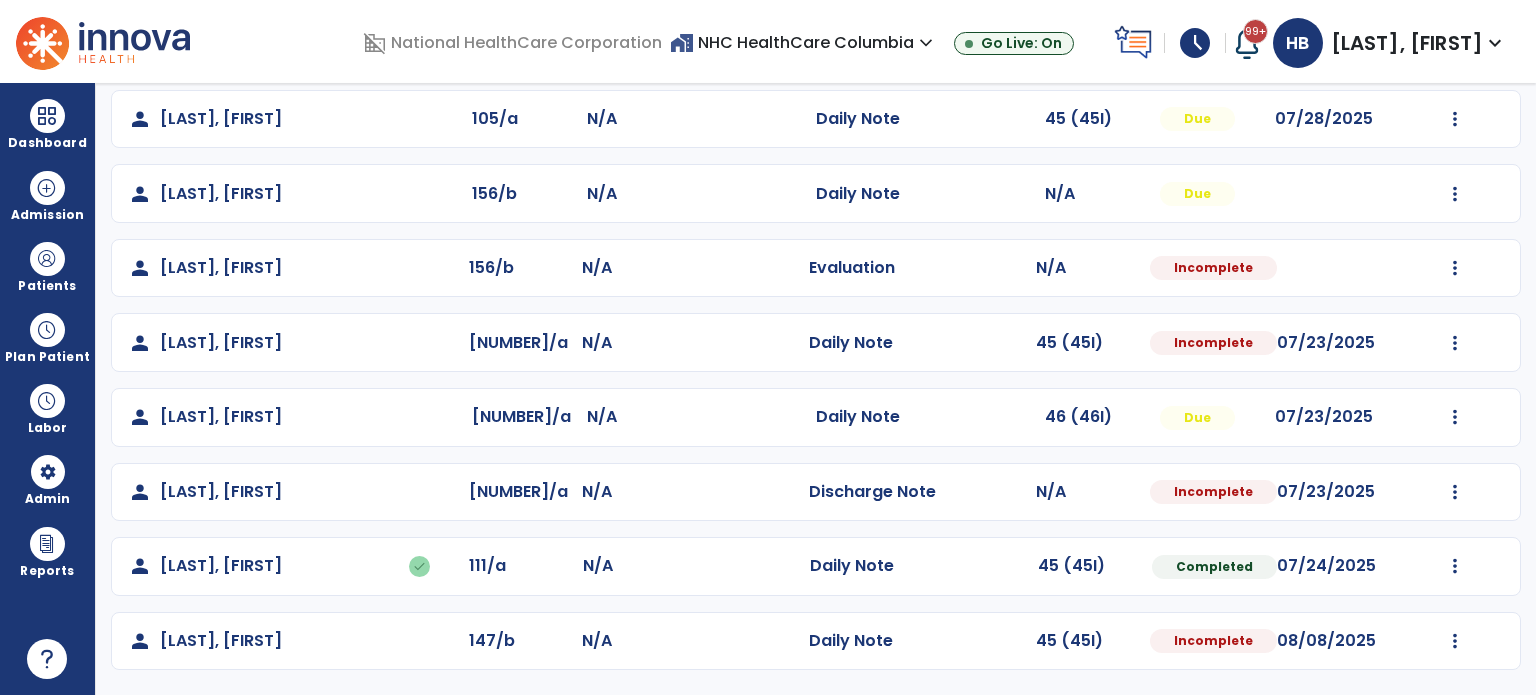select on "*" 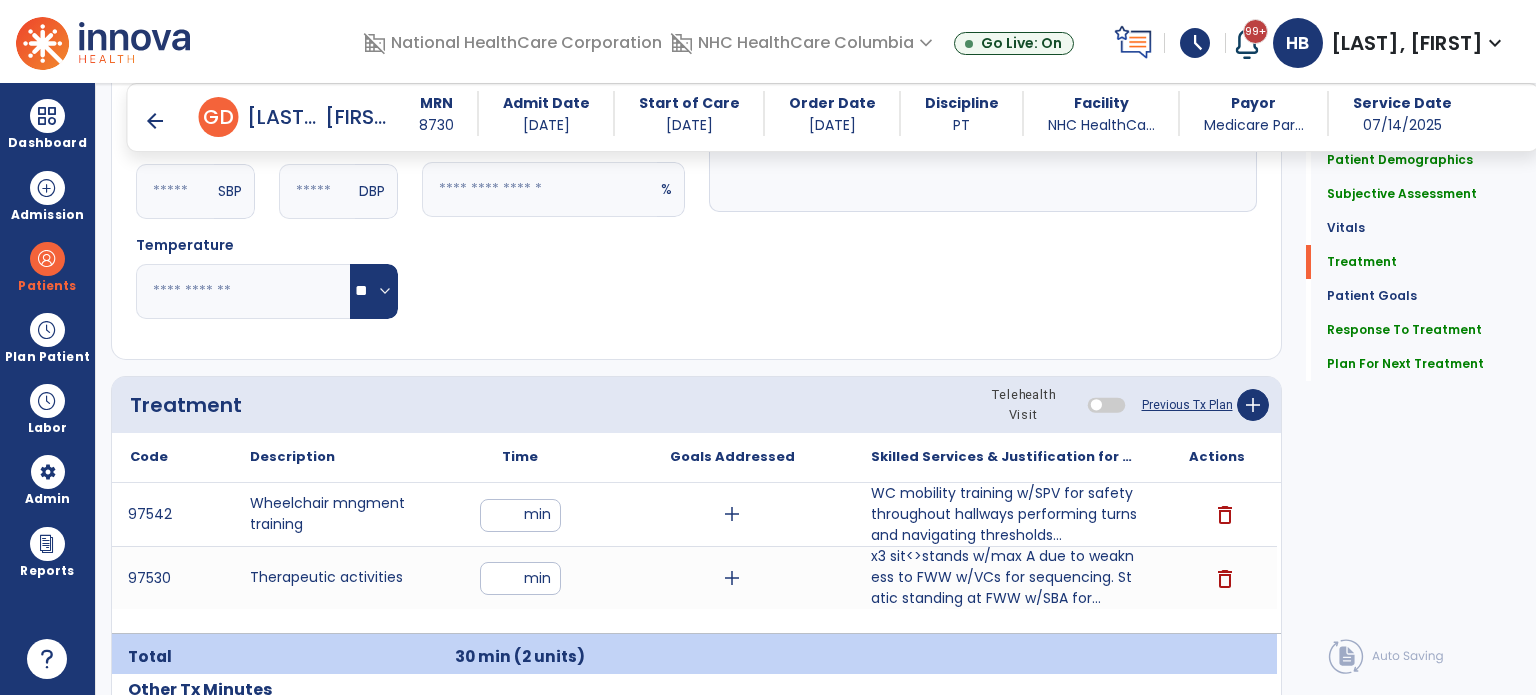 scroll, scrollTop: 1943, scrollLeft: 0, axis: vertical 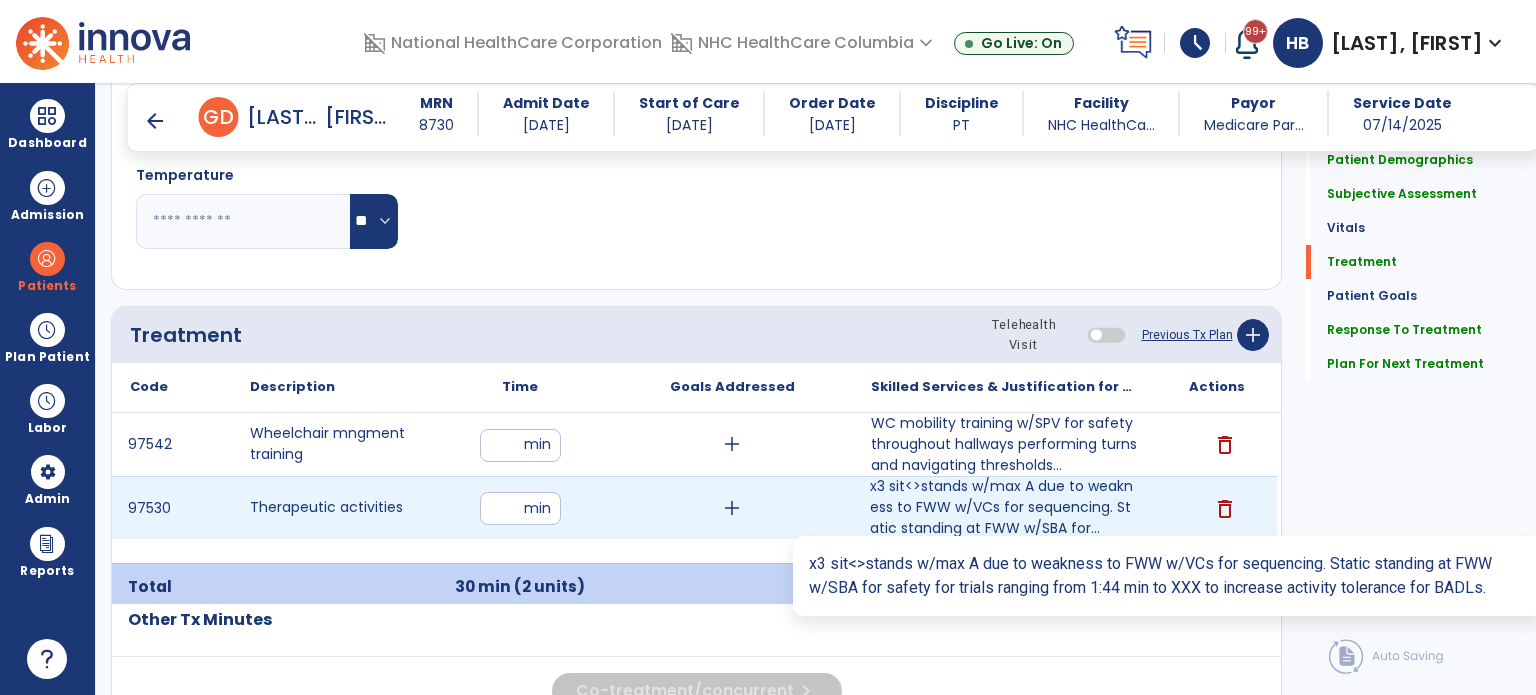 click on "x3 sit<>stands w/max A due to weakness to FWW w/VCs for sequencing. Static standing at FWW w/SBA for..." at bounding box center (1004, 507) 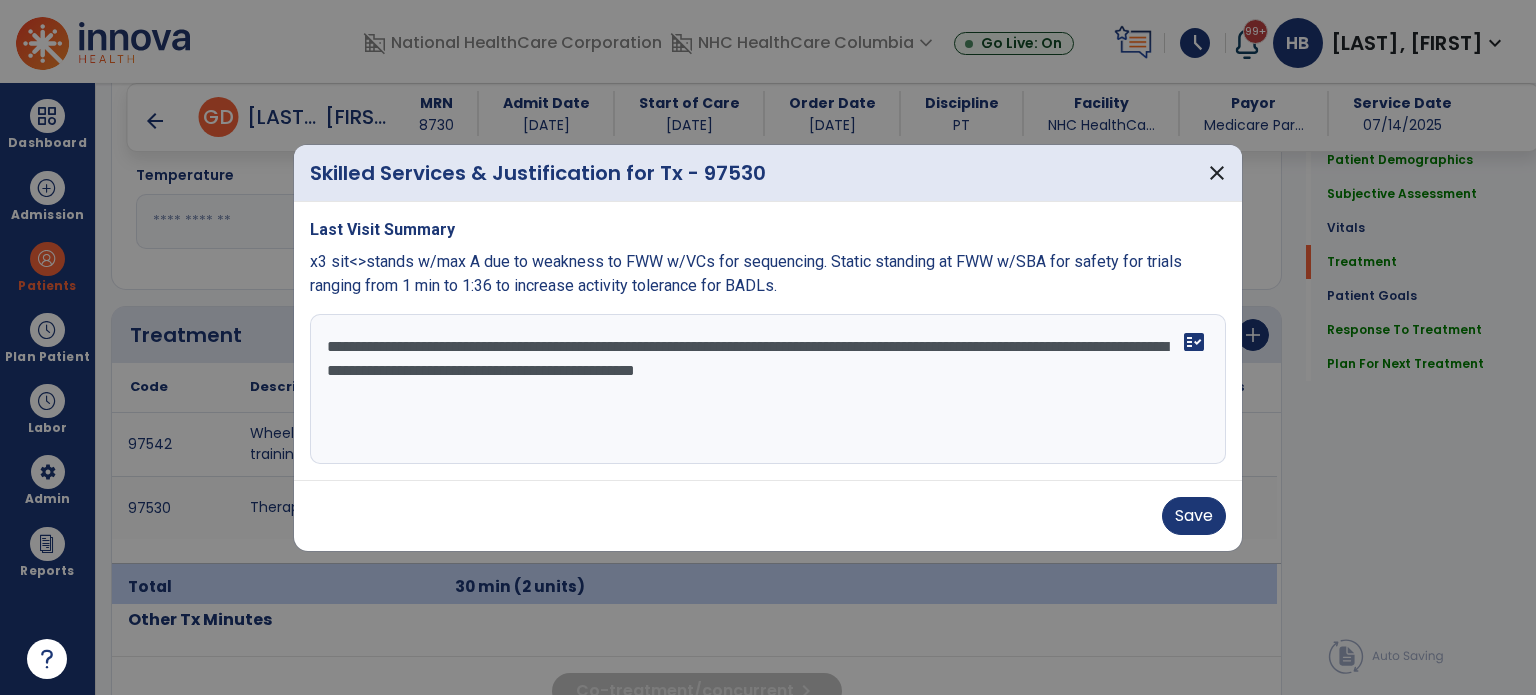 drag, startPoint x: 559, startPoint y: 369, endPoint x: 620, endPoint y: 371, distance: 61.03278 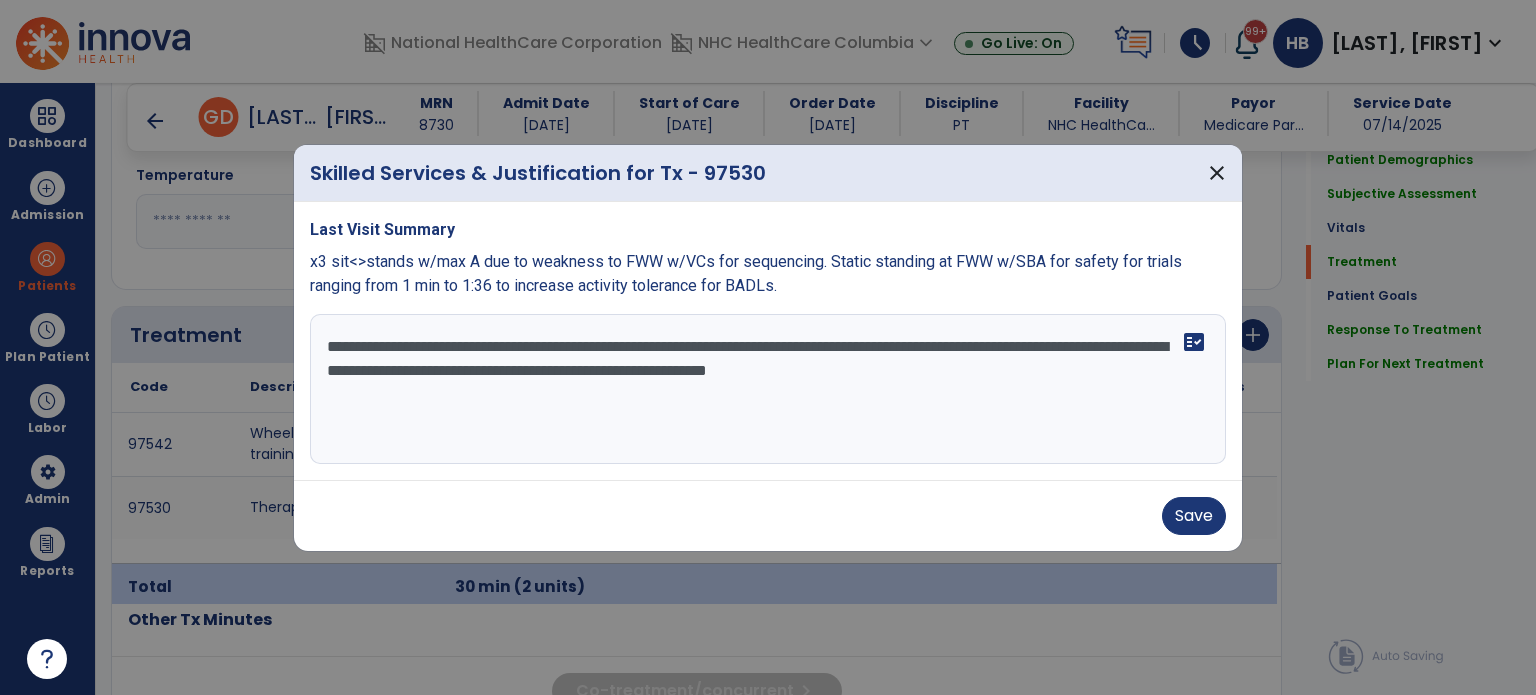 click on "**********" at bounding box center (768, 389) 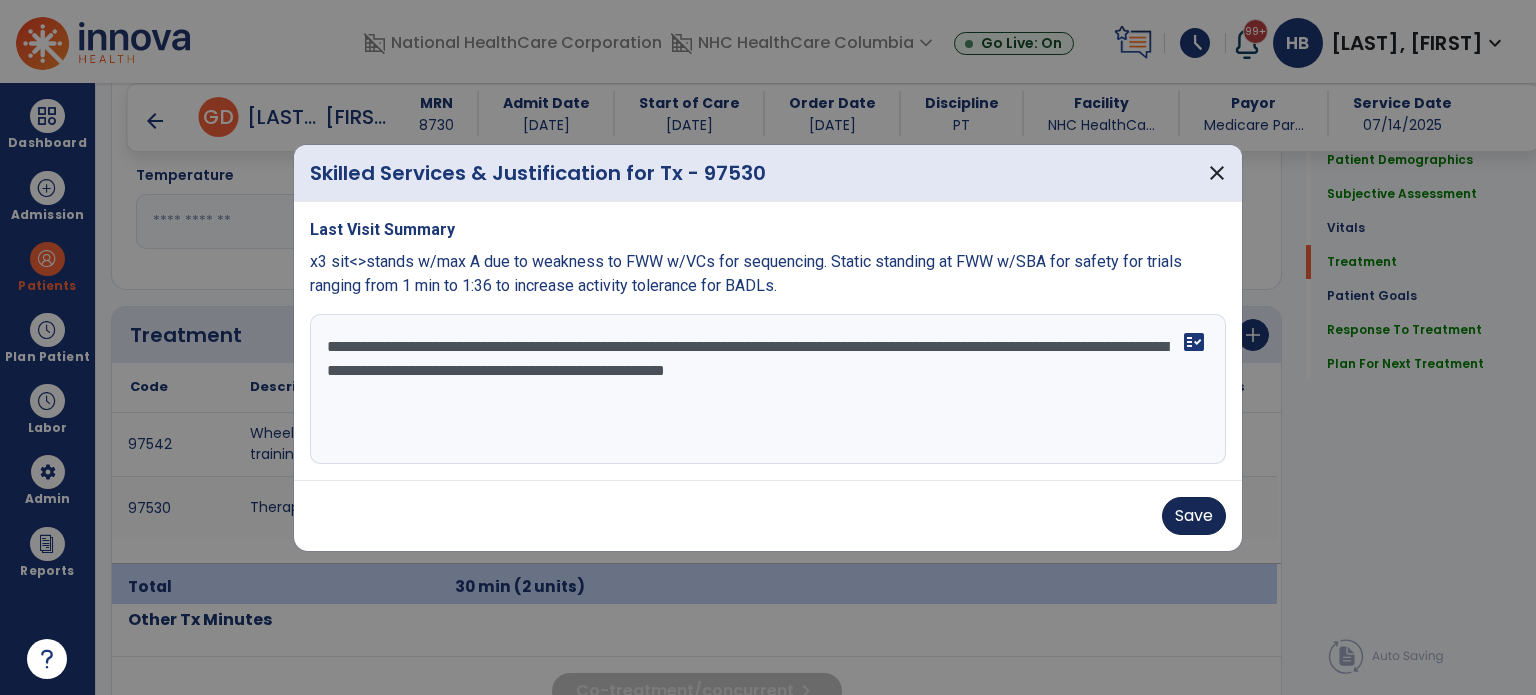 type on "**********" 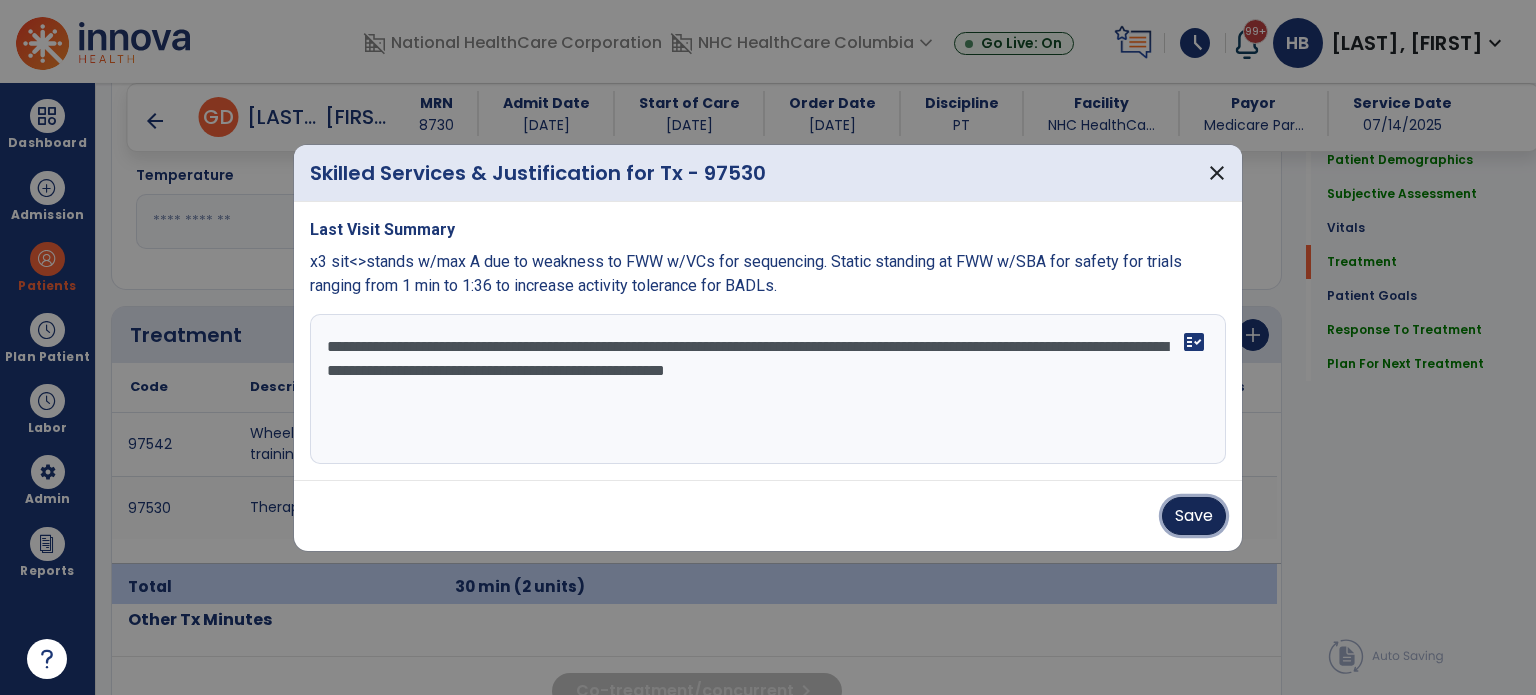 click on "Save" at bounding box center (1194, 516) 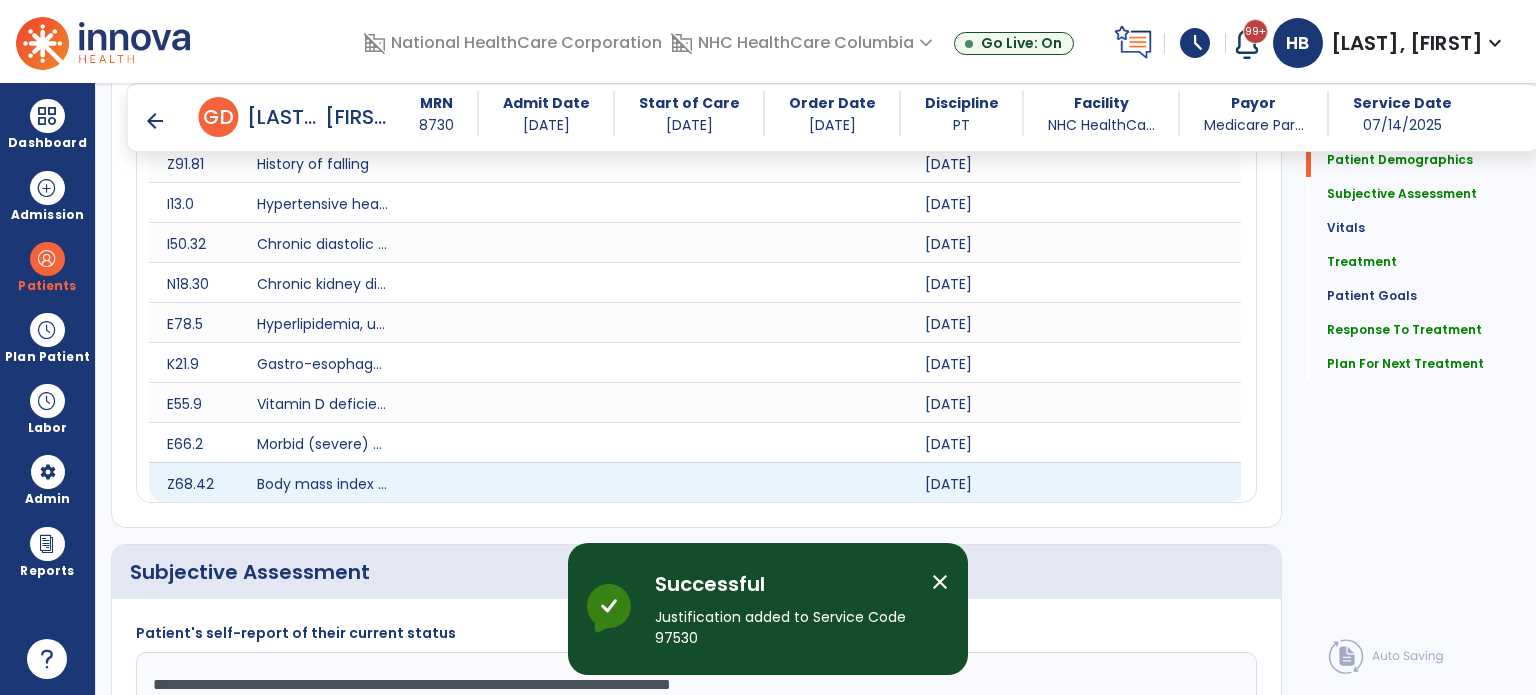 scroll, scrollTop: 1243, scrollLeft: 0, axis: vertical 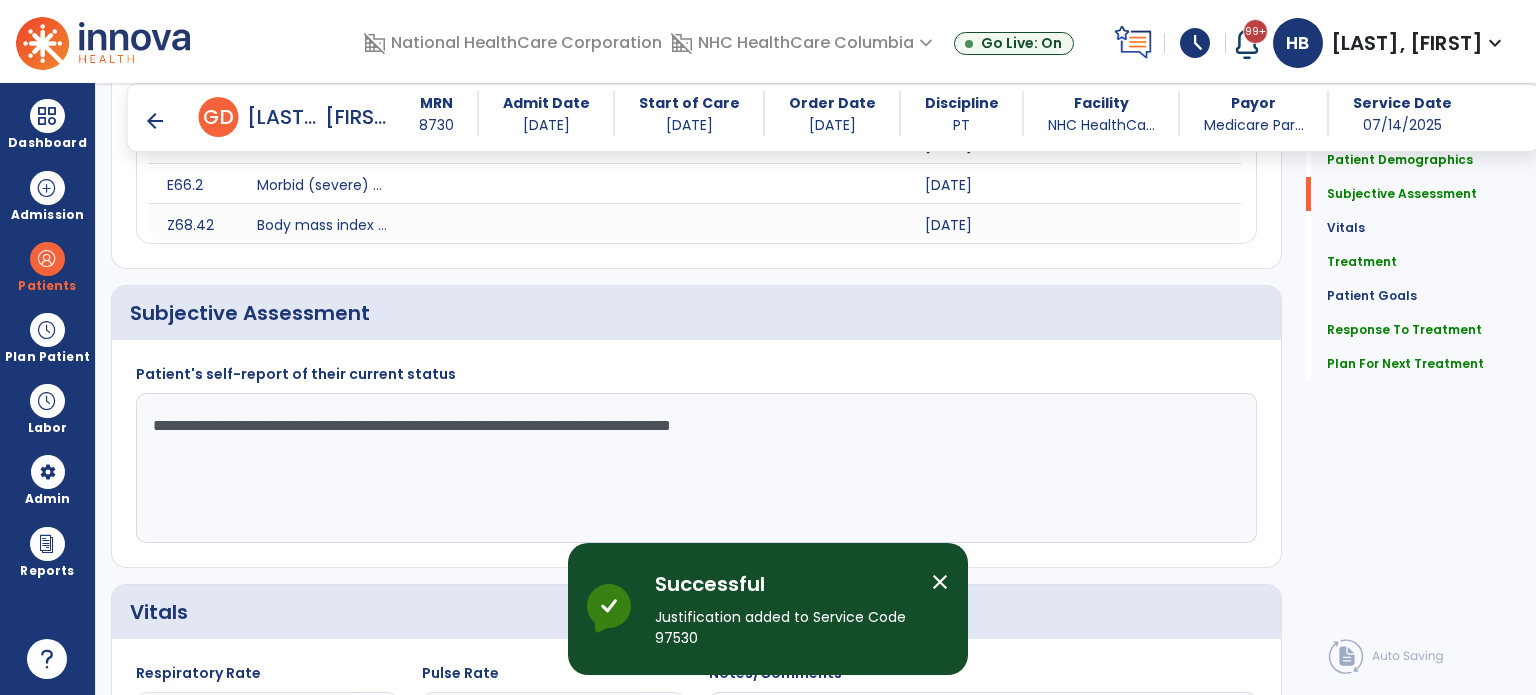 click on "**********" 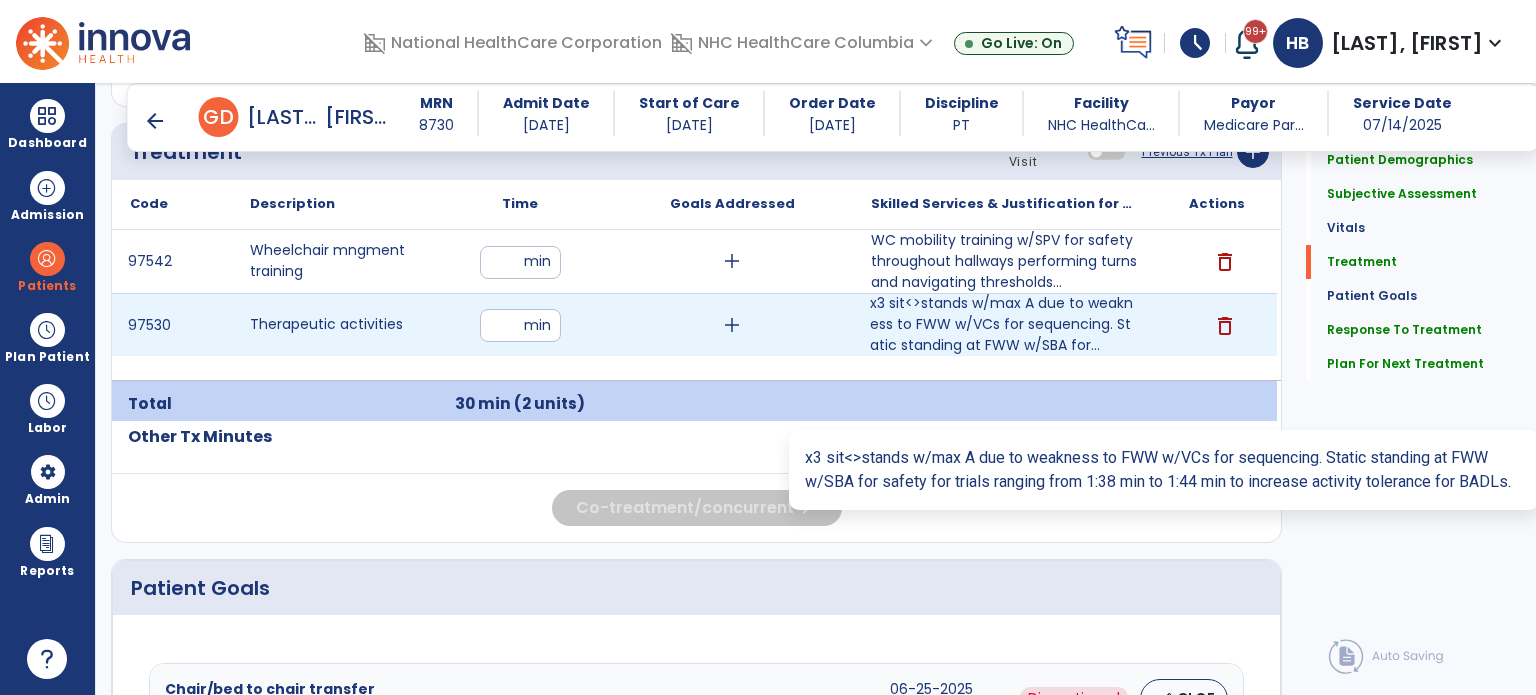 scroll, scrollTop: 2143, scrollLeft: 0, axis: vertical 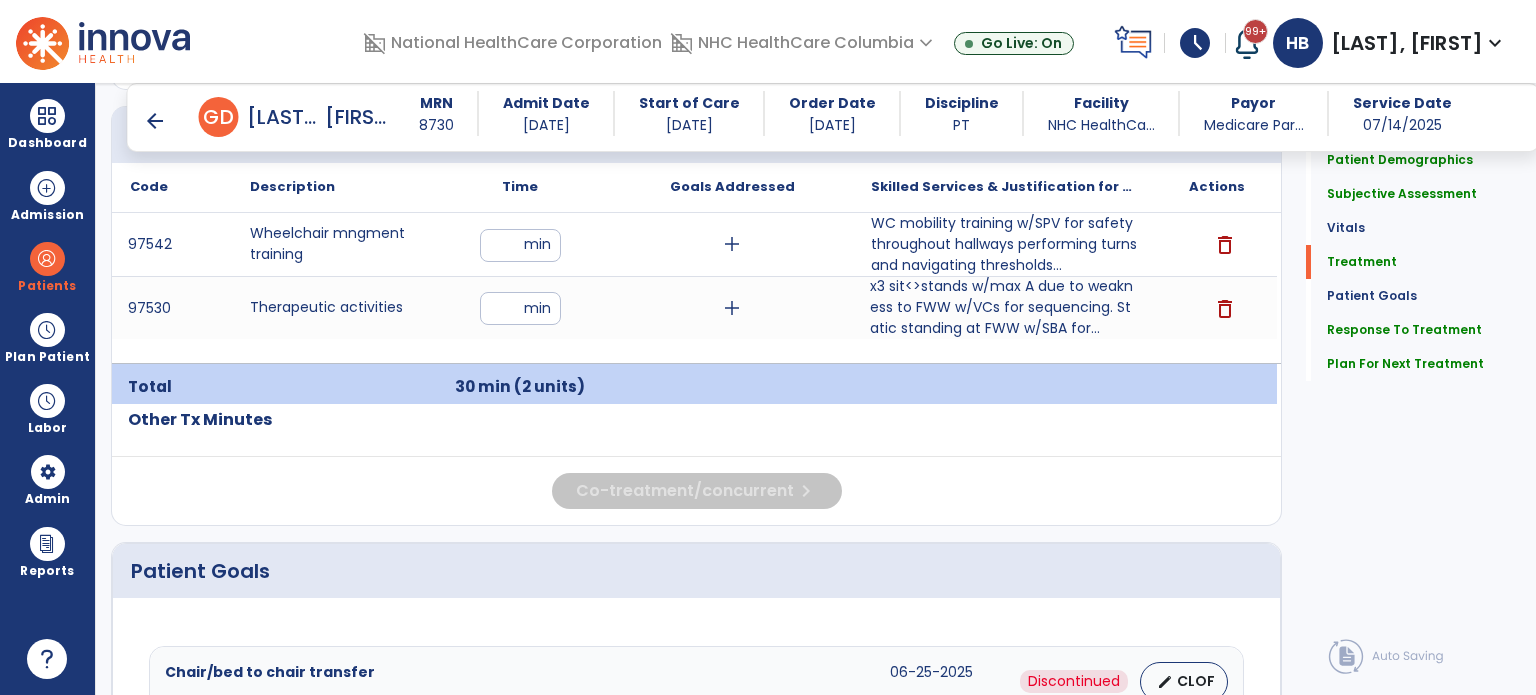 type on "**********" 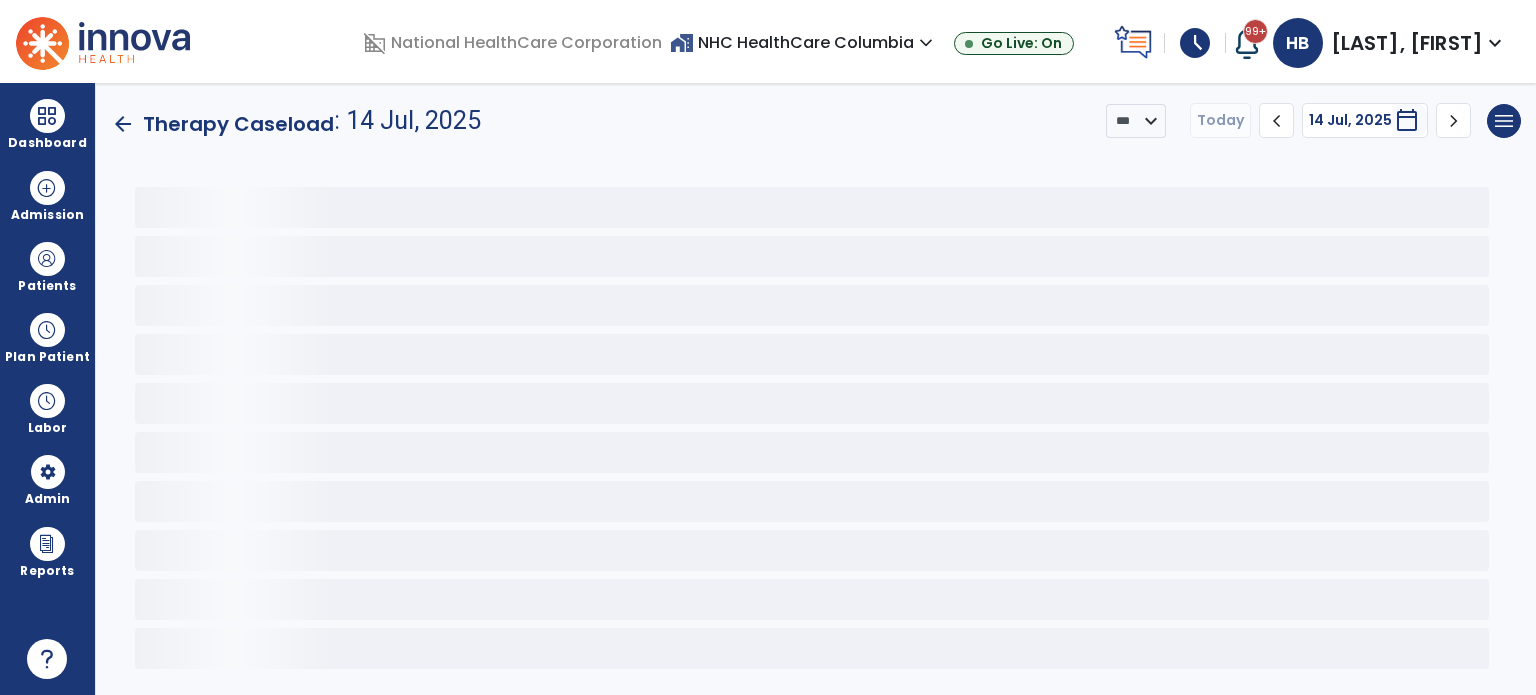 scroll, scrollTop: 0, scrollLeft: 0, axis: both 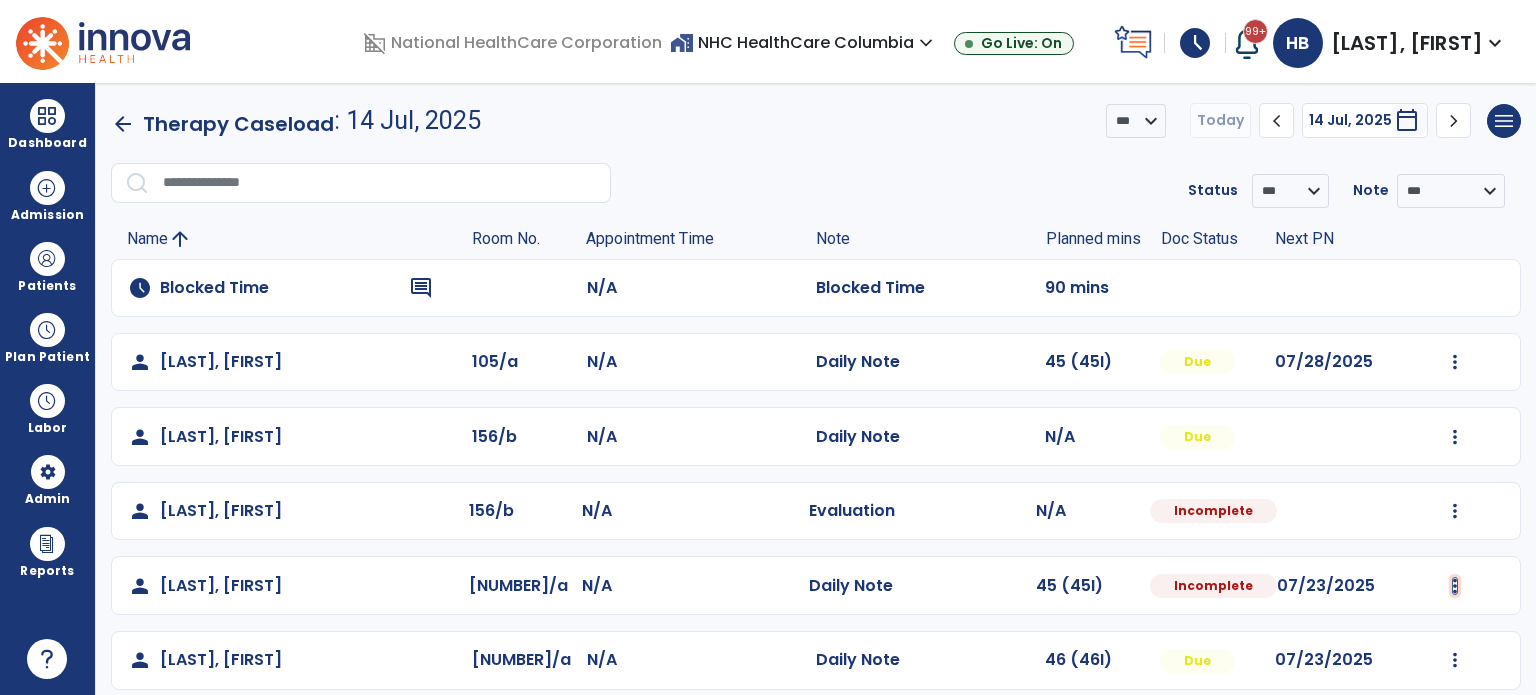 click at bounding box center [1455, 362] 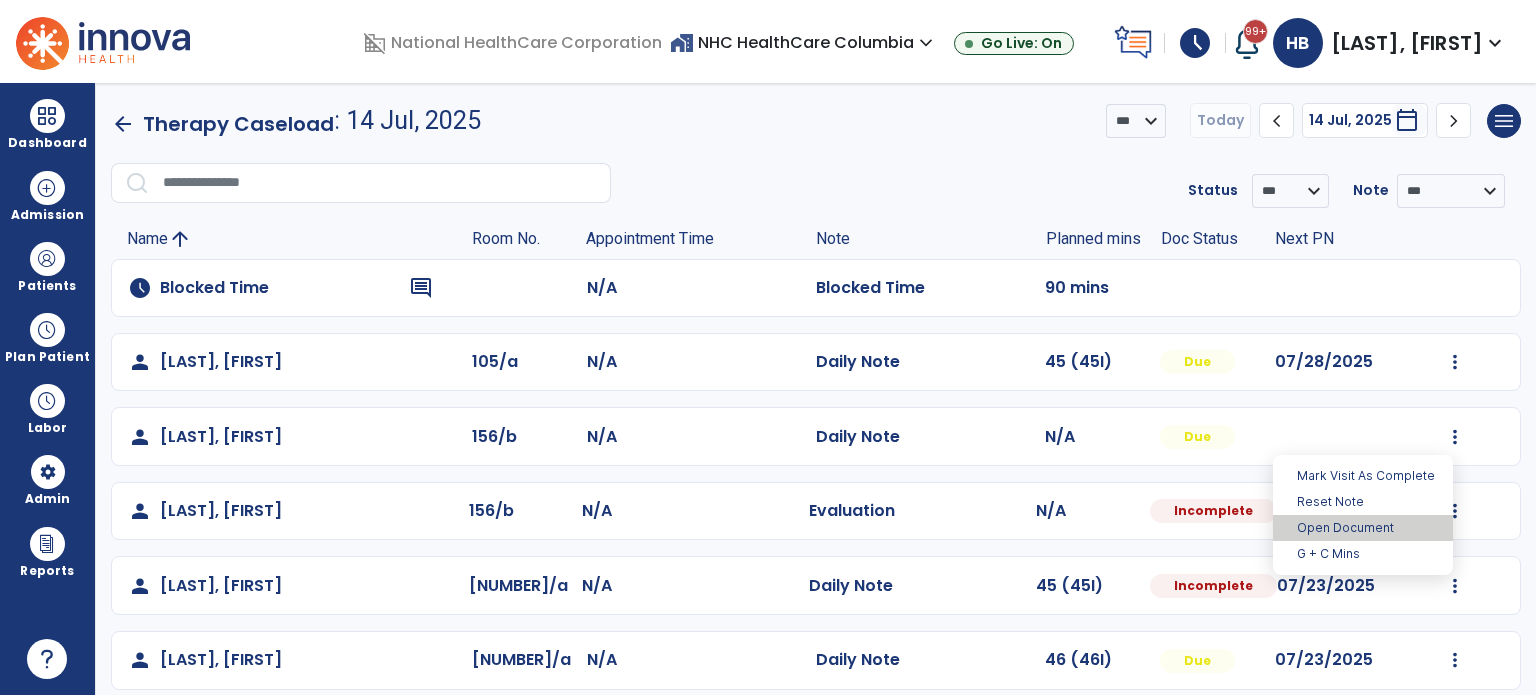 click on "Open Document" at bounding box center (1363, 528) 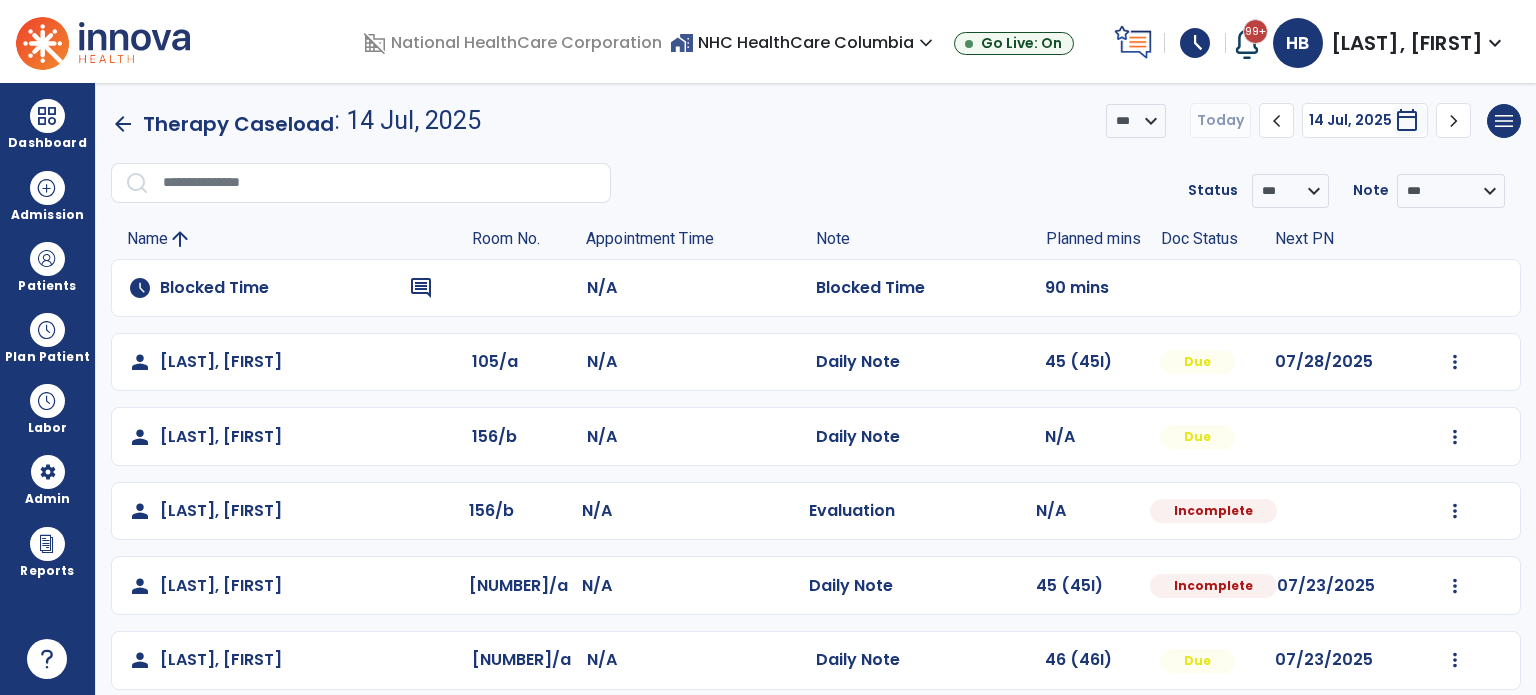 select on "*" 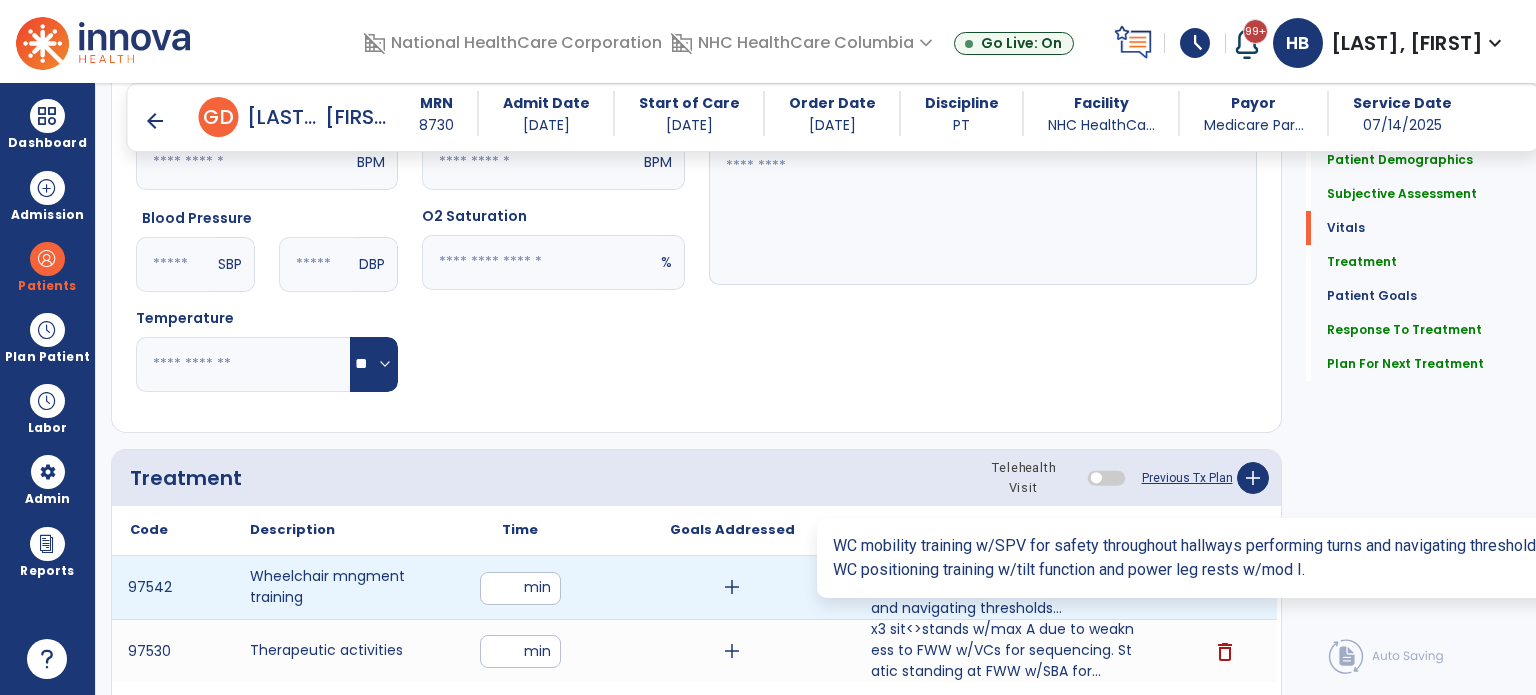 scroll, scrollTop: 2000, scrollLeft: 0, axis: vertical 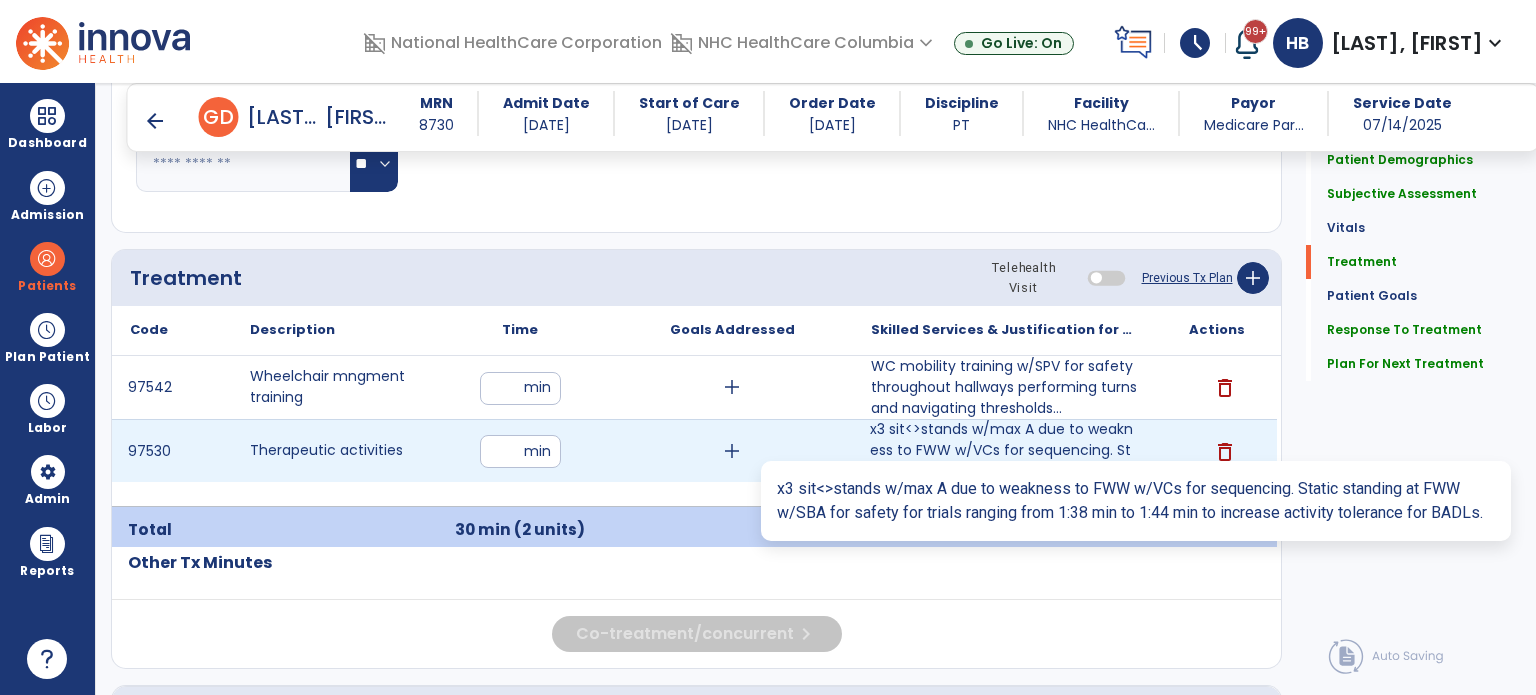 click on "x3 sit<>stands w/max A due to weakness to FWW w/VCs for sequencing. Static standing at FWW w/SBA for..." at bounding box center [1004, 450] 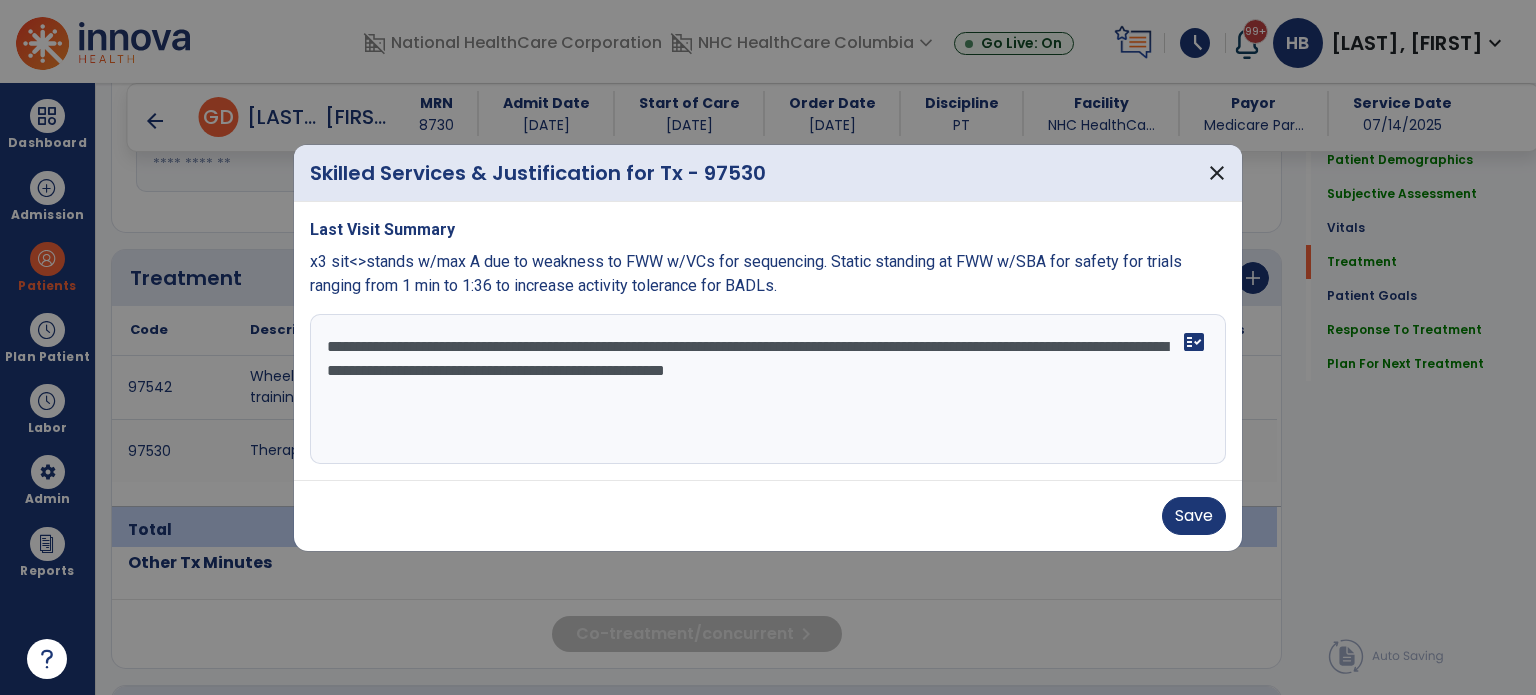 click on "**********" at bounding box center (768, 389) 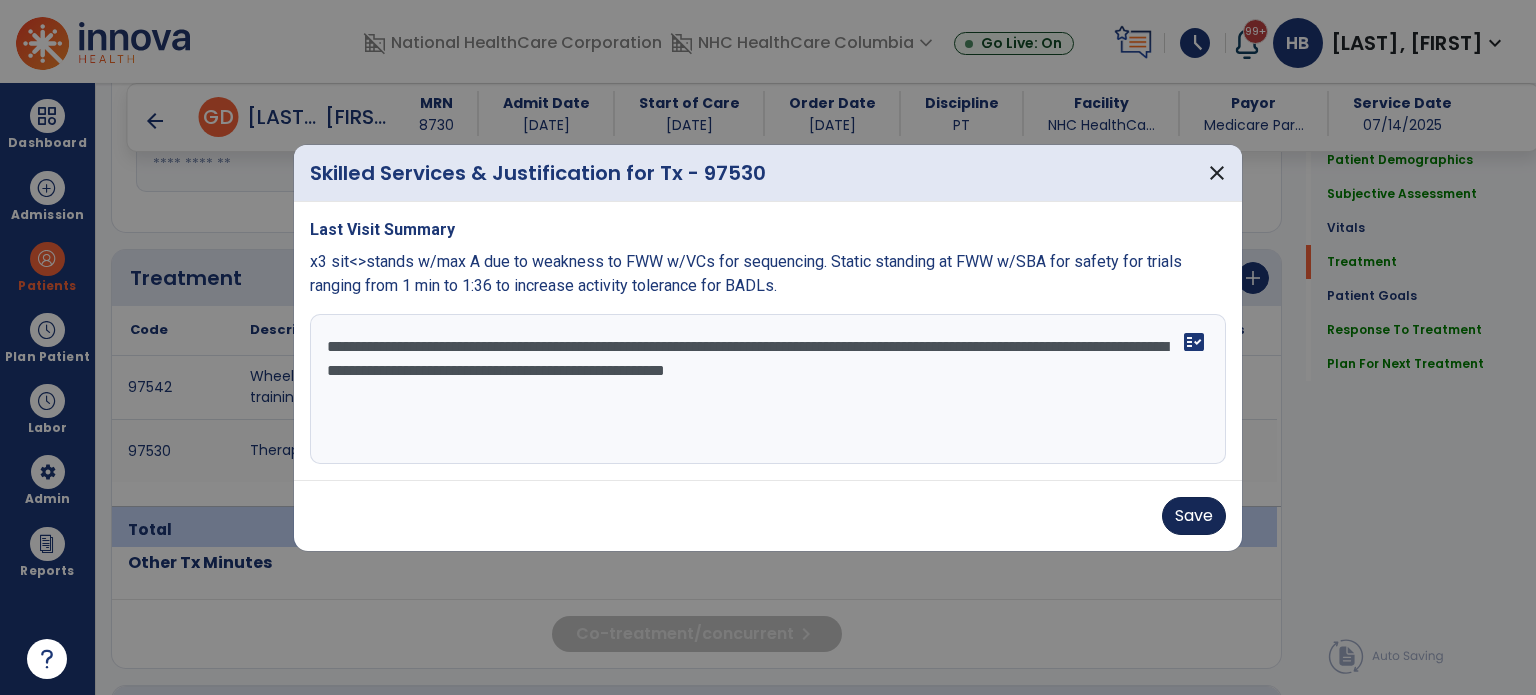 type on "**********" 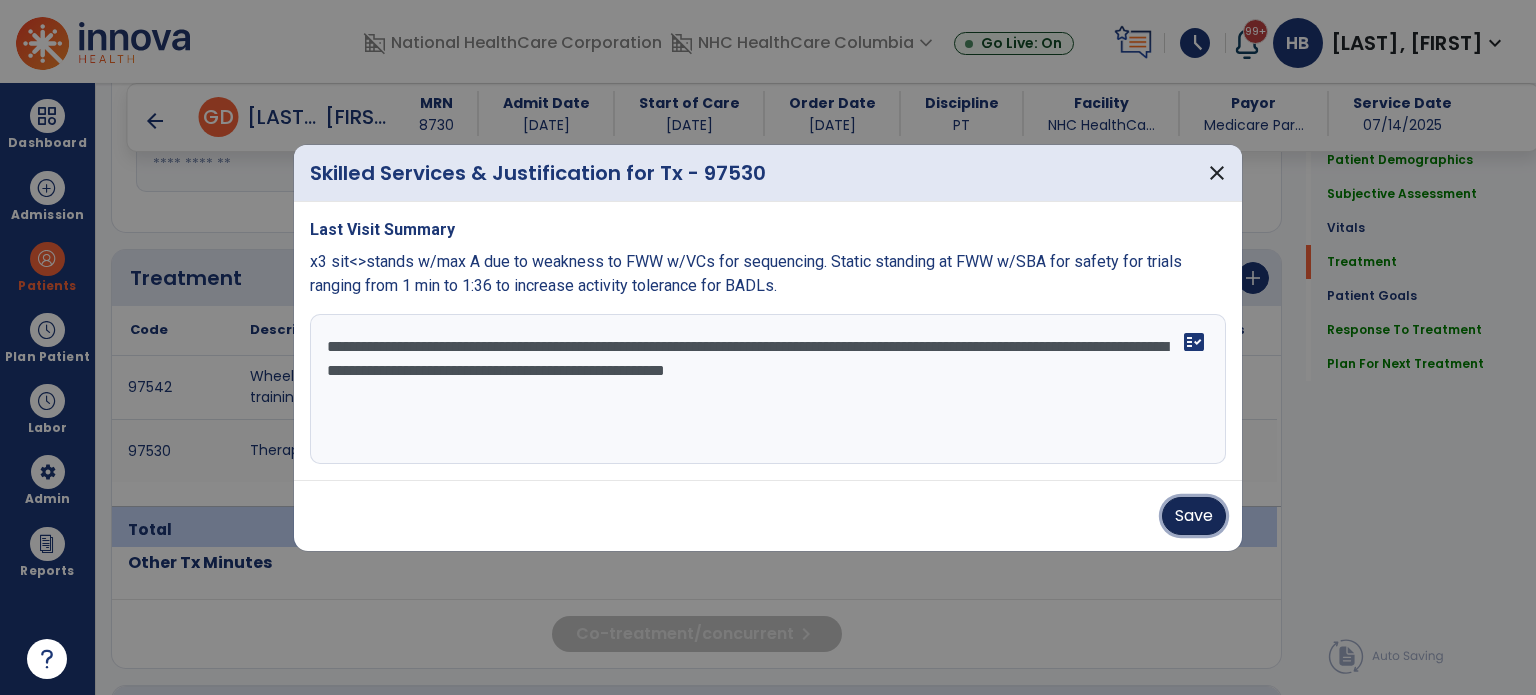 click on "Save" at bounding box center (1194, 516) 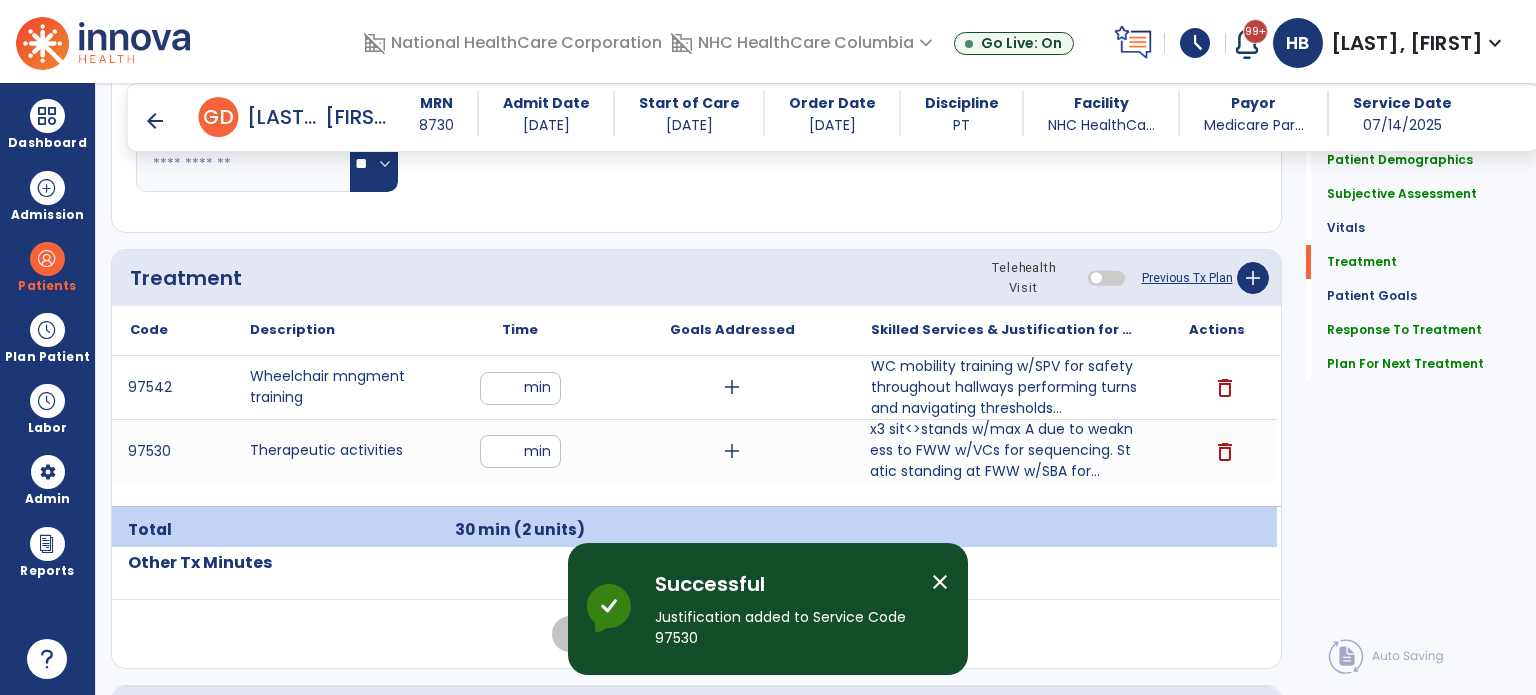 click on "arrow_back" at bounding box center (155, 121) 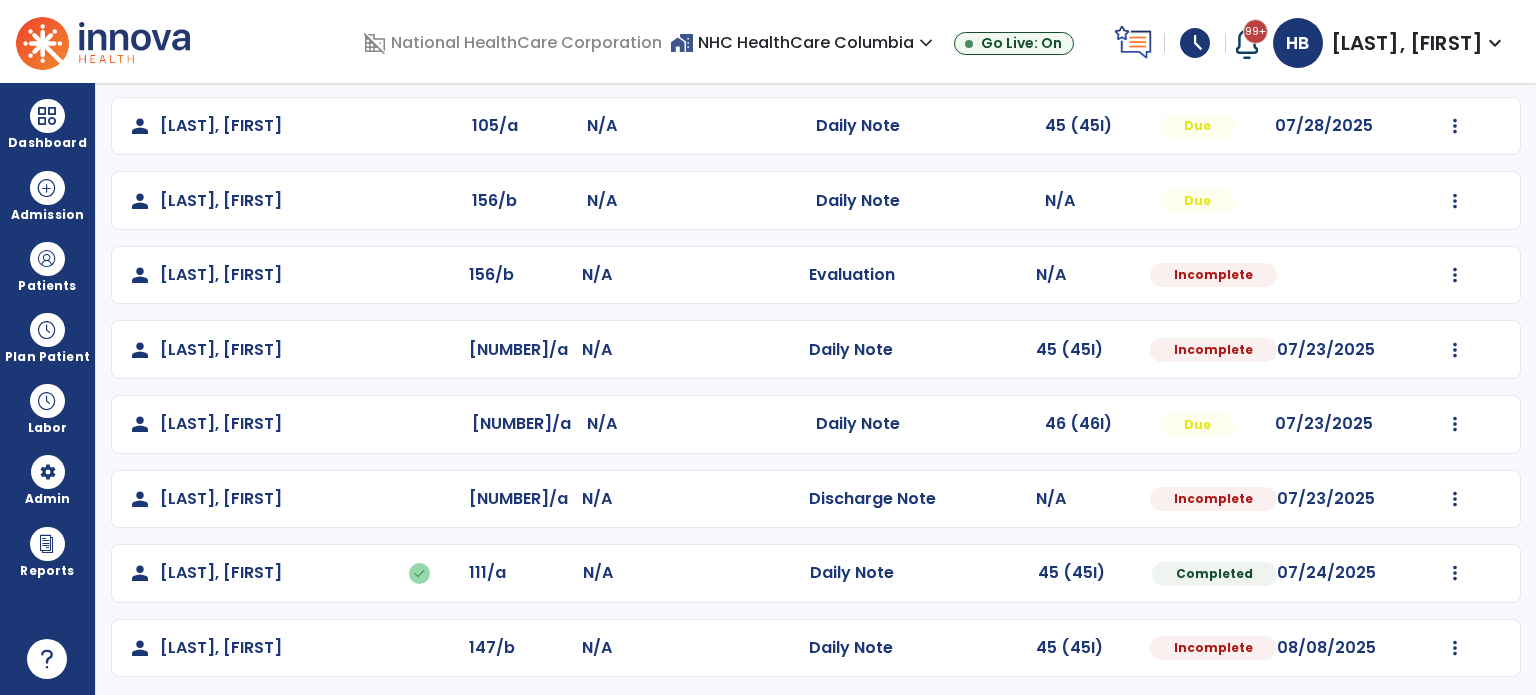 scroll, scrollTop: 243, scrollLeft: 0, axis: vertical 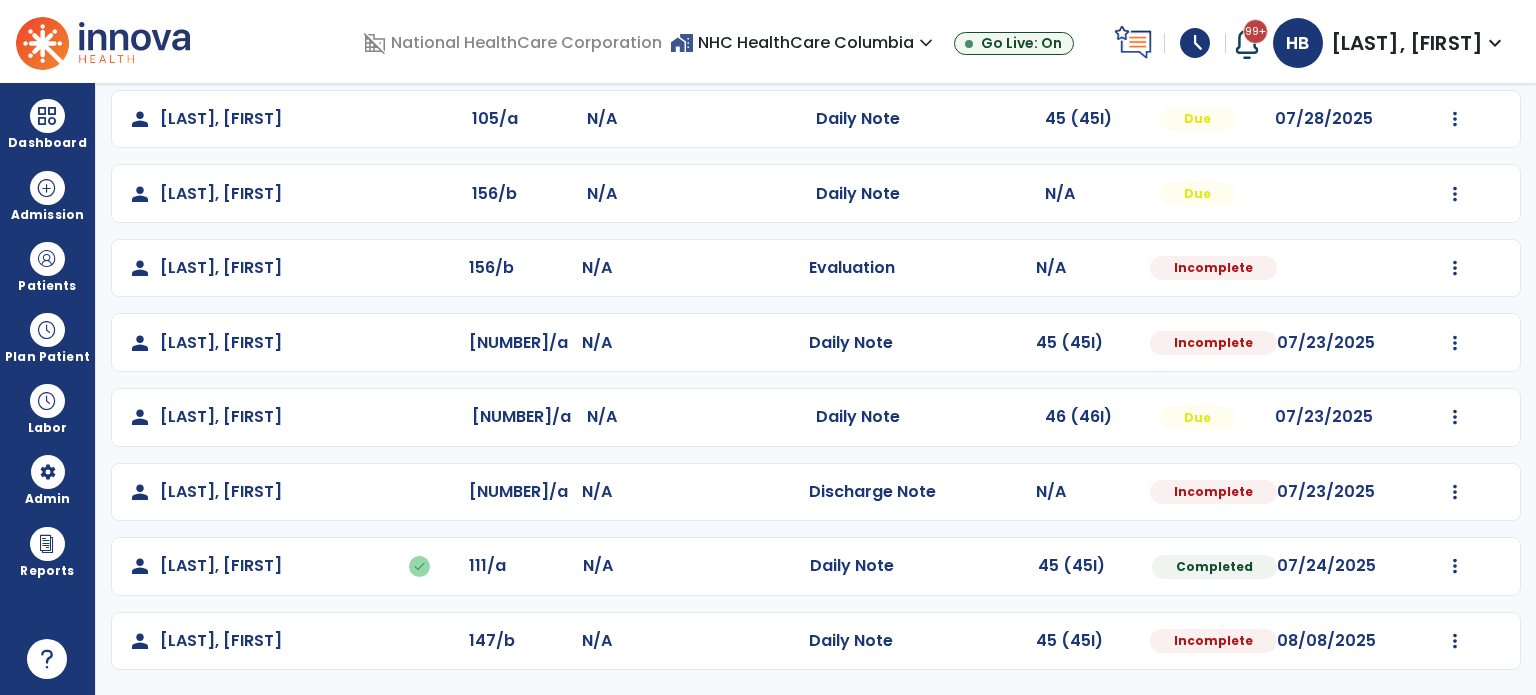 click on "Mark Visit As Complete   Reset Note   Open Document   G + C Mins" 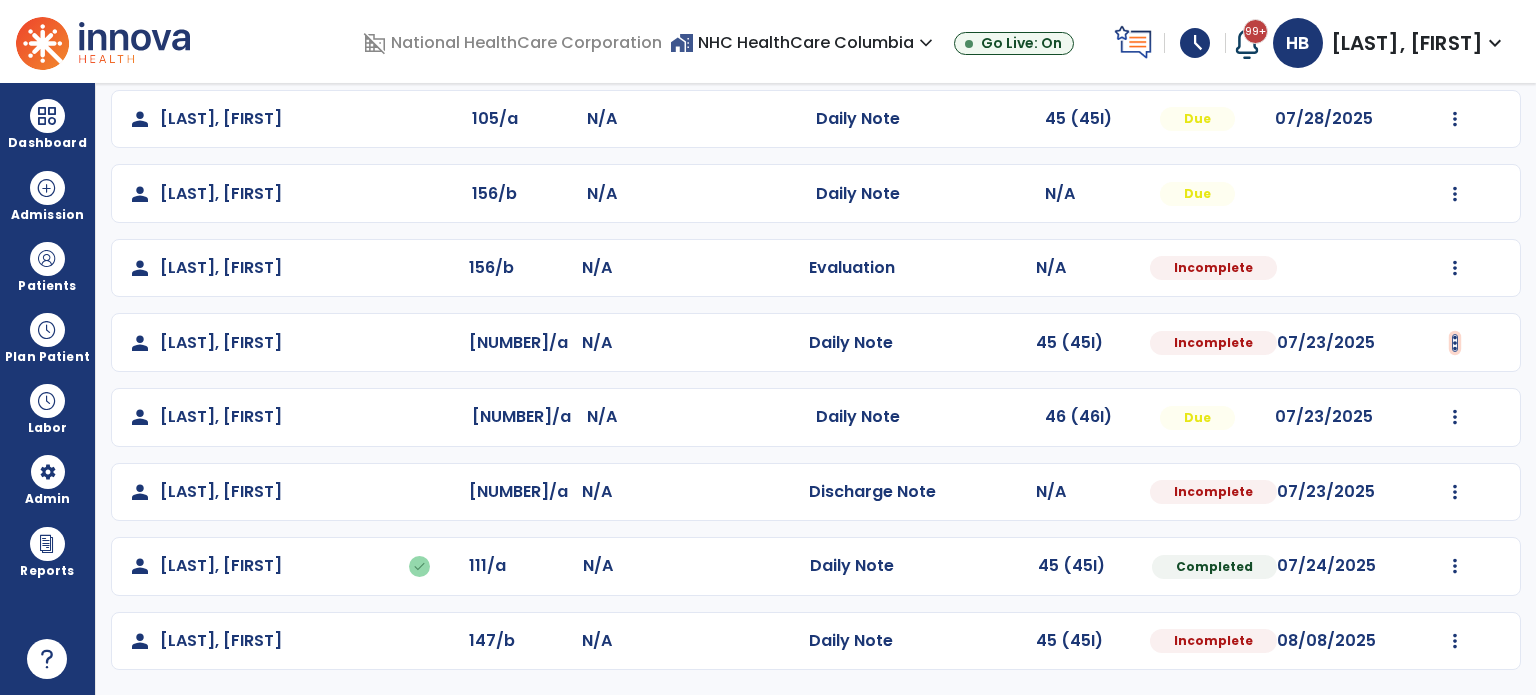 click at bounding box center (1455, 119) 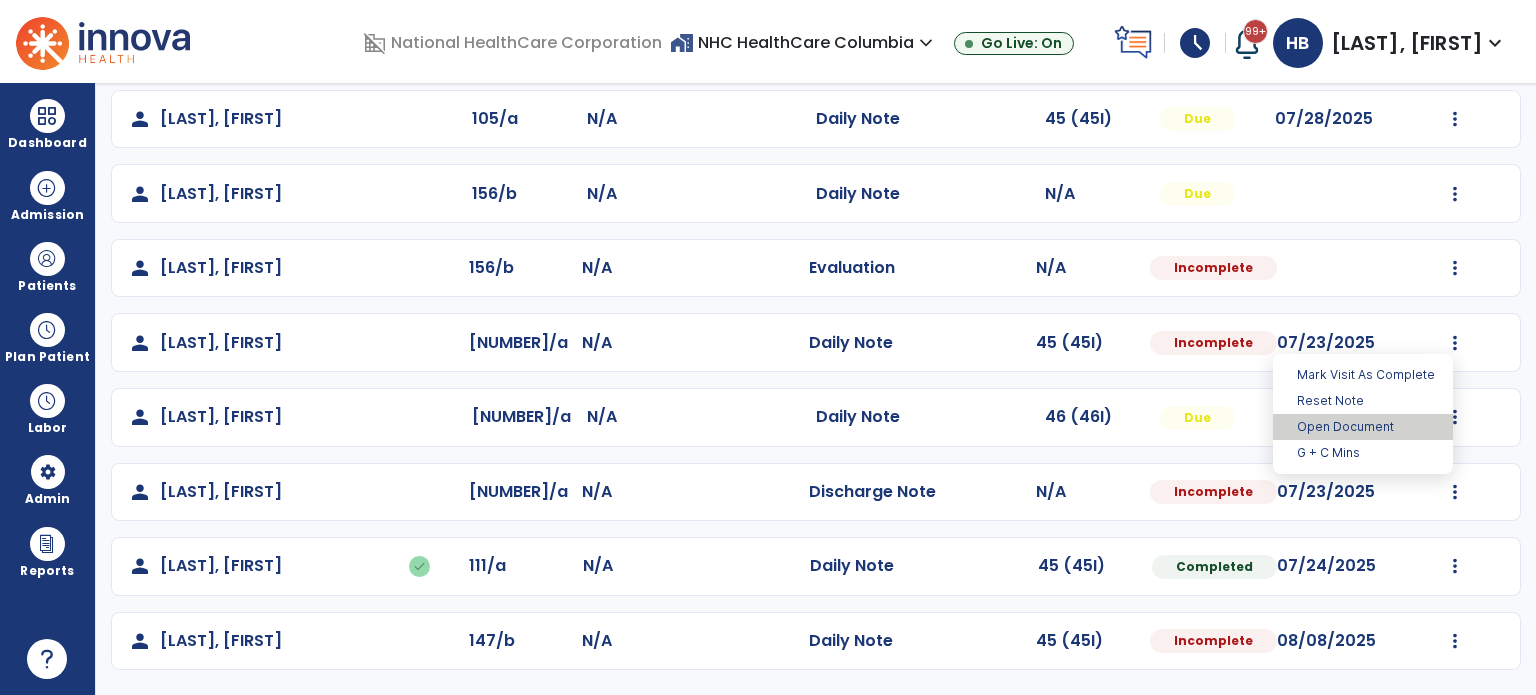 click on "Open Document" at bounding box center [1363, 427] 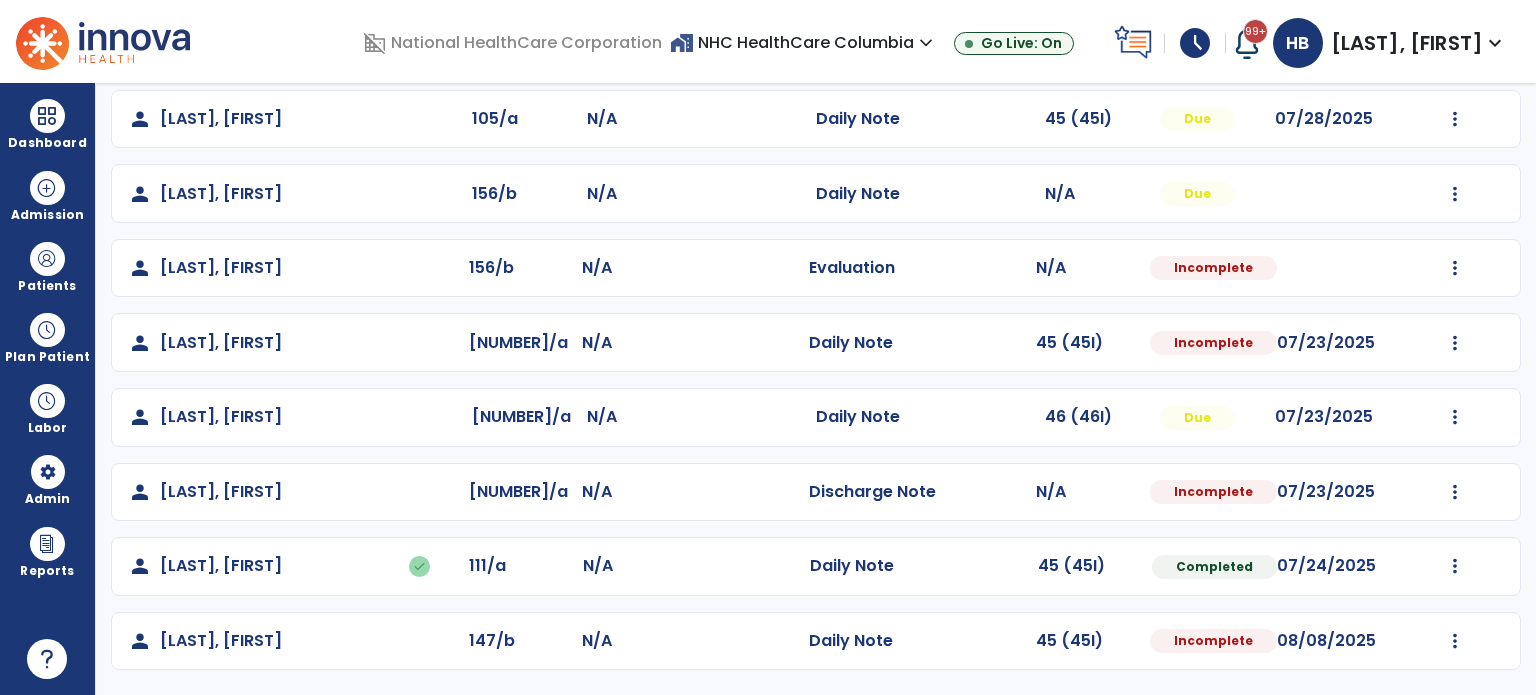 select on "*" 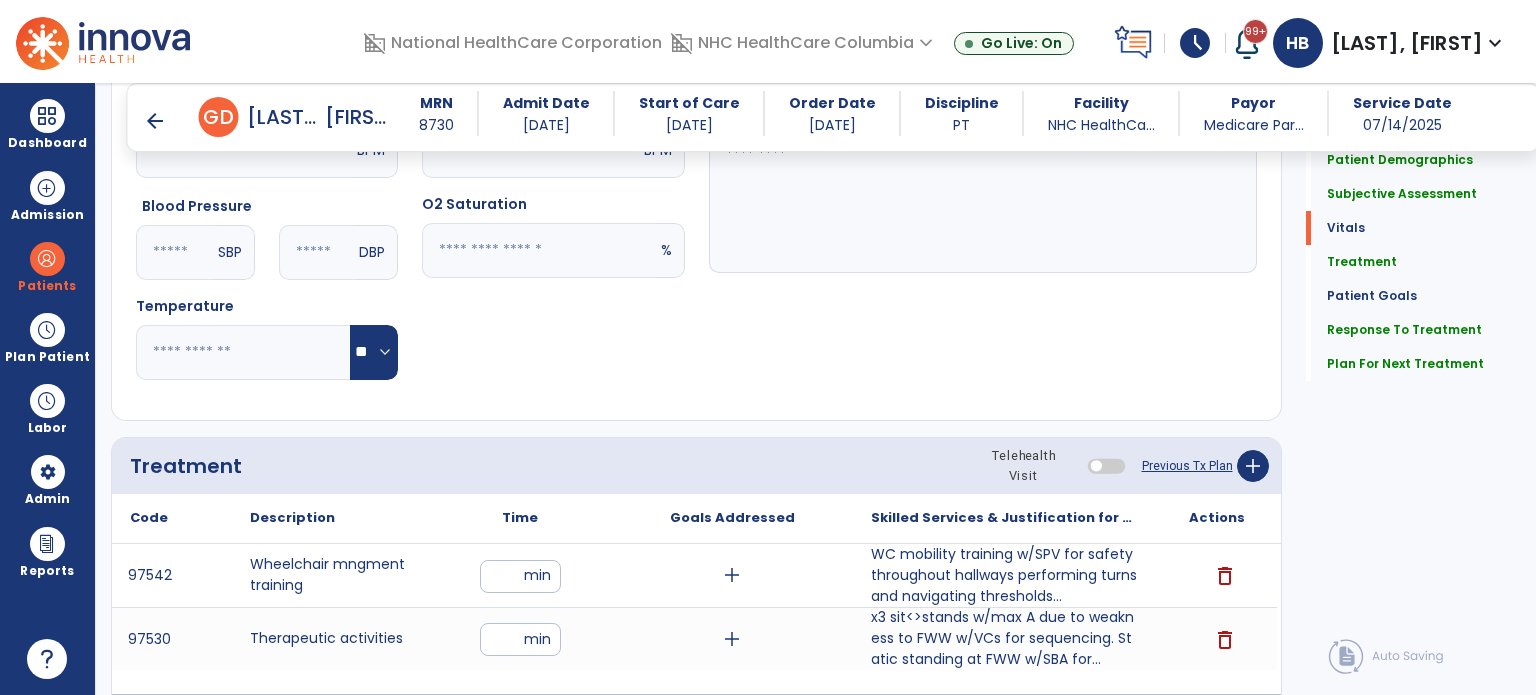 scroll, scrollTop: 1943, scrollLeft: 0, axis: vertical 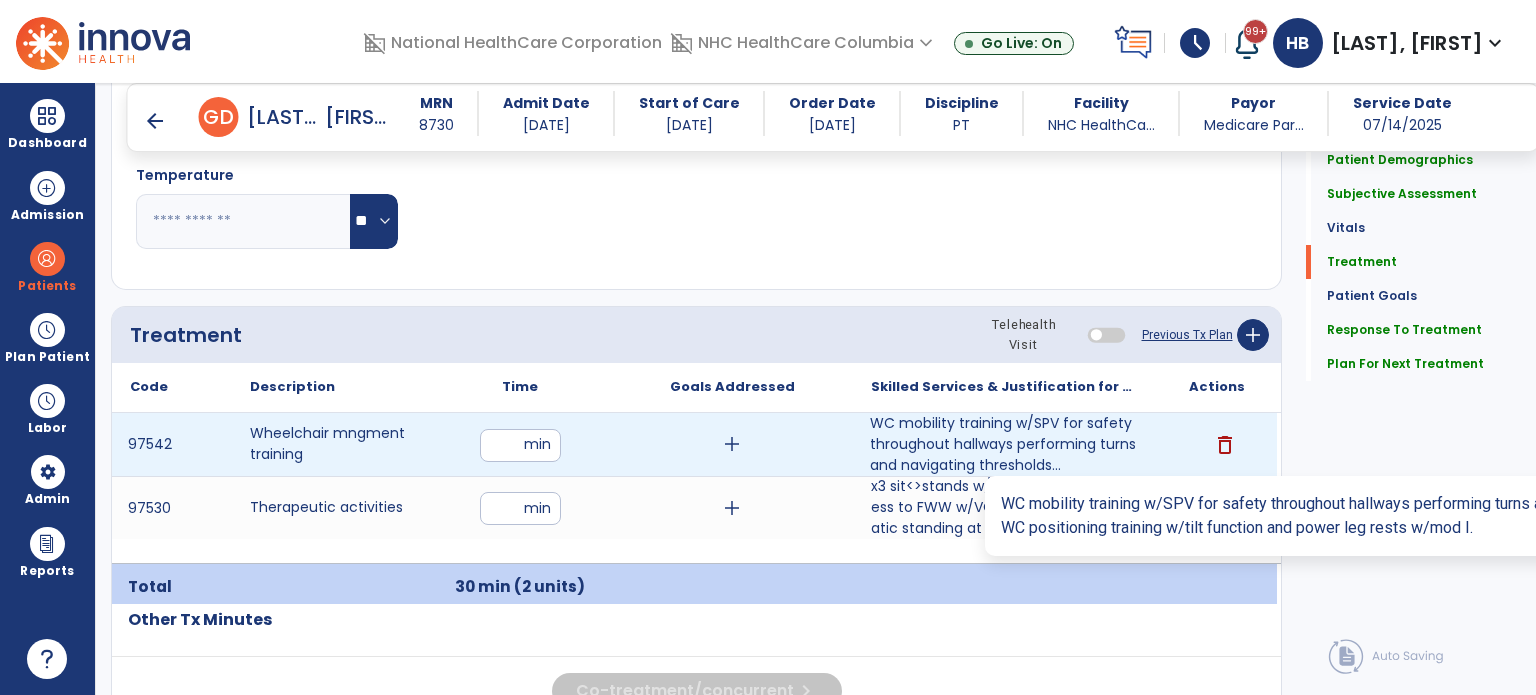 click on "WC mobility training w/SPV for safety throughout hallways performing turns and navigating thresholds..." at bounding box center (1004, 444) 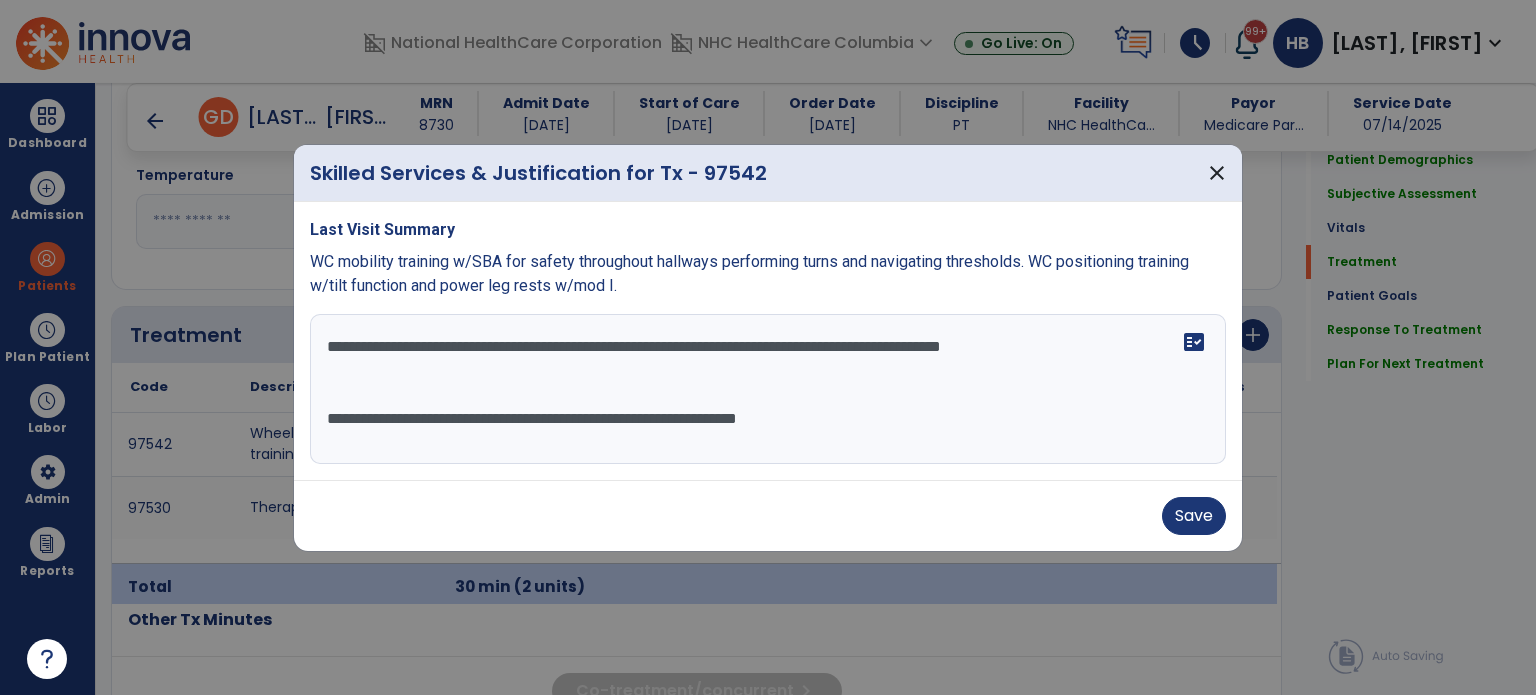 click on "**********" at bounding box center (768, 389) 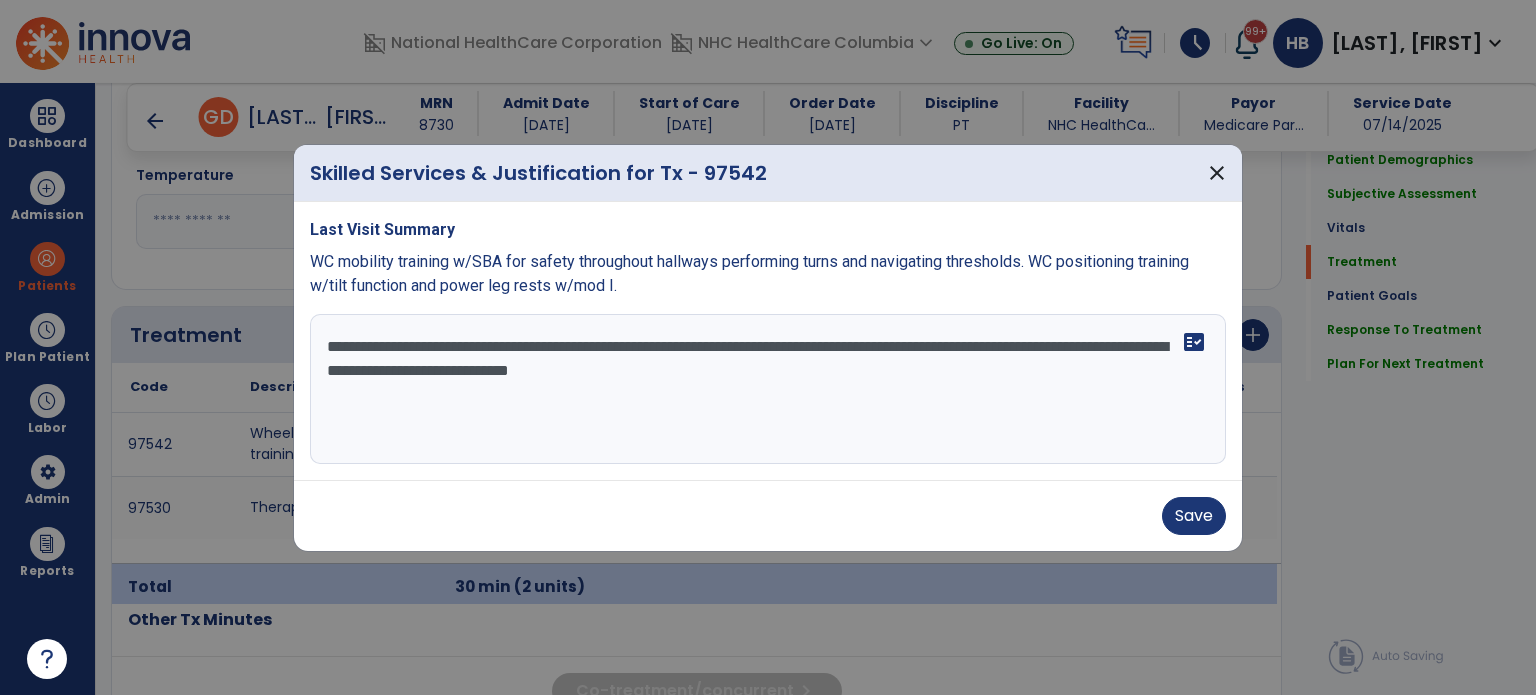 click on "**********" at bounding box center [768, 389] 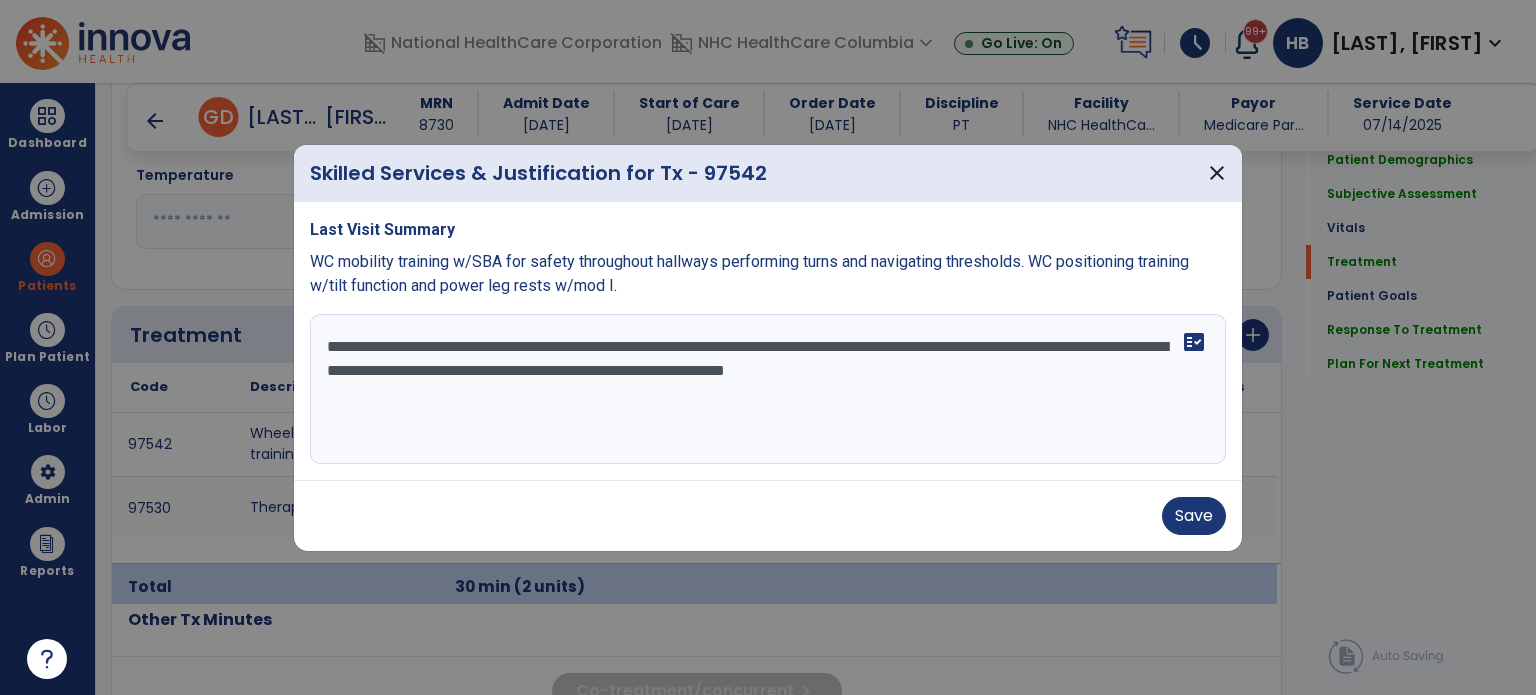 click on "**********" at bounding box center (768, 389) 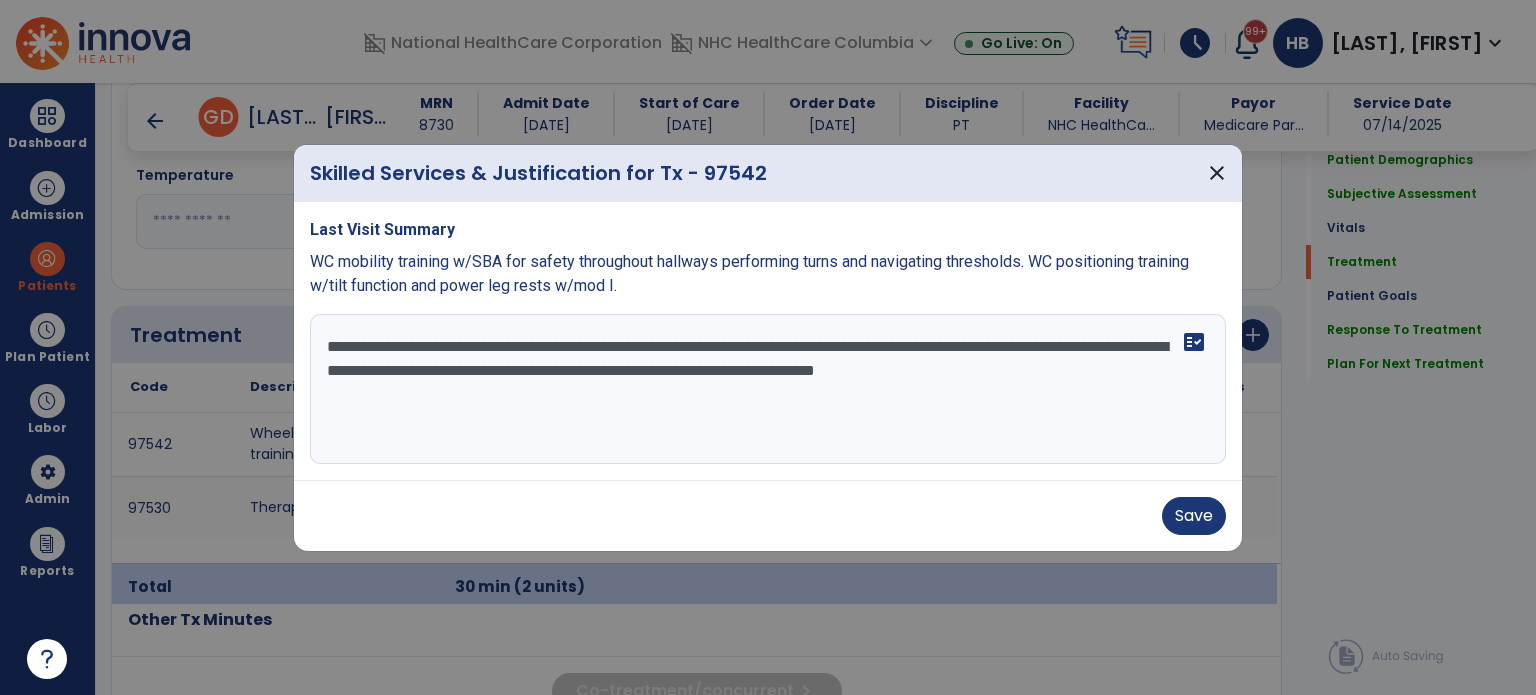 click on "**********" at bounding box center [768, 389] 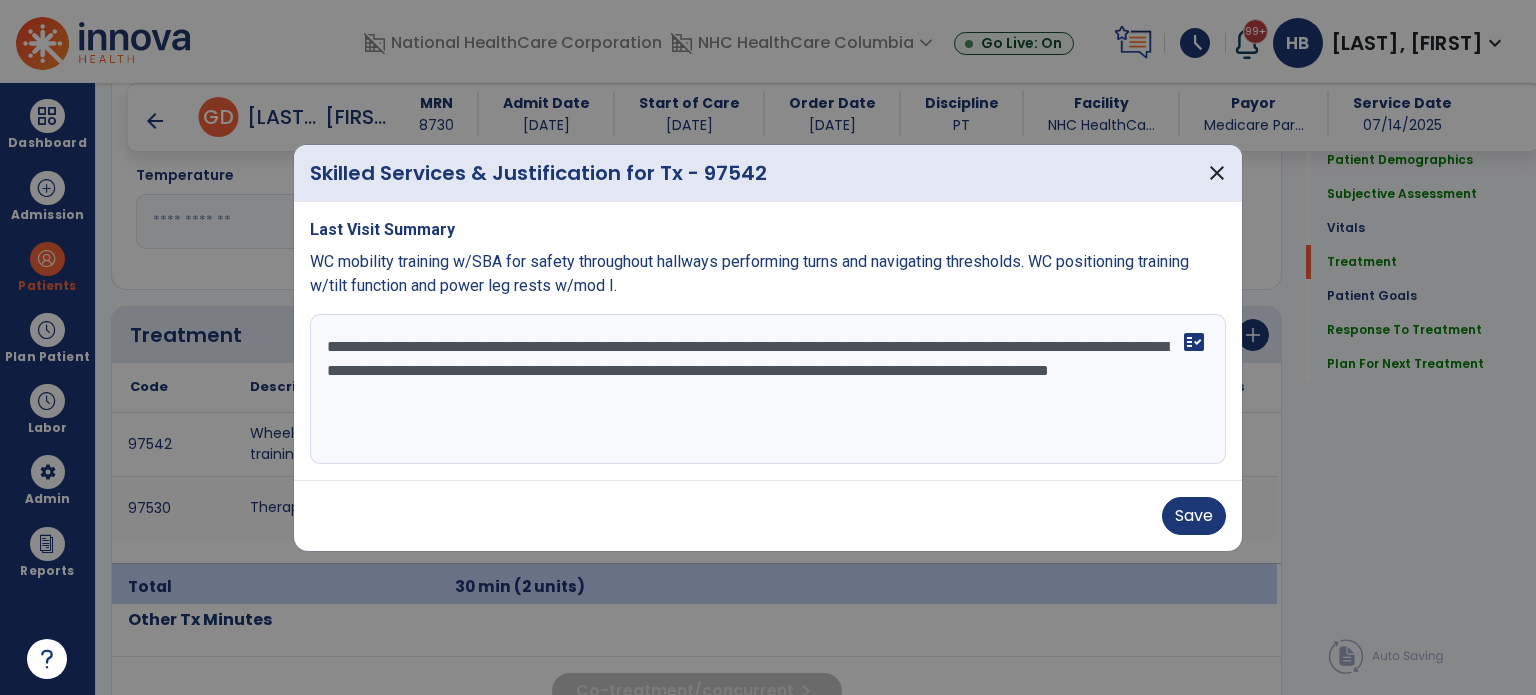 click on "**********" at bounding box center [768, 389] 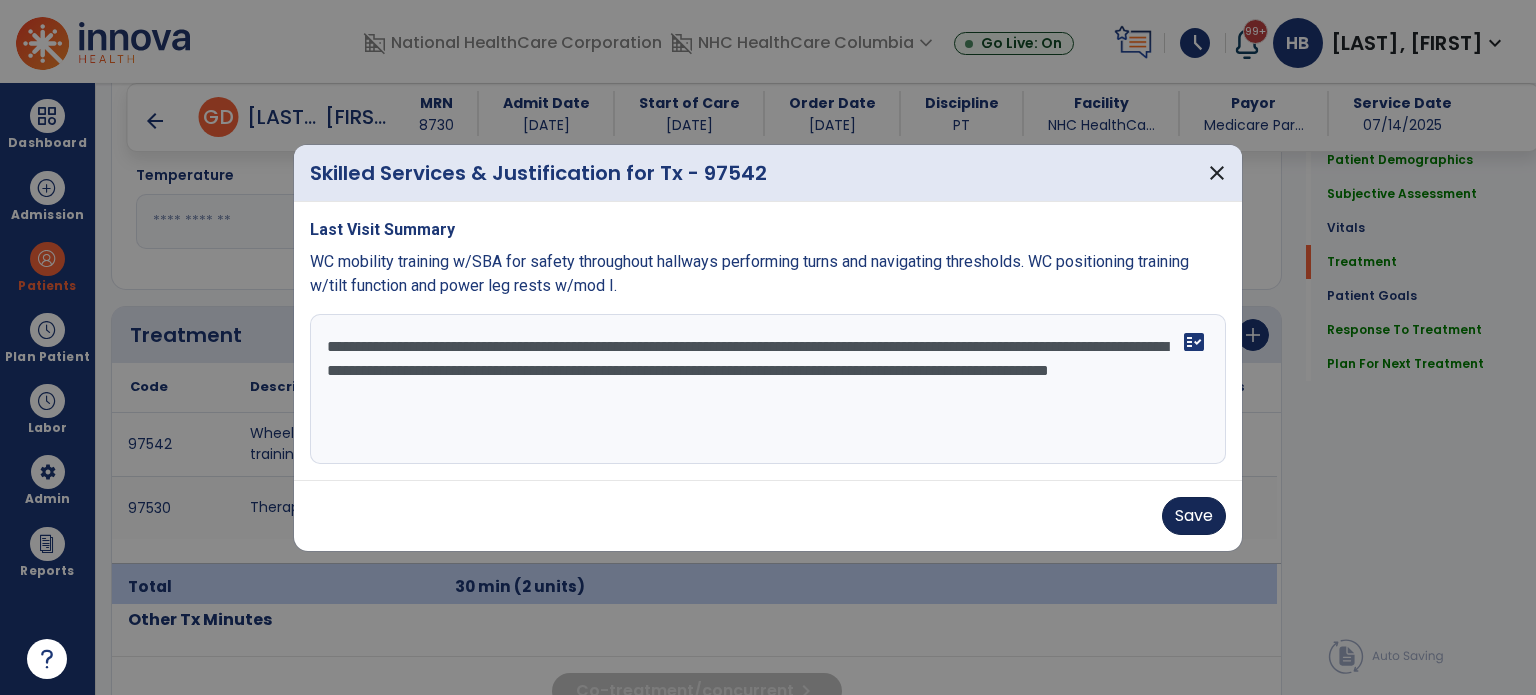 type on "**********" 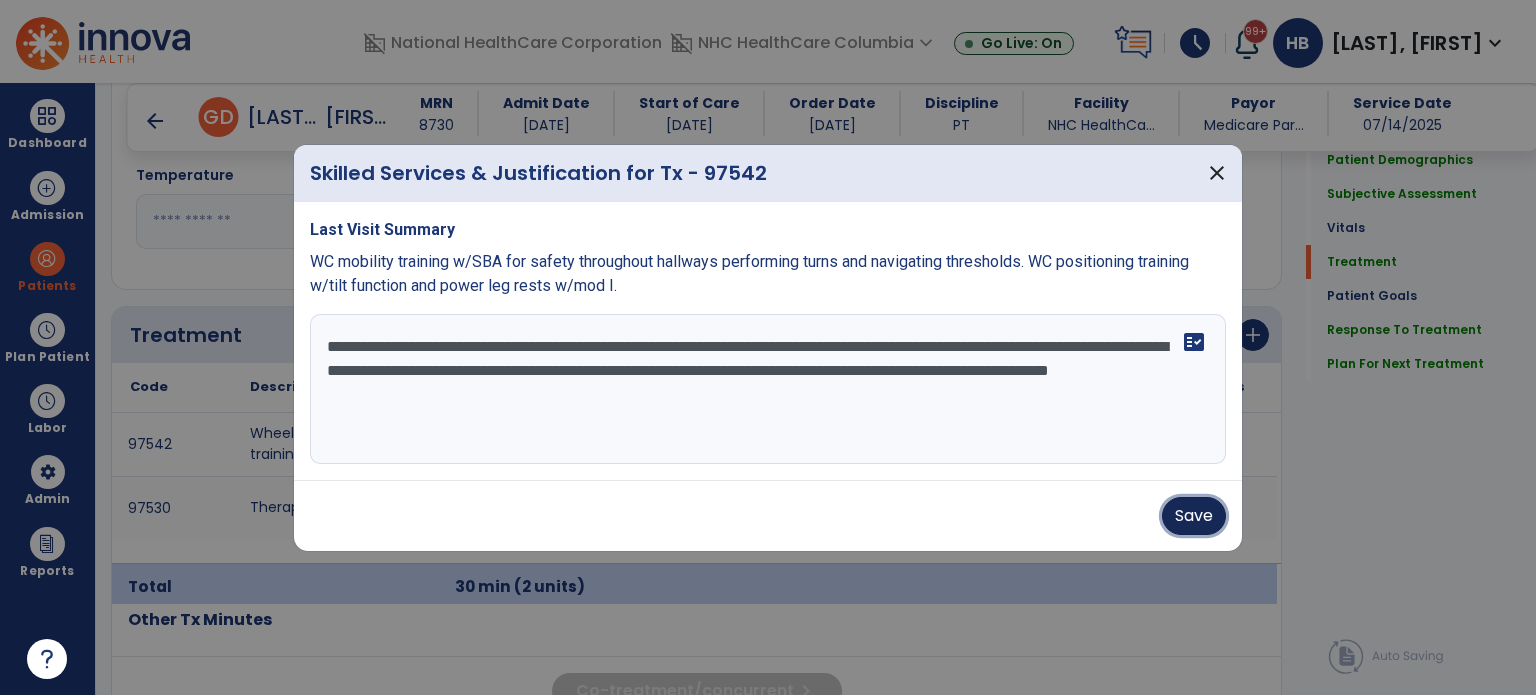 click on "Save" at bounding box center [1194, 516] 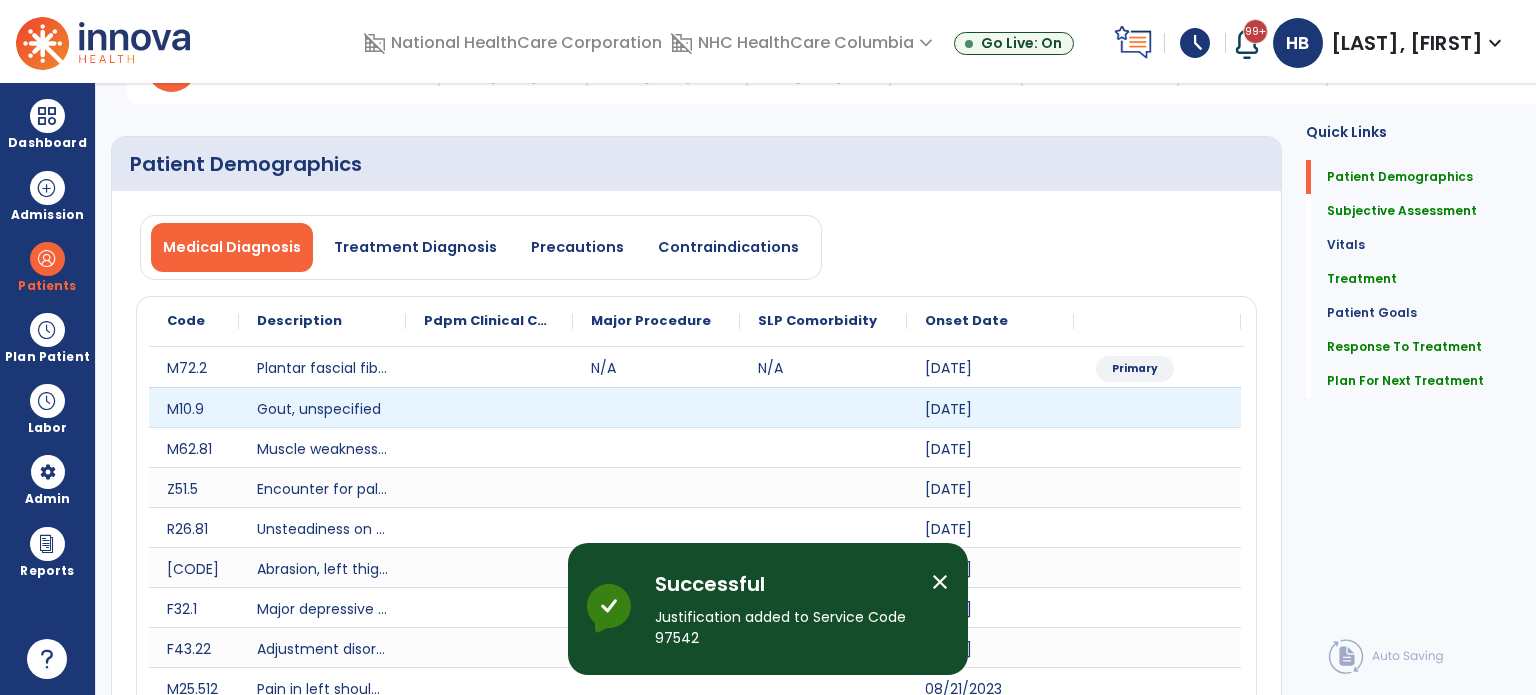scroll, scrollTop: 0, scrollLeft: 0, axis: both 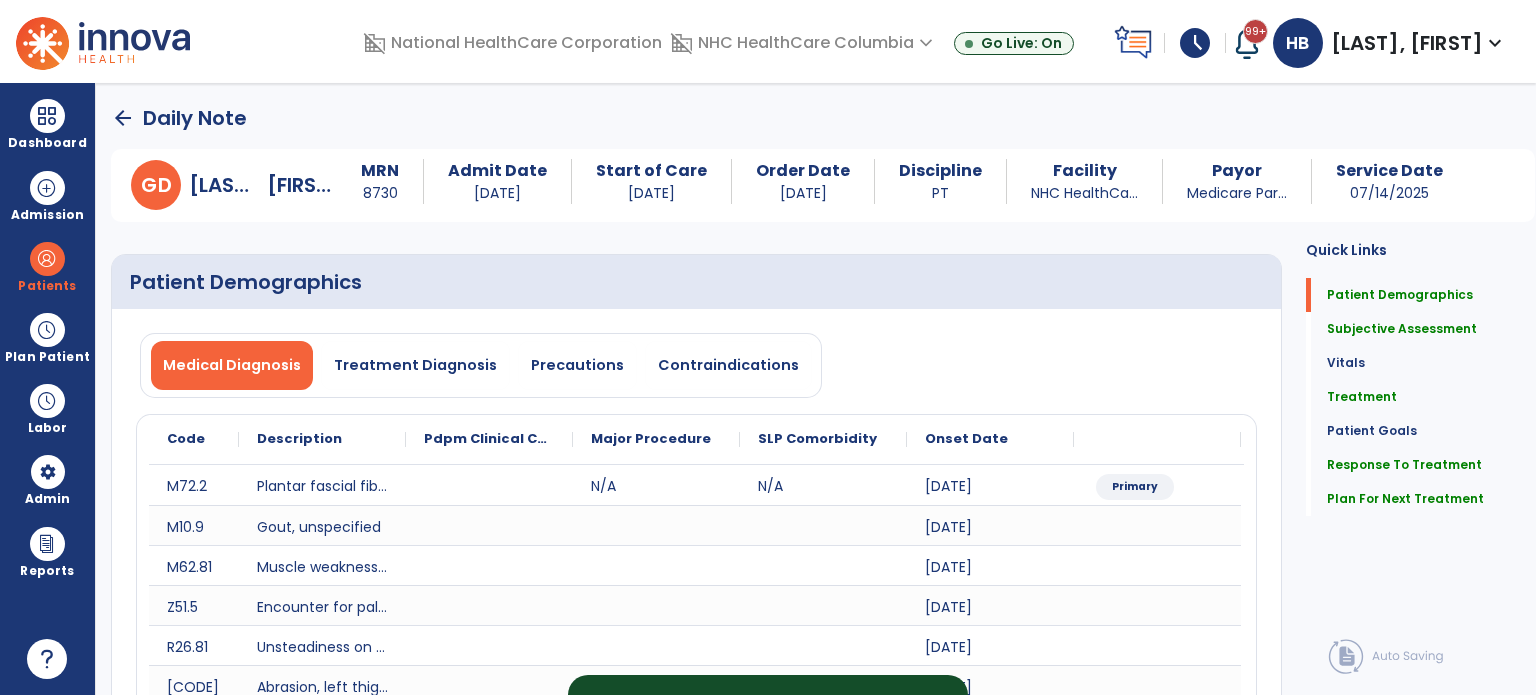 click on "arrow_back" 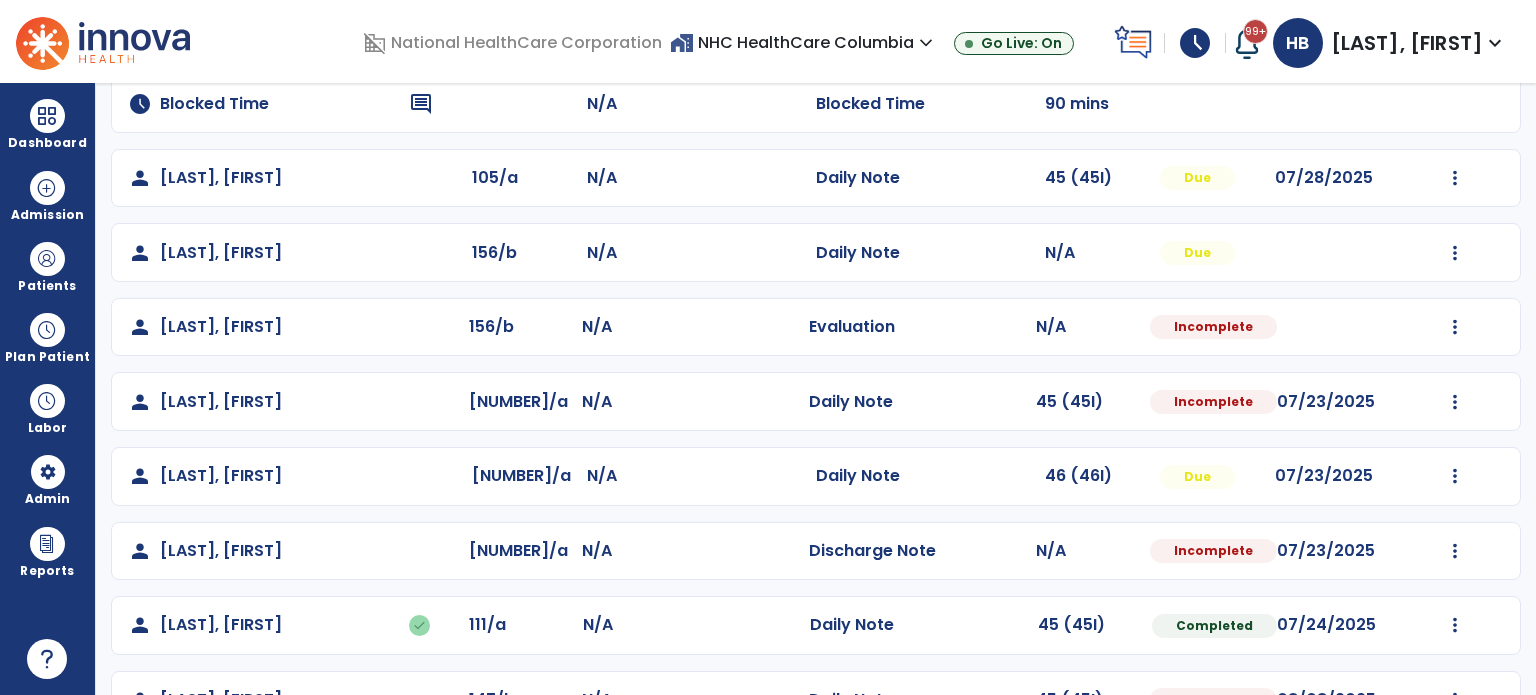 scroll, scrollTop: 243, scrollLeft: 0, axis: vertical 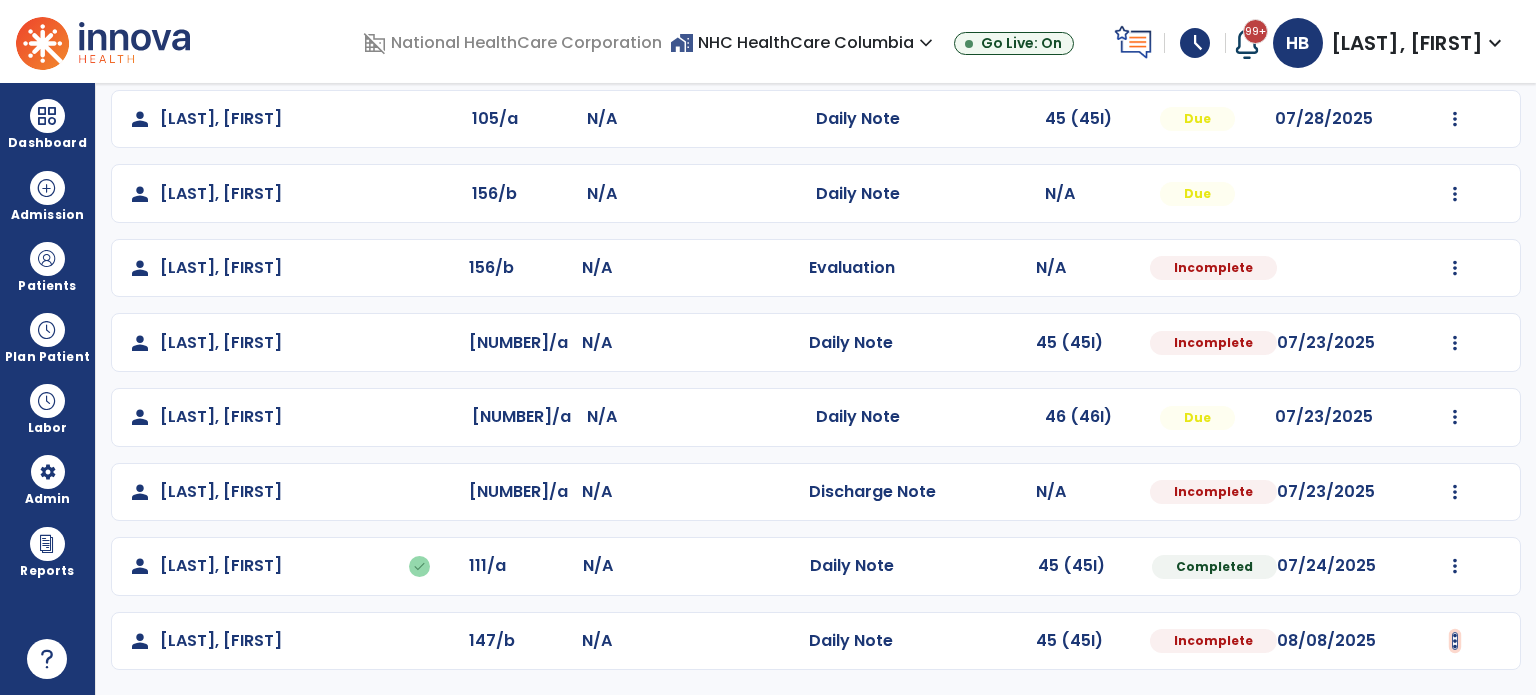 click at bounding box center (1455, 119) 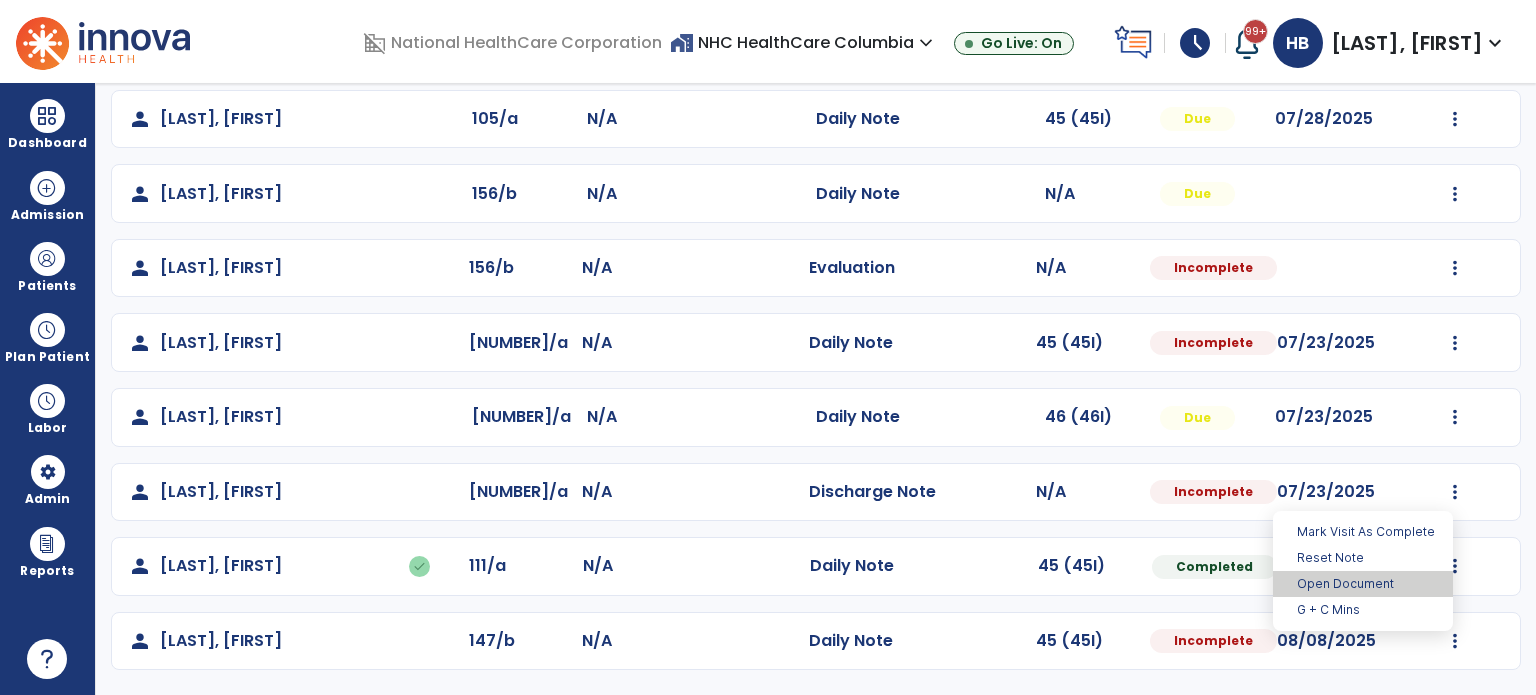 click on "Open Document" at bounding box center (1363, 584) 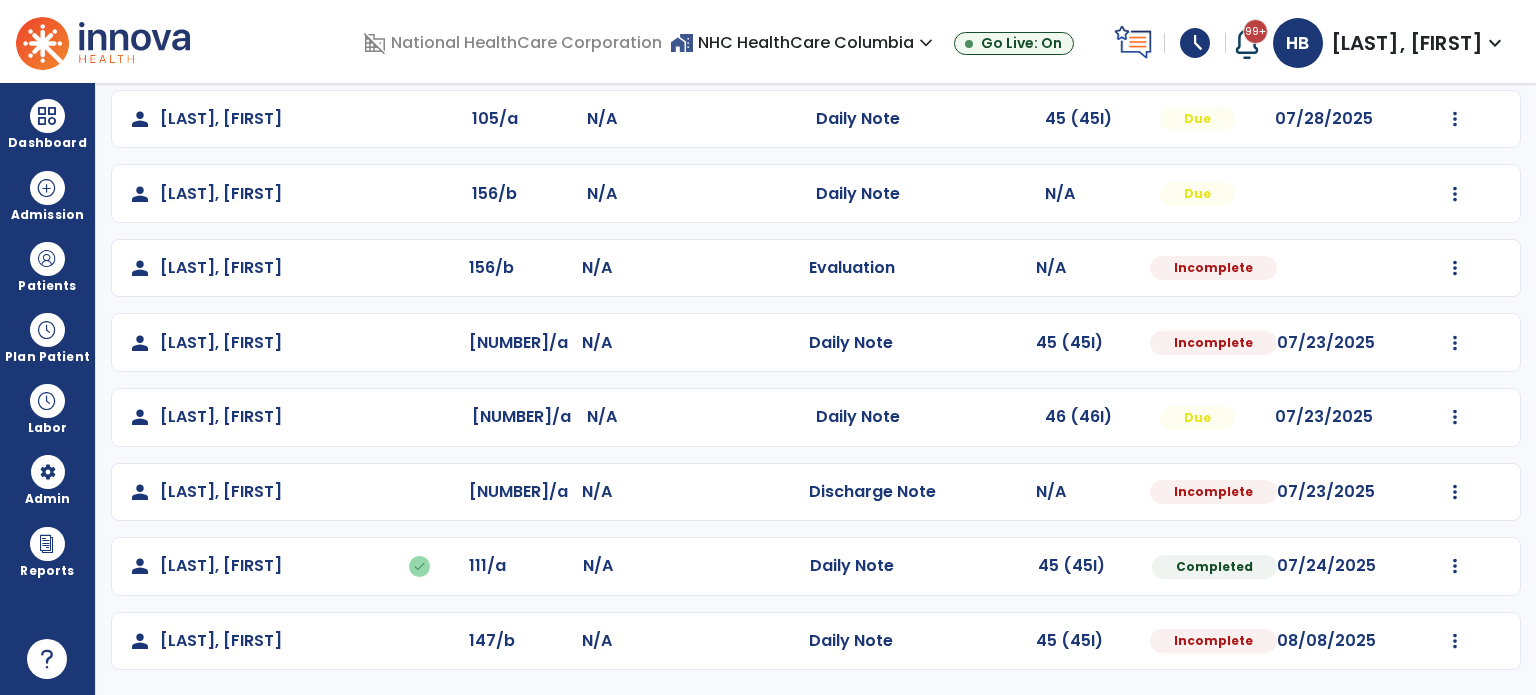 select on "*" 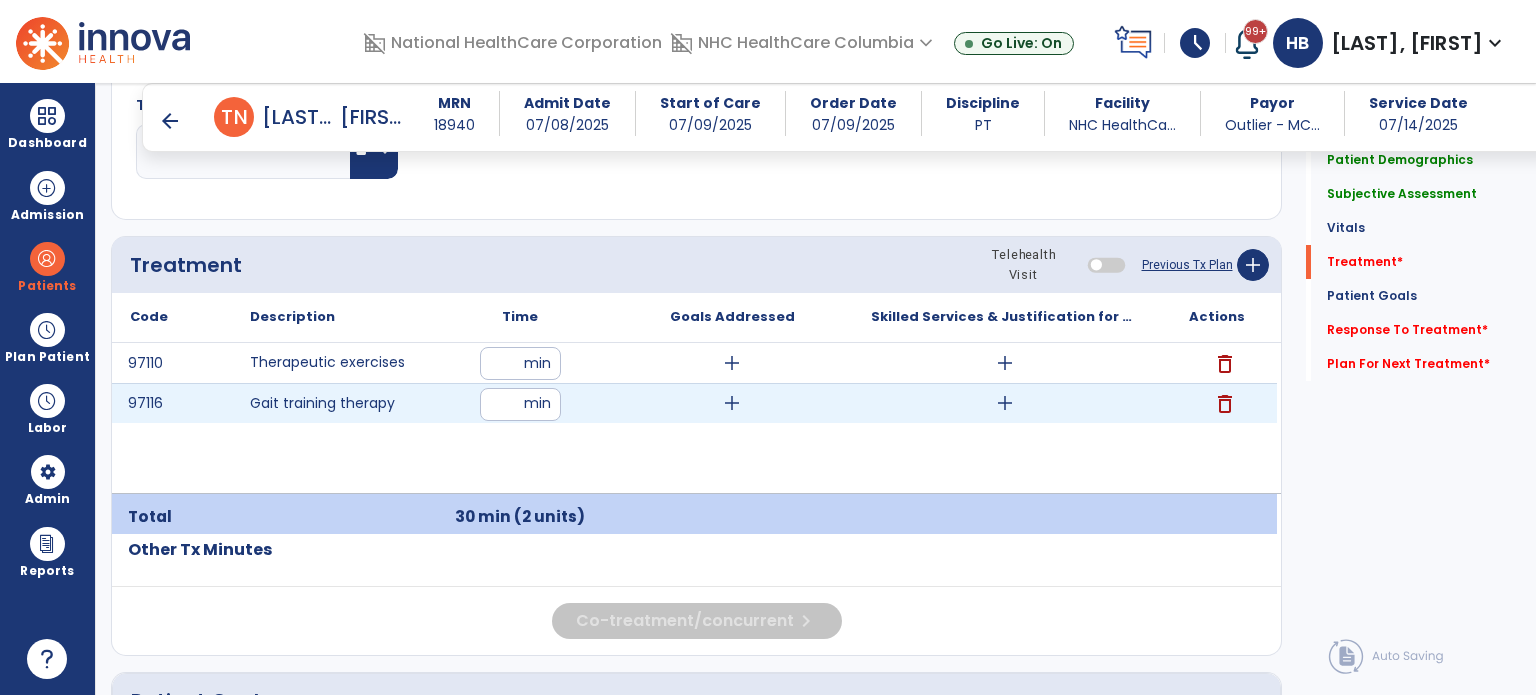 scroll, scrollTop: 1122, scrollLeft: 0, axis: vertical 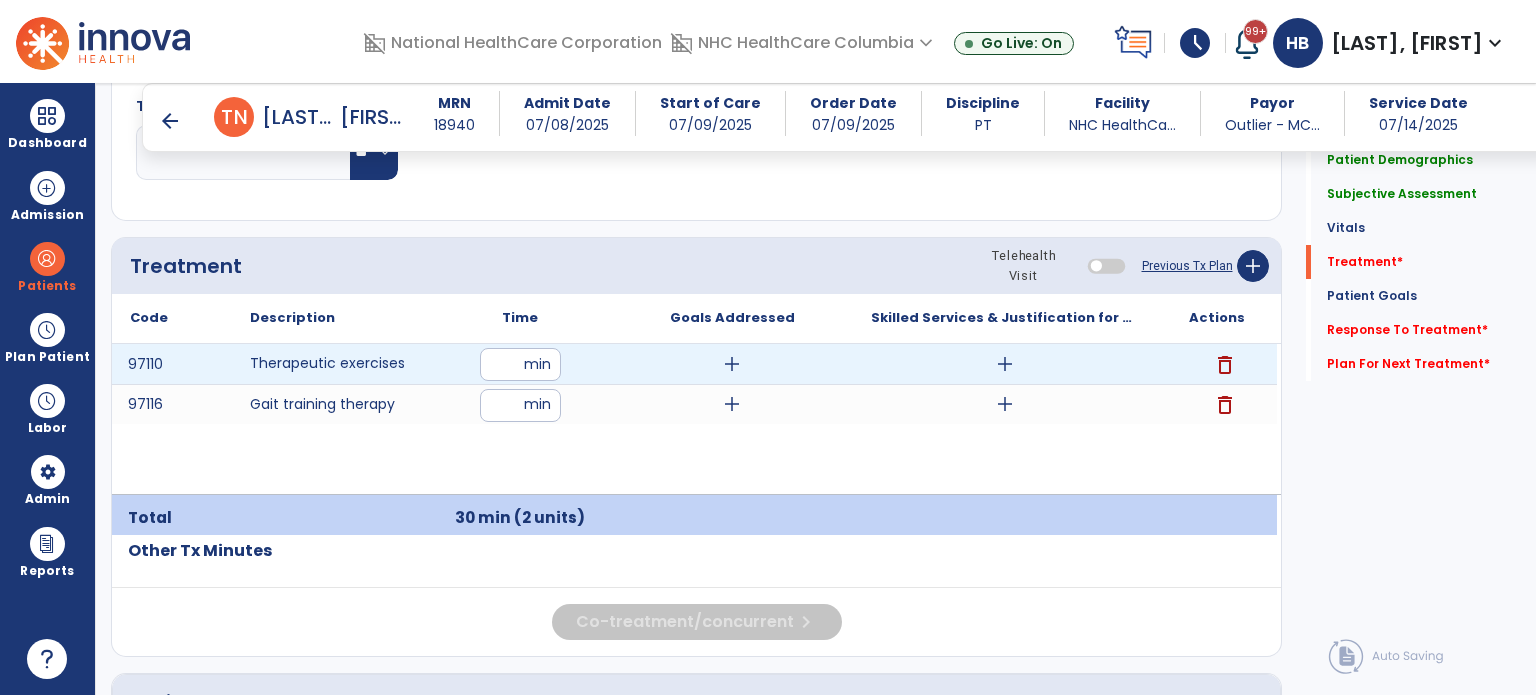 click on "add" at bounding box center (1005, 364) 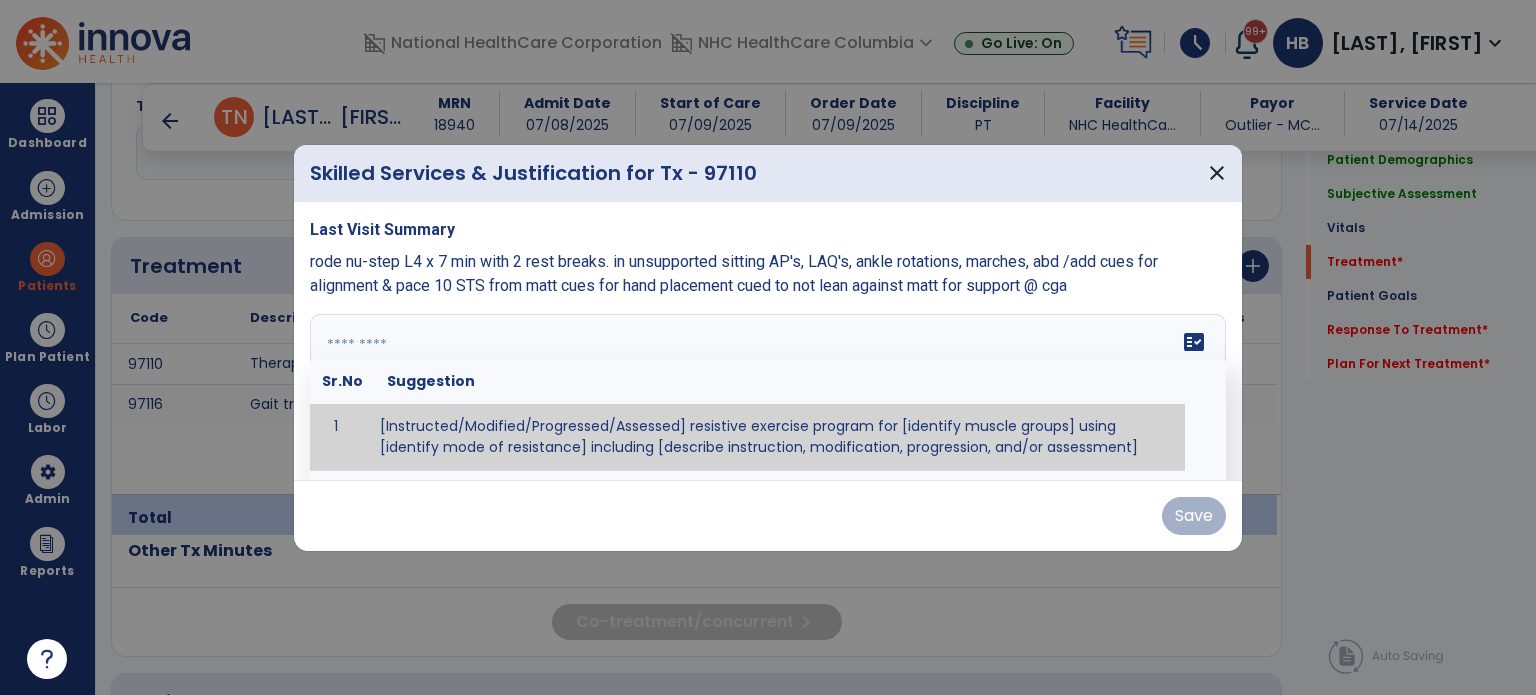 click on "fact_check  Sr.No Suggestion 1 [Instructed/Modified/Progressed/Assessed] resistive exercise program for [identify muscle groups] using [identify mode of resistance] including [describe instruction, modification, progression, and/or assessment] 2 [Instructed/Modified/Progressed/Assessed] aerobic exercise program using [identify equipment/mode] including [describe instruction, modification,progression, and/or assessment] 3 [Instructed/Modified/Progressed/Assessed] [PROM/A/AROM/AROM] program for [identify joint movements] using [contract-relax, over-pressure, inhibitory techniques, other] 4 [Assessed/Tested] aerobic capacity with administration of [aerobic capacity test]" at bounding box center [768, 389] 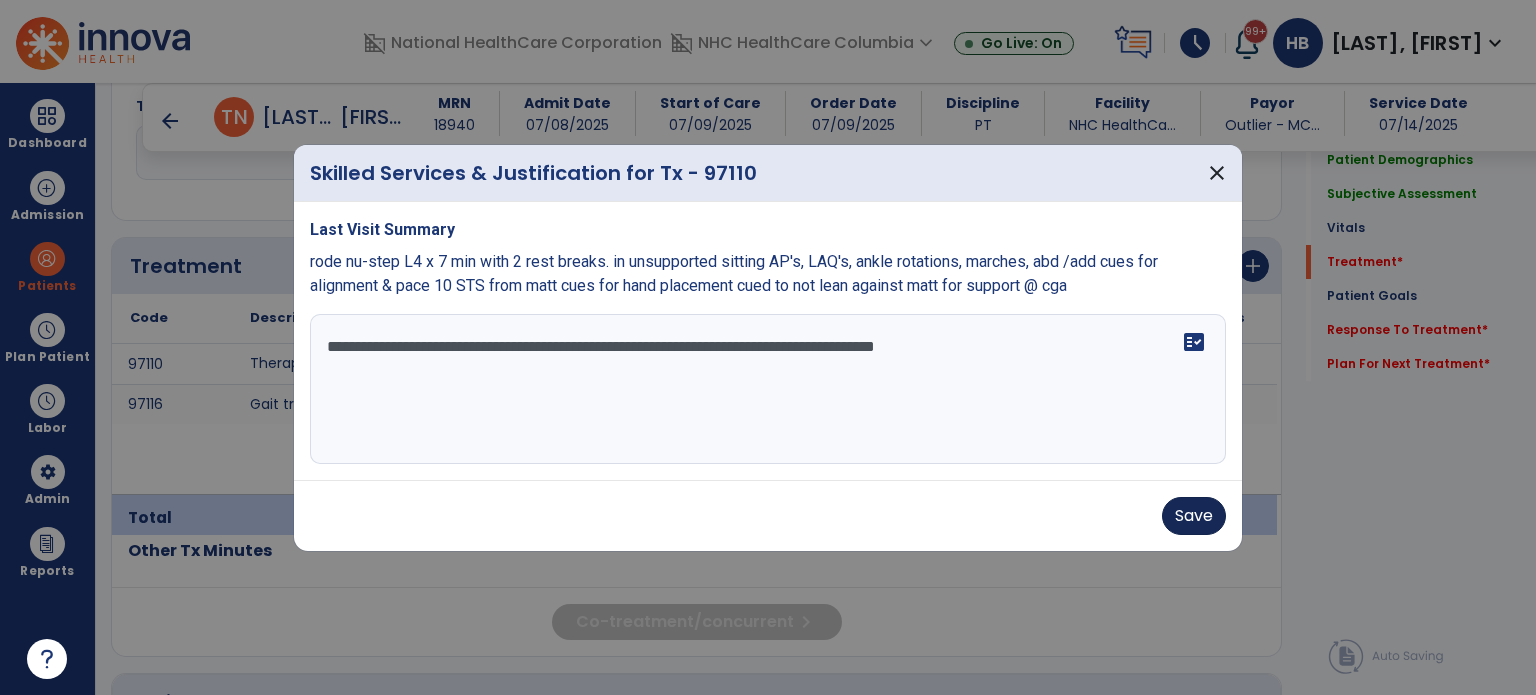 type on "**********" 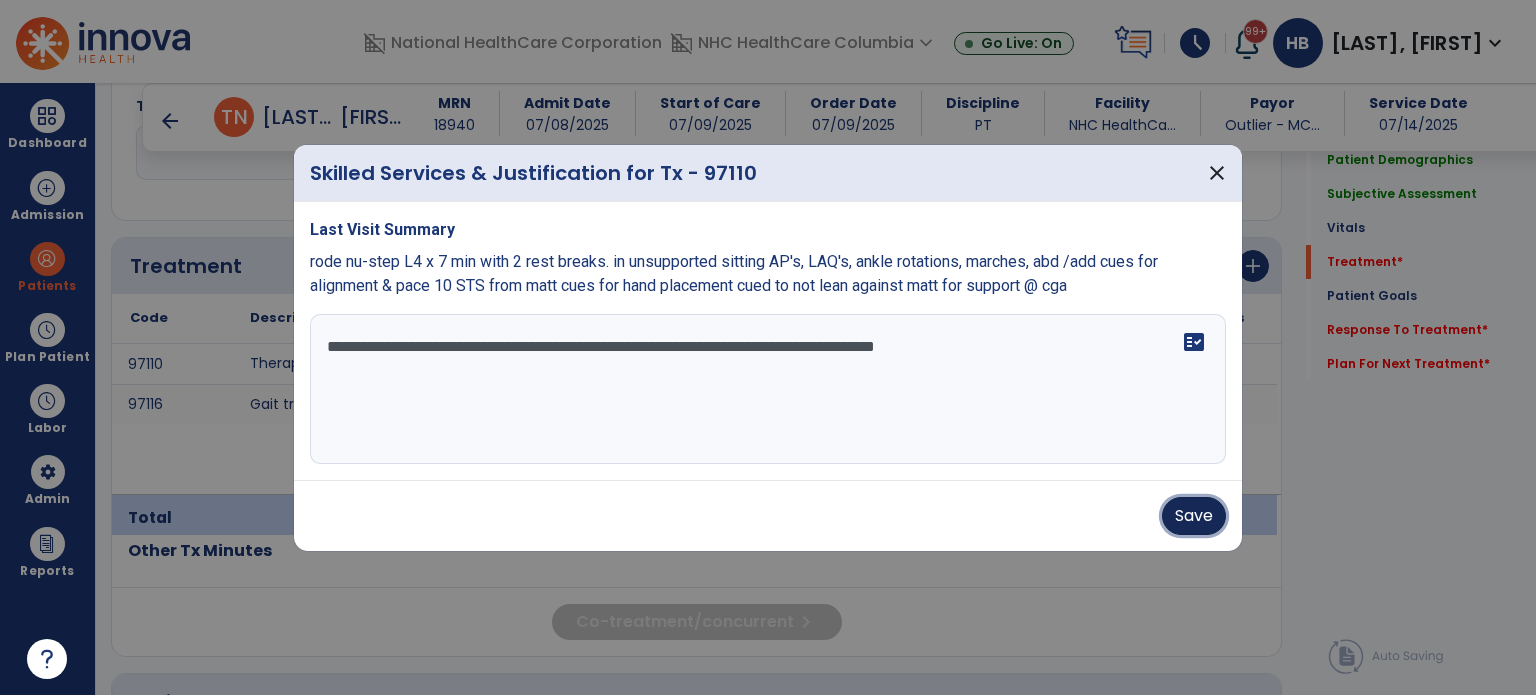 click on "Save" at bounding box center (1194, 516) 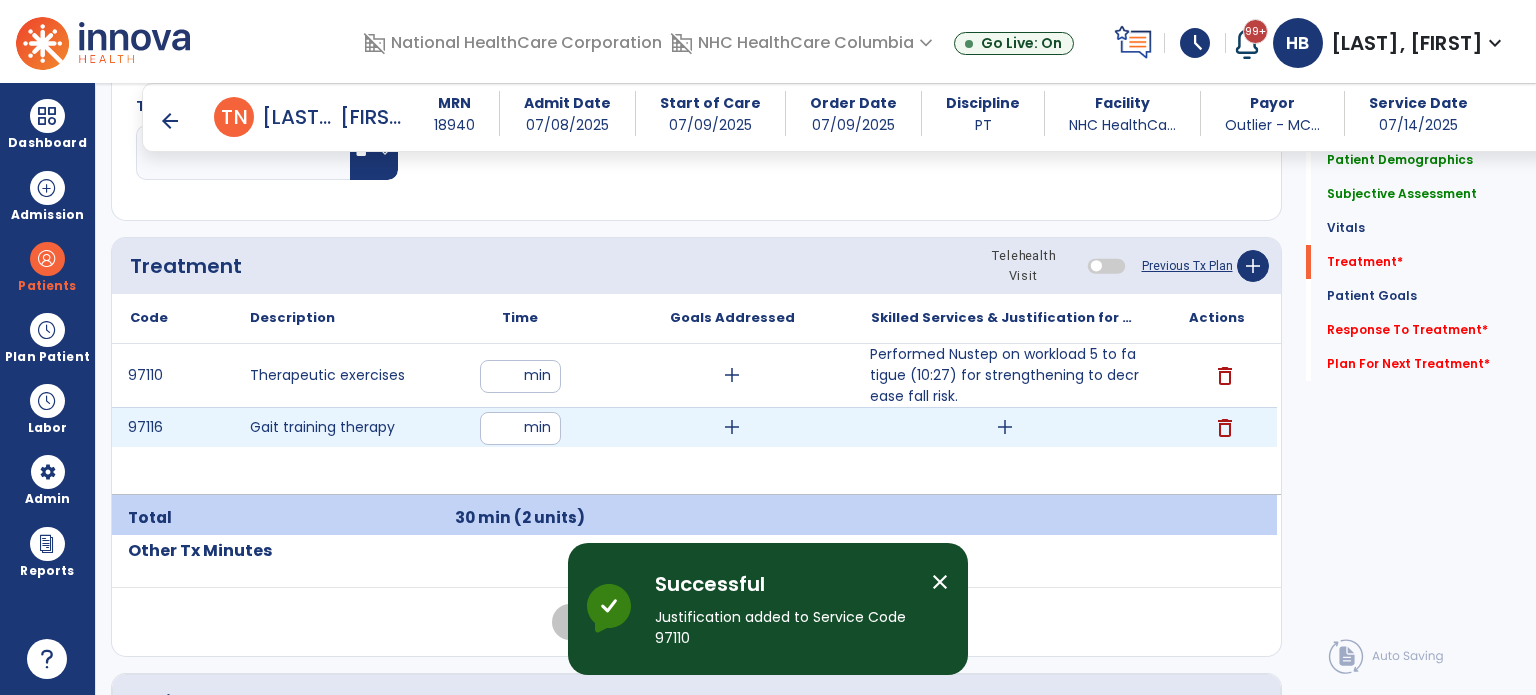 click on "add" at bounding box center [1005, 427] 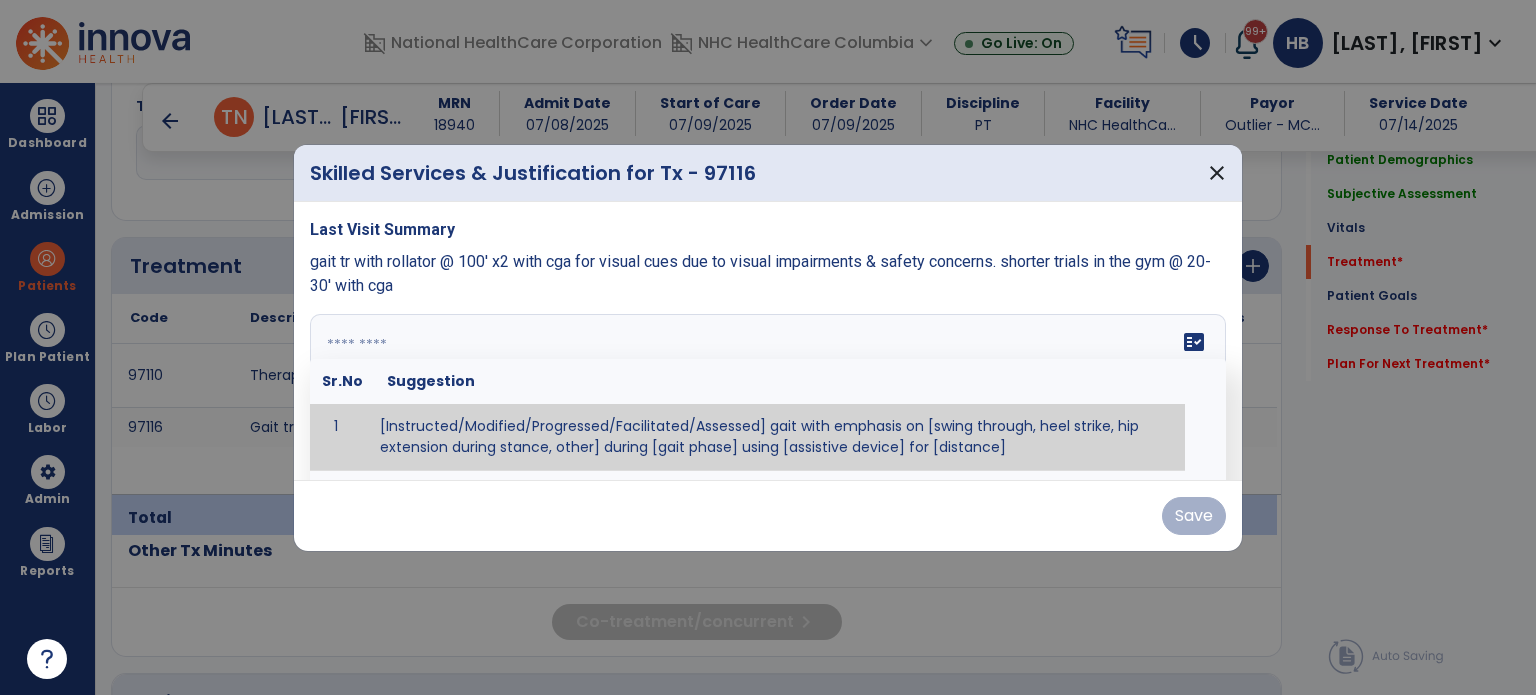 click at bounding box center (768, 389) 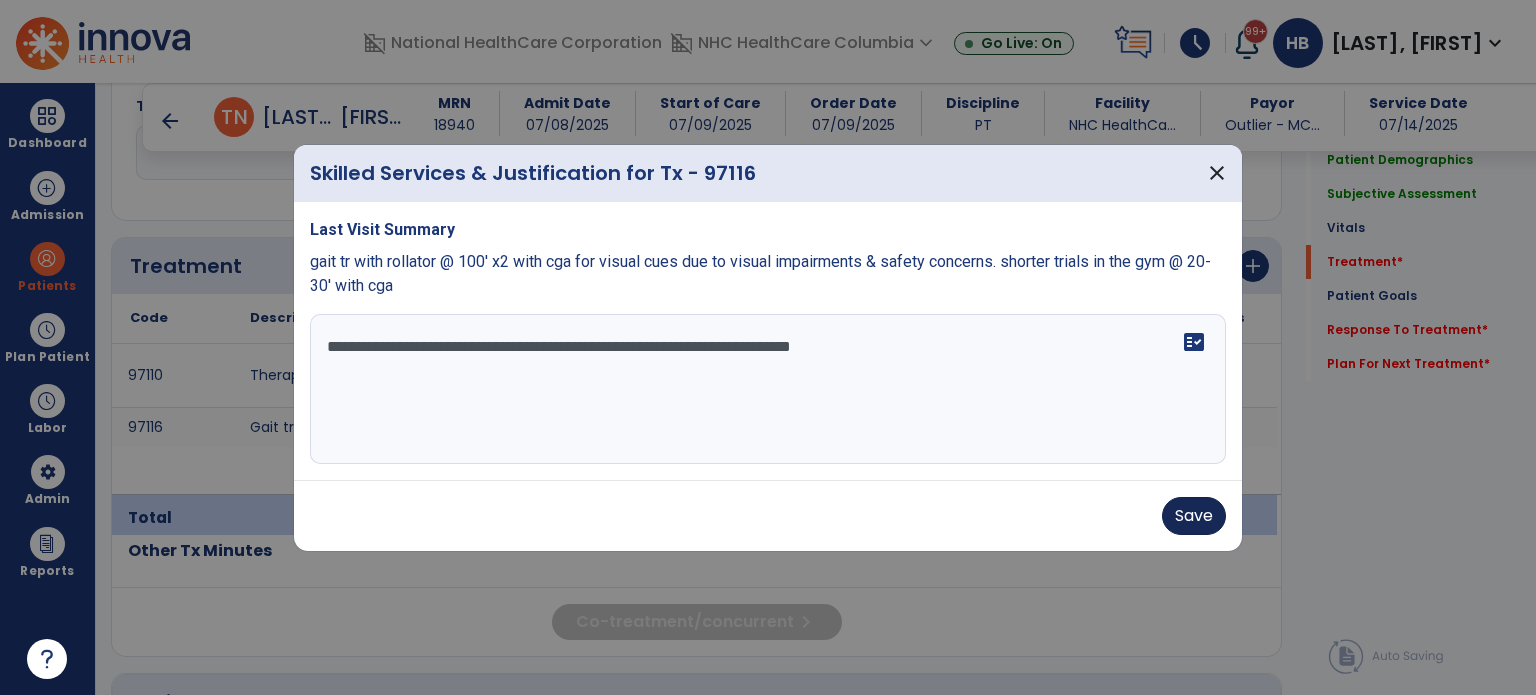 type on "**********" 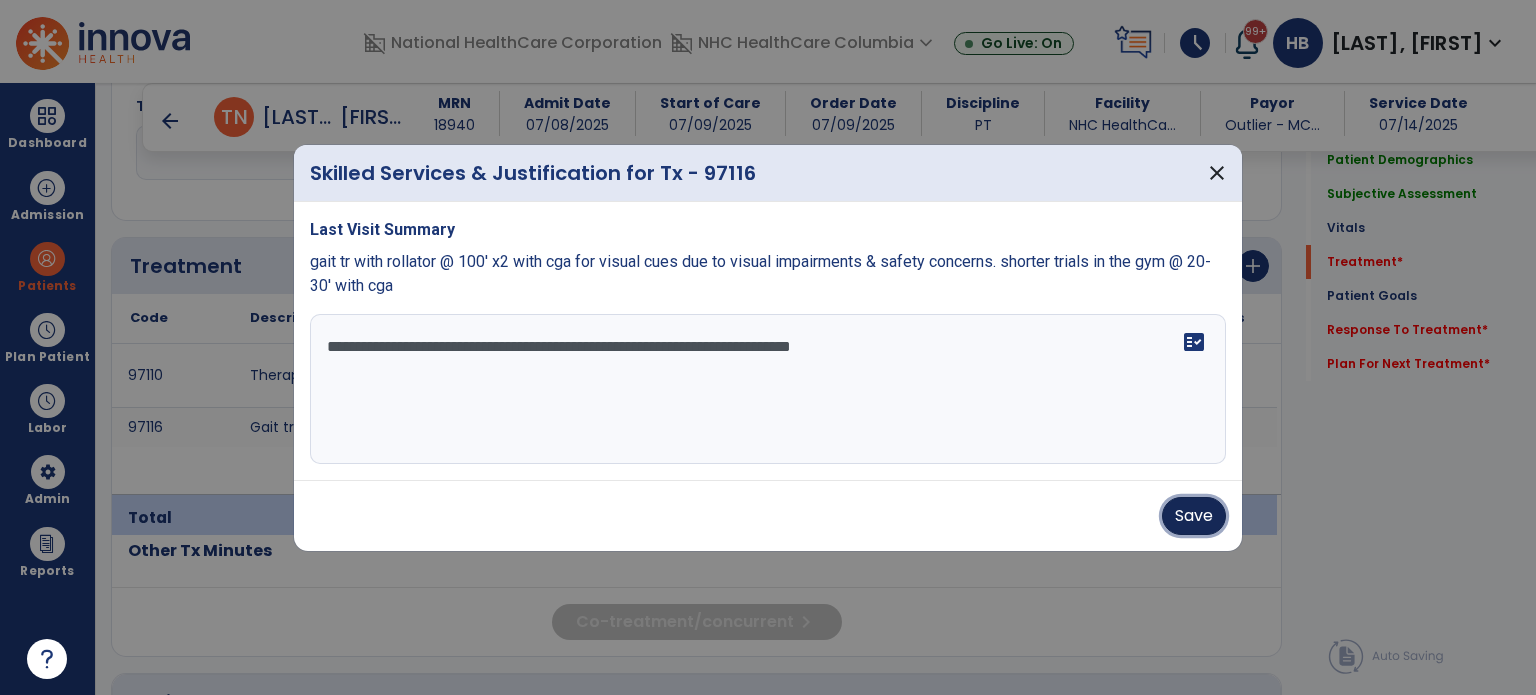click on "Save" at bounding box center (1194, 516) 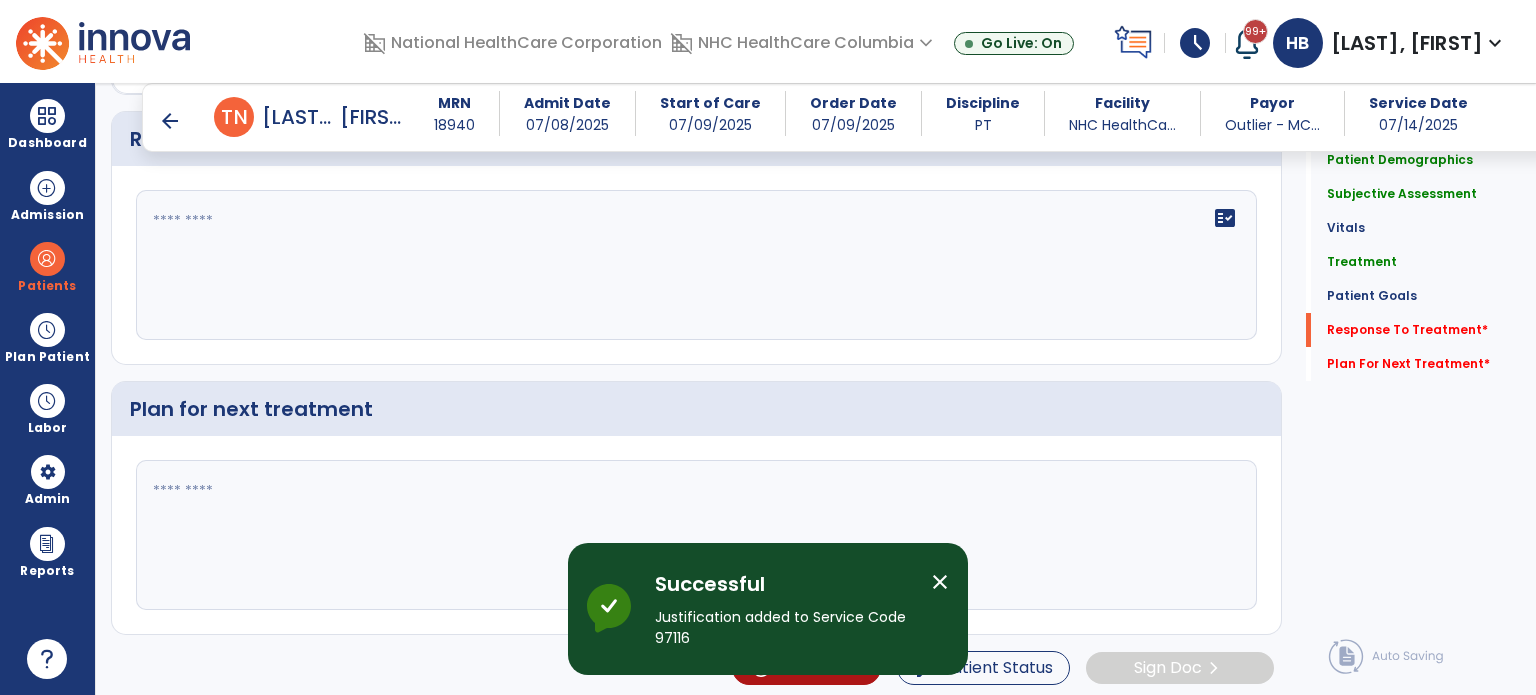 scroll, scrollTop: 2328, scrollLeft: 0, axis: vertical 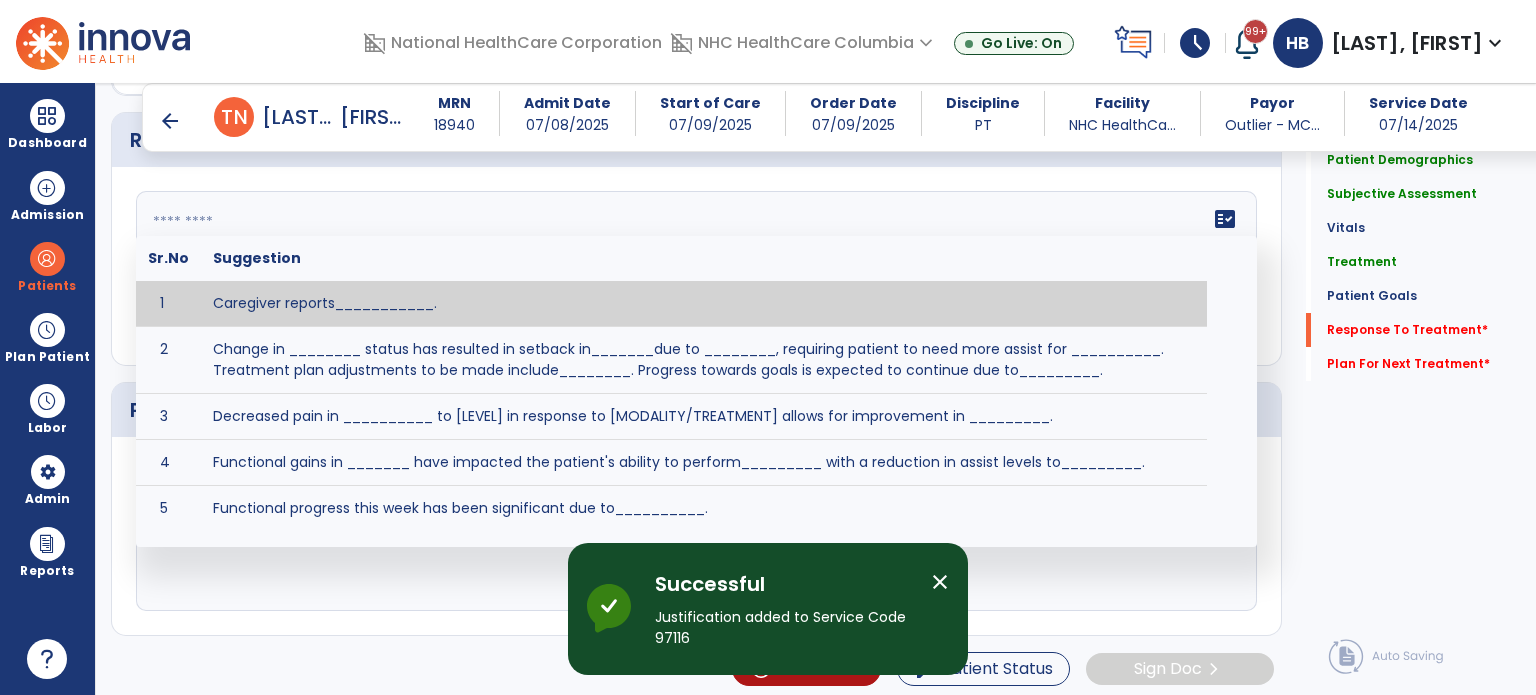 click on "fact_check  Sr.No Suggestion 1 Caregiver reports___________. 2 Change in ________ status has resulted in setback in_______due to ________, requiring patient to need more assist for __________.   Treatment plan adjustments to be made include________.  Progress towards goals is expected to continue due to_________. 3 Decreased pain in __________ to [LEVEL] in response to [MODALITY/TREATMENT] allows for improvement in _________. 4 Functional gains in _______ have impacted the patient's ability to perform_________ with a reduction in assist levels to_________. 5 Functional progress this week has been significant due to__________. 6 Gains in ________ have improved the patient's ability to perform ______with decreased levels of assist to___________. 7 Improvement in ________allows patient to tolerate higher levels of challenges in_________. 8 Pain in [AREA] has decreased to [LEVEL] in response to [TREATMENT/MODALITY], allowing fore ease in completing__________. 9 10 11 12 13 14 15 16 17 18 19 20 21" 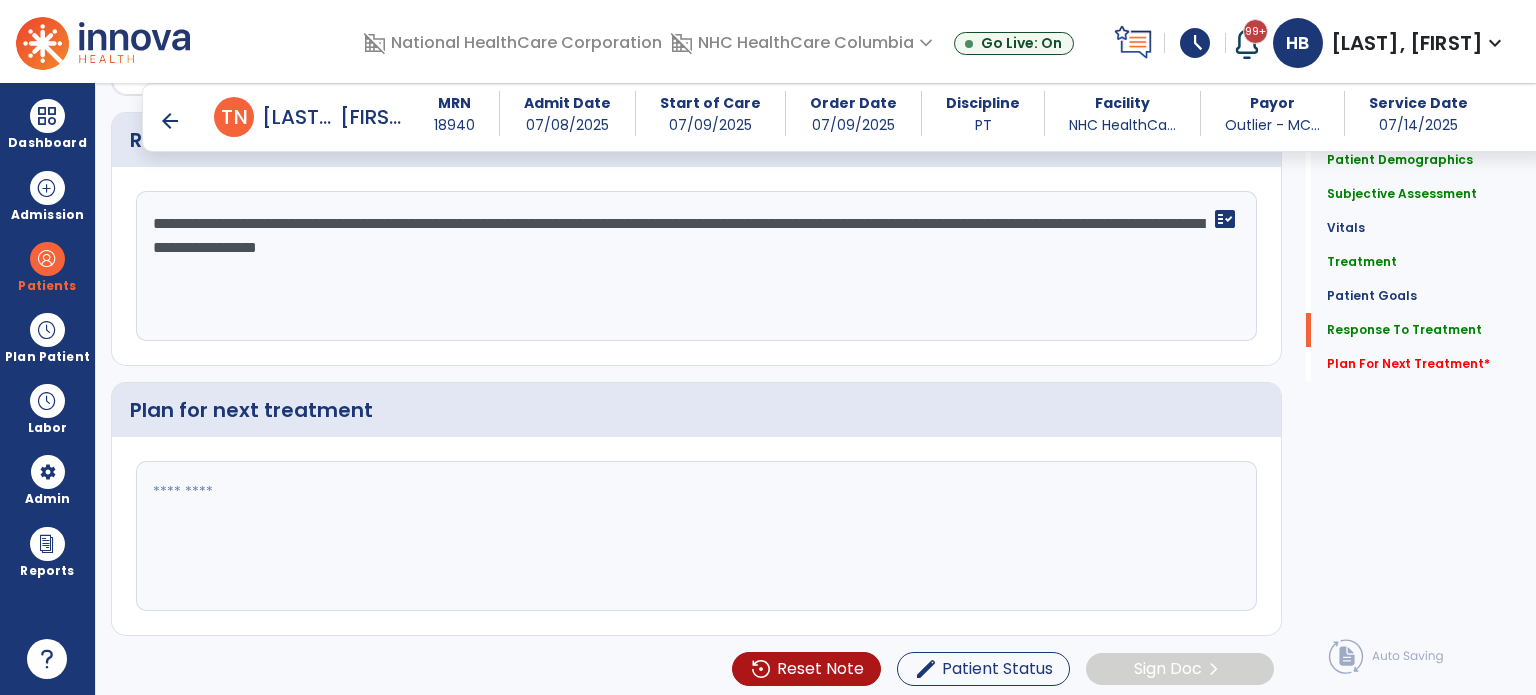 scroll, scrollTop: 2329, scrollLeft: 0, axis: vertical 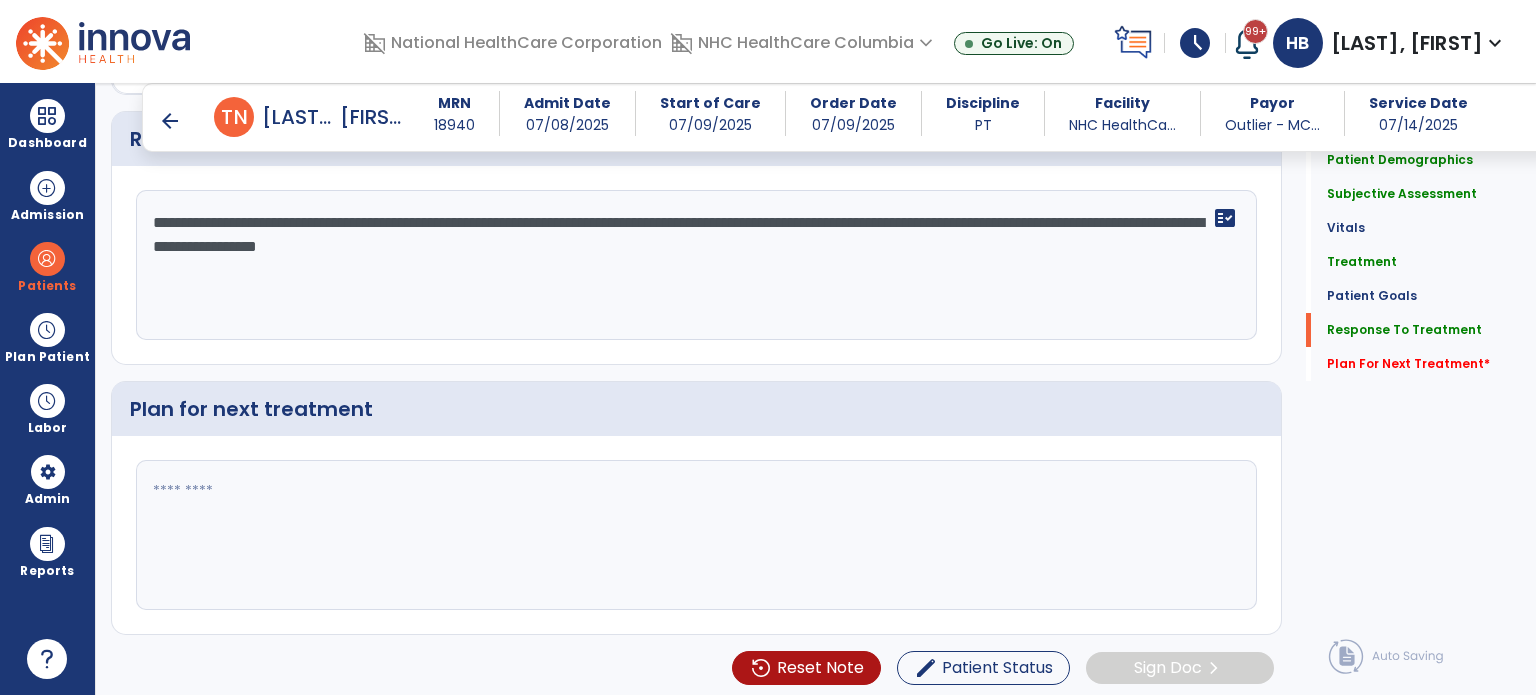 type on "**********" 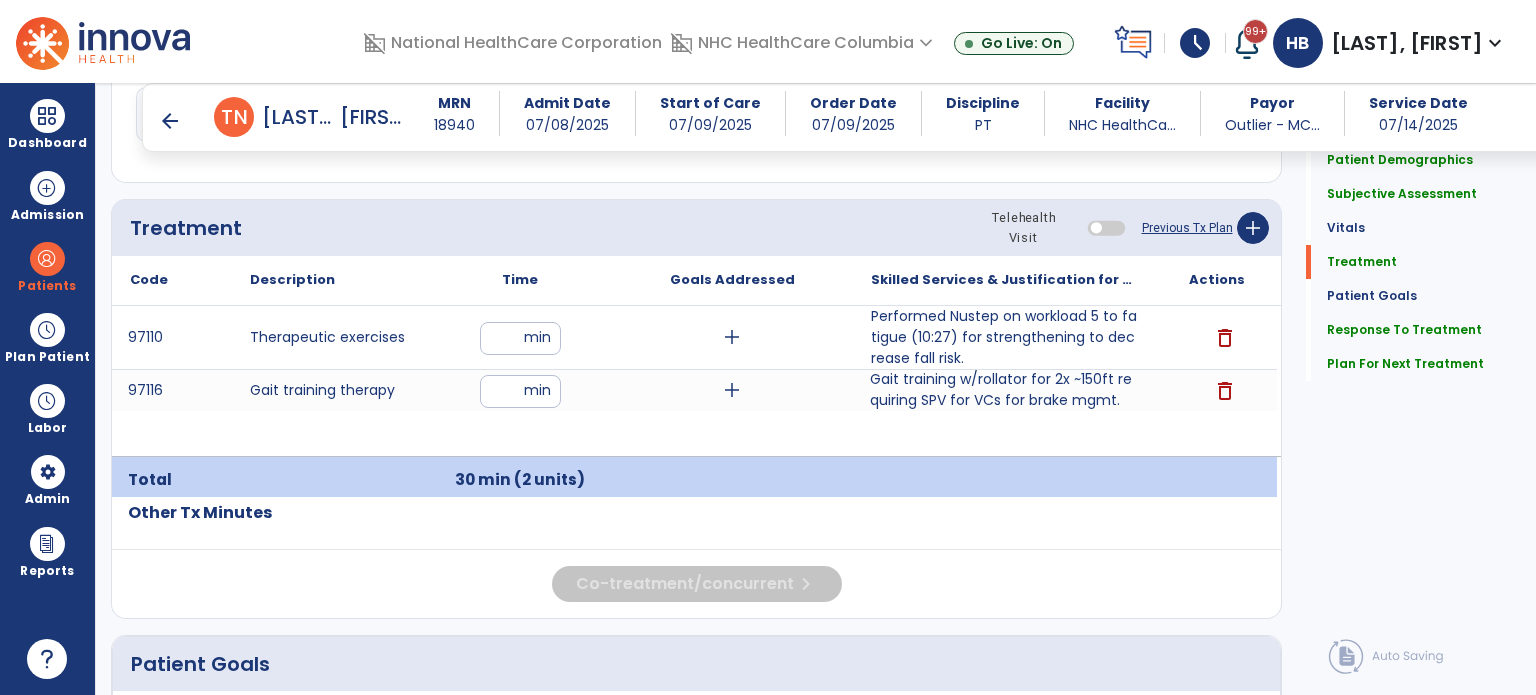 scroll, scrollTop: 1150, scrollLeft: 0, axis: vertical 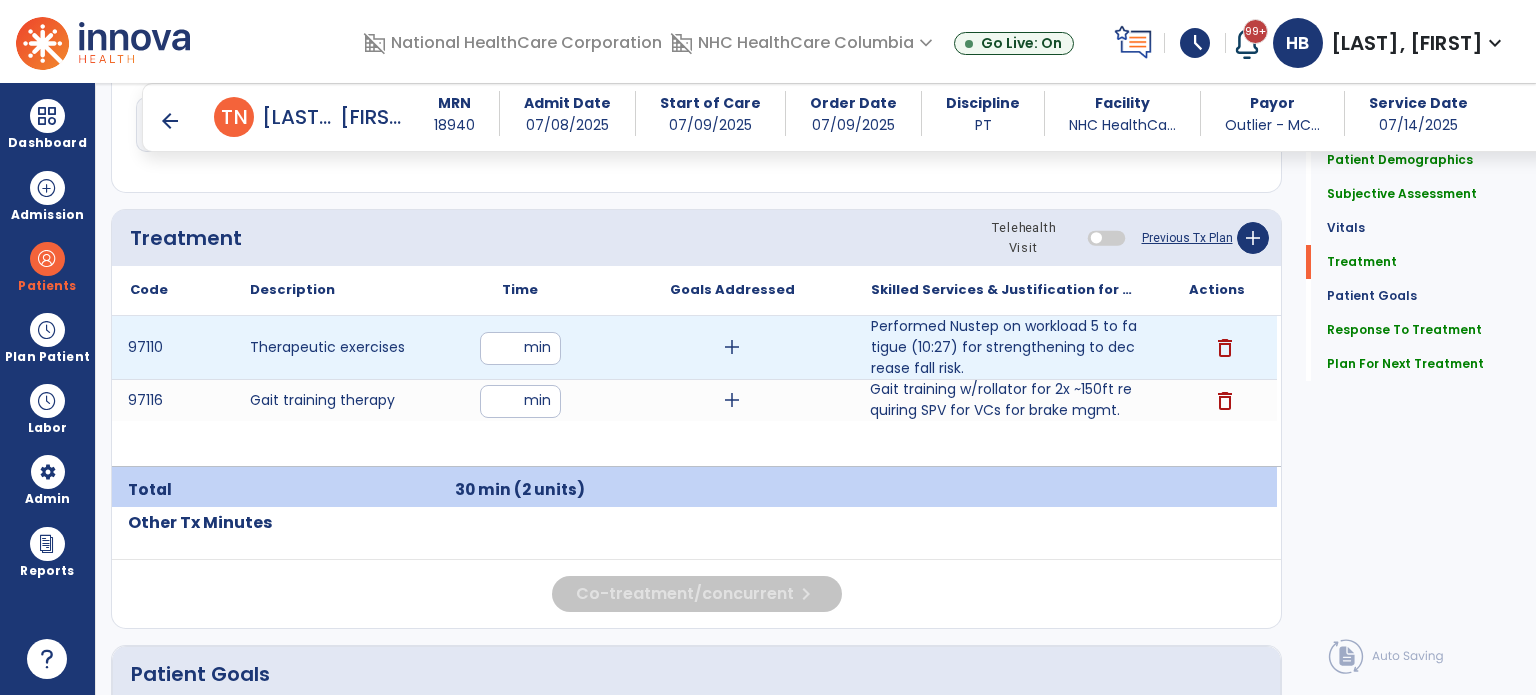 type on "**********" 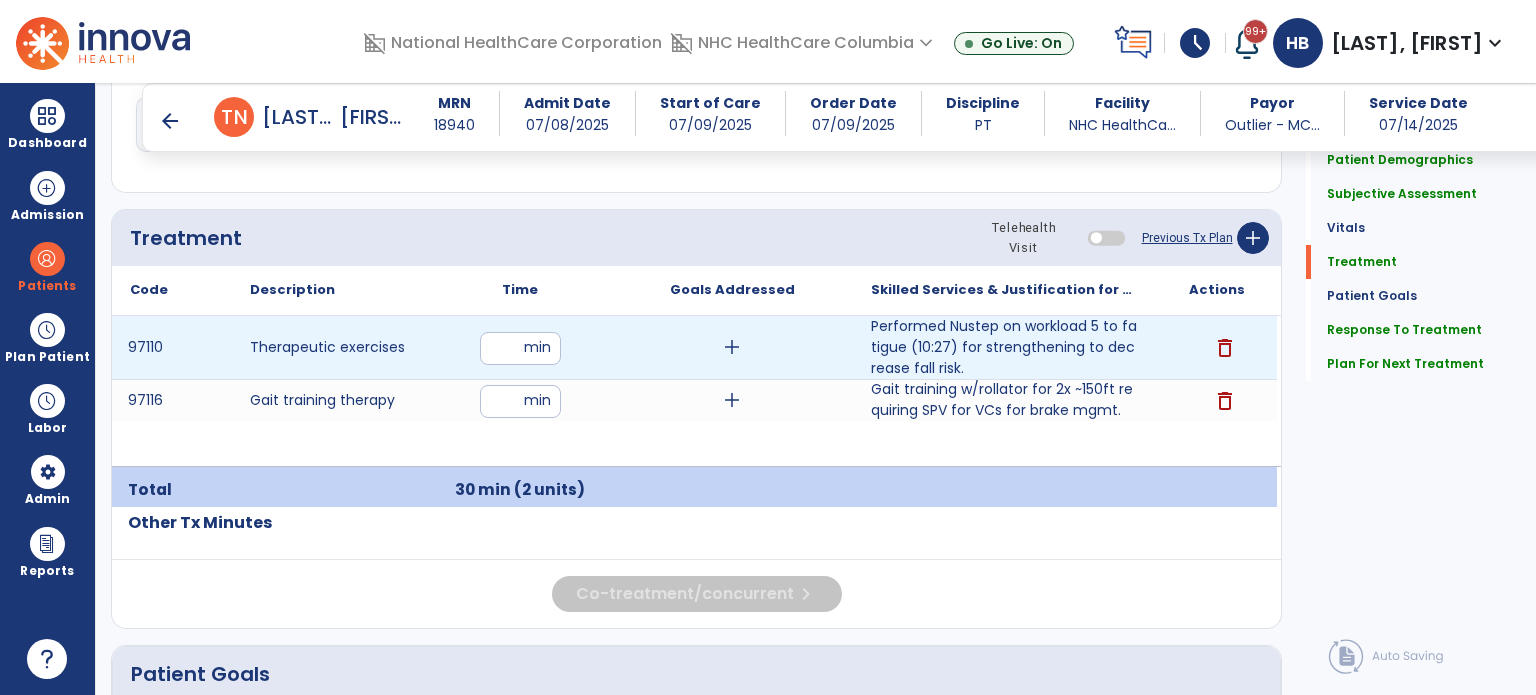 drag, startPoint x: 509, startPoint y: 347, endPoint x: 483, endPoint y: 363, distance: 30.528675 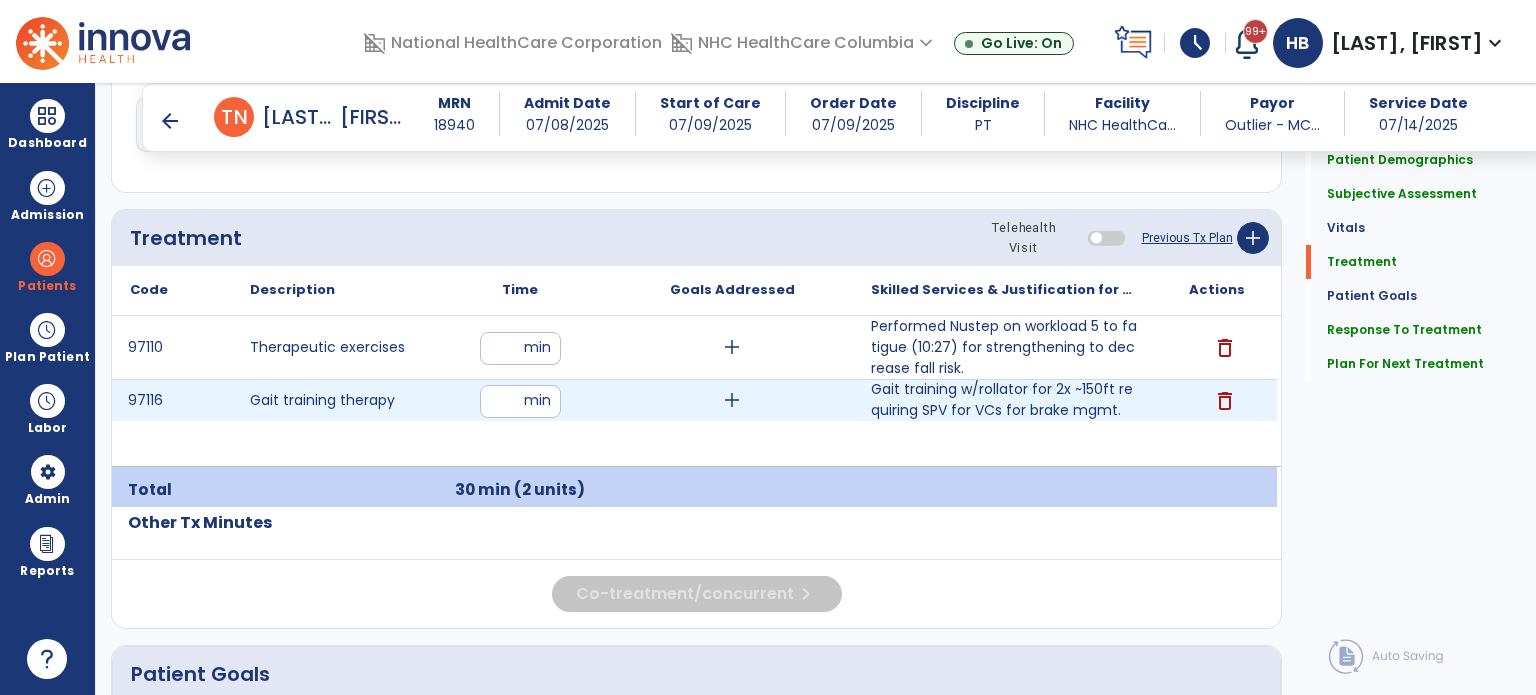 type on "**" 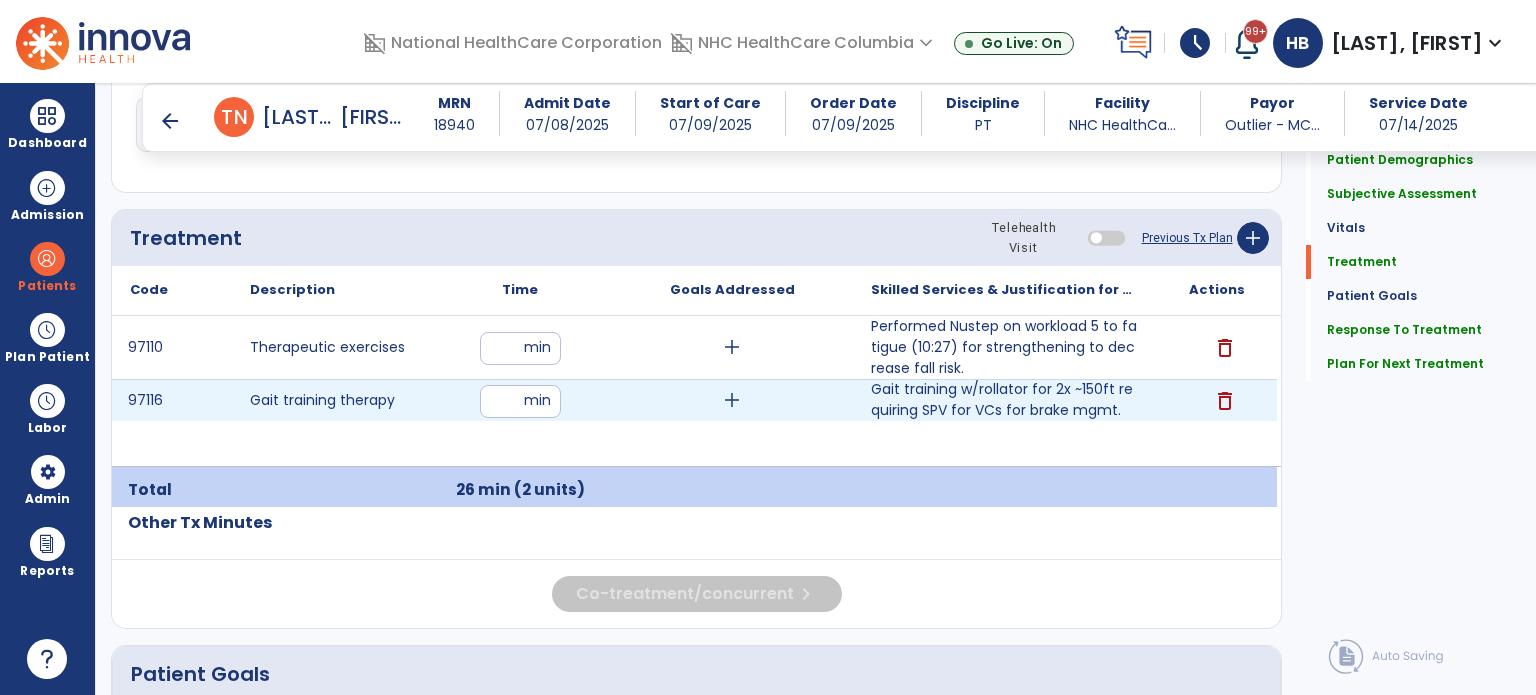 drag, startPoint x: 515, startPoint y: 395, endPoint x: 484, endPoint y: 398, distance: 31.144823 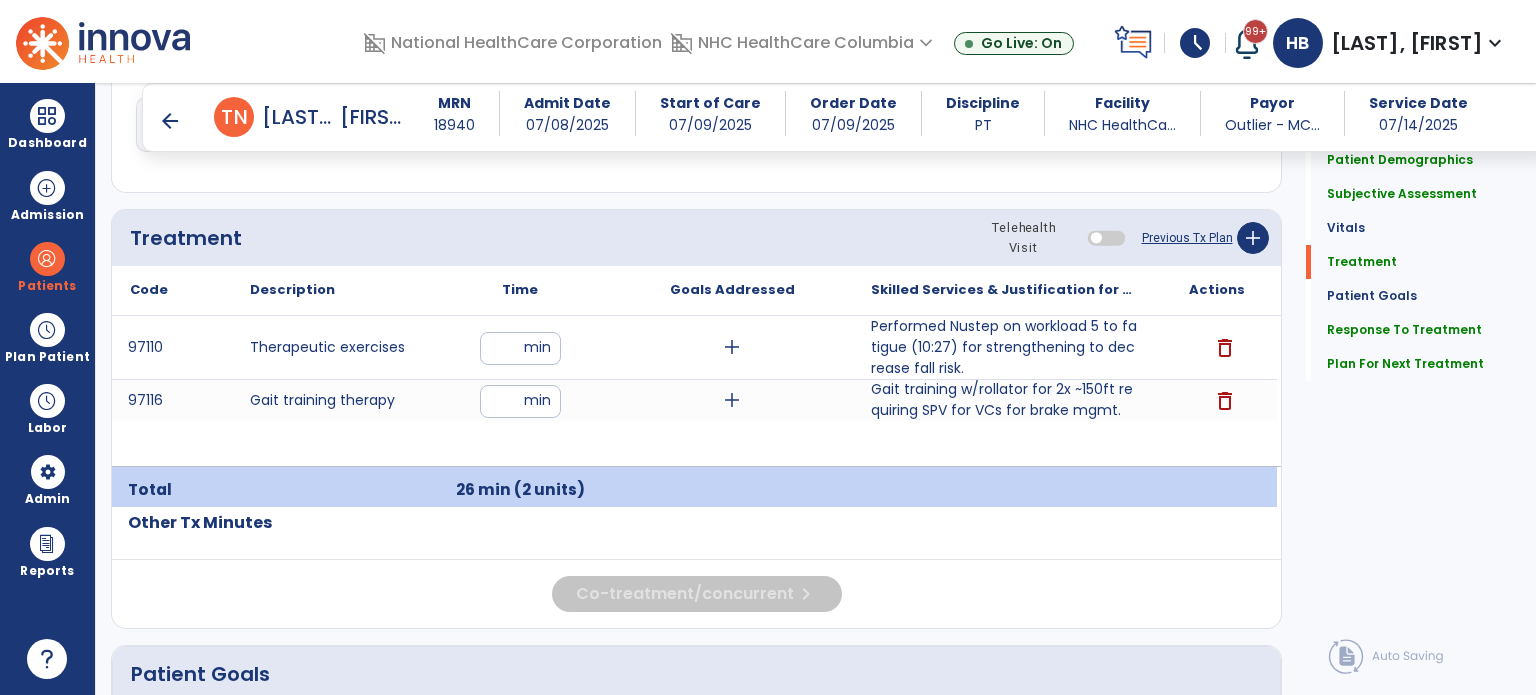 click on "Quick Links  Patient Demographics   Patient Demographics   Subjective Assessment   Subjective Assessment   Vitals   Vitals   Treatment   Treatment   Patient Goals   Patient Goals   Response To Treatment   Response To Treatment   Plan For Next Treatment   Plan For Next Treatment" 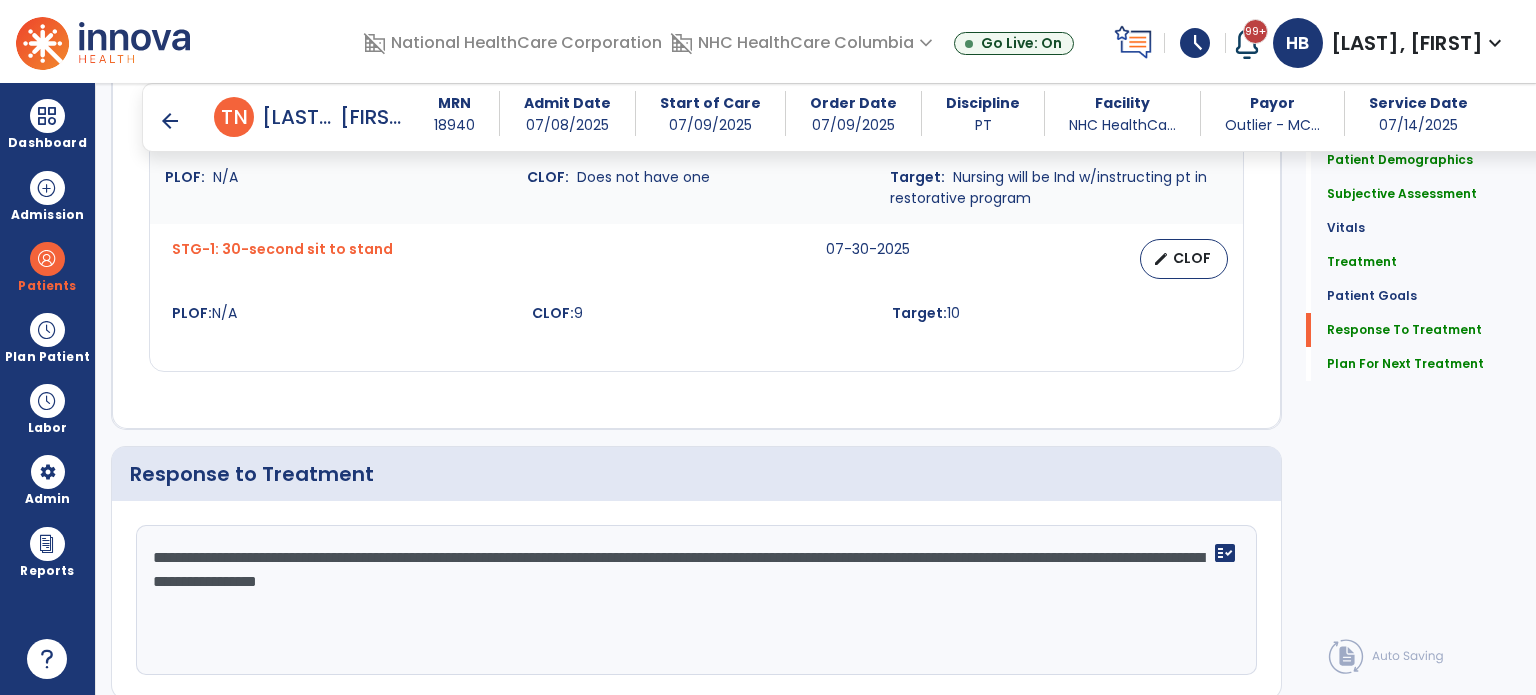 scroll, scrollTop: 2329, scrollLeft: 0, axis: vertical 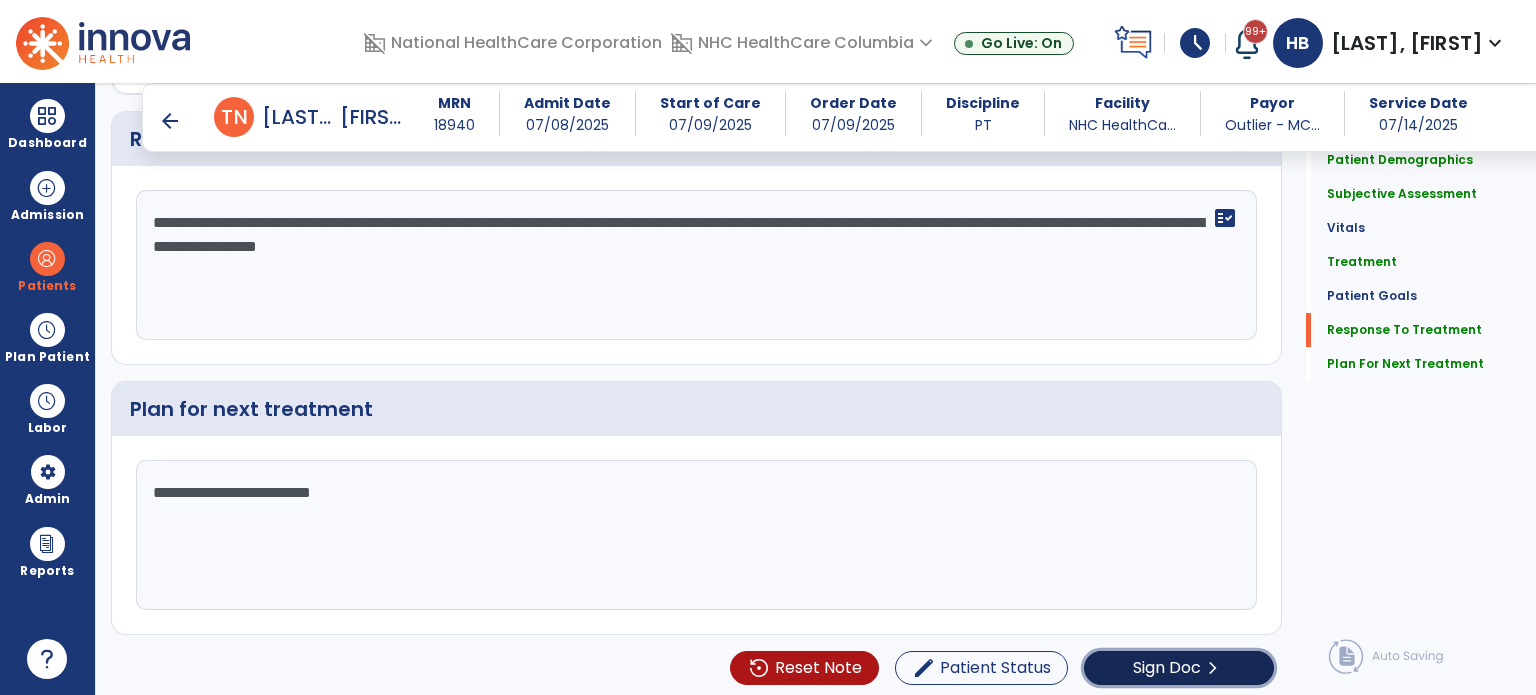 click on "chevron_right" 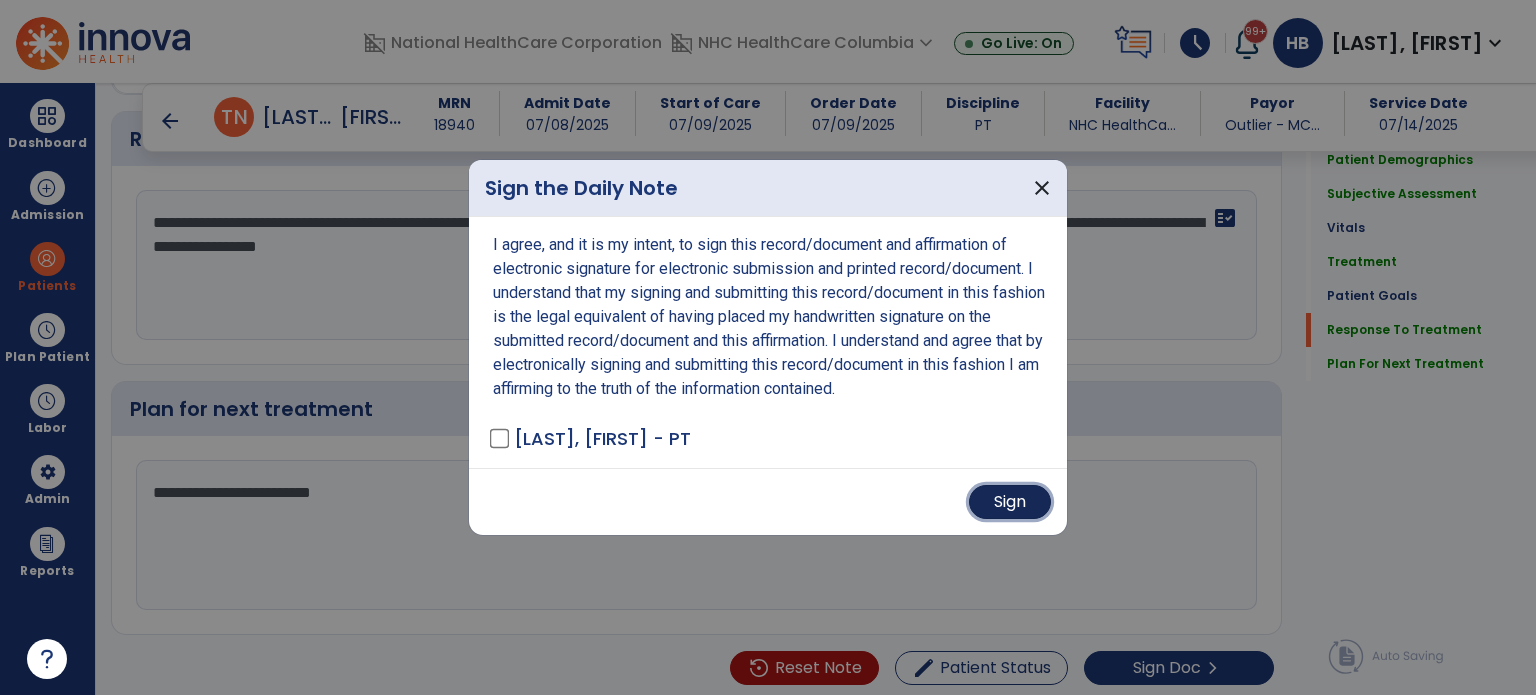 drag, startPoint x: 991, startPoint y: 509, endPoint x: 964, endPoint y: 563, distance: 60.373837 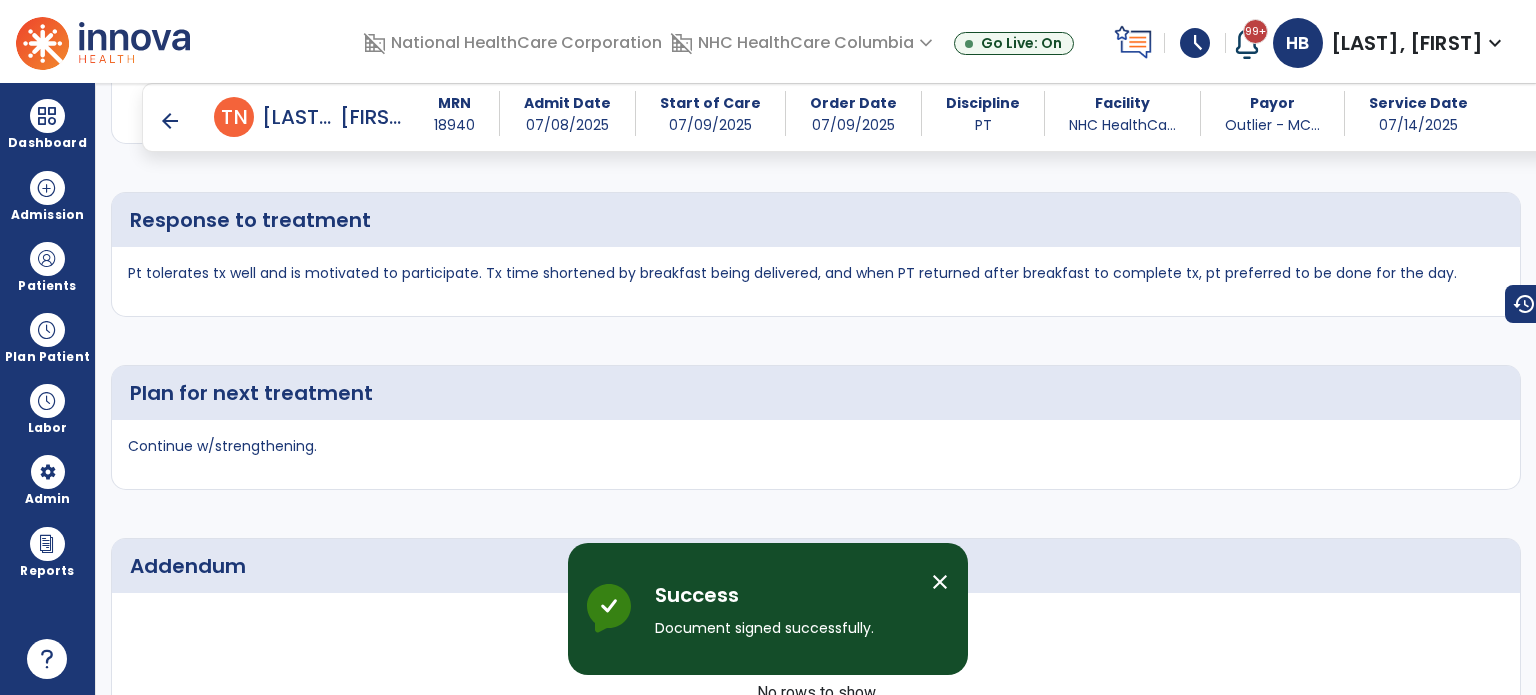 scroll, scrollTop: 2901, scrollLeft: 0, axis: vertical 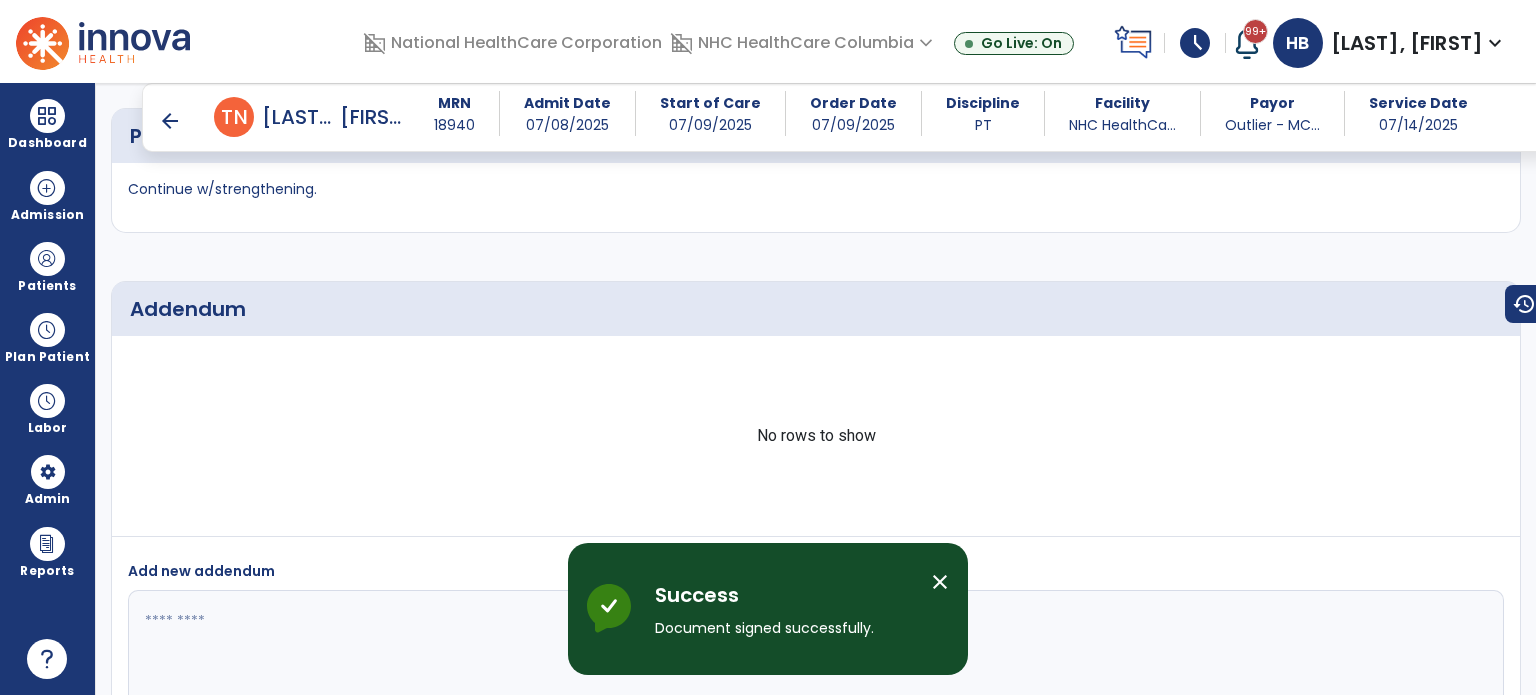click on "arrow_back" at bounding box center (170, 121) 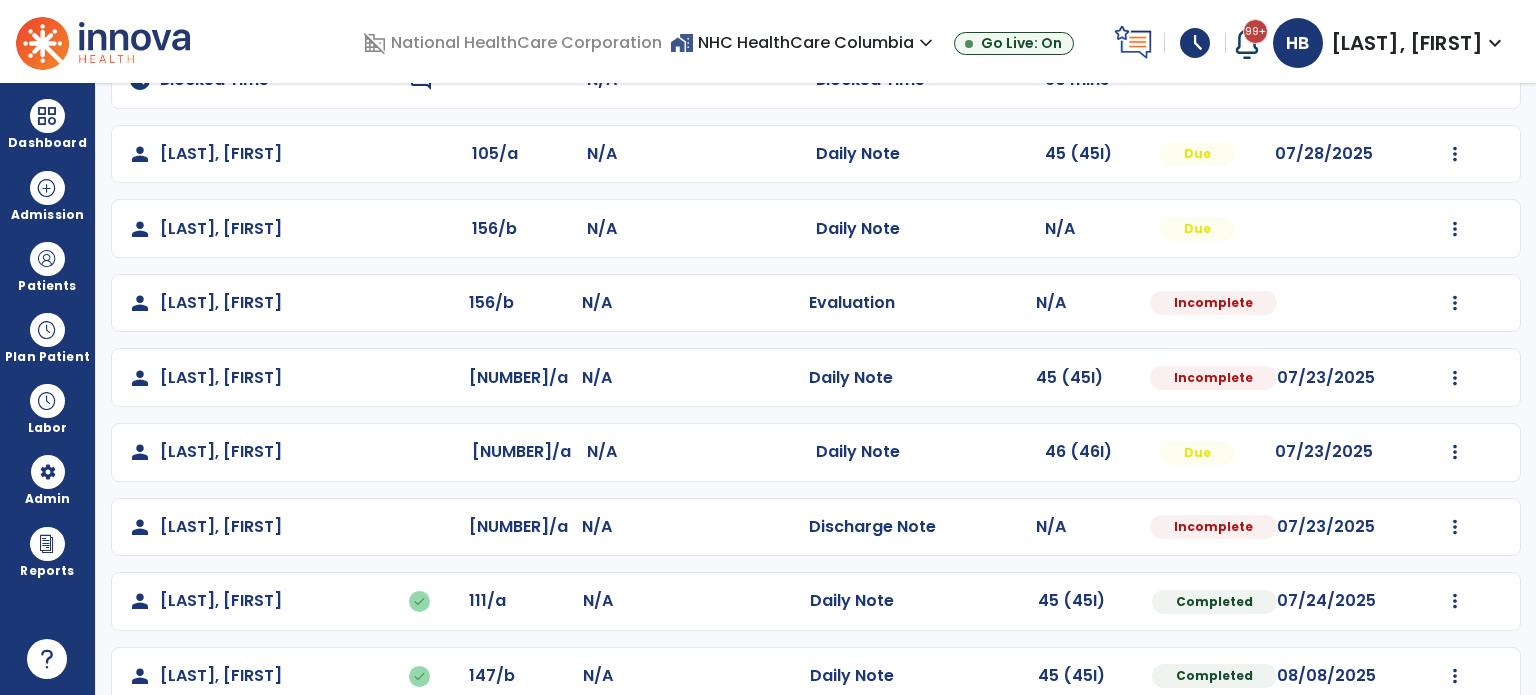 scroll, scrollTop: 243, scrollLeft: 0, axis: vertical 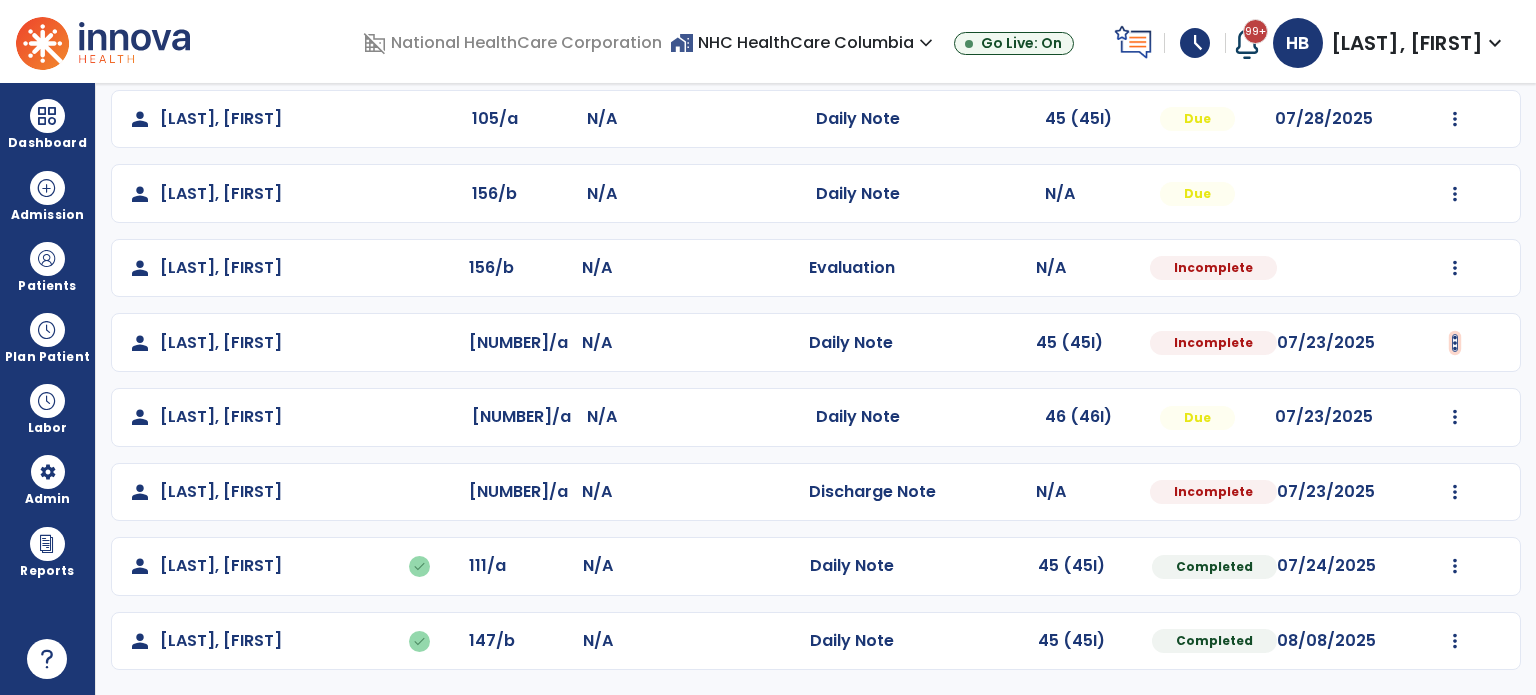 click at bounding box center [1455, 119] 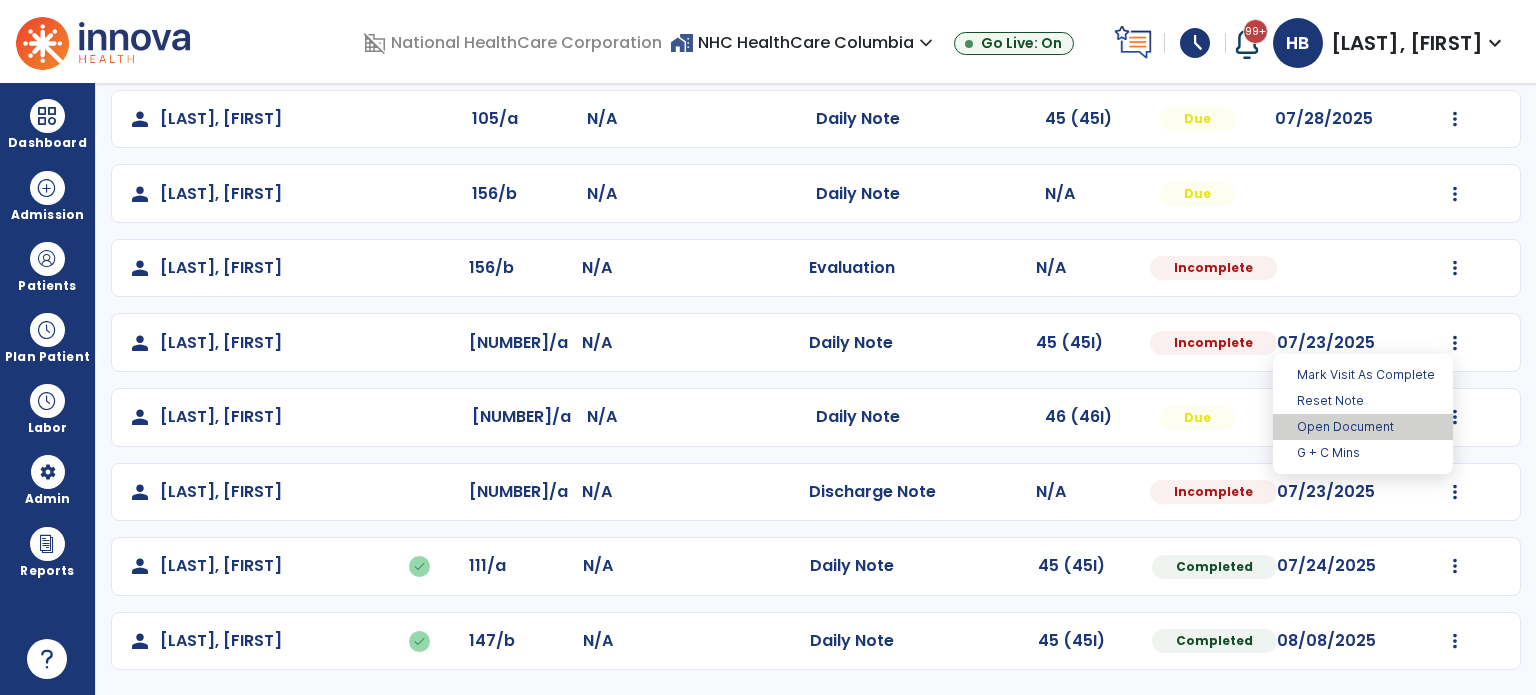 click on "Open Document" at bounding box center [1363, 427] 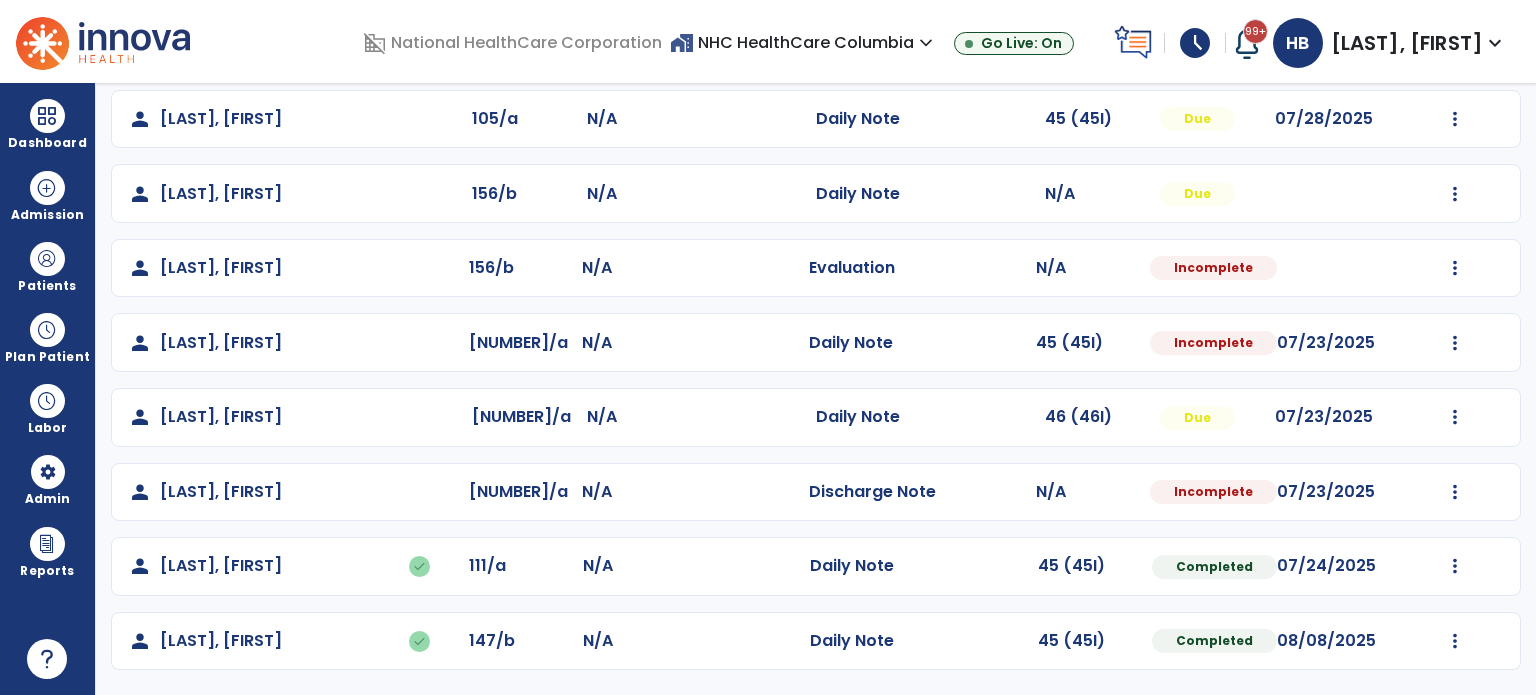 select on "*" 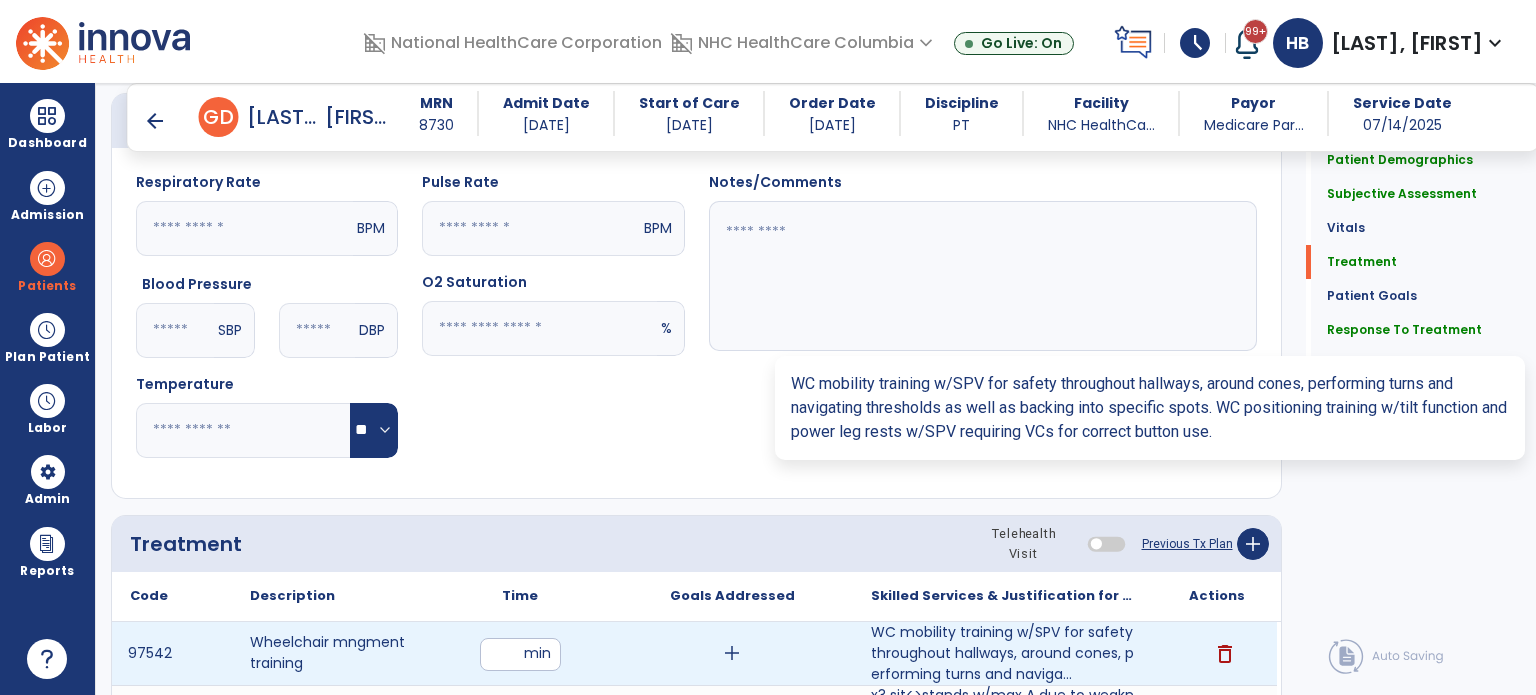 scroll, scrollTop: 2043, scrollLeft: 0, axis: vertical 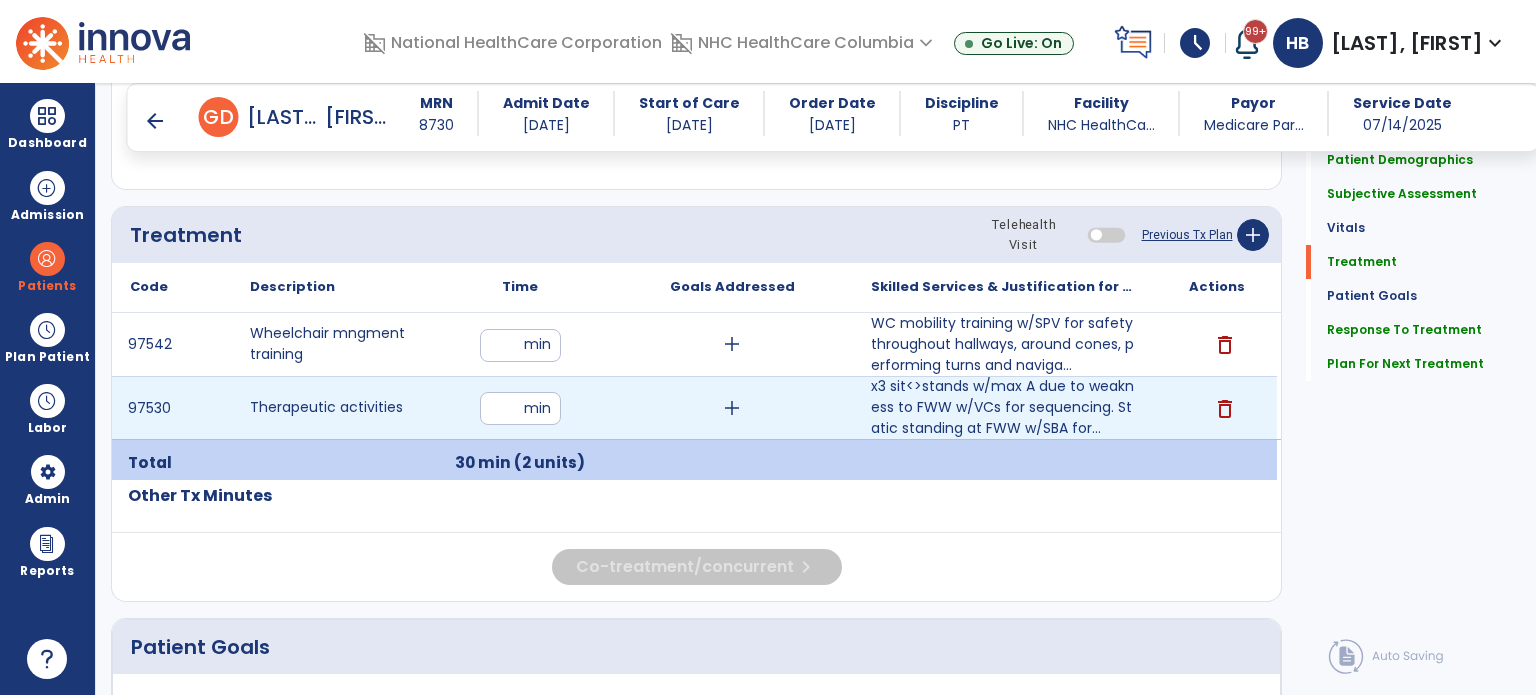 drag, startPoint x: 524, startPoint y: 405, endPoint x: 482, endPoint y: 398, distance: 42.579338 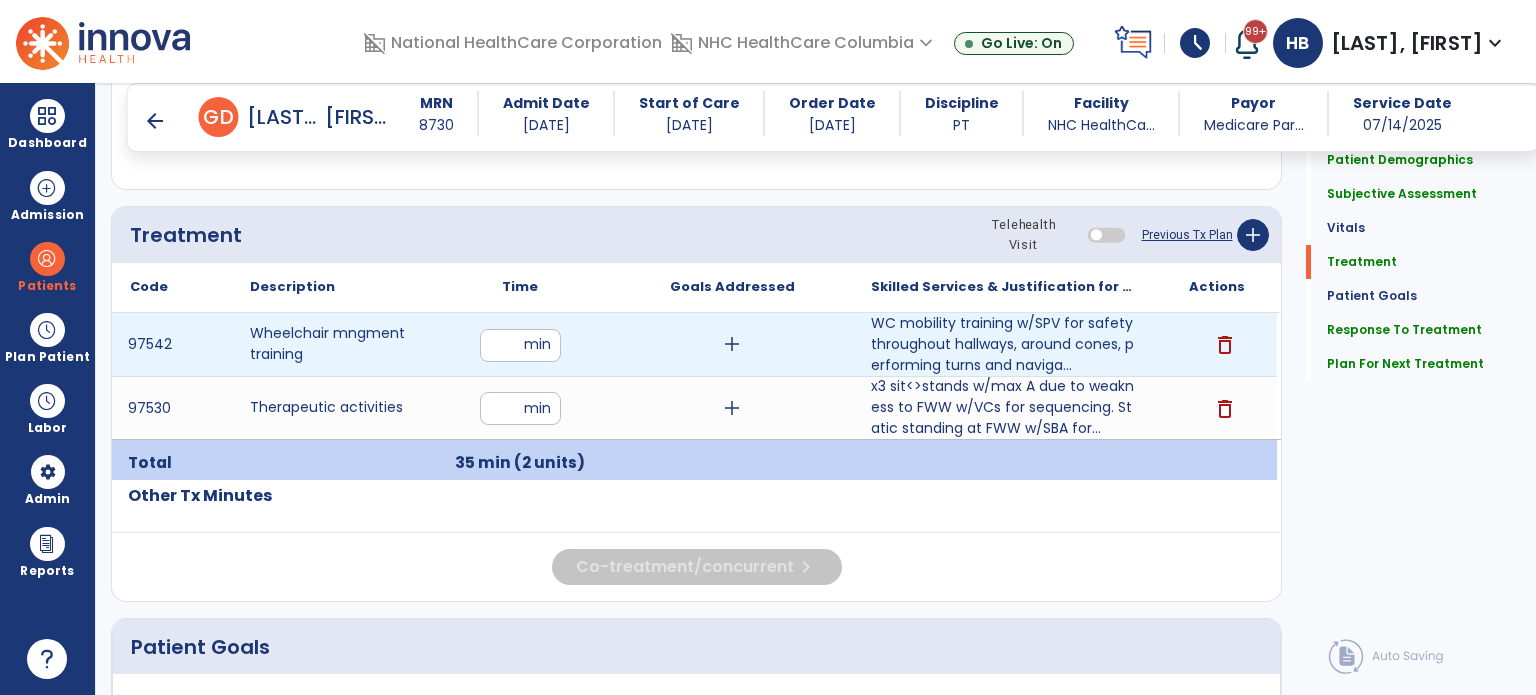 drag, startPoint x: 510, startPoint y: 347, endPoint x: 469, endPoint y: 355, distance: 41.773197 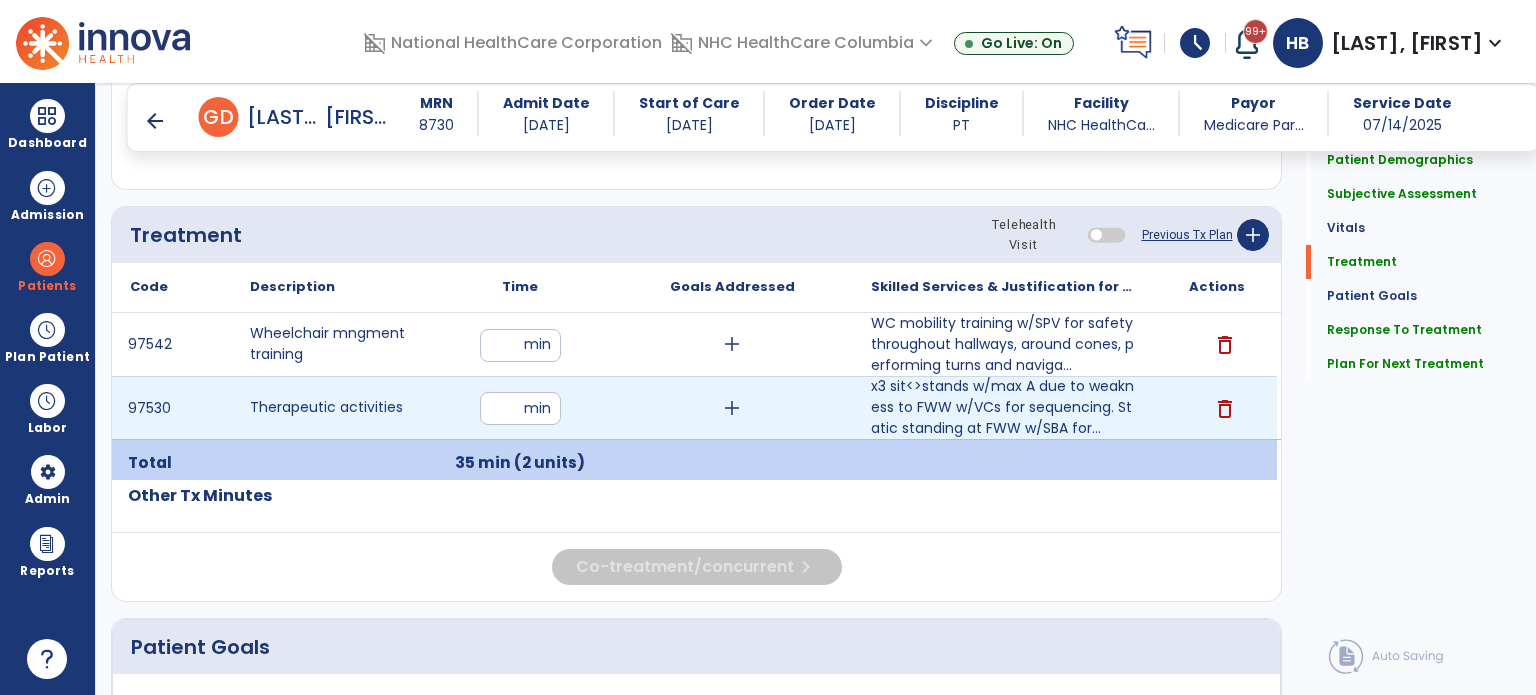 type on "**" 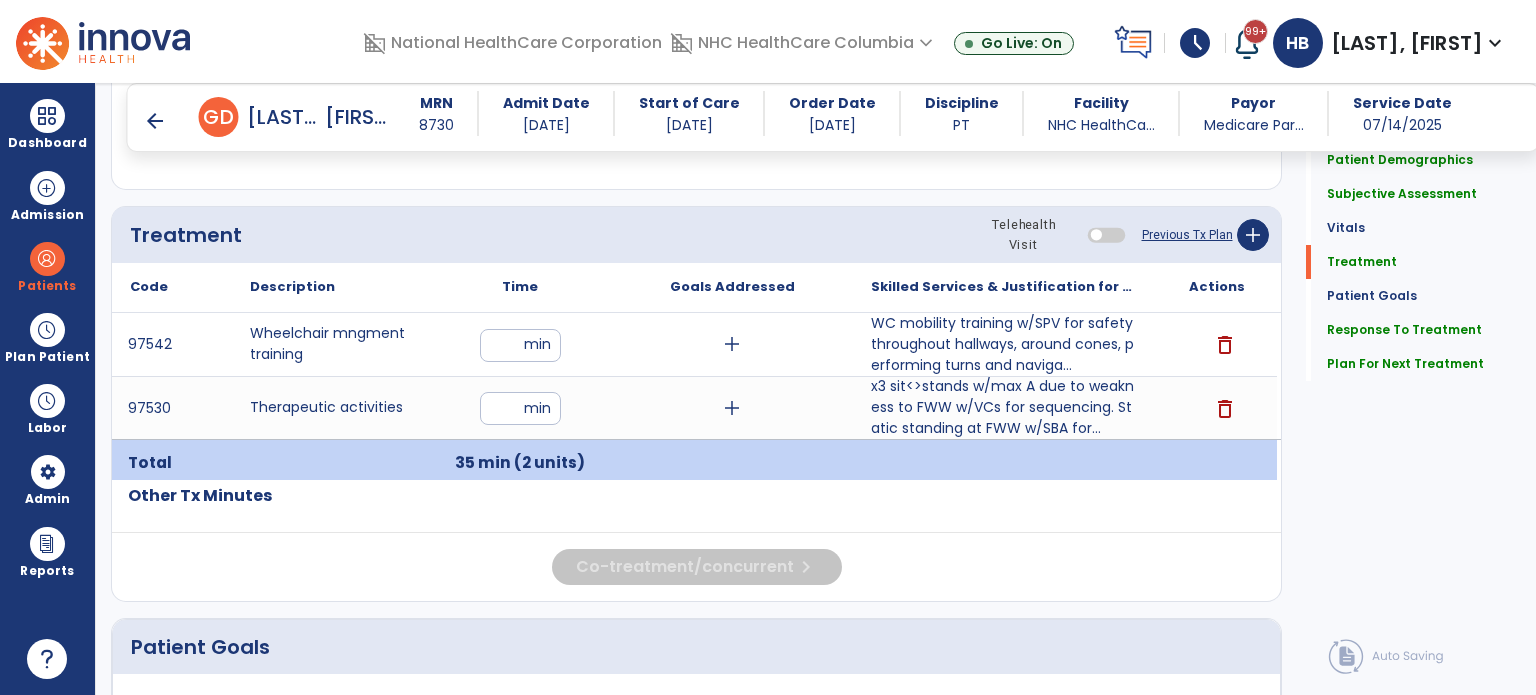 click on "Quick Links  Patient Demographics   Patient Demographics   Subjective Assessment   Subjective Assessment   Vitals   Vitals   Treatment   Treatment   Patient Goals   Patient Goals   Response To Treatment   Response To Treatment   Plan For Next Treatment   Plan For Next Treatment" 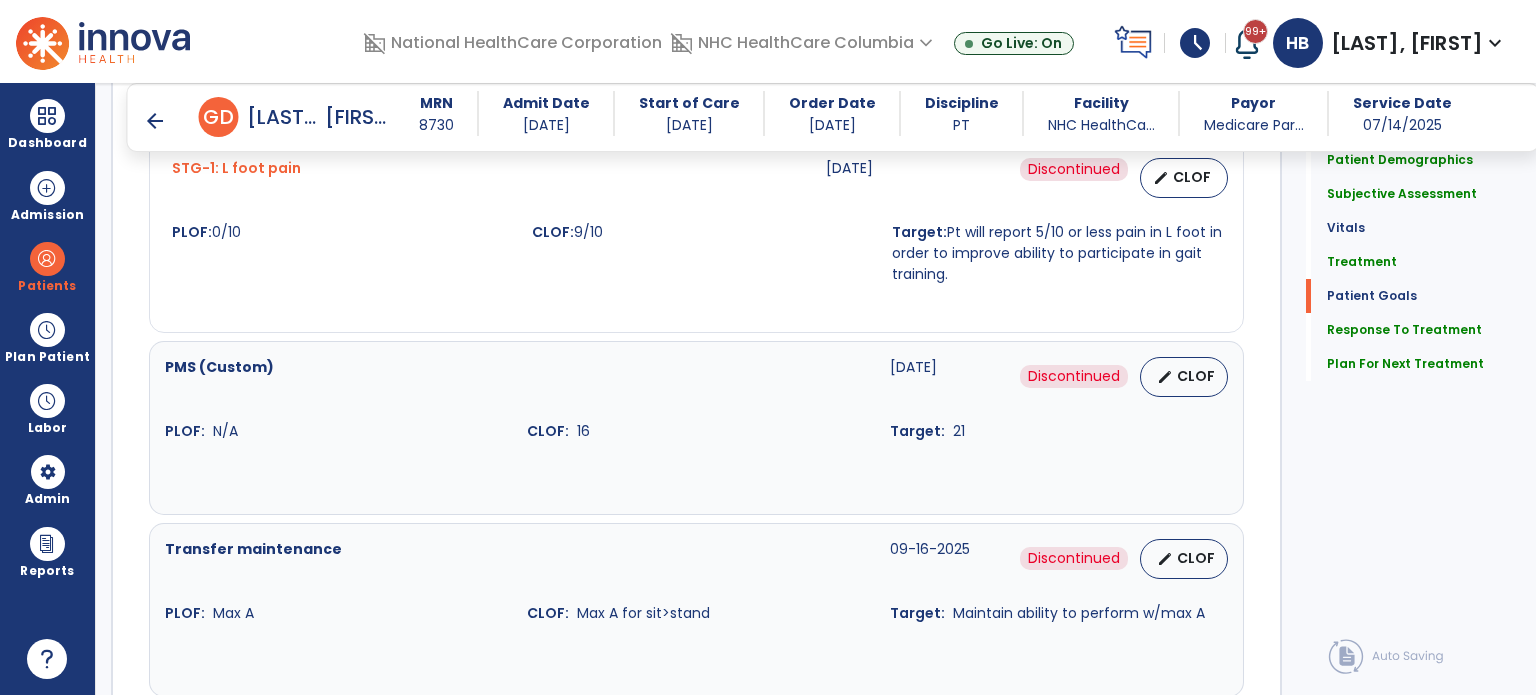 scroll, scrollTop: 4046, scrollLeft: 0, axis: vertical 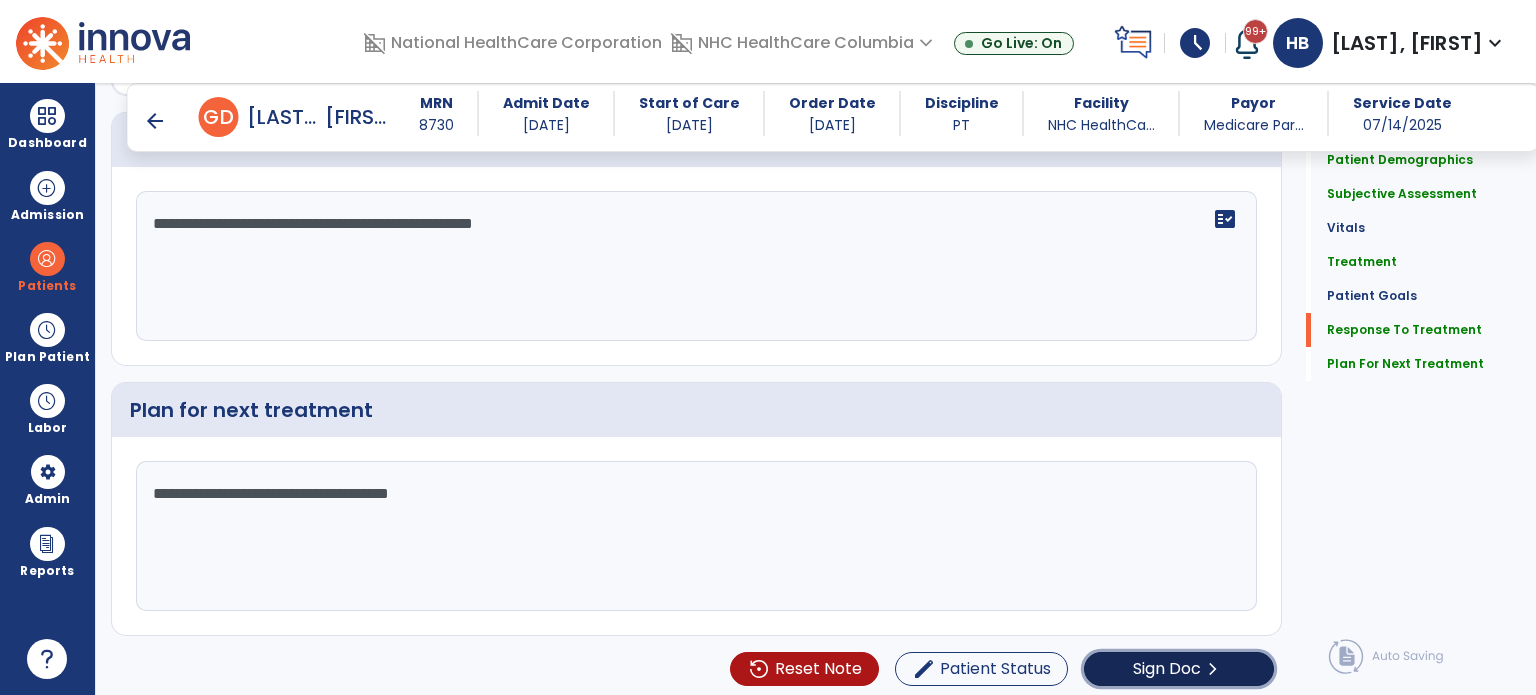click on "chevron_right" 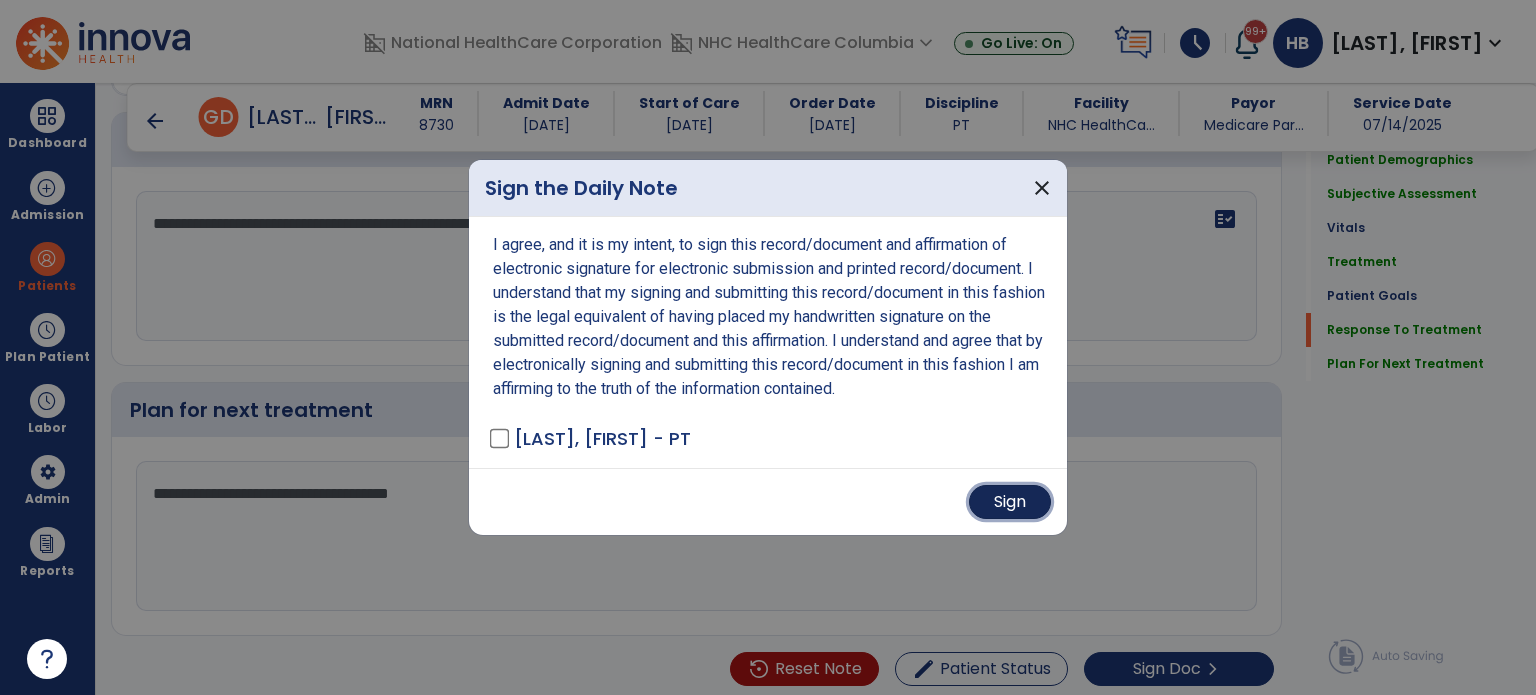 click on "Sign" at bounding box center (1010, 502) 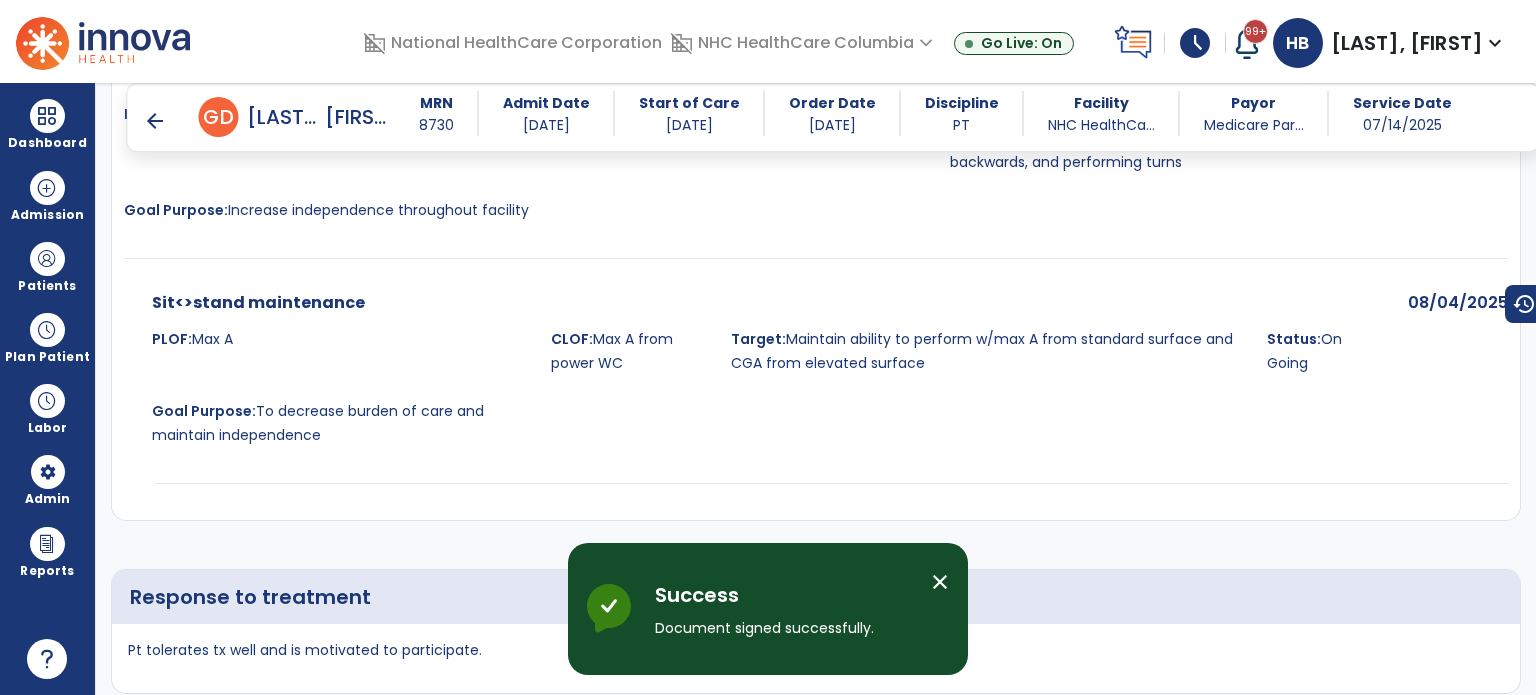 scroll, scrollTop: 5703, scrollLeft: 0, axis: vertical 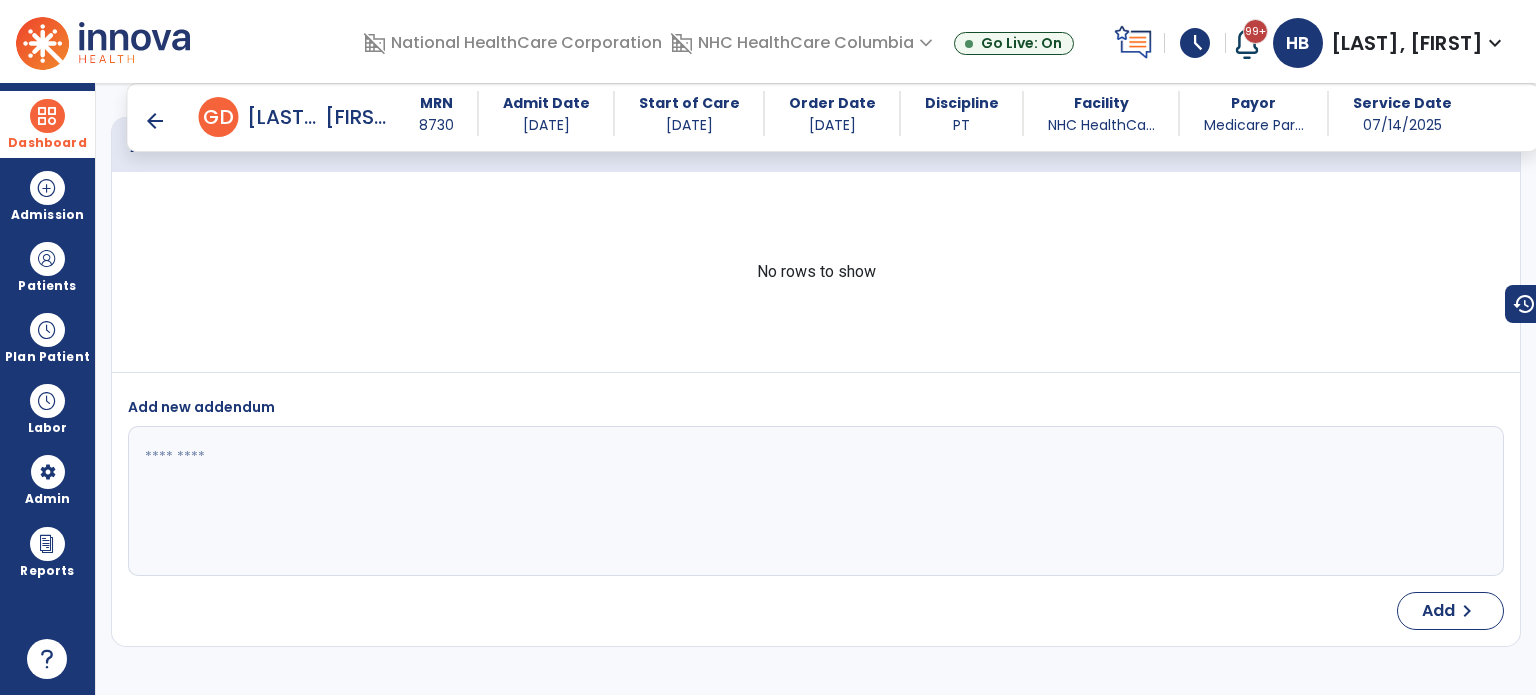 click on "Dashboard" at bounding box center (47, 124) 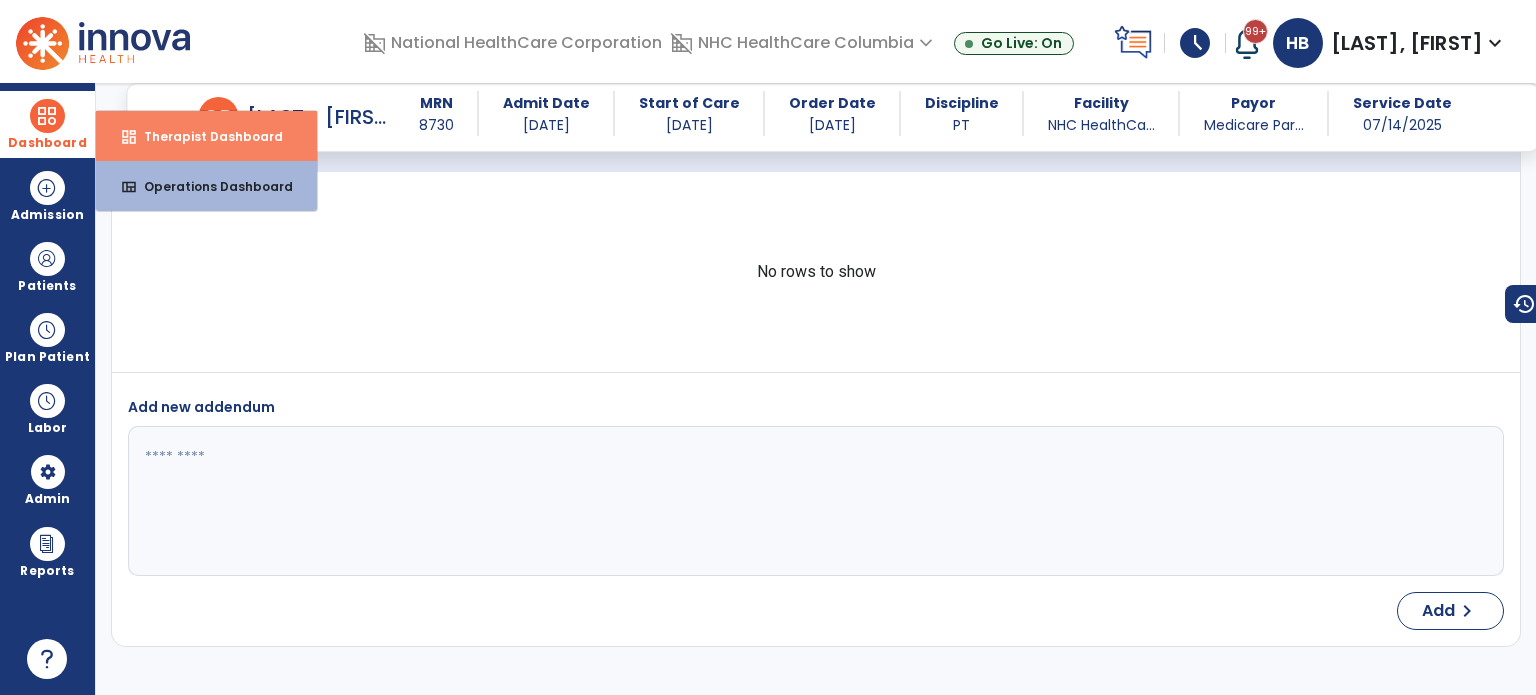 click on "dashboard  Therapist Dashboard" at bounding box center (206, 136) 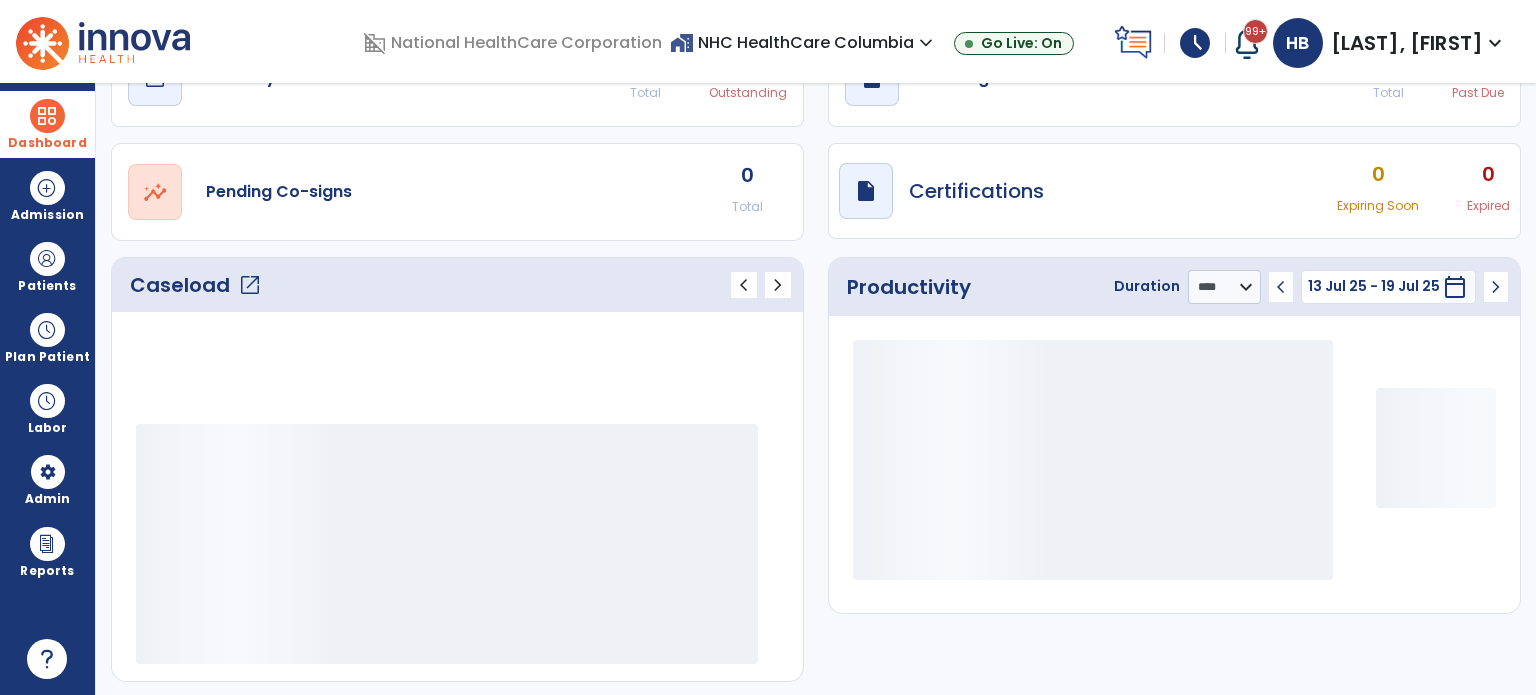 scroll, scrollTop: 52, scrollLeft: 0, axis: vertical 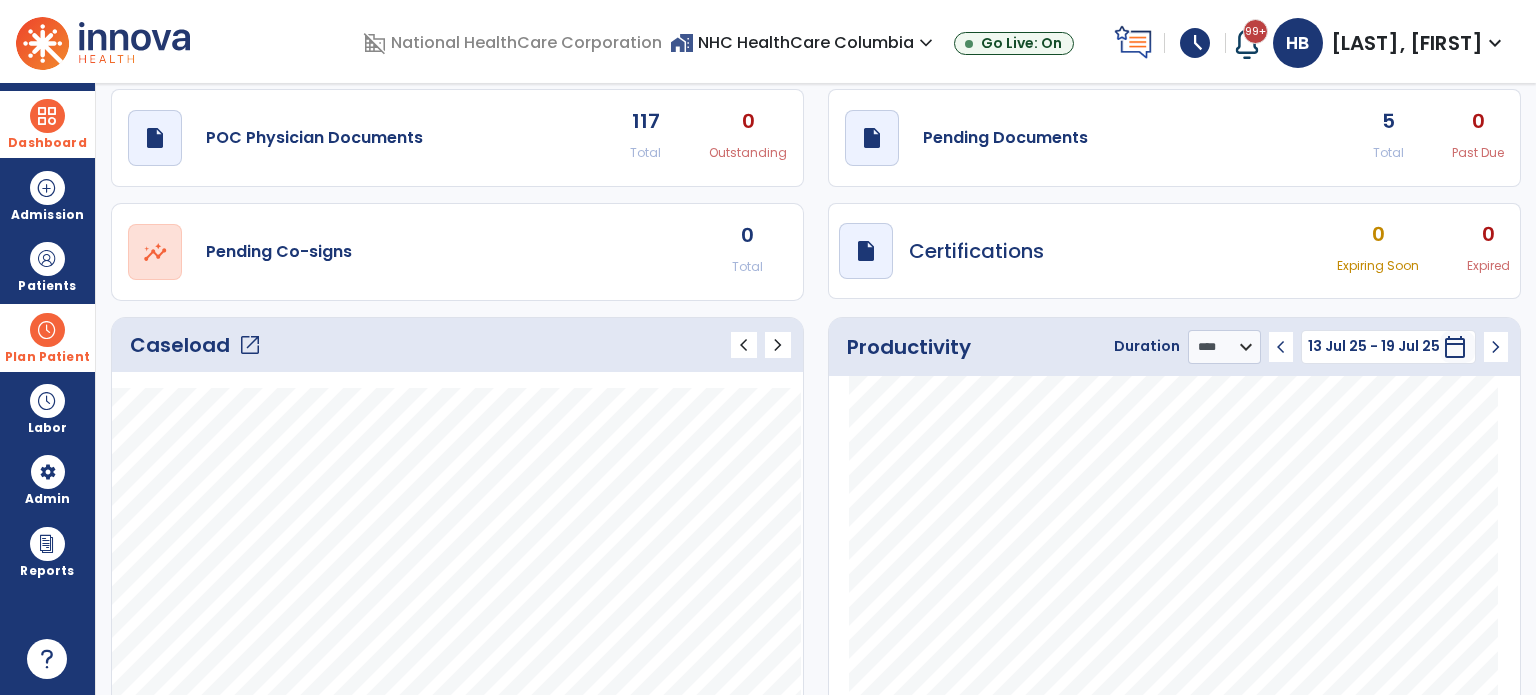 click on "Plan Patient" at bounding box center [47, 266] 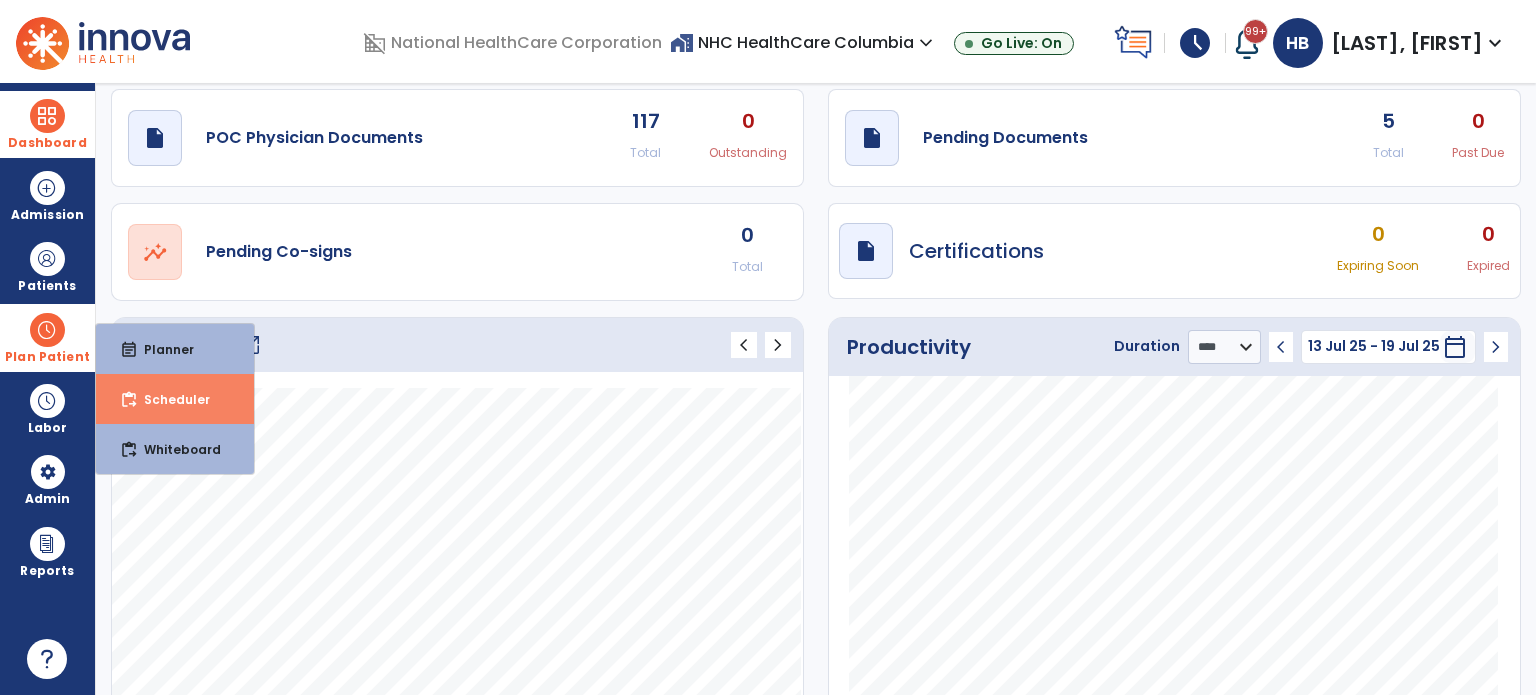click on "Scheduler" at bounding box center (169, 399) 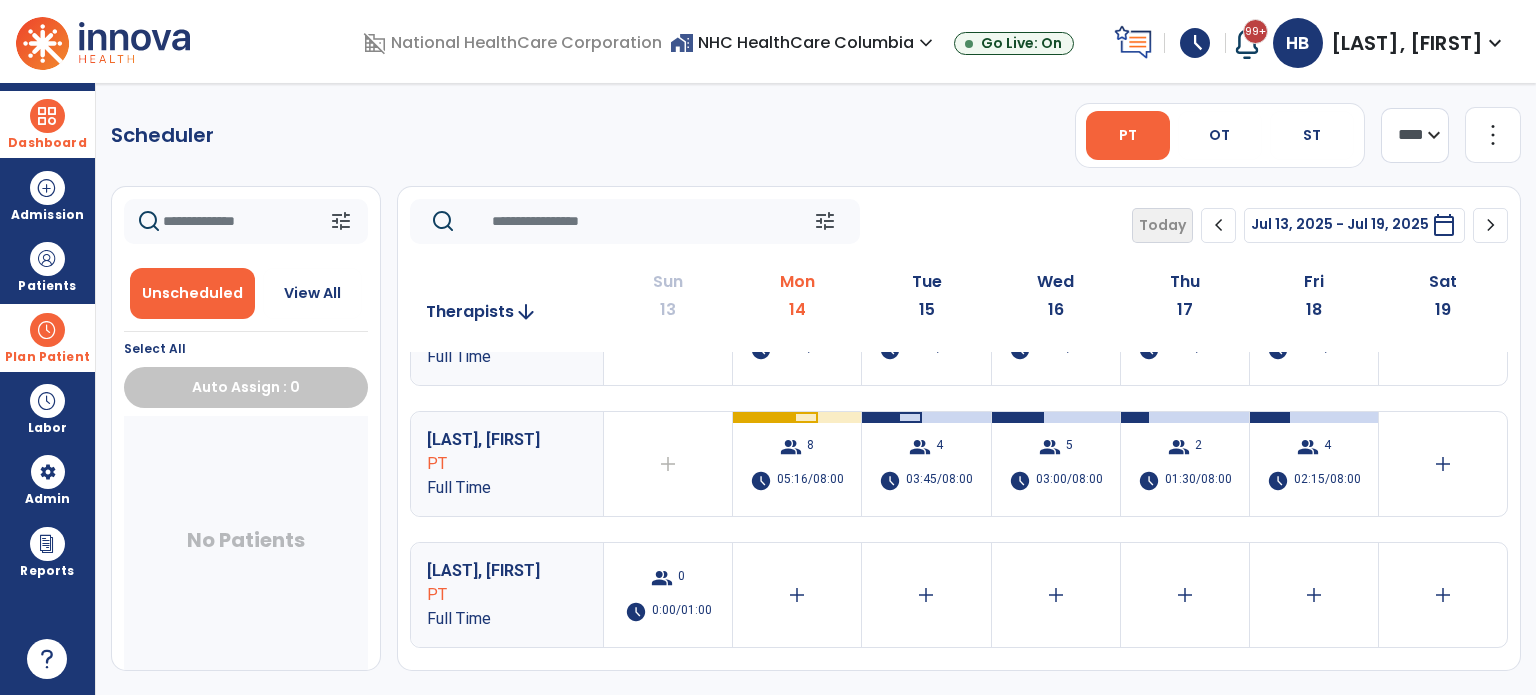 scroll, scrollTop: 0, scrollLeft: 0, axis: both 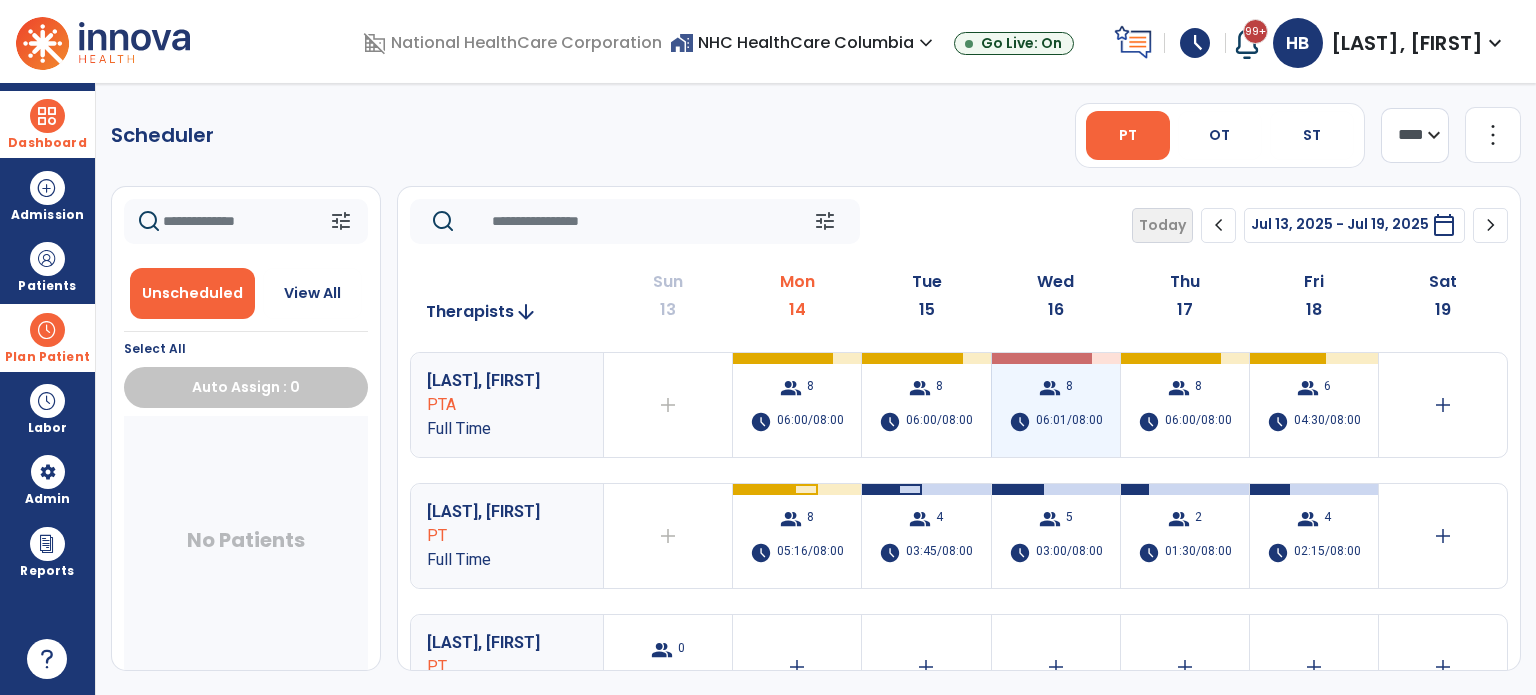click on "06:01/08:00" at bounding box center [1069, 422] 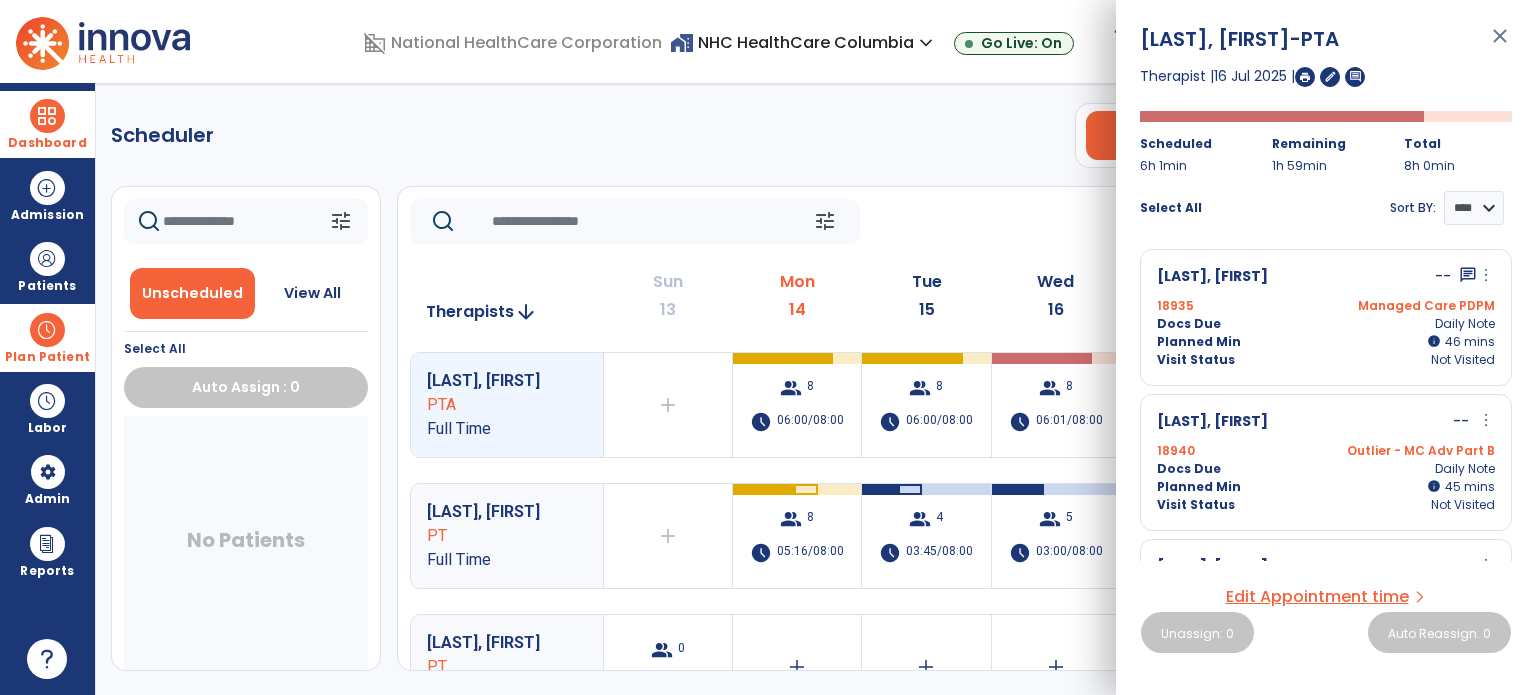 click on "Planned Min  info   46 I 46 mins" at bounding box center [1326, 342] 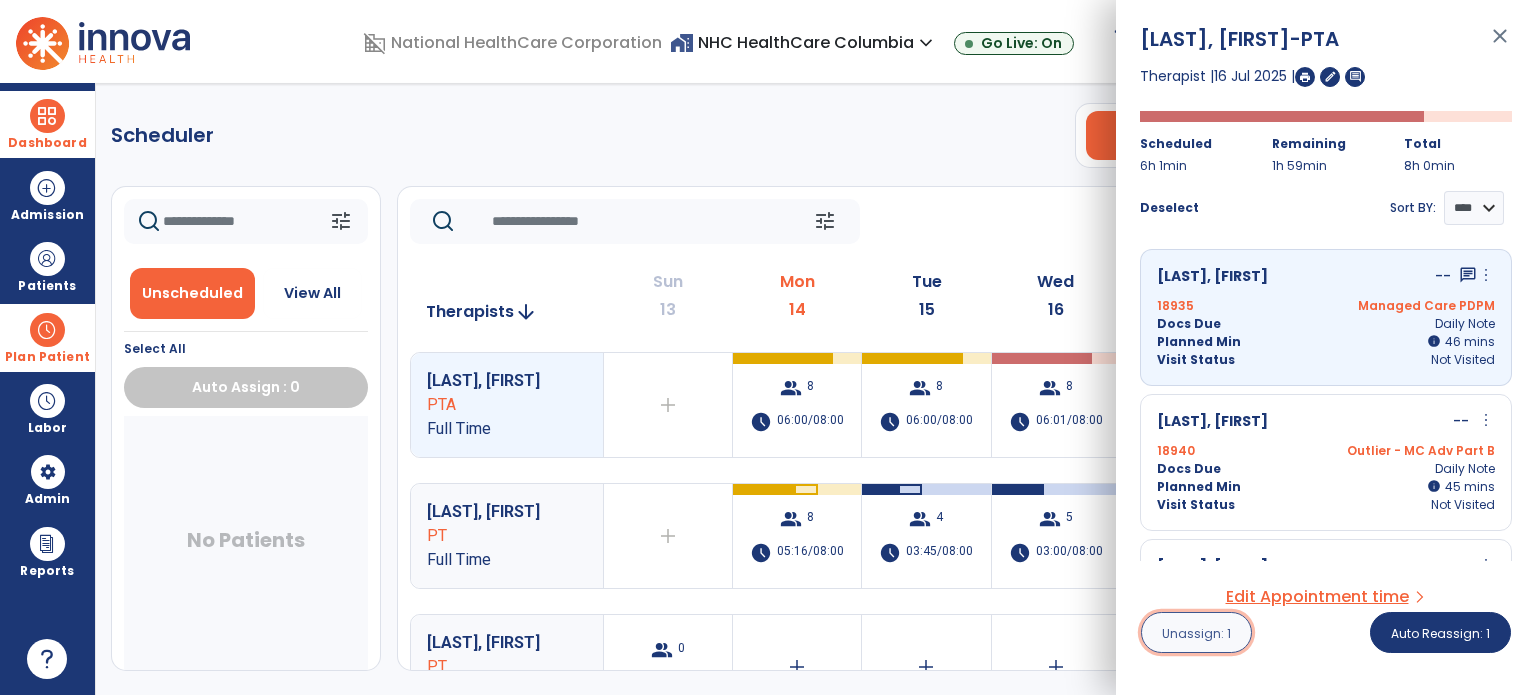 click on "Unassign: 1" at bounding box center [1196, 632] 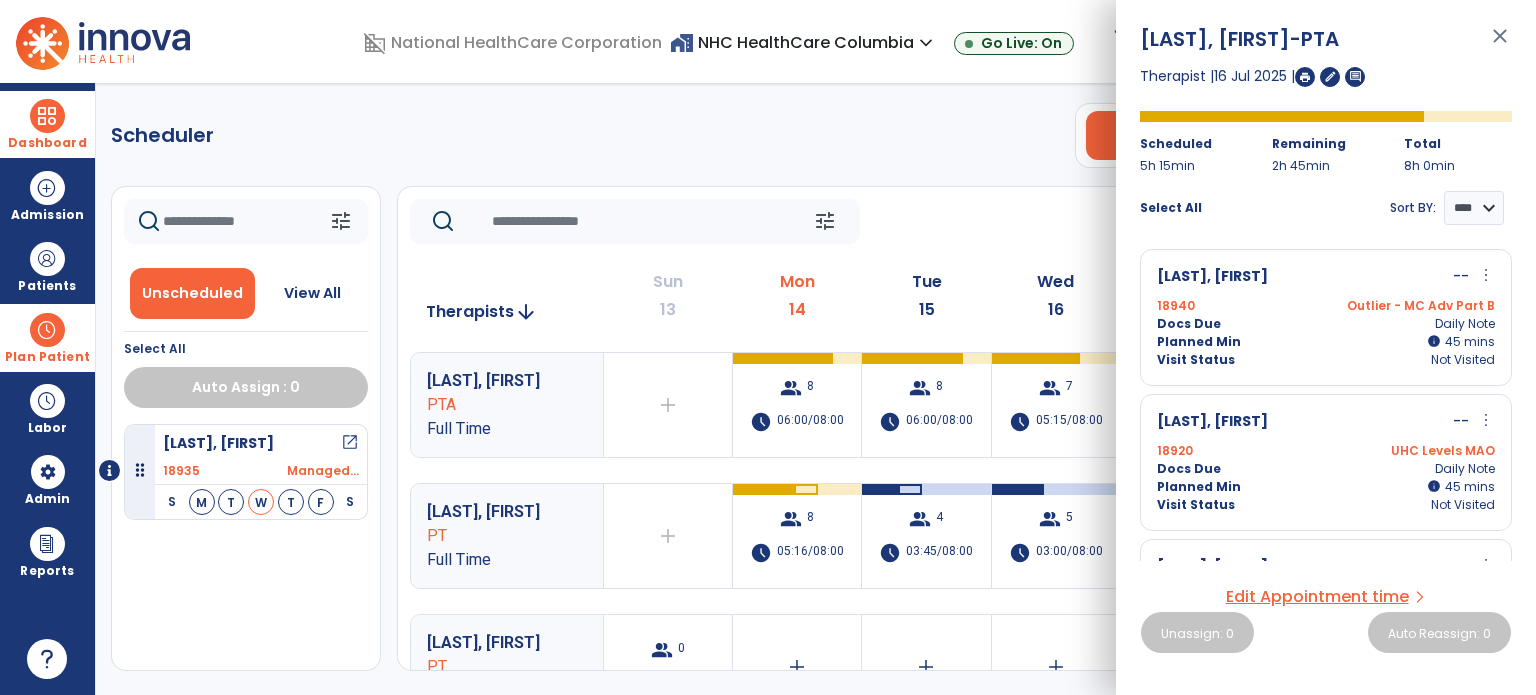 click on "Scheduler   PT   OT   ST  **** *** more_vert  Manage Labor   View All Therapists   Print" 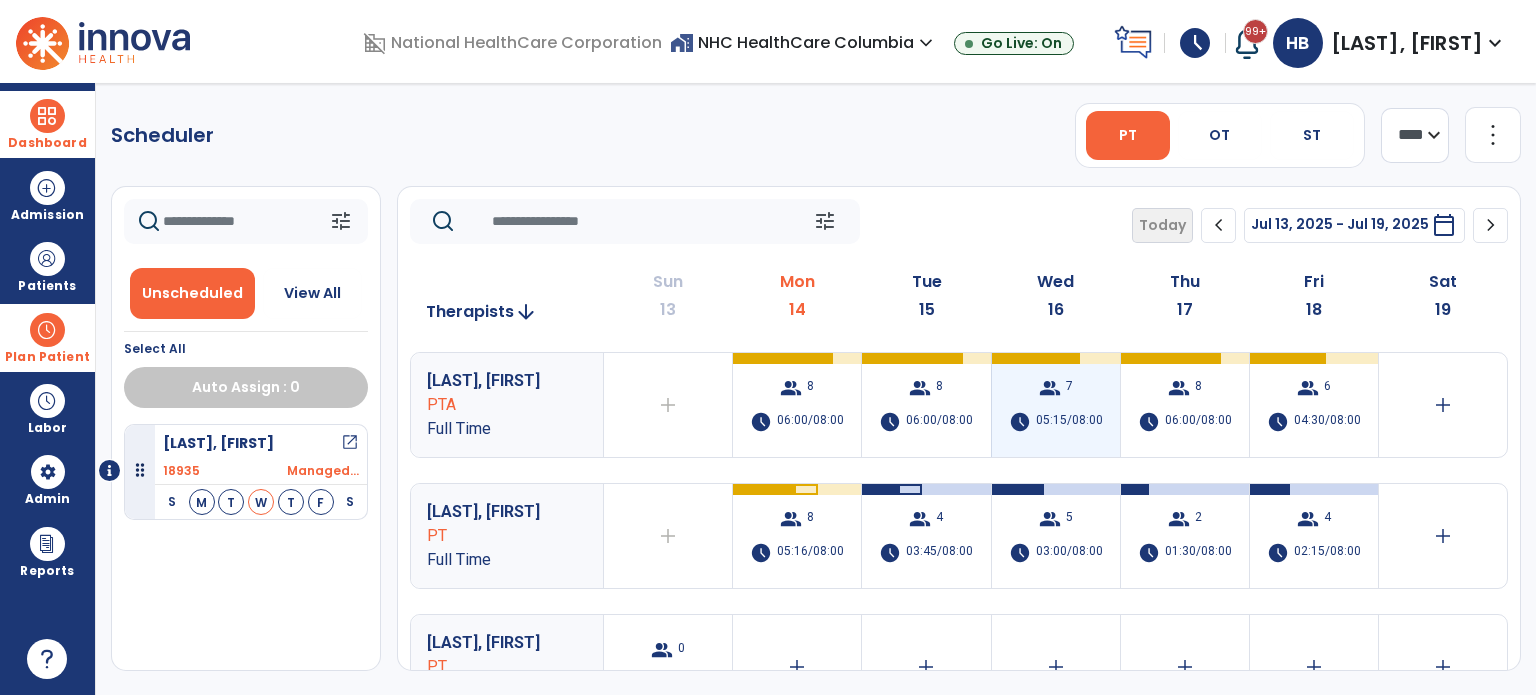 click on "05:15/08:00" at bounding box center (1069, 422) 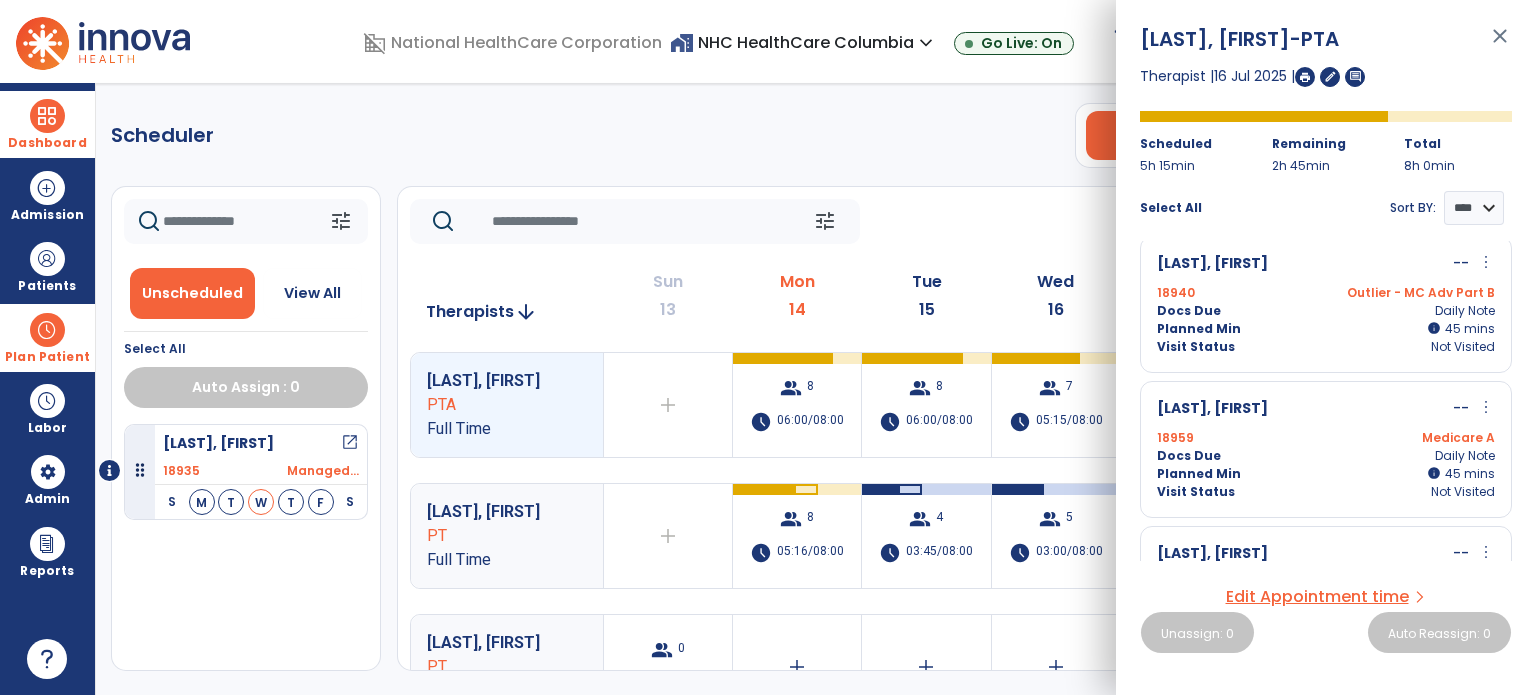 scroll, scrollTop: 0, scrollLeft: 0, axis: both 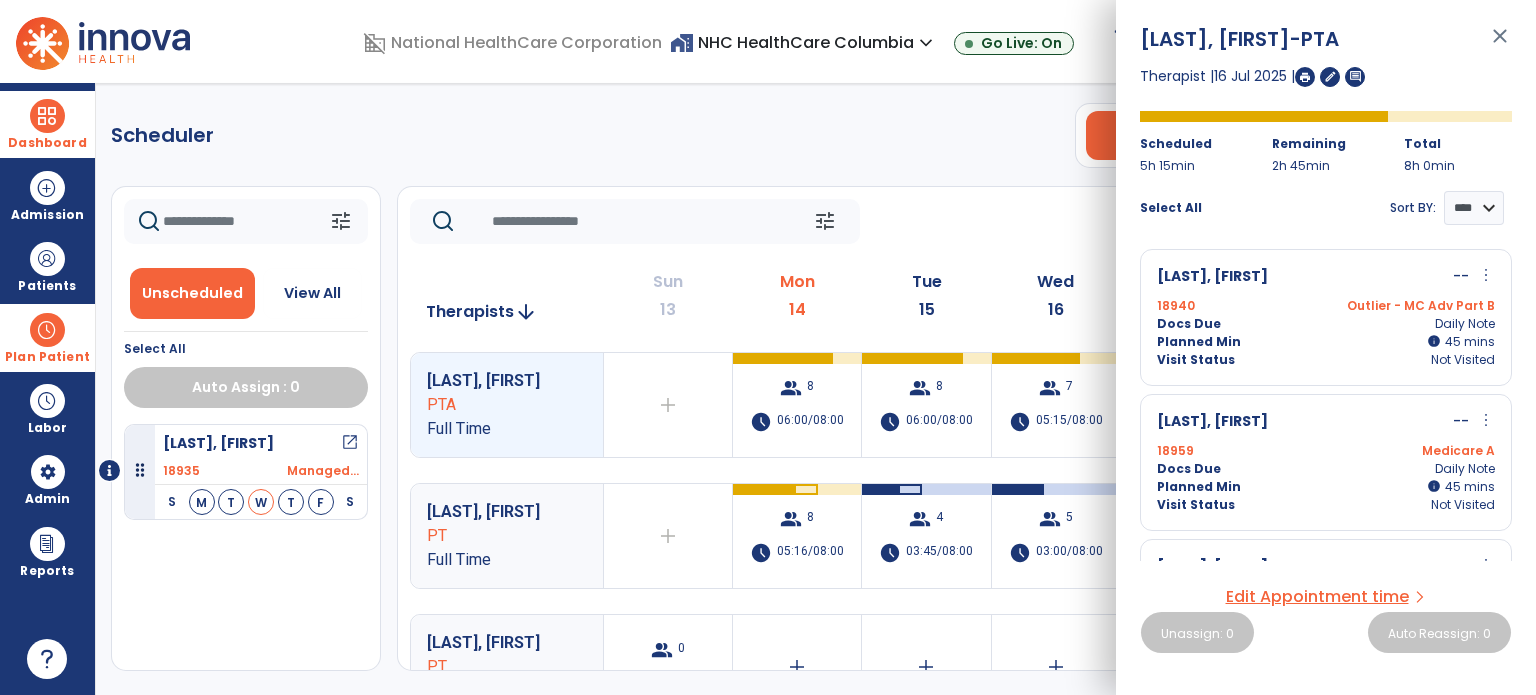 click on "Scheduler   PT   OT   ST  **** *** more_vert  Manage Labor   View All Therapists   Print" 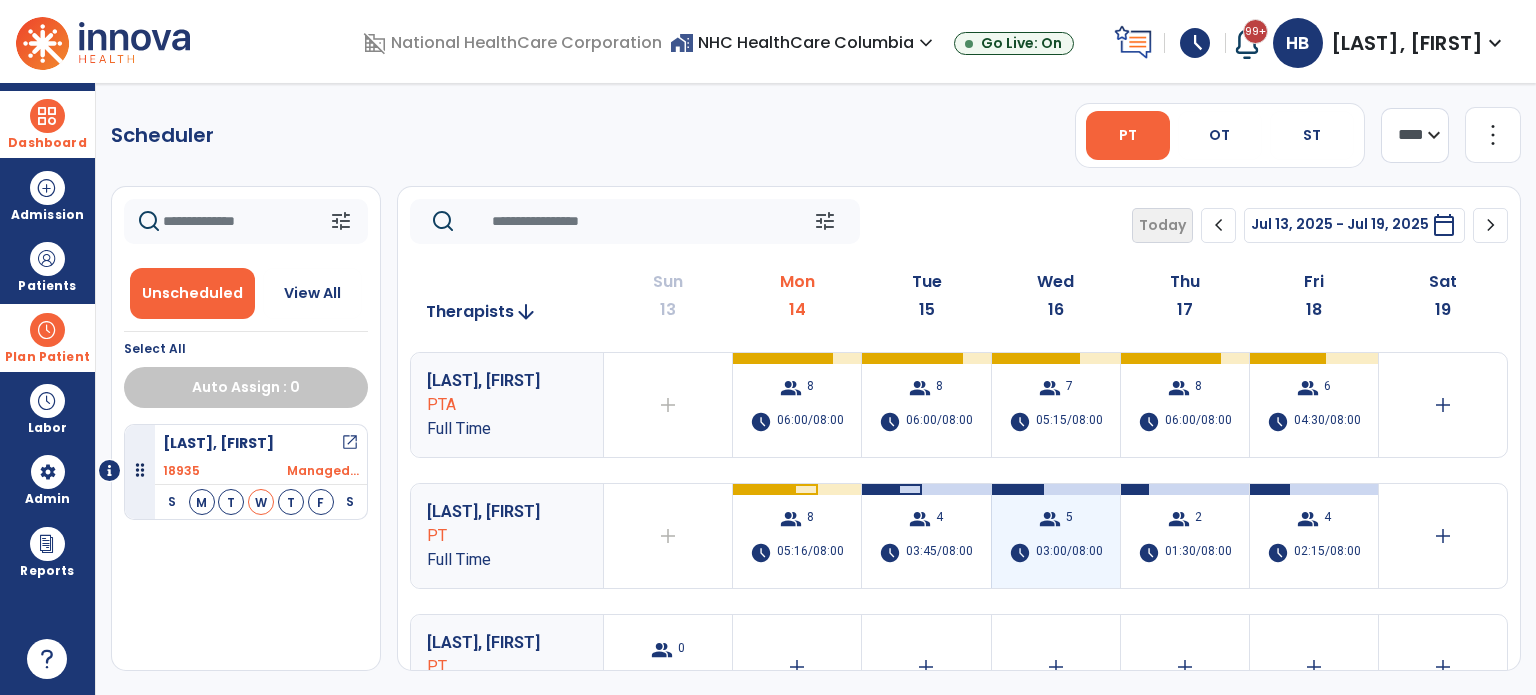 click on "03:00/08:00" at bounding box center (1069, 553) 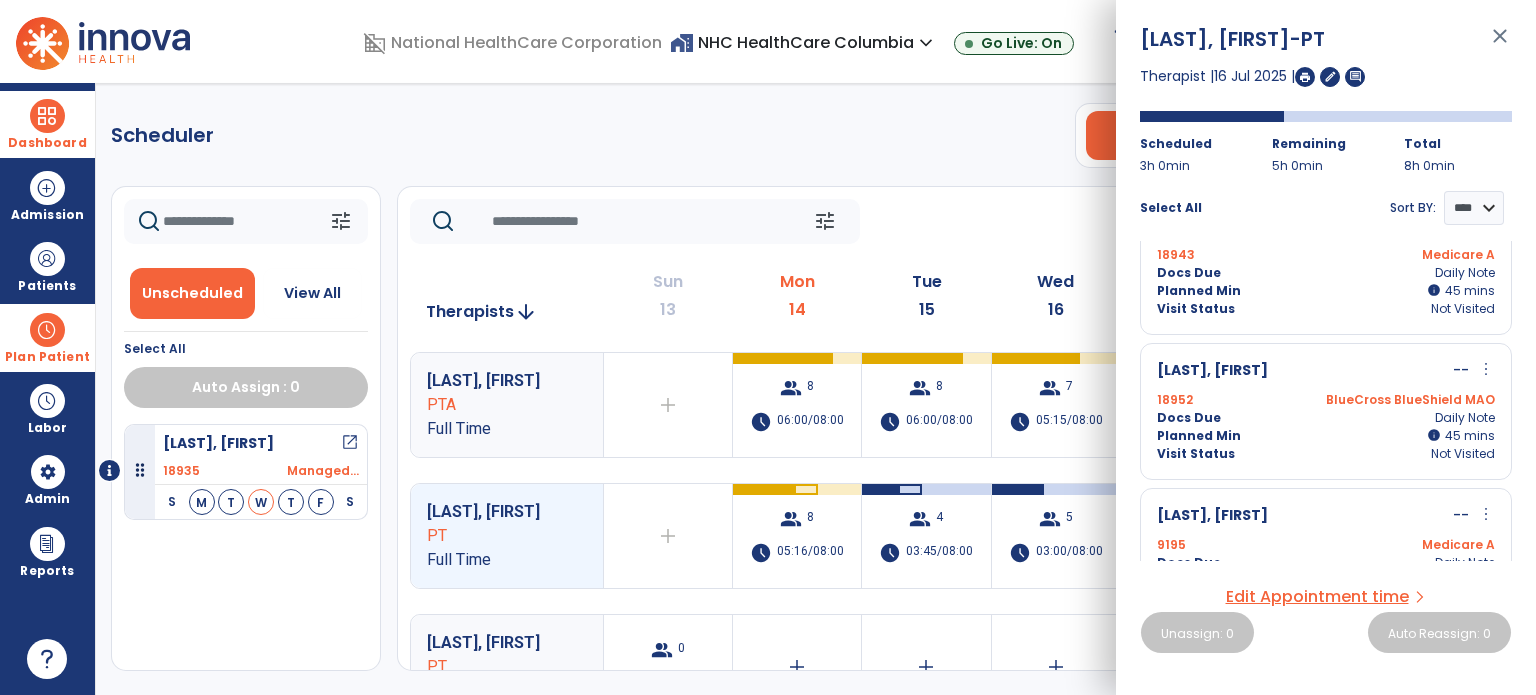 scroll, scrollTop: 50, scrollLeft: 0, axis: vertical 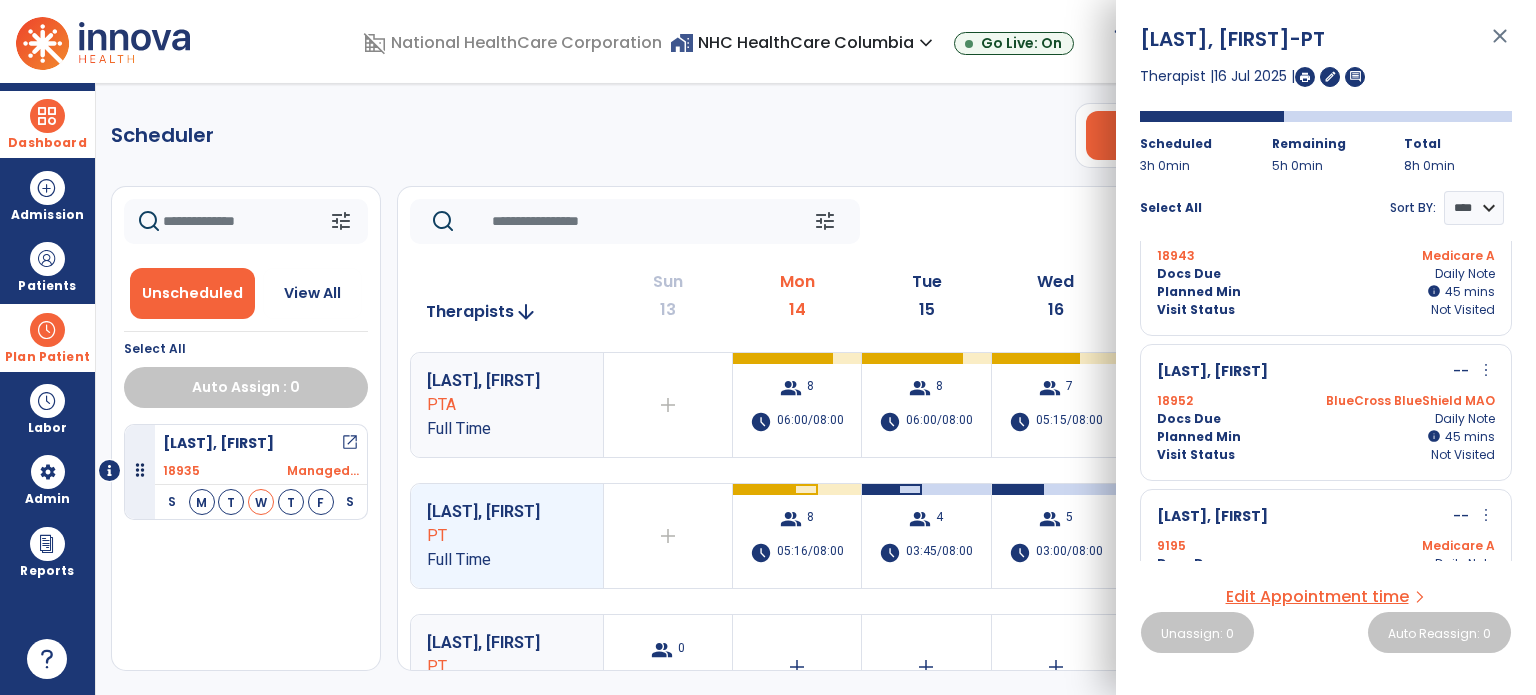 click on "Planned Min  info   45 I 45 mins" at bounding box center (1326, 437) 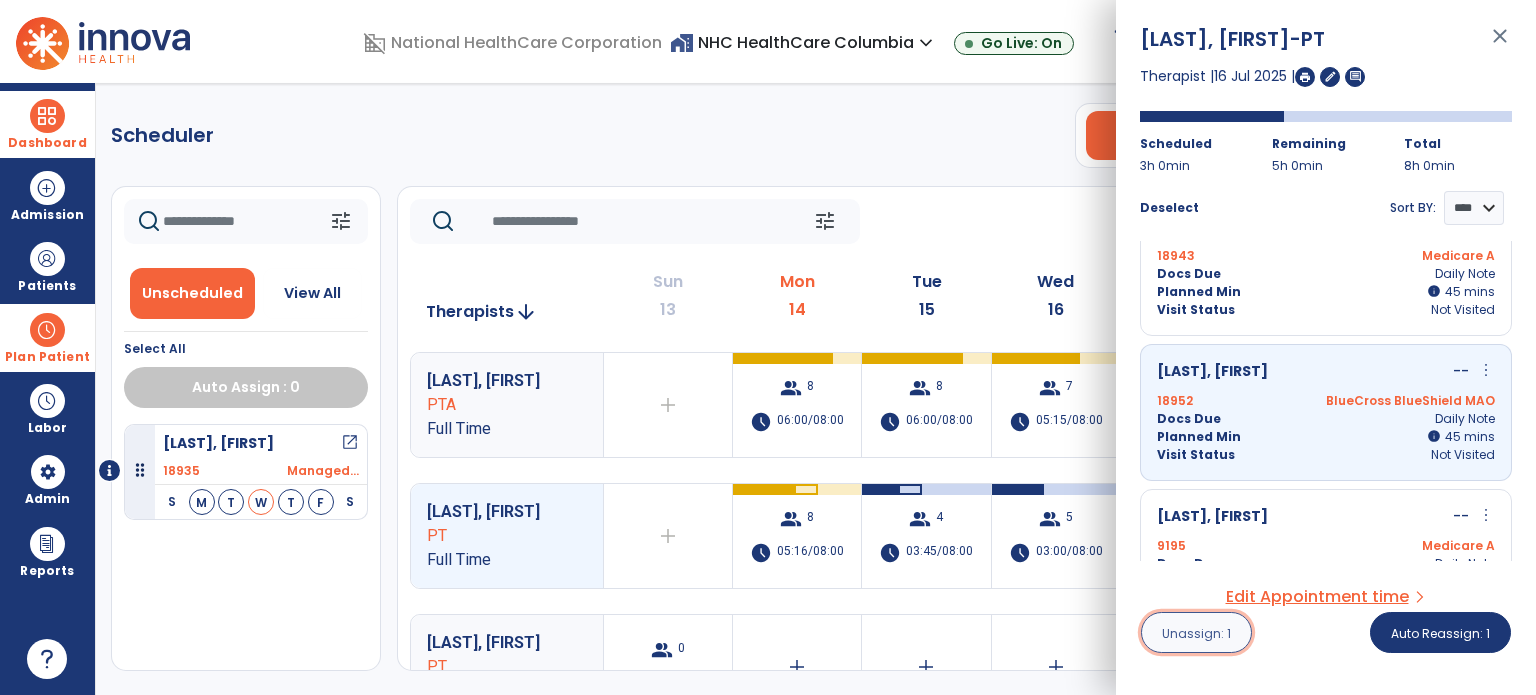 click on "Unassign: 1" at bounding box center (1196, 632) 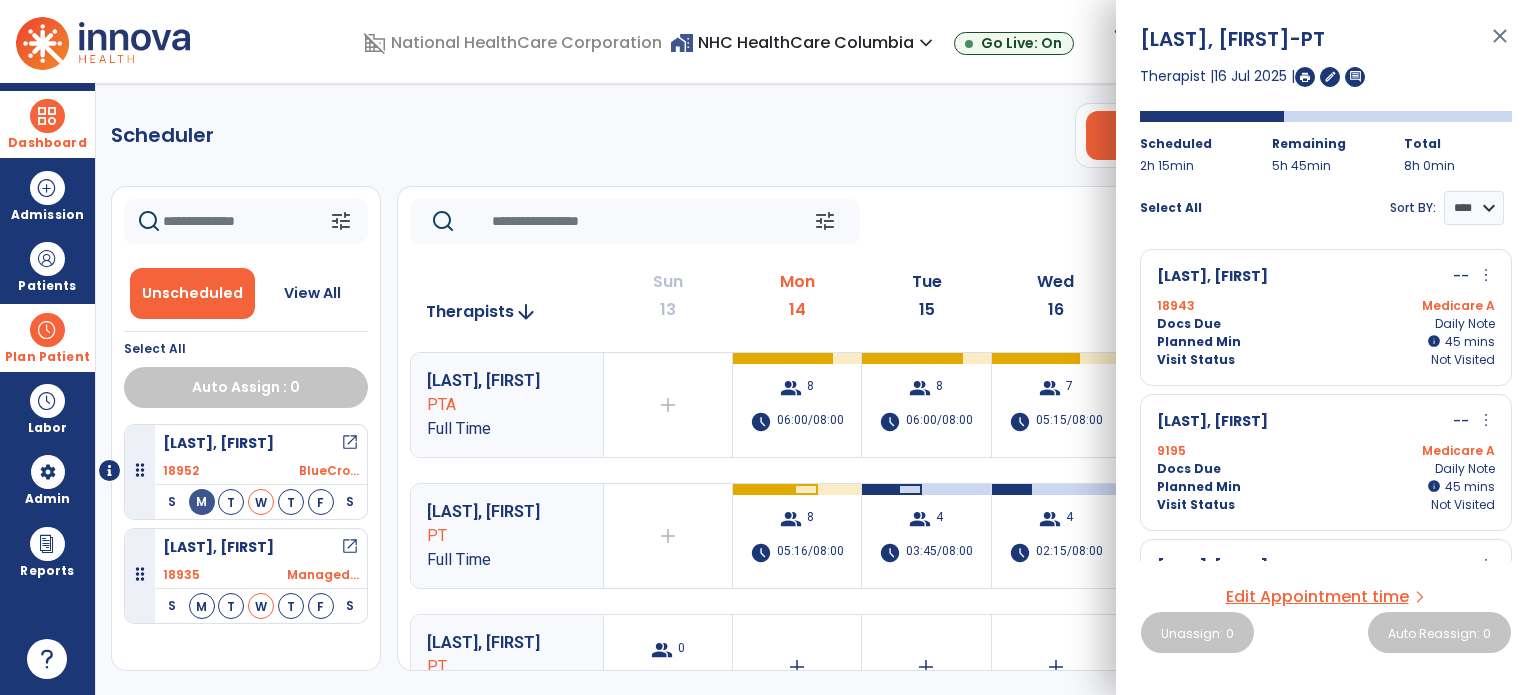 click on "Scheduler   PT   OT   ST  **** *** more_vert  Manage Labor   View All Therapists   Print" 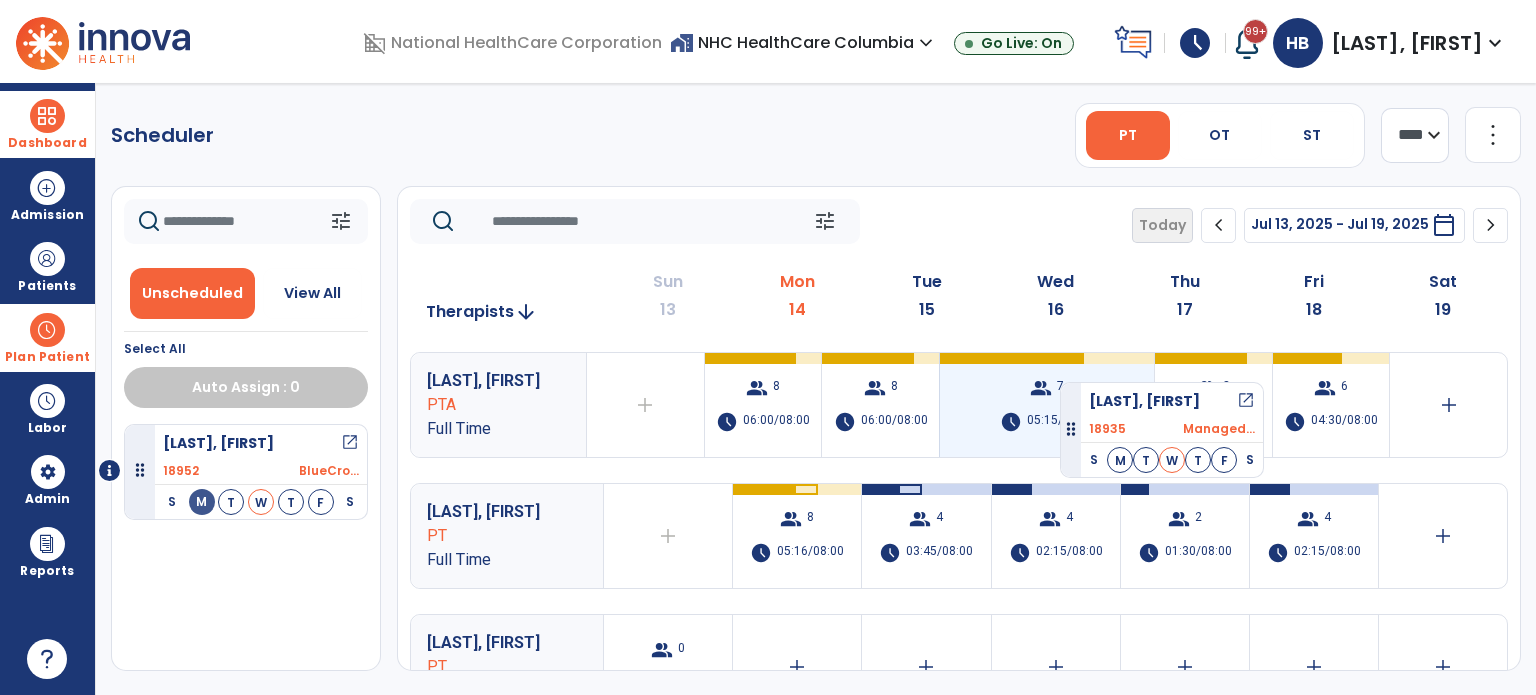 drag, startPoint x: 142, startPoint y: 577, endPoint x: 1084, endPoint y: 373, distance: 963.83606 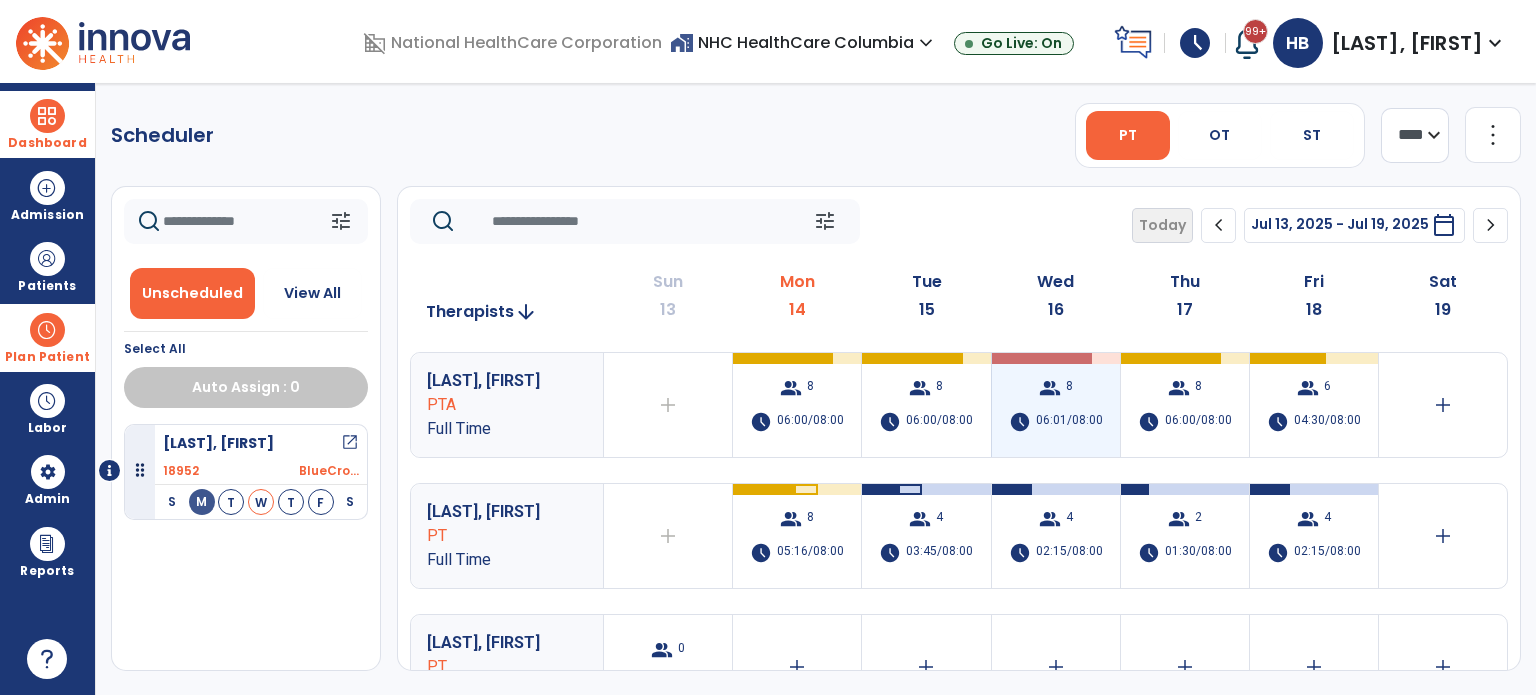 click on "group  8  schedule  06:01/08:00" at bounding box center [1056, 405] 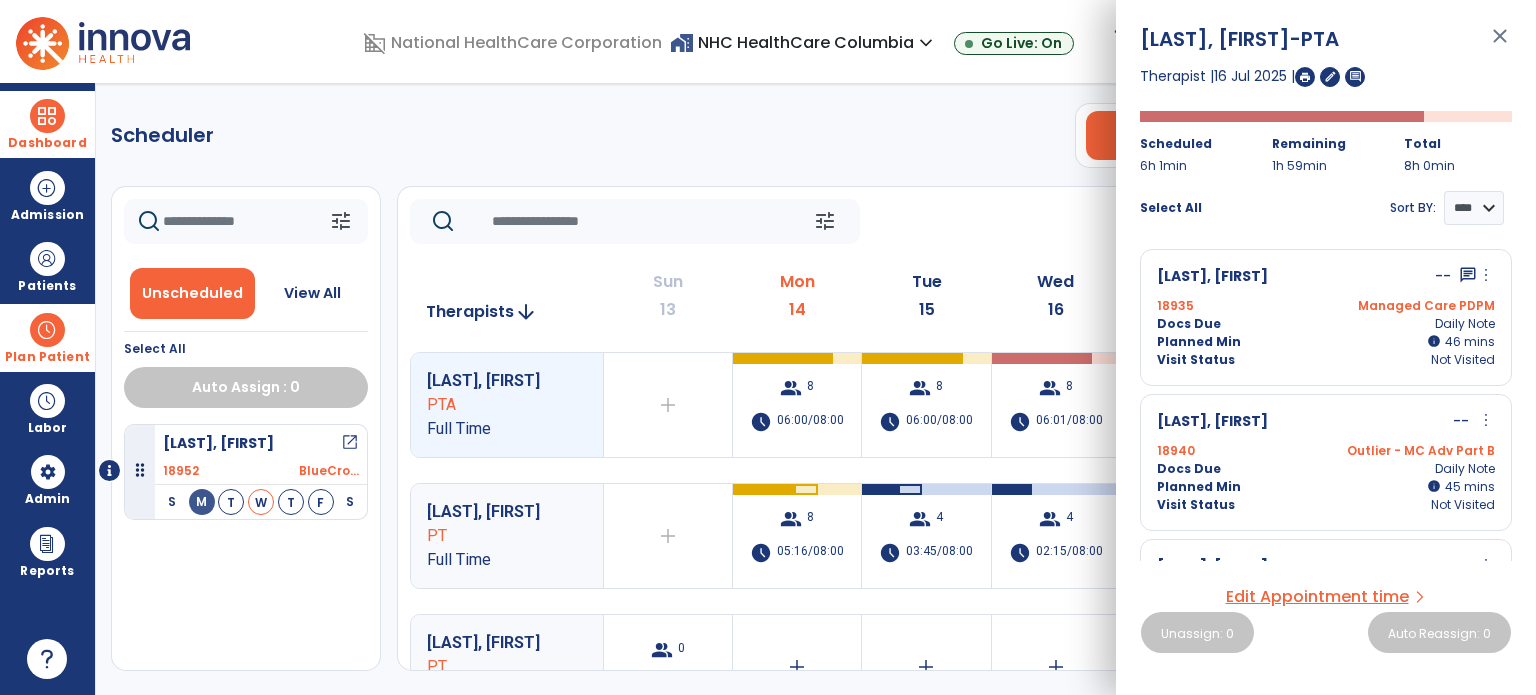 click on "18935 Managed Care PDPM" at bounding box center [1326, 306] 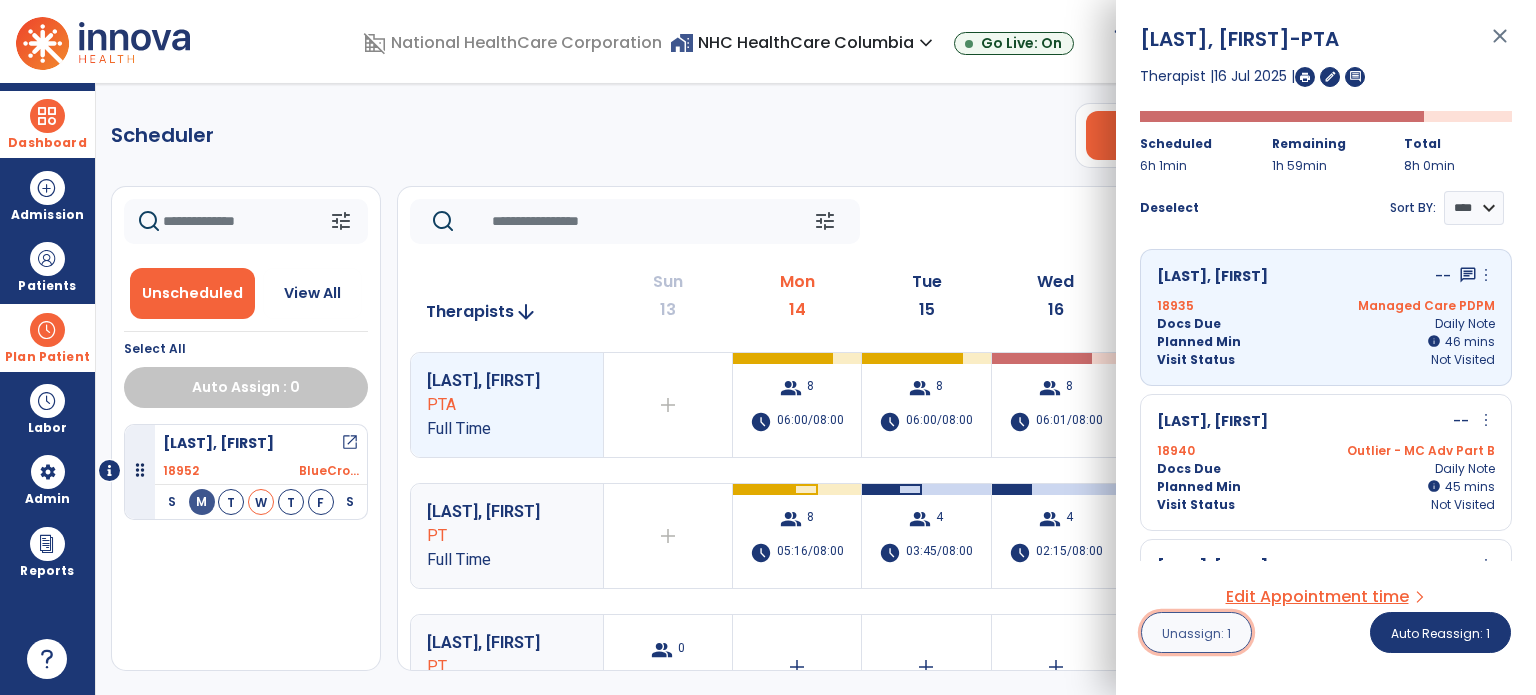 click on "Unassign: 1" at bounding box center (1196, 633) 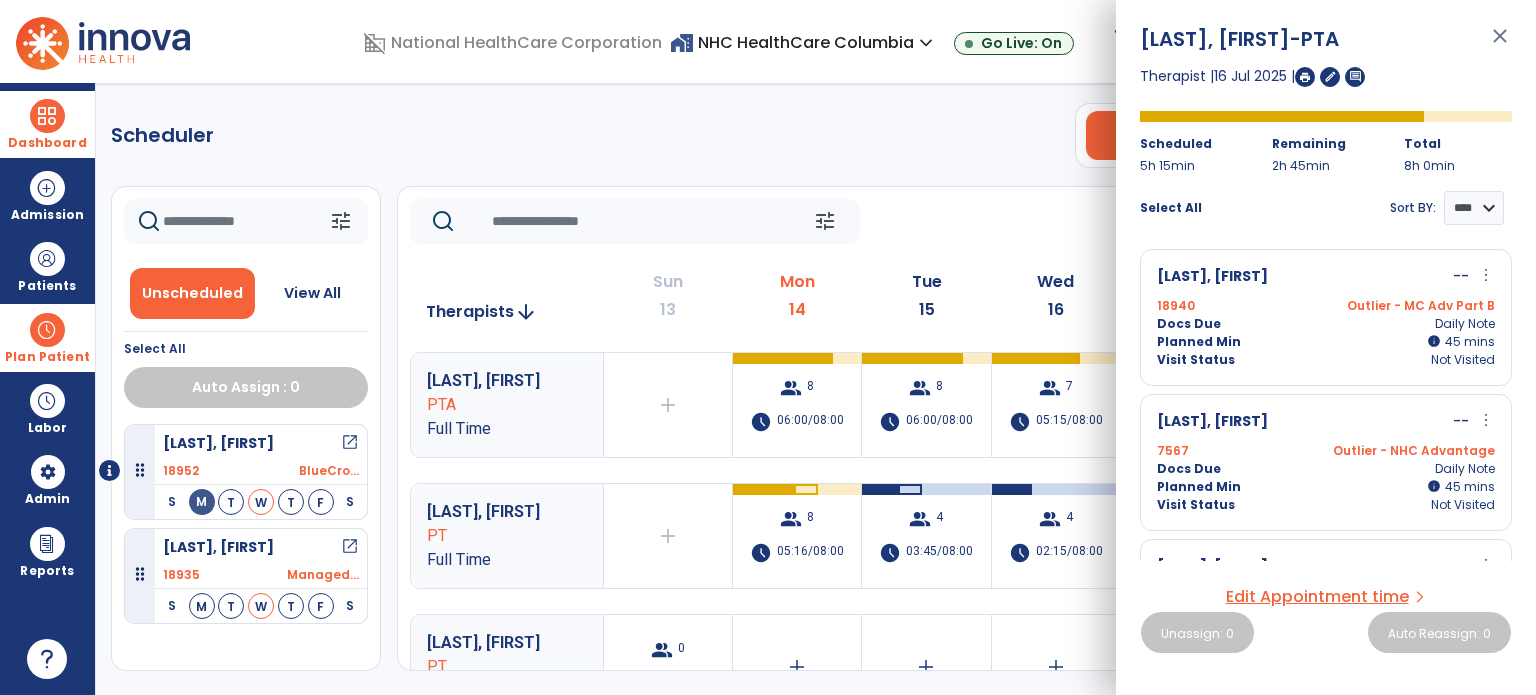 click on "Scheduler   PT   OT   ST  **** *** more_vert  Manage Labor   View All Therapists   Print" 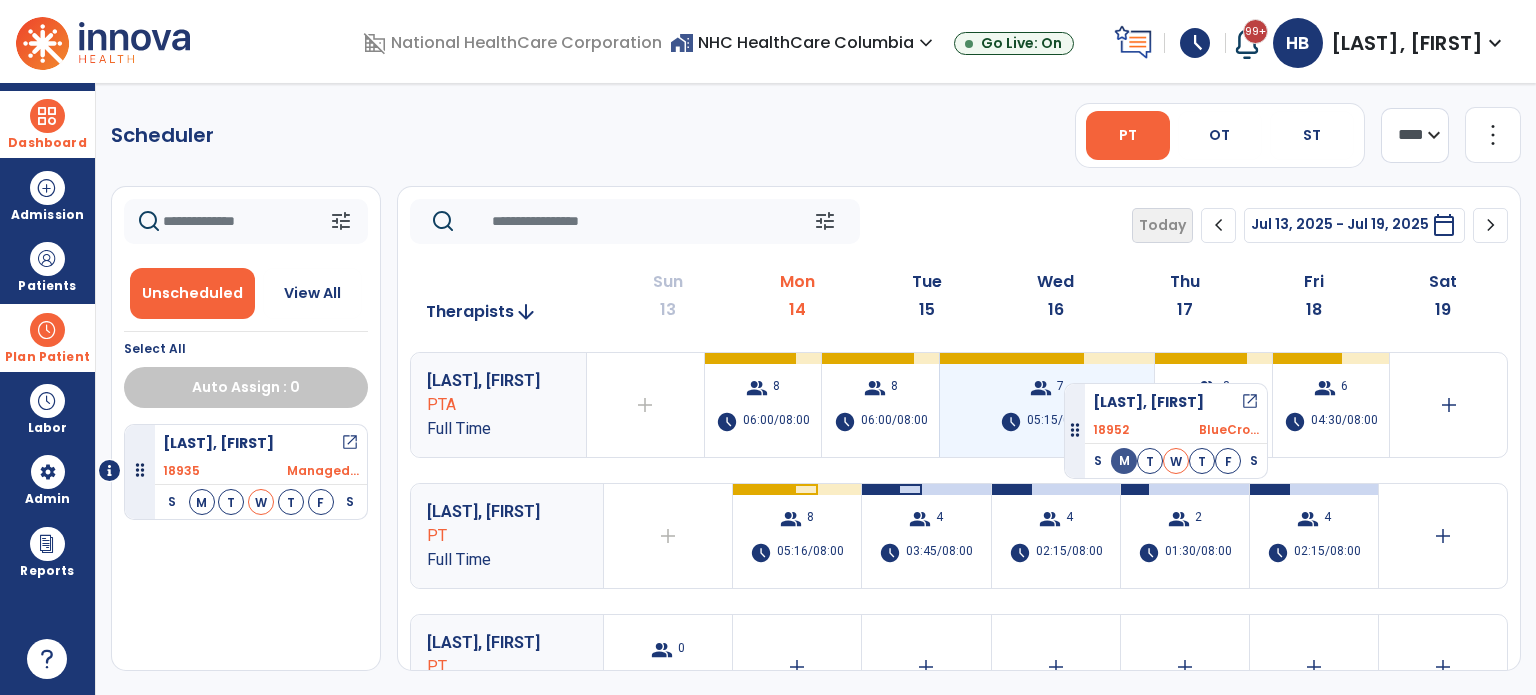 drag, startPoint x: 134, startPoint y: 468, endPoint x: 1064, endPoint y: 373, distance: 934.83954 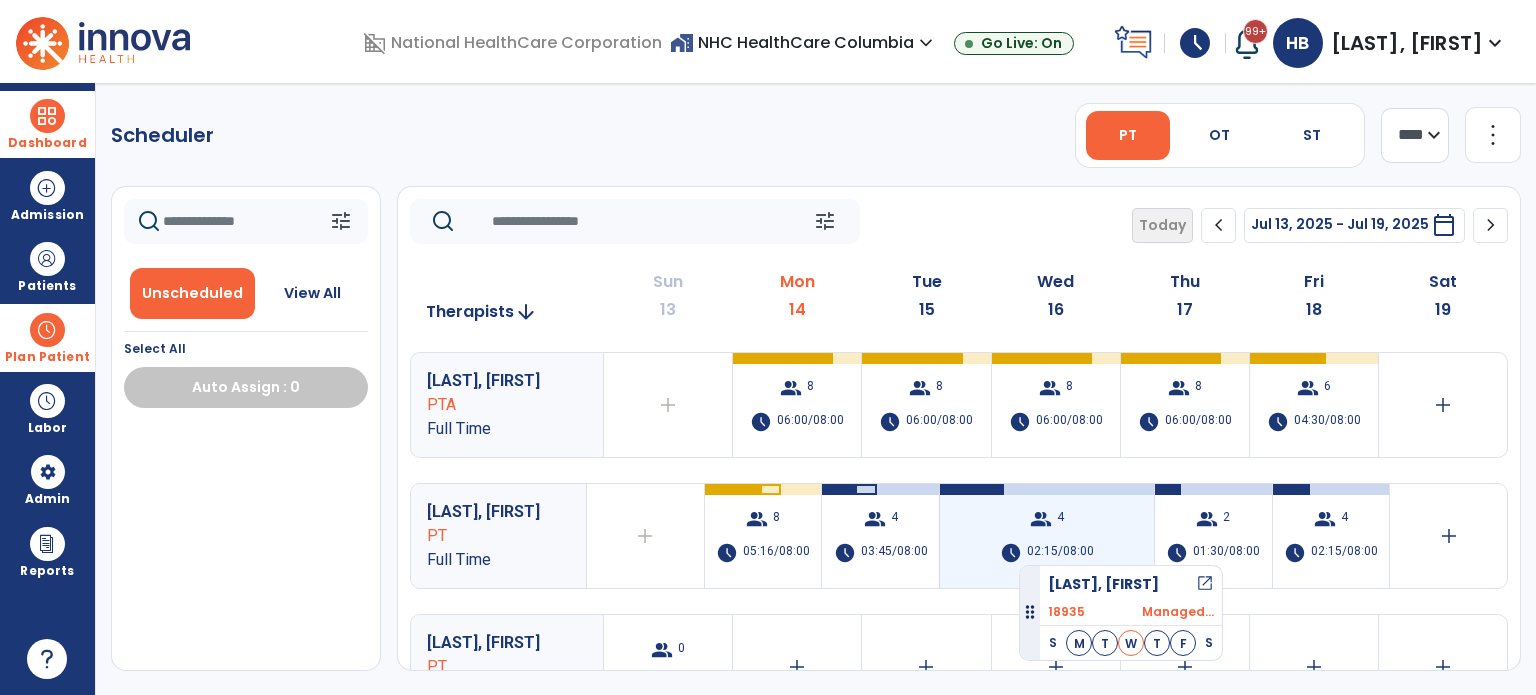 drag, startPoint x: 142, startPoint y: 472, endPoint x: 1043, endPoint y: 533, distance: 903.06256 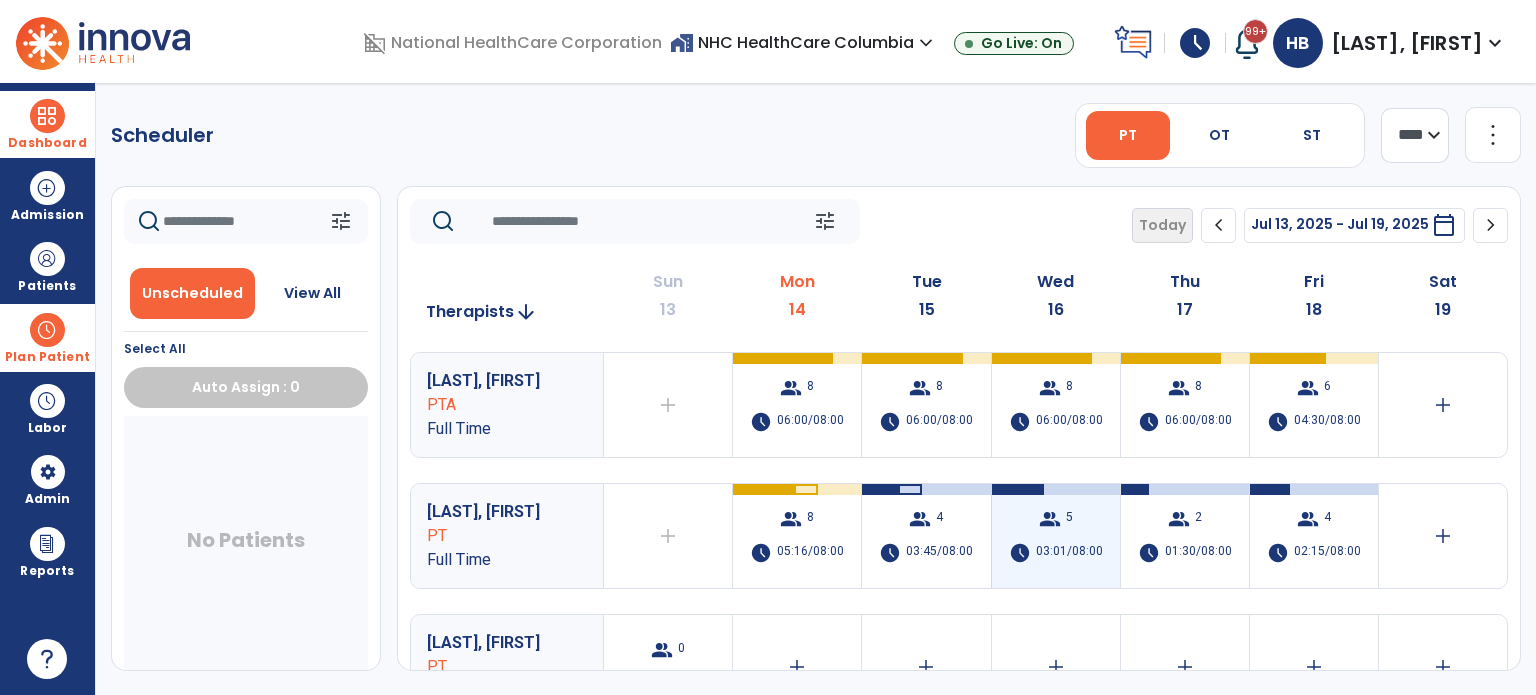 click on "03:01/08:00" at bounding box center [1069, 553] 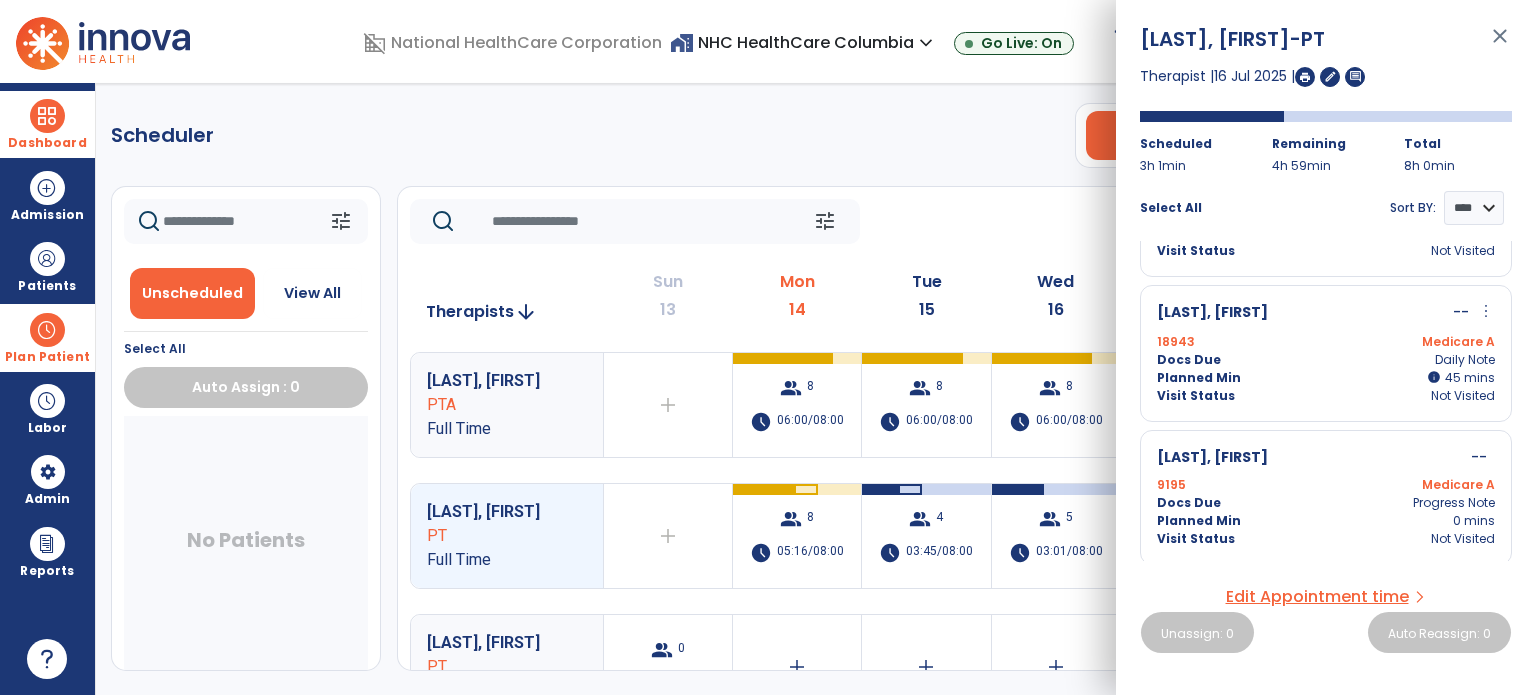 scroll, scrollTop: 400, scrollLeft: 0, axis: vertical 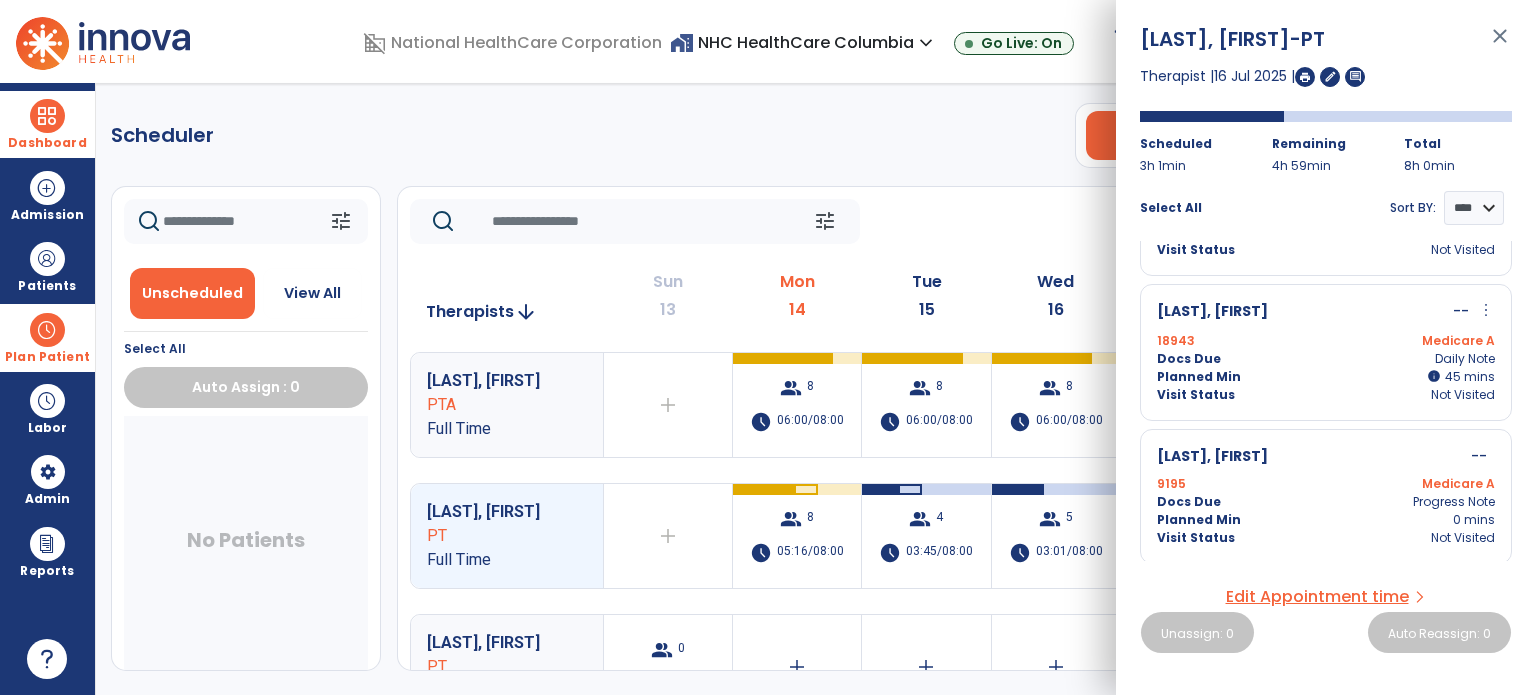 click on "tune   Today  chevron_left Jul 13, 2025 - Jul 19, 2025  *********  calendar_today  chevron_right" 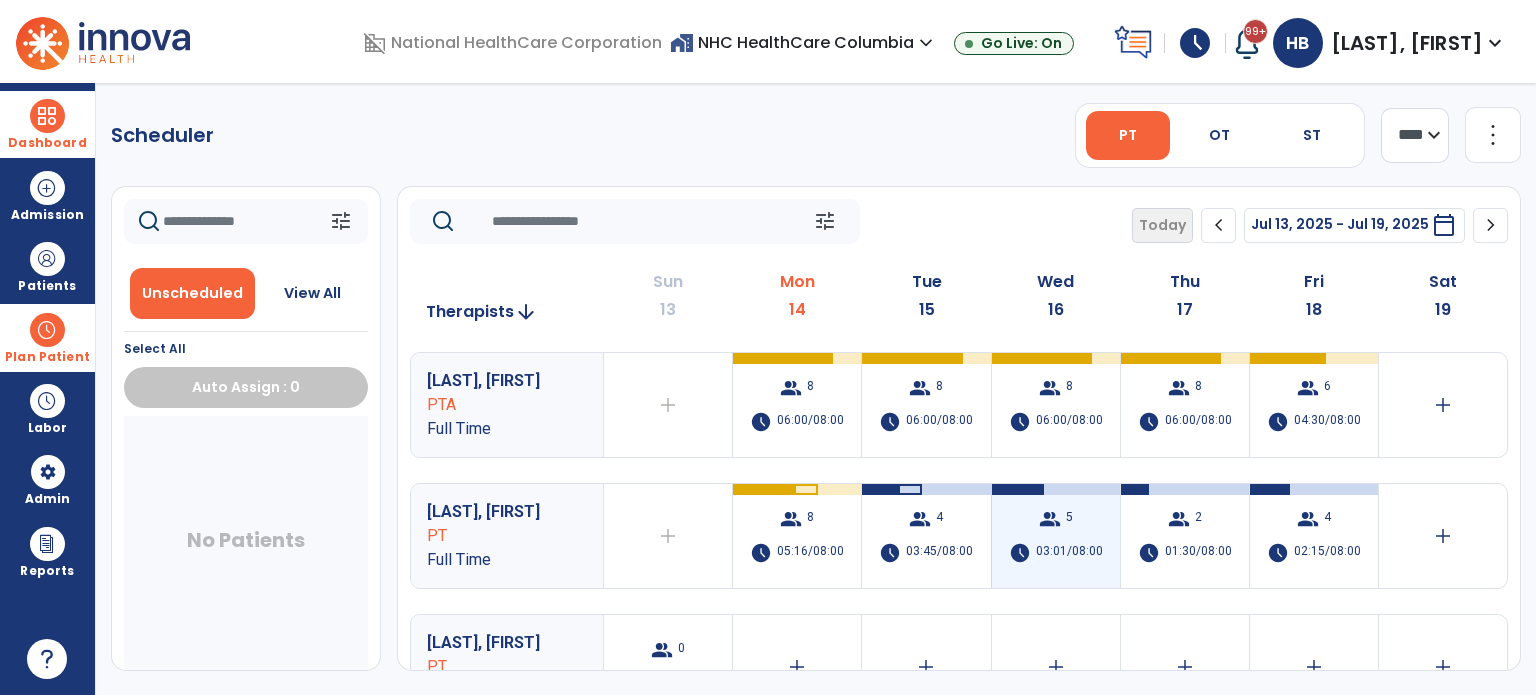 click on "group" at bounding box center [1050, 519] 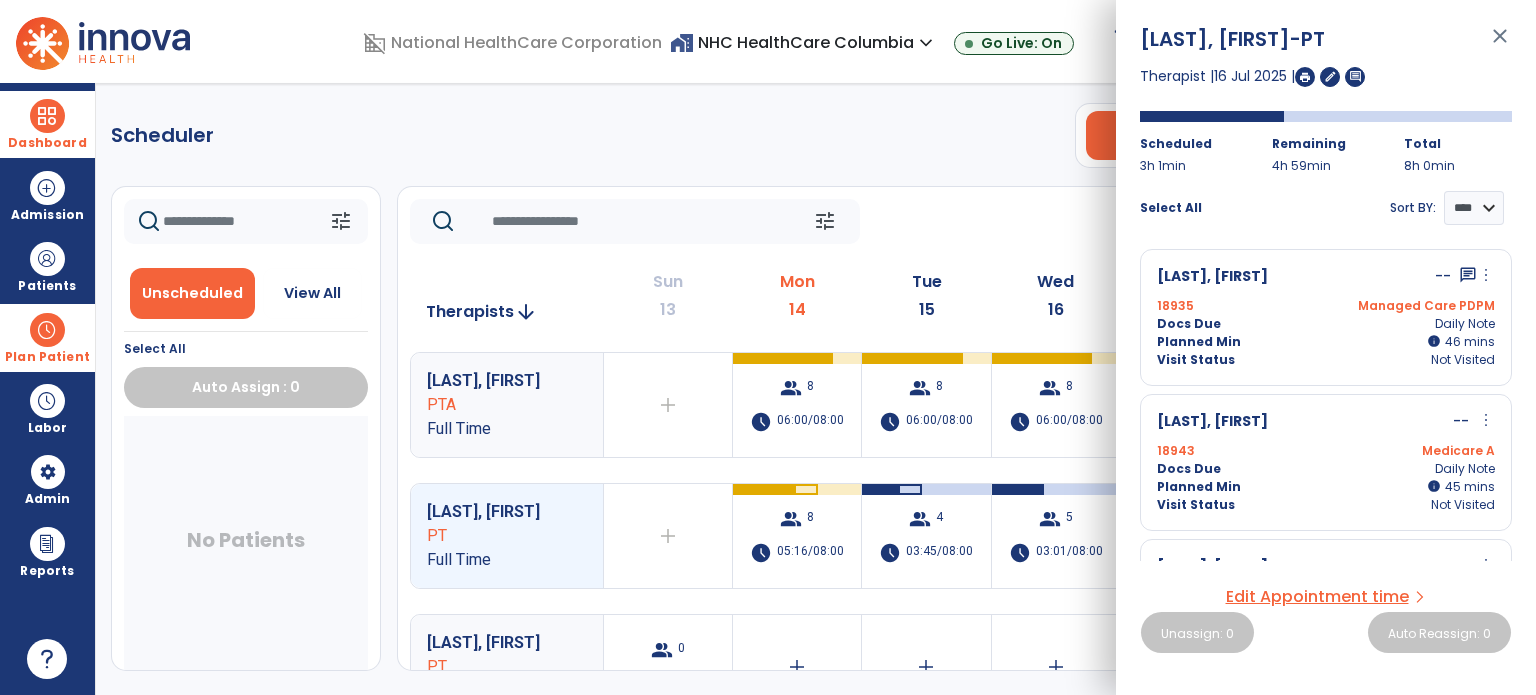 click on "Scheduler   PT   OT   ST  **** *** more_vert  Manage Labor   View All Therapists   Print" 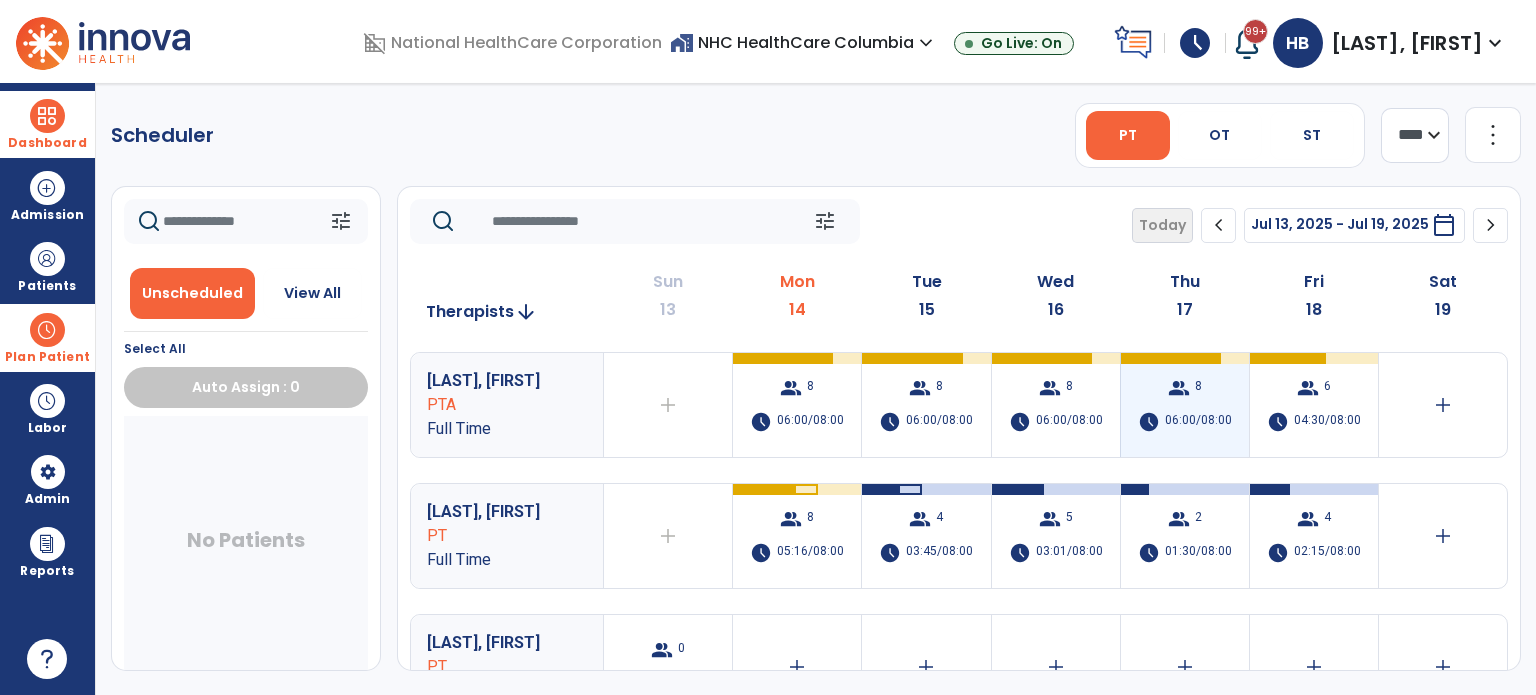 click on "group  8  schedule  06:00/08:00" at bounding box center (1185, 405) 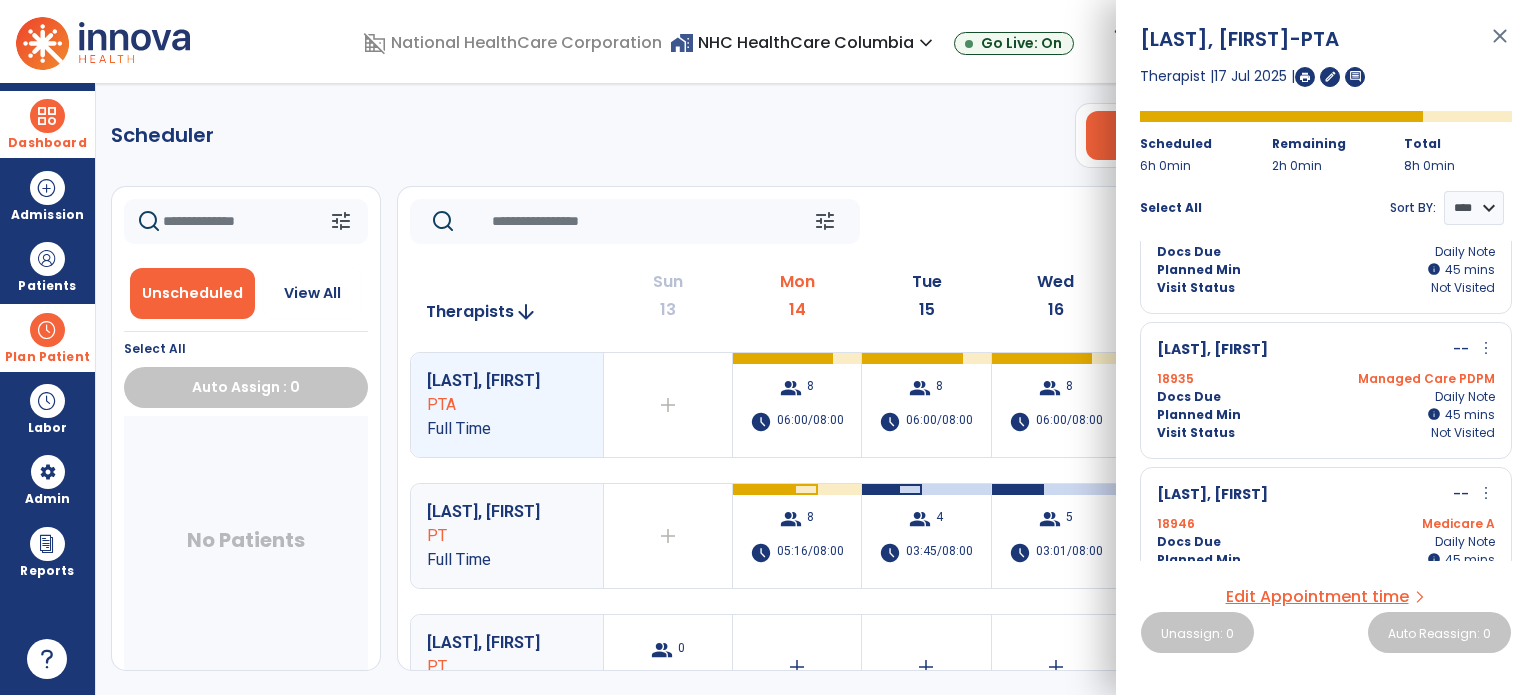 scroll, scrollTop: 700, scrollLeft: 0, axis: vertical 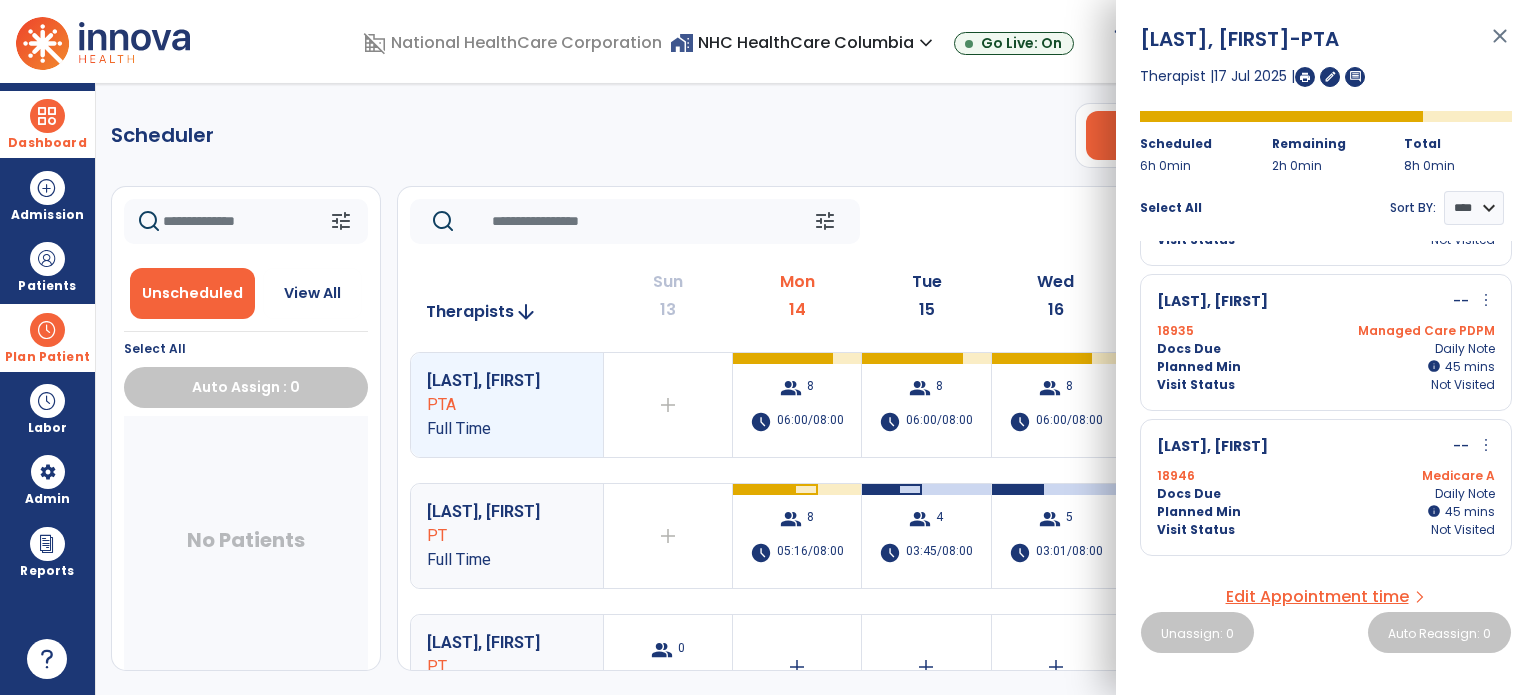 click on "Russell, Everette -- more_vert edit Edit Session alt_route Split Minutes 18935 Managed Care PDPM Docs Due Daily Note Planned Min info 45 I 45 mins Visit Status Not Visited" at bounding box center [1326, 342] 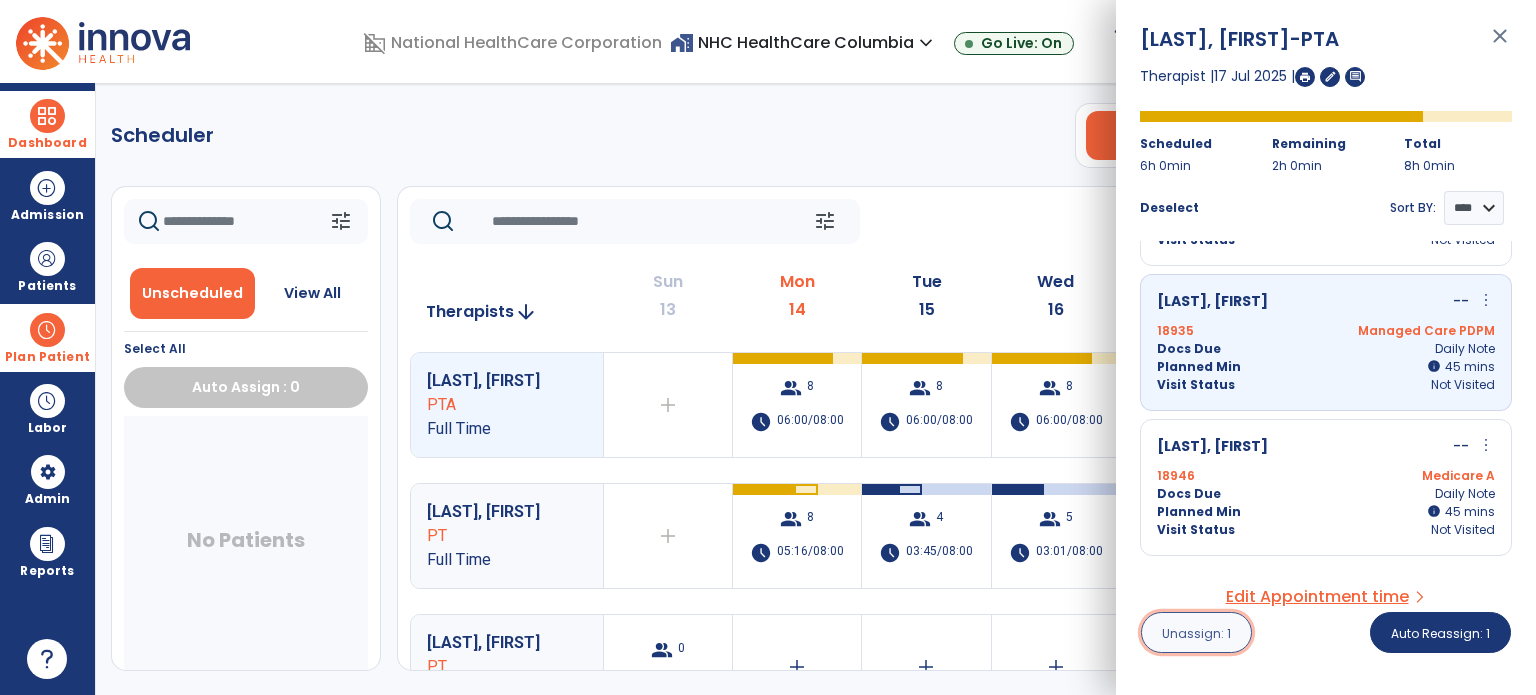 click on "Unassign: 1" at bounding box center [1196, 633] 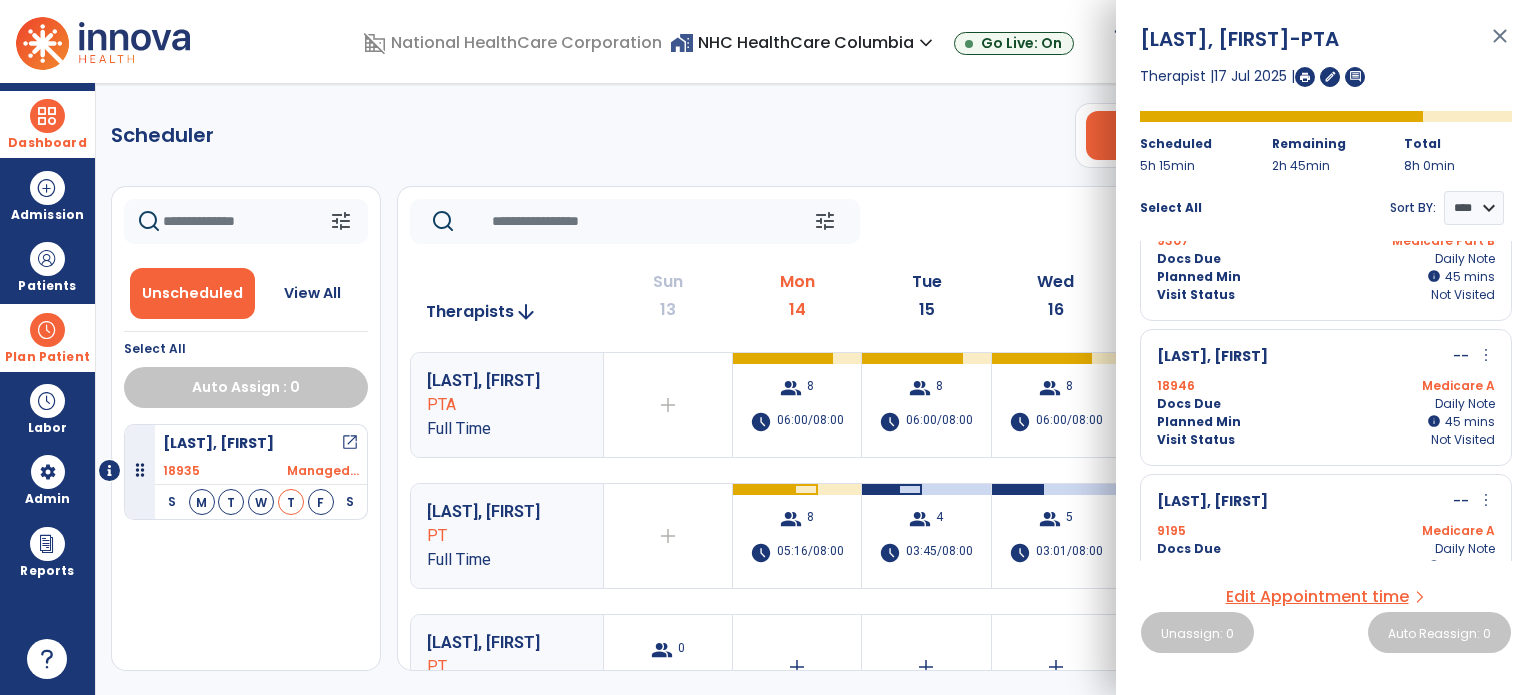 scroll, scrollTop: 690, scrollLeft: 0, axis: vertical 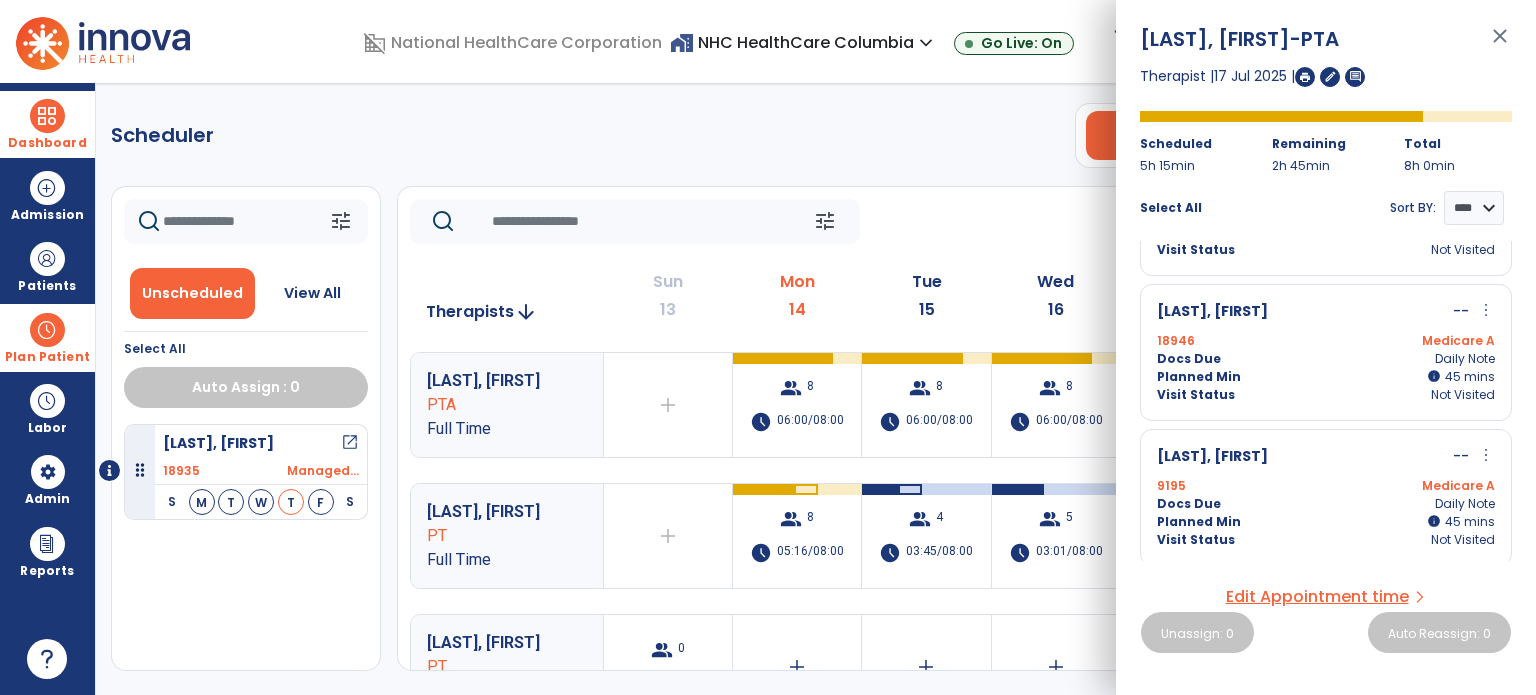 drag, startPoint x: 963, startPoint y: 148, endPoint x: 1010, endPoint y: 162, distance: 49.0408 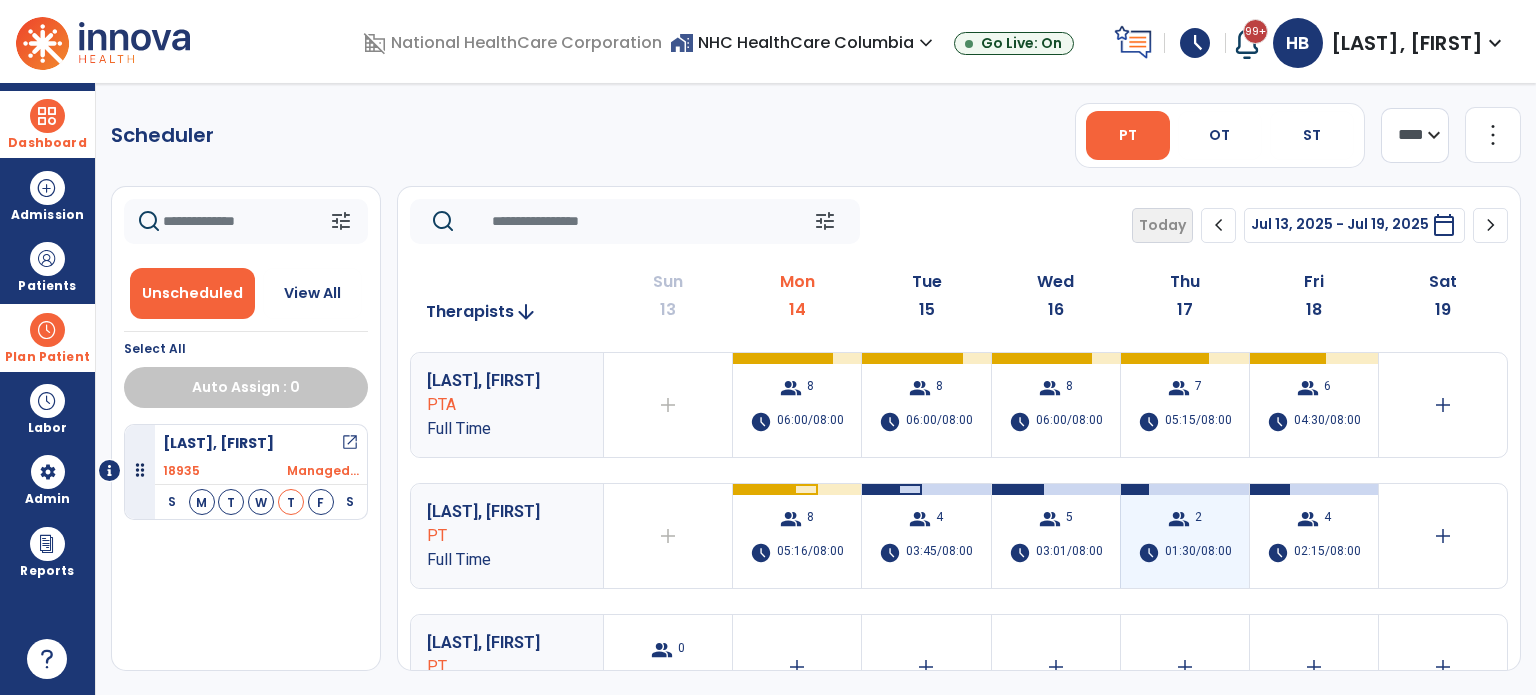 click on "schedule [TIME]/[TIME]" at bounding box center (1185, 553) 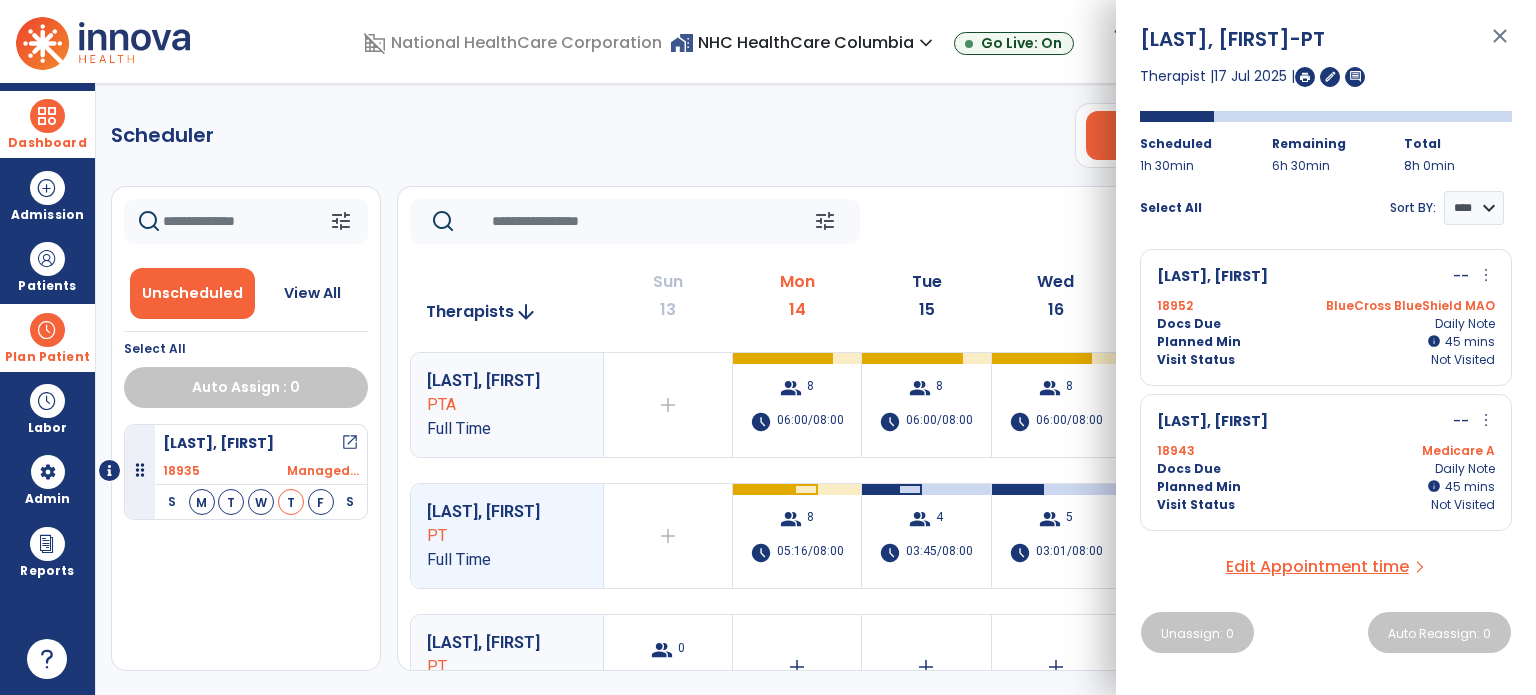click on "Docs Due Daily Note" at bounding box center (1326, 324) 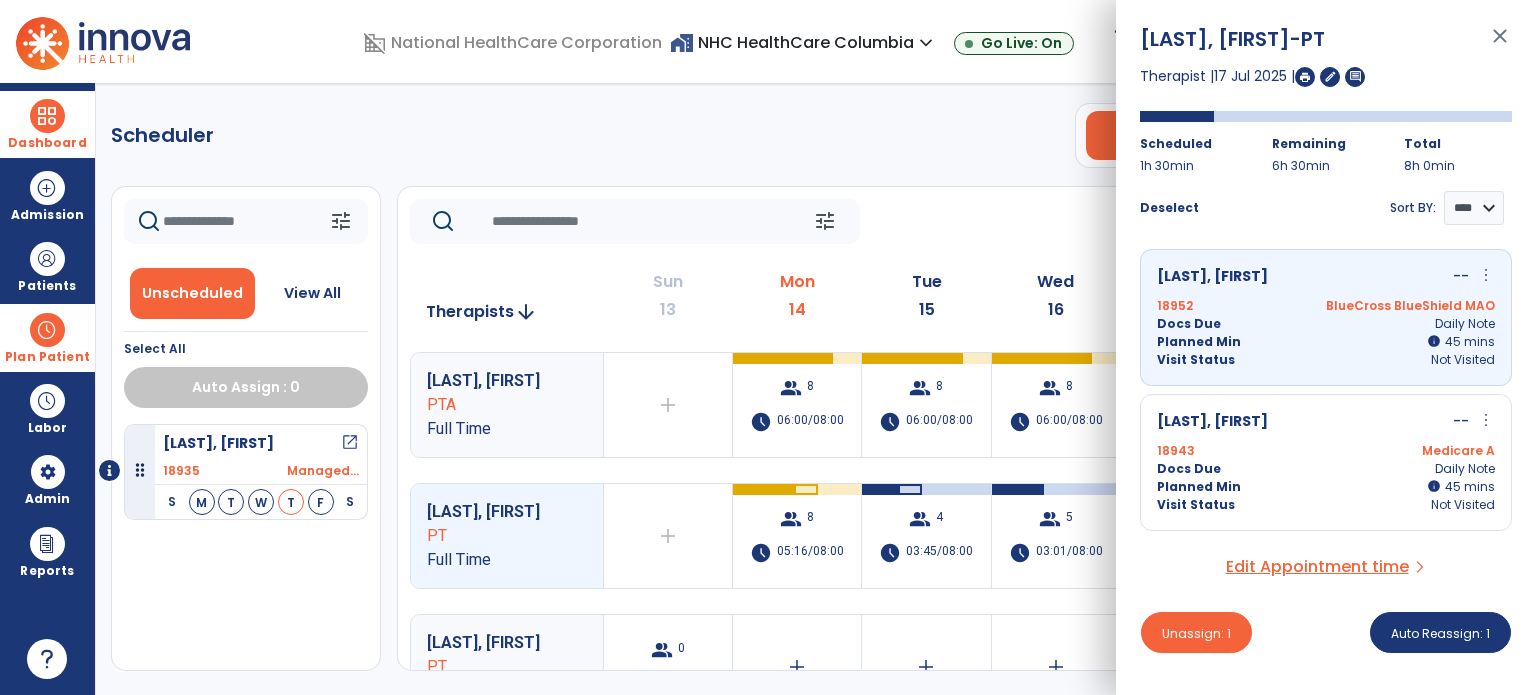 click on "[INSURANCE]" at bounding box center [1326, 451] 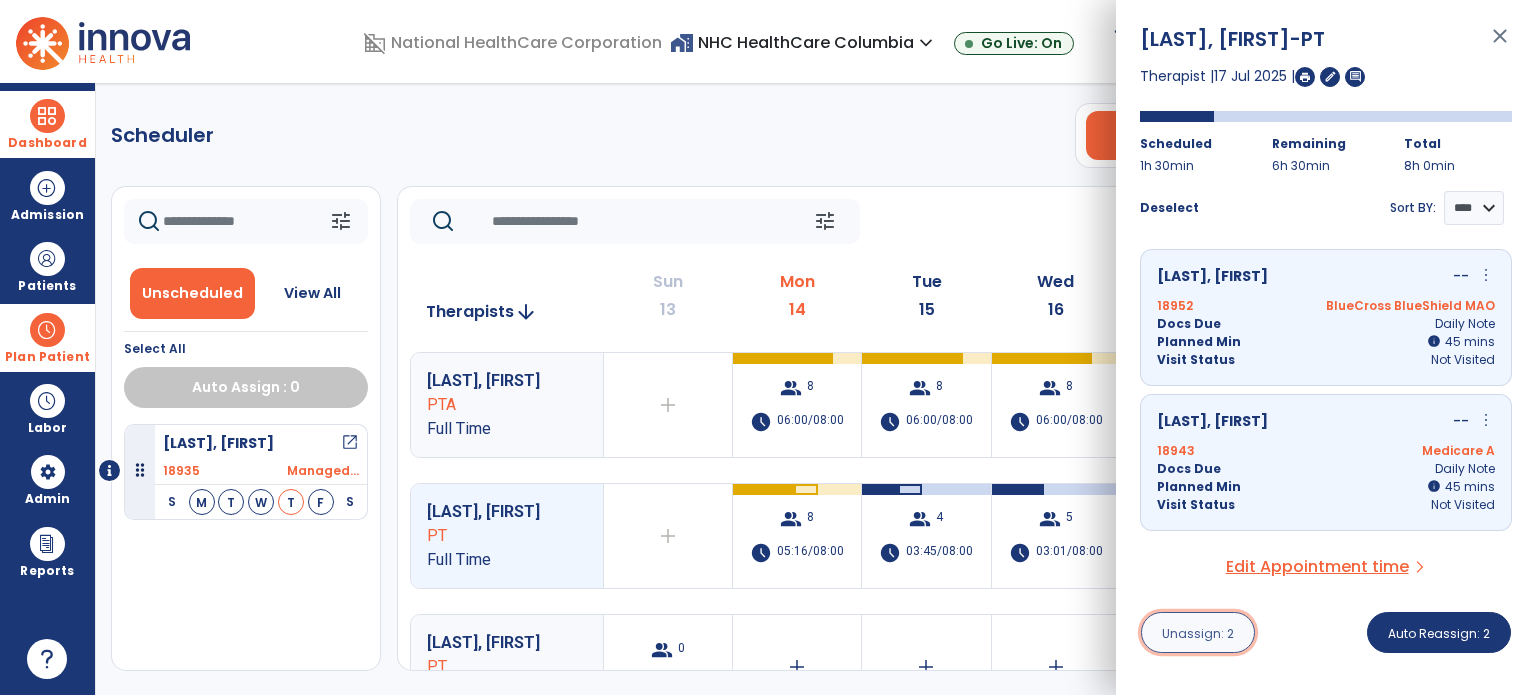 click on "Unassign: 2" at bounding box center [1198, 633] 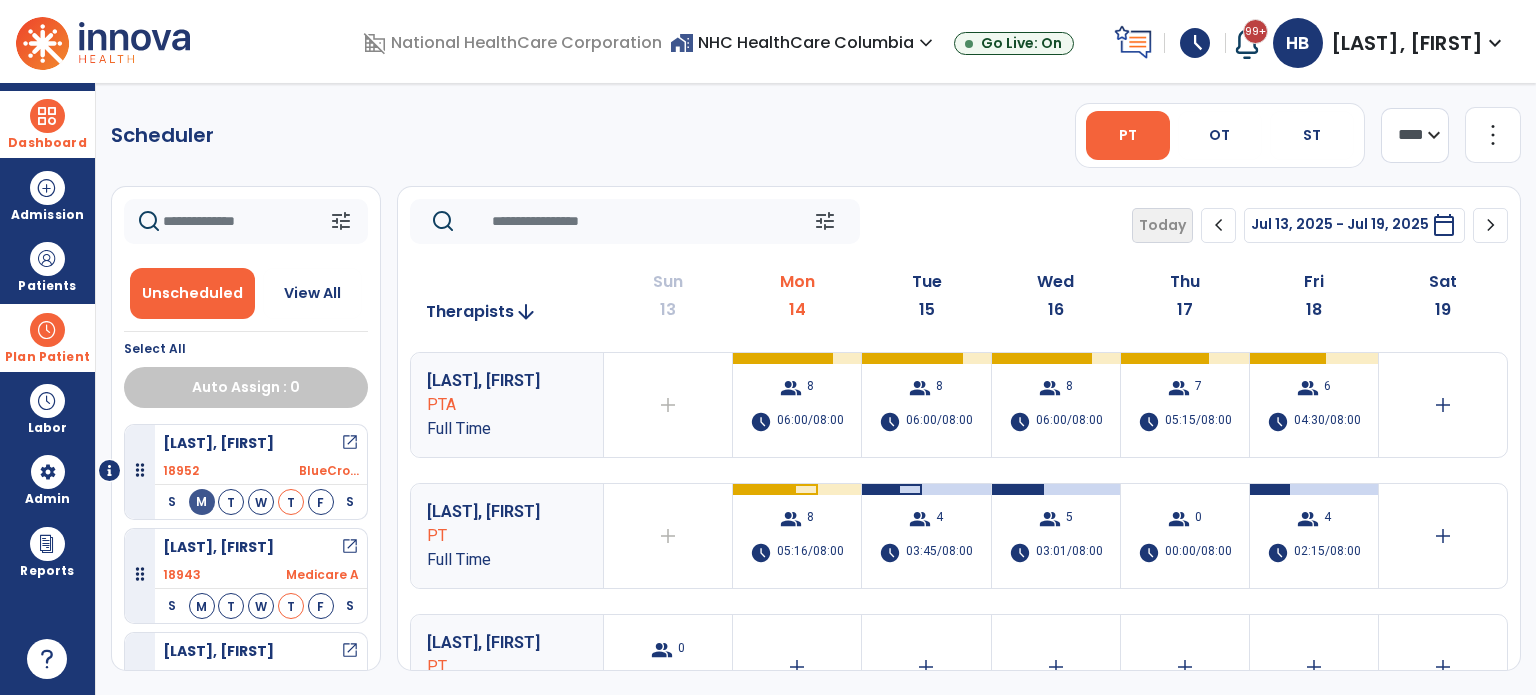 click on "Scheduler   PT   OT   ST  **** *** more_vert  Manage Labor   View All Therapists   Print" 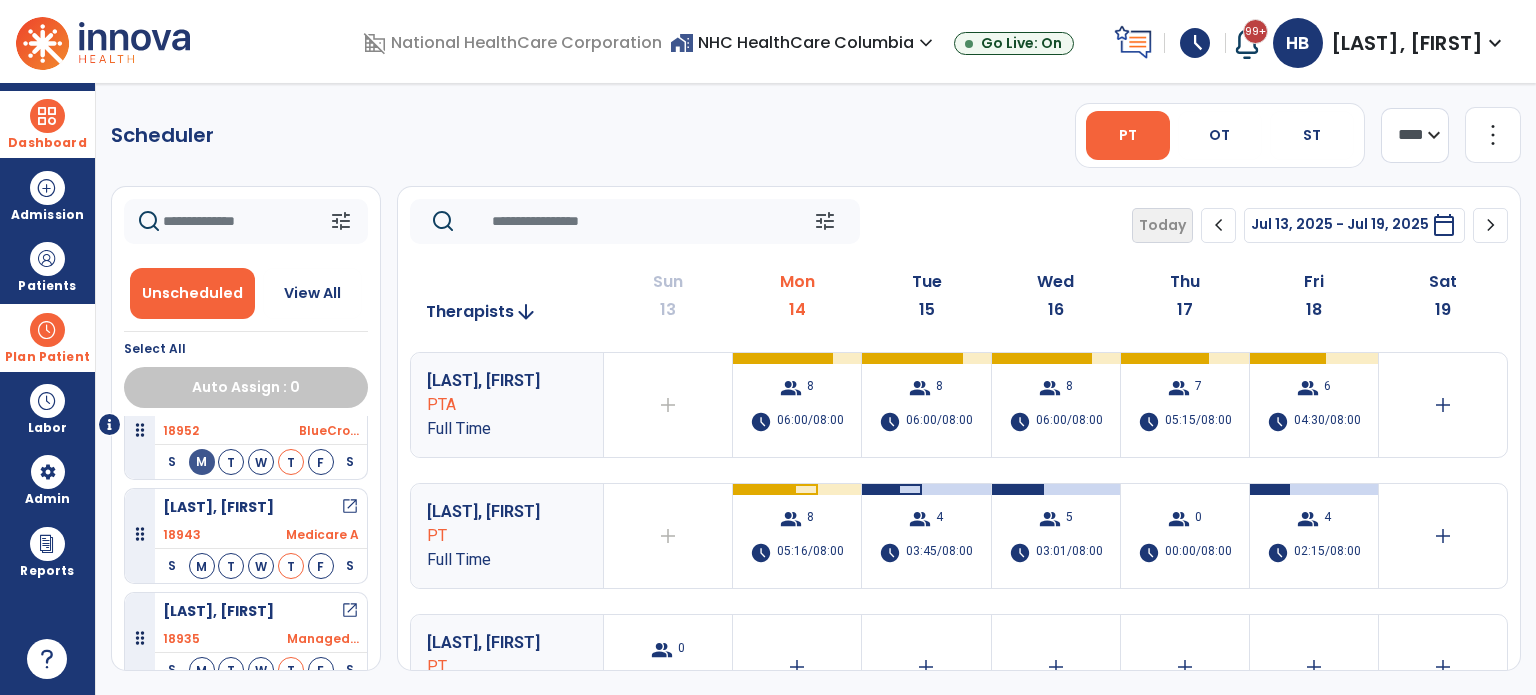 scroll, scrollTop: 46, scrollLeft: 0, axis: vertical 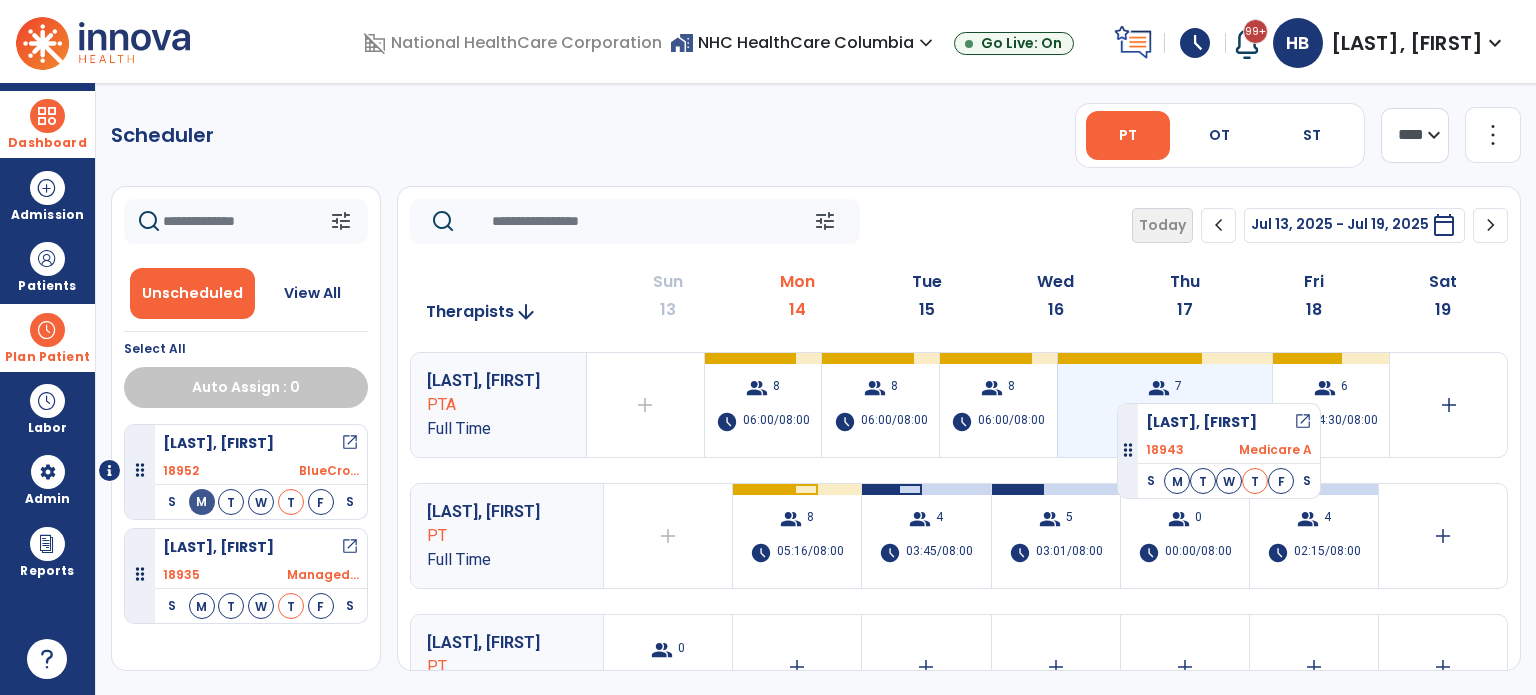 drag, startPoint x: 127, startPoint y: 579, endPoint x: 1117, endPoint y: 395, distance: 1006.9538 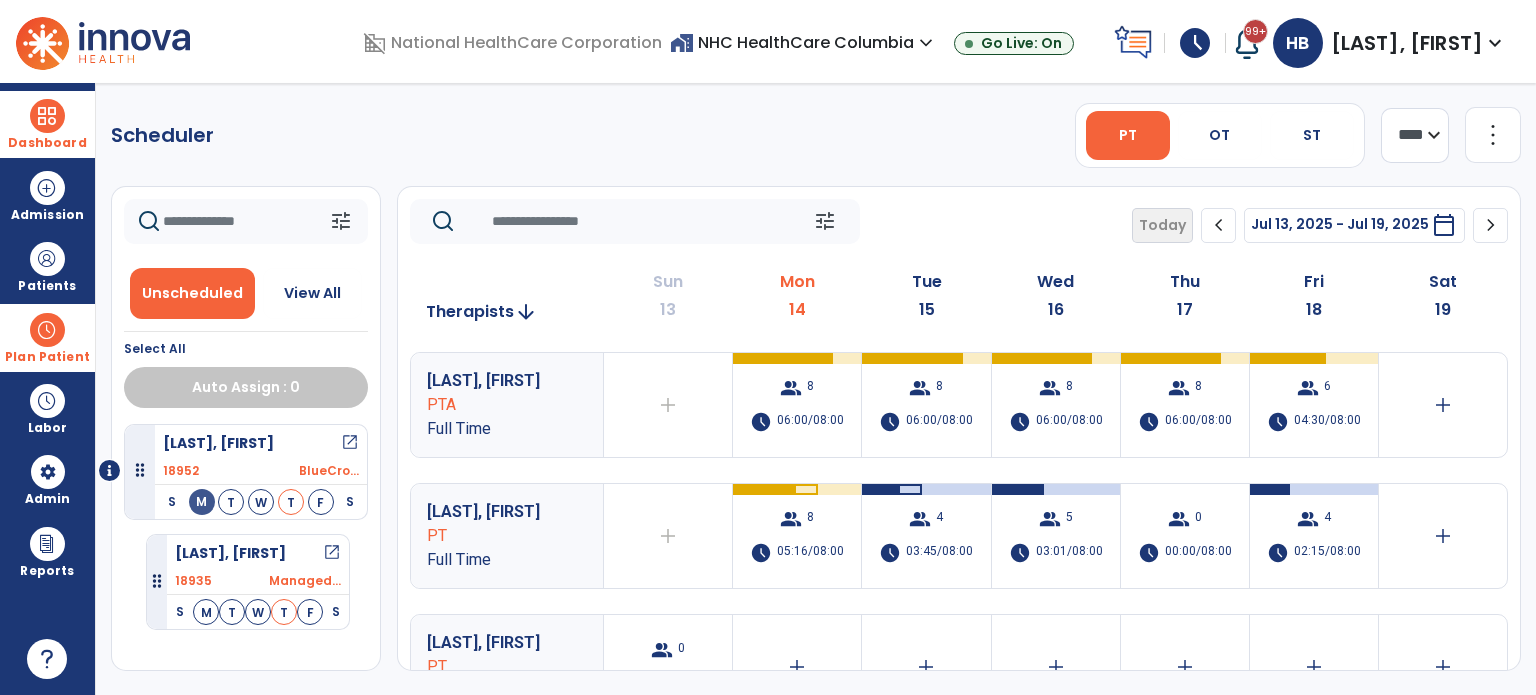 drag, startPoint x: 140, startPoint y: 567, endPoint x: 158, endPoint y: 556, distance: 21.095022 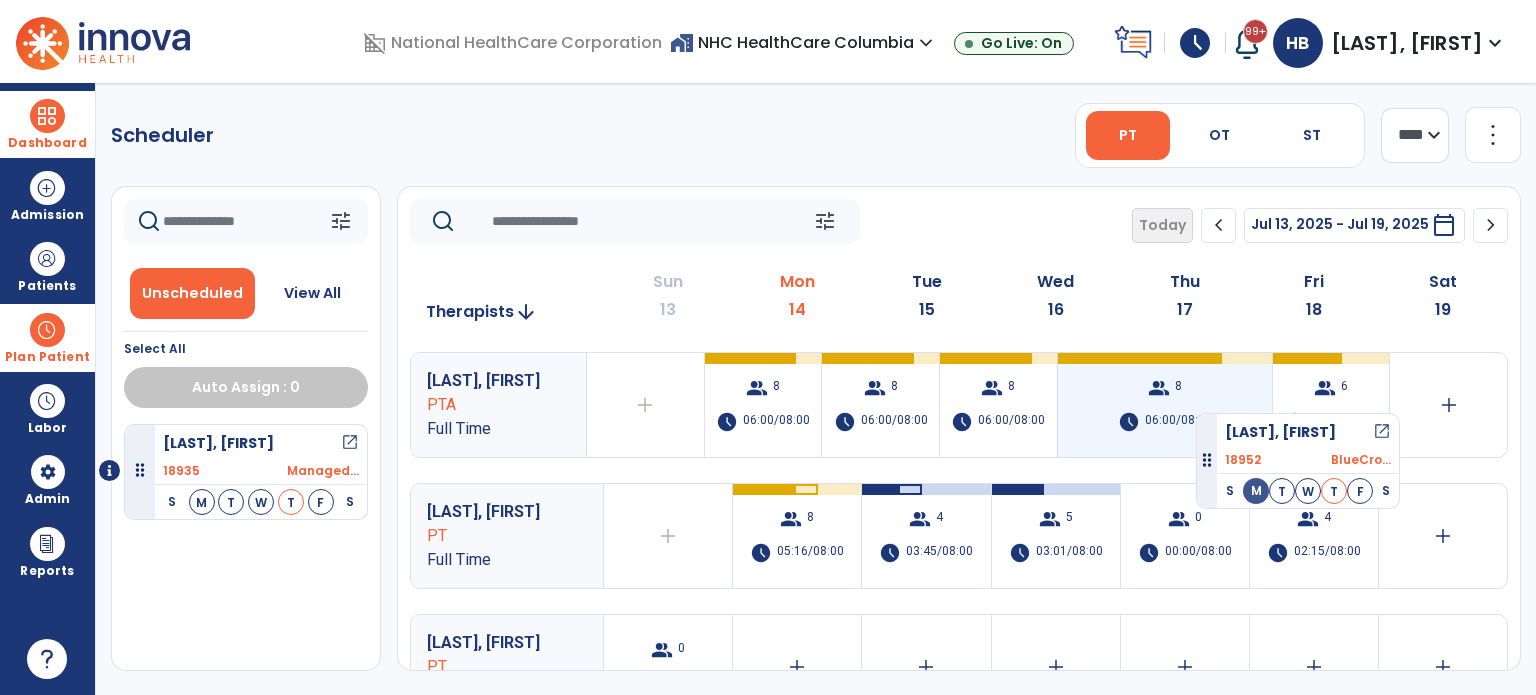 drag, startPoint x: 137, startPoint y: 466, endPoint x: 1198, endPoint y: 403, distance: 1062.8688 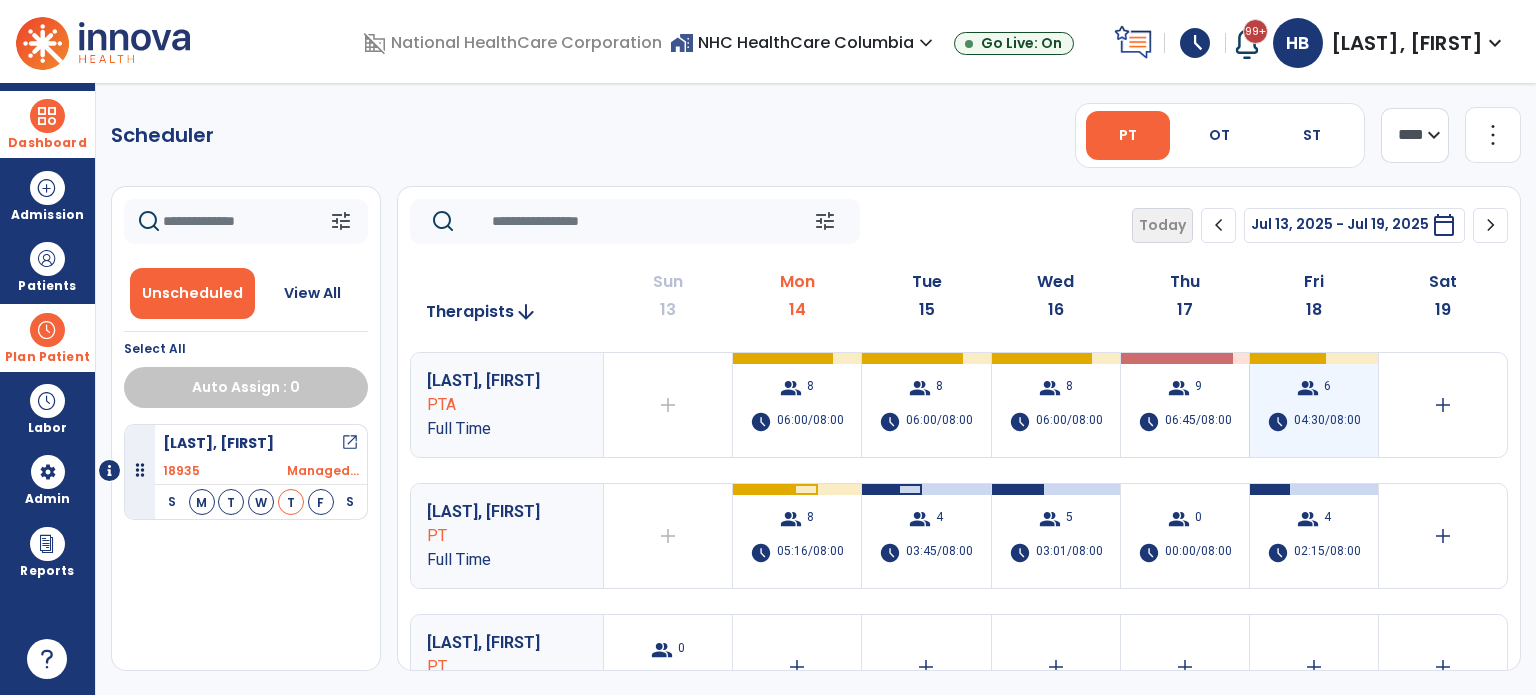 click on "group  6  schedule  04:30/08:00" at bounding box center [1314, 405] 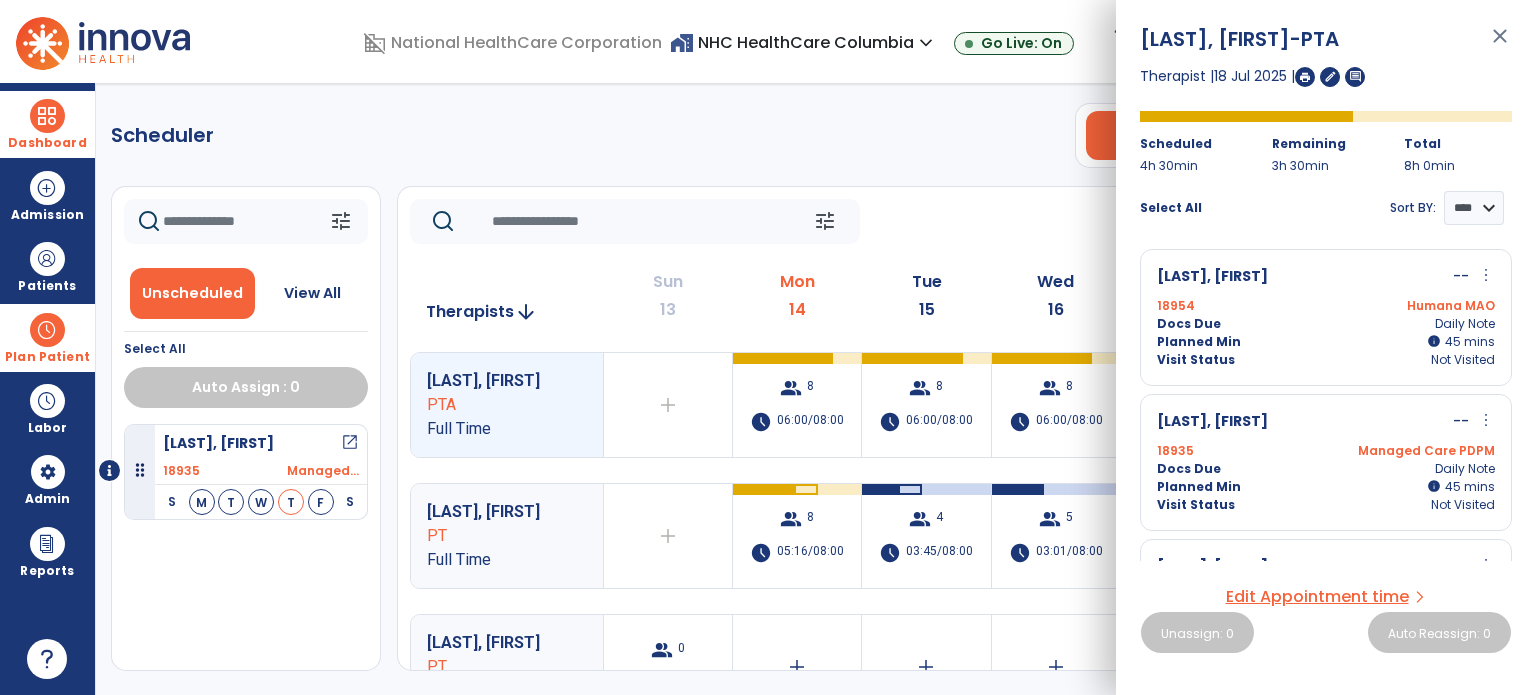 click on "[LAST], [FIRST]   --  more_vert  edit   Edit Session   alt_route   Split Minutes" at bounding box center [1326, 422] 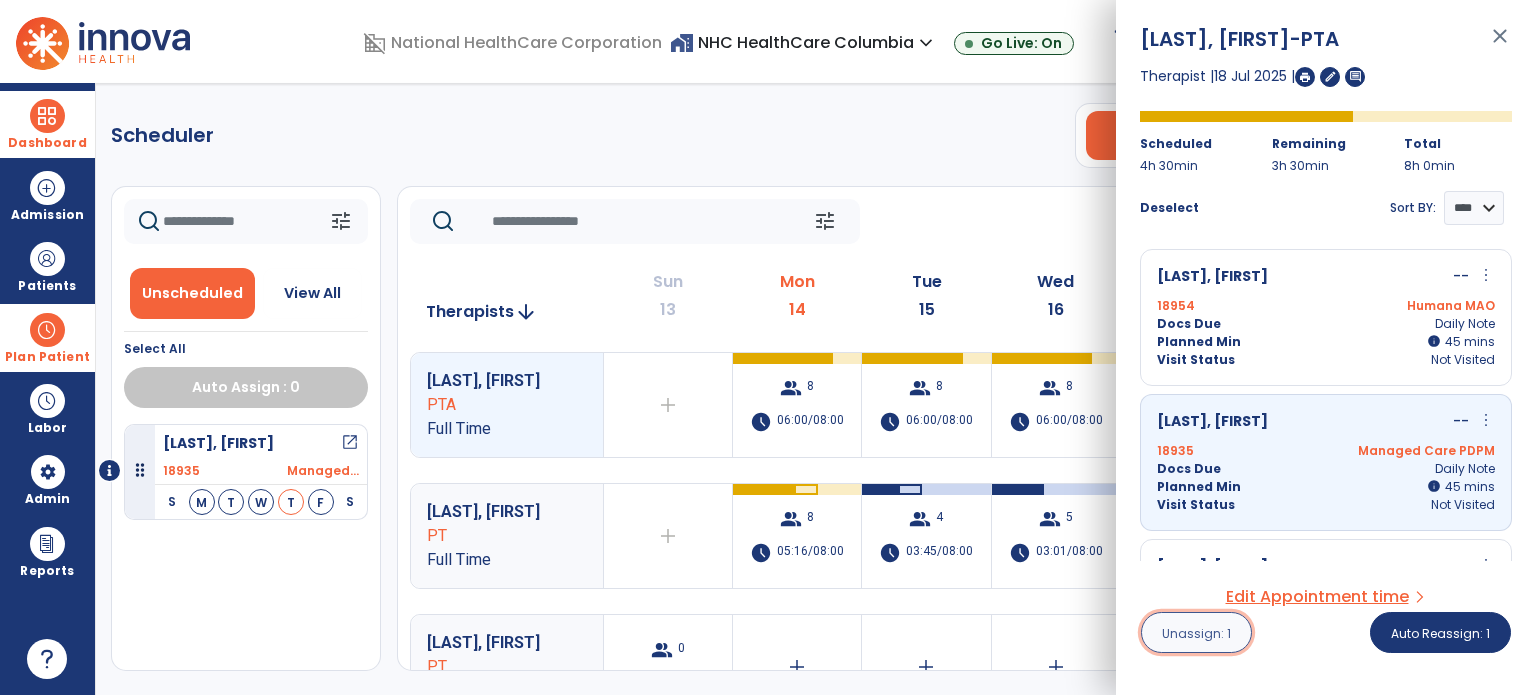 click on "Unassign: 1" at bounding box center (1196, 632) 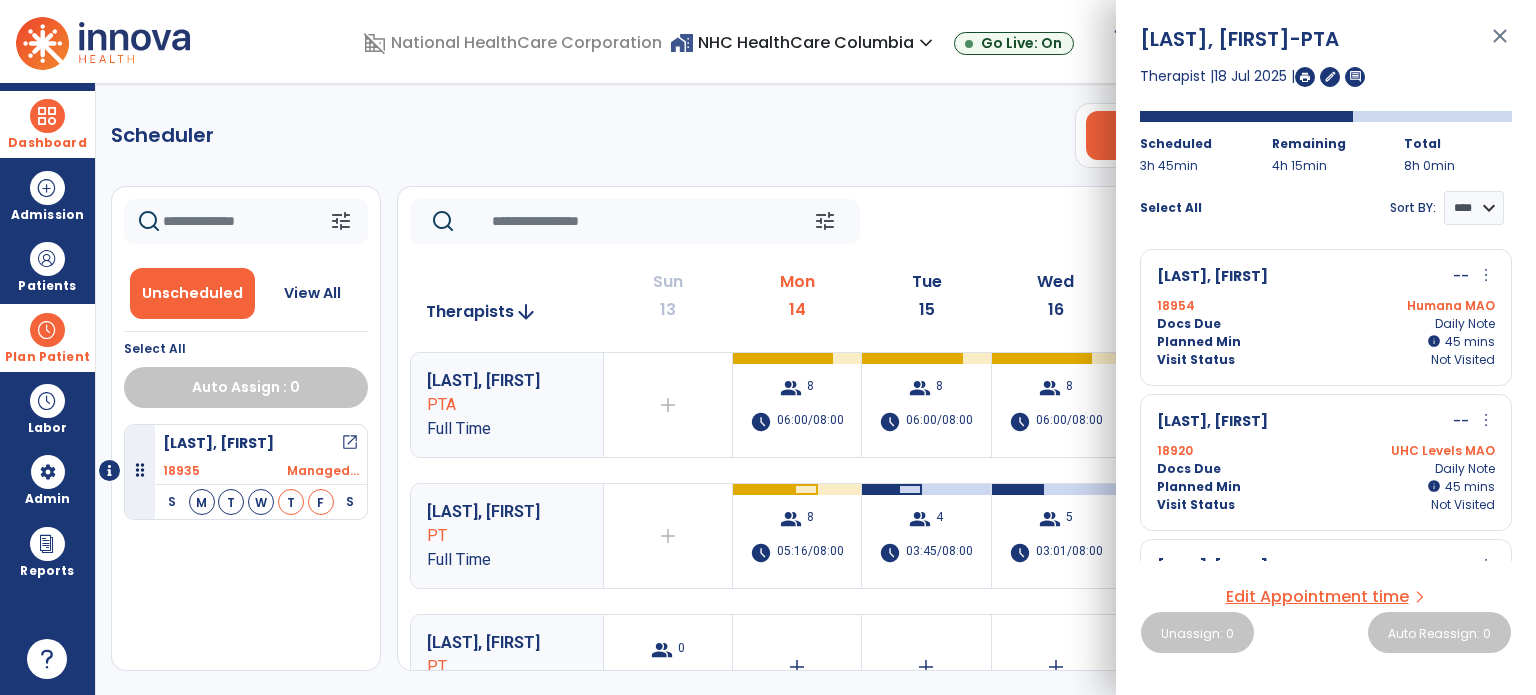 click on "Scheduler   PT   OT   ST  **** *** more_vert  Manage Labor   View All Therapists   Print" 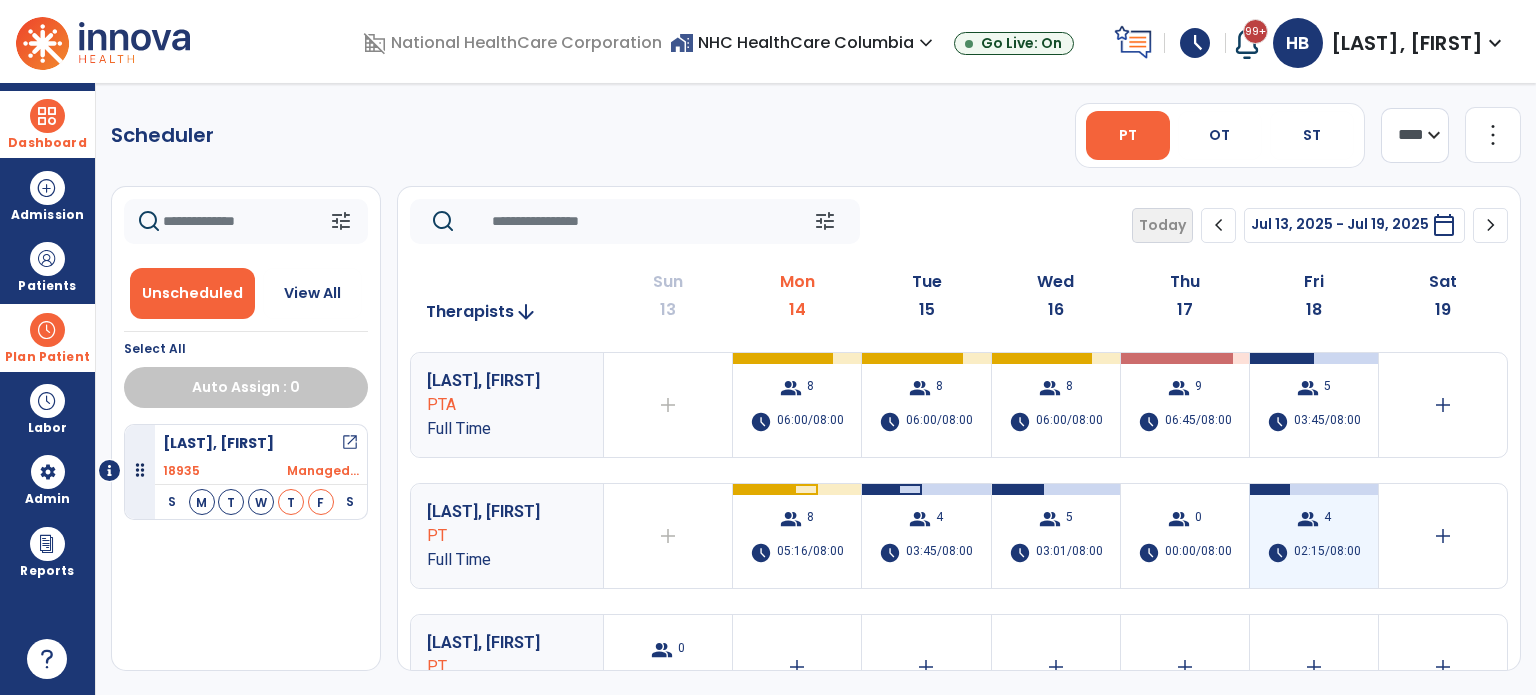 click on "02:15/08:00" at bounding box center (1327, 553) 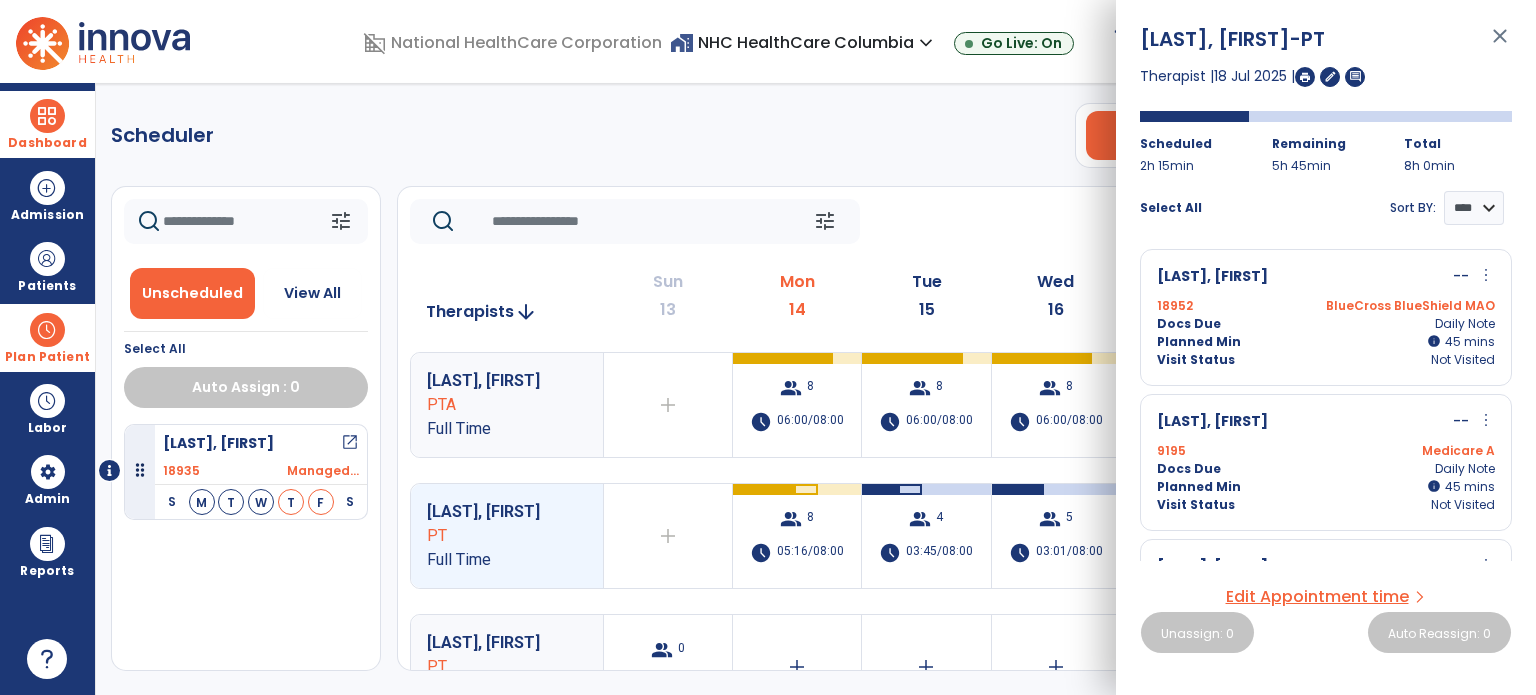 click on "Planned Min  info   45 I 45 mins" at bounding box center (1326, 342) 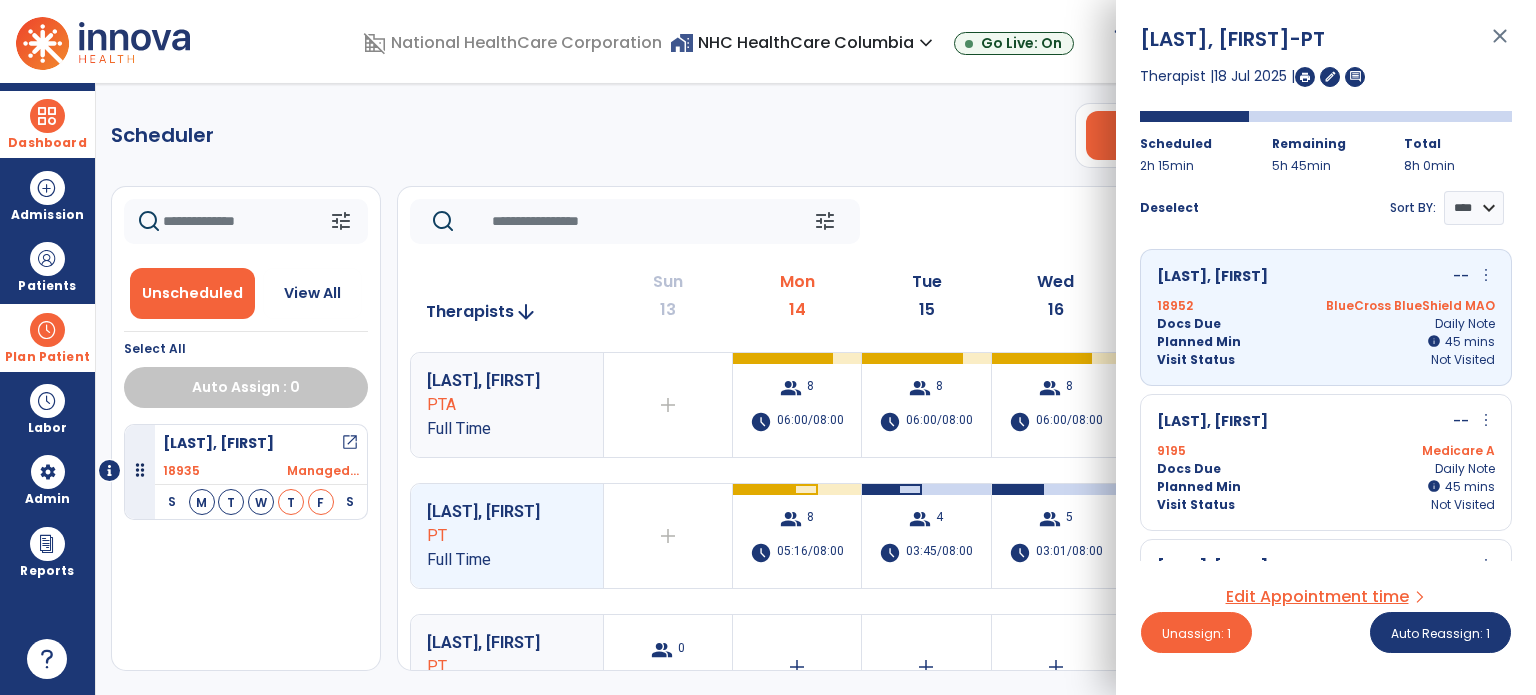 click on "Docs Due Daily Note" at bounding box center [1326, 469] 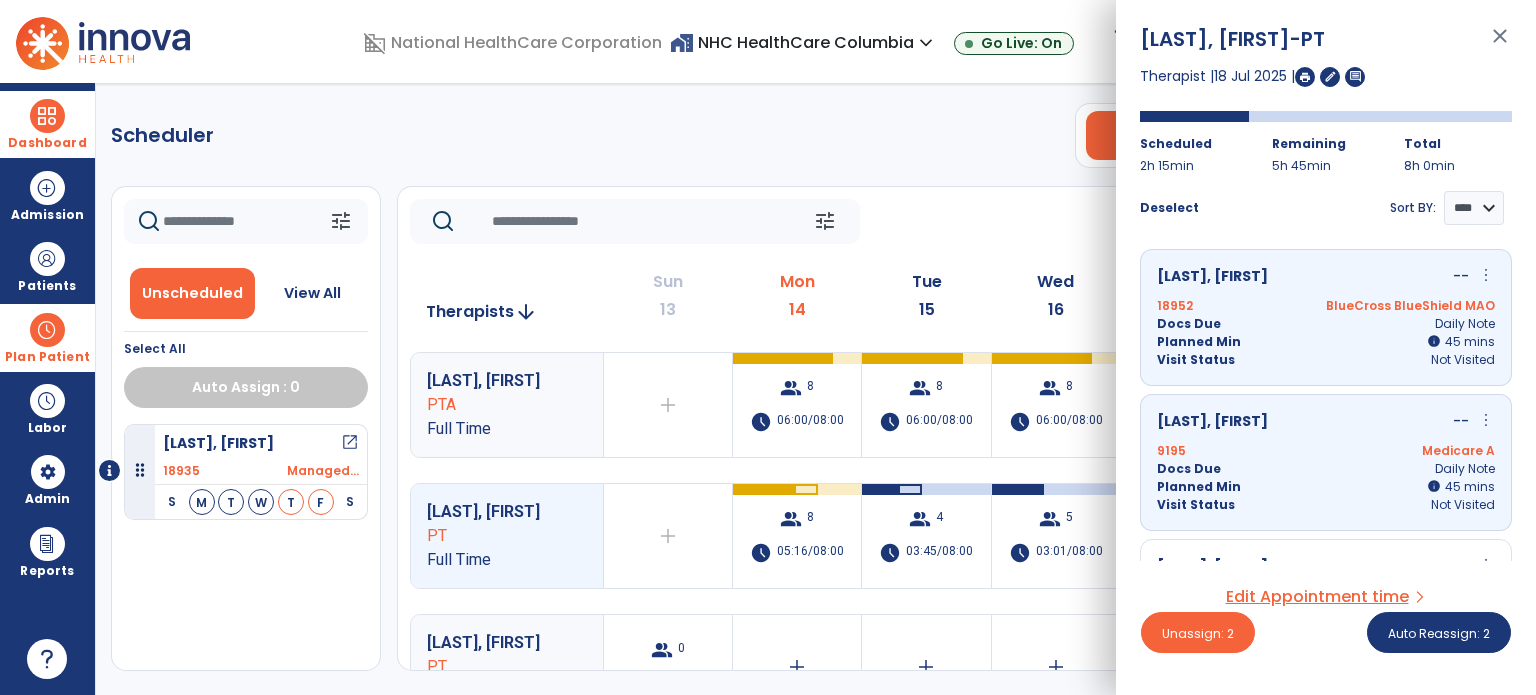 scroll, scrollTop: 0, scrollLeft: 0, axis: both 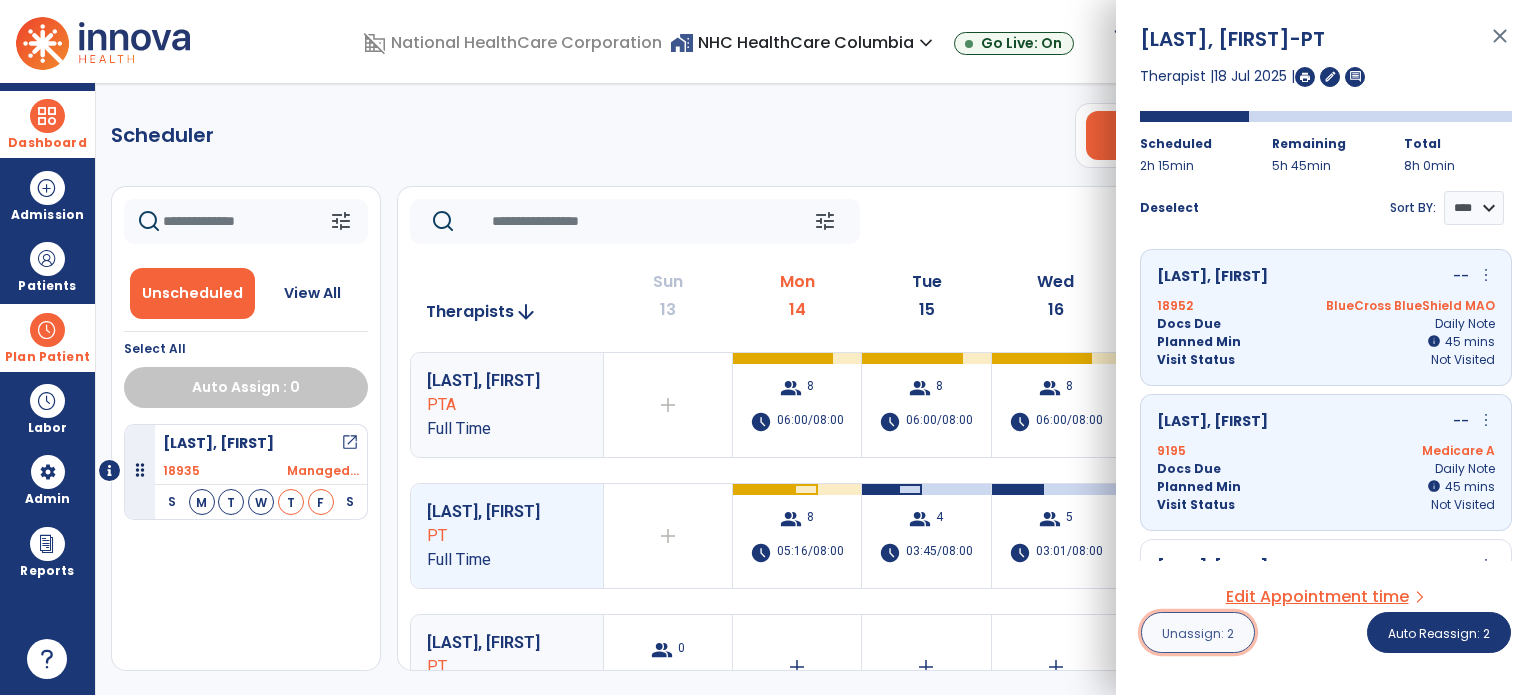 click on "Unassign: 2" at bounding box center (1198, 632) 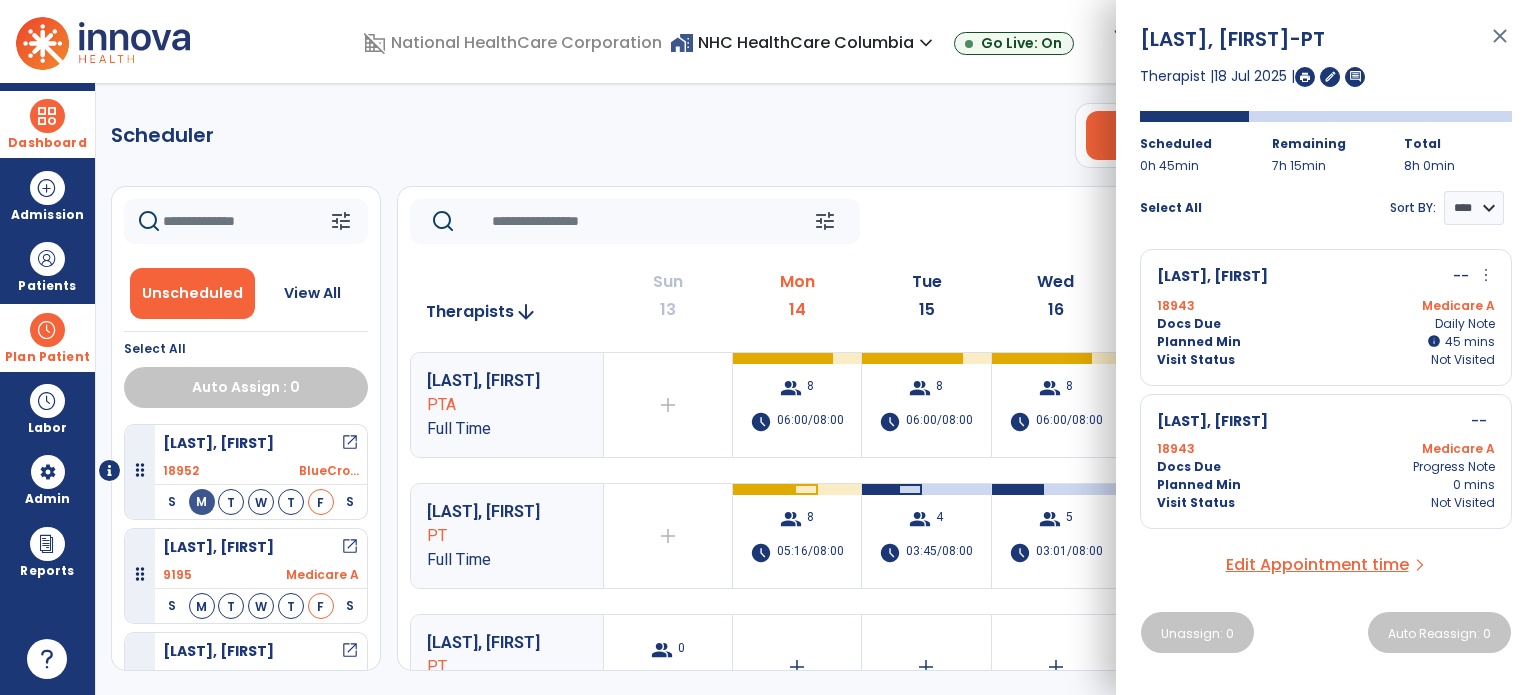 click on "Scheduler   PT   OT   ST  **** *** more_vert  Manage Labor   View All Therapists   Print" 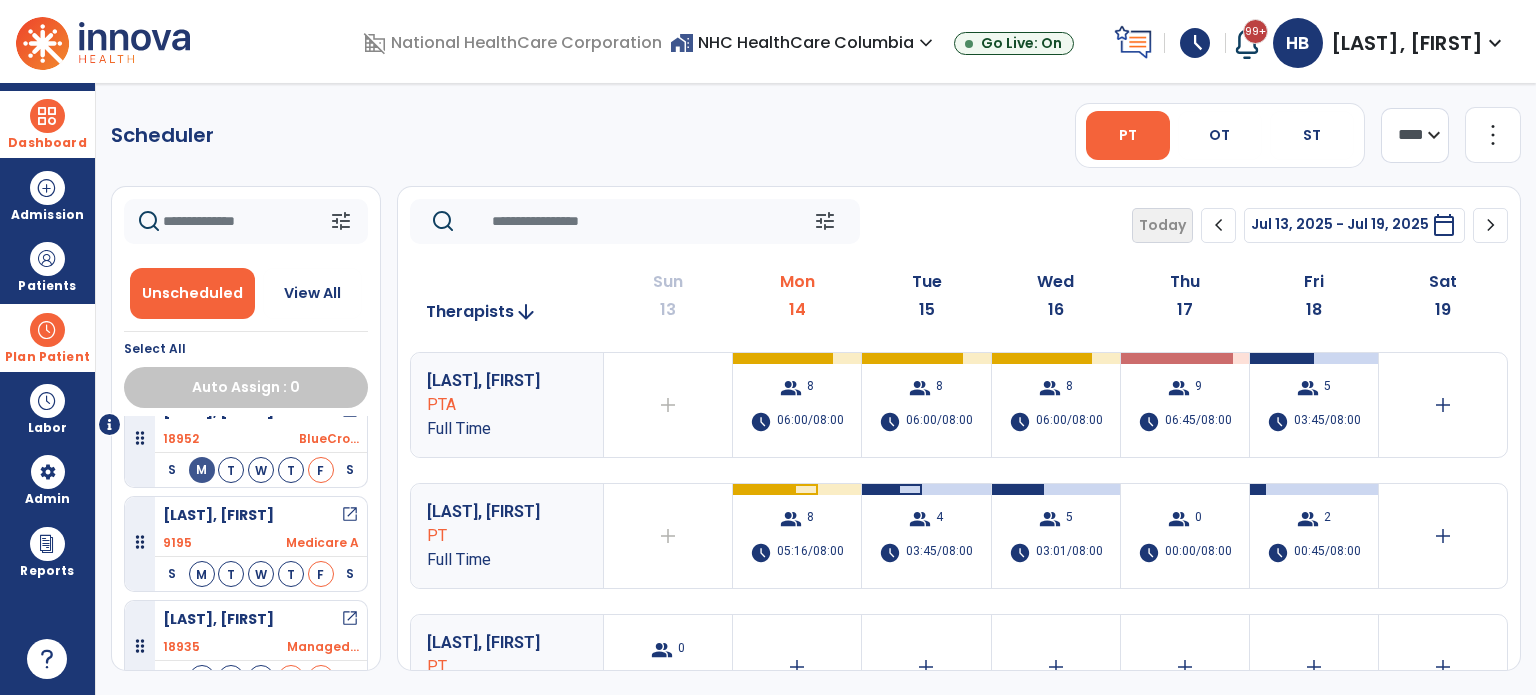 scroll, scrollTop: 46, scrollLeft: 0, axis: vertical 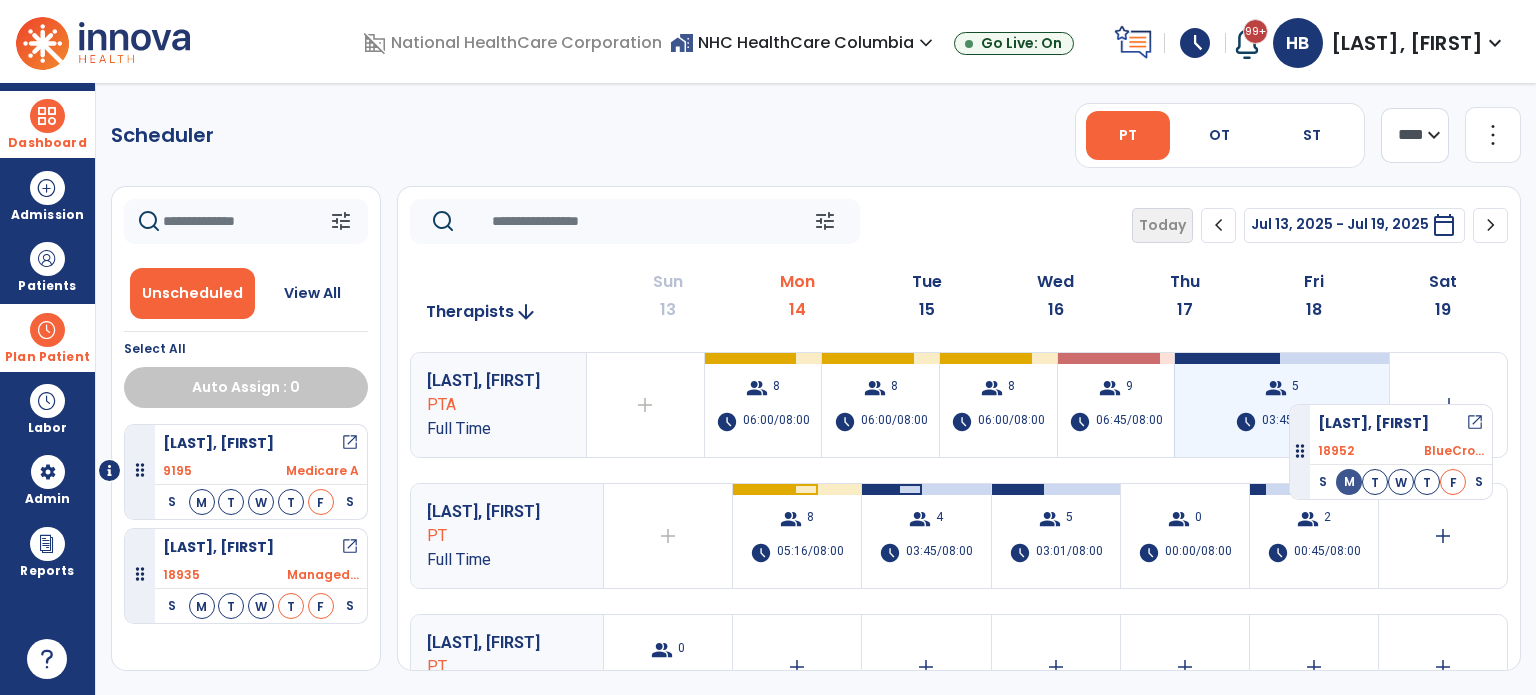 drag, startPoint x: 144, startPoint y: 467, endPoint x: 1289, endPoint y: 396, distance: 1147.1992 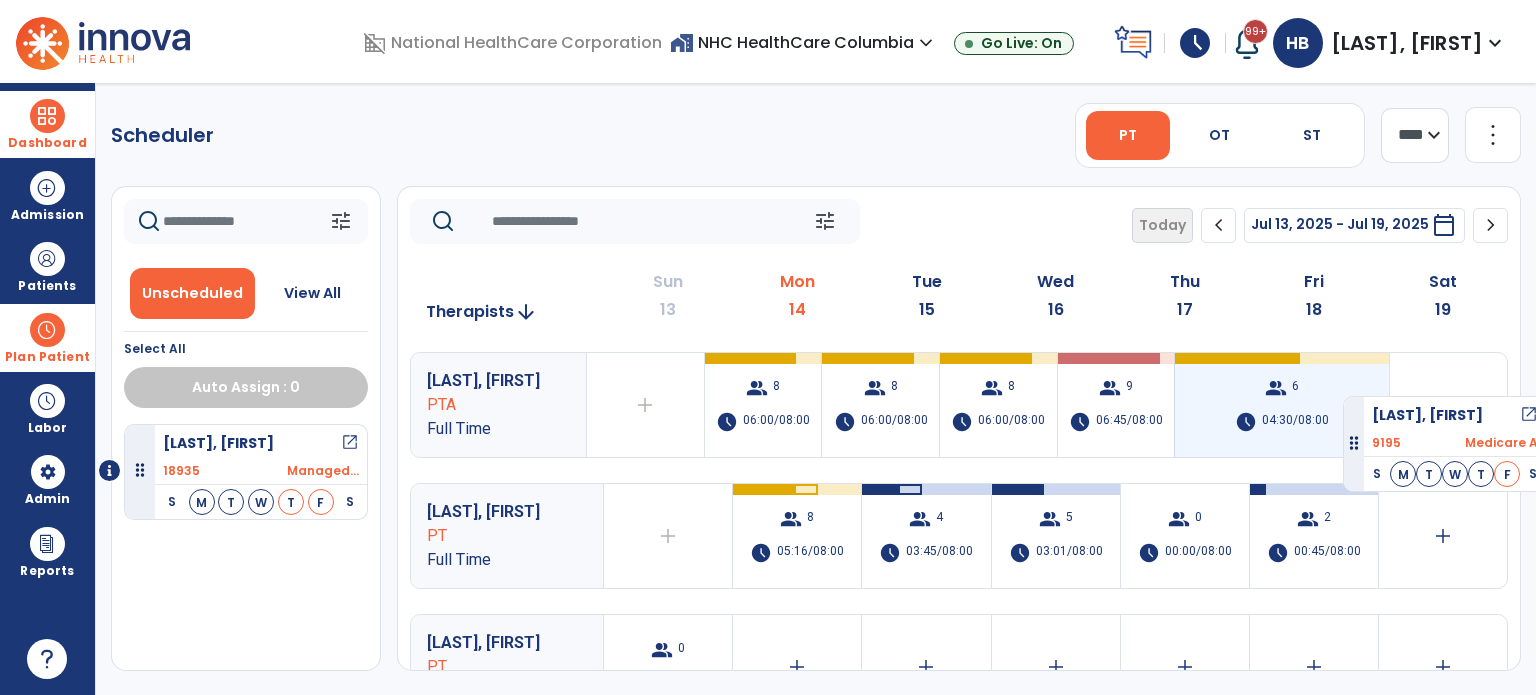 drag, startPoint x: 152, startPoint y: 475, endPoint x: 1343, endPoint y: 388, distance: 1194.1733 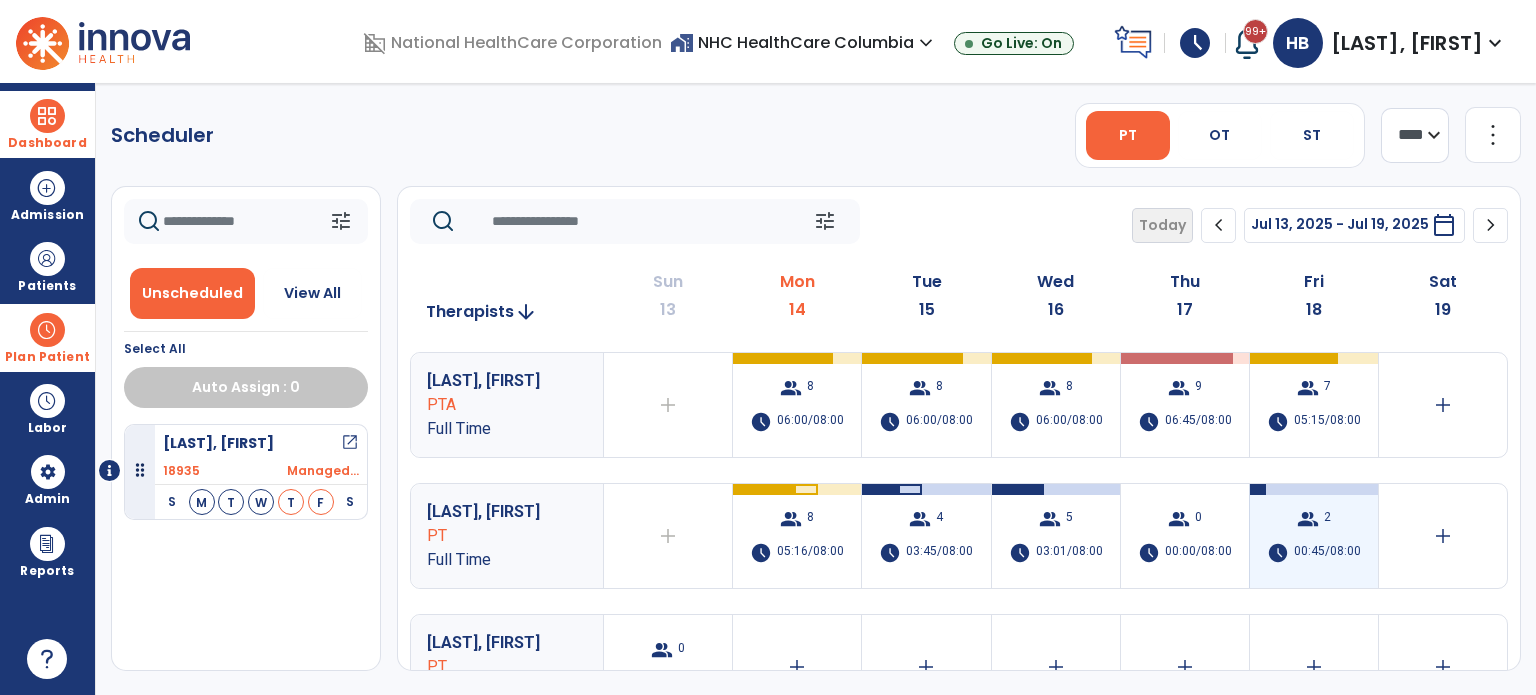 click on "00:45/08:00" at bounding box center [1327, 553] 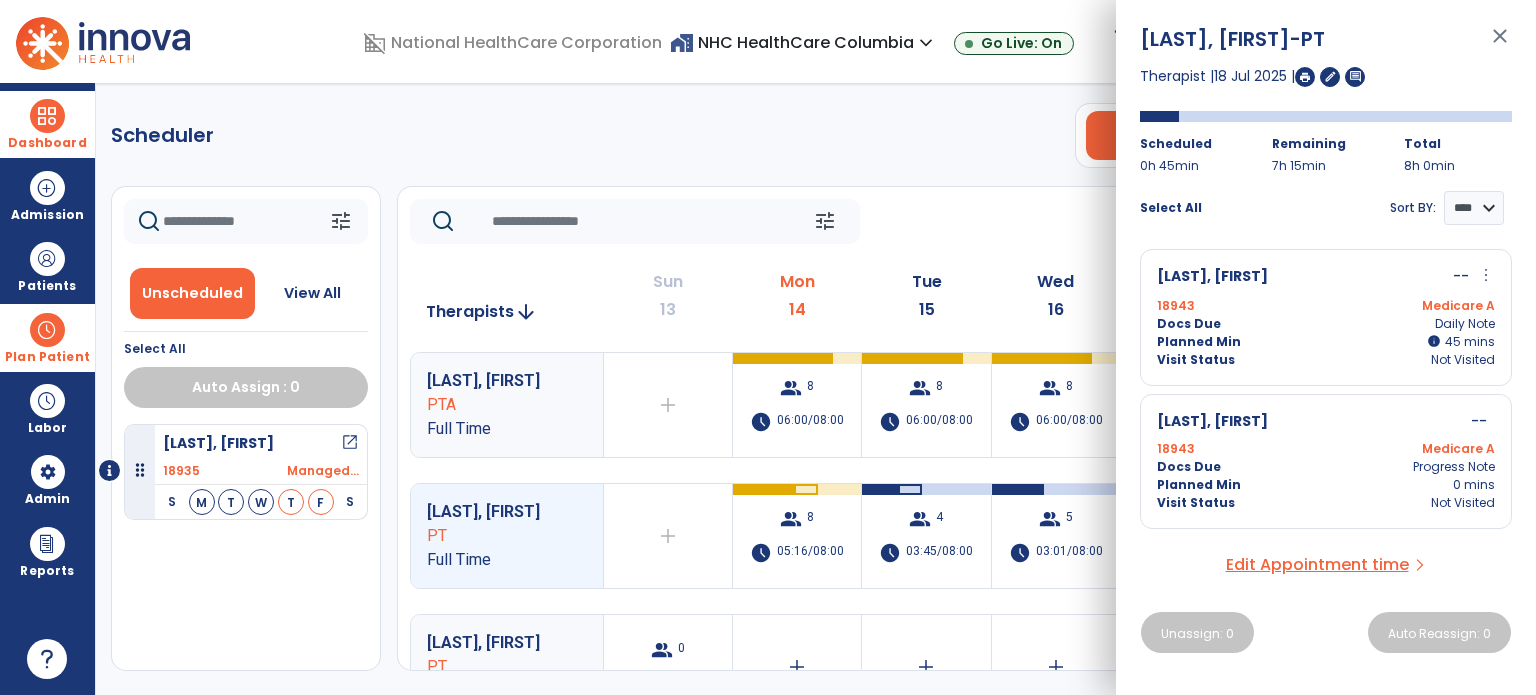 click on "Scheduler   PT   OT   ST  **** *** more_vert  Manage Labor   View All Therapists   Print" 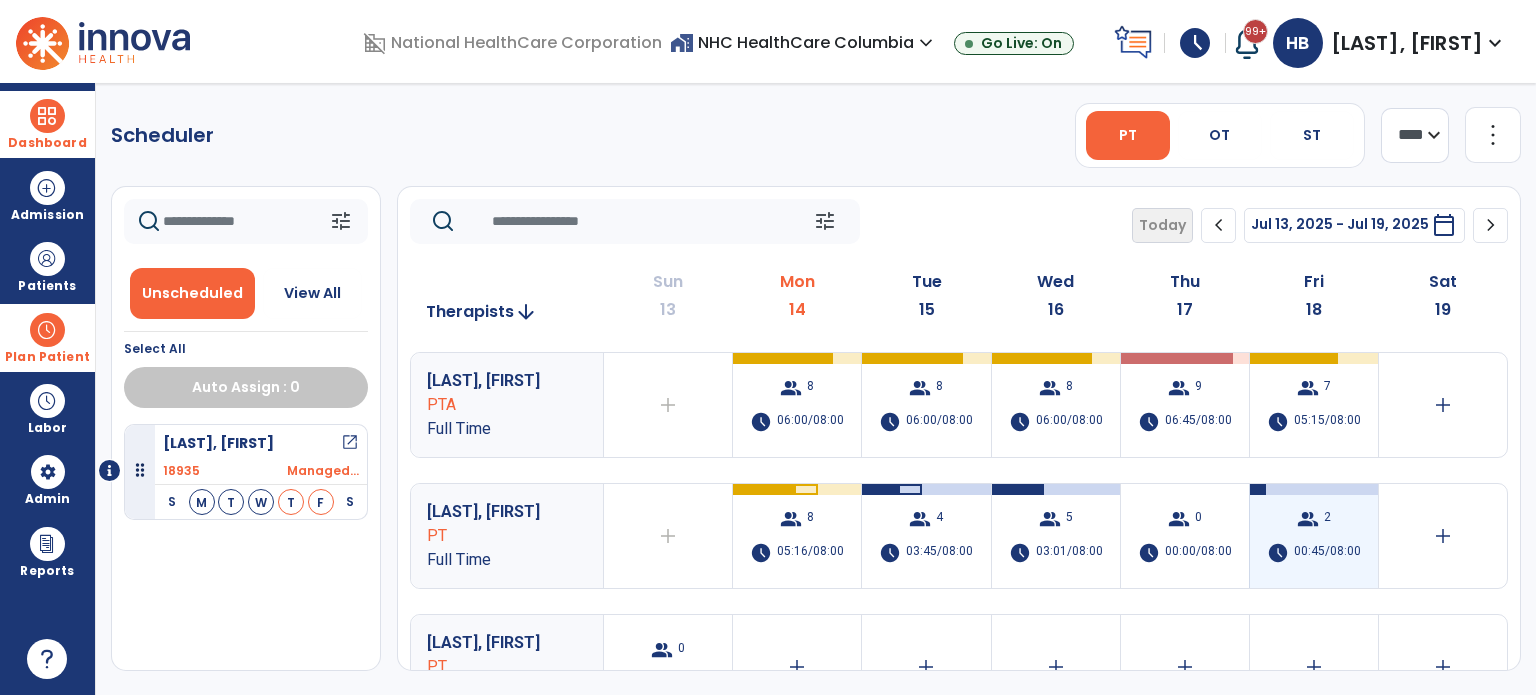 click on "00:45/08:00" at bounding box center (1327, 553) 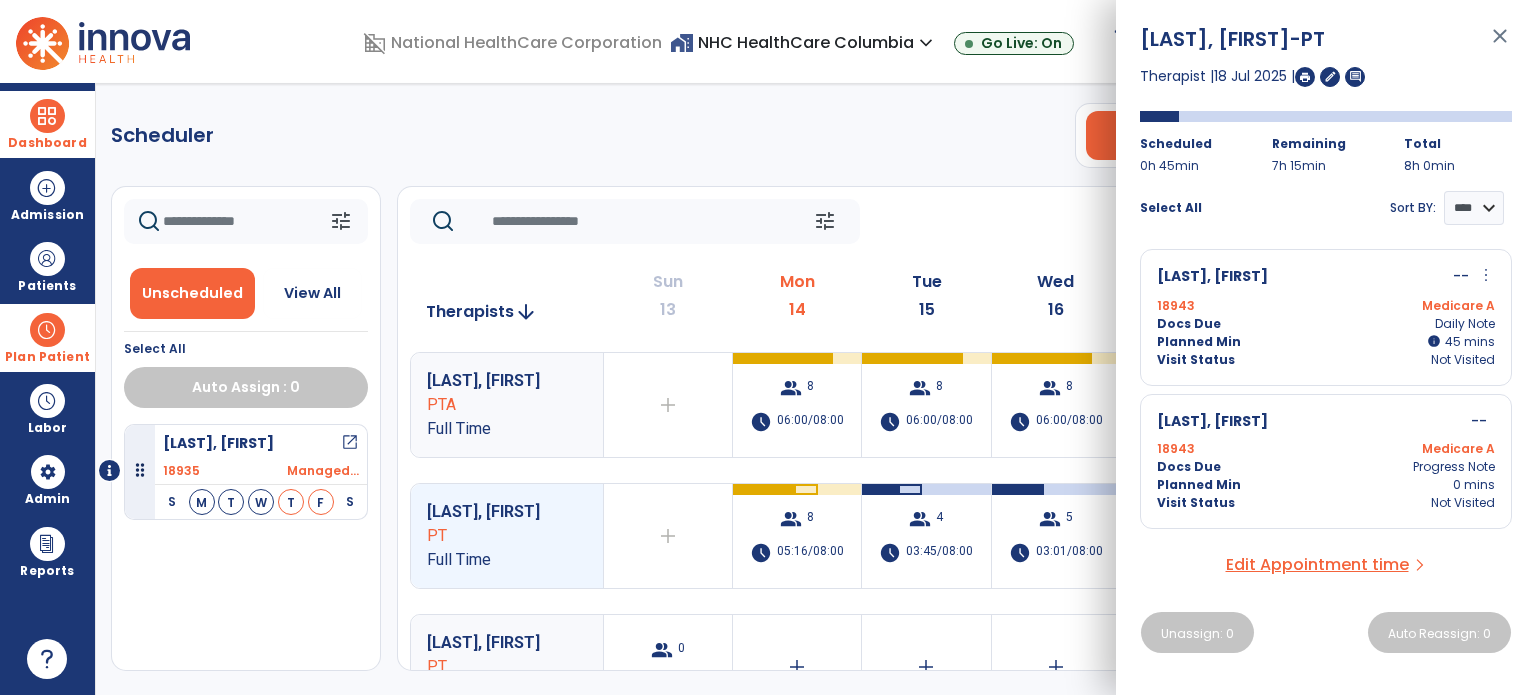 click on "[INSURANCE]" at bounding box center (1326, 306) 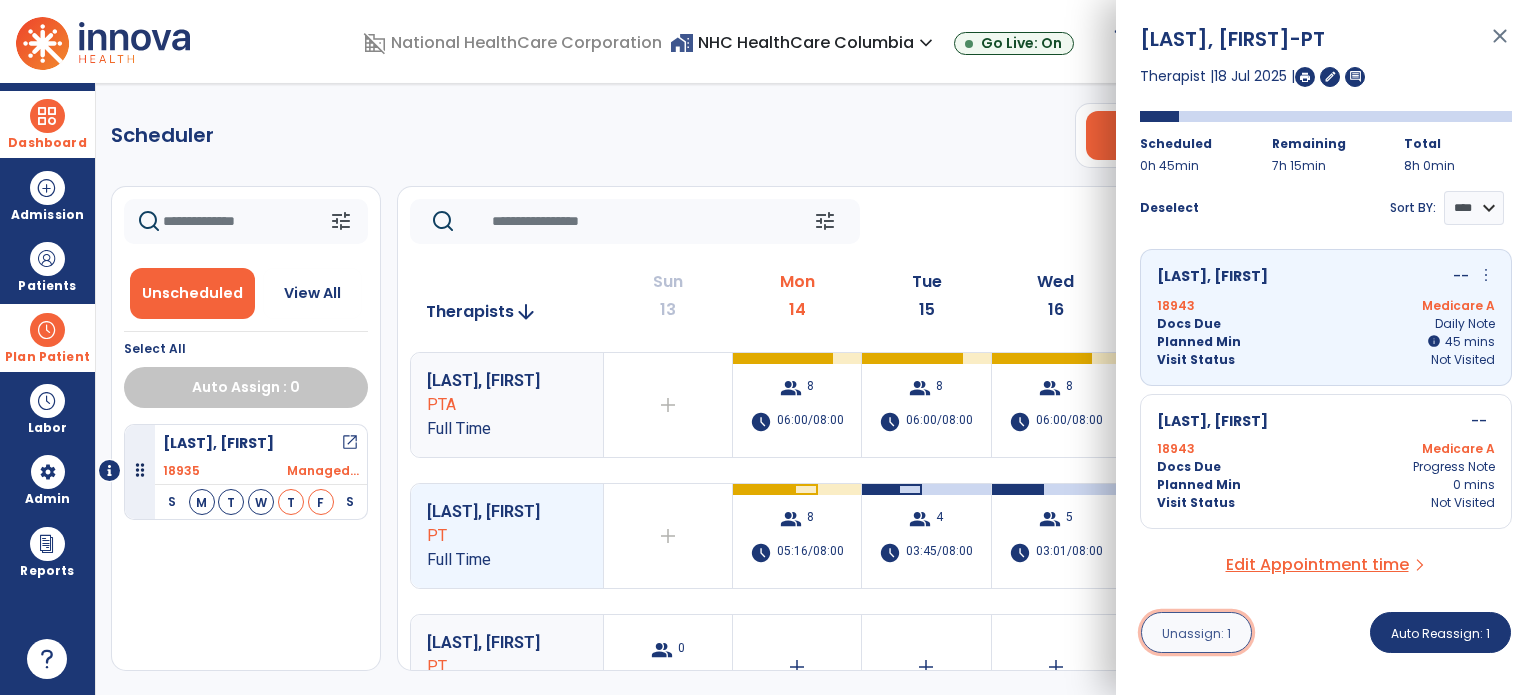 click on "Unassign: 1" at bounding box center (1196, 633) 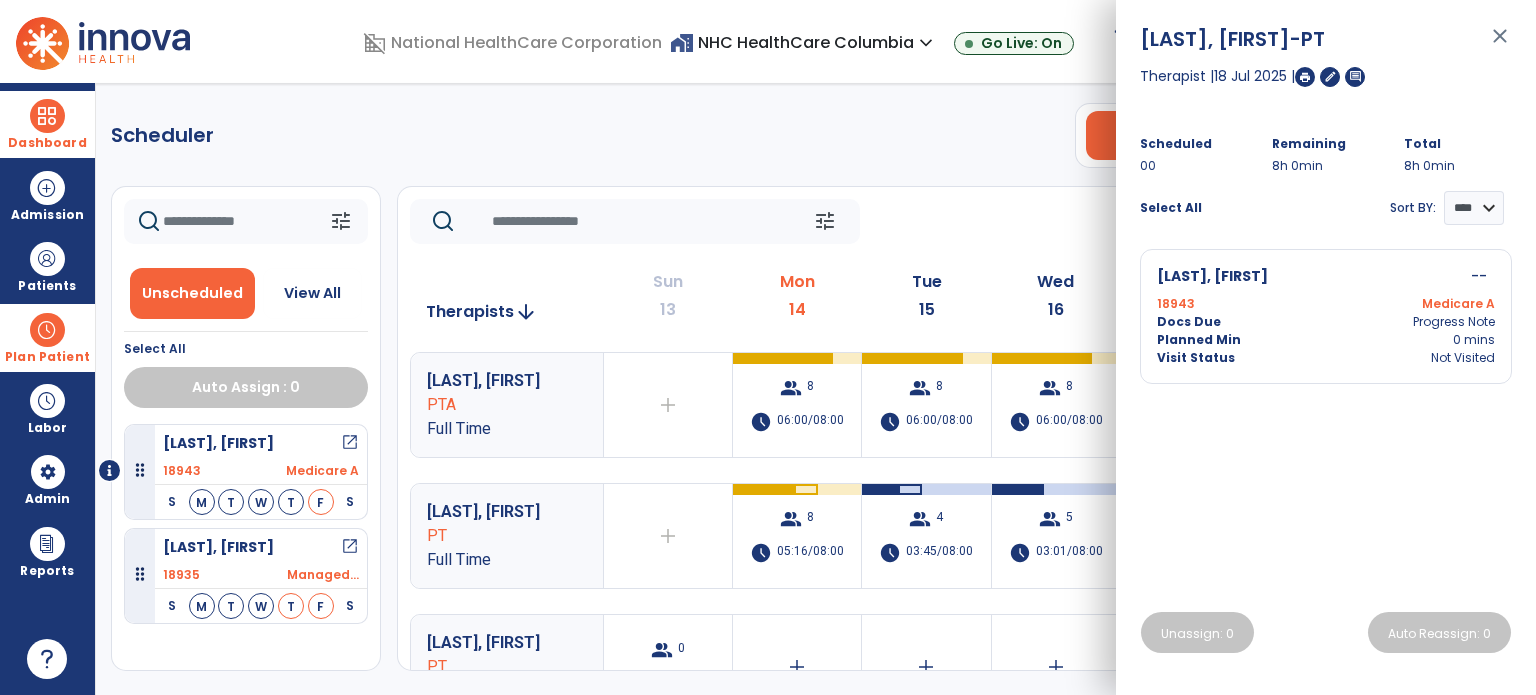 click on "Scheduler PT OT ST **** *** more_vert Manage Labor View All Therapists Print tune Unscheduled View All Select All Auto Assign : 0 Mash, [LAST] open_in_new 18943 Medicare A S M T W T F S Russell, Everette open_in_new 18935 Managed... S M T W T F S tune Today chevron_left Jul 13, 2025 - Jul 19, 2025 ********* calendar_today chevron_right Therapists arrow_downward Sun 13 Mon 14 Tue 15 Wed 16 Thu 17 Fri 18 Sat 19 Amore, Jean PTA Full Time add Therapist not available for the day group 8 schedule 06:00/08:00 group 8 schedule 06:00/08:00 group 8 schedule 06:00/08:00 group 9 schedule 06:45/08:00 group 7 schedule 05:15/08:00 add Bacile, Haley PT Full Time add Therapist not available for the day group 8 schedule 05:16/08:00 group 4 schedule 03:45/08:00 group 5 schedule 03:01/08:00 group 0 schedule 00:00/08:00 group 1 schedule 00:00/08:00 add Chastain, Heather PT Full Time group 0 schedule 0:00/01:00 PT" at bounding box center (816, 389) 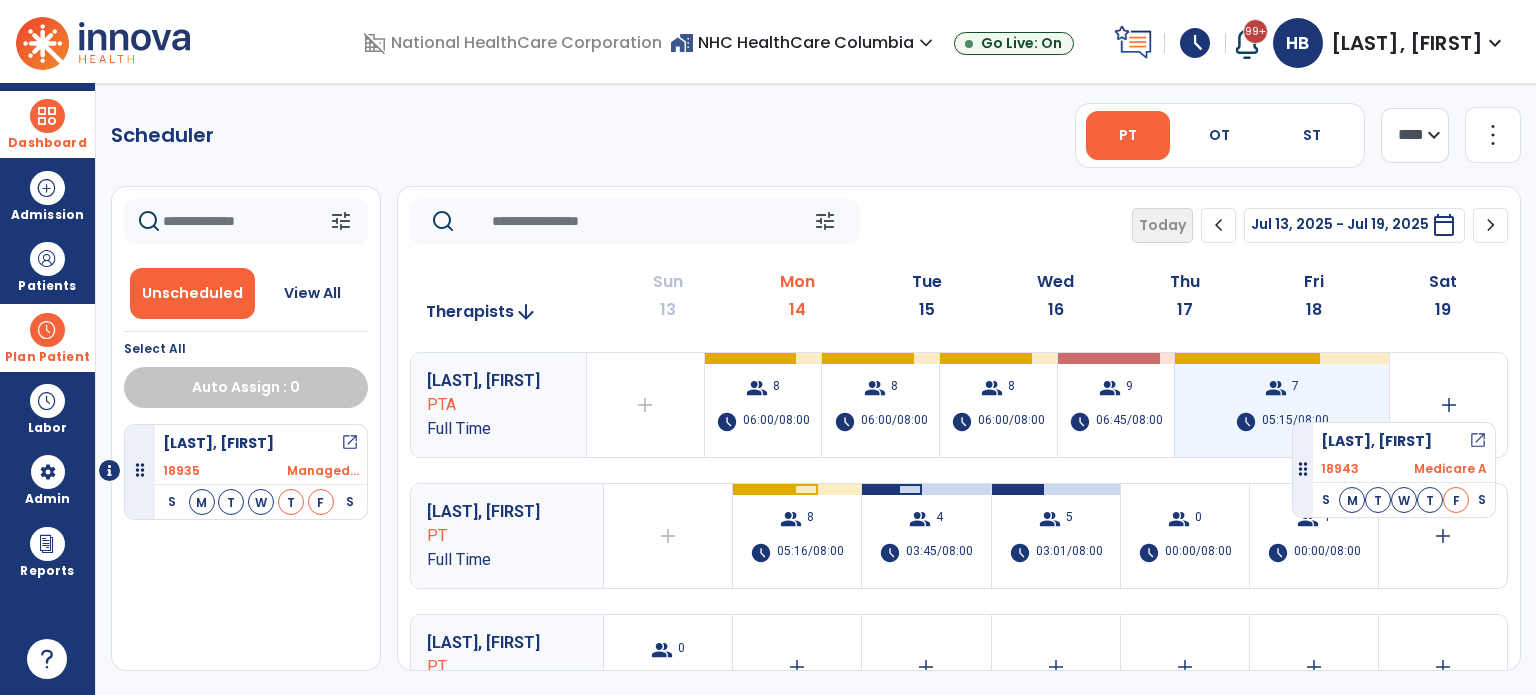 drag, startPoint x: 143, startPoint y: 478, endPoint x: 1292, endPoint y: 414, distance: 1150.781 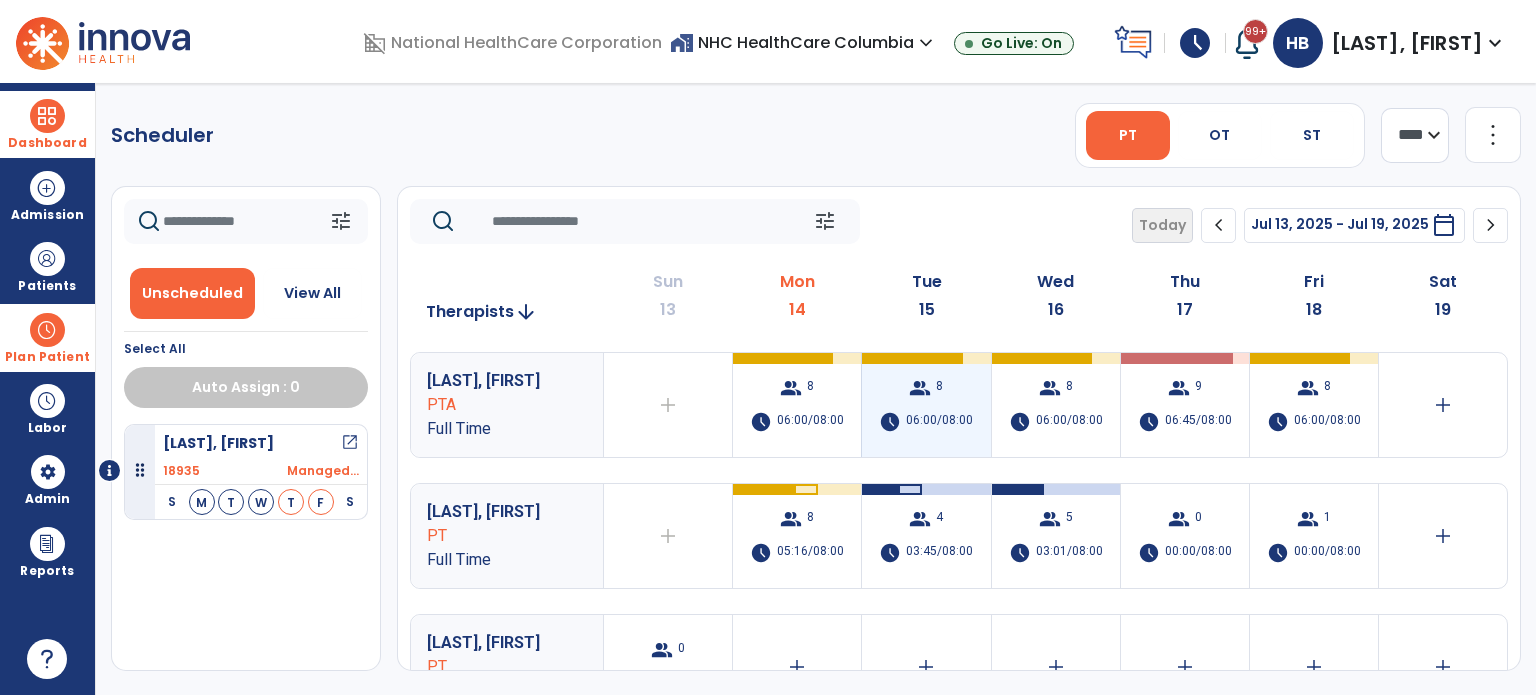 click on "schedule" at bounding box center (890, 422) 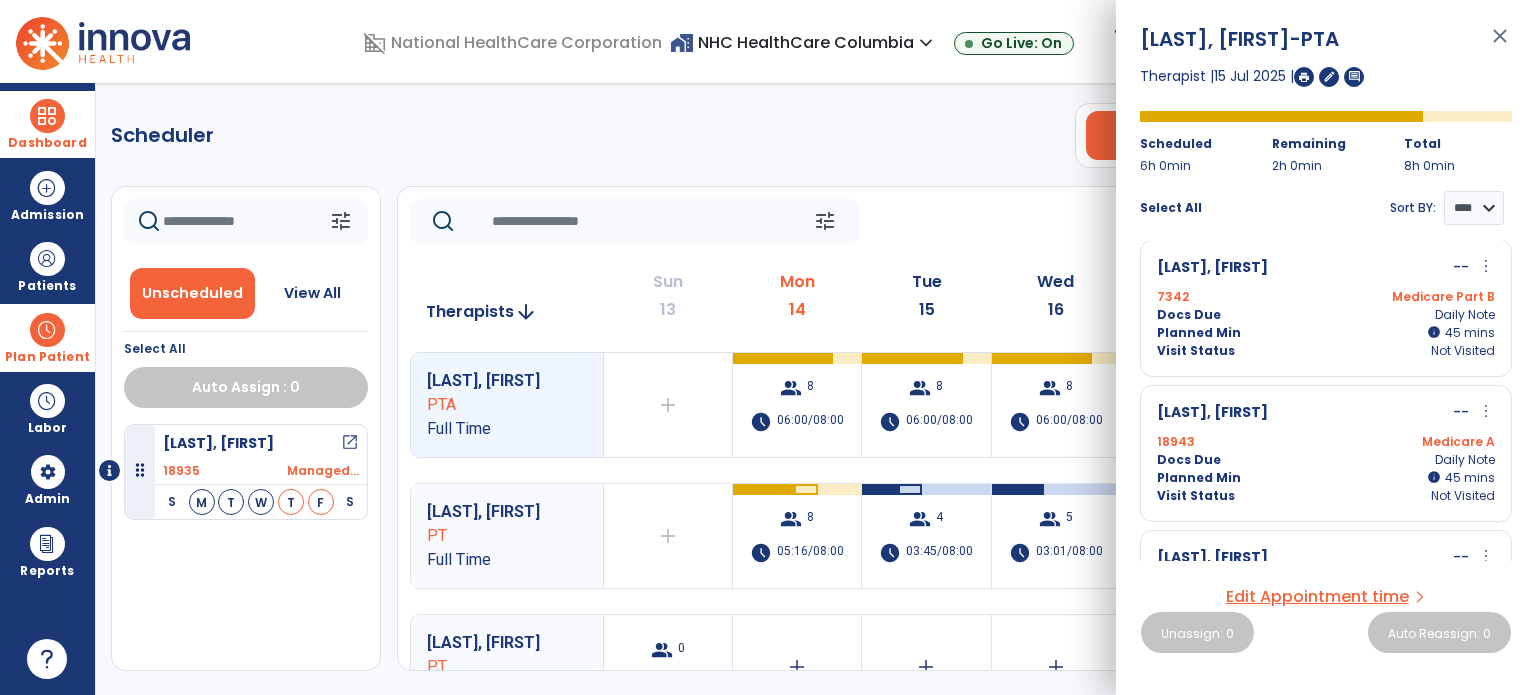 scroll, scrollTop: 176, scrollLeft: 0, axis: vertical 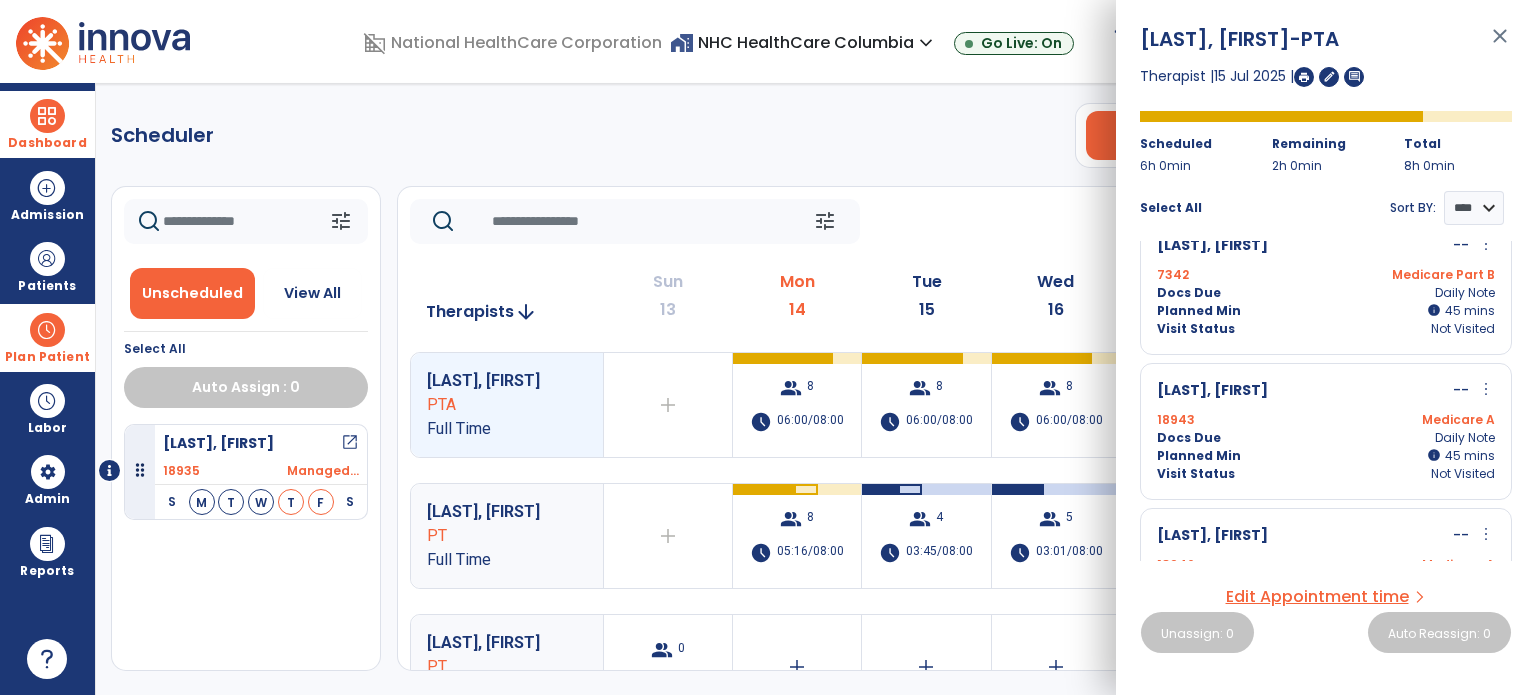 click on "Visit Status  Not Visited" at bounding box center [1326, 474] 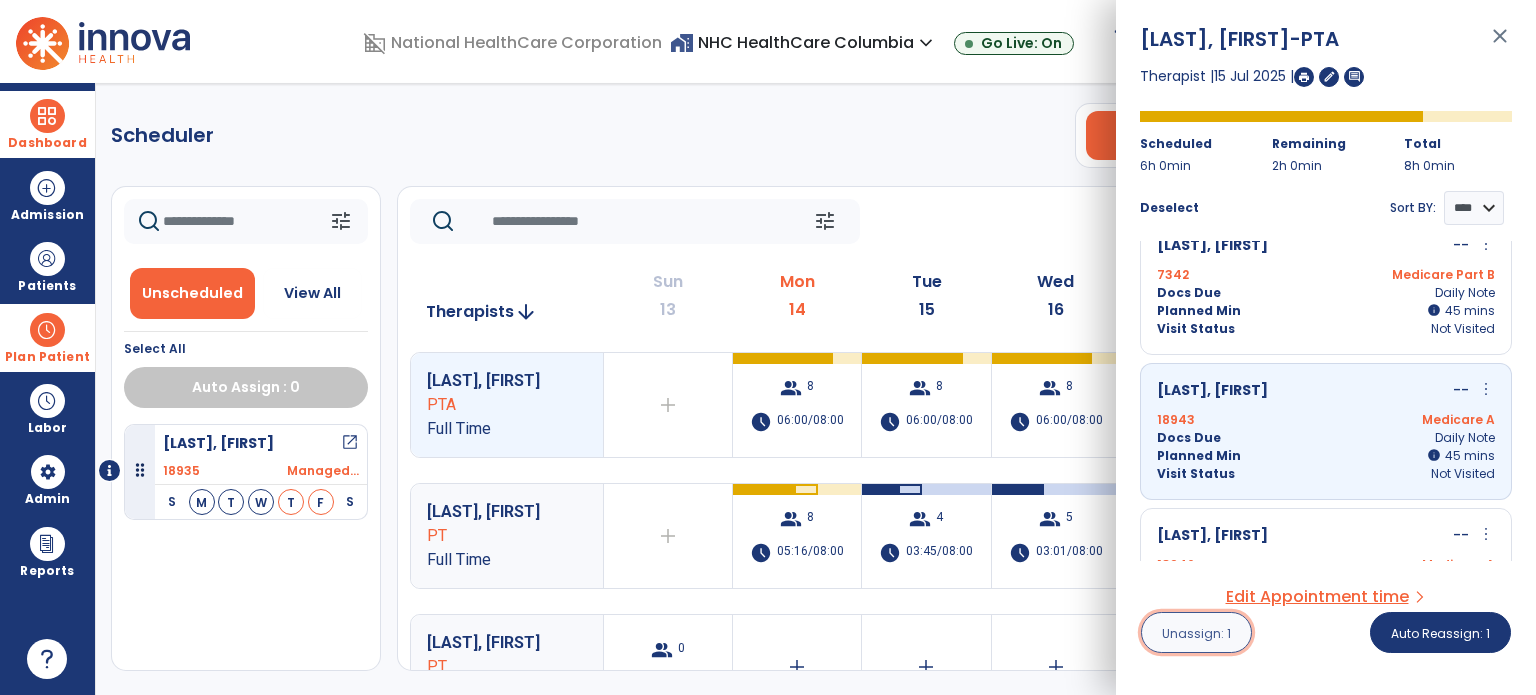 click on "Unassign: 1" at bounding box center [1196, 633] 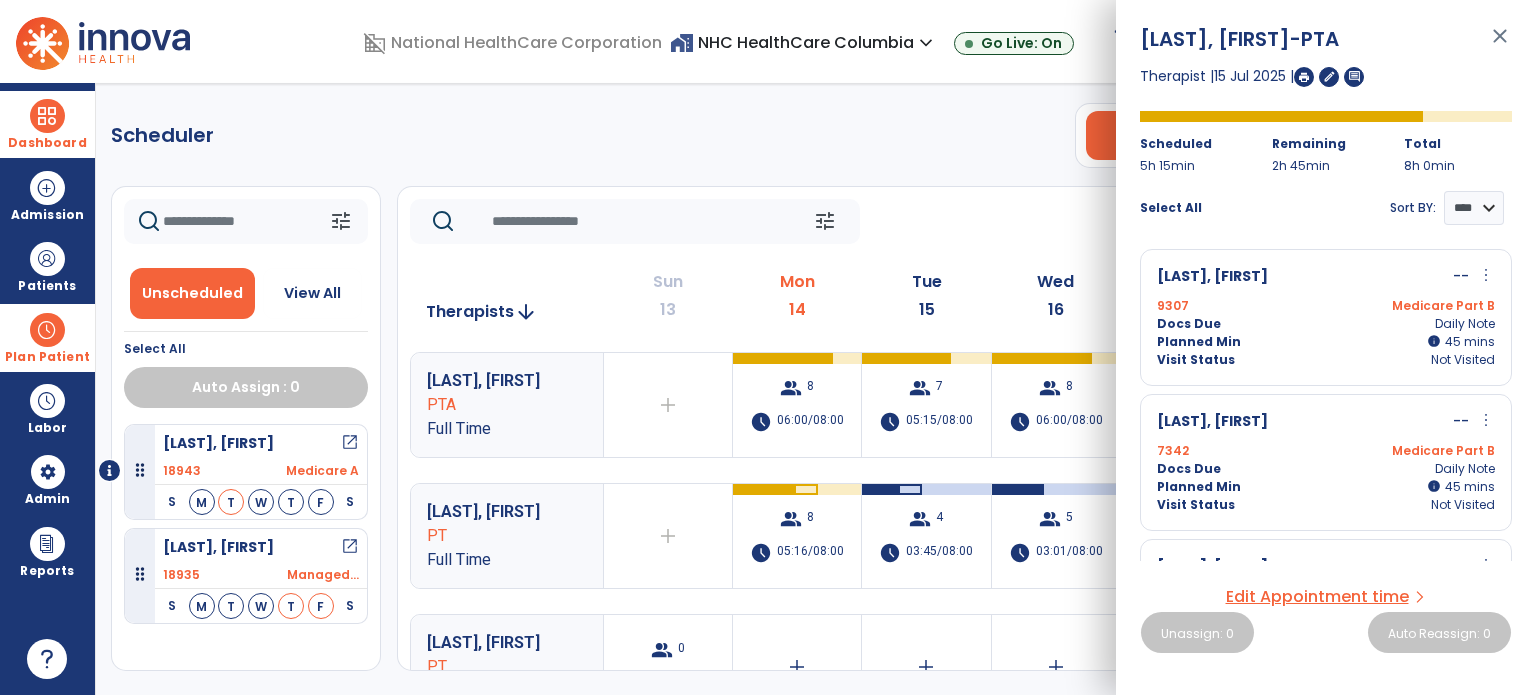 click on "Scheduler   PT   OT   ST  **** *** more_vert  Manage Labor   View All Therapists   Print" 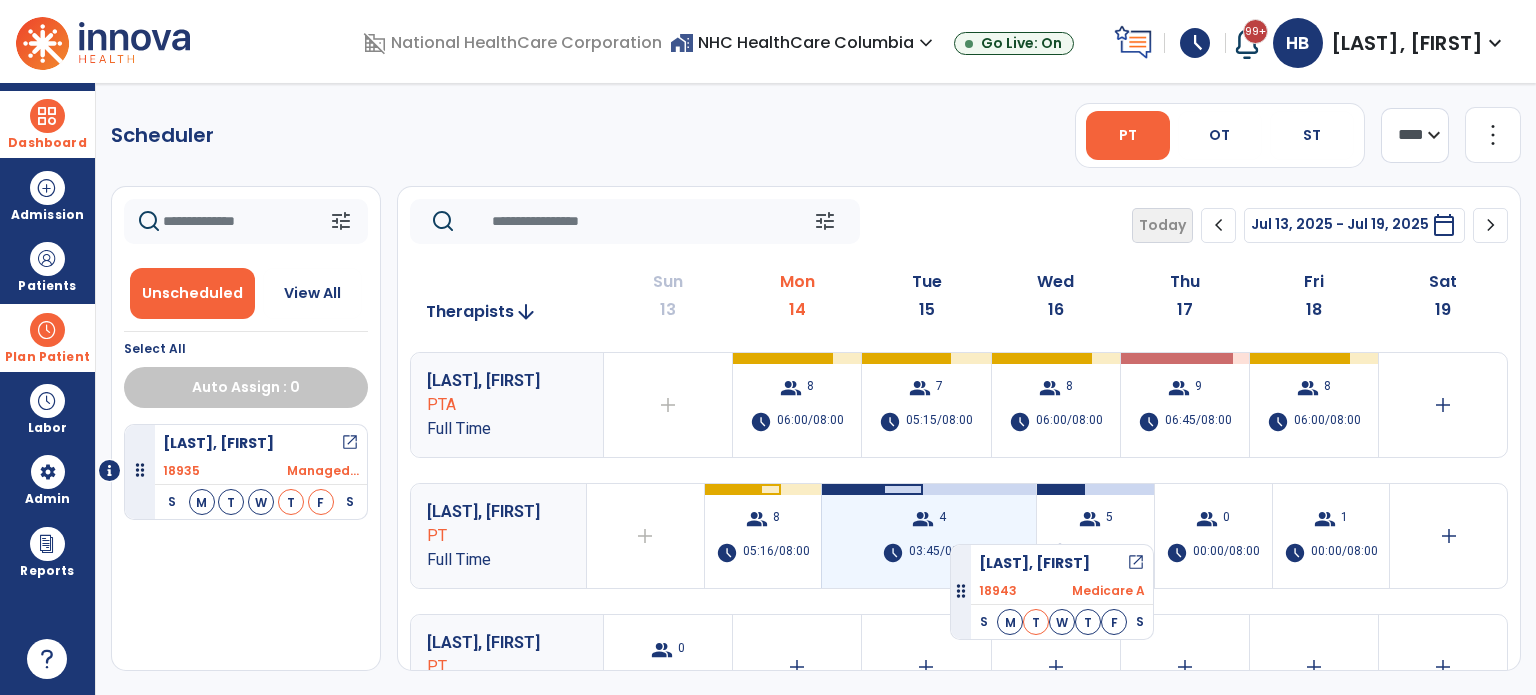 drag, startPoint x: 141, startPoint y: 474, endPoint x: 948, endPoint y: 536, distance: 809.3782 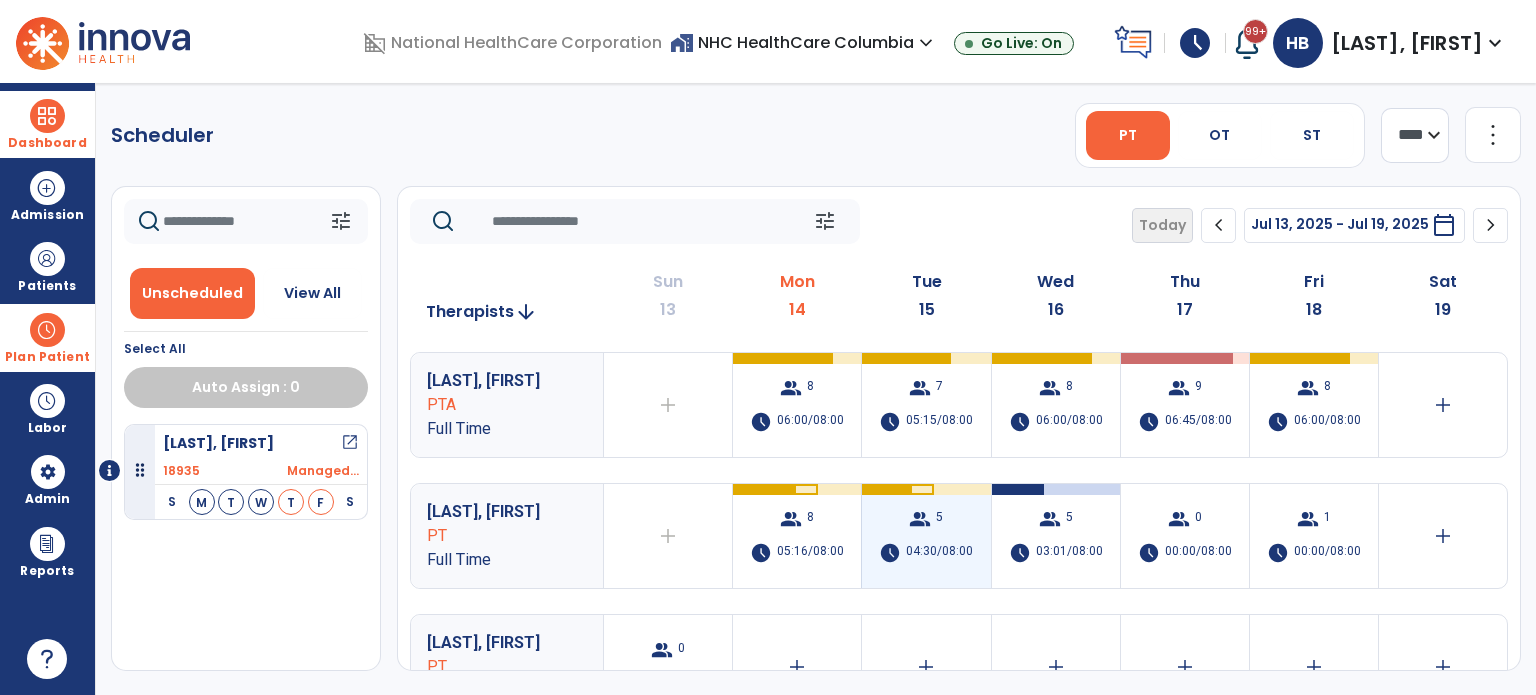click on "group  5  schedule  04:30/08:00" at bounding box center (926, 536) 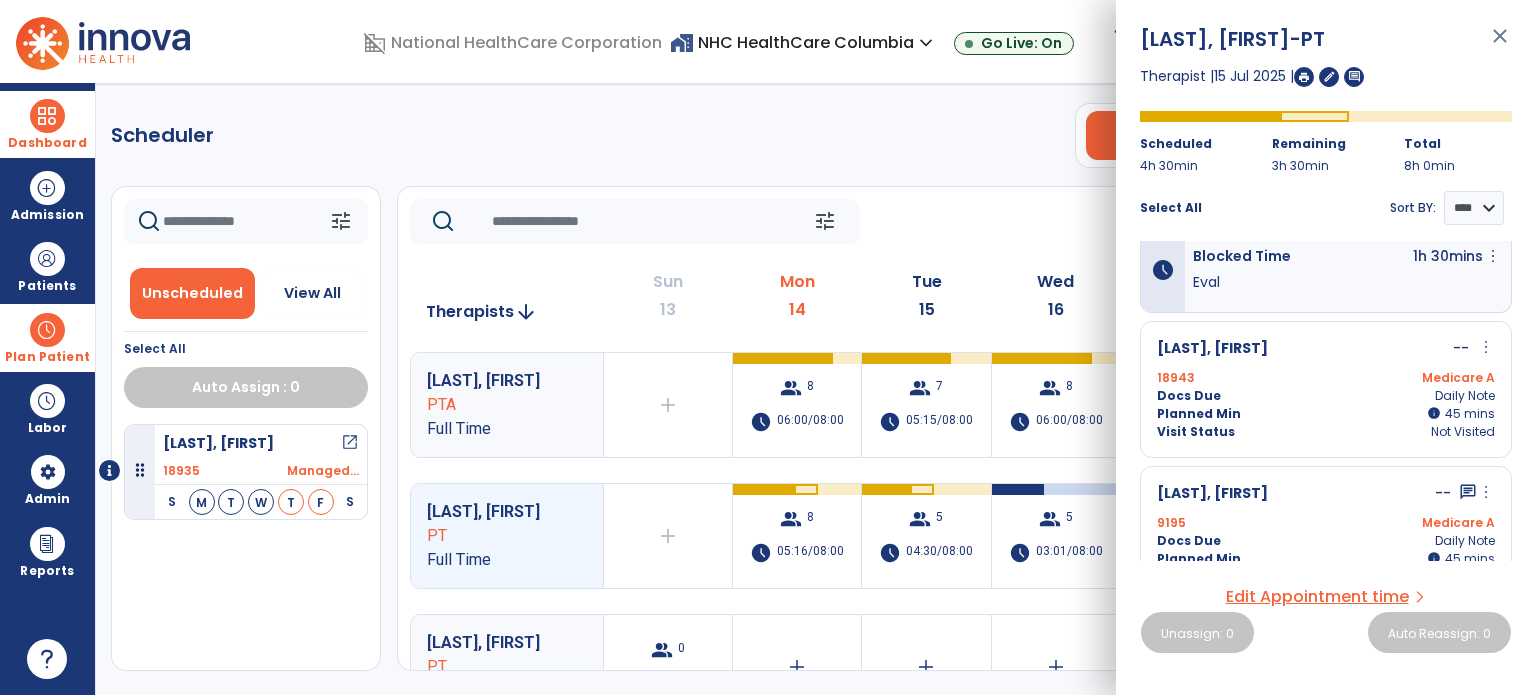 scroll, scrollTop: 0, scrollLeft: 0, axis: both 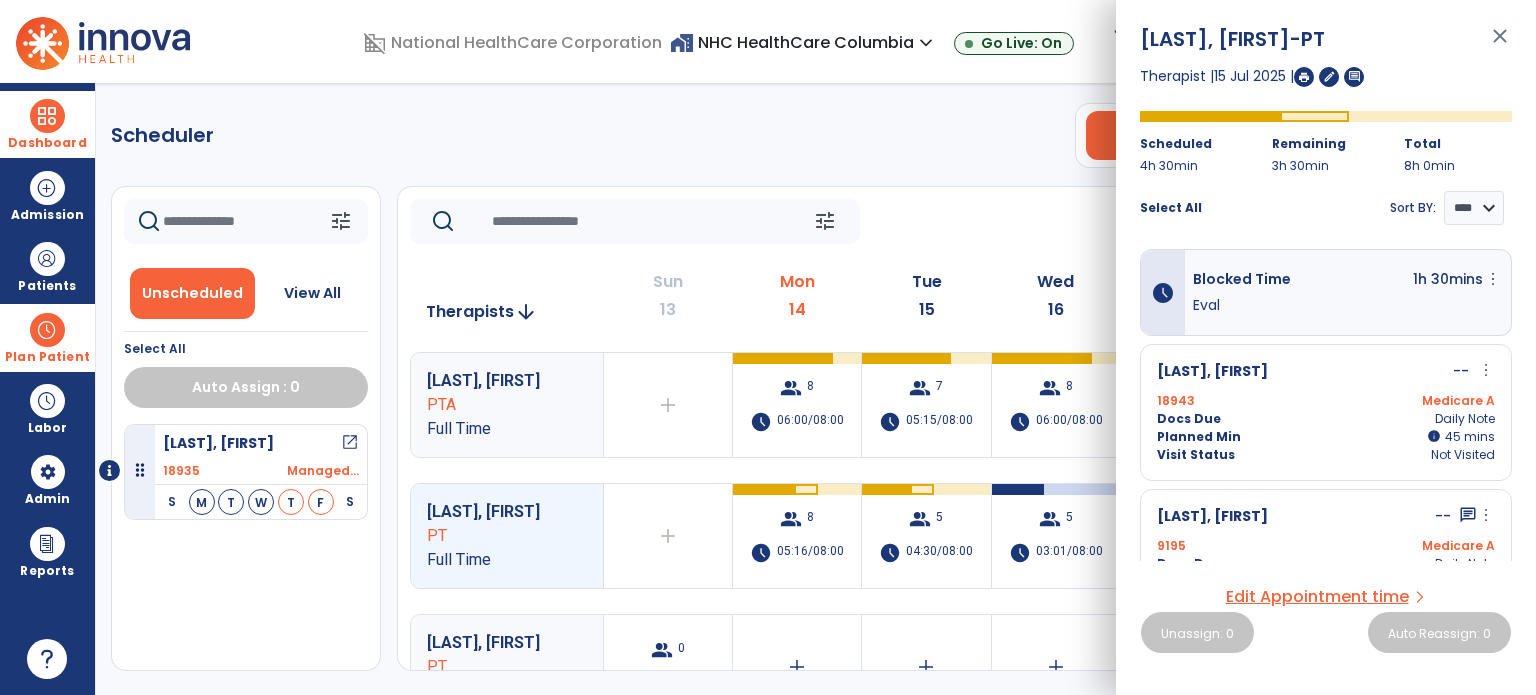 click on "Scheduler   PT   OT   ST  **** *** more_vert  Manage Labor   View All Therapists   Print" 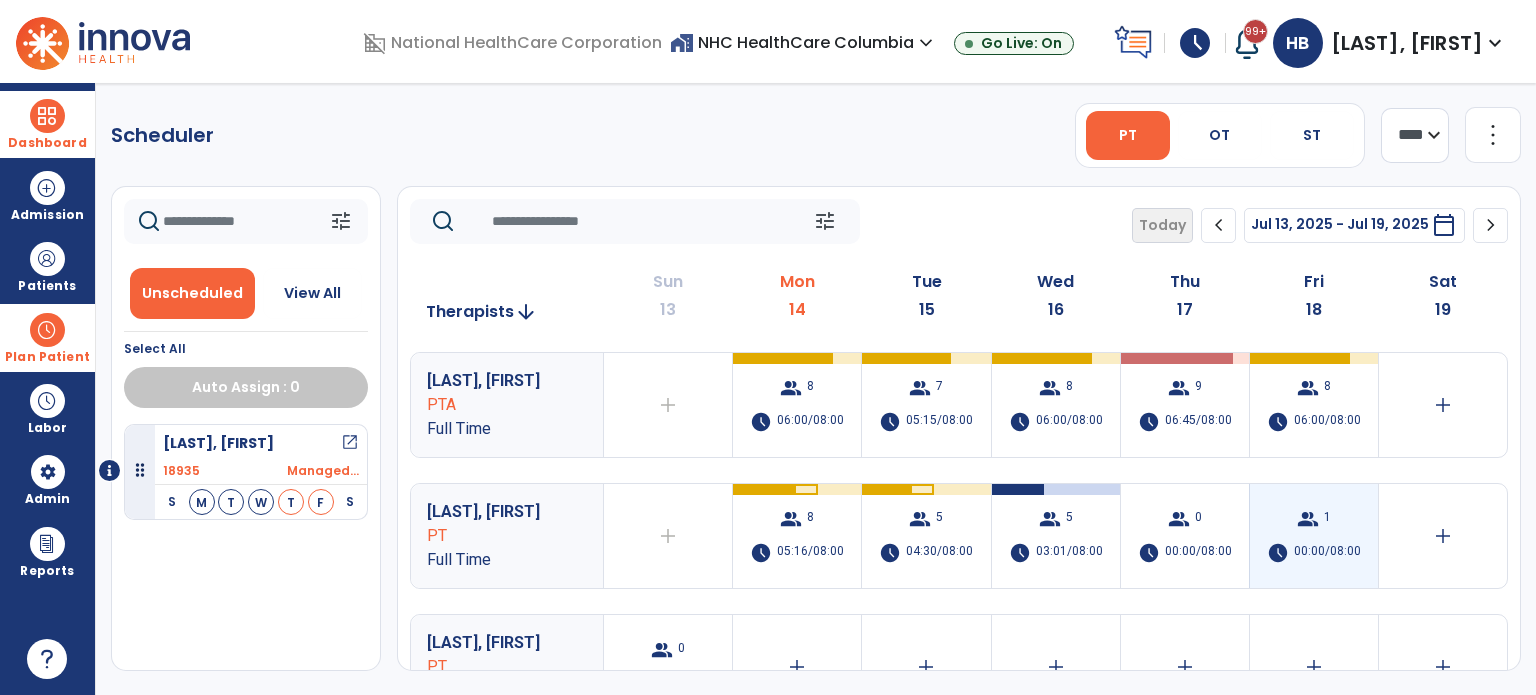 click on "00:00/08:00" at bounding box center (1327, 553) 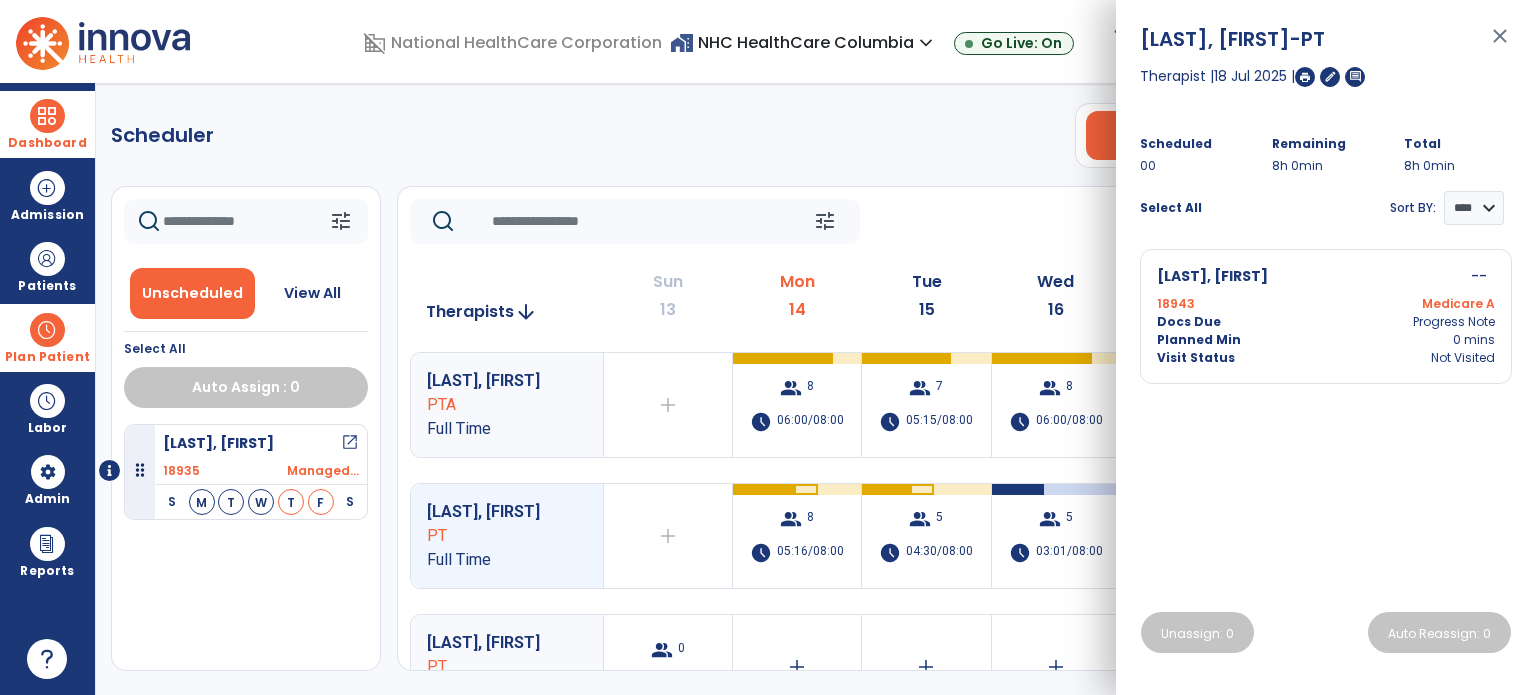 click on "Scheduler   PT   OT   ST  **** *** more_vert  Manage Labor   View All Therapists   Print" 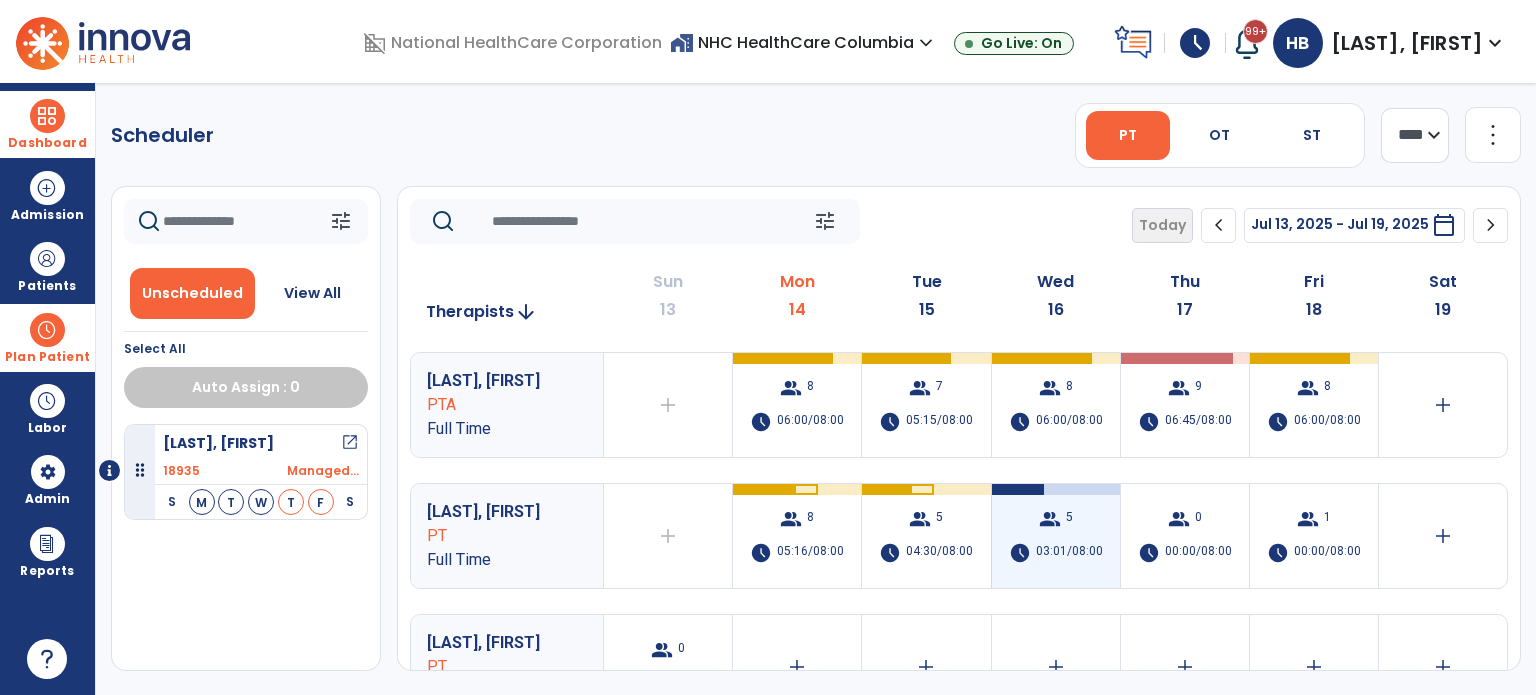 click on "03:01/08:00" at bounding box center [1069, 553] 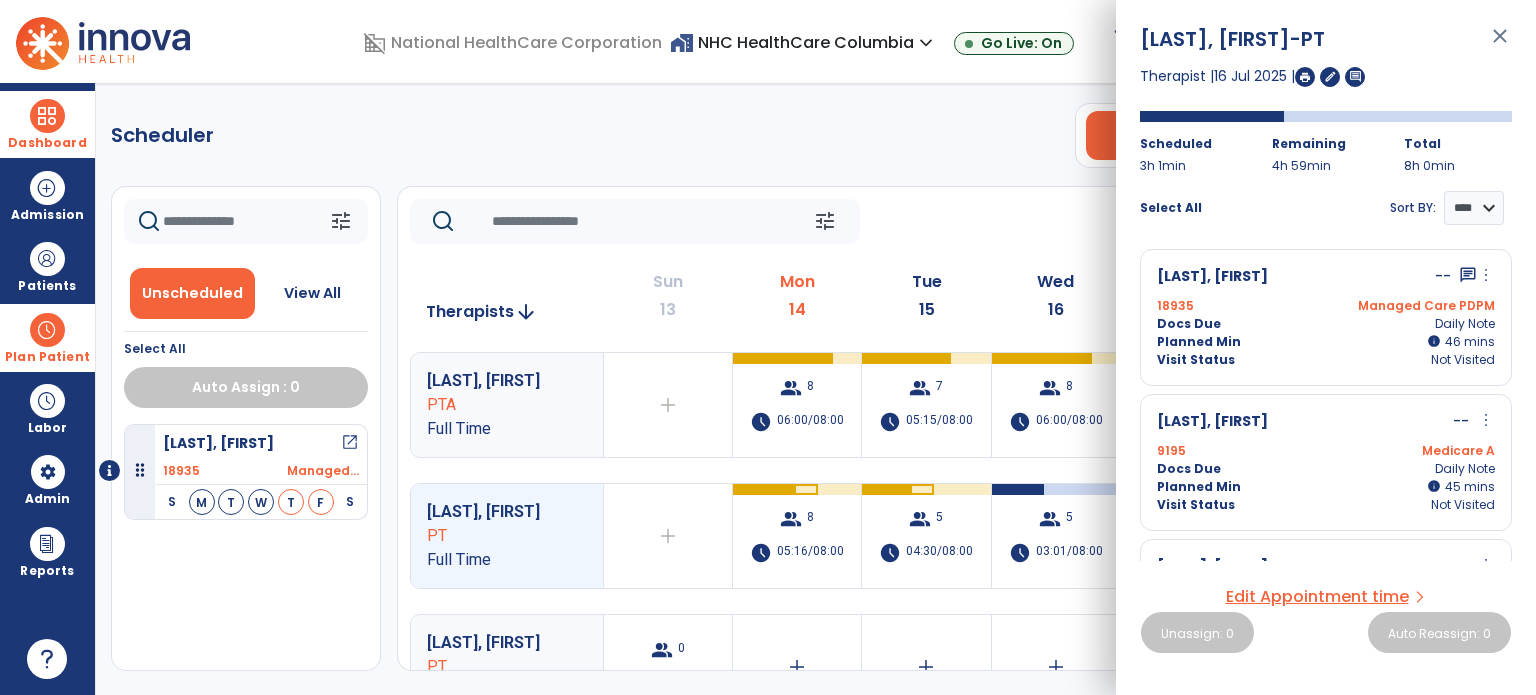 click on "Scheduler   PT   OT   ST  **** *** more_vert  Manage Labor   View All Therapists   Print" 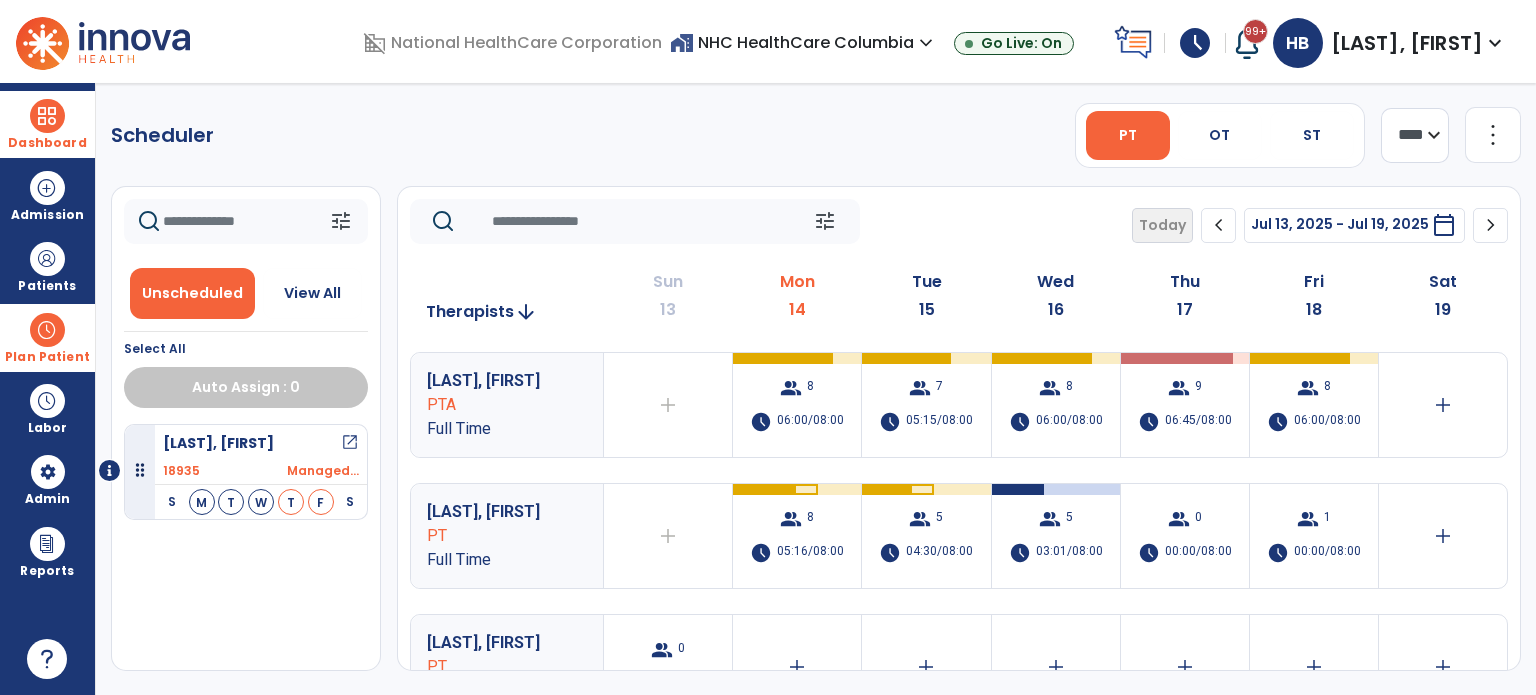 drag, startPoint x: 914, startPoint y: 516, endPoint x: 880, endPoint y: 135, distance: 382.51404 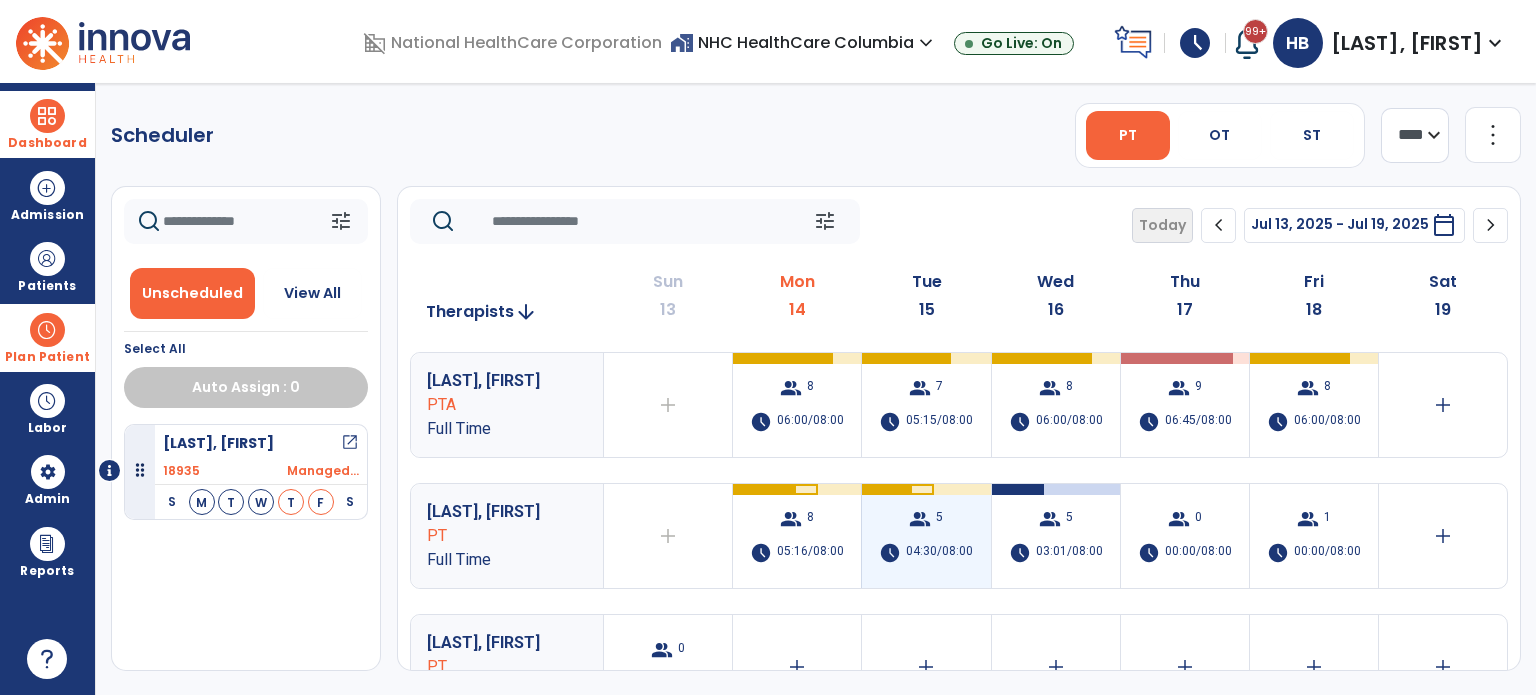 drag, startPoint x: 942, startPoint y: 547, endPoint x: 931, endPoint y: 550, distance: 11.401754 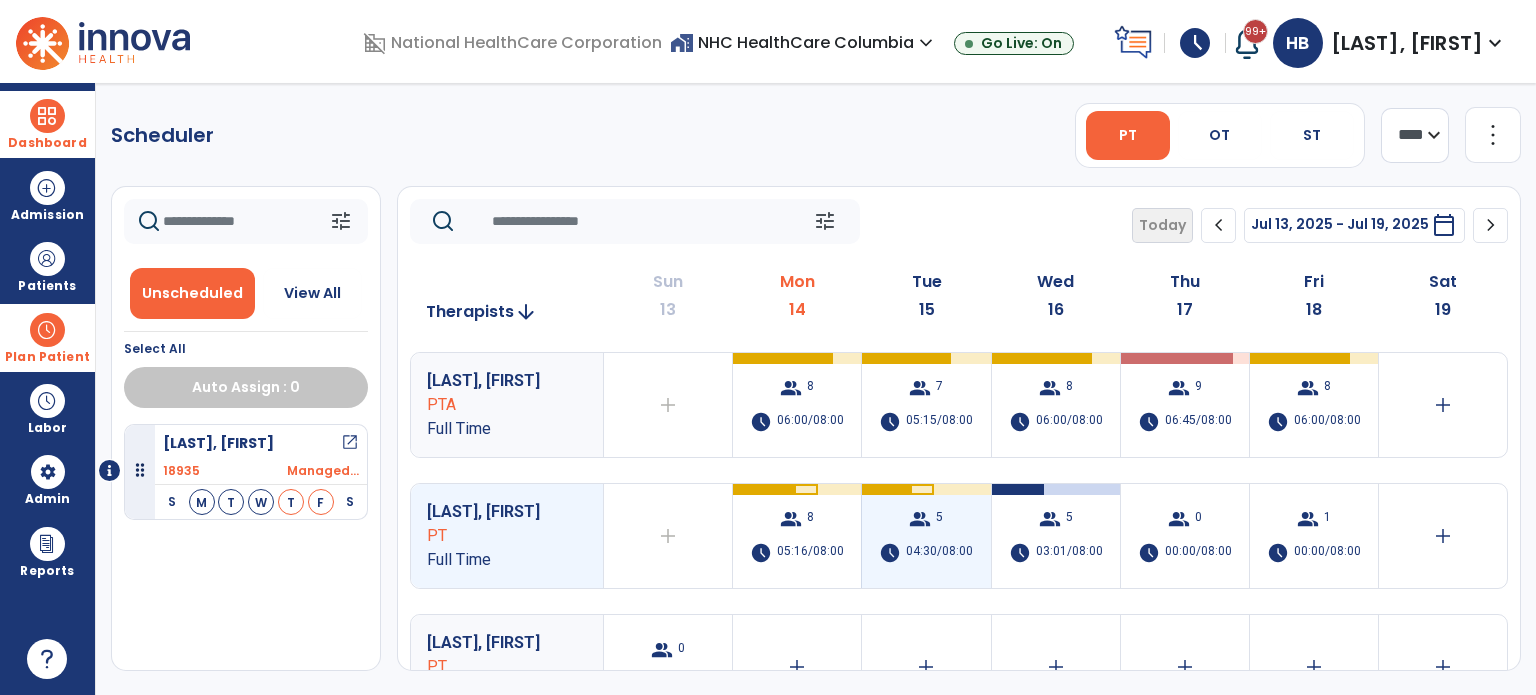 click on "group  5  schedule  04:30/08:00" at bounding box center [926, 536] 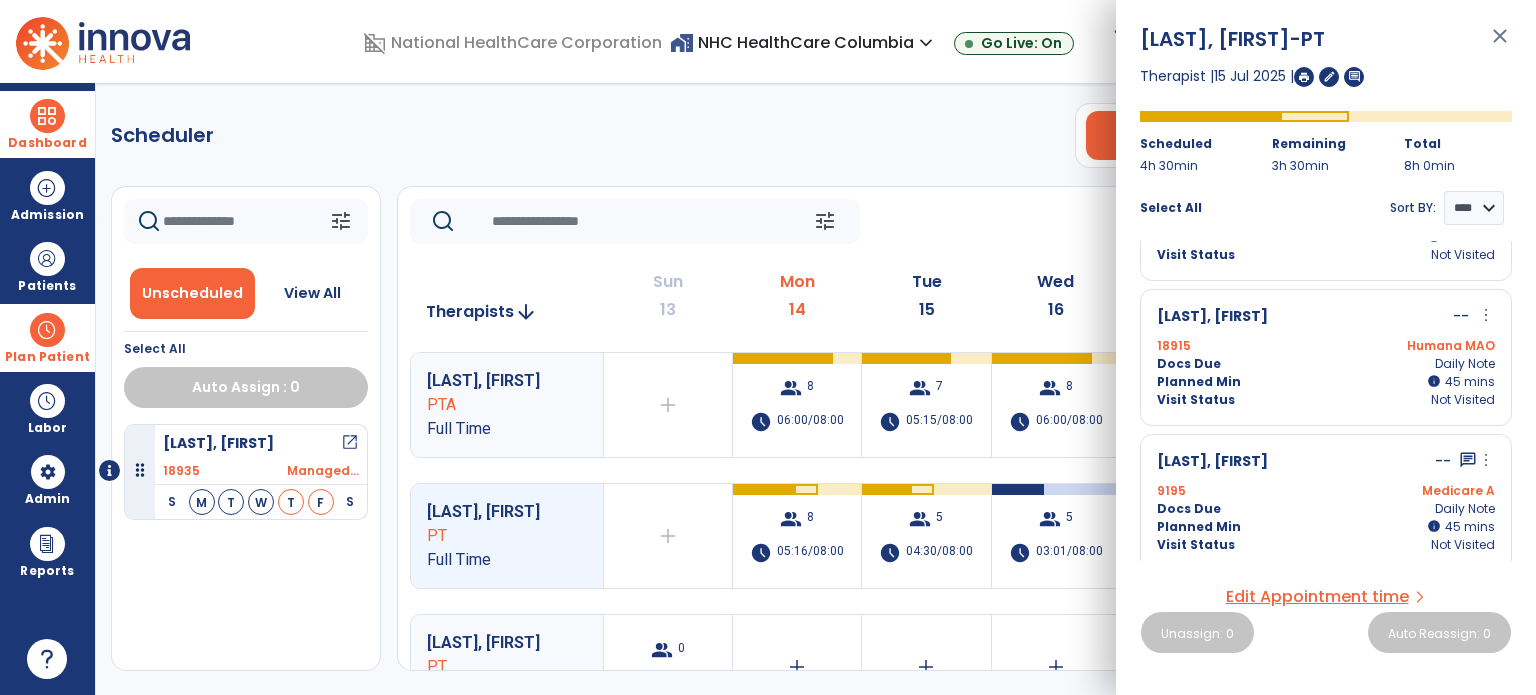 scroll, scrollTop: 300, scrollLeft: 0, axis: vertical 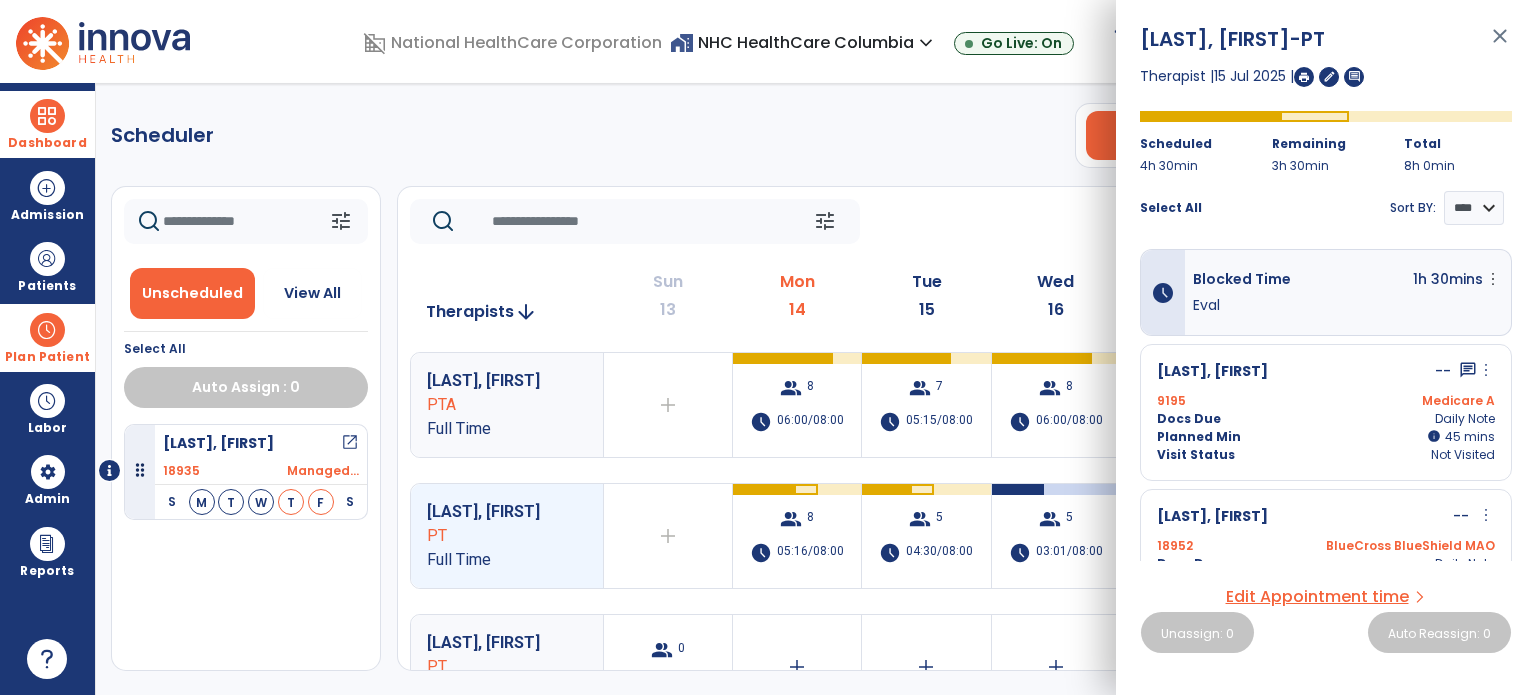 click on "Scheduler   PT   OT   ST  **** *** more_vert  Manage Labor   View All Therapists   Print" 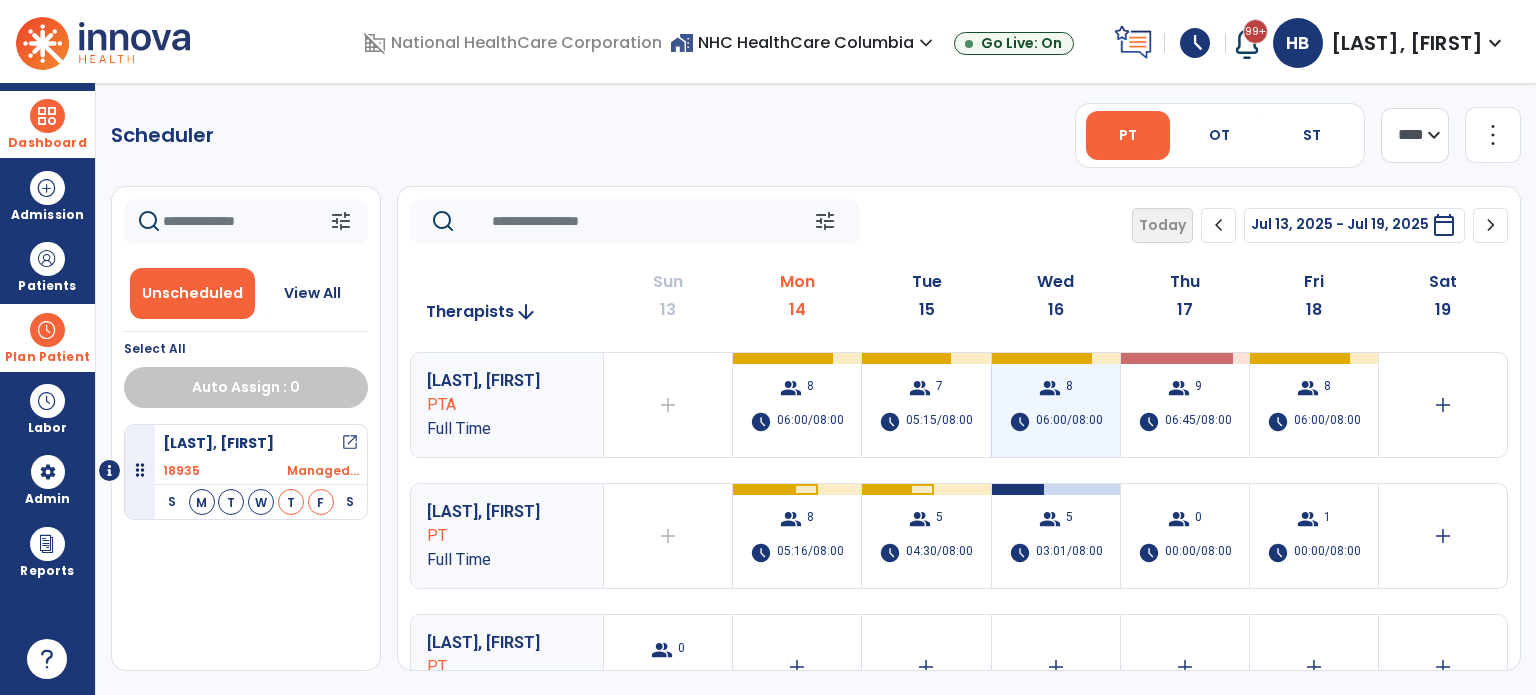 click on "group  8  schedule  06:00/08:00" at bounding box center [1056, 405] 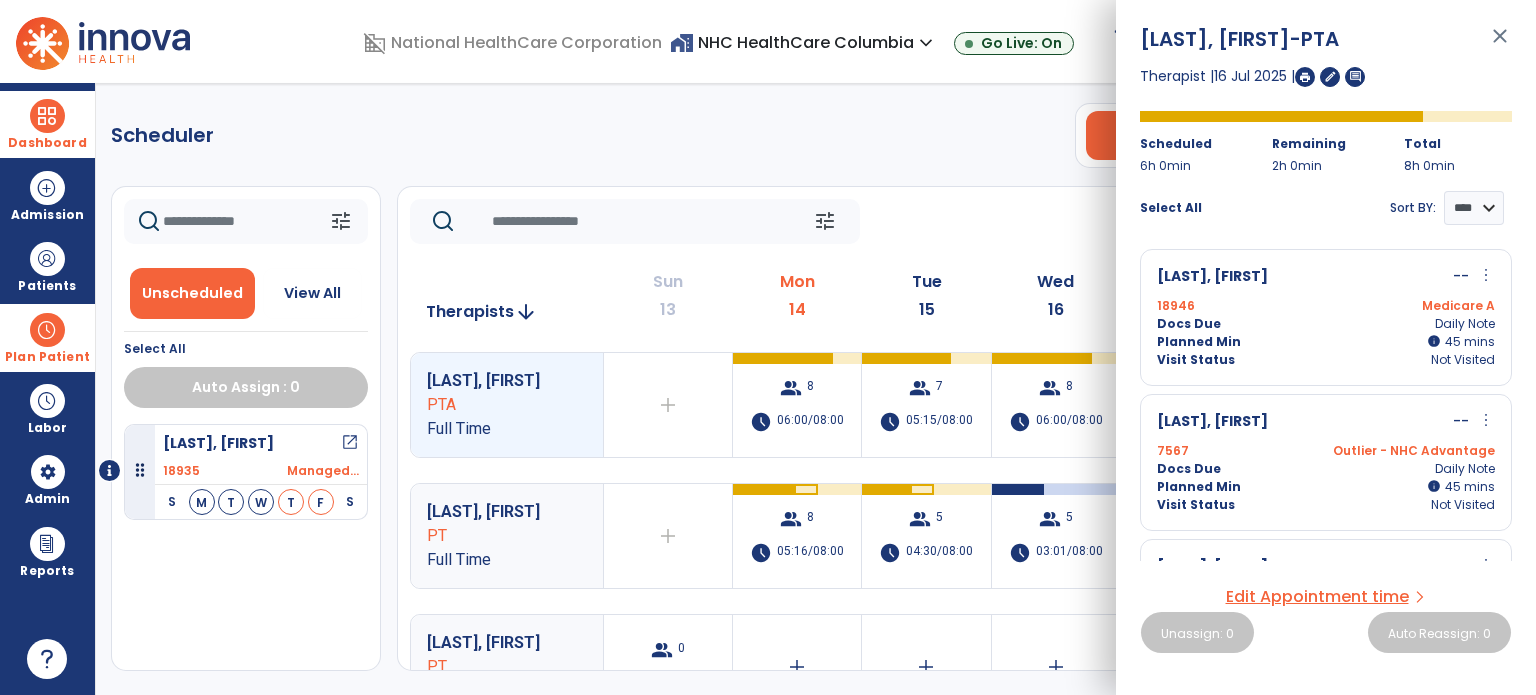 scroll, scrollTop: 100, scrollLeft: 0, axis: vertical 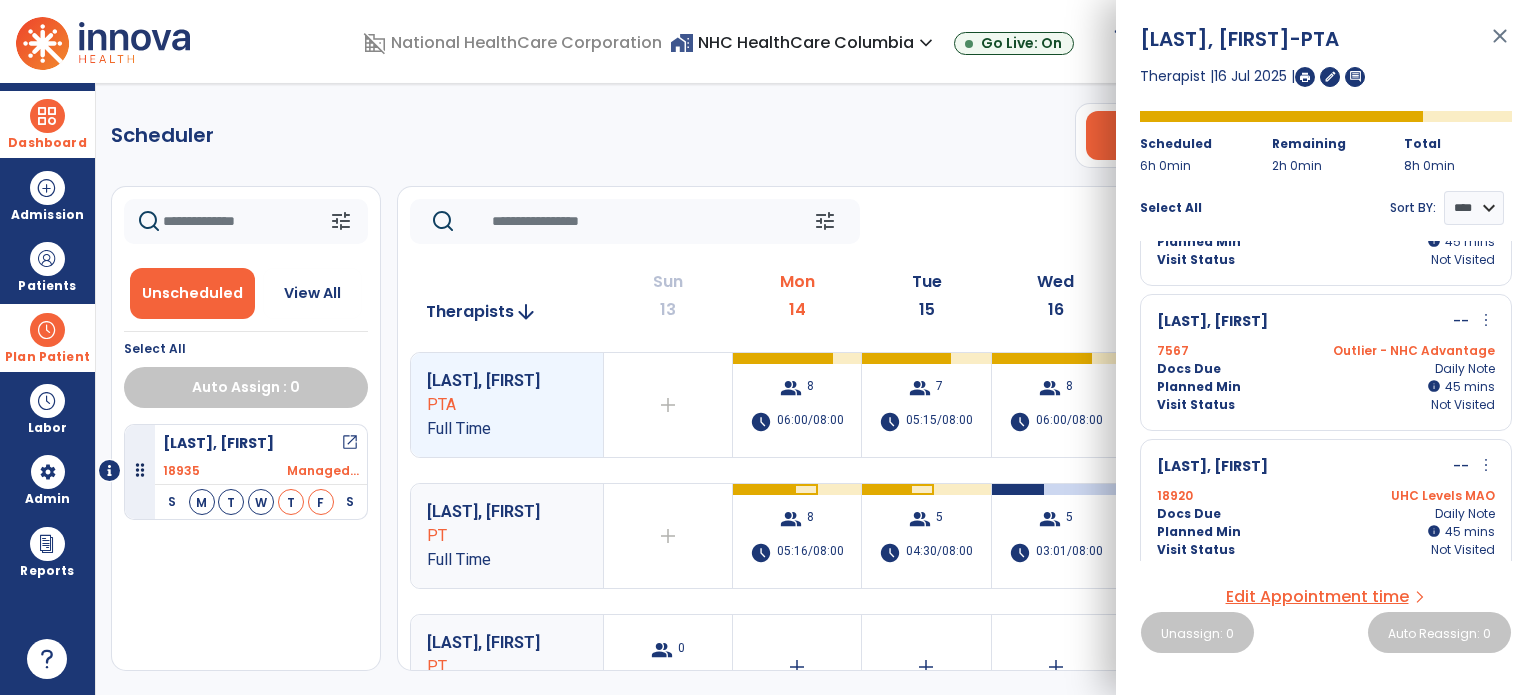 click on "Outlier - NHC Advantage" at bounding box center [1410, 351] 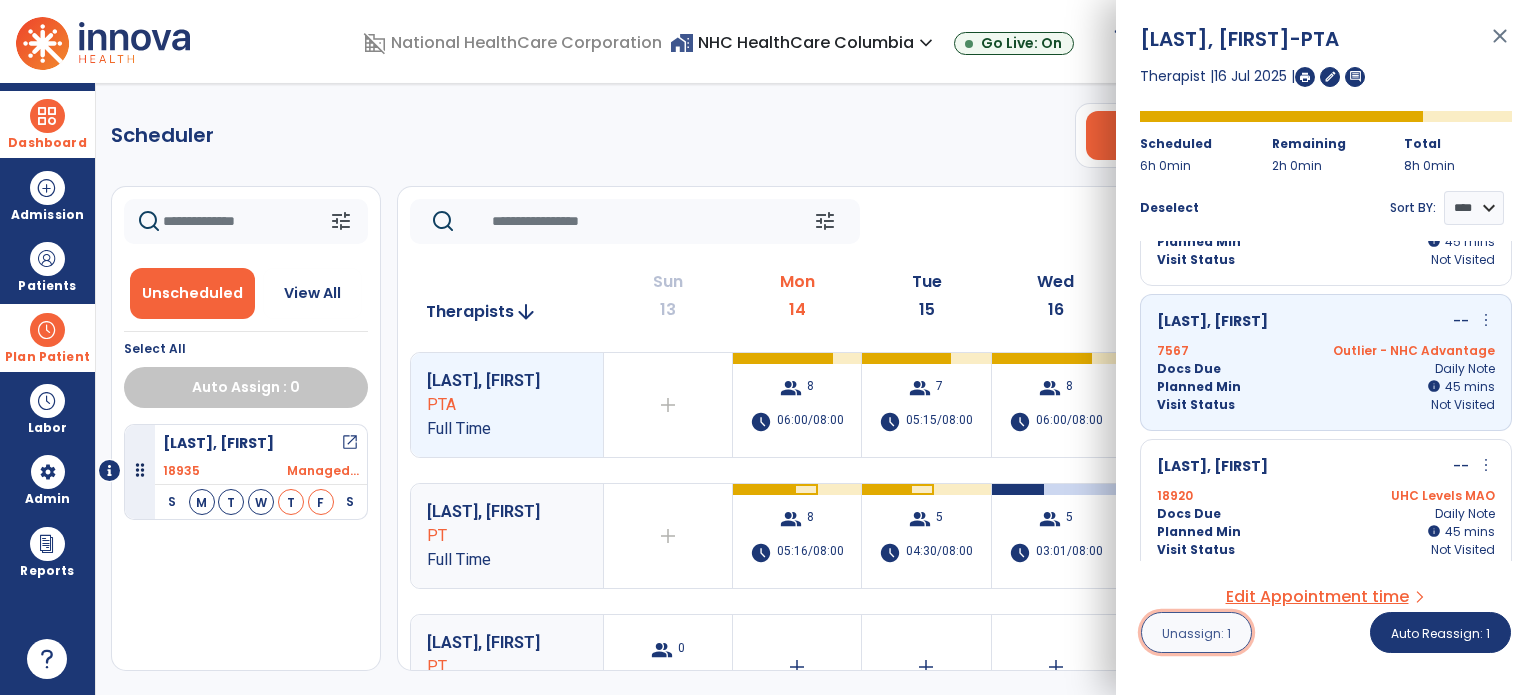 click on "Unassign: 1" at bounding box center (1196, 633) 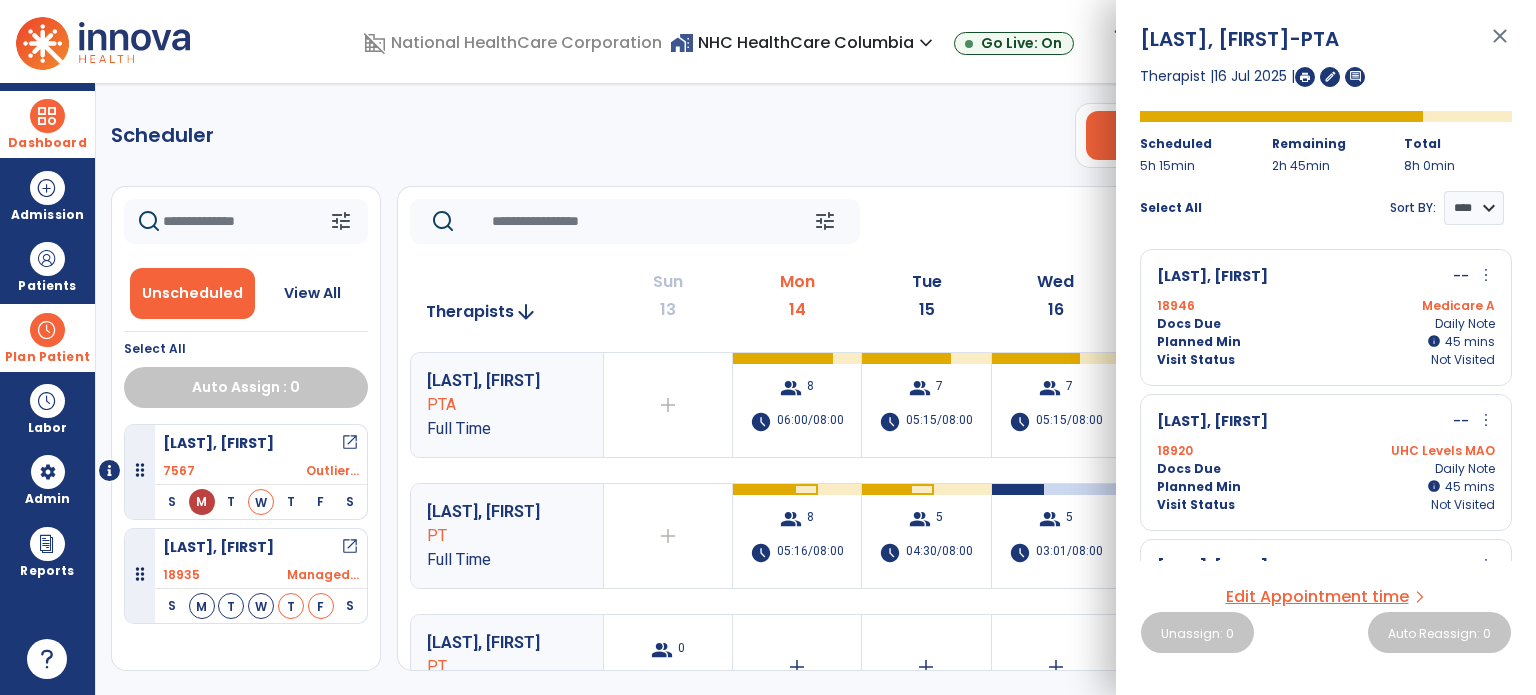 drag, startPoint x: 999, startPoint y: 190, endPoint x: 996, endPoint y: 179, distance: 11.401754 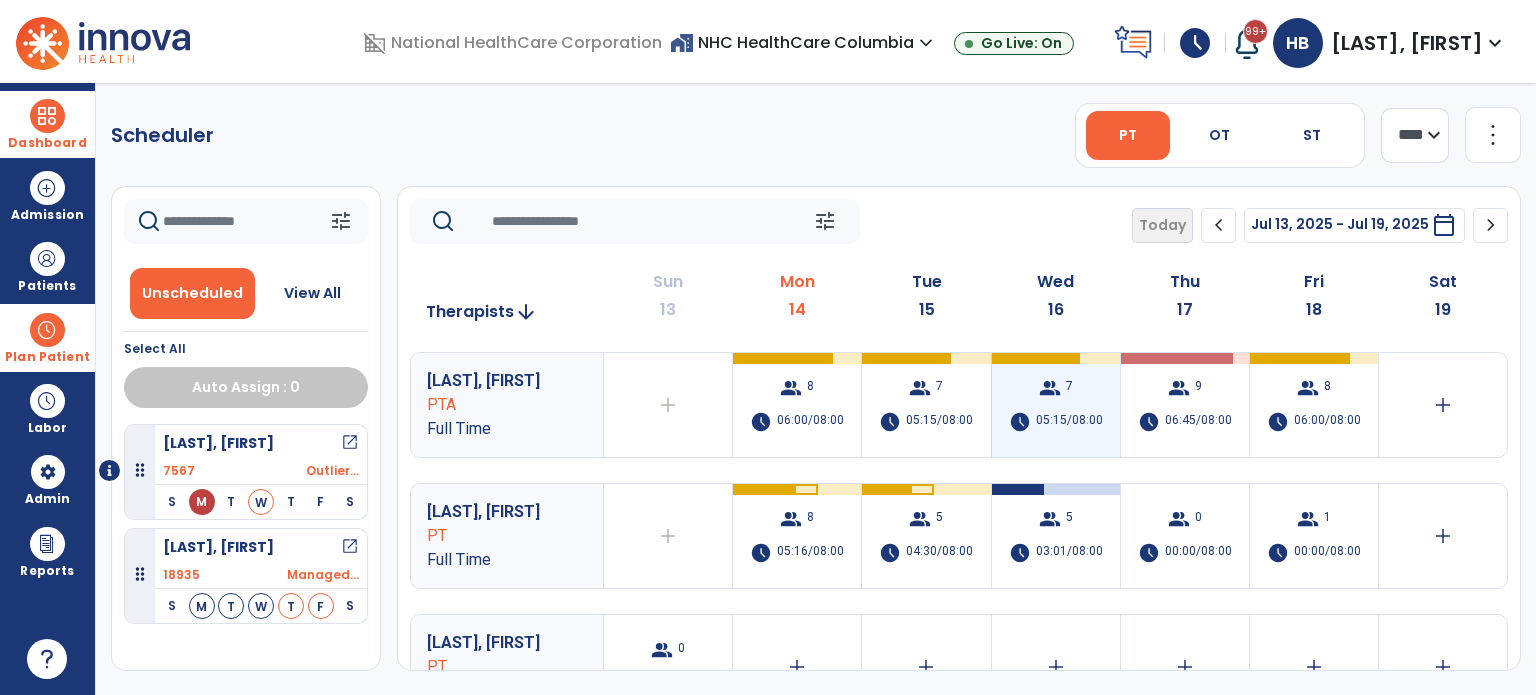 click on "05:15/08:00" at bounding box center [1069, 422] 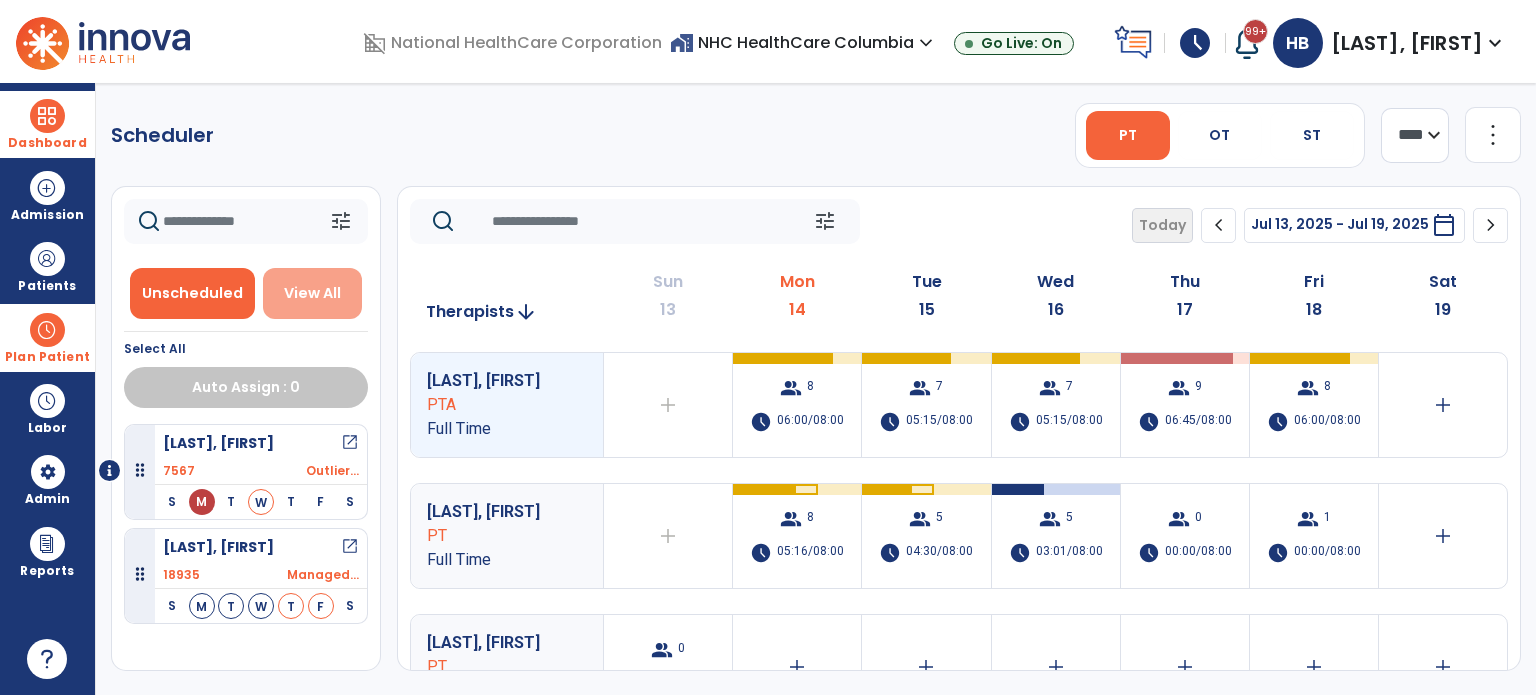 click on "View All" at bounding box center [312, 293] 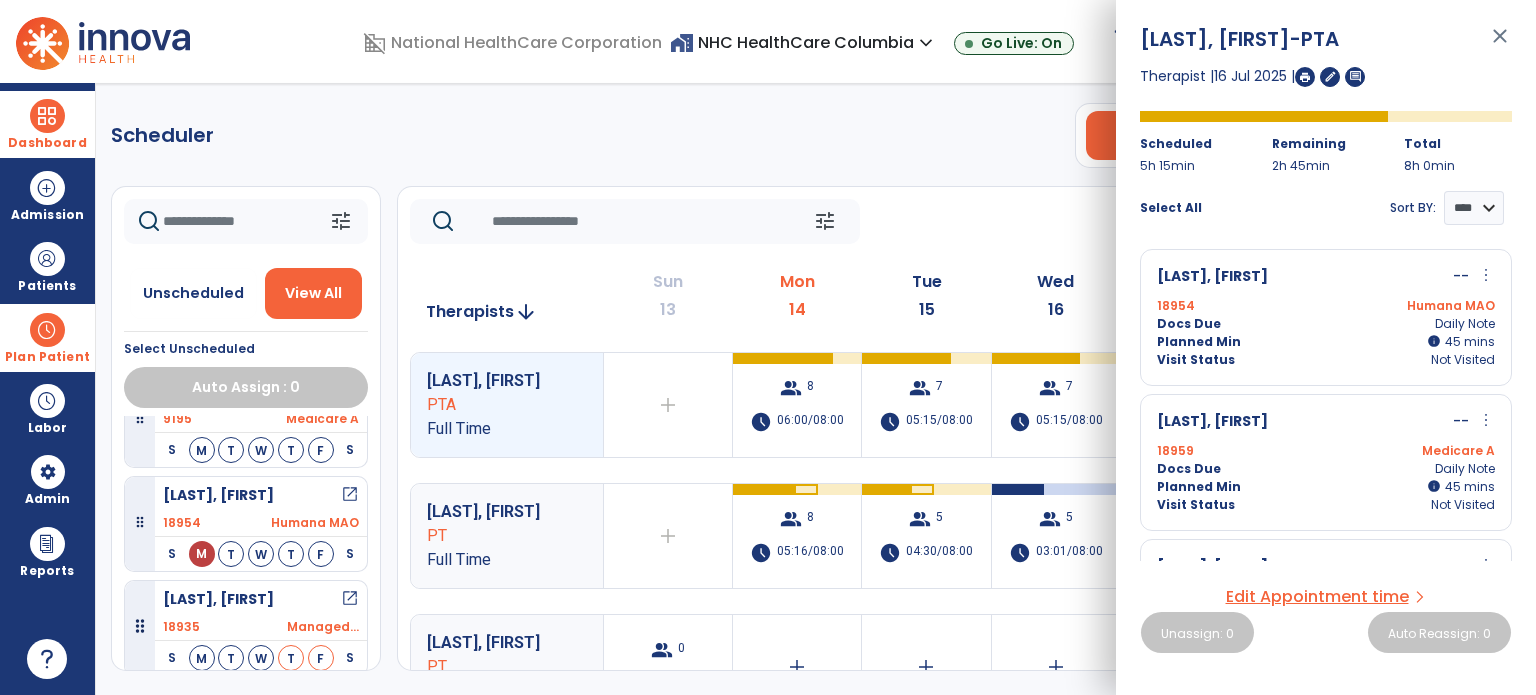 scroll, scrollTop: 1390, scrollLeft: 0, axis: vertical 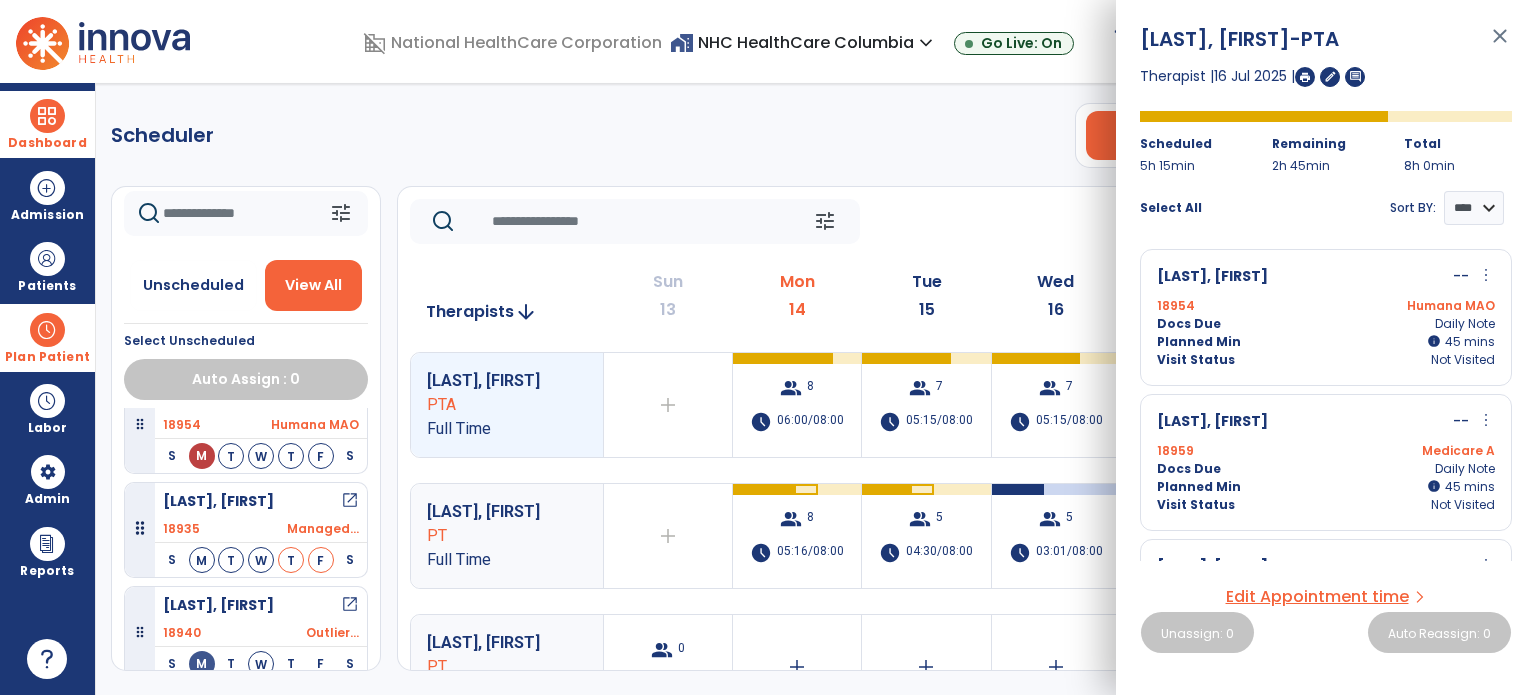 drag, startPoint x: 449, startPoint y: 163, endPoint x: 427, endPoint y: 173, distance: 24.166092 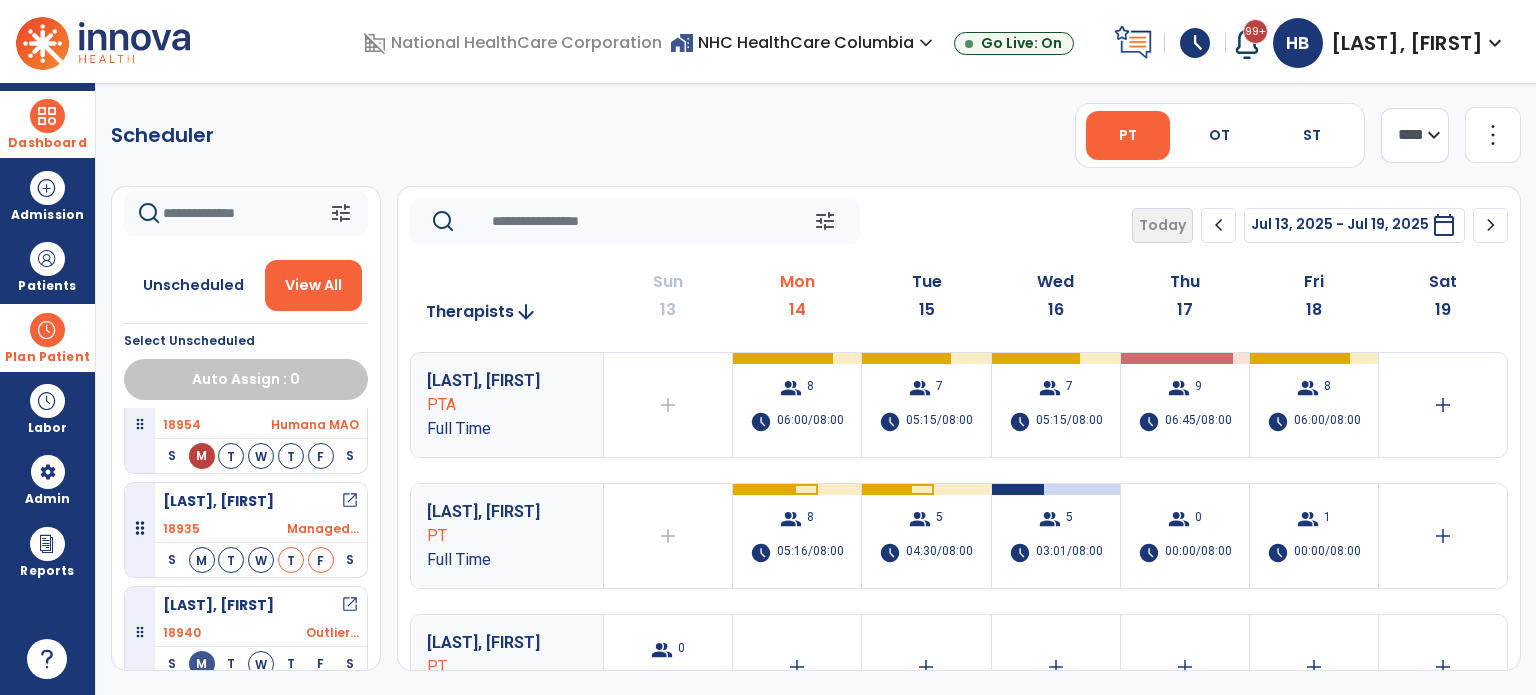 drag, startPoint x: 23, startPoint y: 355, endPoint x: 50, endPoint y: 341, distance: 30.413813 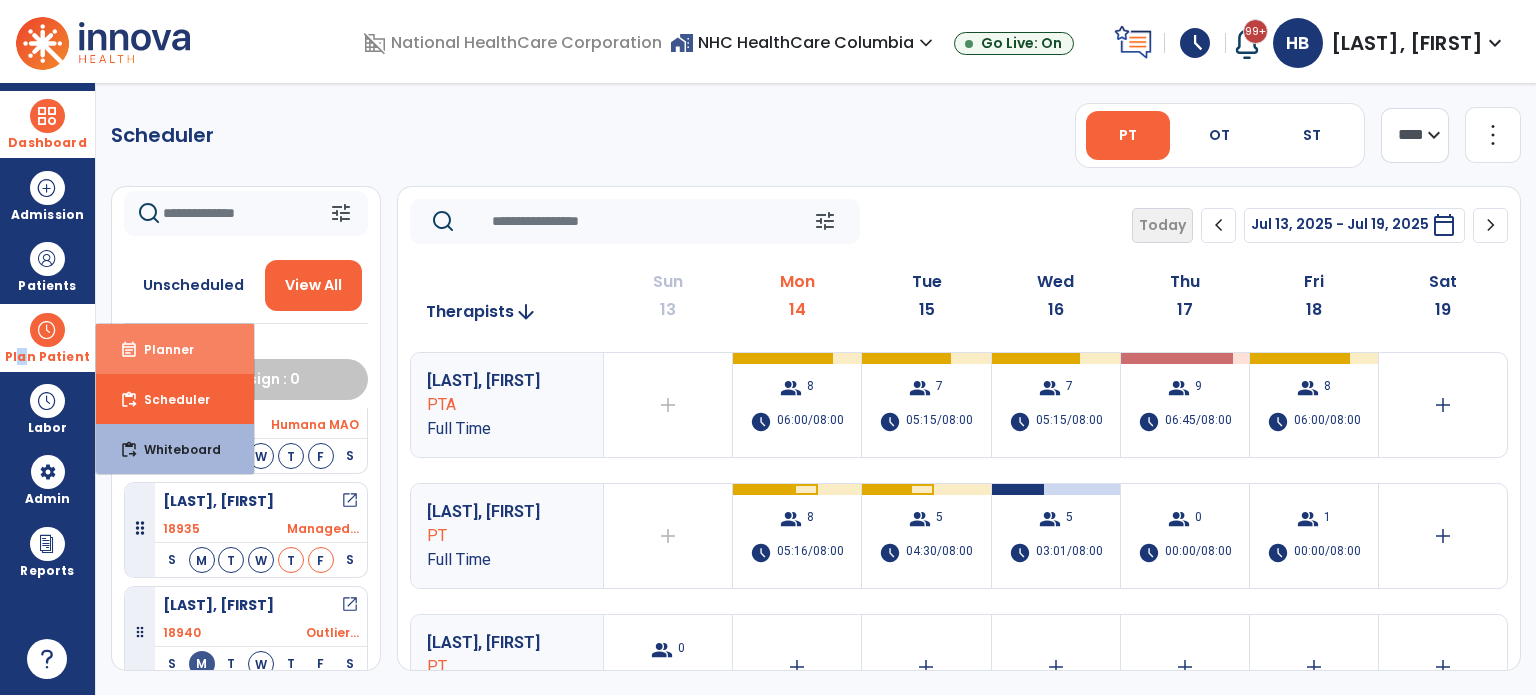 click on "Planner" at bounding box center [161, 349] 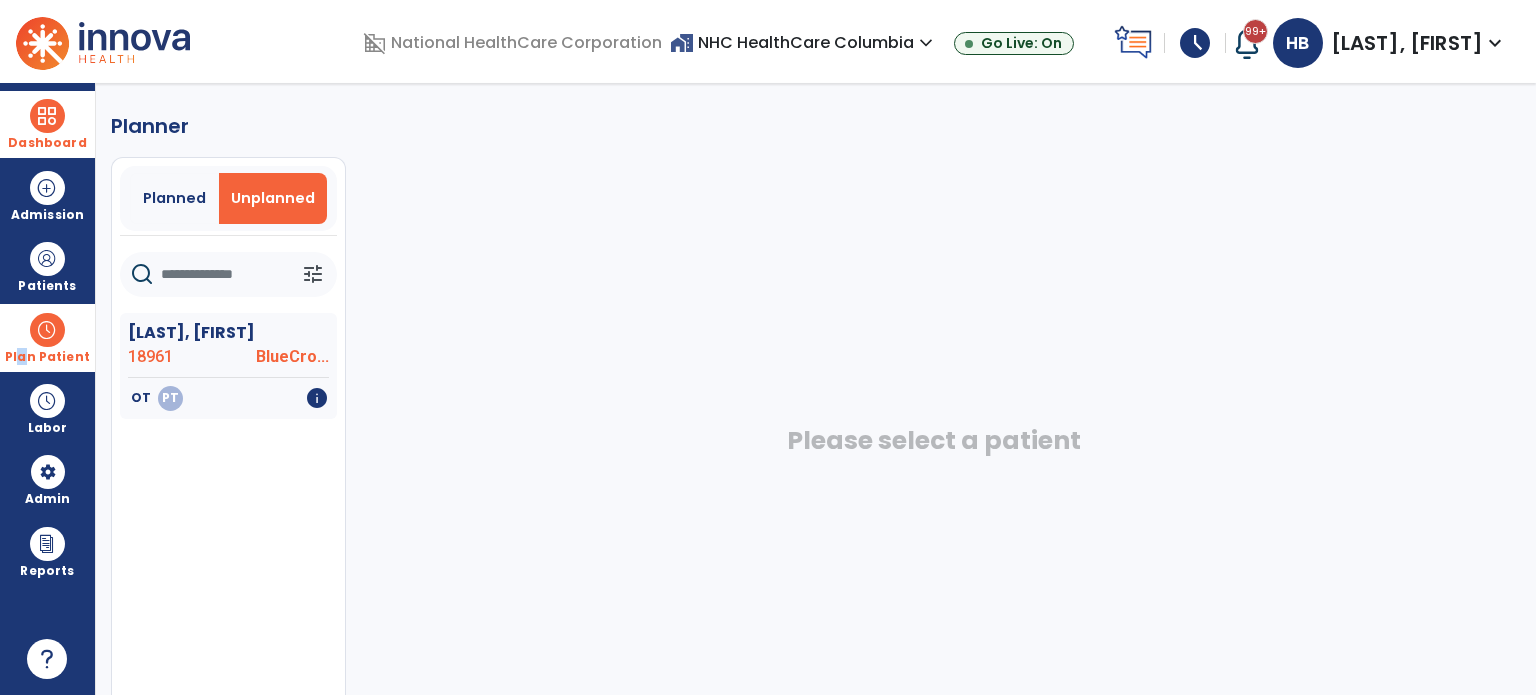drag, startPoint x: 196, startPoint y: 210, endPoint x: 199, endPoint y: 225, distance: 15.297058 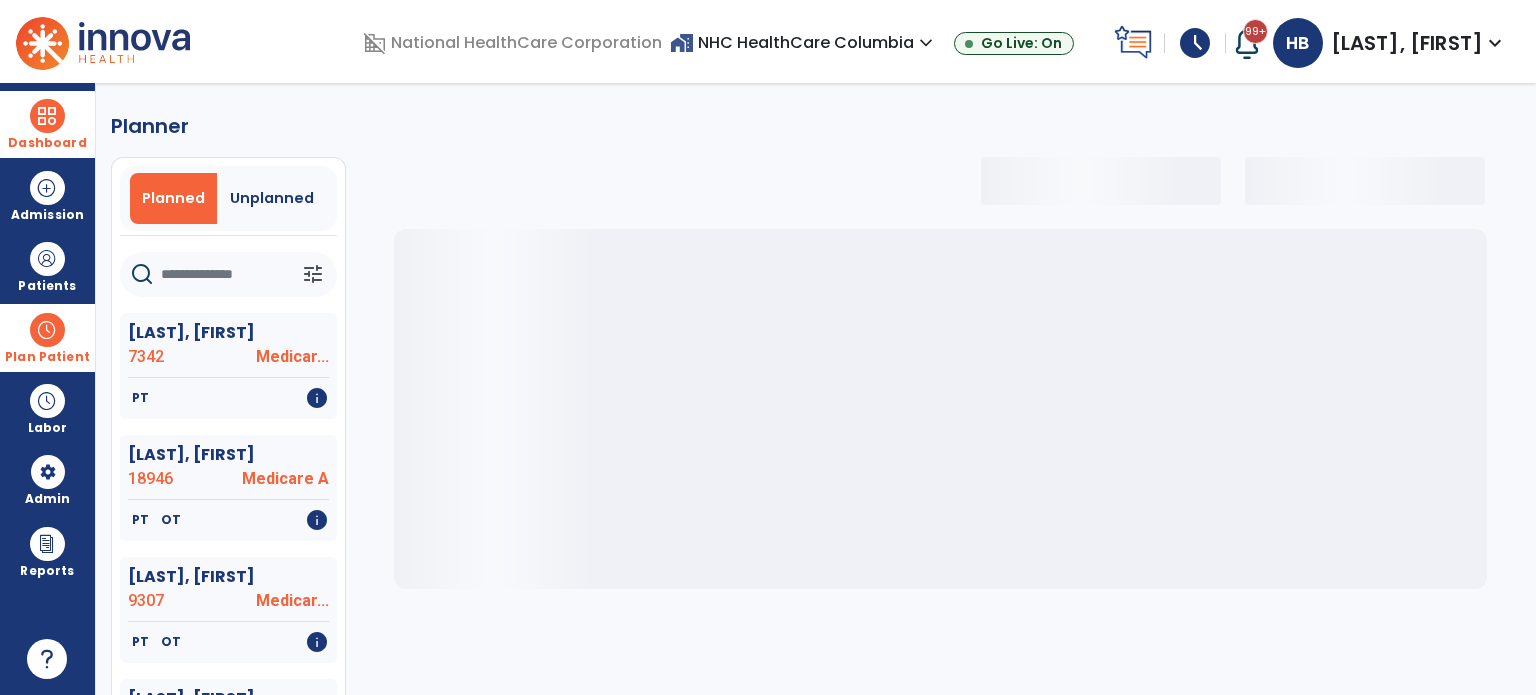 click 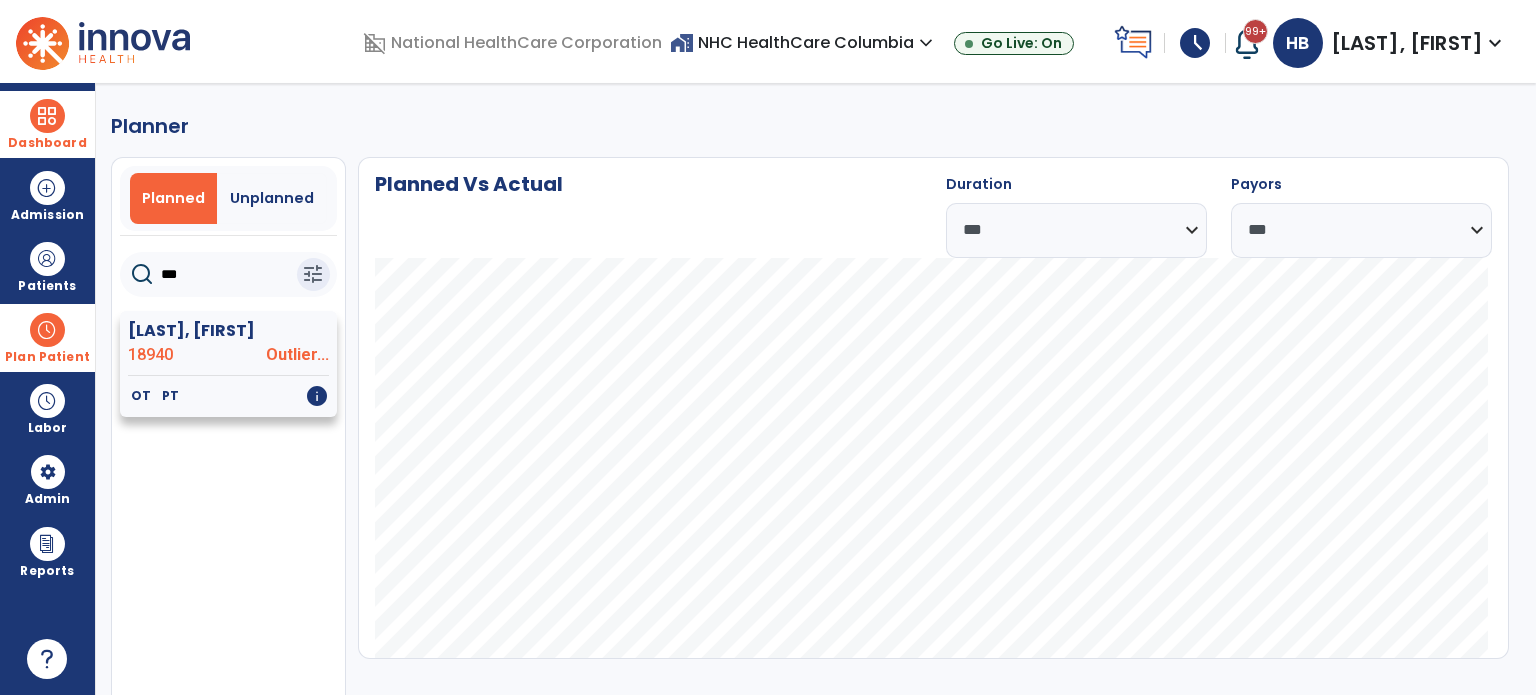 type on "***" 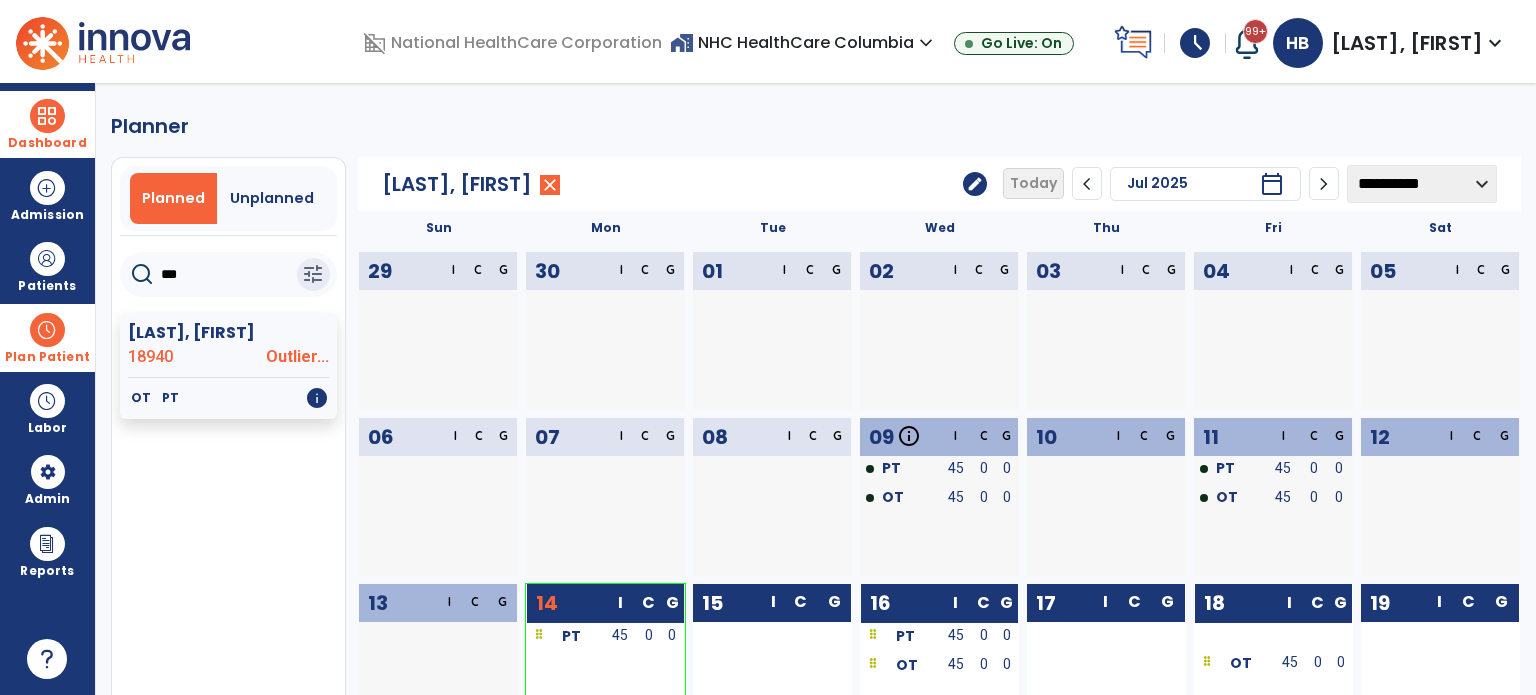 scroll, scrollTop: 379, scrollLeft: 0, axis: vertical 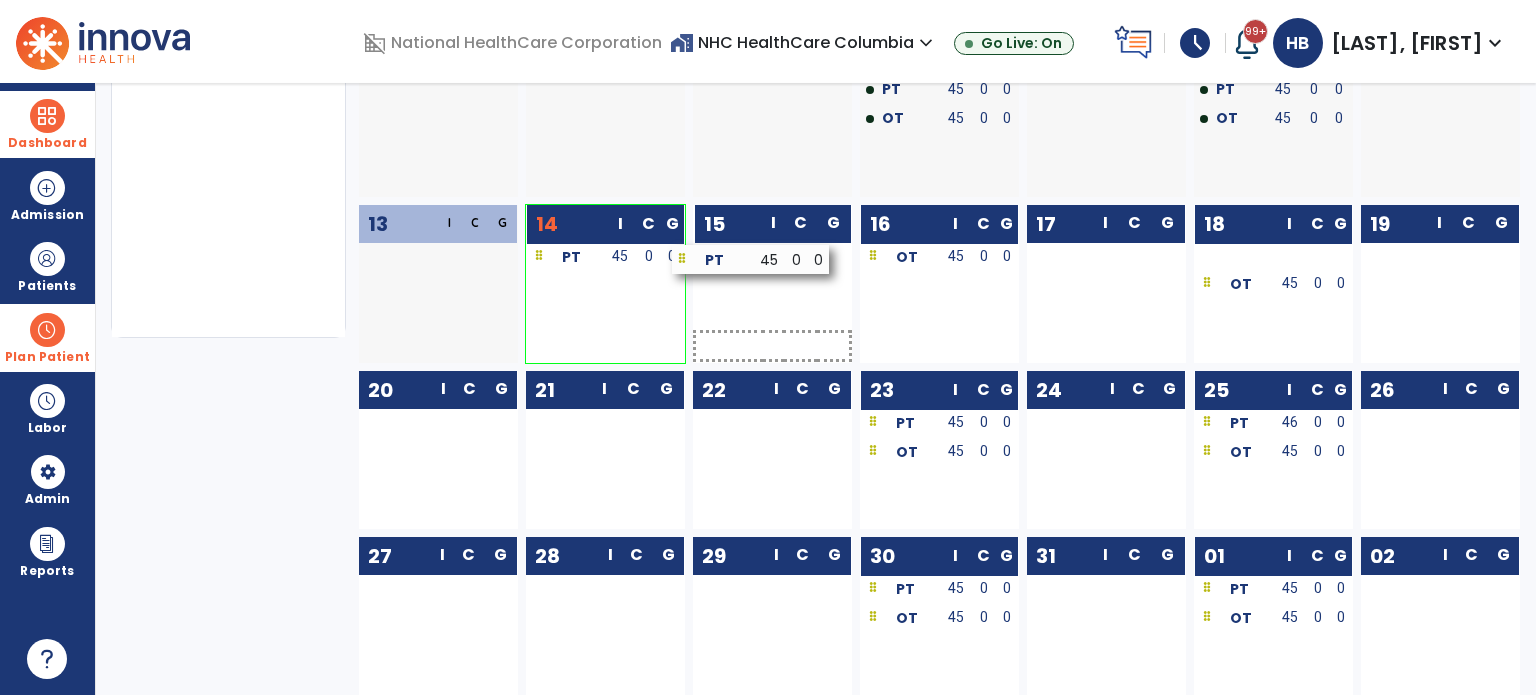 drag, startPoint x: 942, startPoint y: 261, endPoint x: 754, endPoint y: 263, distance: 188.01064 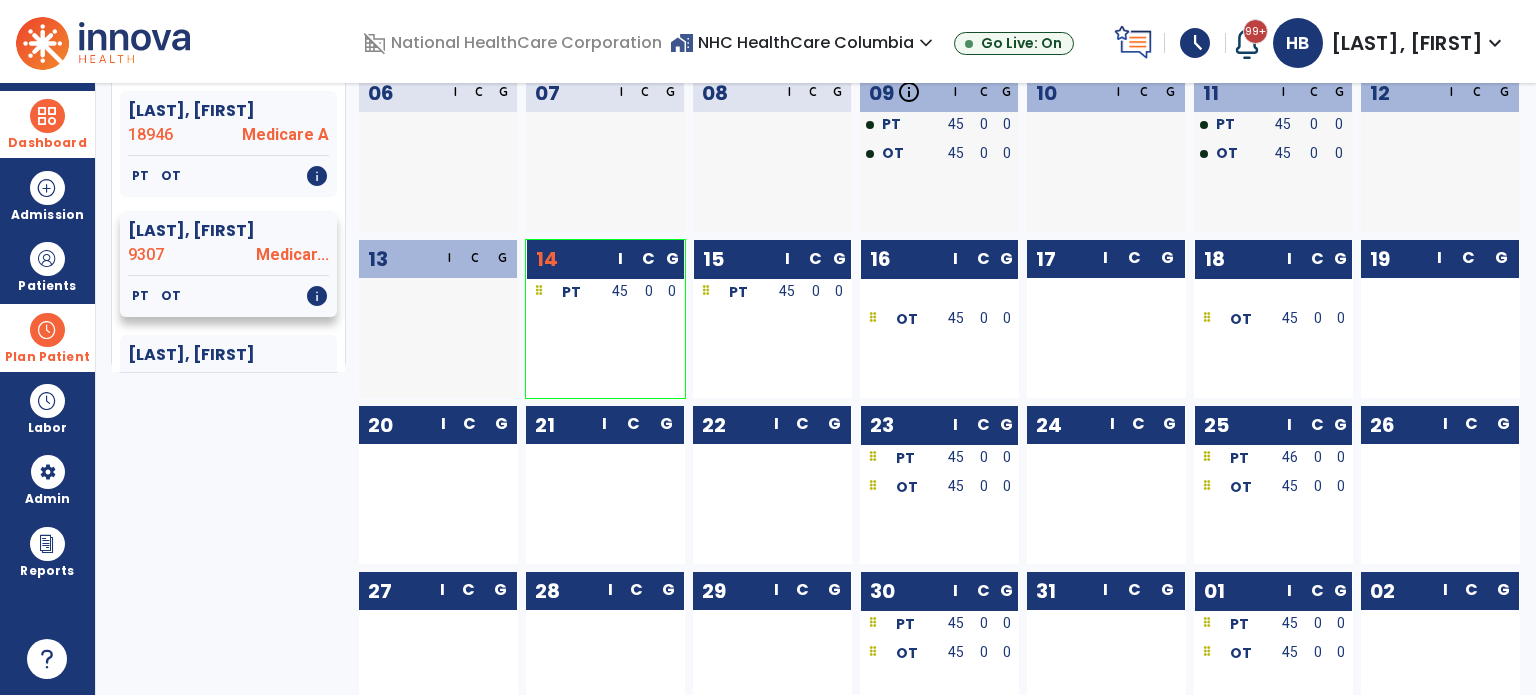 scroll, scrollTop: 379, scrollLeft: 0, axis: vertical 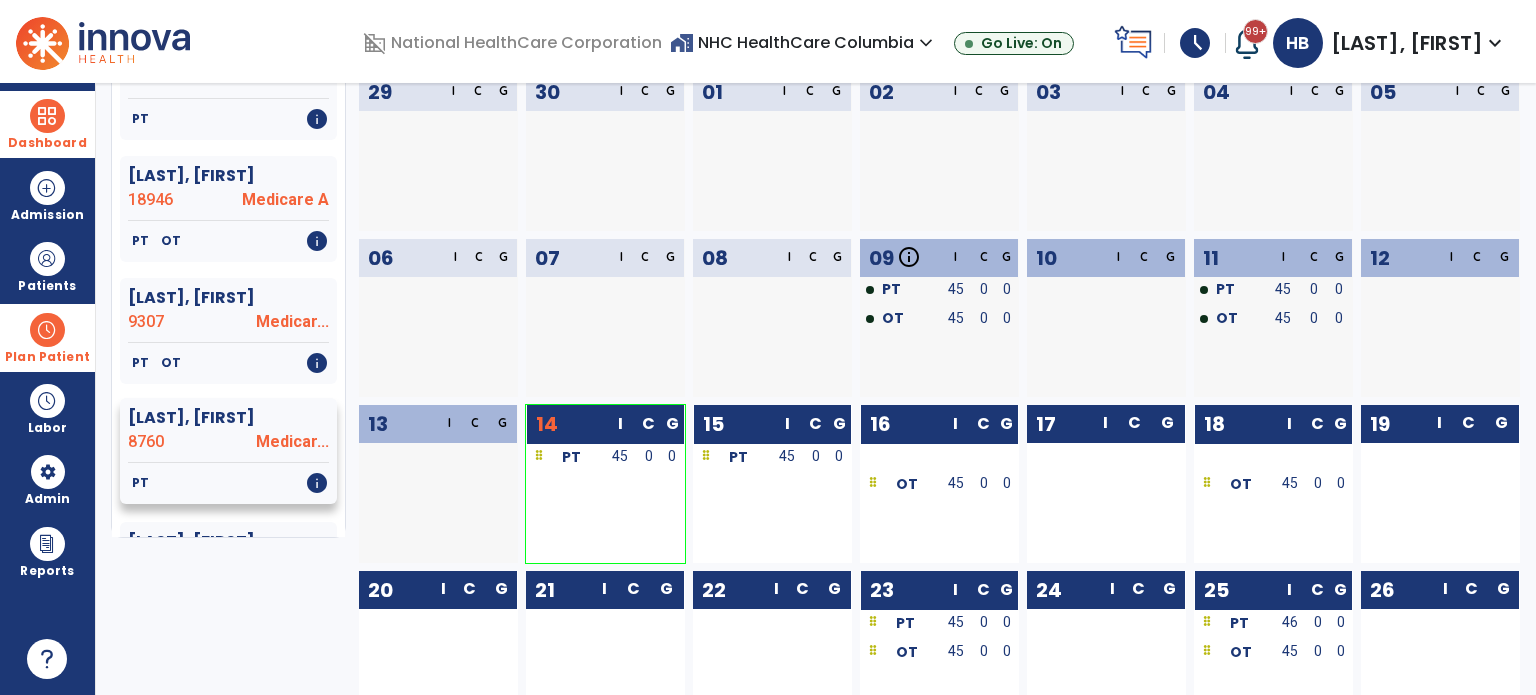 click on "8760" 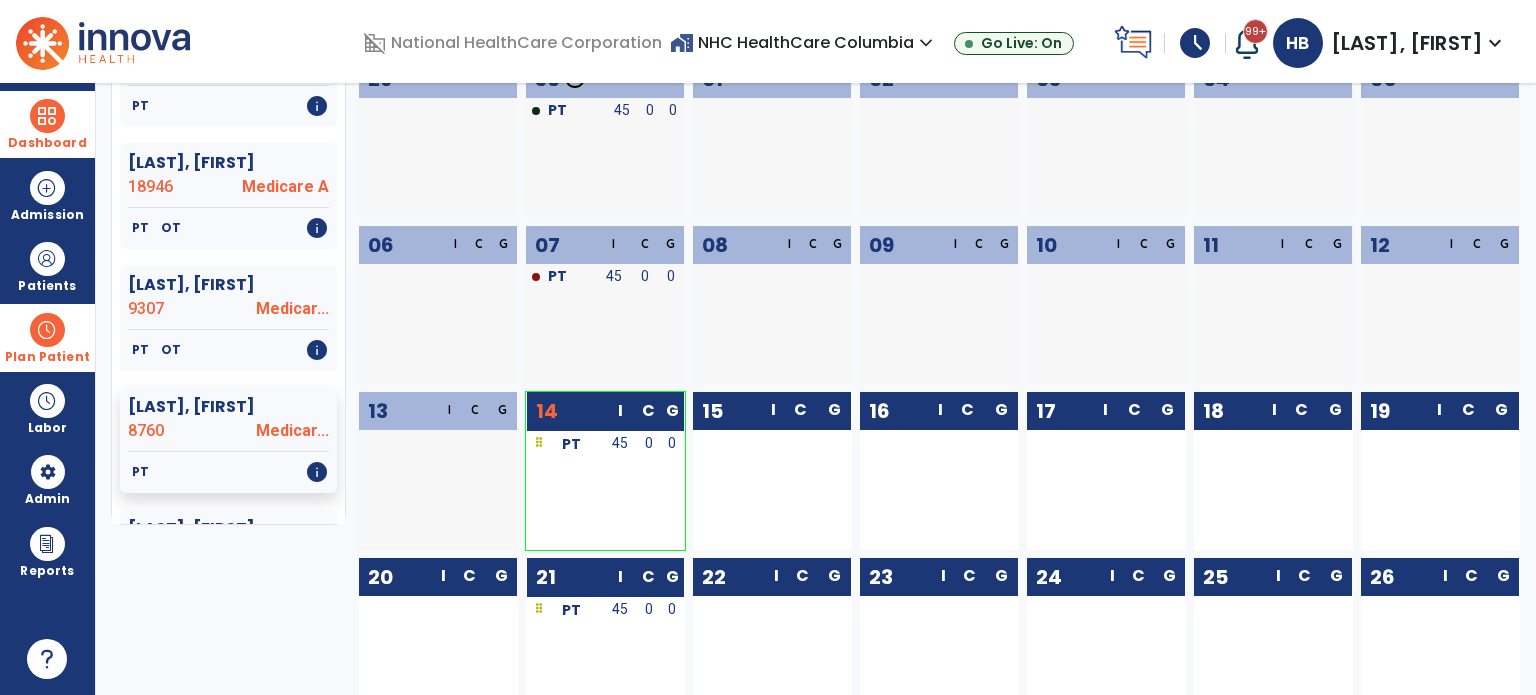 scroll, scrollTop: 200, scrollLeft: 0, axis: vertical 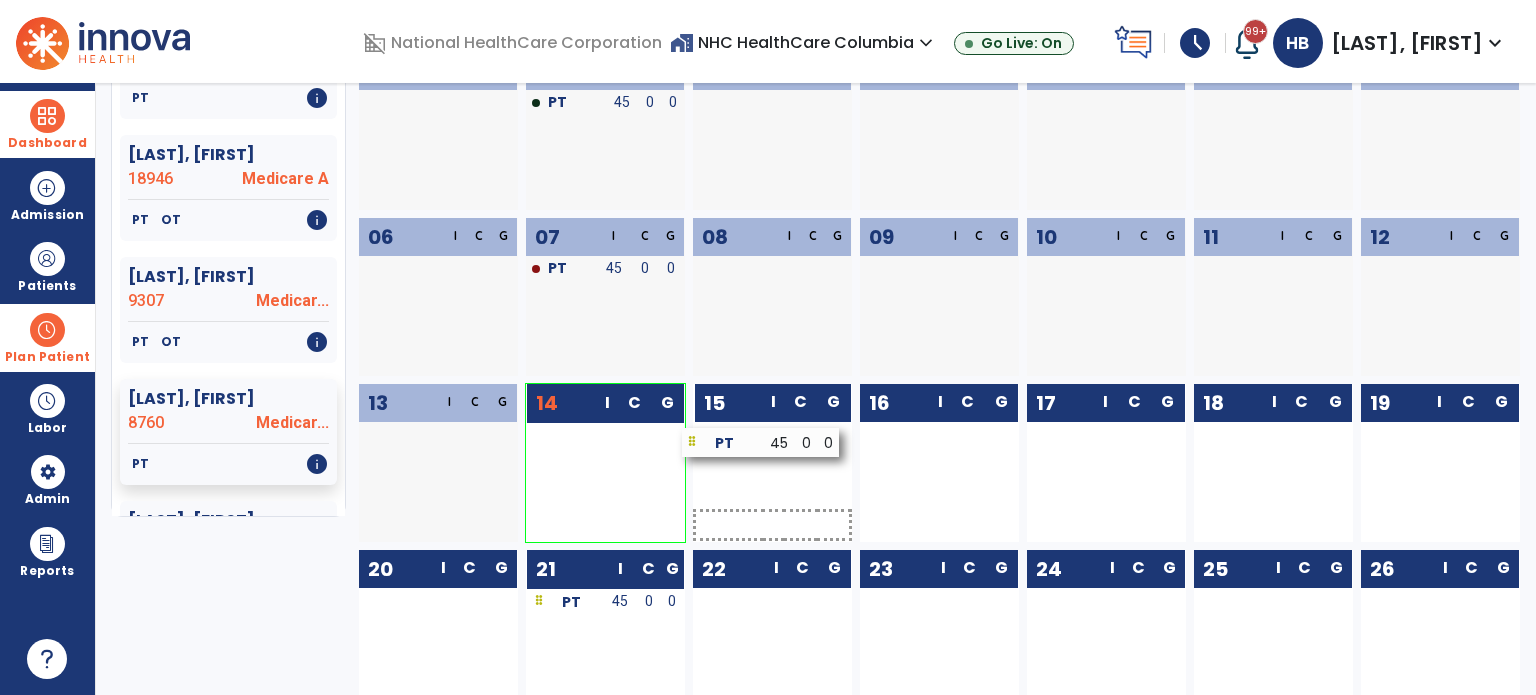 drag, startPoint x: 608, startPoint y: 441, endPoint x: 764, endPoint y: 447, distance: 156.11534 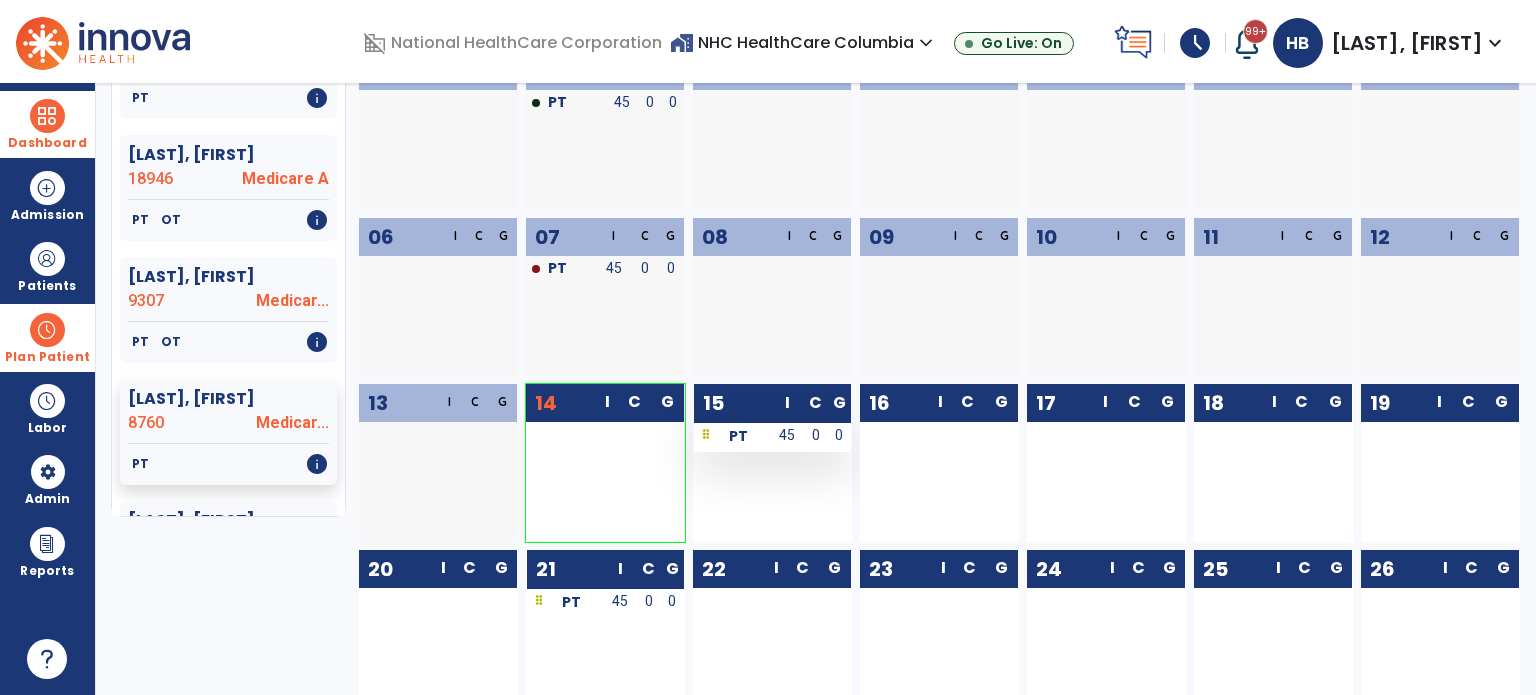 click on "45" at bounding box center [788, 435] 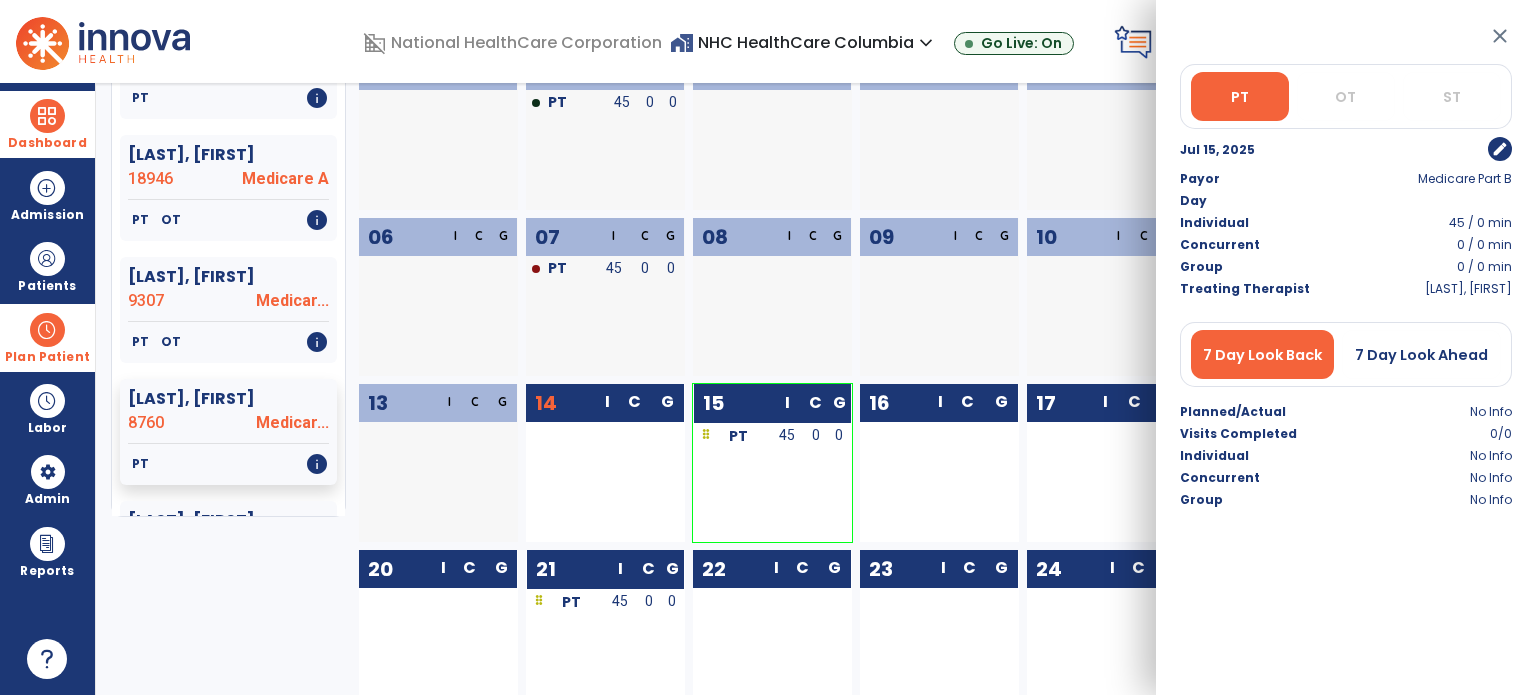 click on "edit" at bounding box center (1500, 149) 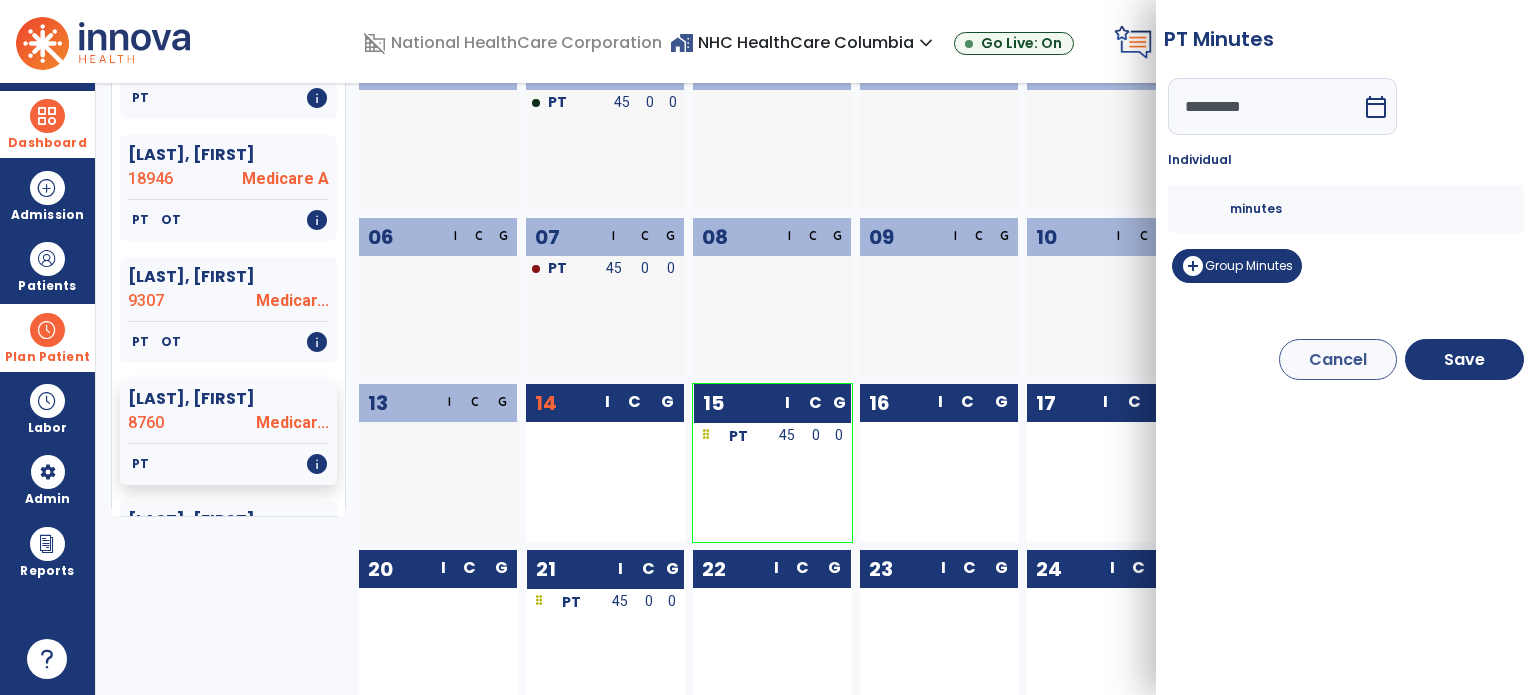 drag, startPoint x: 1206, startPoint y: 206, endPoint x: 1120, endPoint y: 173, distance: 92.11406 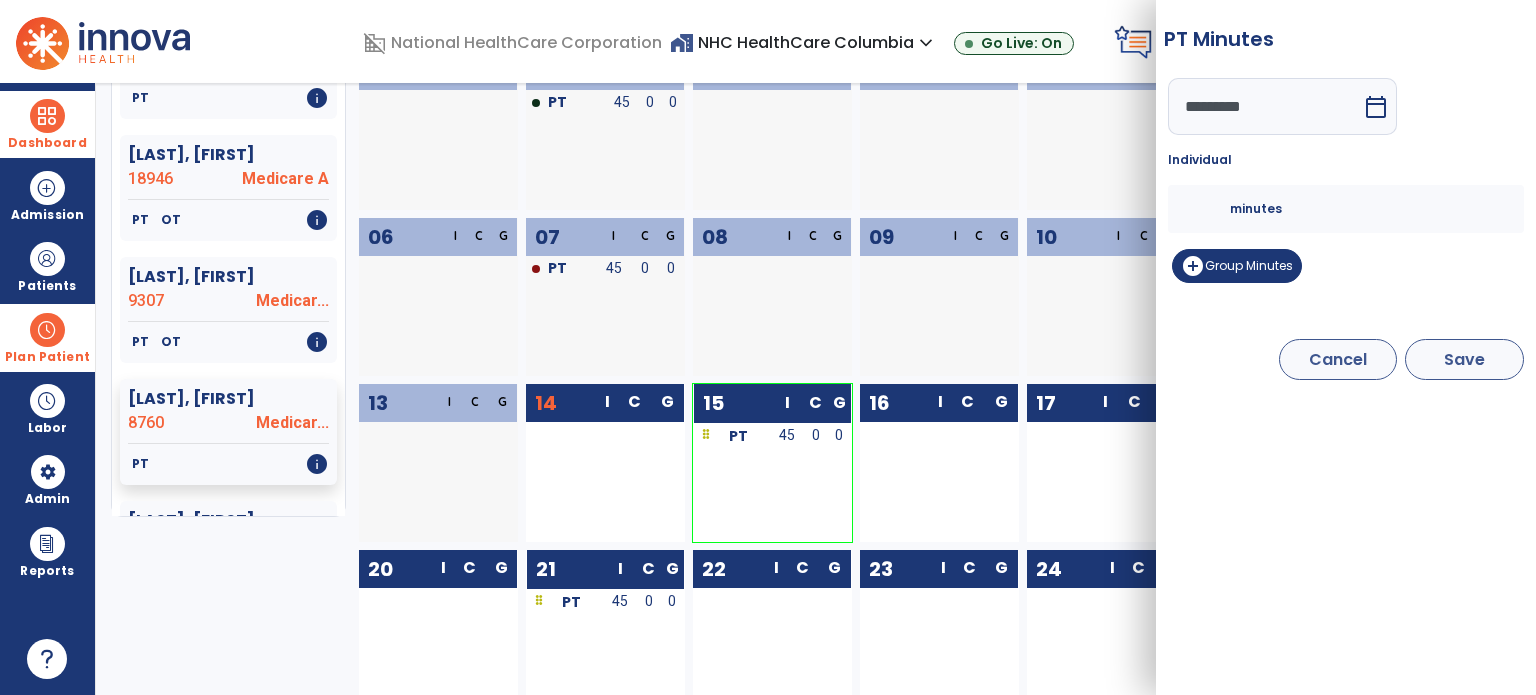 type on "**" 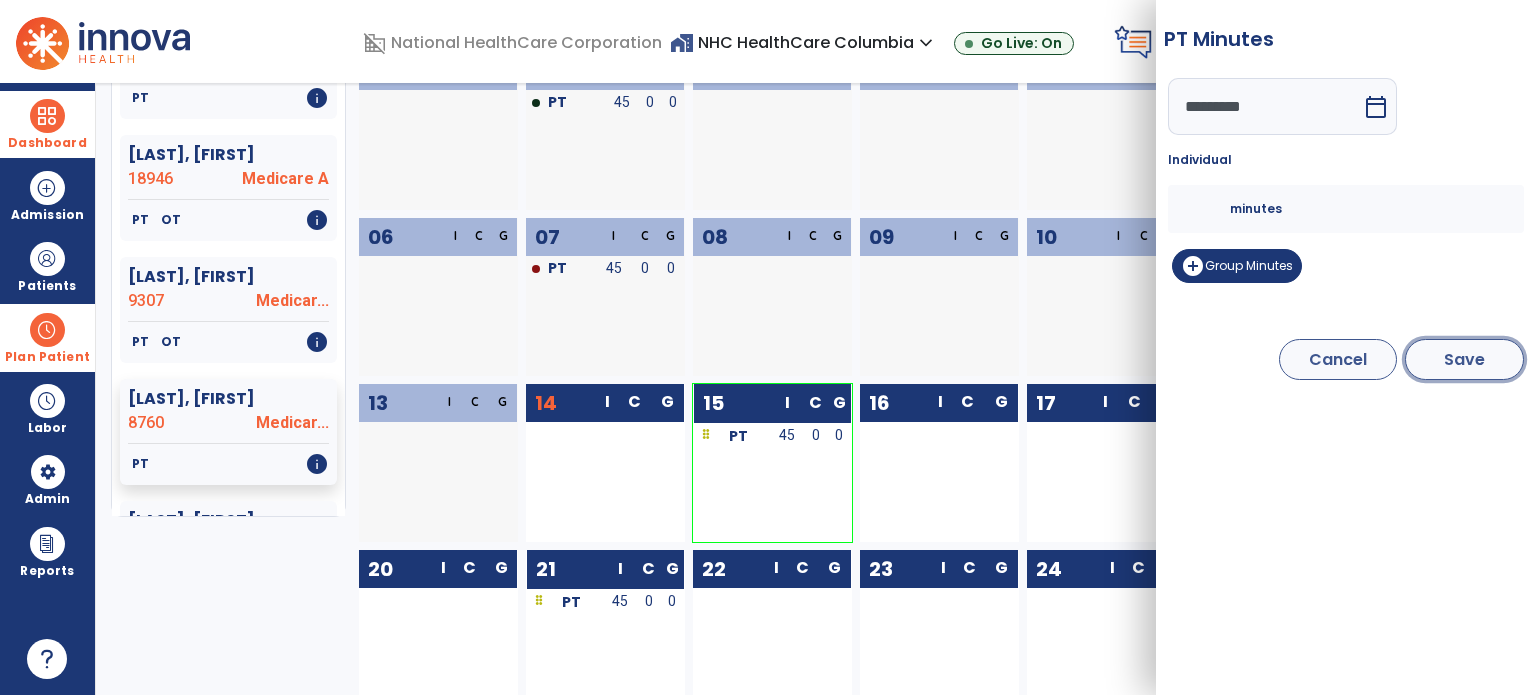 click on "Save" at bounding box center [1464, 359] 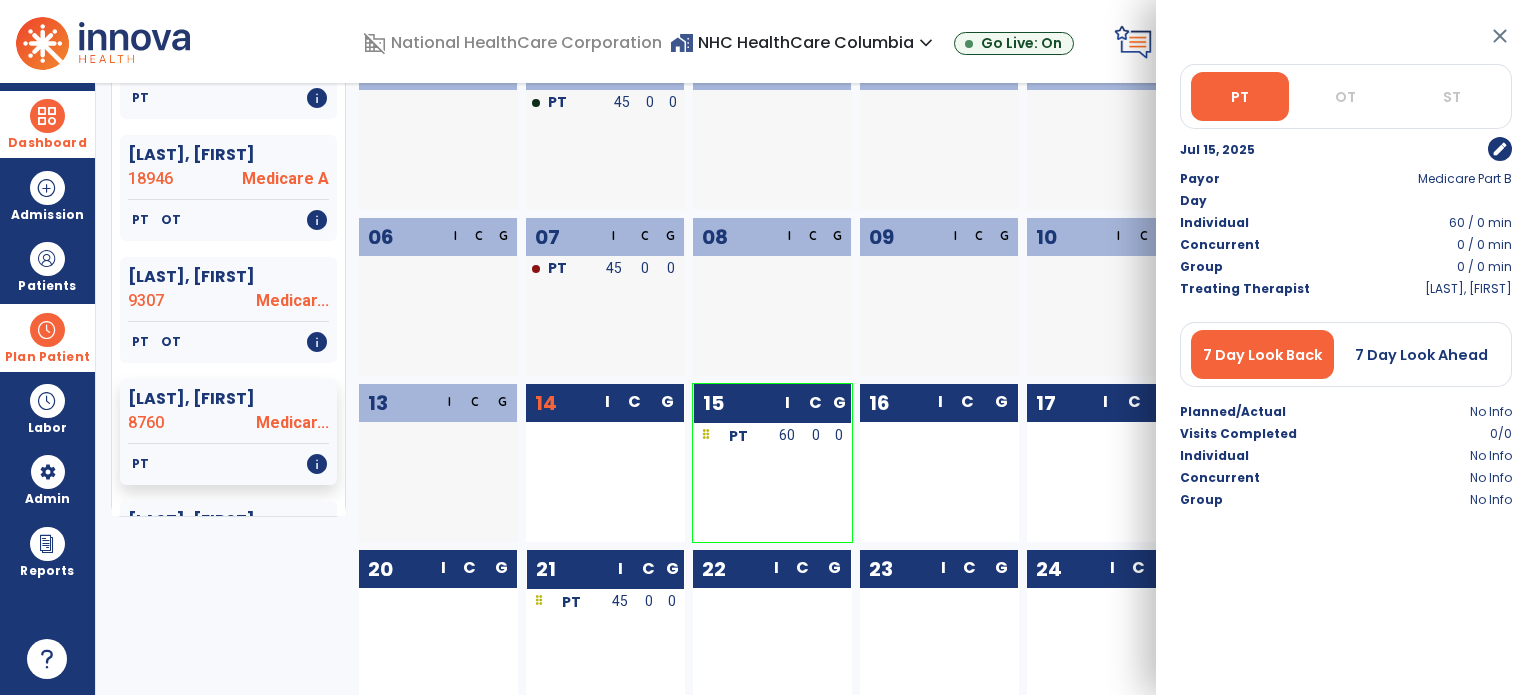 click on "Planner Planned Unplanned *** tune Batts, Darrell 7342 Medicar... PT info Bragan, Judith 18946 Medicare A PT OT info Briggs, Carla 9307 Medicar... PT OT info Brown, Charles 8760 Medicar... PT info Davidson, Joyce 18959 Medicare A OT PT info Fears, James 18961 BlueCro... OT PT info Fralix, Jacqueline 8687 Medicar... OT info Garner, Dorothy 8730 Medicar... PT info Green, Robert 18915 Humana MAO OT PT info Hacko, Joan 7567 Outlier... PT info Hill, Marie 8696 Outlier... OT info Hill, Patsy 18952 BlueCro... OT PT info Mash, James 18943 Medicare A OT PT ST info Massey, Darryl 18920 UHC Lev... PT OT info Messer, Sharon 9195 Medicare A OT PT info Osborne, Amanda 18954 Humana MAO OT PT info Pedrick, Kathy 18863 Medicar... OT info Reese, Virginia 8586 Medicare A PT OT info Russell, Everette 18935 Managed... OT PT info Sharp, Nicole 9121 Outlier... PT" at bounding box center (816, 389) 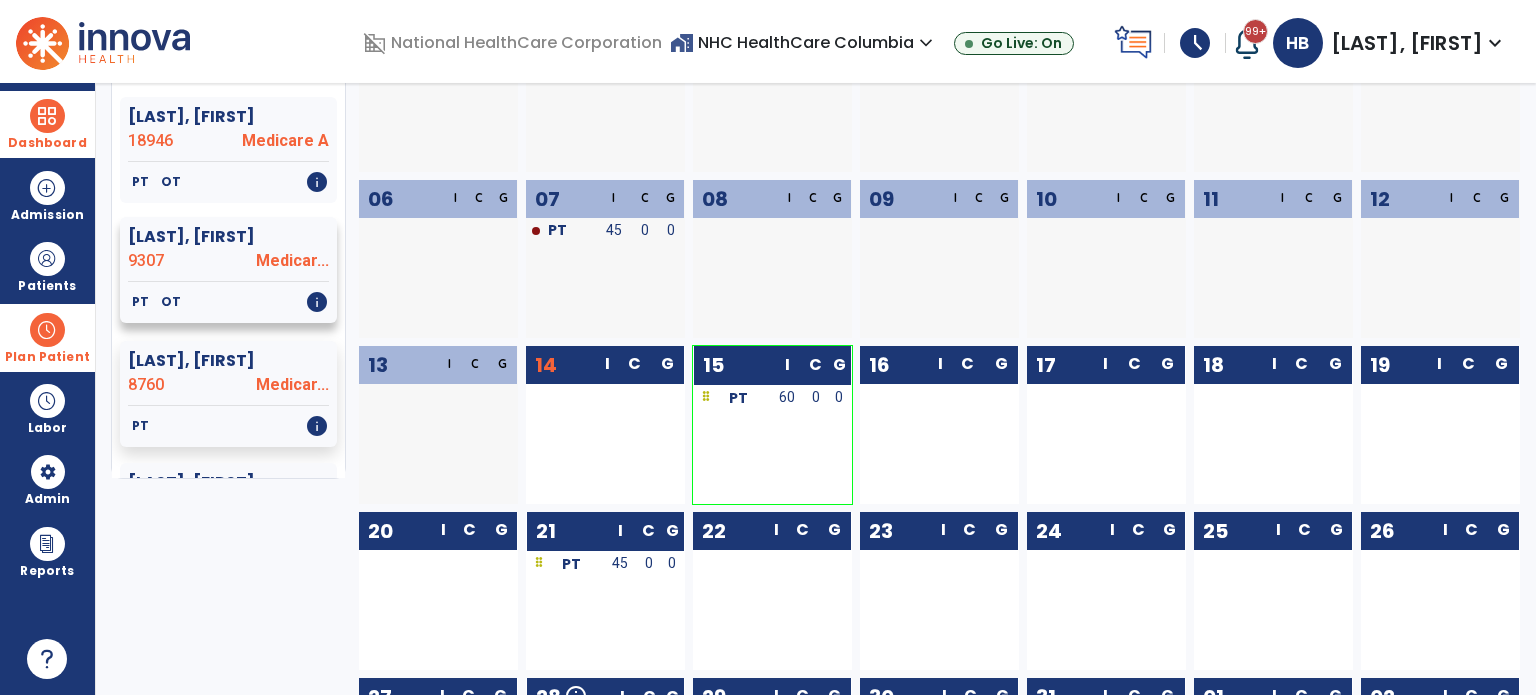 scroll, scrollTop: 0, scrollLeft: 0, axis: both 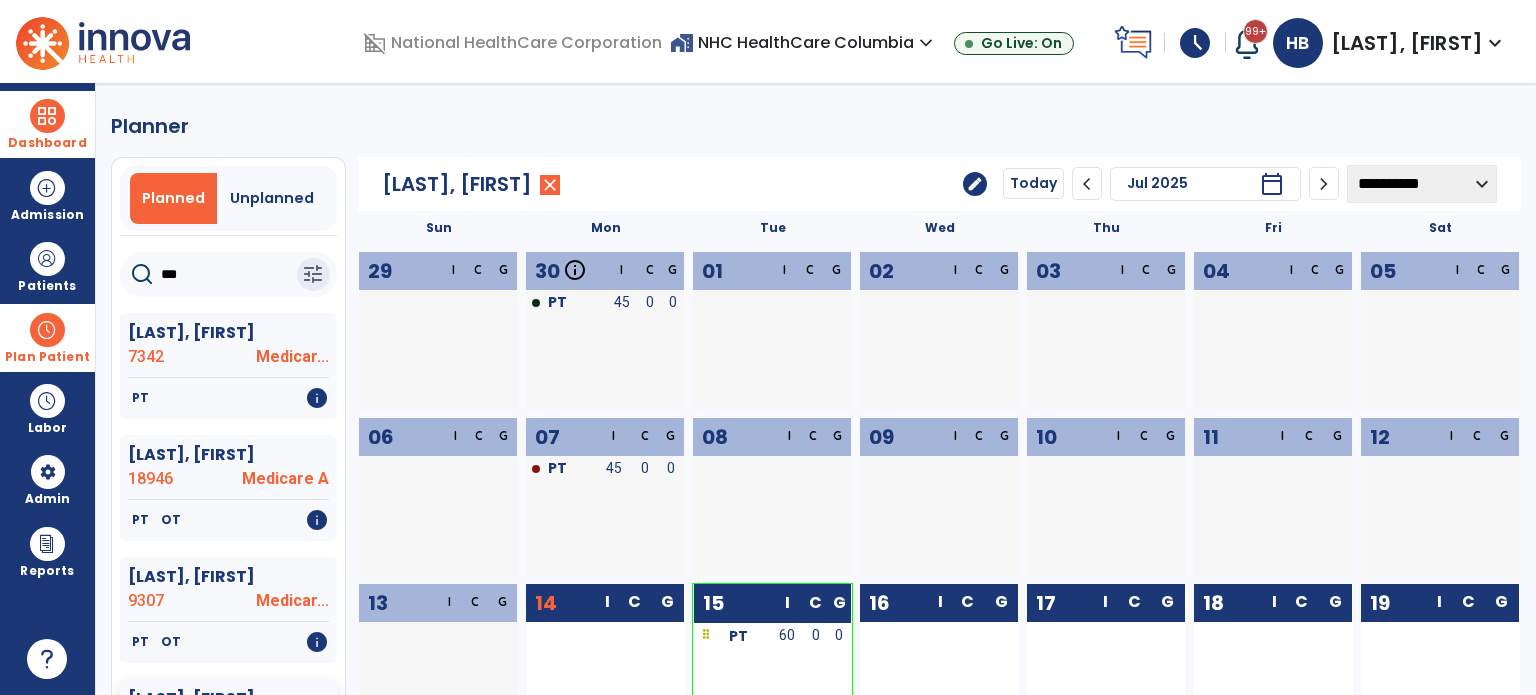 click on "Dashboard" at bounding box center (47, 124) 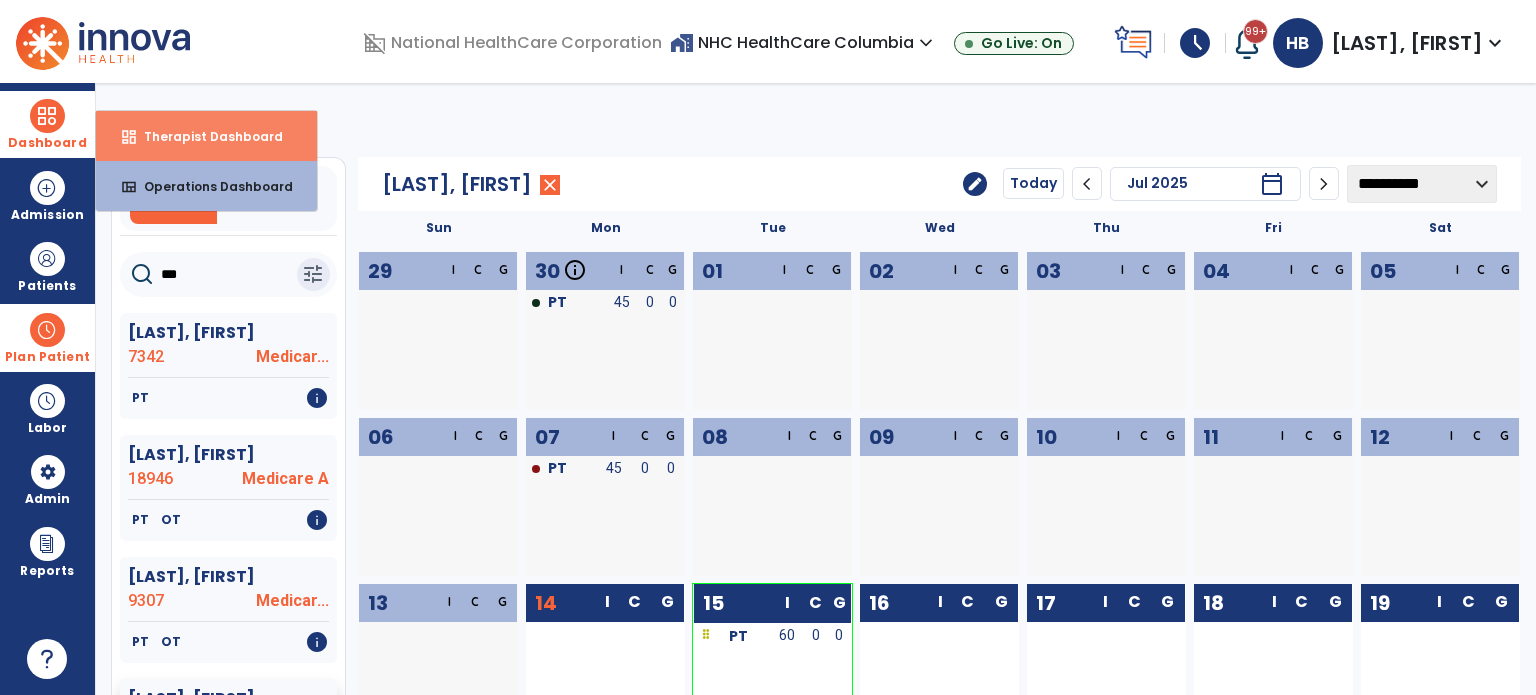 click on "dashboard  Therapist Dashboard" at bounding box center [206, 136] 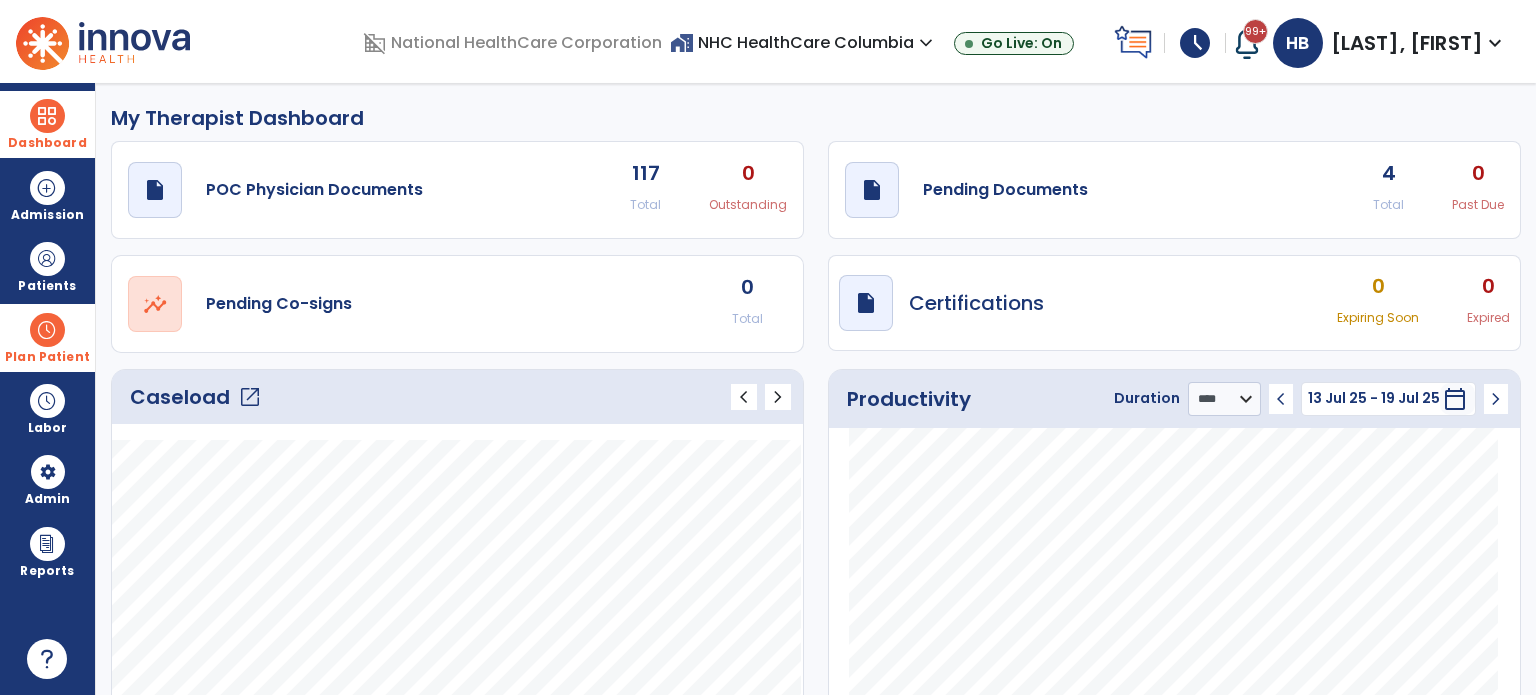 drag, startPoint x: 52, startPoint y: 340, endPoint x: 95, endPoint y: 333, distance: 43.56604 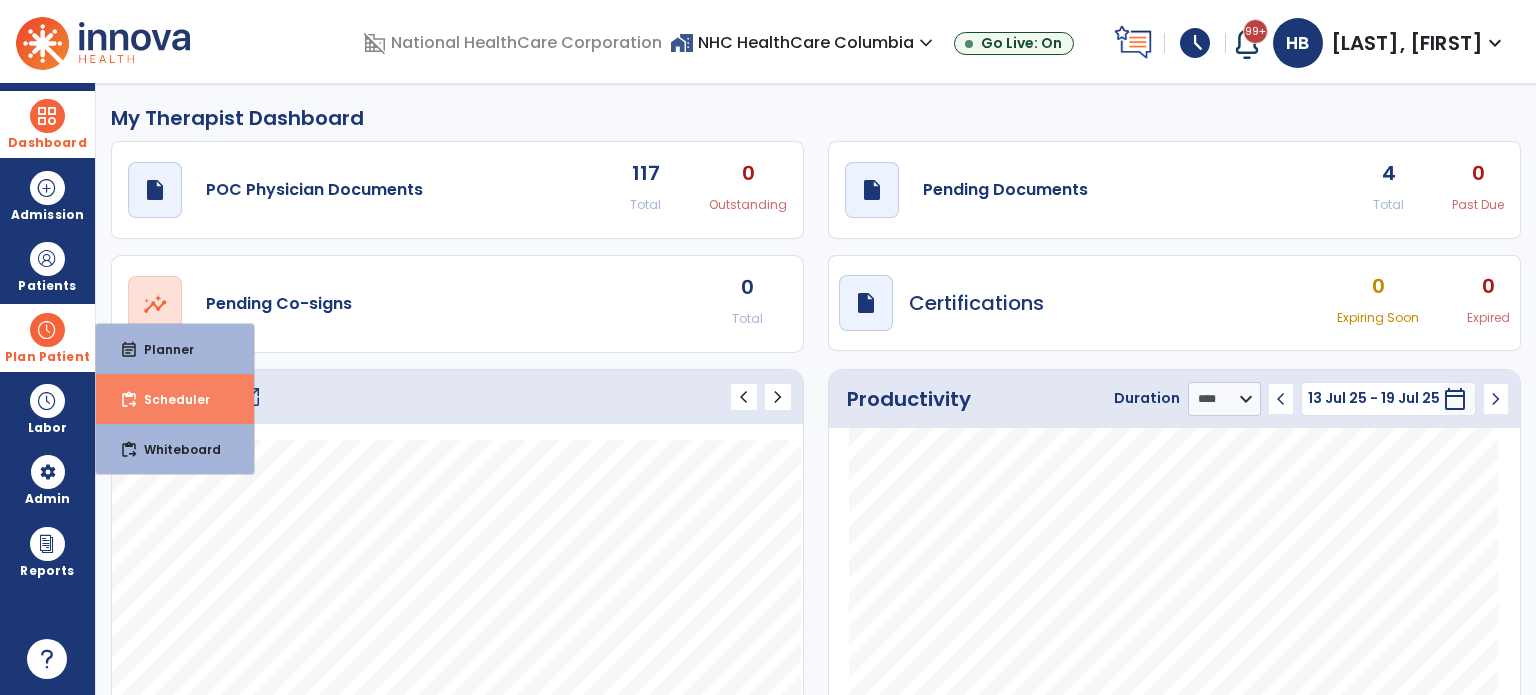 click on "Scheduler" at bounding box center (169, 399) 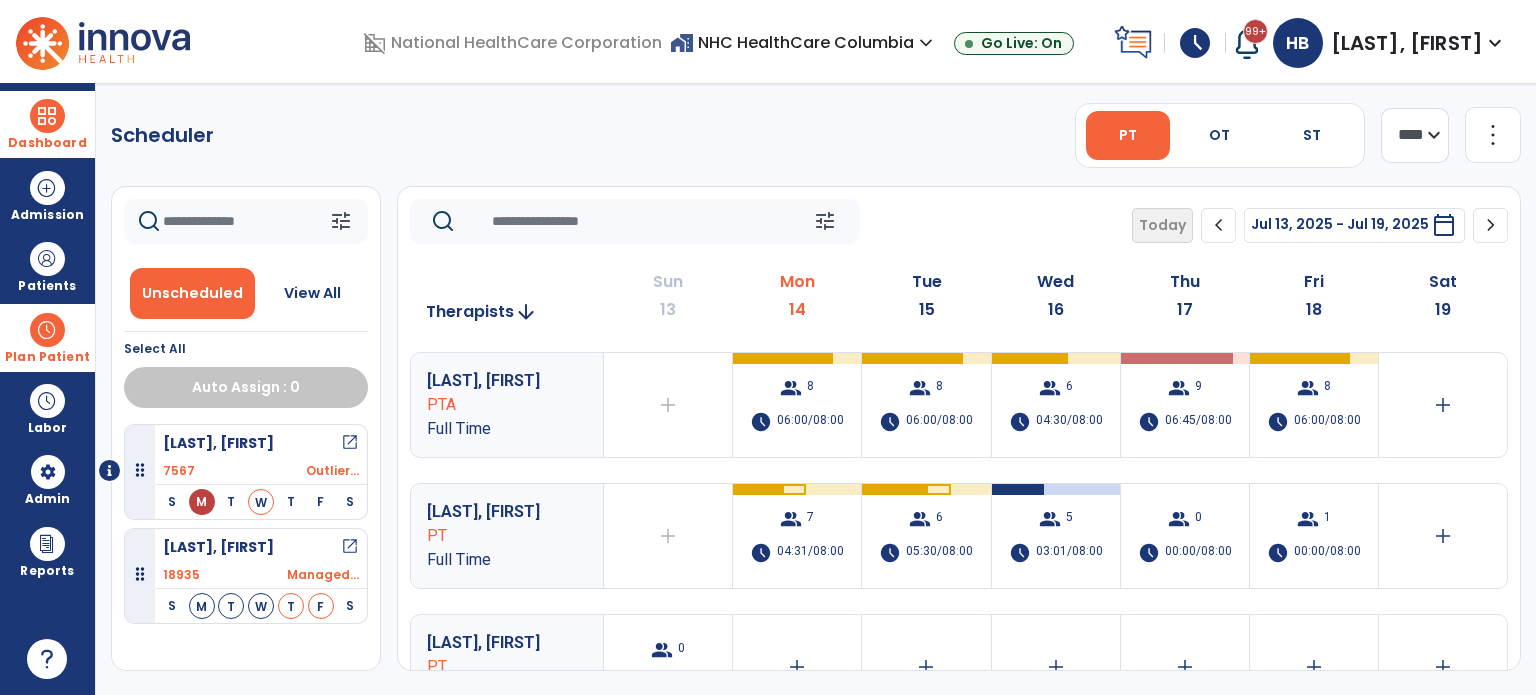 click on "Plan Patient" at bounding box center [47, 337] 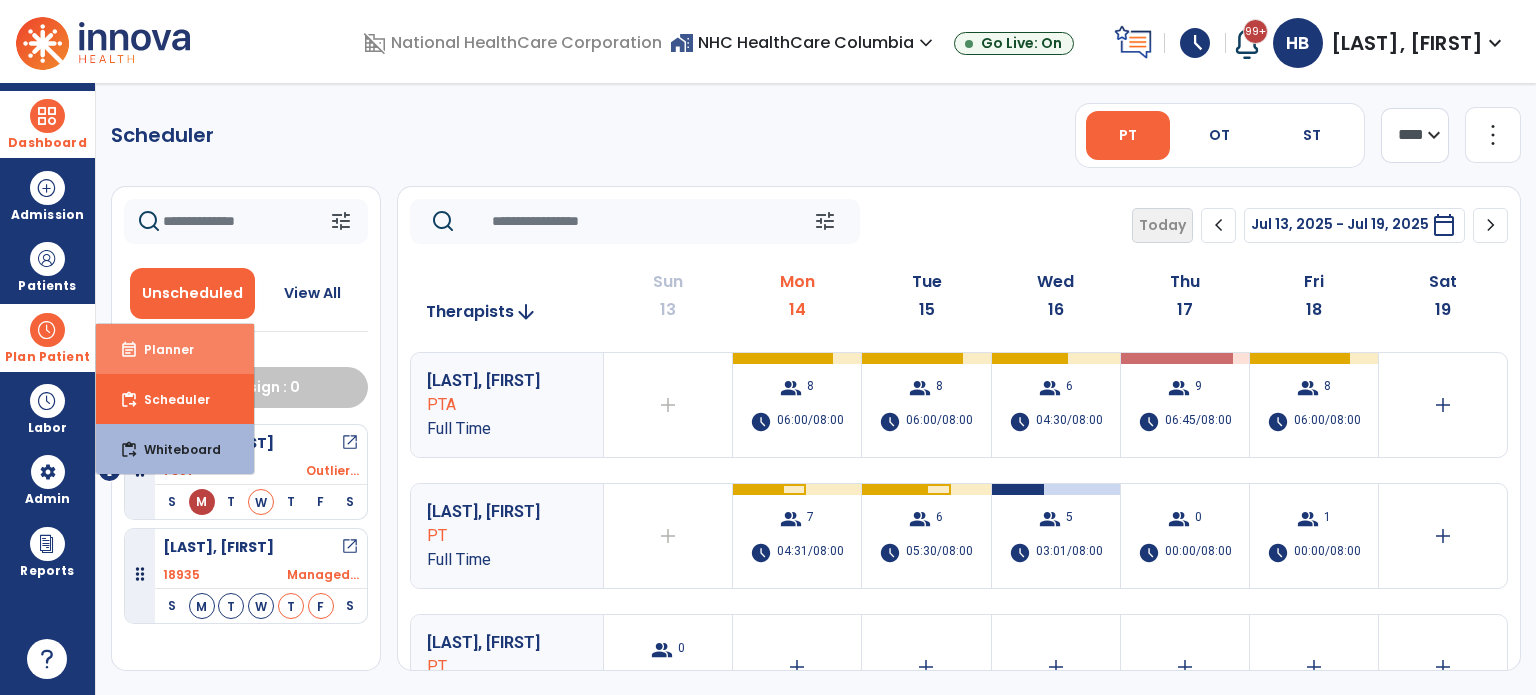 click on "Planner" at bounding box center [161, 349] 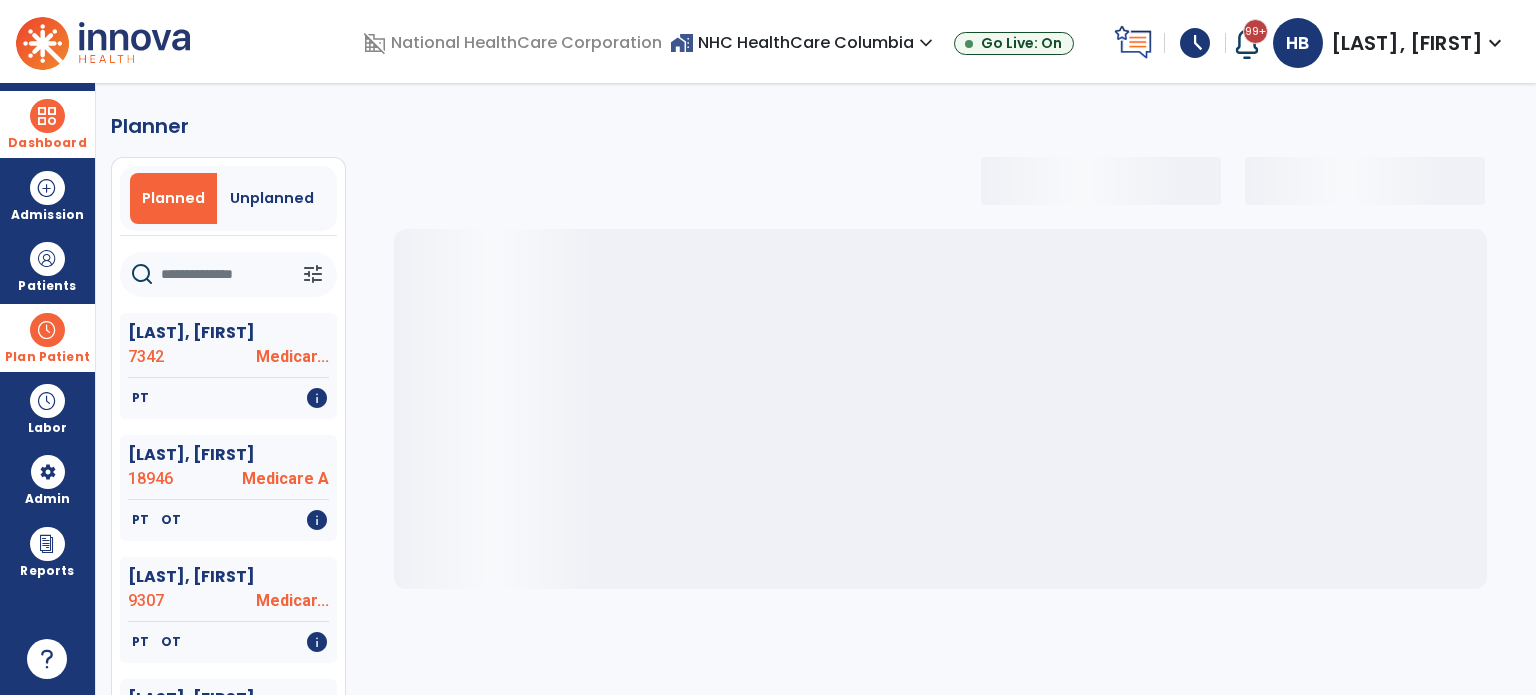 select on "***" 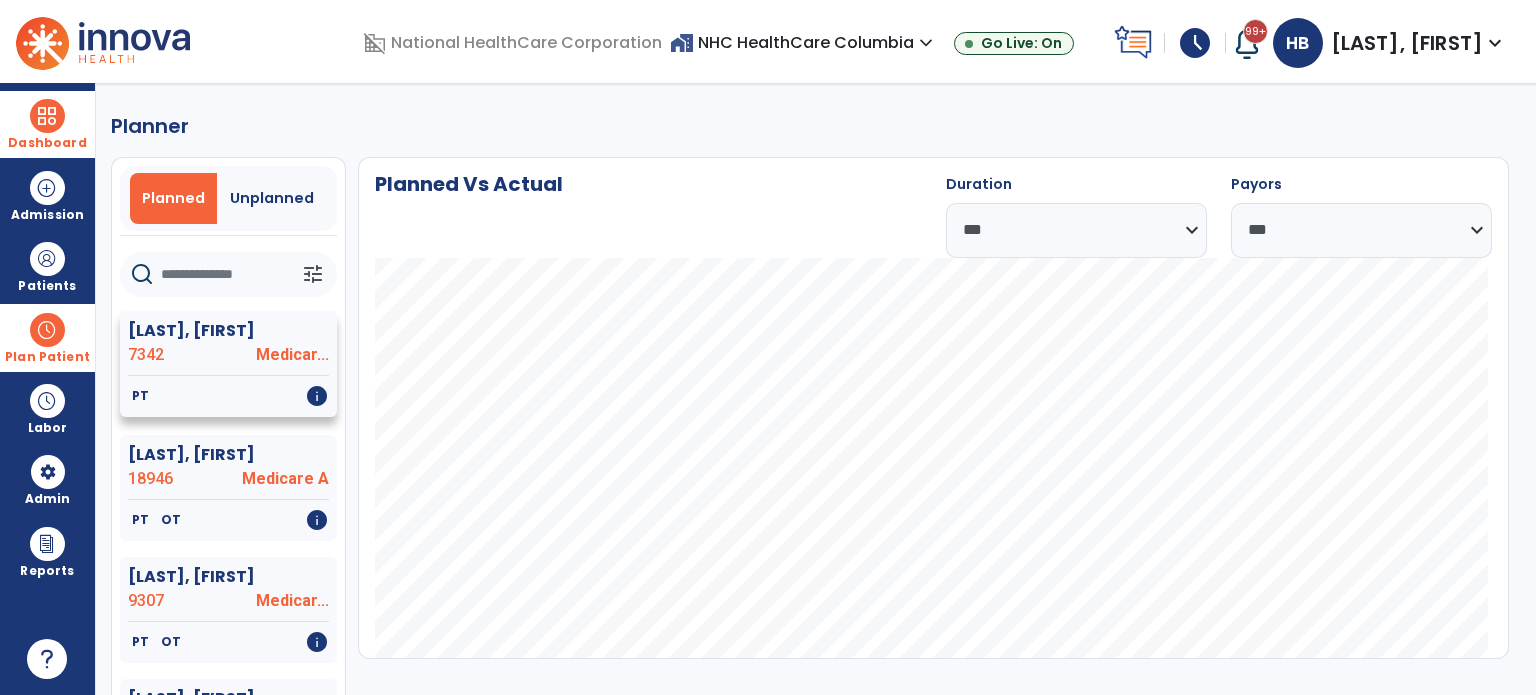 click on "[LAST], [FIRST]" 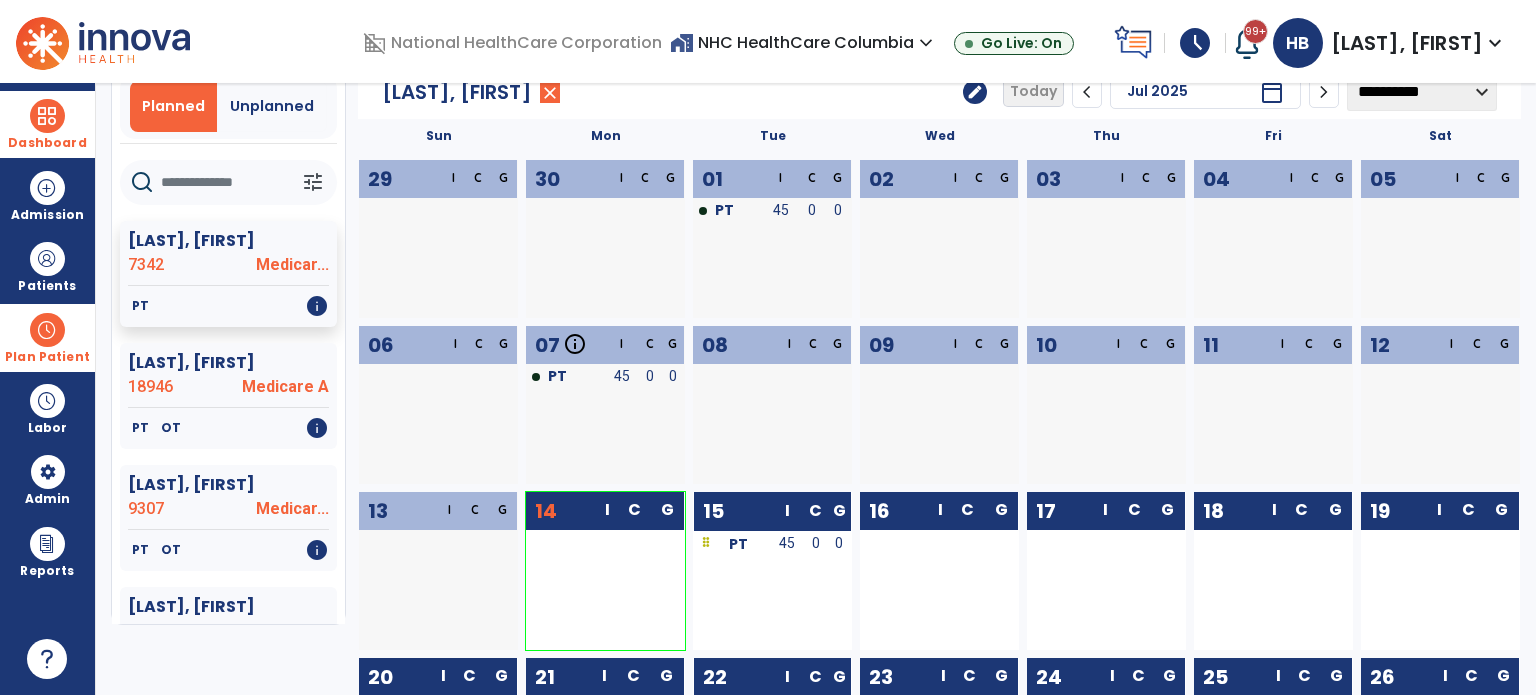 scroll, scrollTop: 200, scrollLeft: 0, axis: vertical 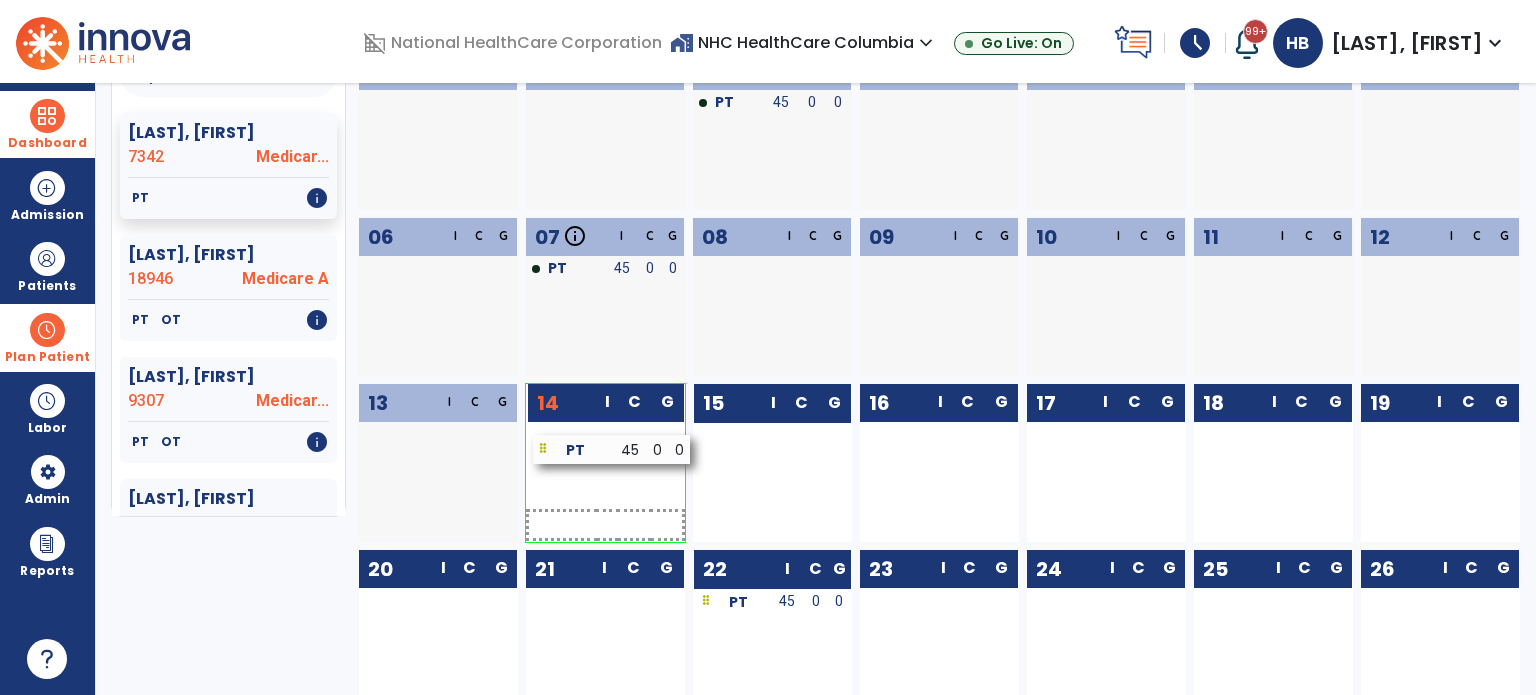 drag, startPoint x: 788, startPoint y: 443, endPoint x: 628, endPoint y: 456, distance: 160.52725 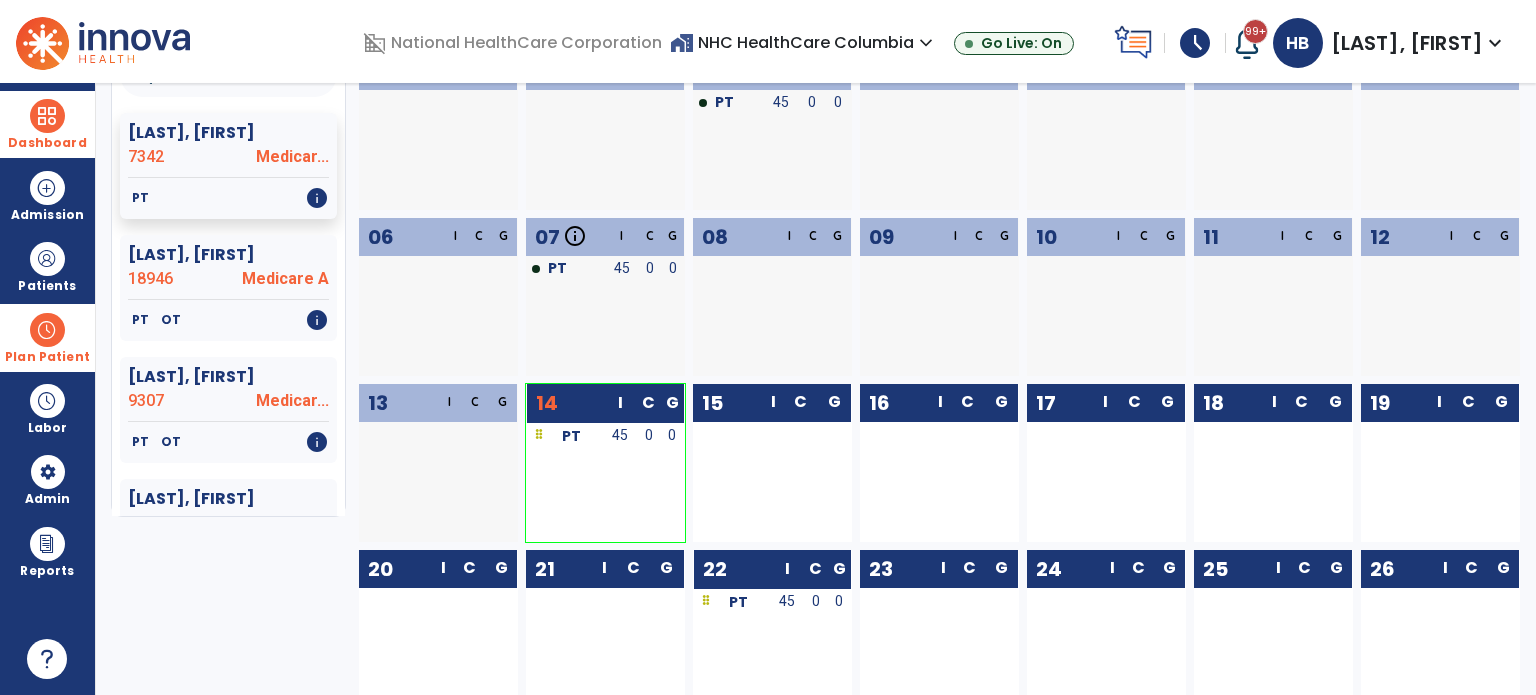 click at bounding box center (47, 330) 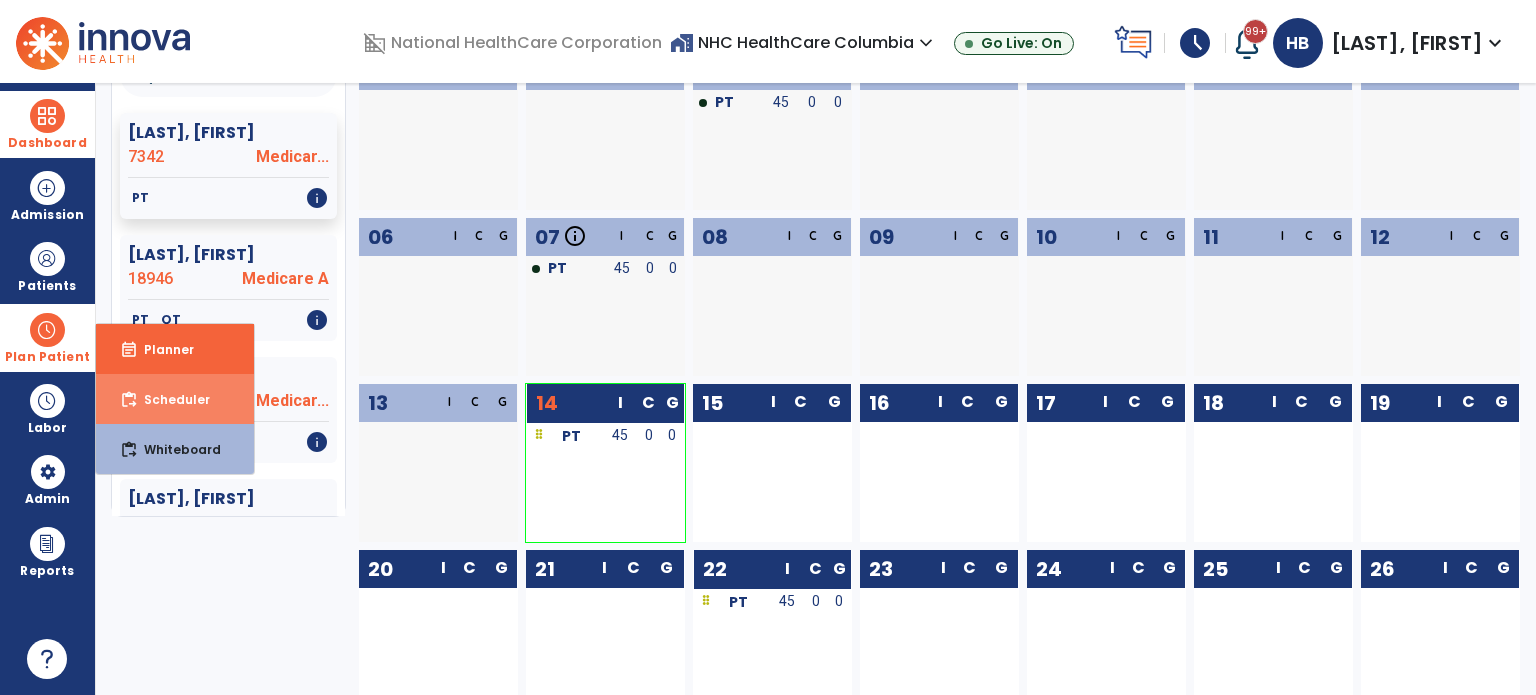 click on "content_paste_go  Scheduler" at bounding box center [175, 399] 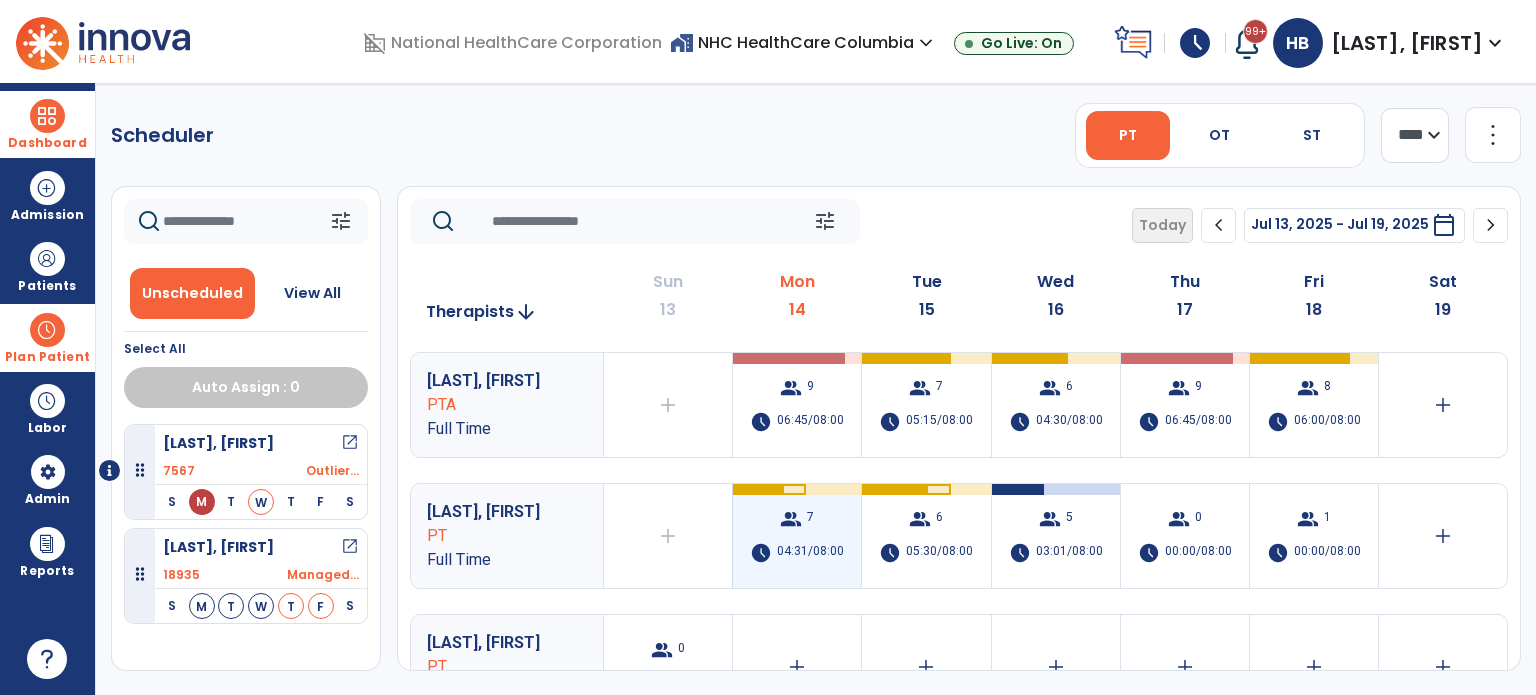 click on "group 7 schedule 04:31/08:00" at bounding box center [797, 536] 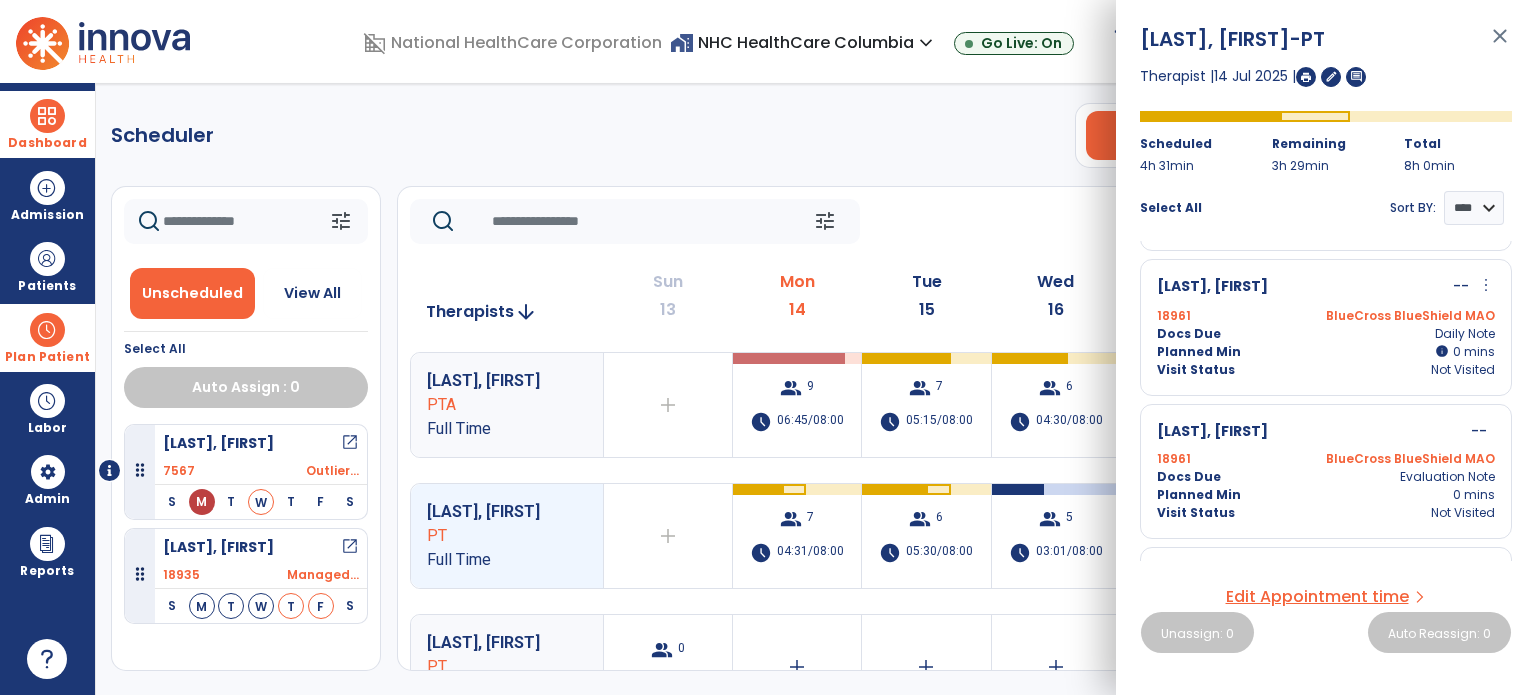 scroll, scrollTop: 784, scrollLeft: 0, axis: vertical 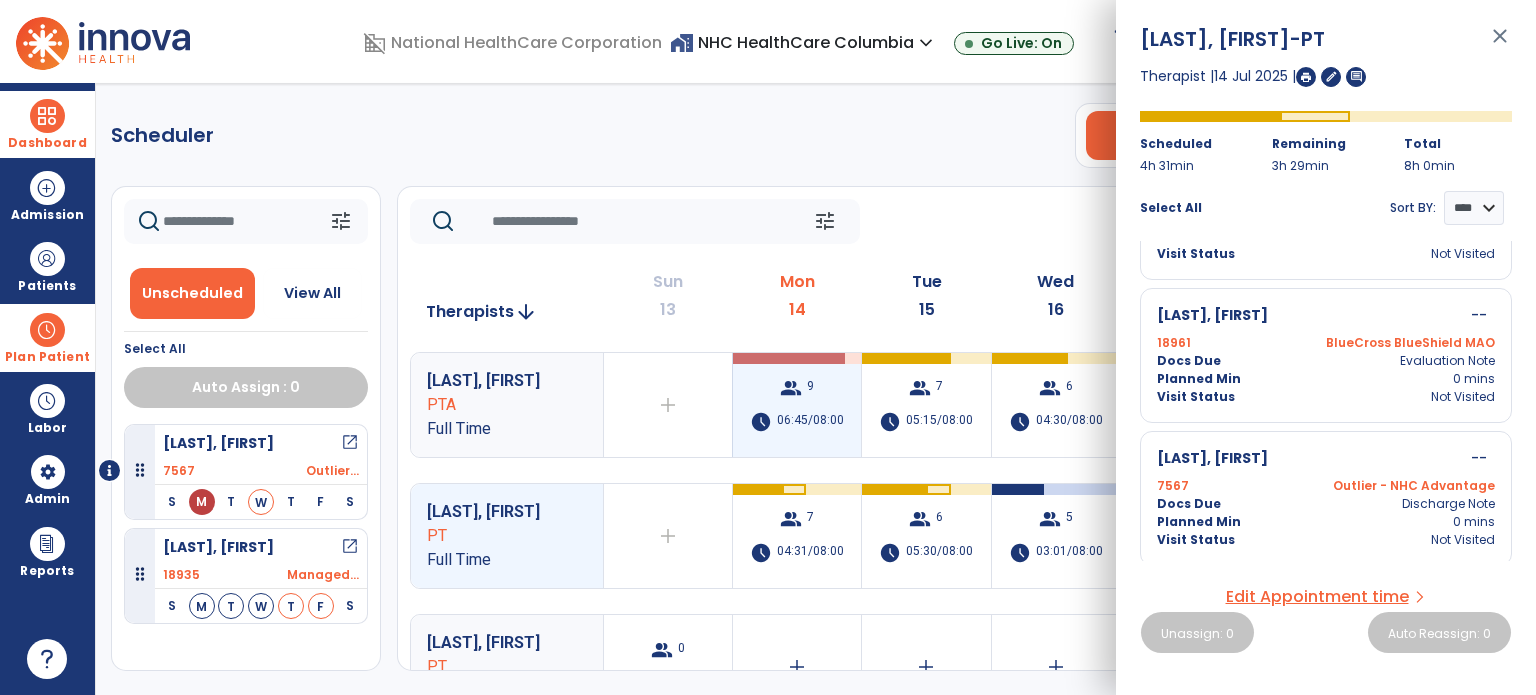 click on "group  9  schedule  06:45/08:00" at bounding box center [797, 405] 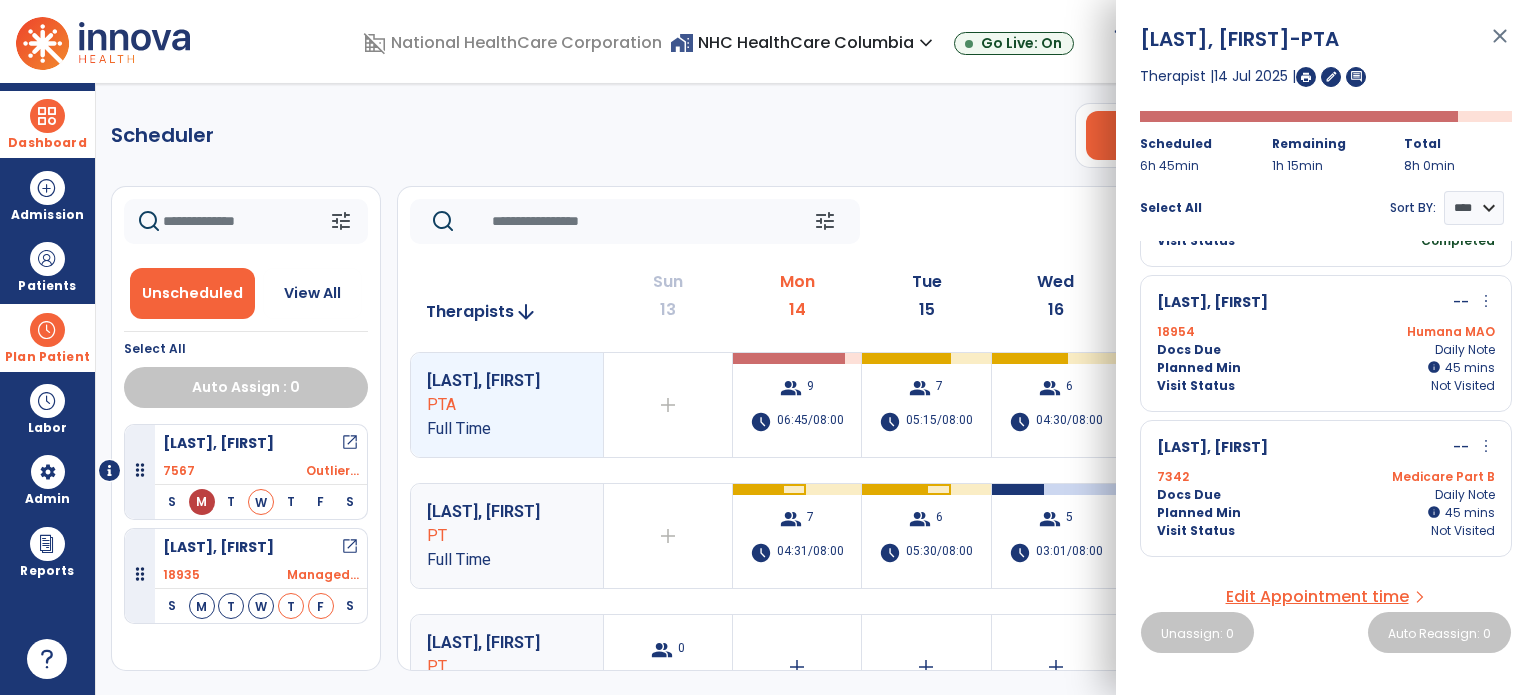 scroll, scrollTop: 800, scrollLeft: 0, axis: vertical 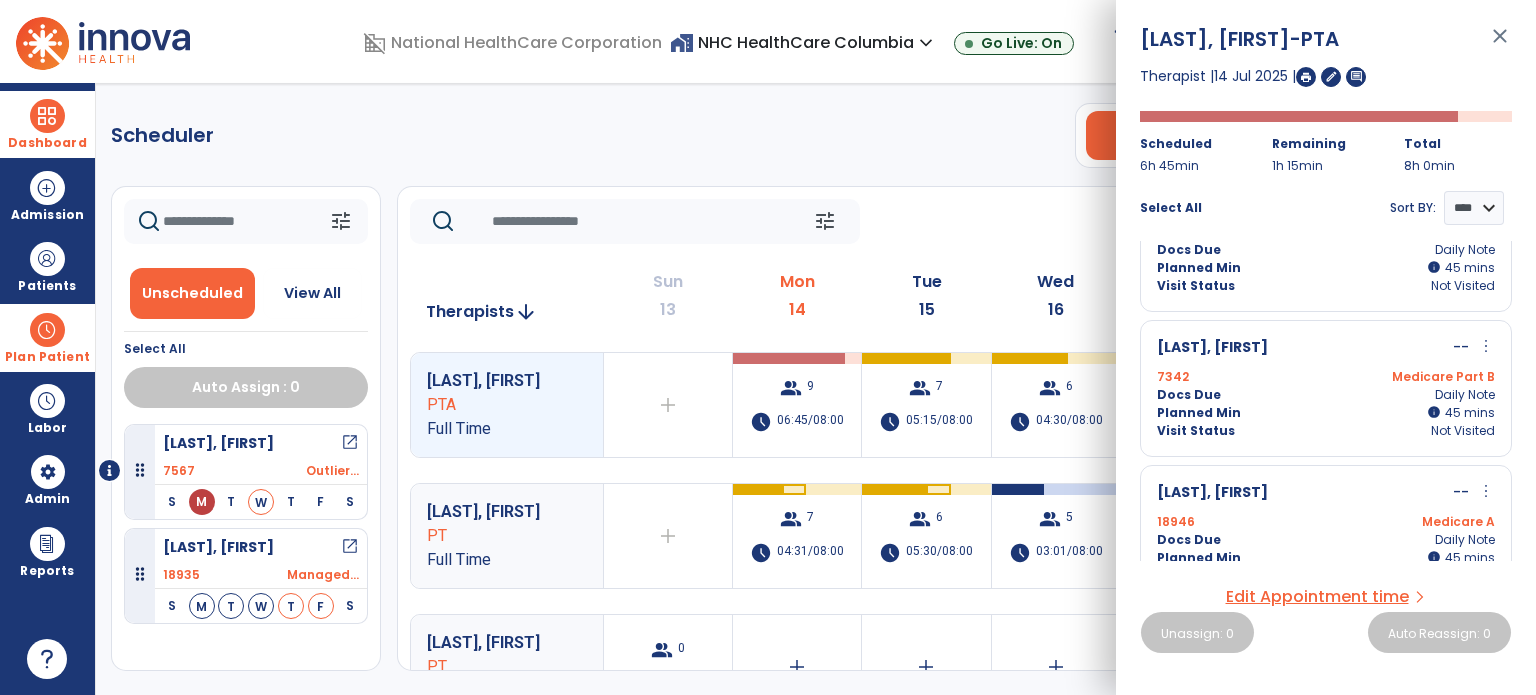 click on "[NUMBER] Medicare Part B" at bounding box center [1326, 377] 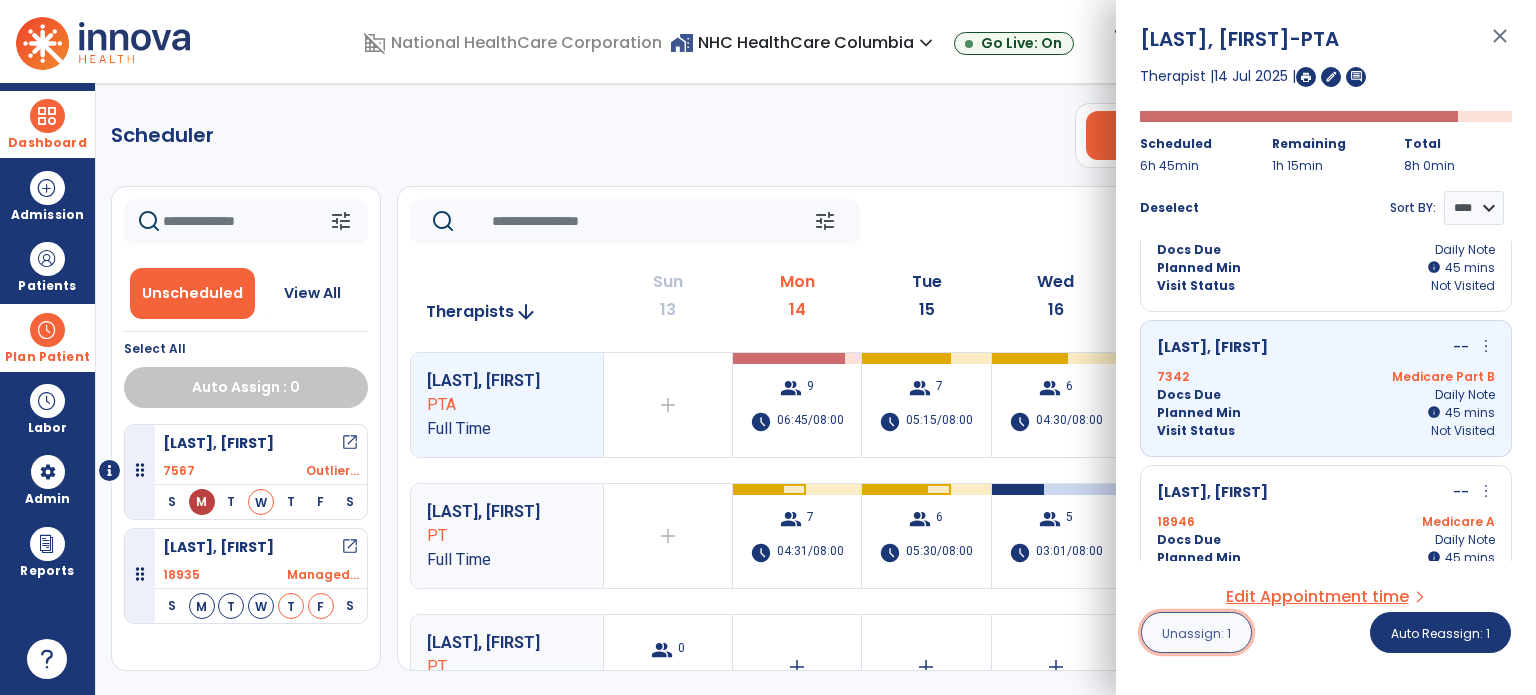 click on "Unassign: 1" at bounding box center (1196, 632) 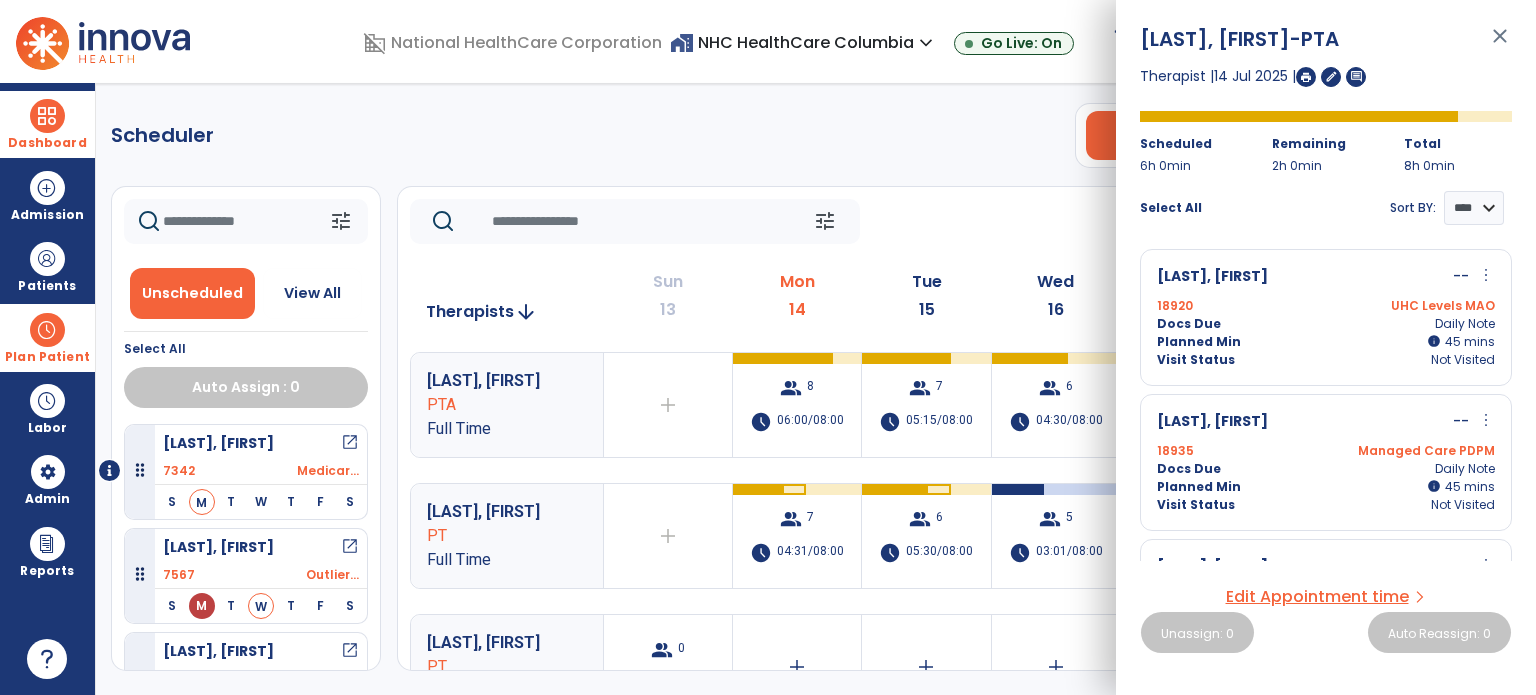 click on "Scheduler   PT   OT   ST  **** *** more_vert  Manage Labor   View All Therapists   Print" 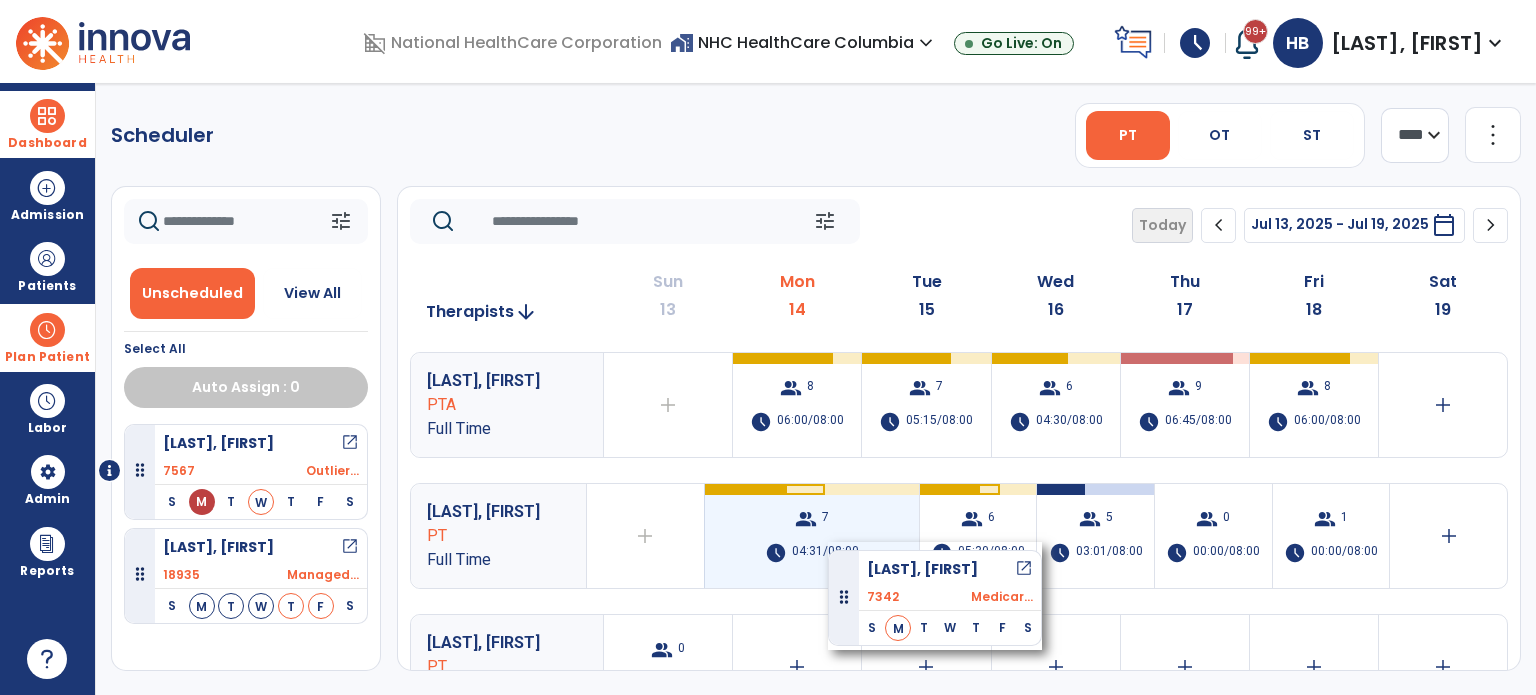 drag, startPoint x: 135, startPoint y: 471, endPoint x: 828, endPoint y: 542, distance: 696.62756 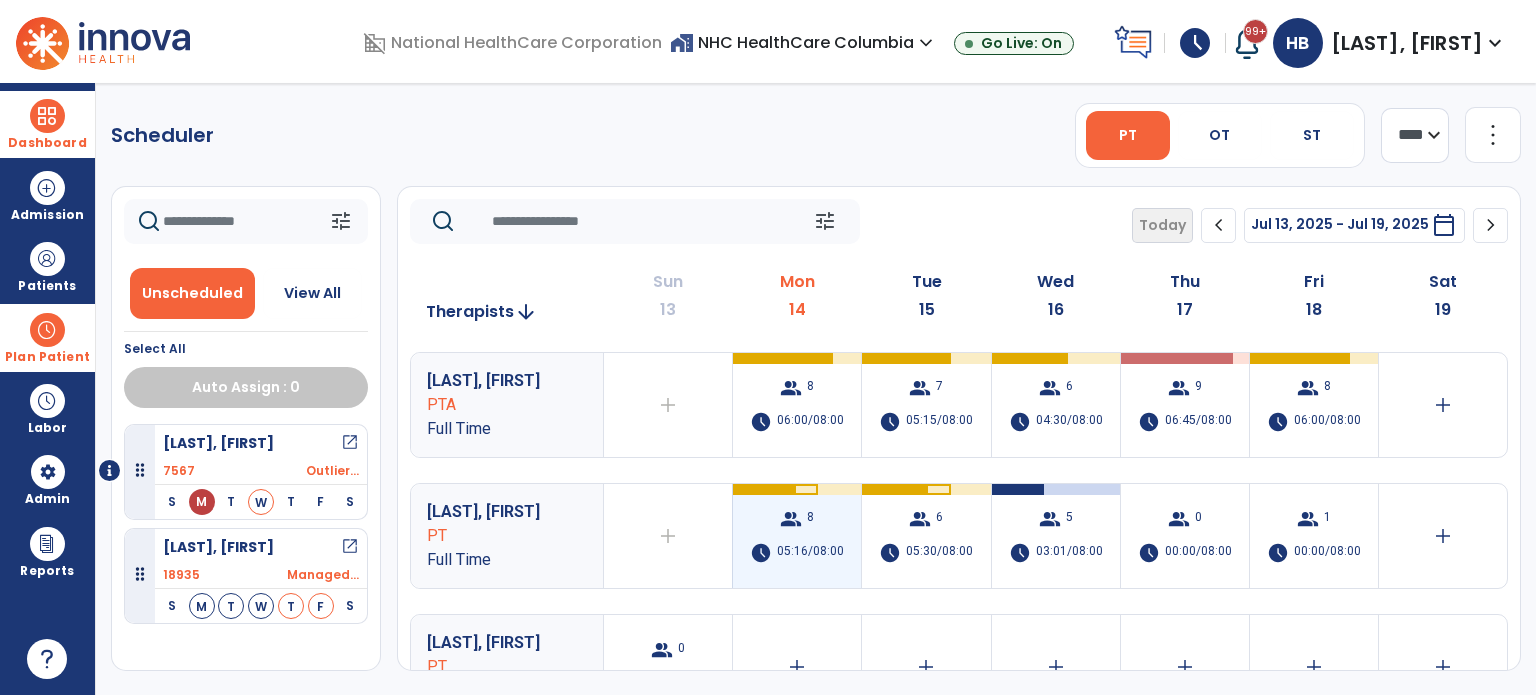 click on "group  8  schedule  05:16/08:00" at bounding box center (797, 536) 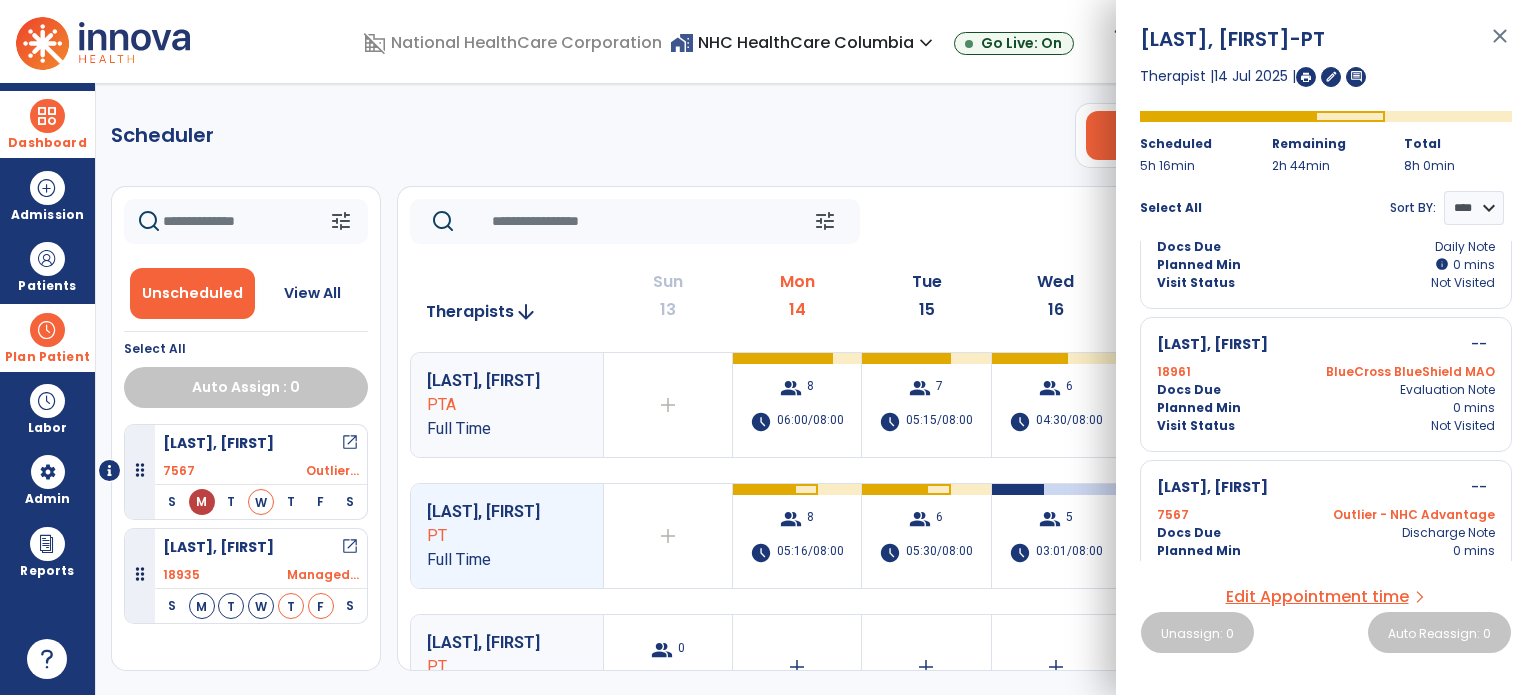 scroll, scrollTop: 929, scrollLeft: 0, axis: vertical 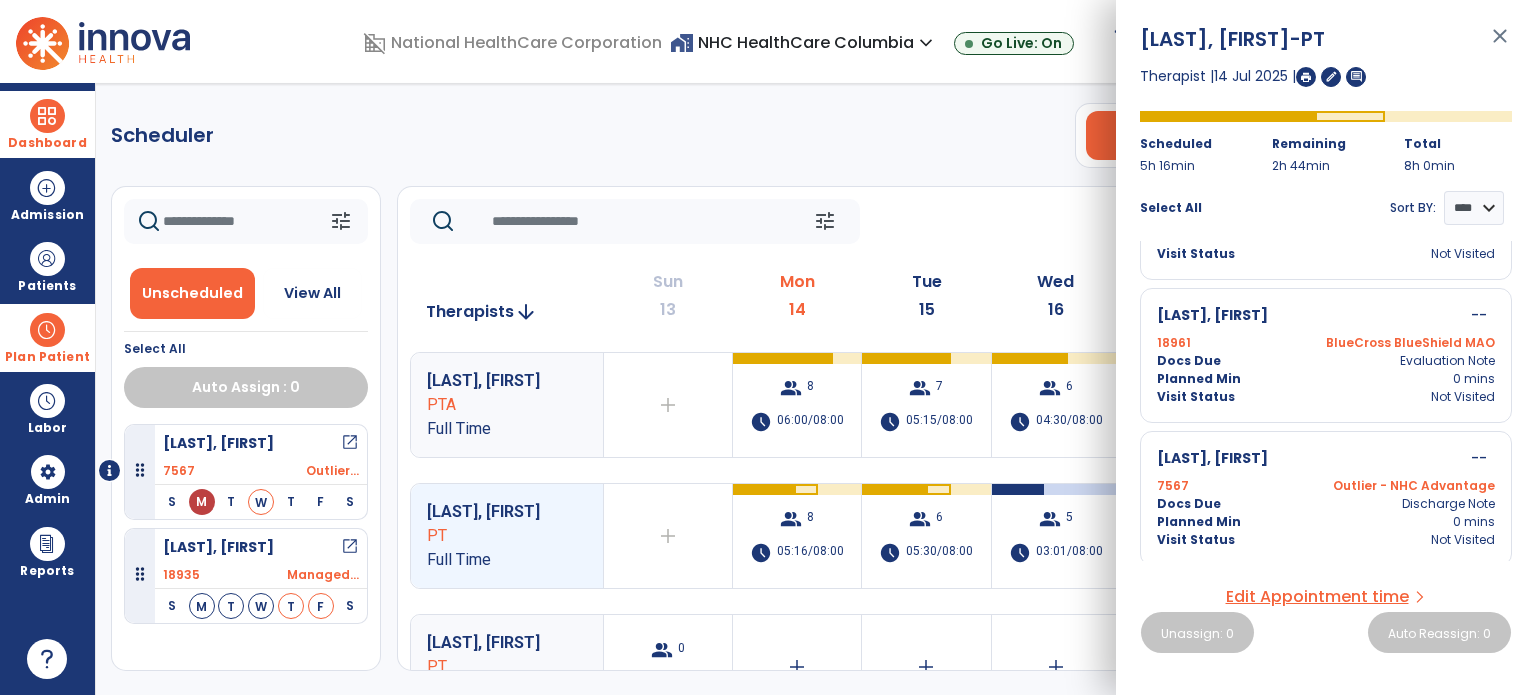 drag, startPoint x: 476, startPoint y: 139, endPoint x: 567, endPoint y: 233, distance: 130.83195 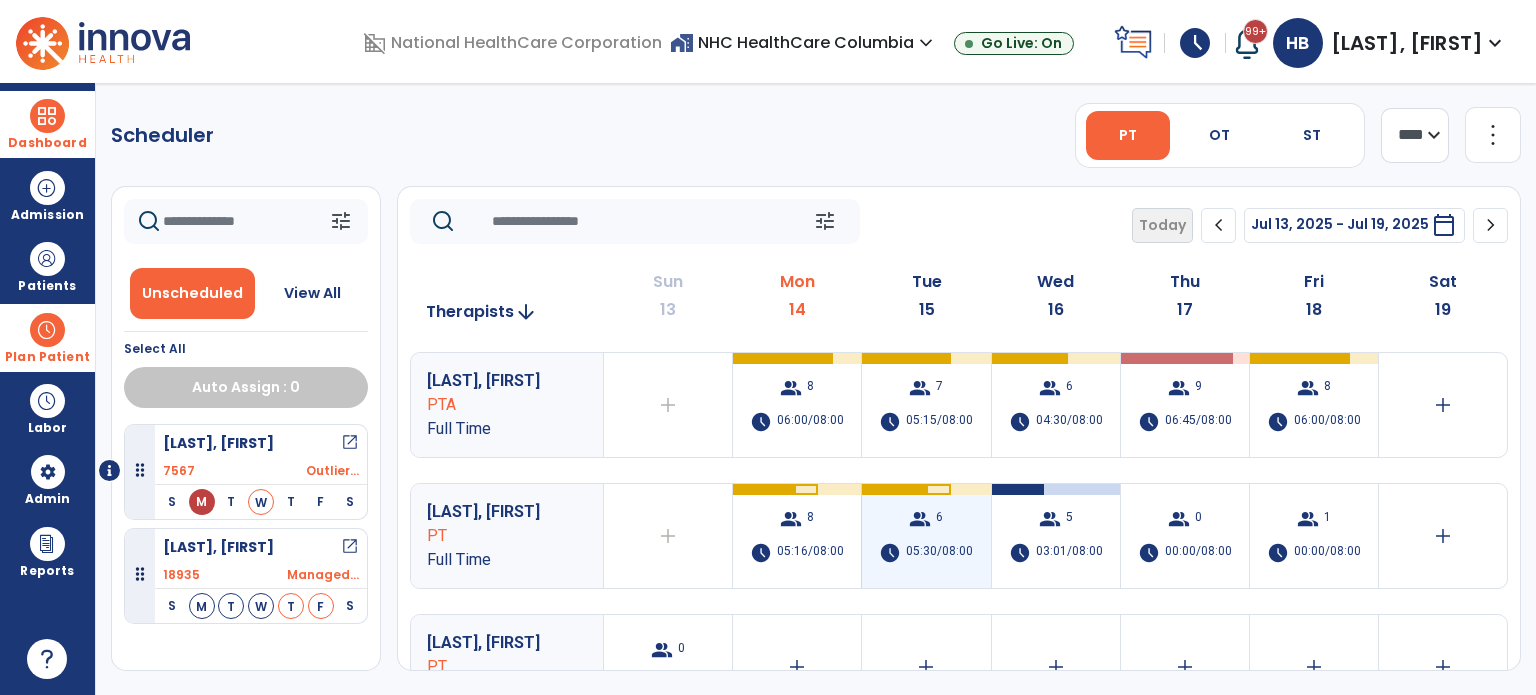 click on "group" at bounding box center (920, 519) 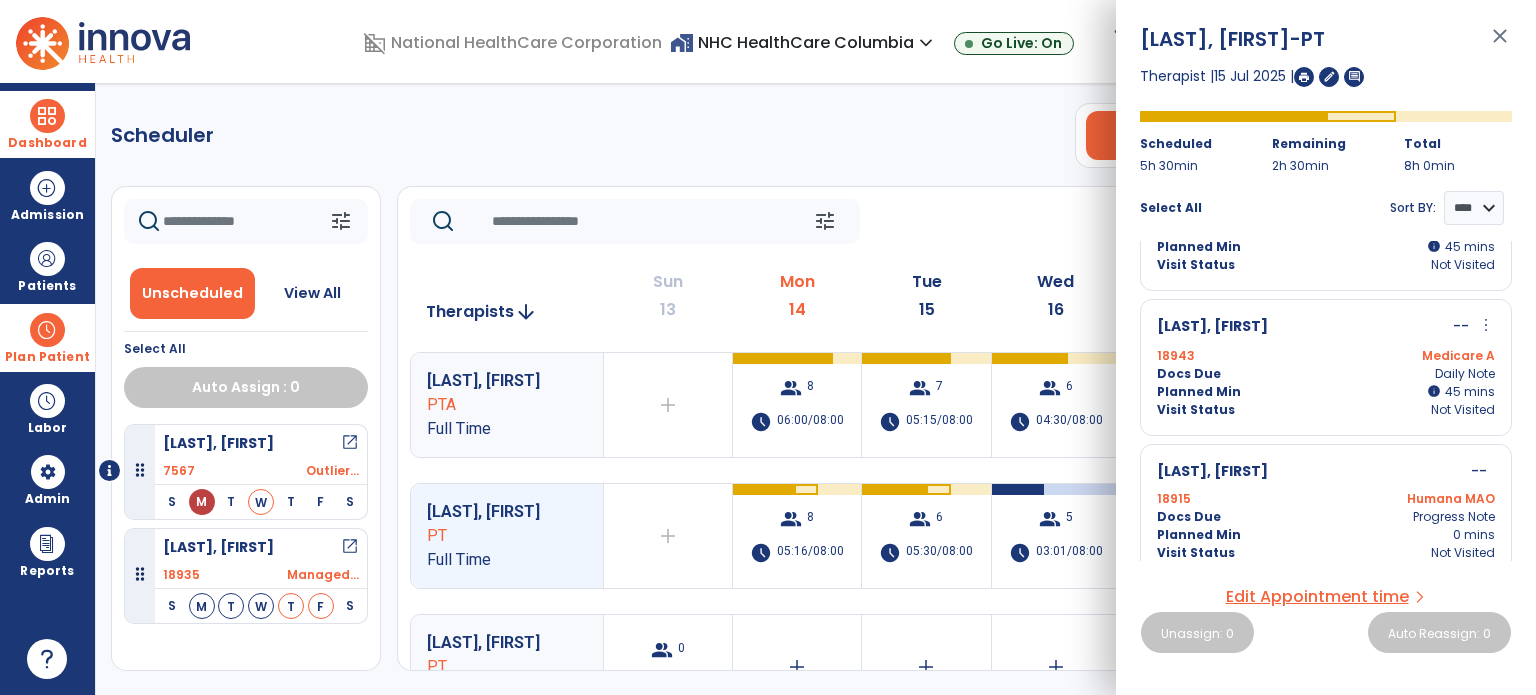 scroll, scrollTop: 639, scrollLeft: 0, axis: vertical 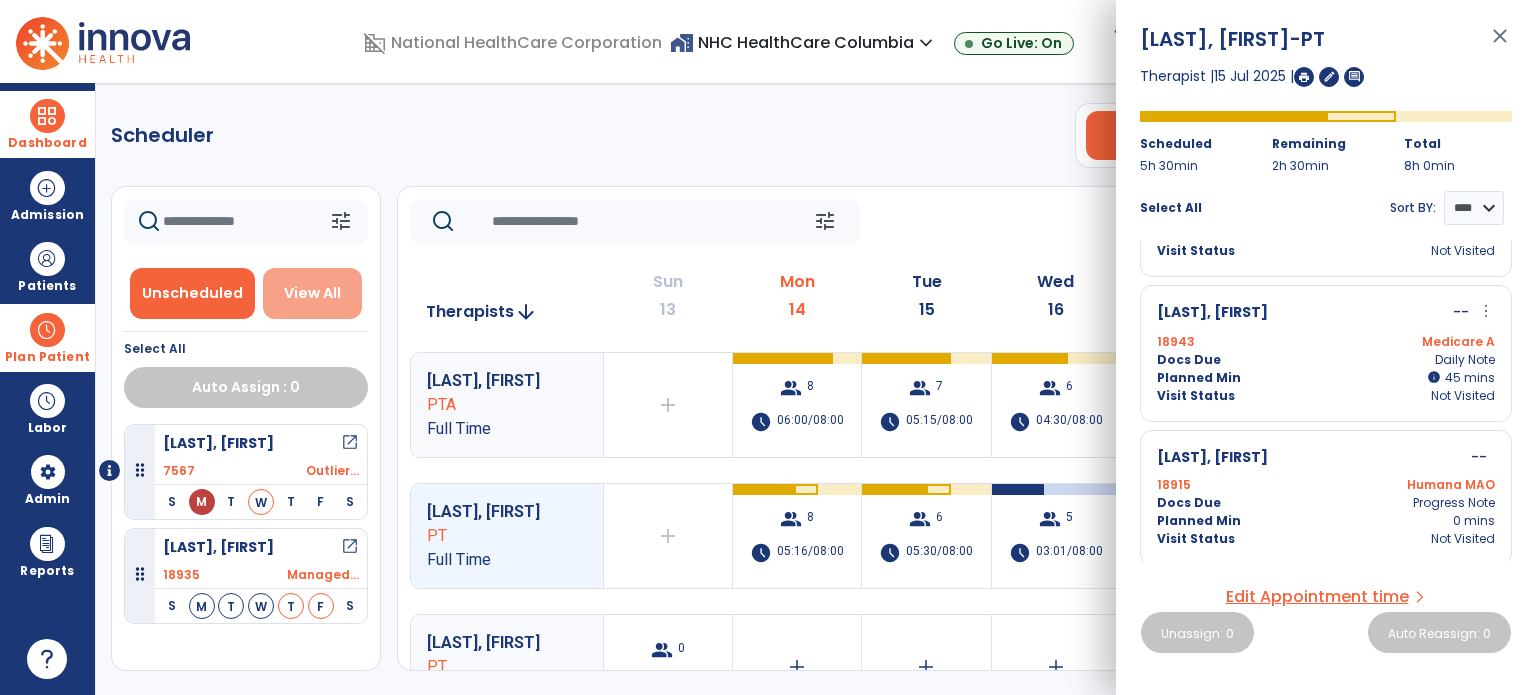 click on "View All" at bounding box center [312, 293] 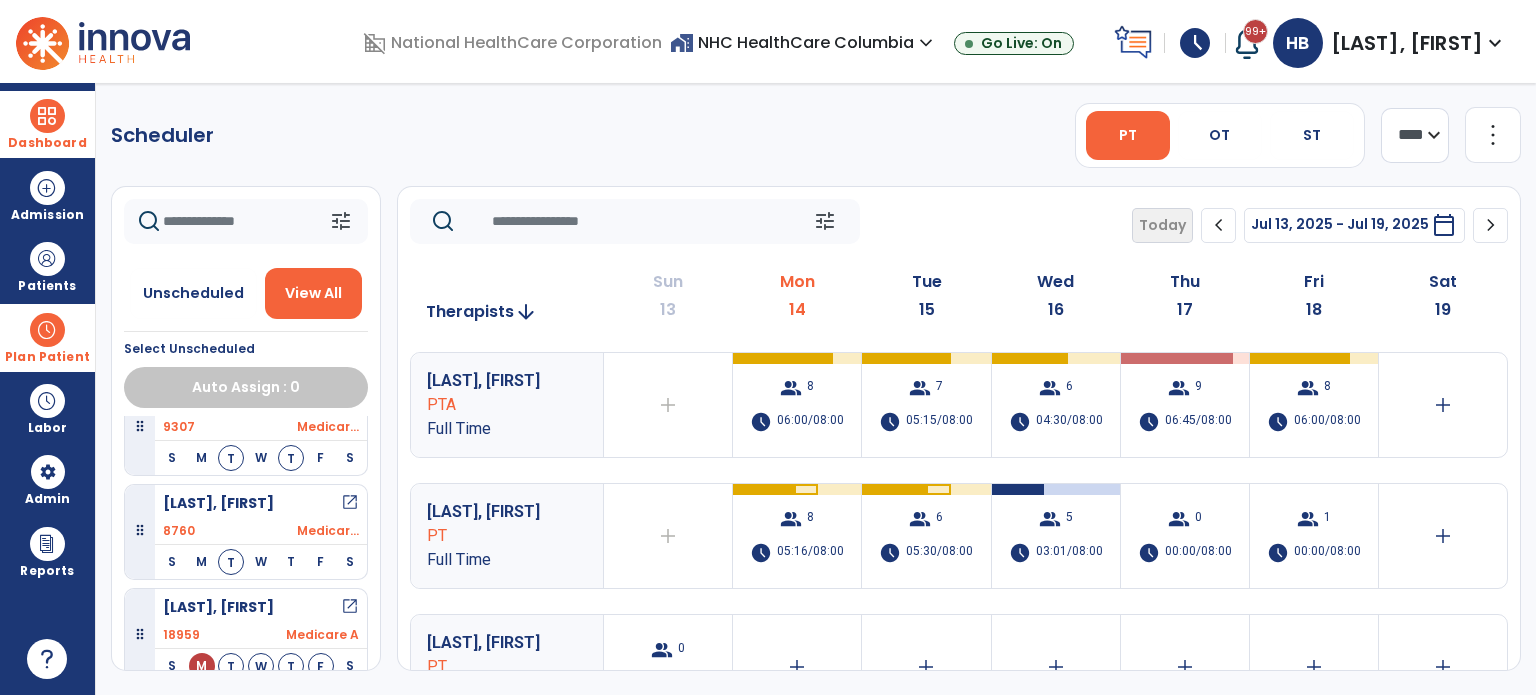 scroll, scrollTop: 300, scrollLeft: 0, axis: vertical 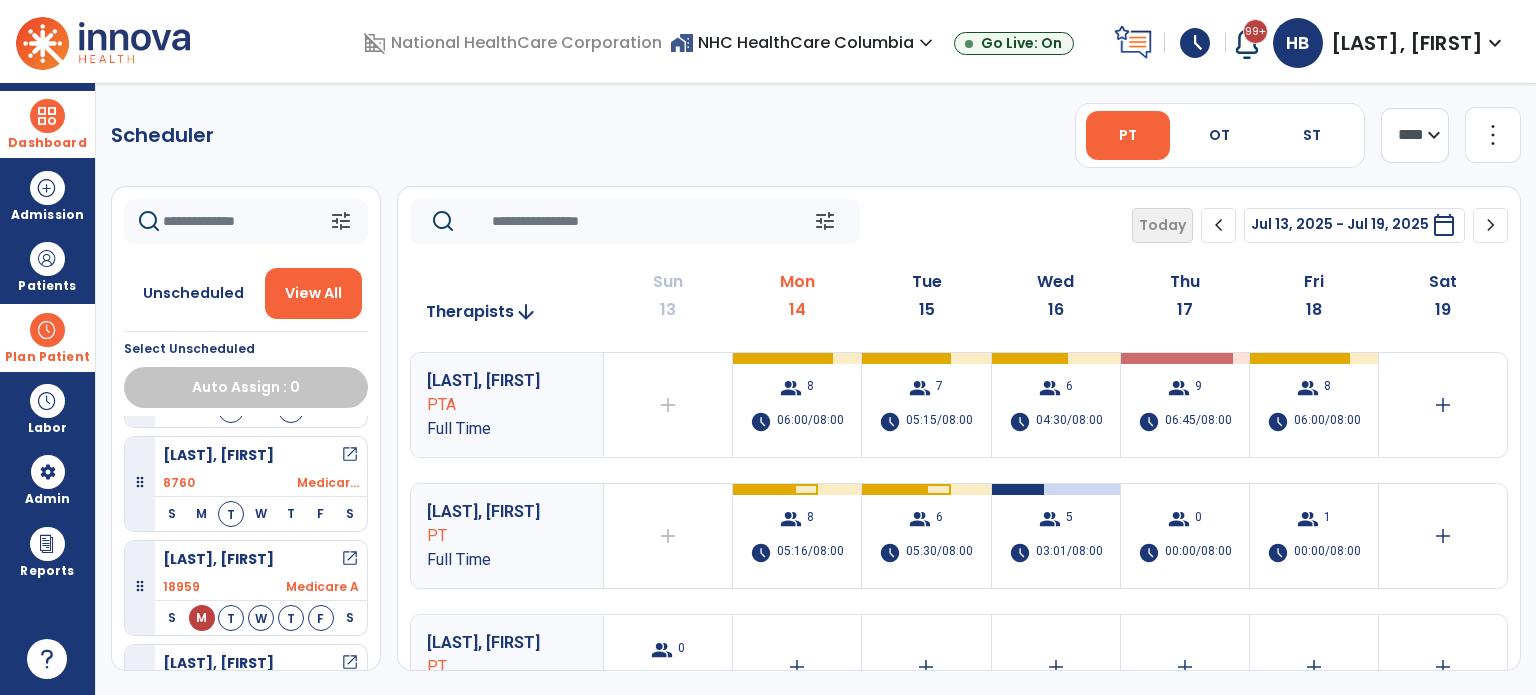 click on "open_in_new" at bounding box center [350, 455] 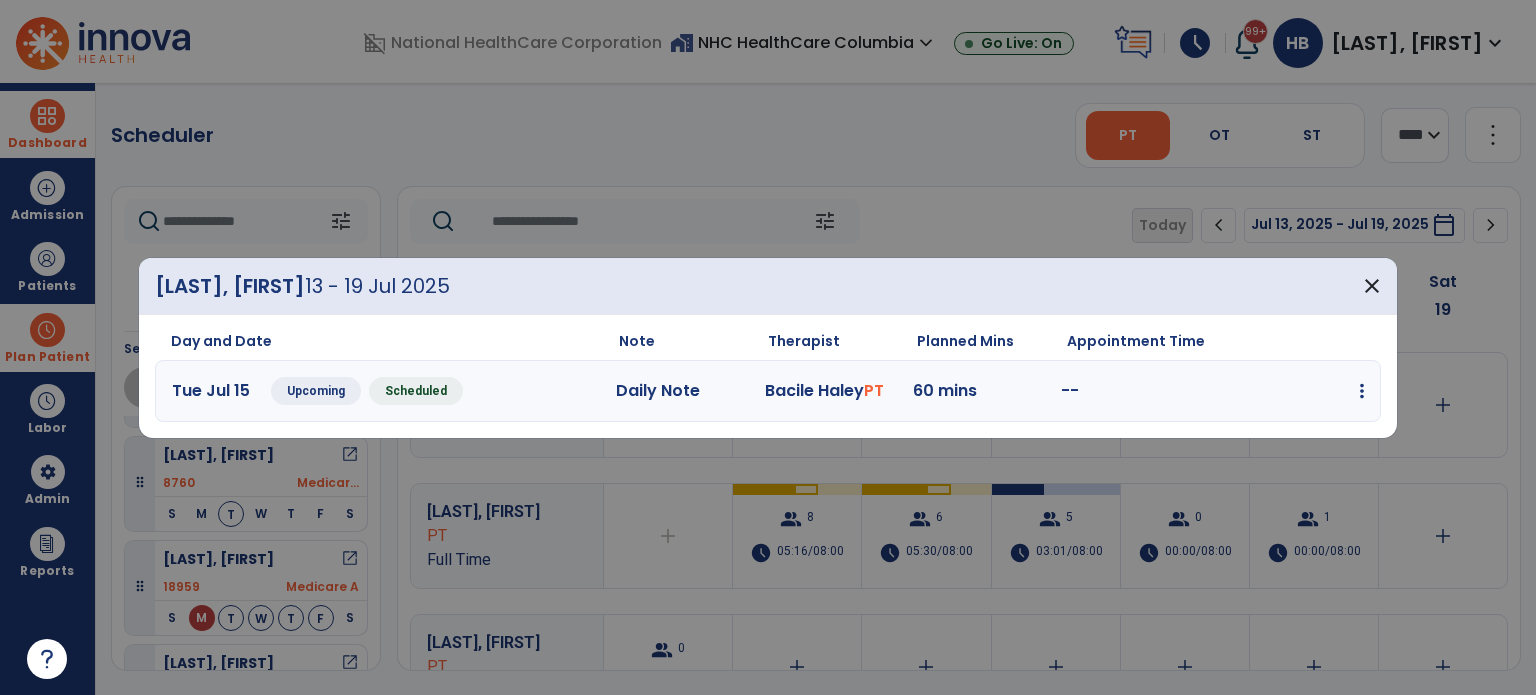 click at bounding box center [1362, 391] 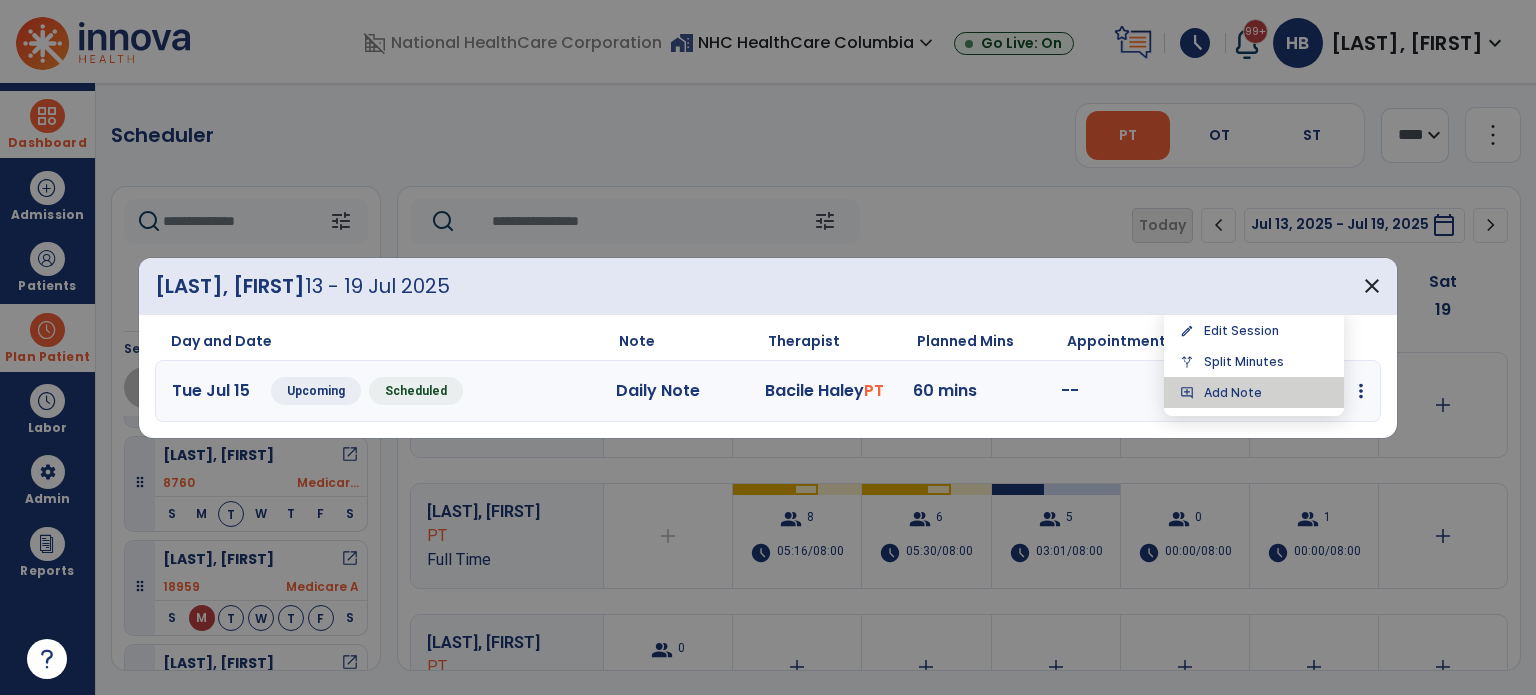 click on "add_comment  Add Note" at bounding box center (1254, 392) 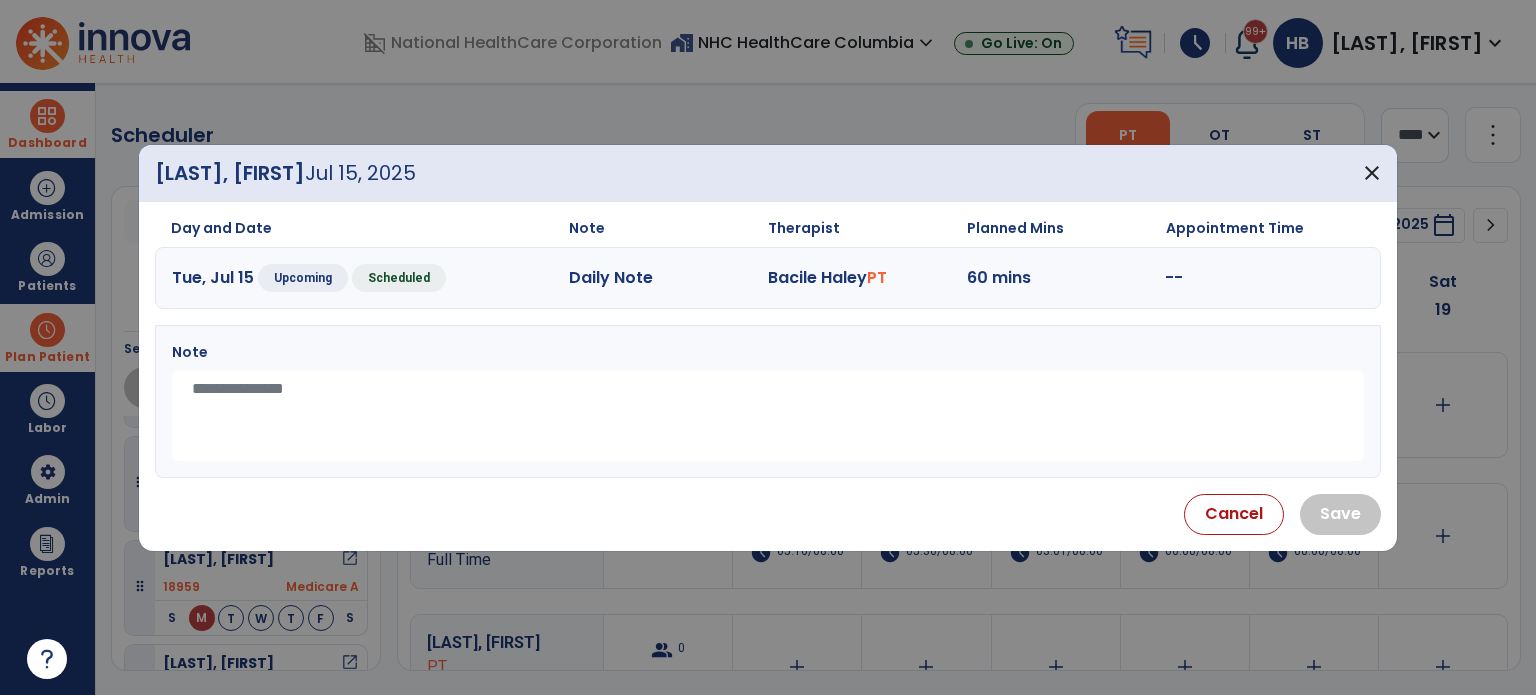 click at bounding box center [768, 416] 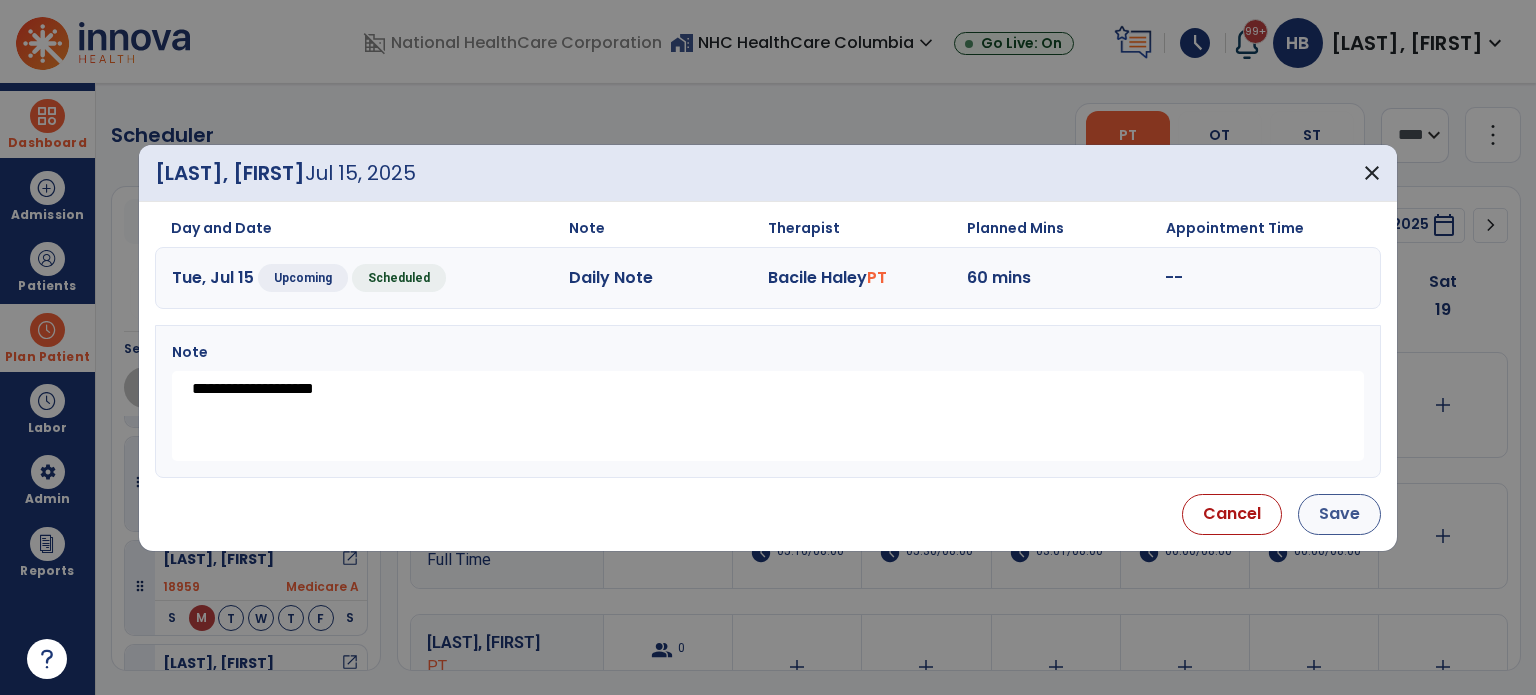 type on "**********" 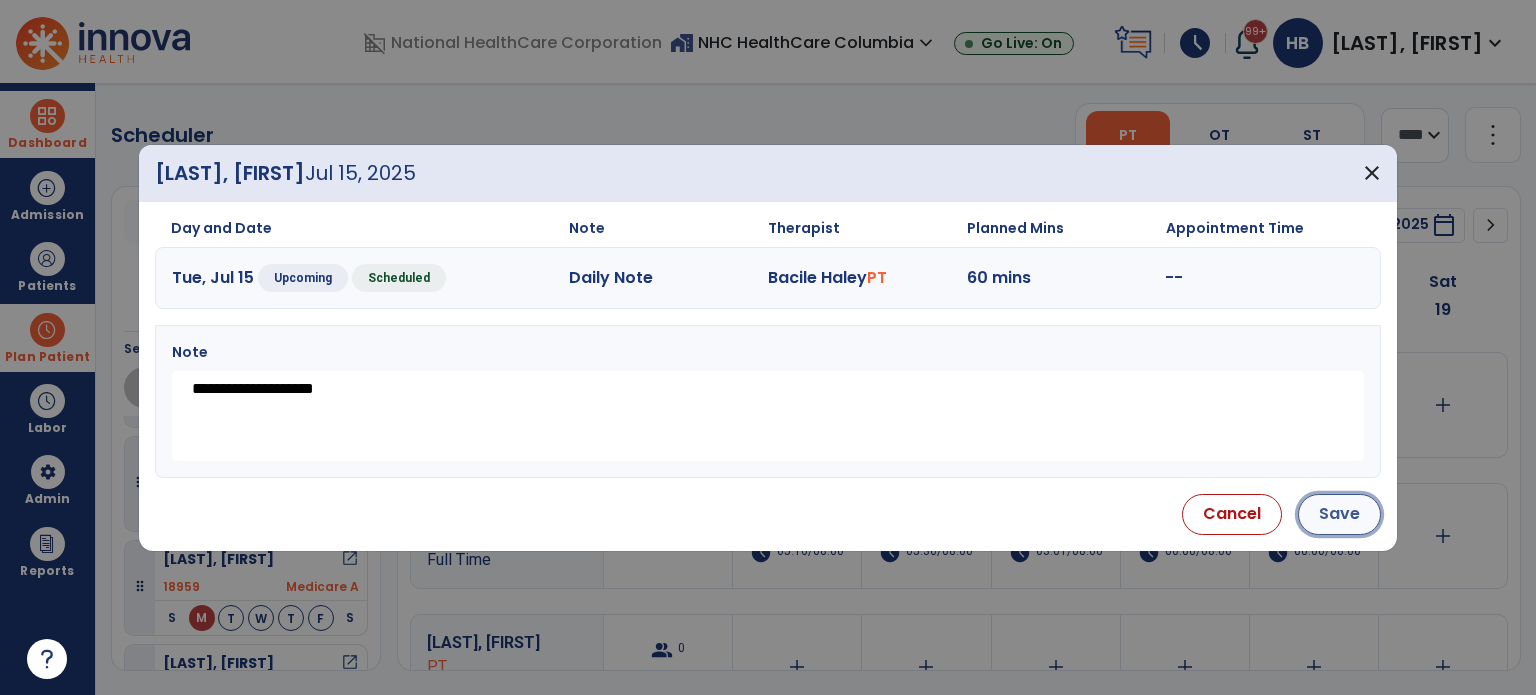 click on "Save" at bounding box center [1339, 514] 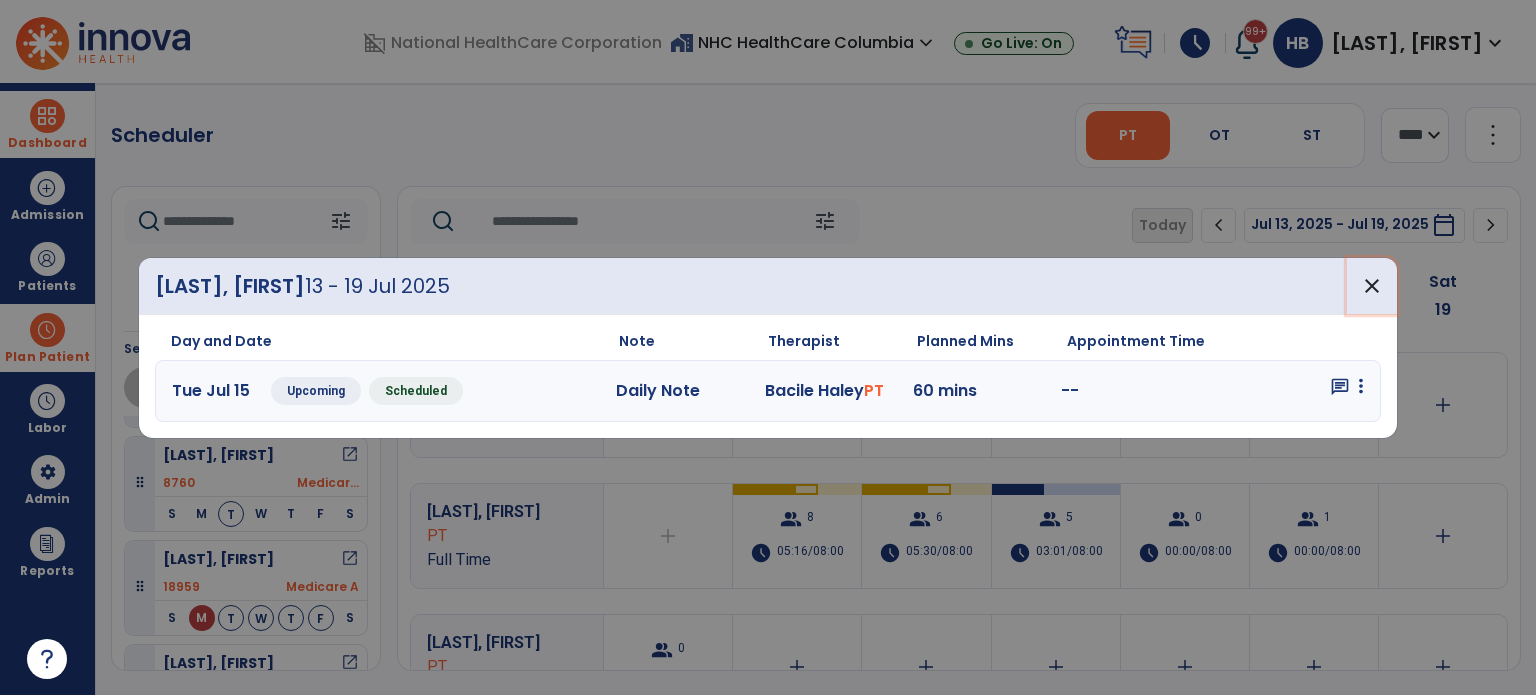 drag, startPoint x: 1372, startPoint y: 295, endPoint x: 1367, endPoint y: 282, distance: 13.928389 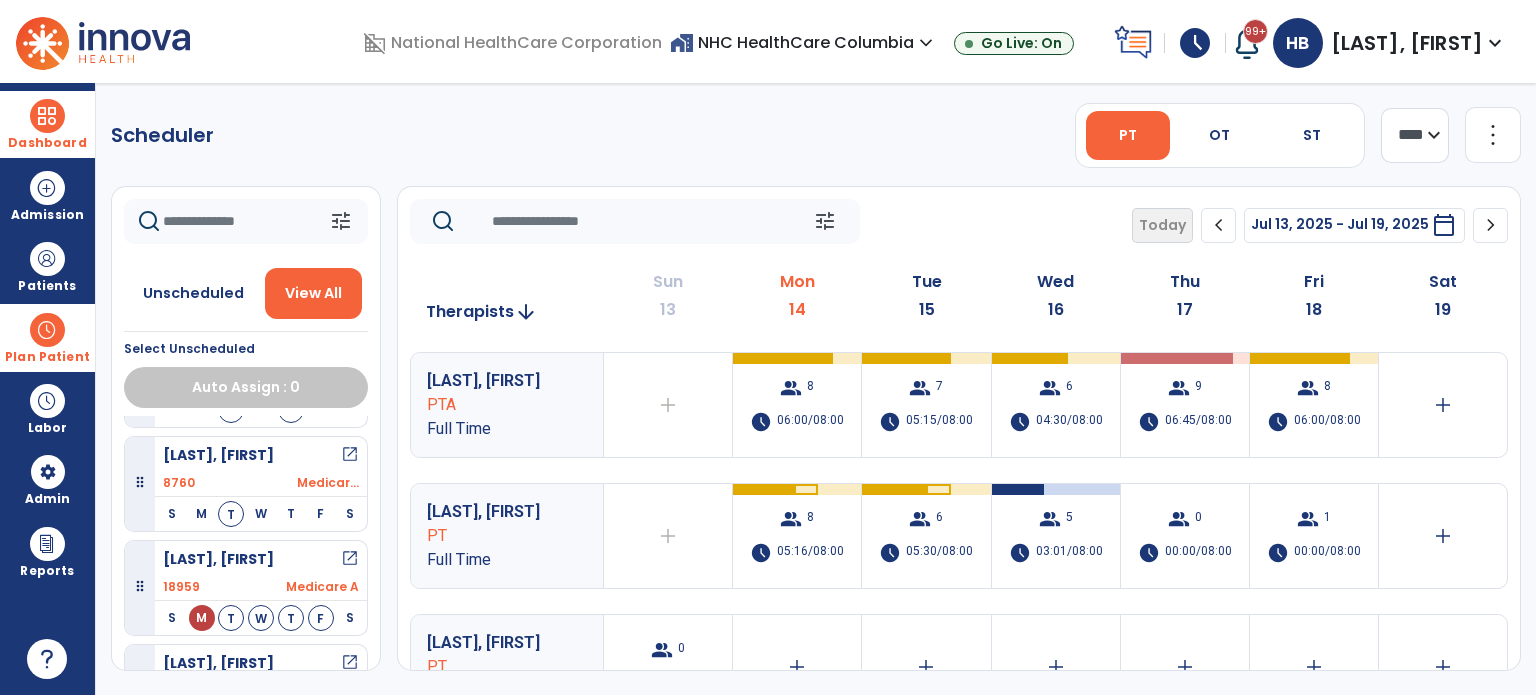 scroll, scrollTop: 0, scrollLeft: 0, axis: both 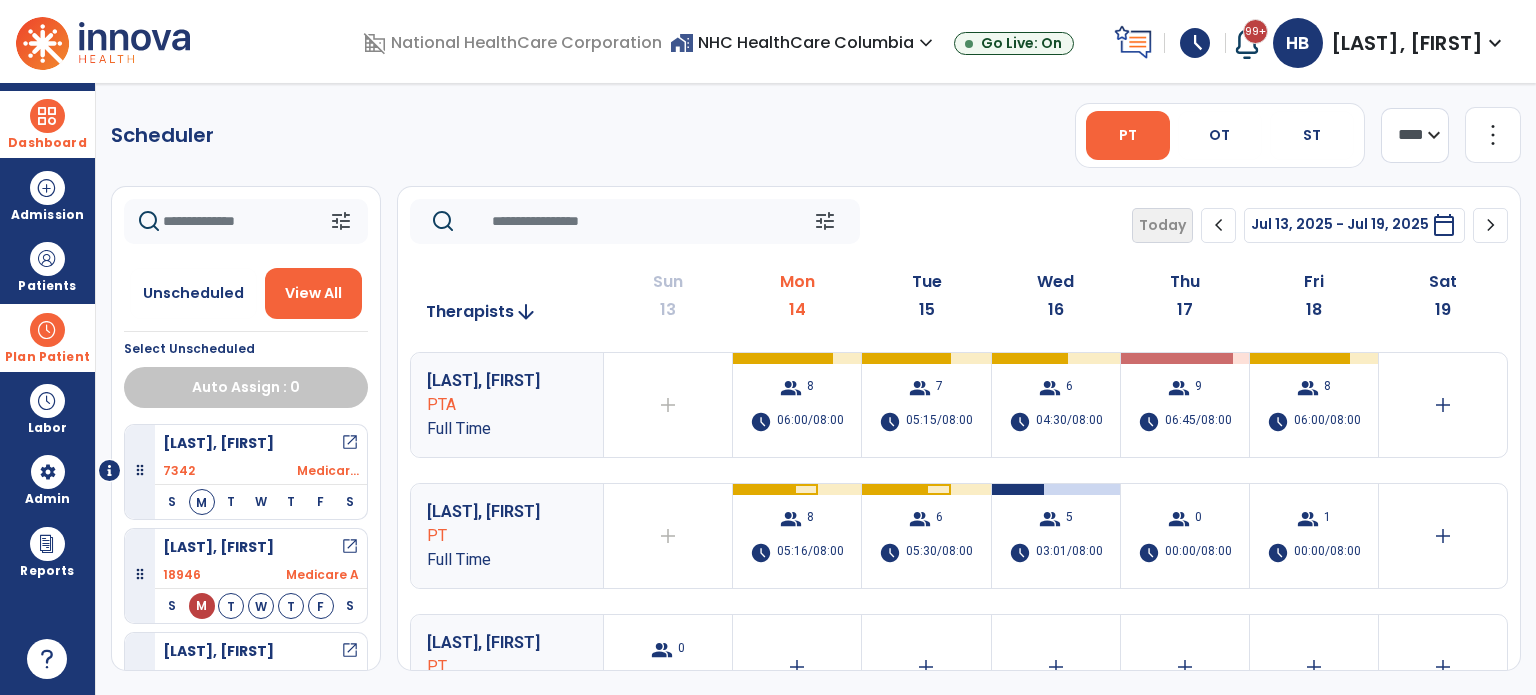 click on "Dashboard" at bounding box center [47, 124] 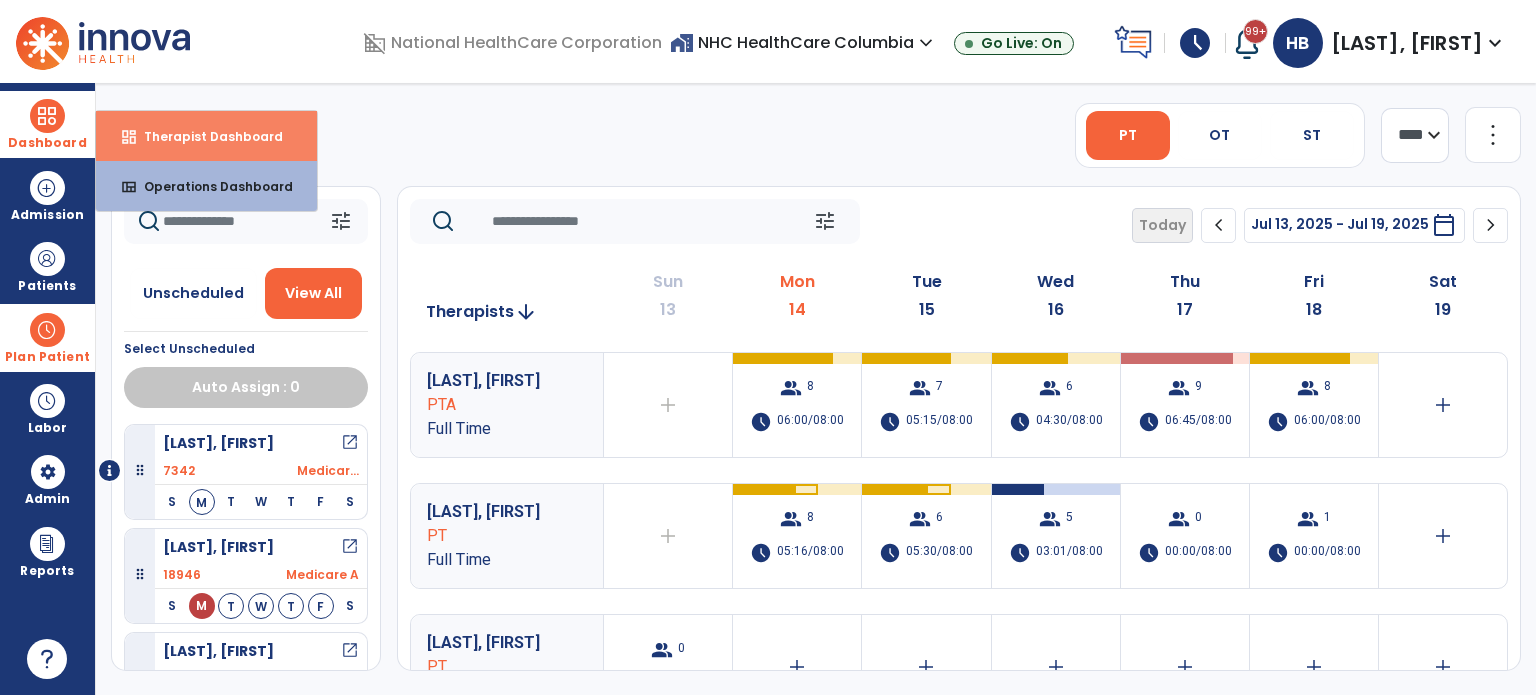 click on "dashboard  Therapist Dashboard" at bounding box center [206, 136] 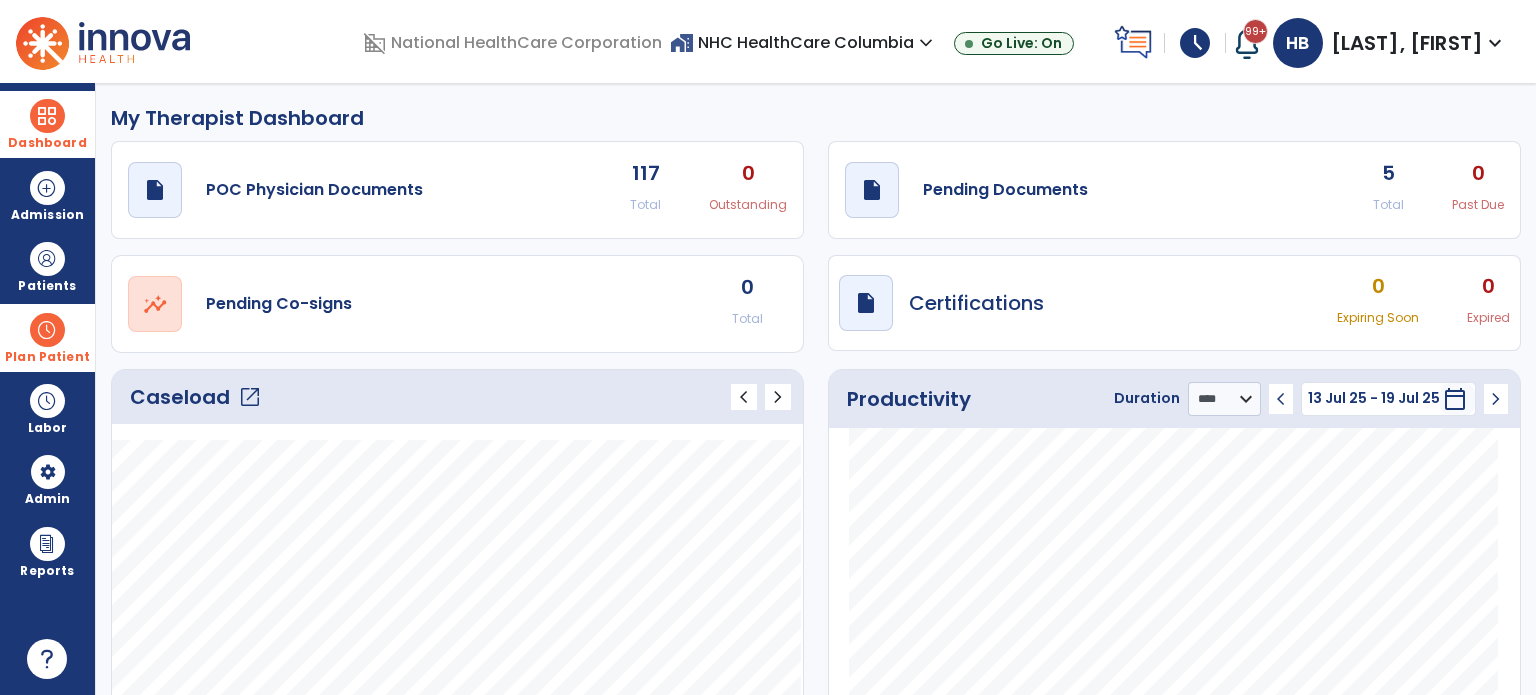 click at bounding box center (47, 330) 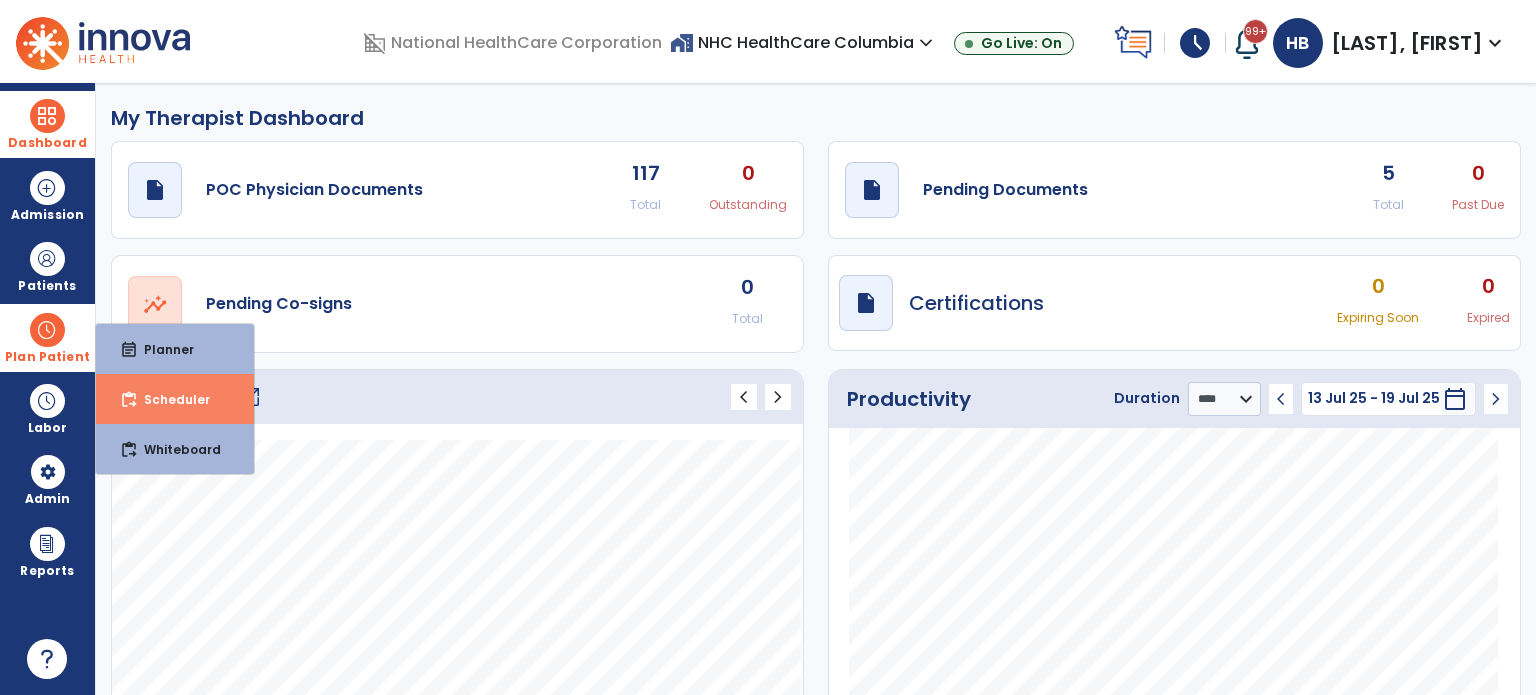 click on "Scheduler" at bounding box center [169, 399] 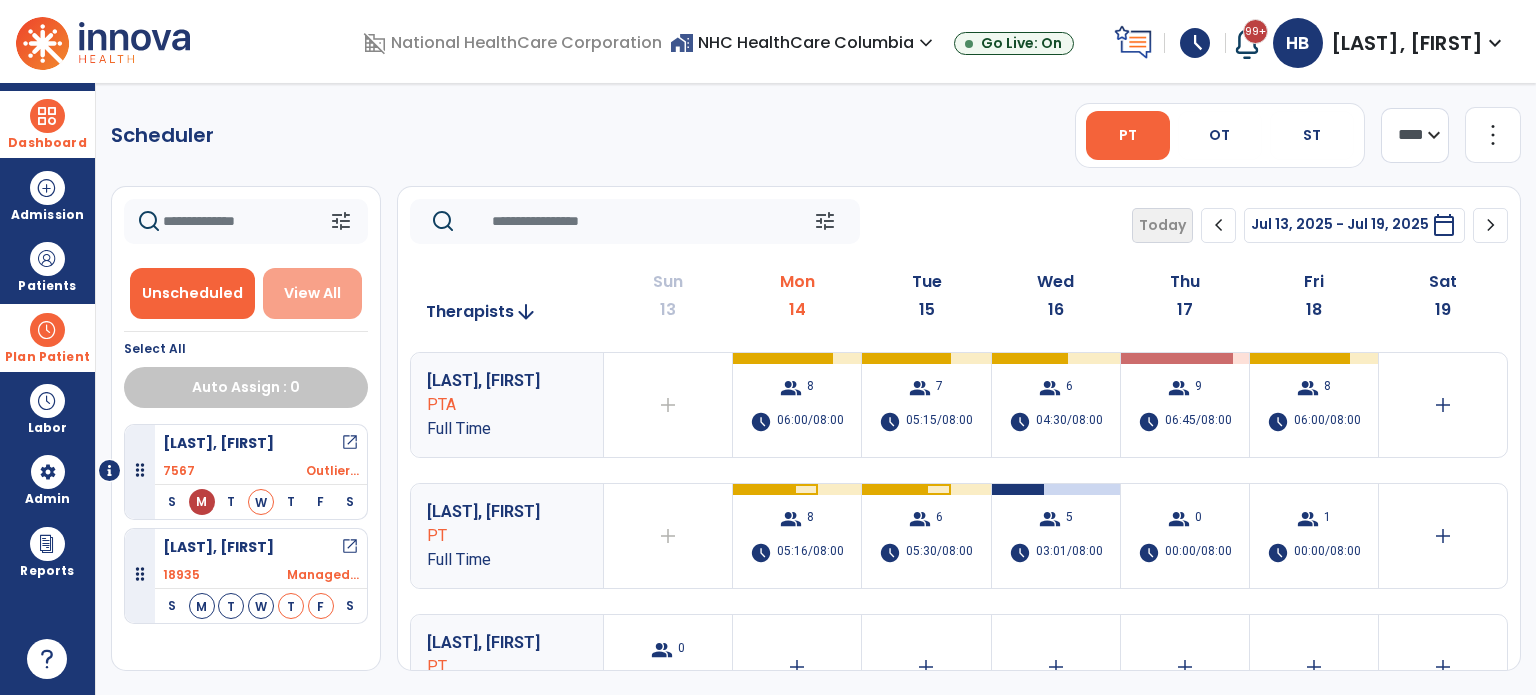 click on "View All" at bounding box center [312, 293] 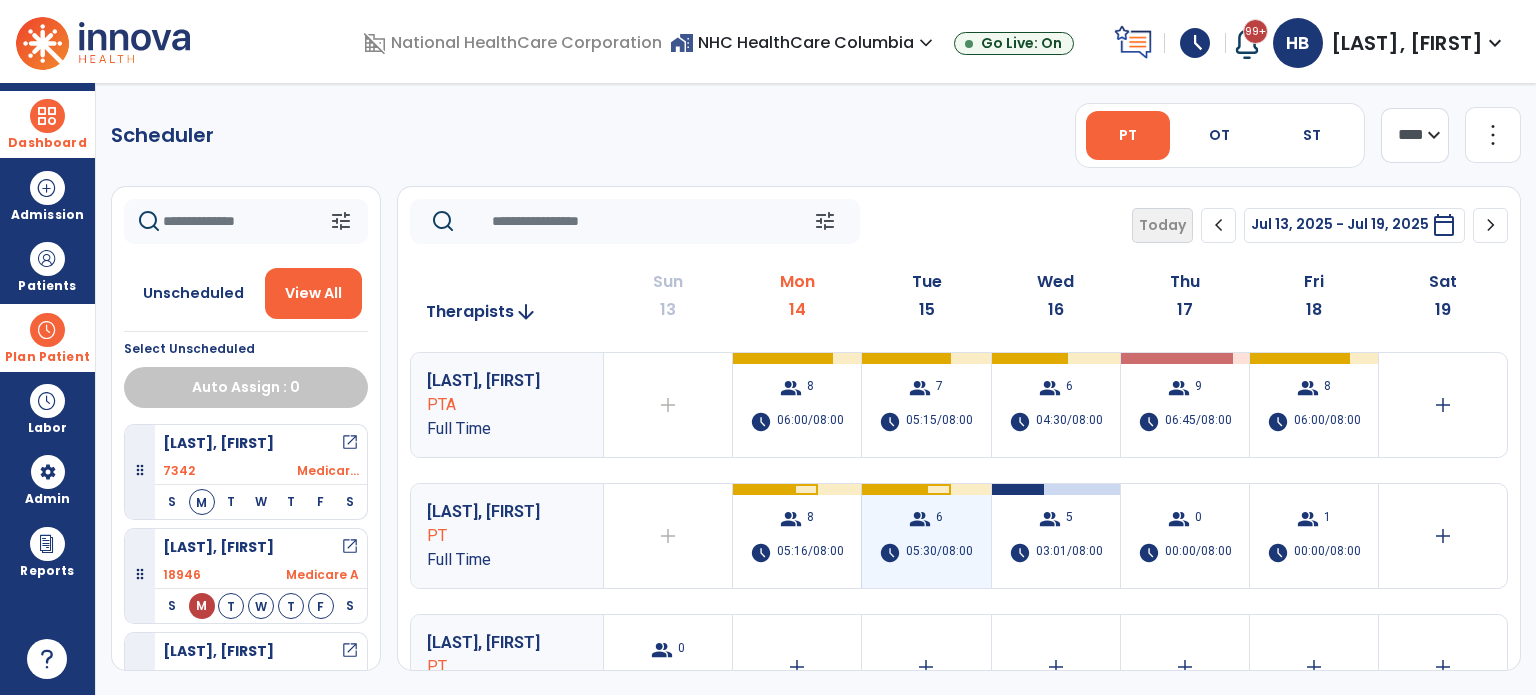 click on "05:30/08:00" at bounding box center [939, 553] 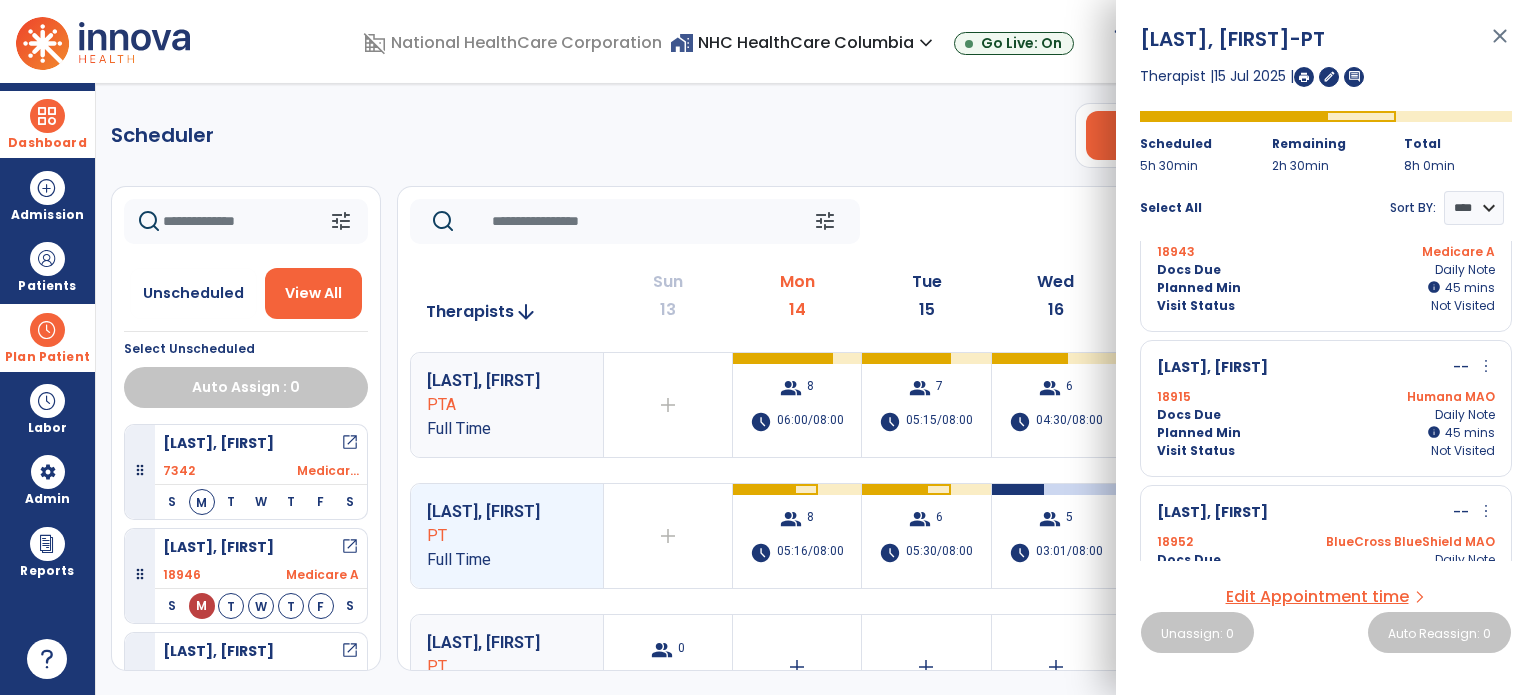 scroll, scrollTop: 339, scrollLeft: 0, axis: vertical 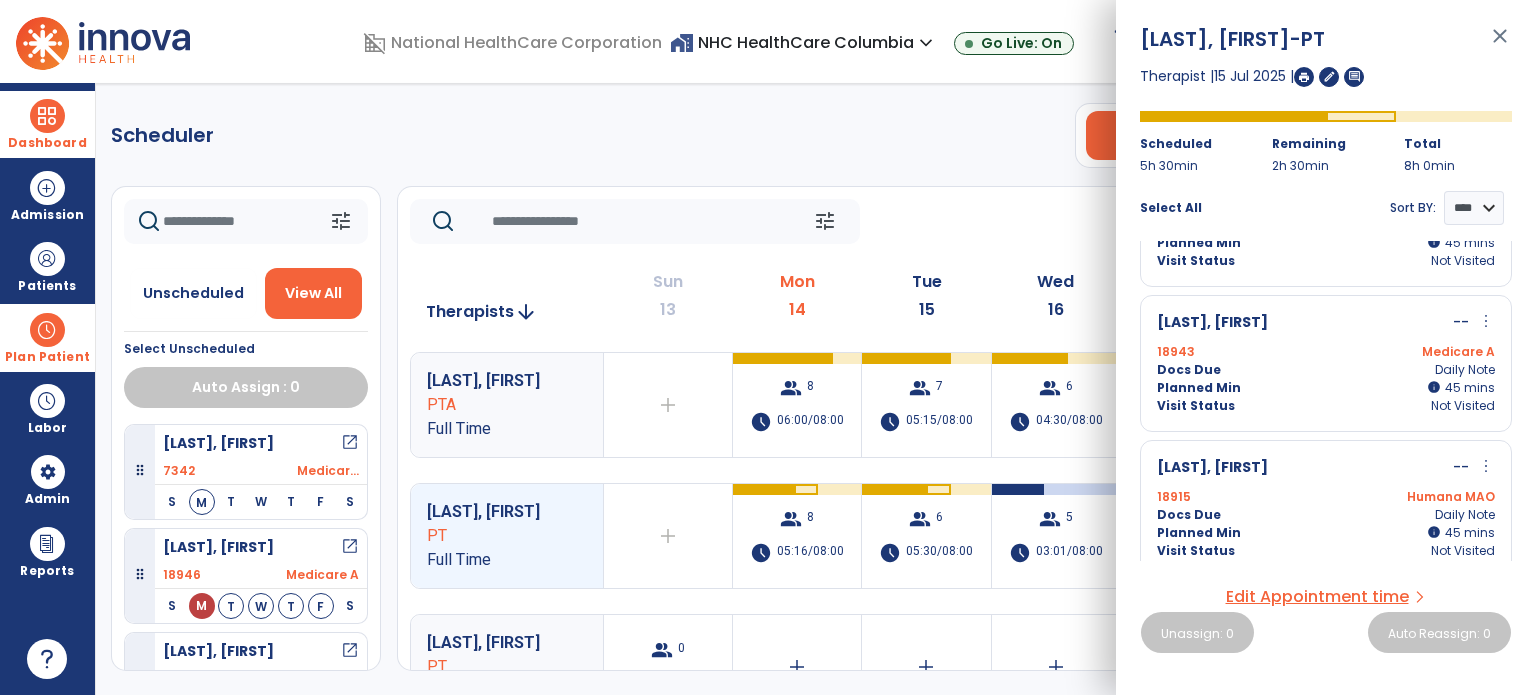 click on "Scheduler   PT   OT   ST  **** *** more_vert  Manage Labor   View All Therapists   Print" 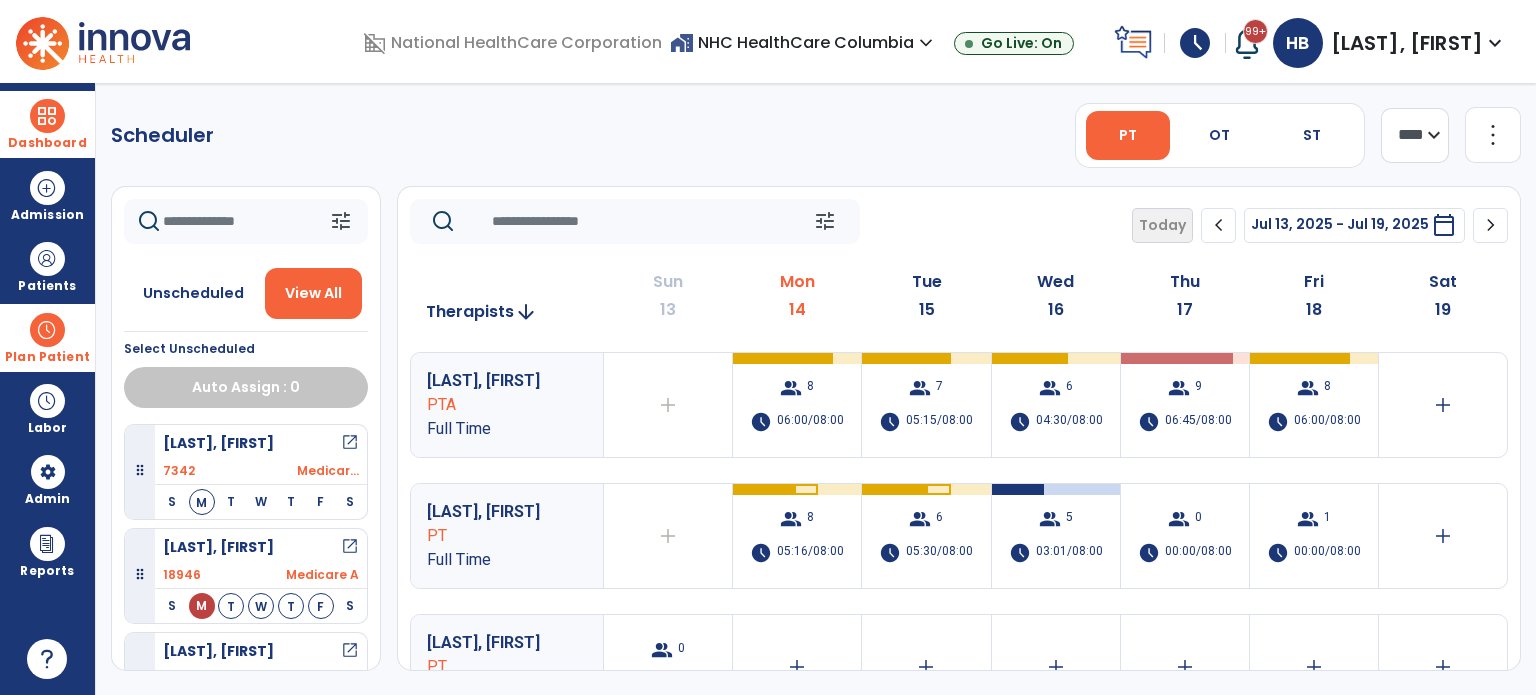 click 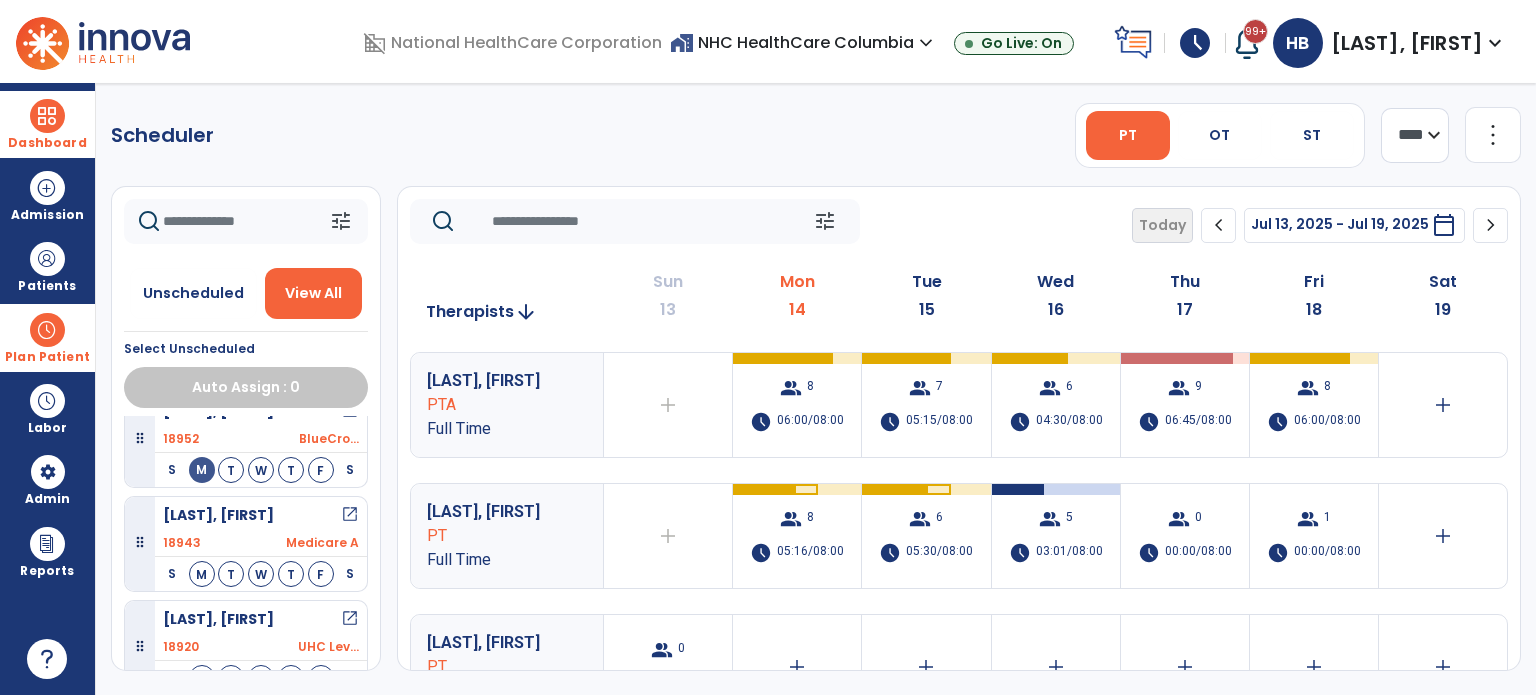 scroll, scrollTop: 1000, scrollLeft: 0, axis: vertical 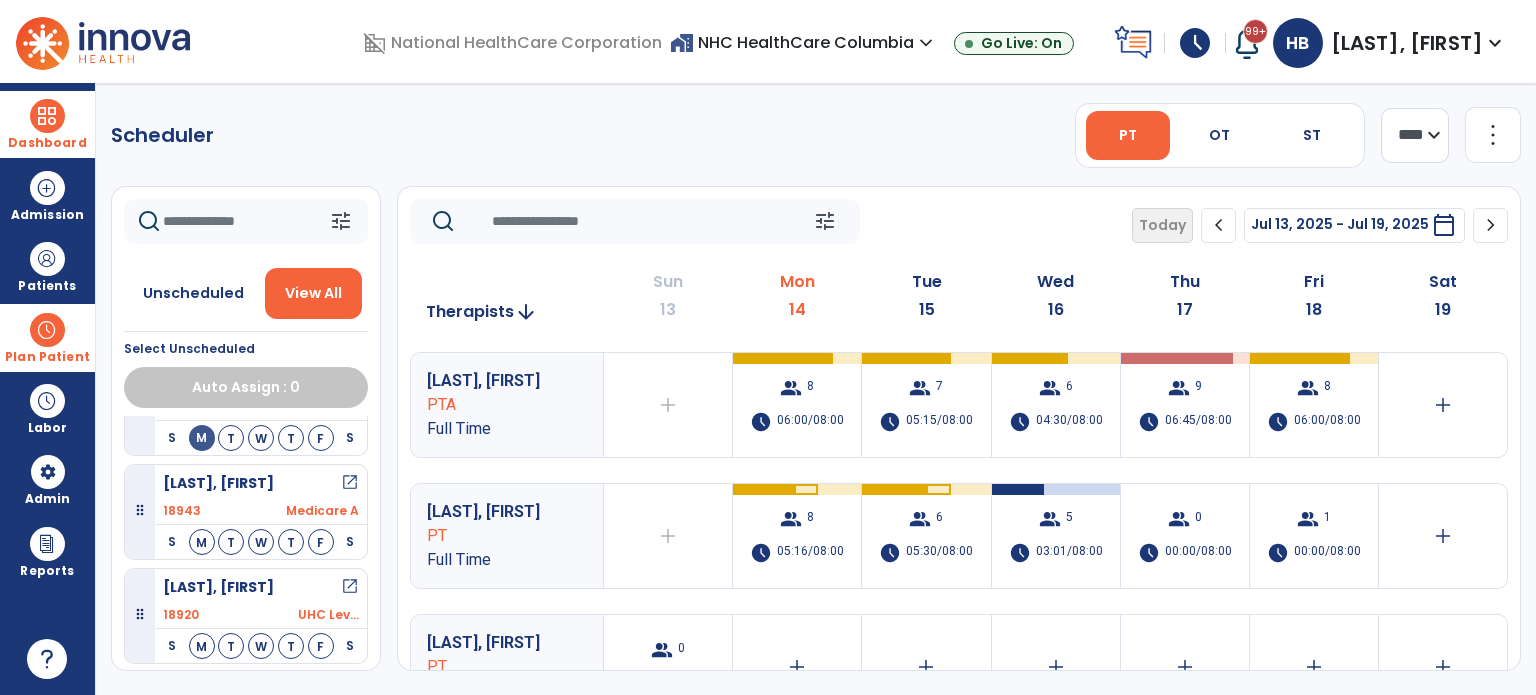 click on "open_in_new" at bounding box center (350, 483) 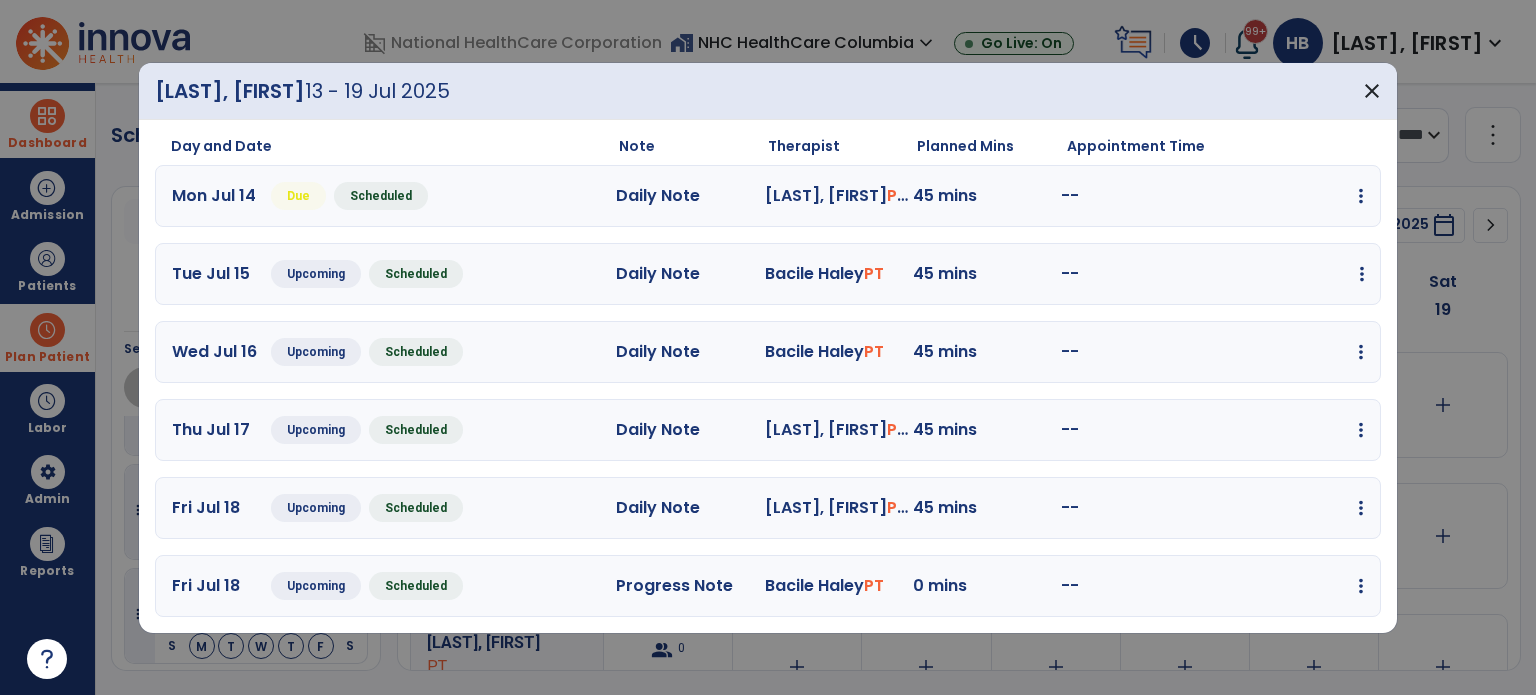 click at bounding box center [1361, 196] 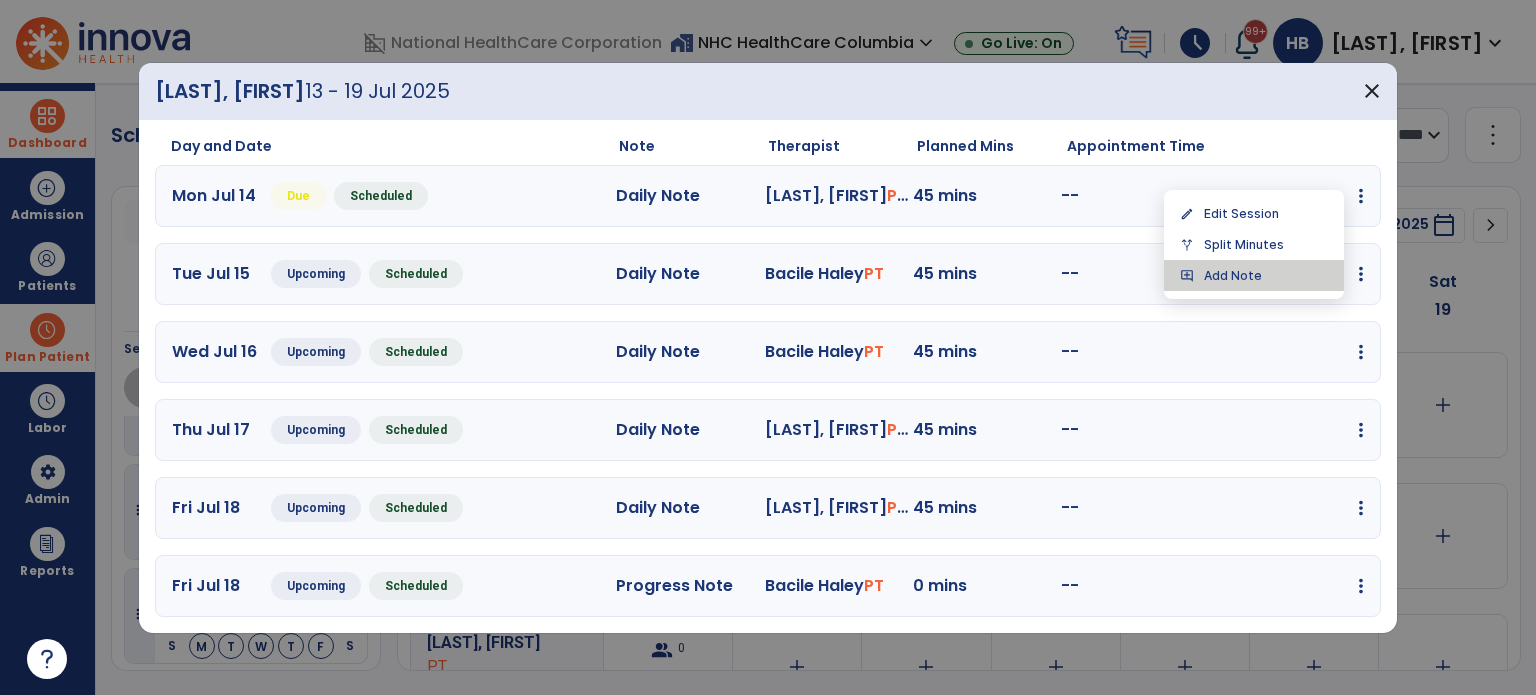 click on "add_comment  Add Note" at bounding box center (1254, 275) 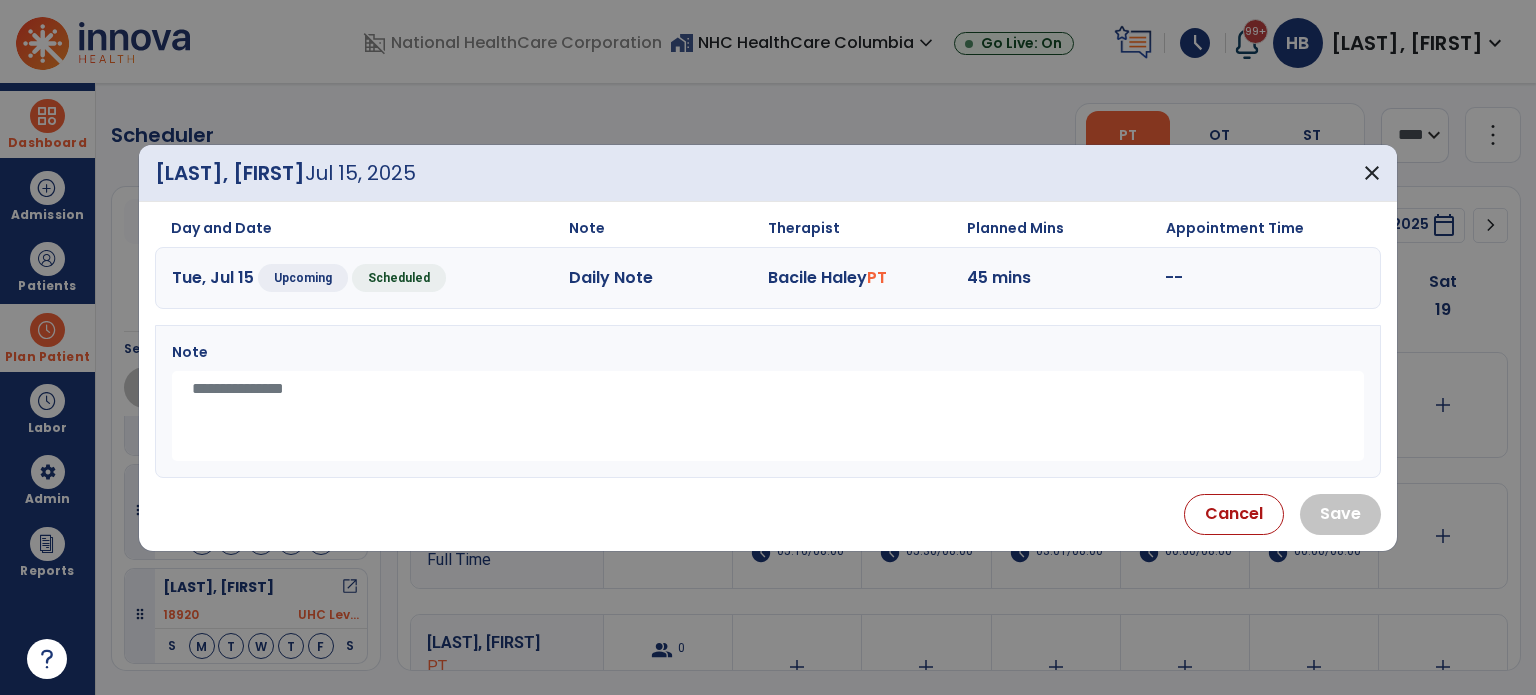 drag, startPoint x: 773, startPoint y: 376, endPoint x: 740, endPoint y: 363, distance: 35.468296 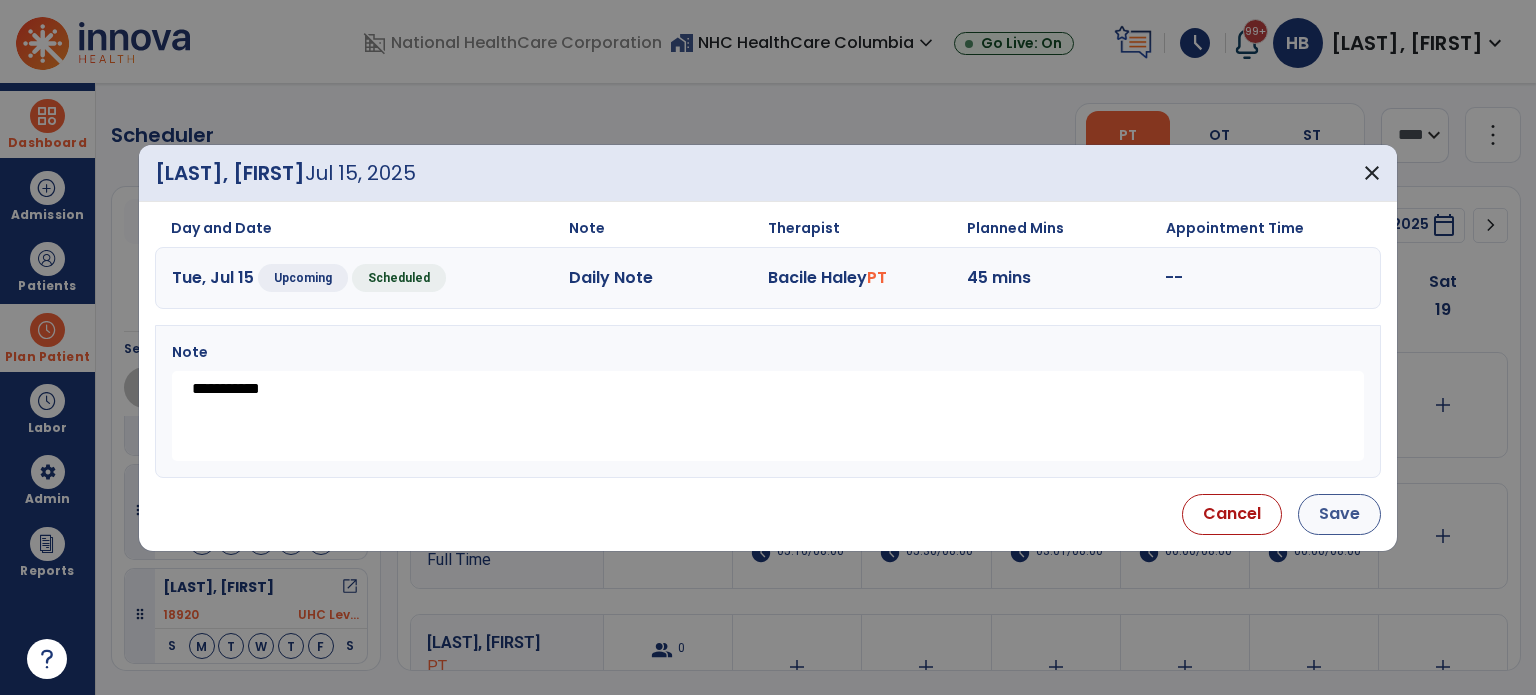 type on "**********" 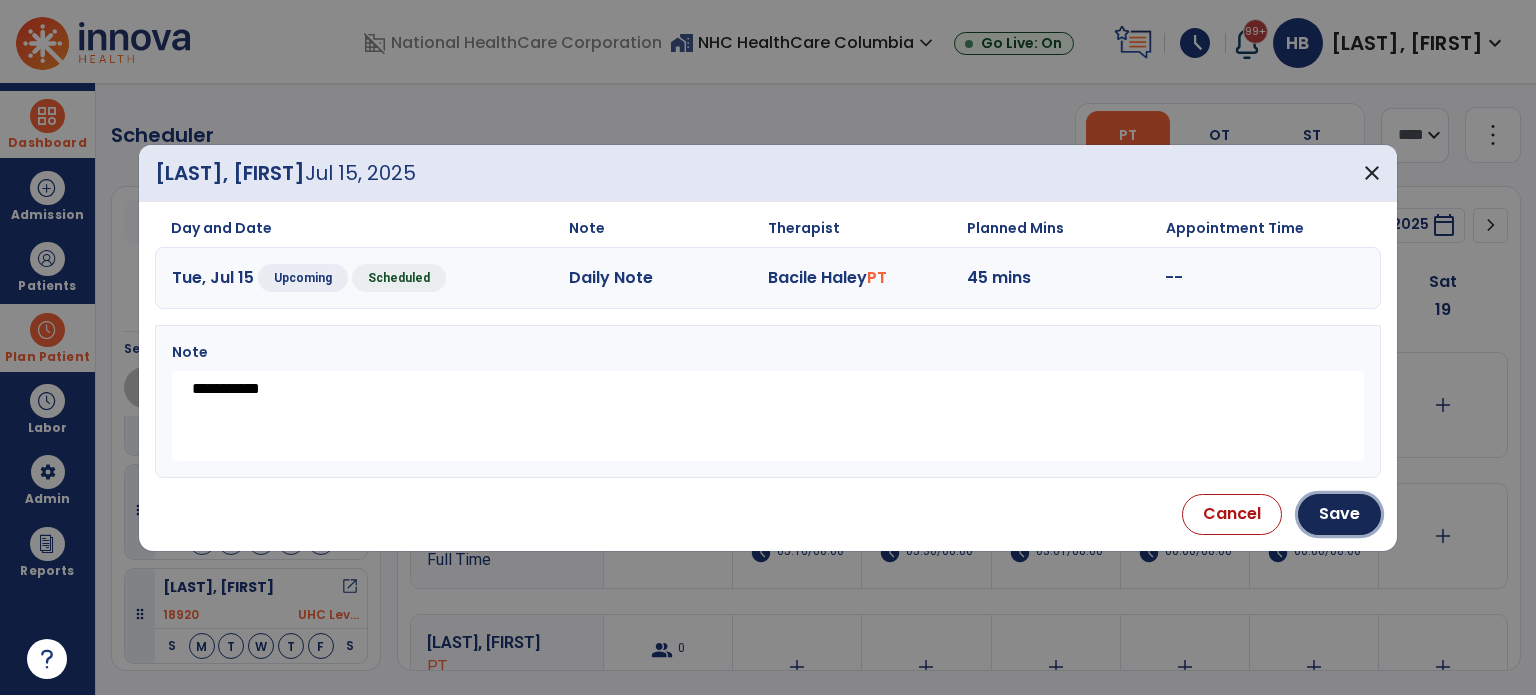 drag, startPoint x: 1357, startPoint y: 517, endPoint x: 1337, endPoint y: 537, distance: 28.284271 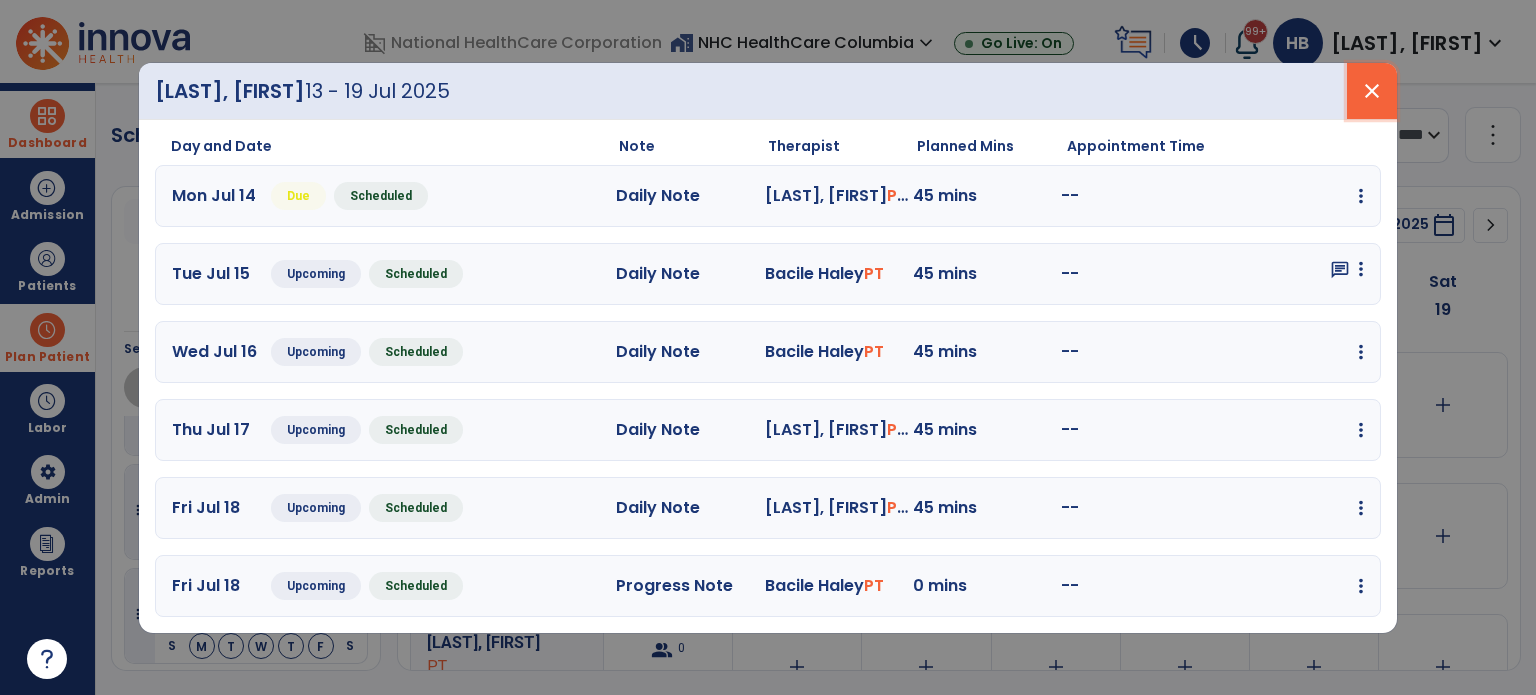 click on "close" at bounding box center [1372, 91] 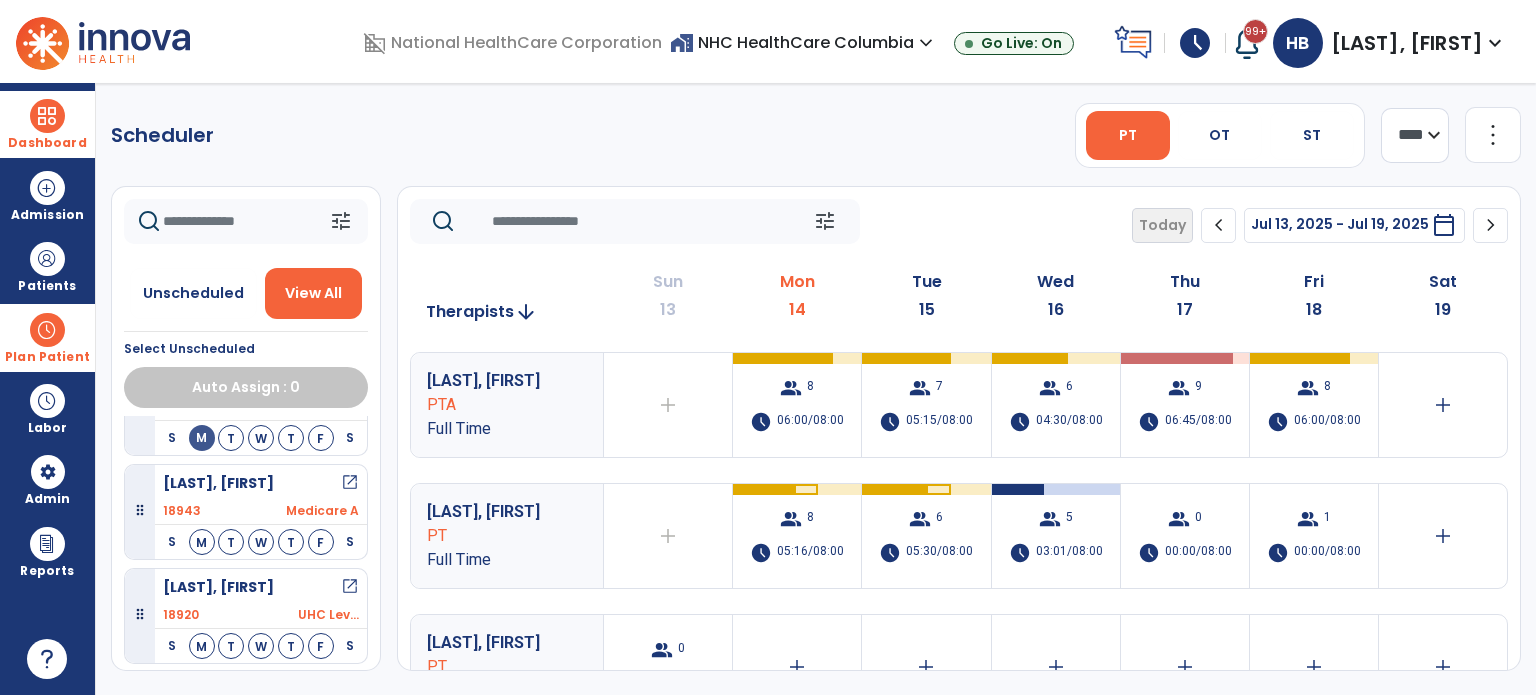 click on "Dashboard" at bounding box center (47, 124) 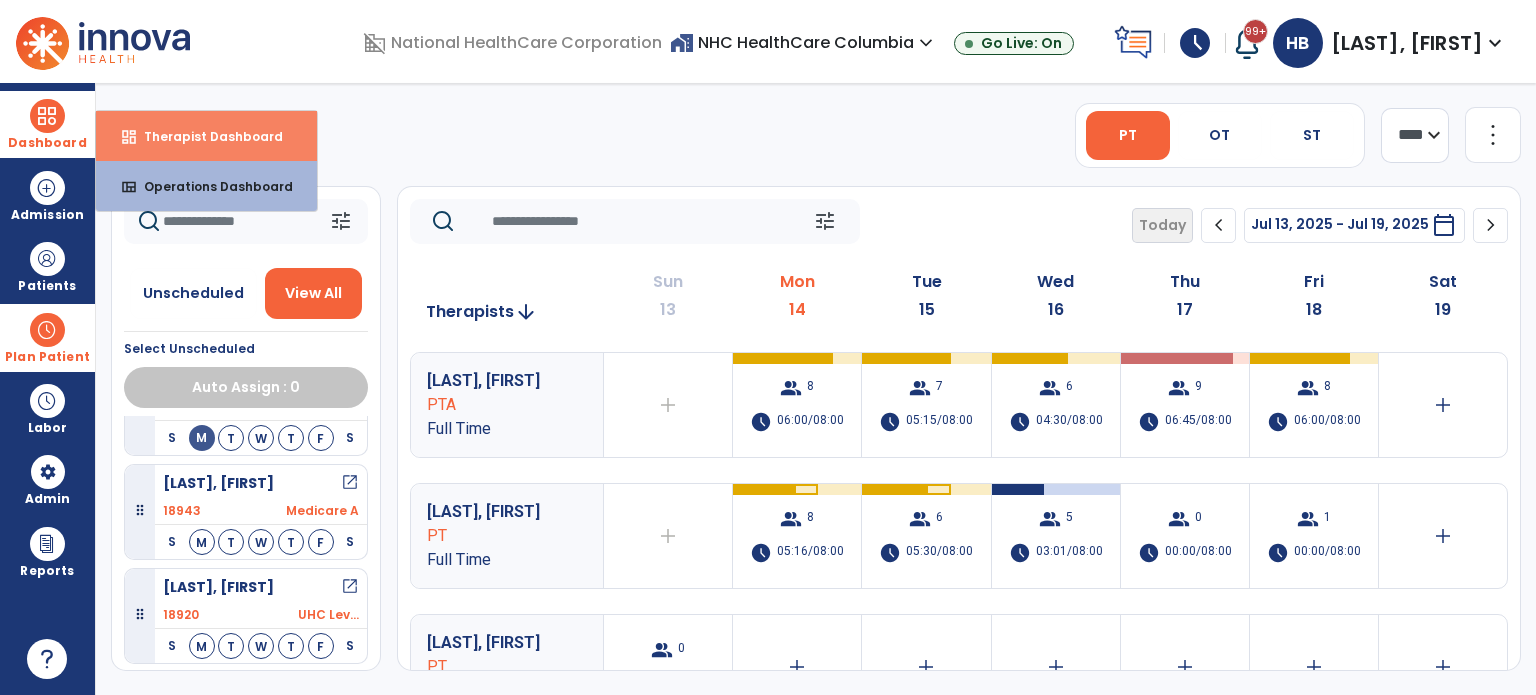 click on "Therapist Dashboard" at bounding box center (205, 136) 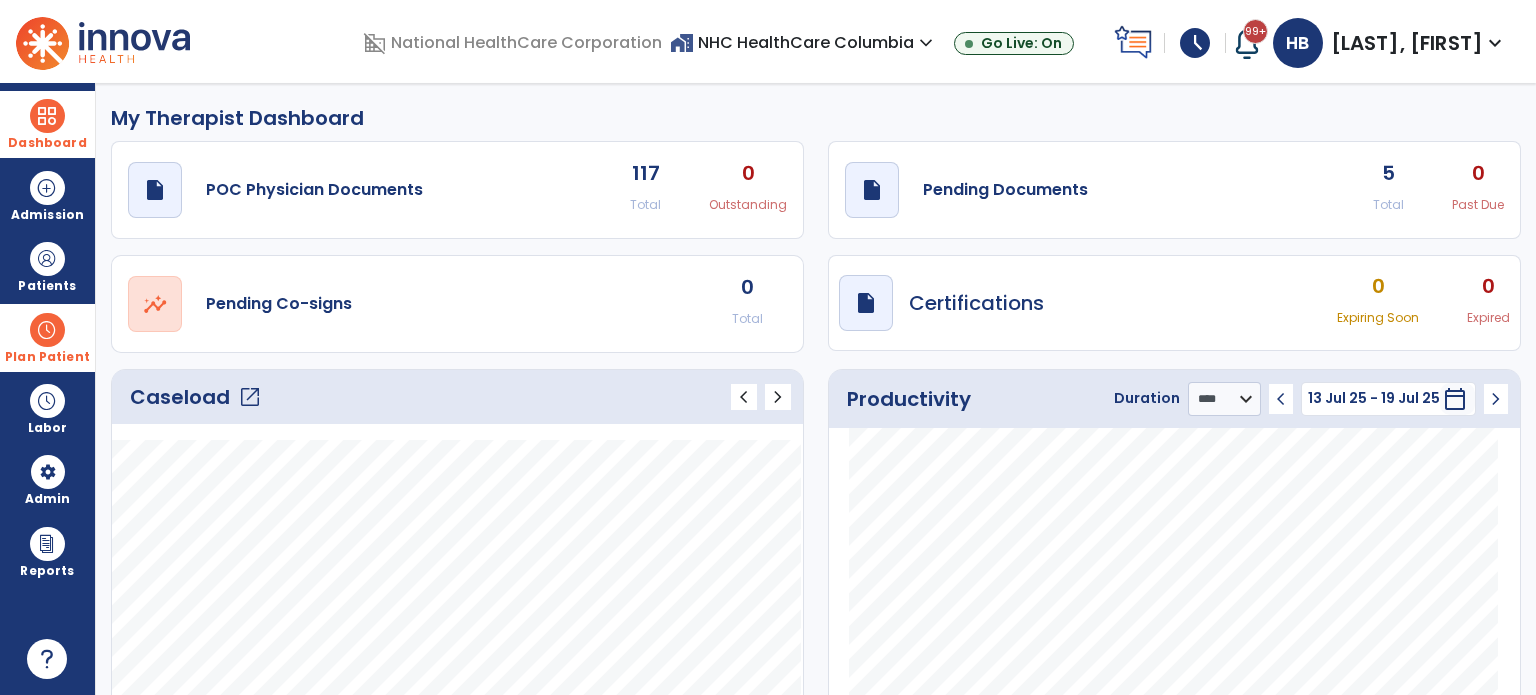 click on "open_in_new" 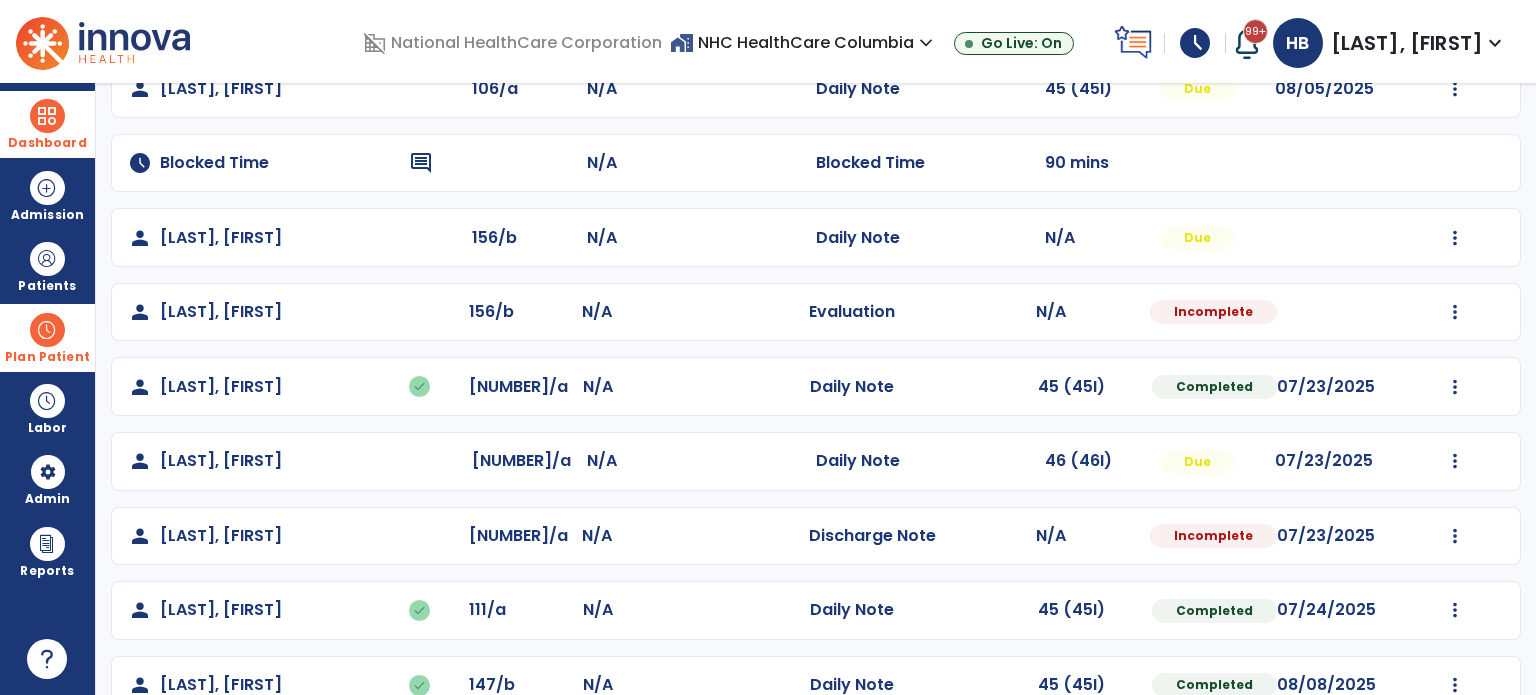 scroll, scrollTop: 243, scrollLeft: 0, axis: vertical 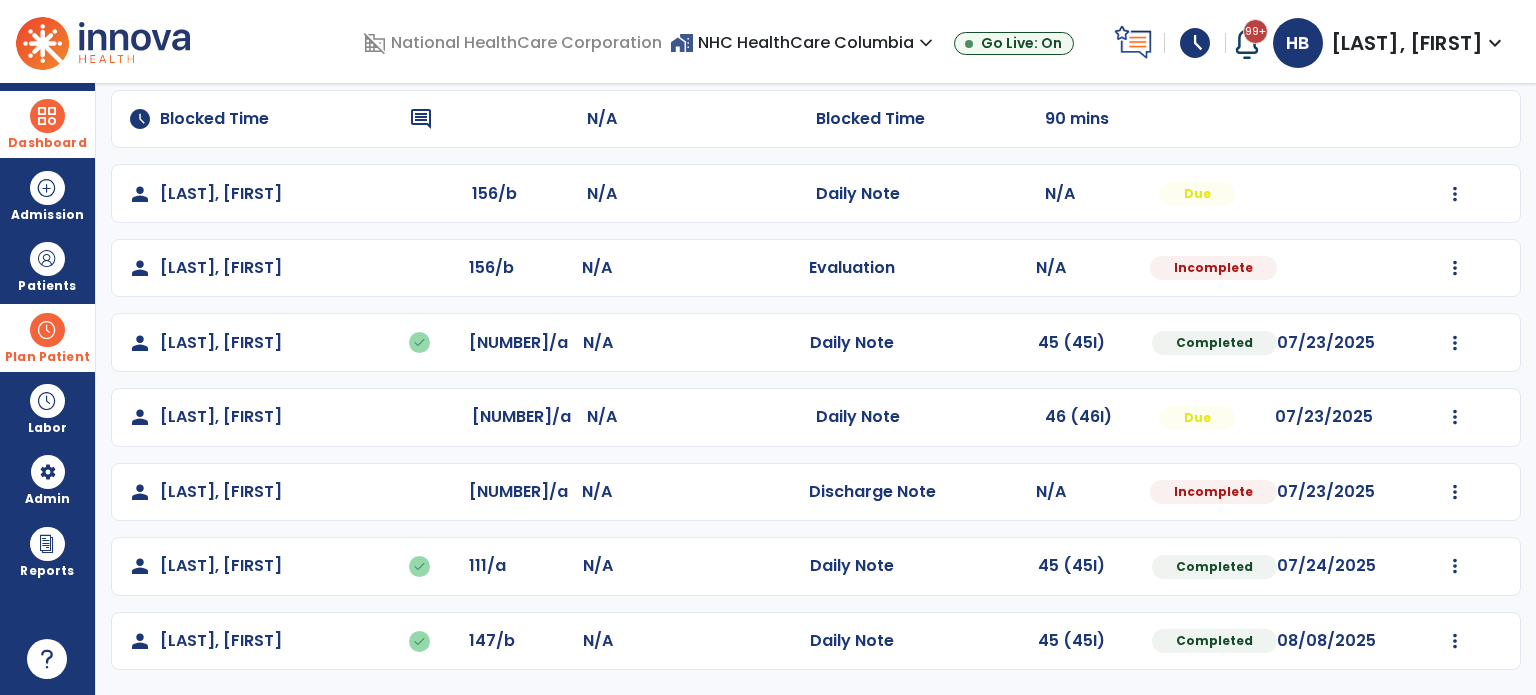 click on "Undo Visit Status   Reset Note   Open Document   G + C Mins" 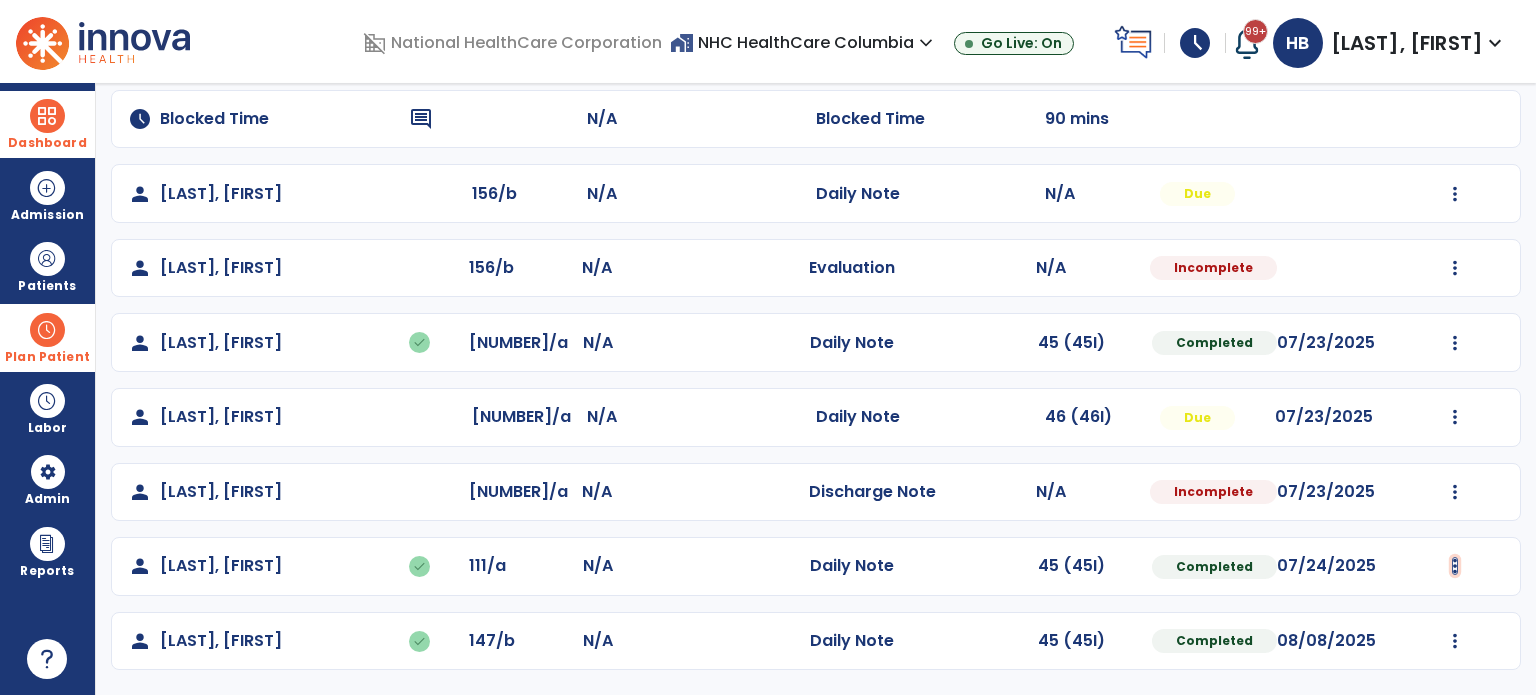 click at bounding box center (1455, 45) 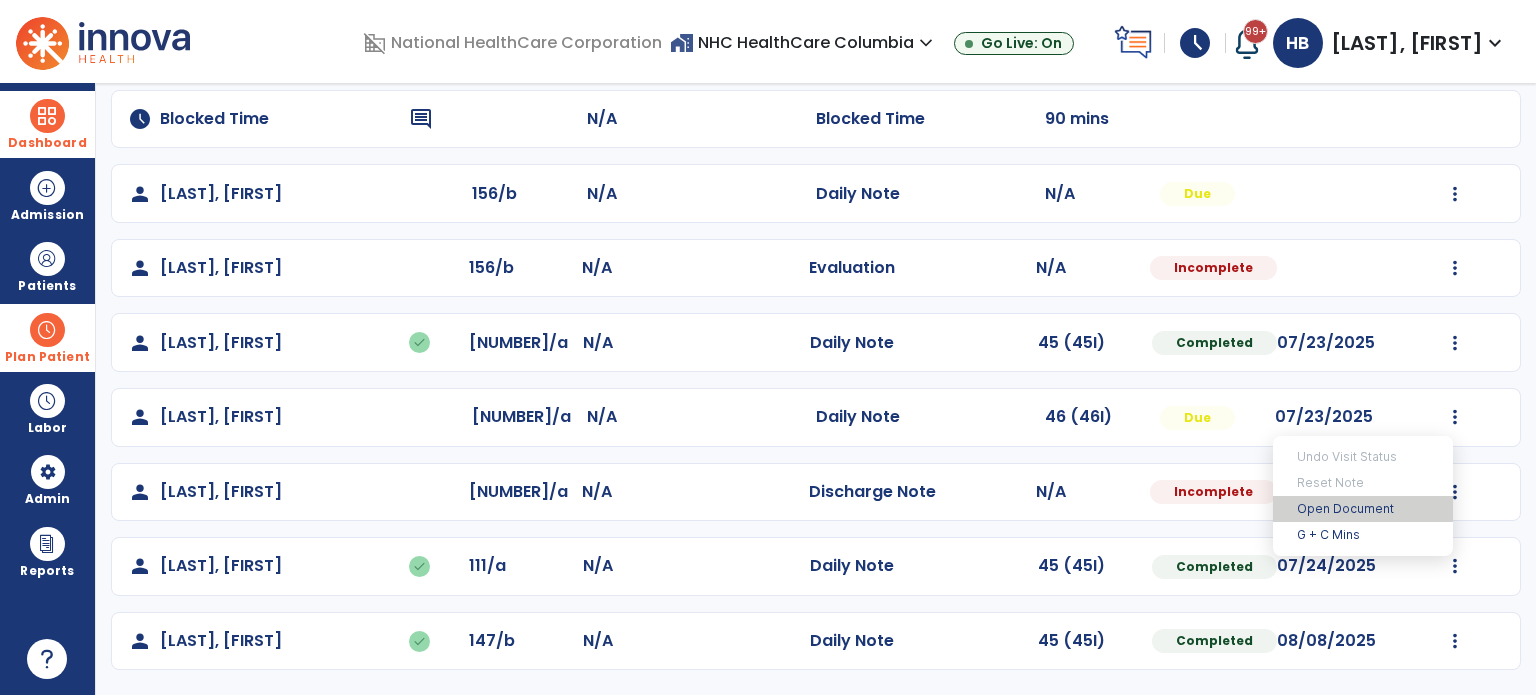 click on "Open Document" at bounding box center [1363, 509] 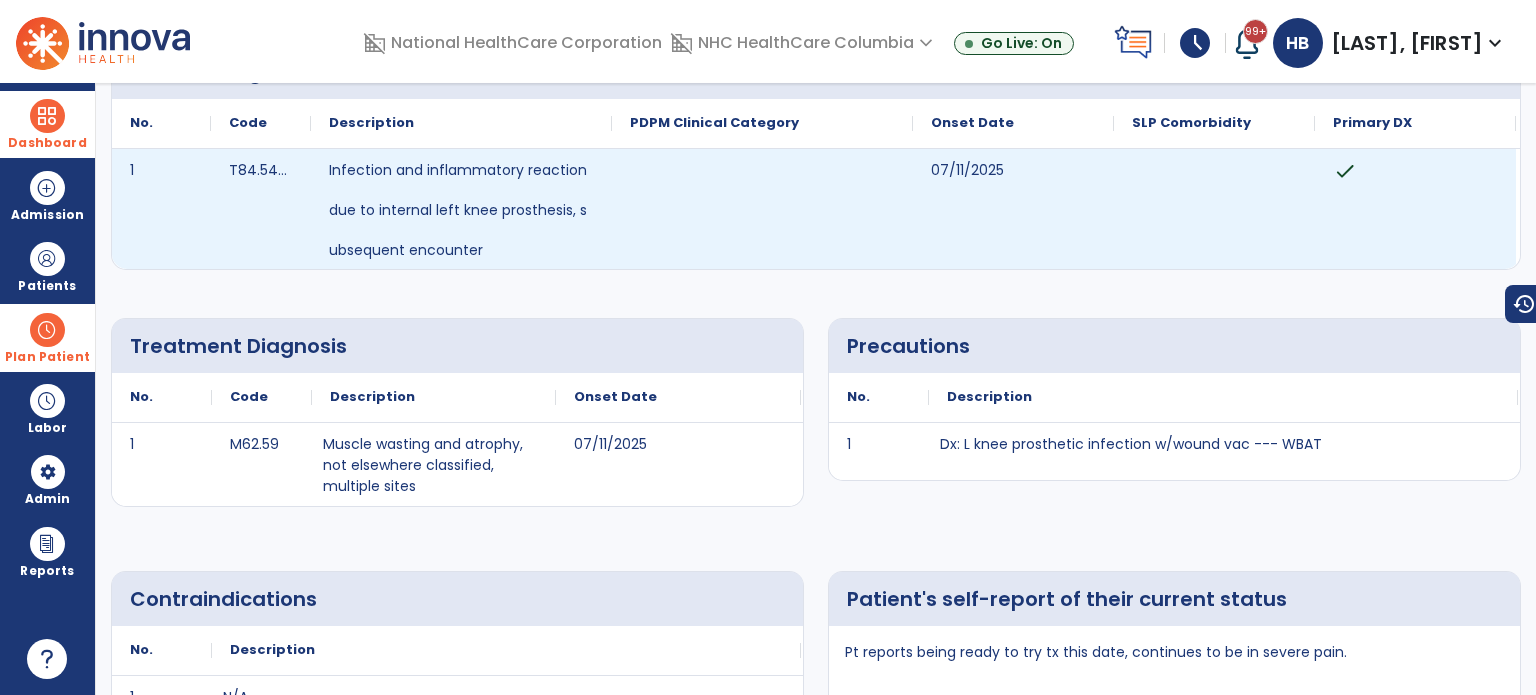 scroll, scrollTop: 0, scrollLeft: 0, axis: both 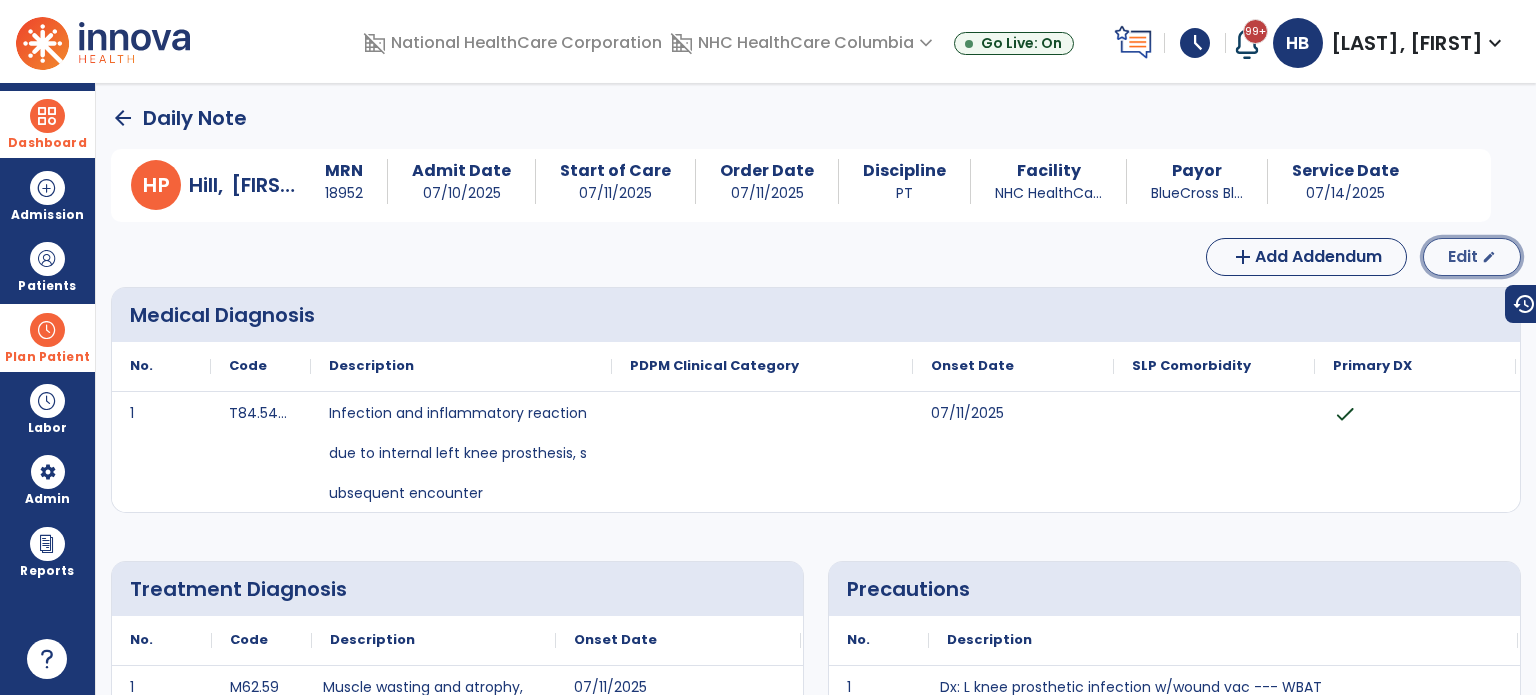 click on "Edit" 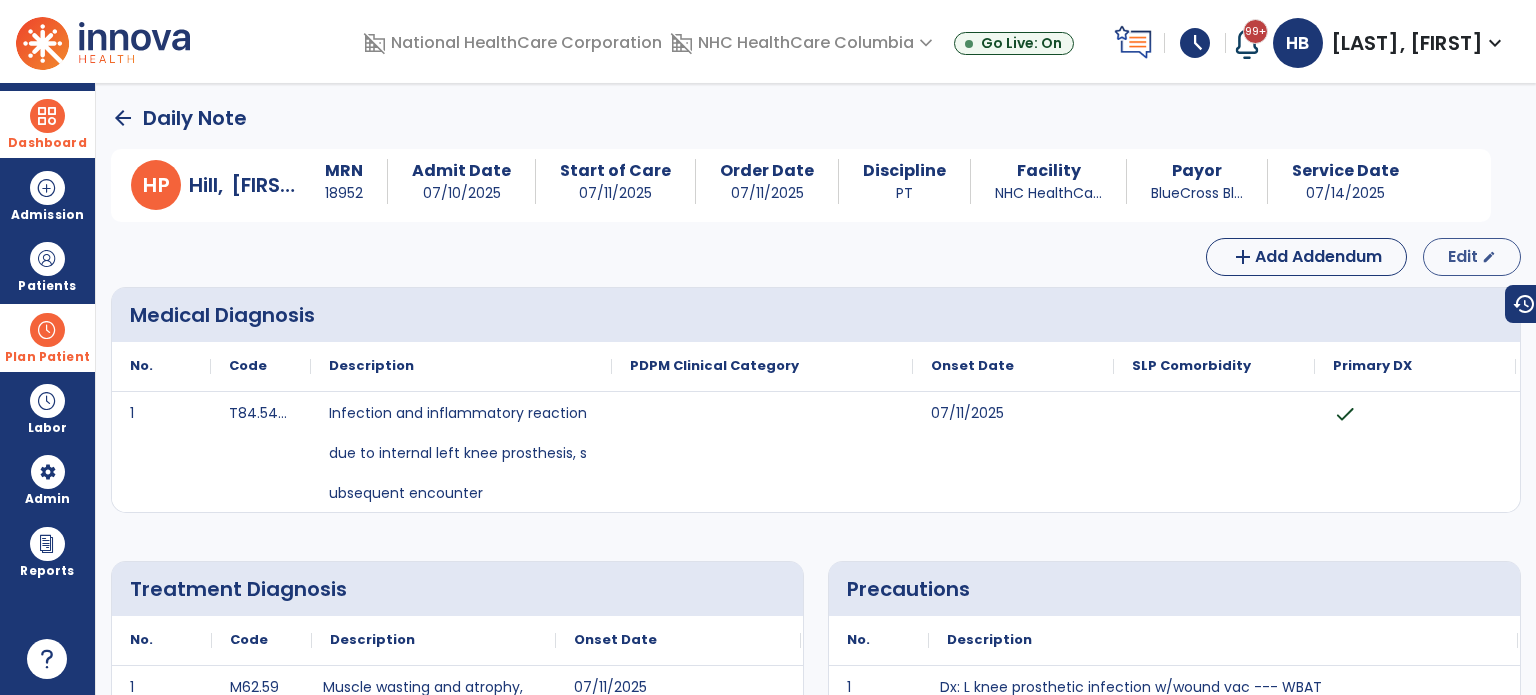 select on "*" 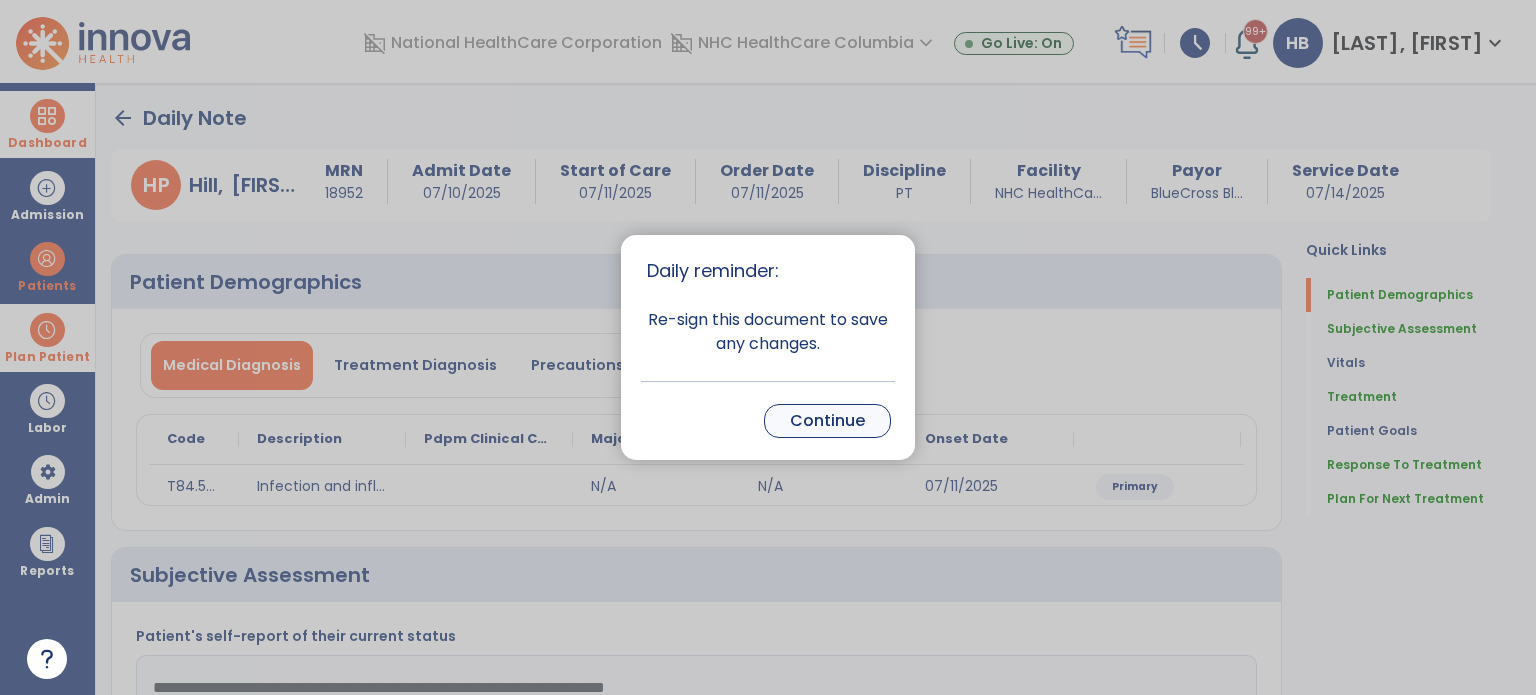 click on "Continue" at bounding box center [827, 421] 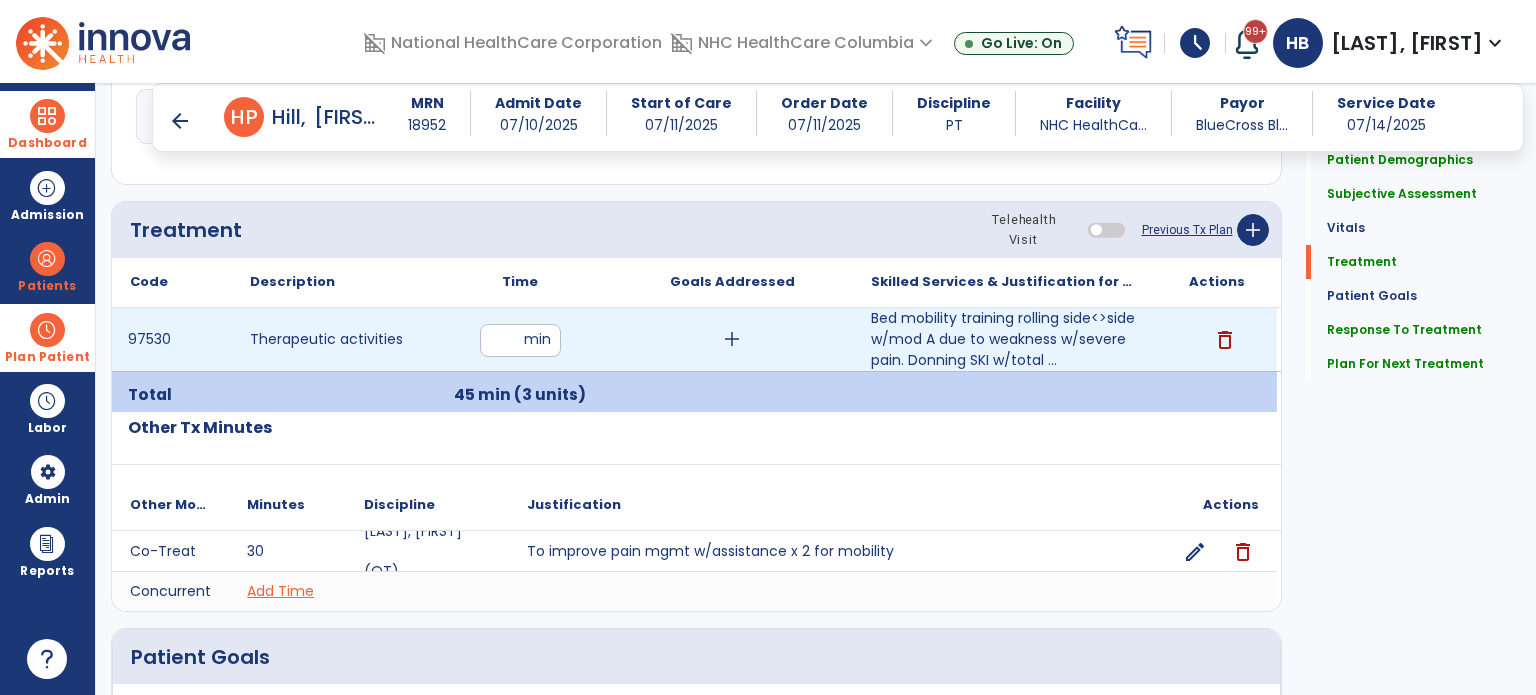 scroll, scrollTop: 1044, scrollLeft: 0, axis: vertical 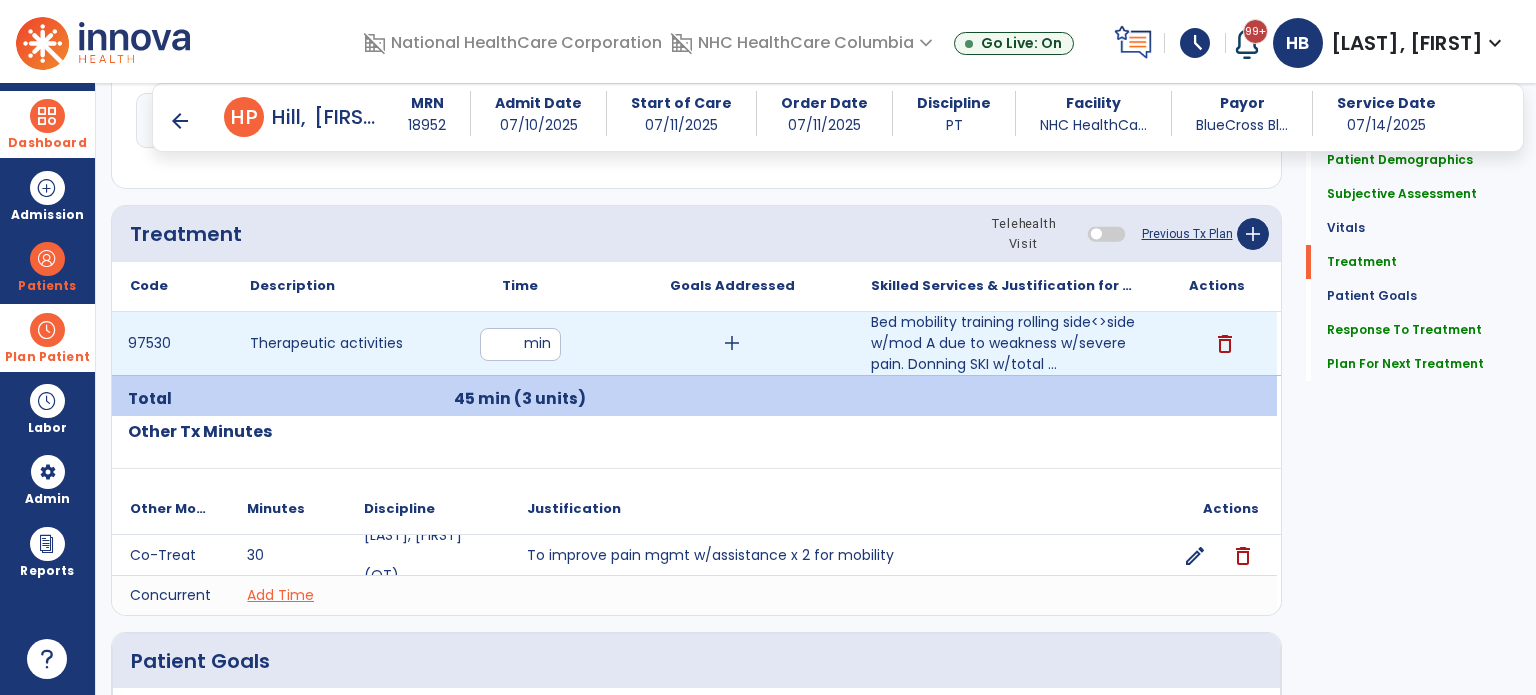 drag, startPoint x: 518, startPoint y: 342, endPoint x: 452, endPoint y: 339, distance: 66.068146 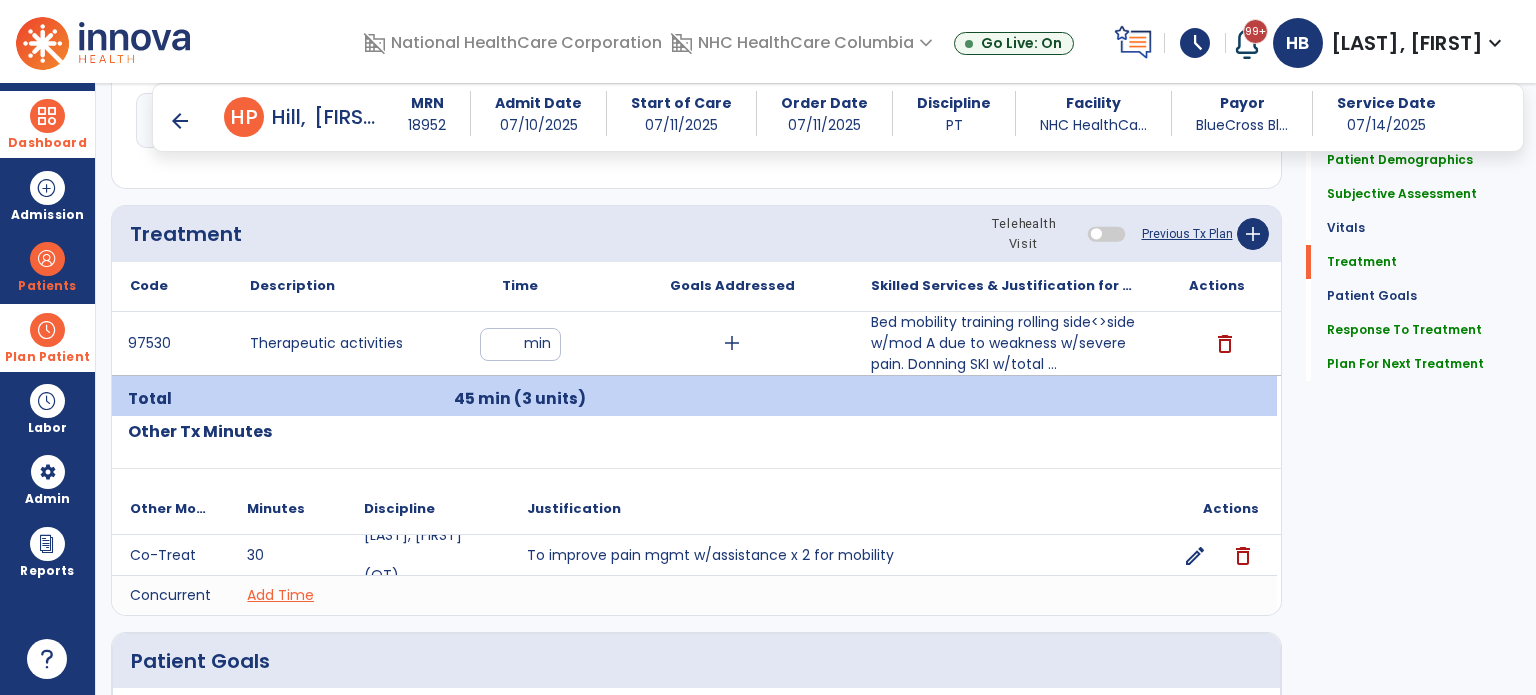 click on "Quick Links  Patient Demographics   Patient Demographics   Subjective Assessment   Subjective Assessment   Vitals   Vitals   Treatment   Treatment   Patient Goals   Patient Goals   Response To Treatment   Response To Treatment   Plan For Next Treatment   Plan For Next Treatment" 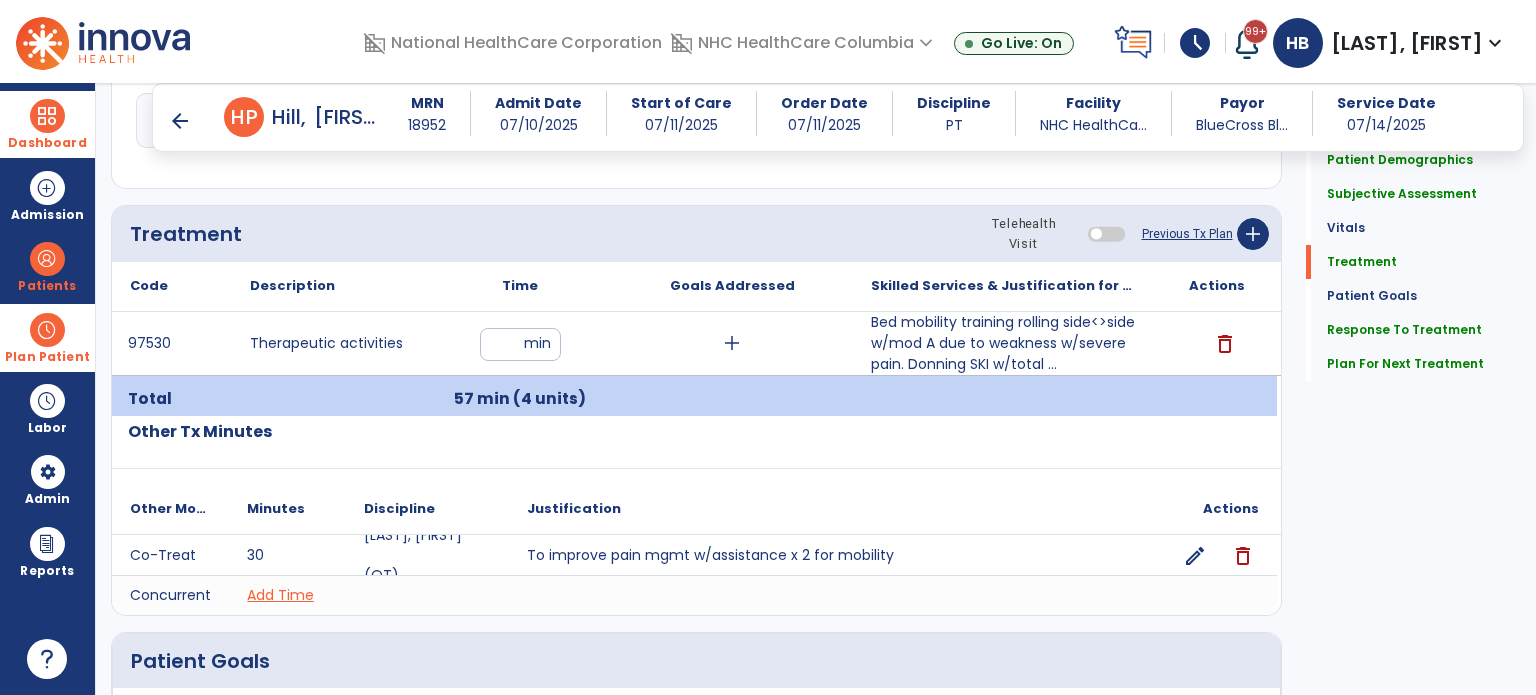scroll, scrollTop: 1066, scrollLeft: 0, axis: vertical 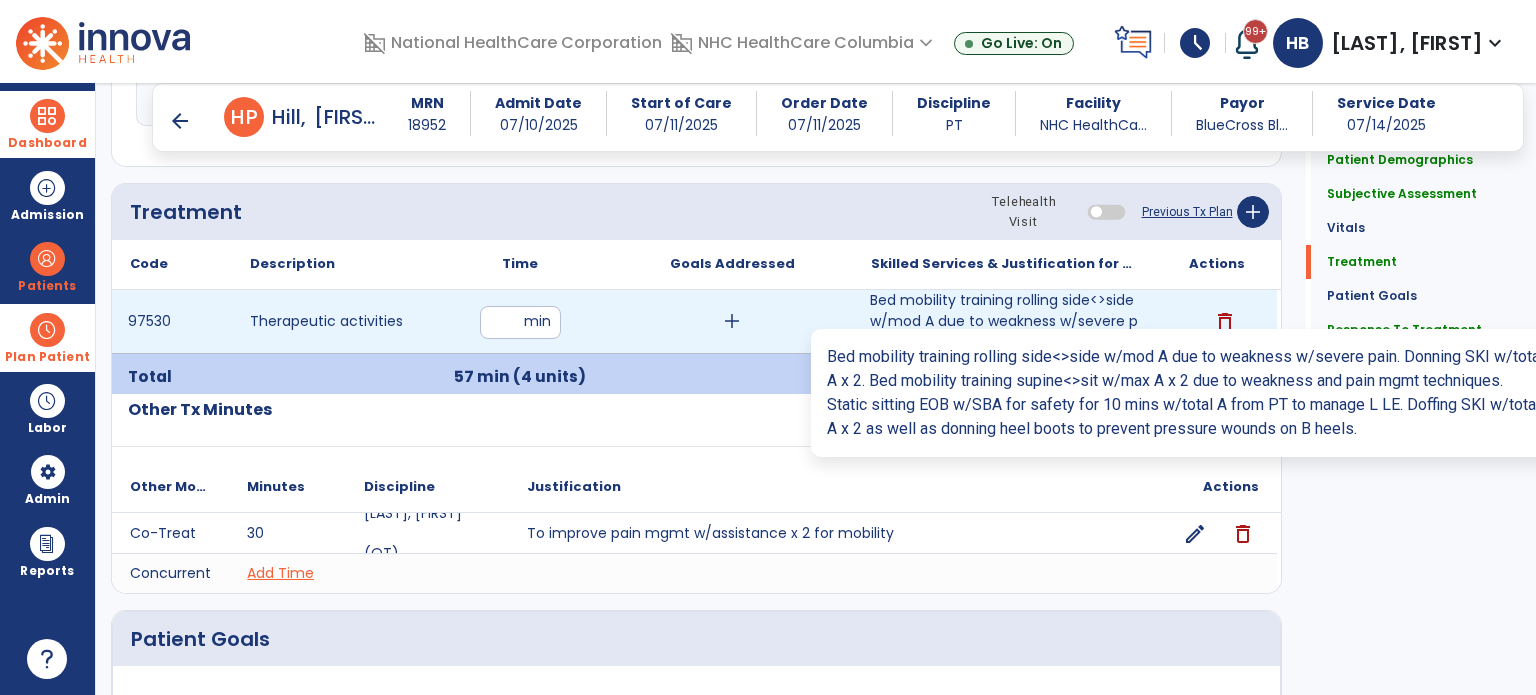 click on "Bed mobility training rolling side<>side w/mod A due to weakness w/severe pain. Donning SKI w/total ..." at bounding box center (1004, 321) 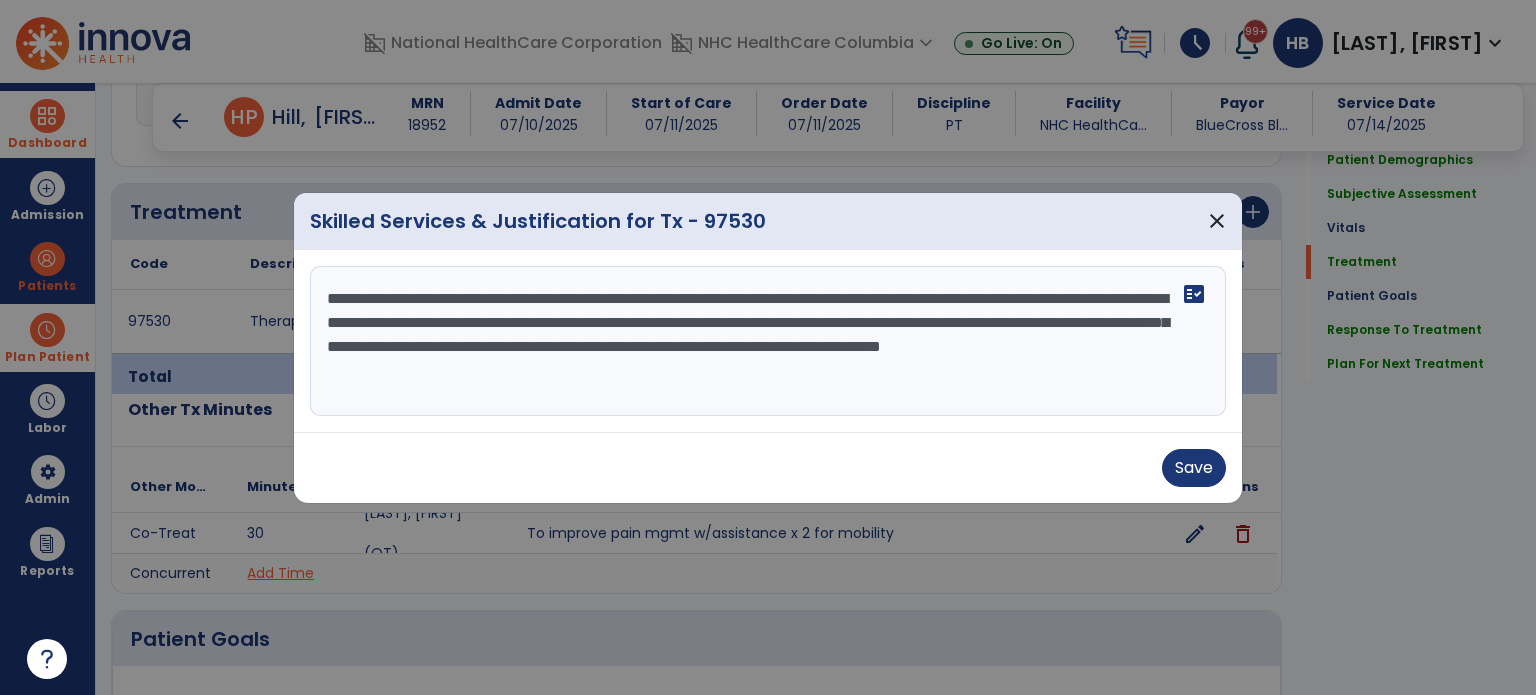 click on "**********" at bounding box center [768, 341] 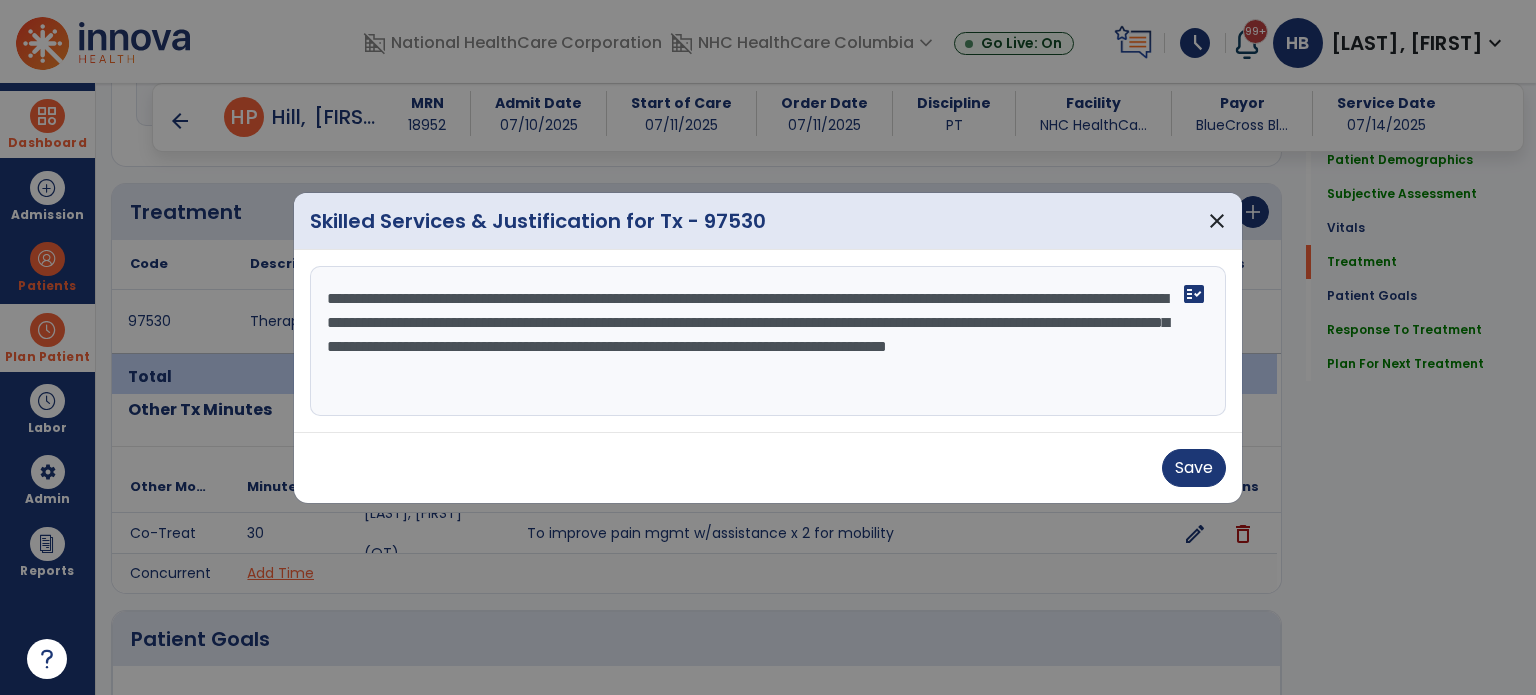 click on "**********" at bounding box center [768, 341] 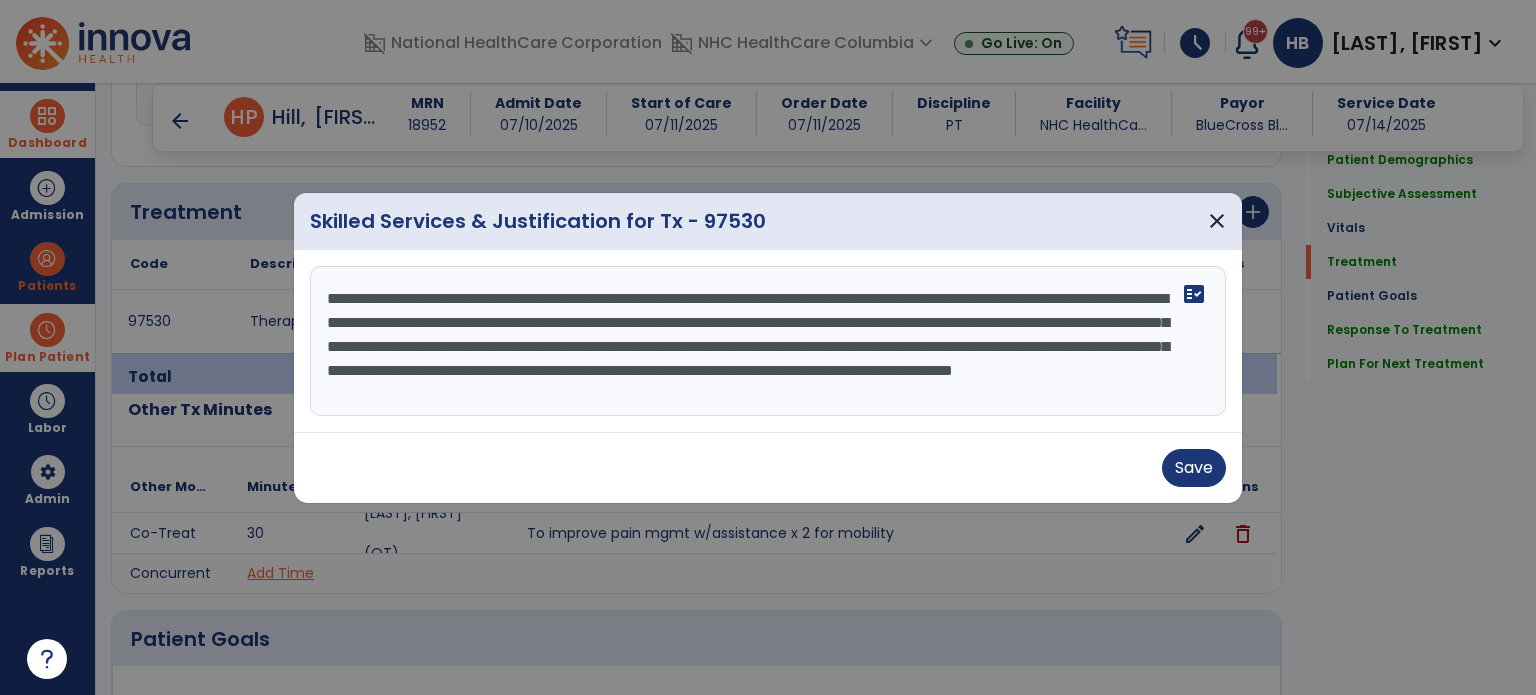 scroll, scrollTop: 15, scrollLeft: 0, axis: vertical 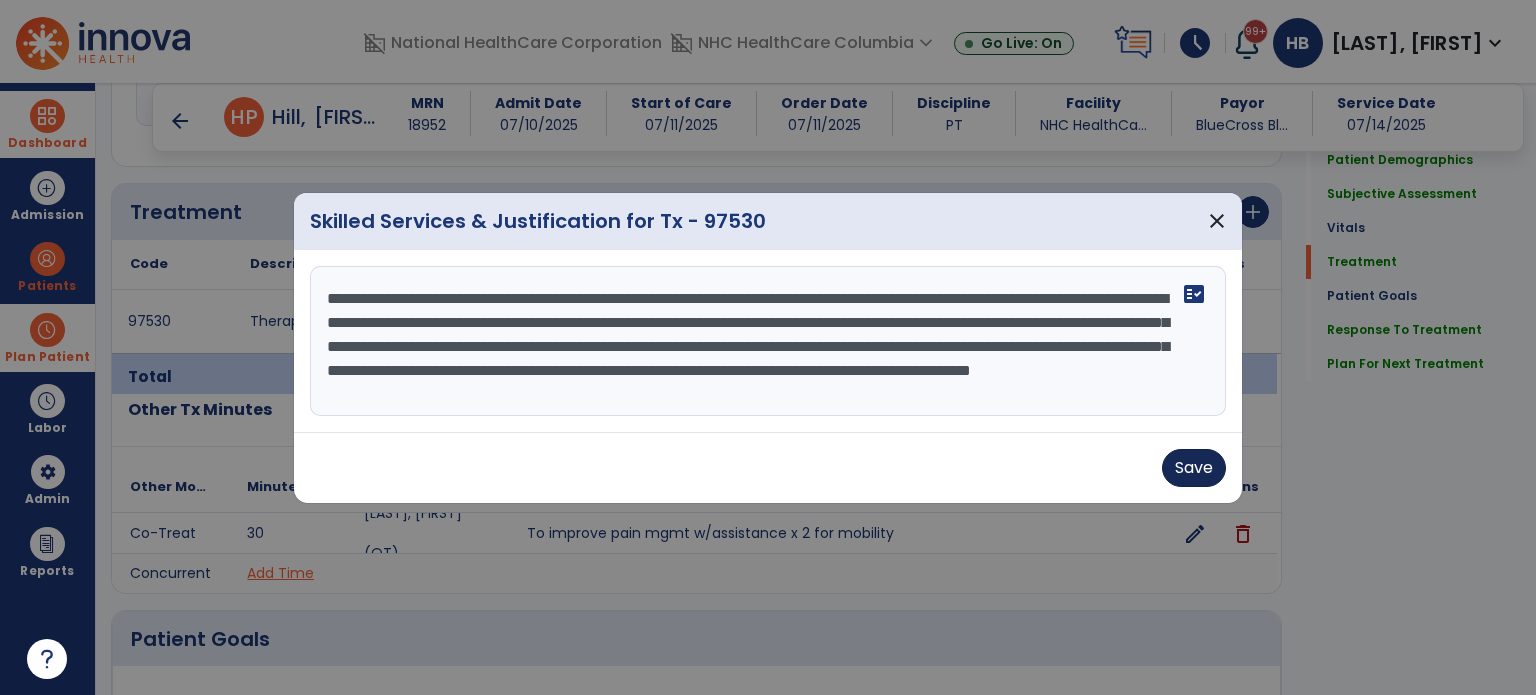 type on "**********" 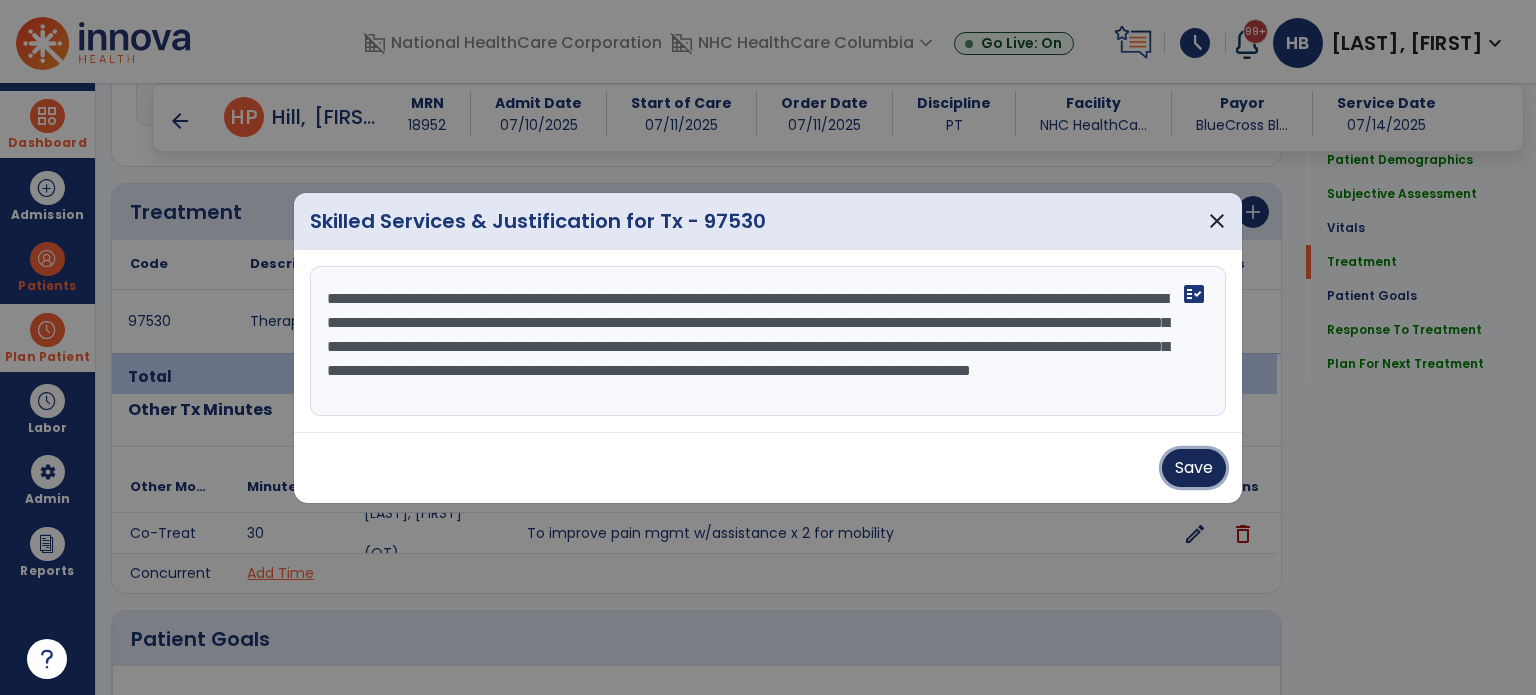 click on "Save" at bounding box center [1194, 468] 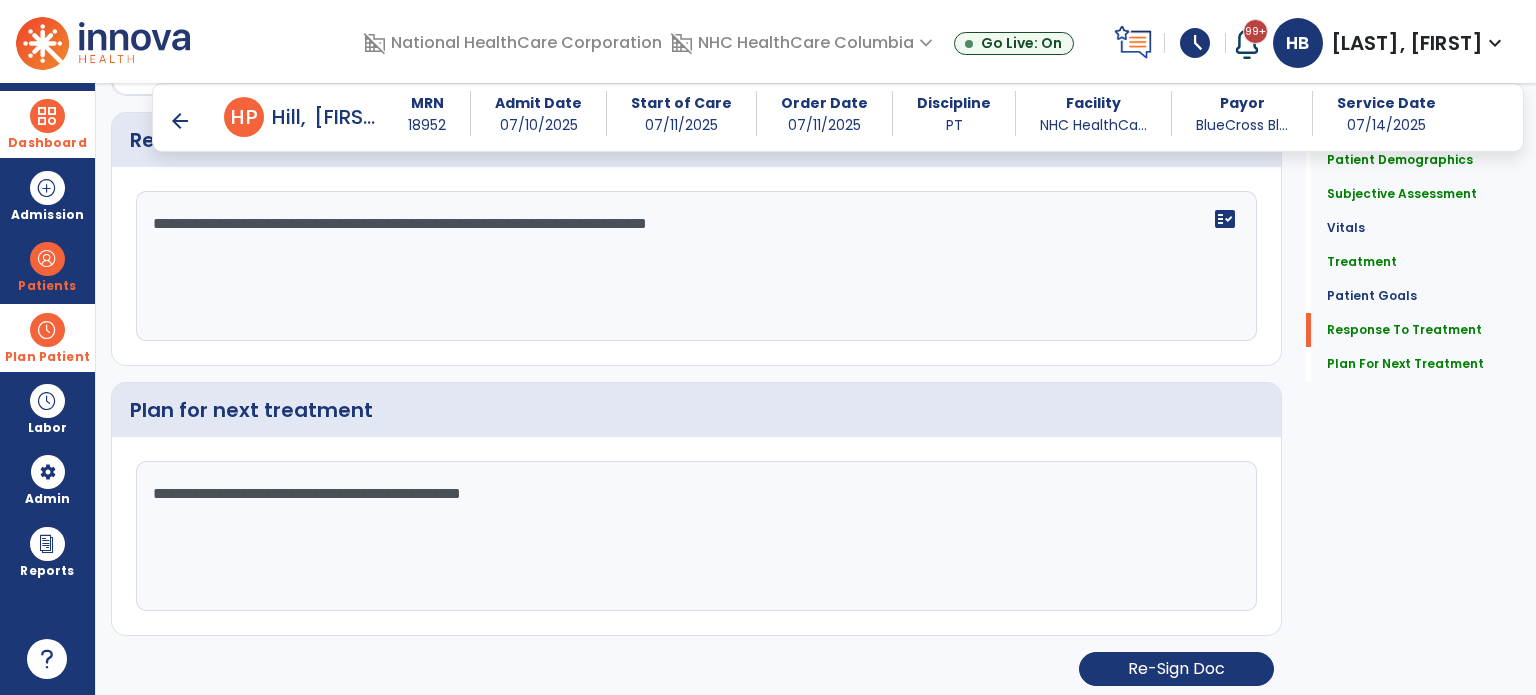 scroll, scrollTop: 2371, scrollLeft: 0, axis: vertical 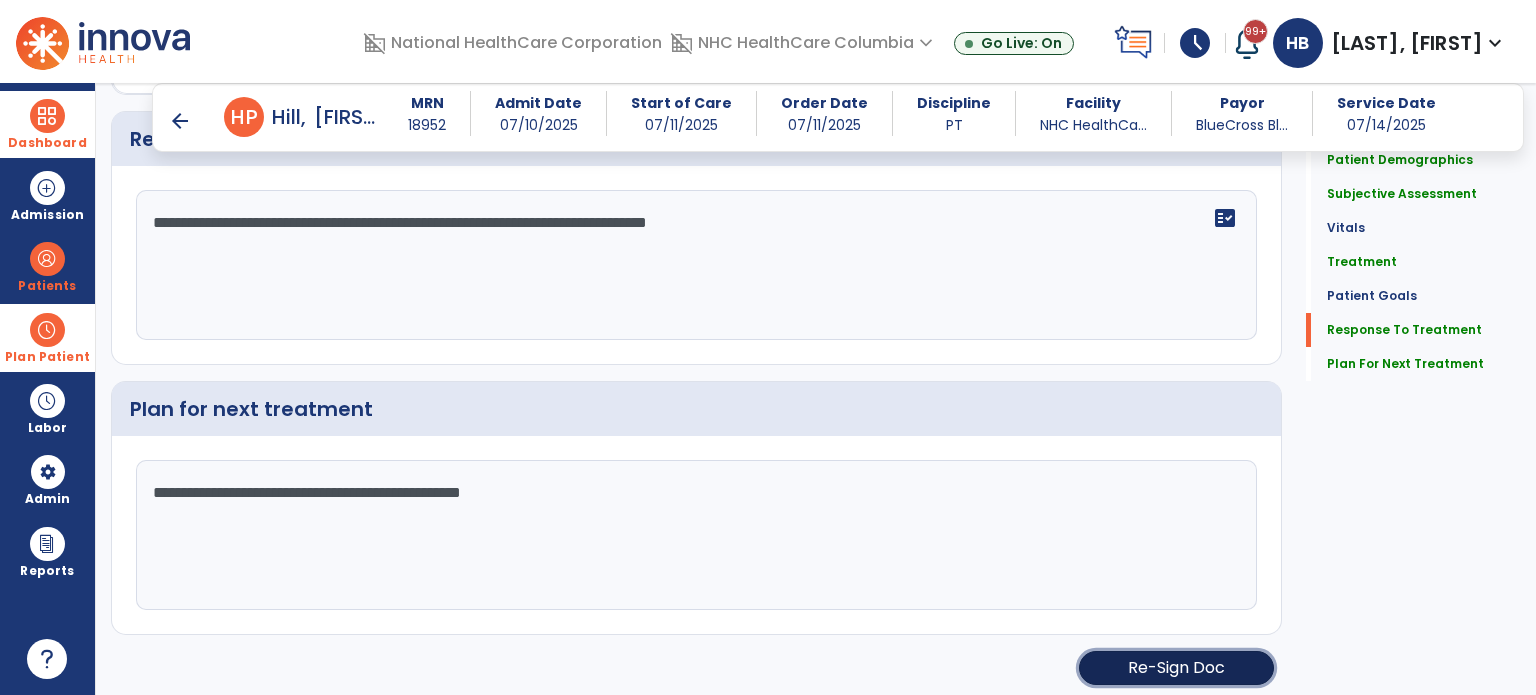 click on "Re-Sign Doc" 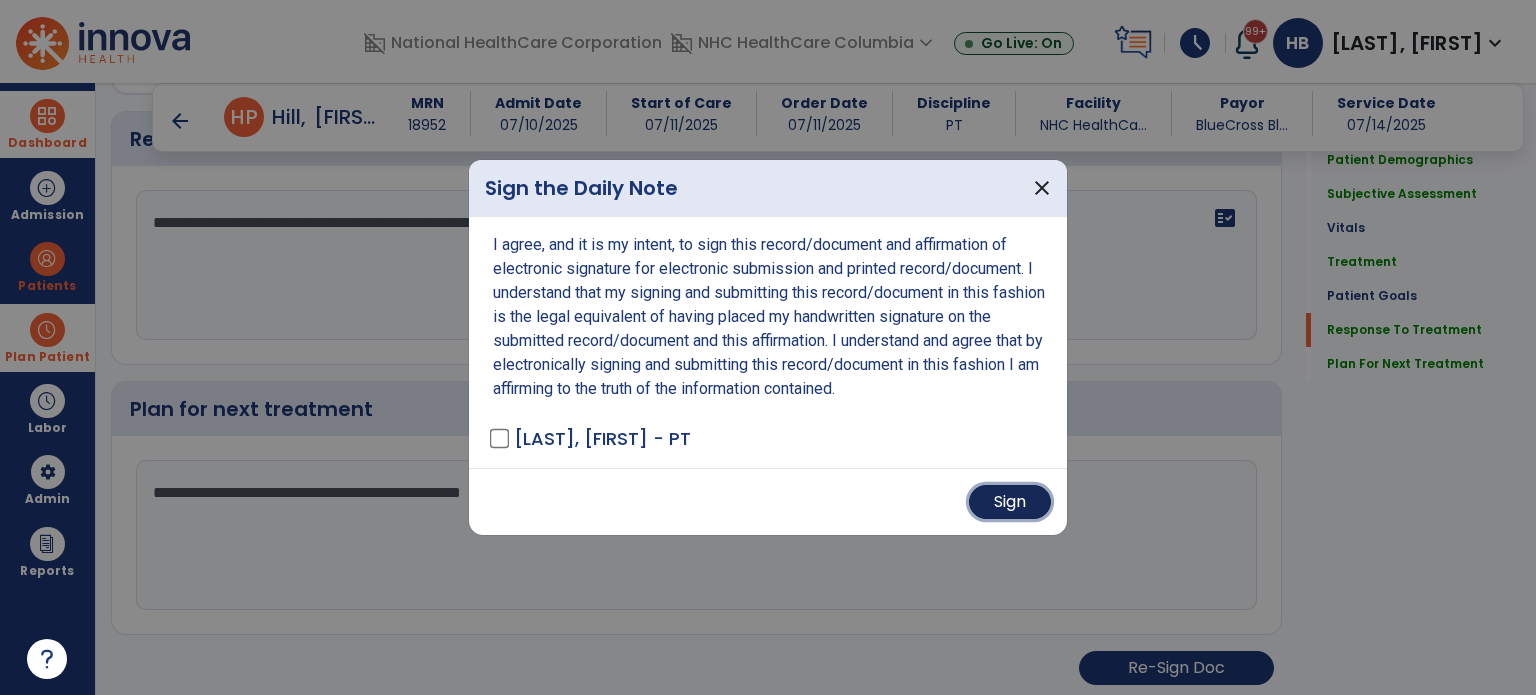 click on "Sign" at bounding box center [1010, 502] 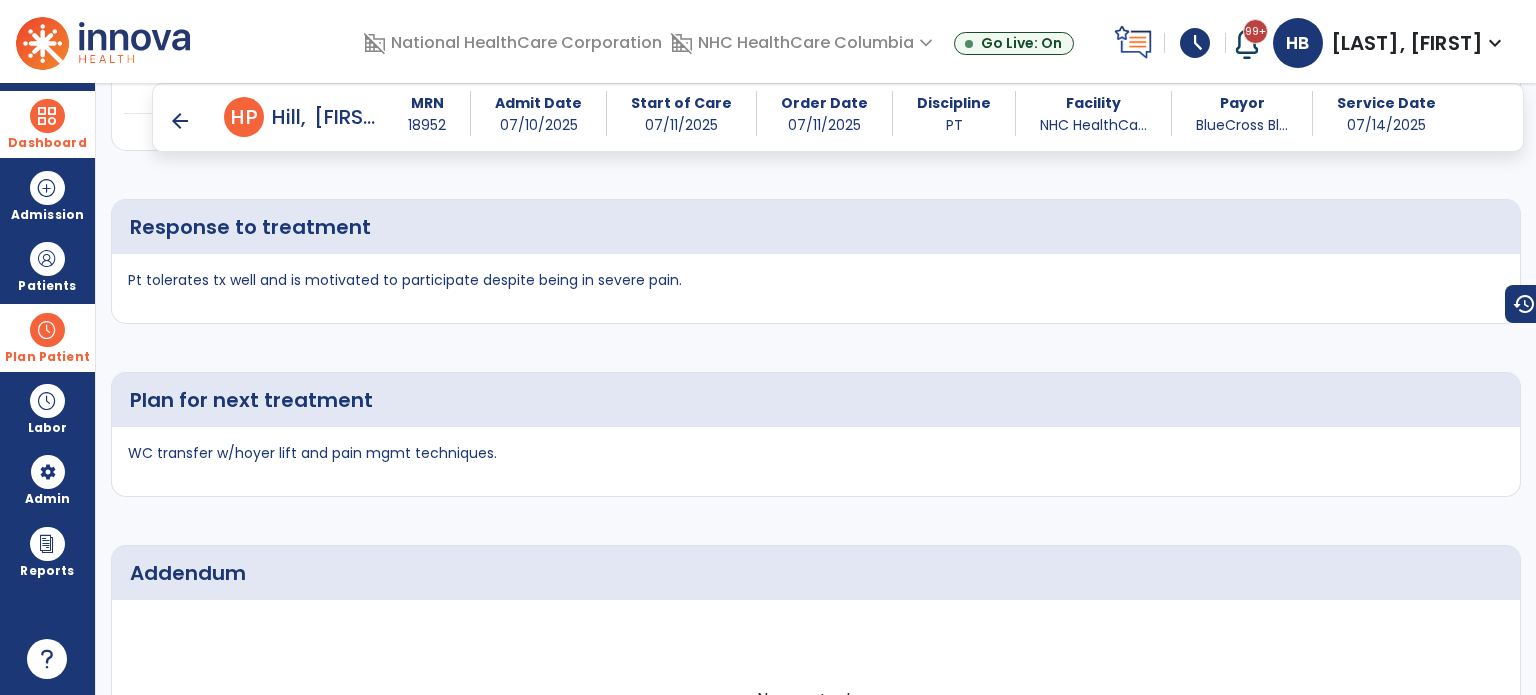 scroll, scrollTop: 3040, scrollLeft: 0, axis: vertical 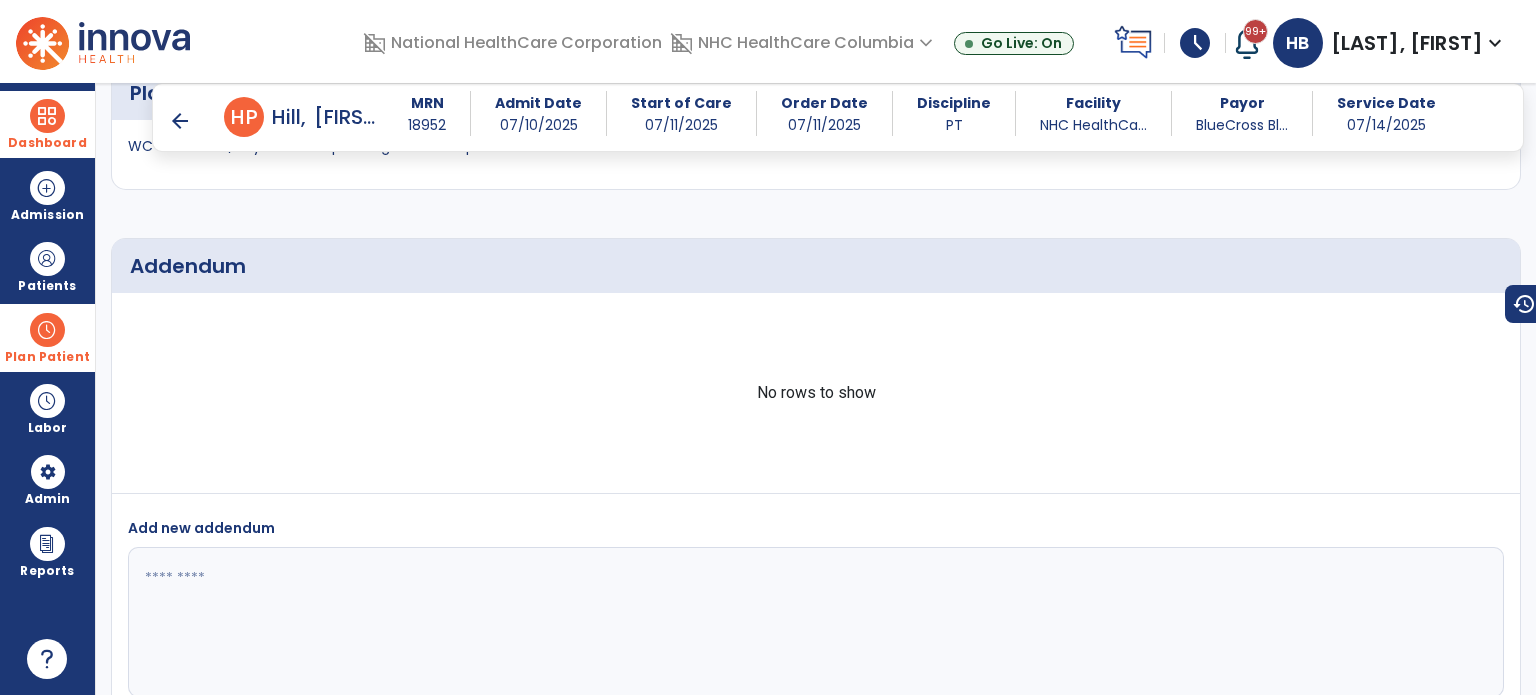 click on "arrow_back" at bounding box center [180, 121] 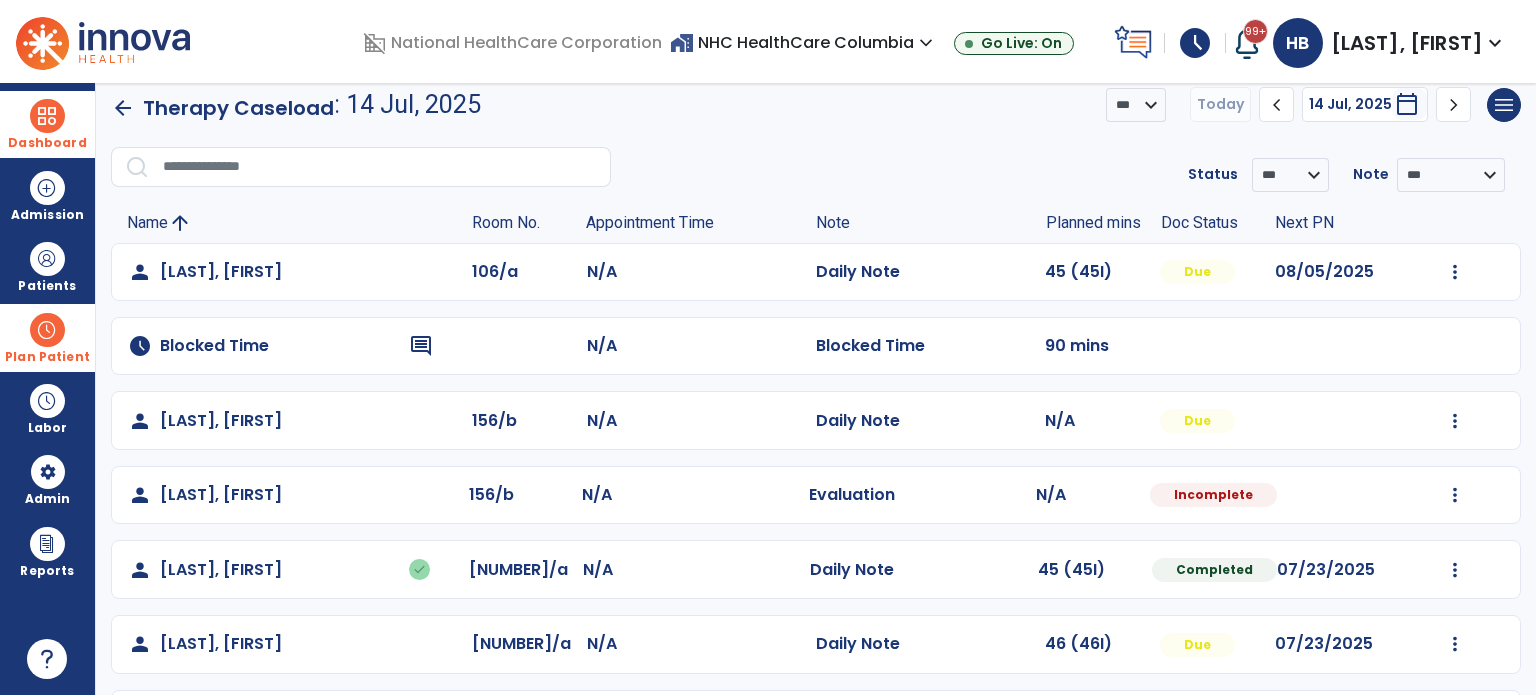 scroll, scrollTop: 0, scrollLeft: 0, axis: both 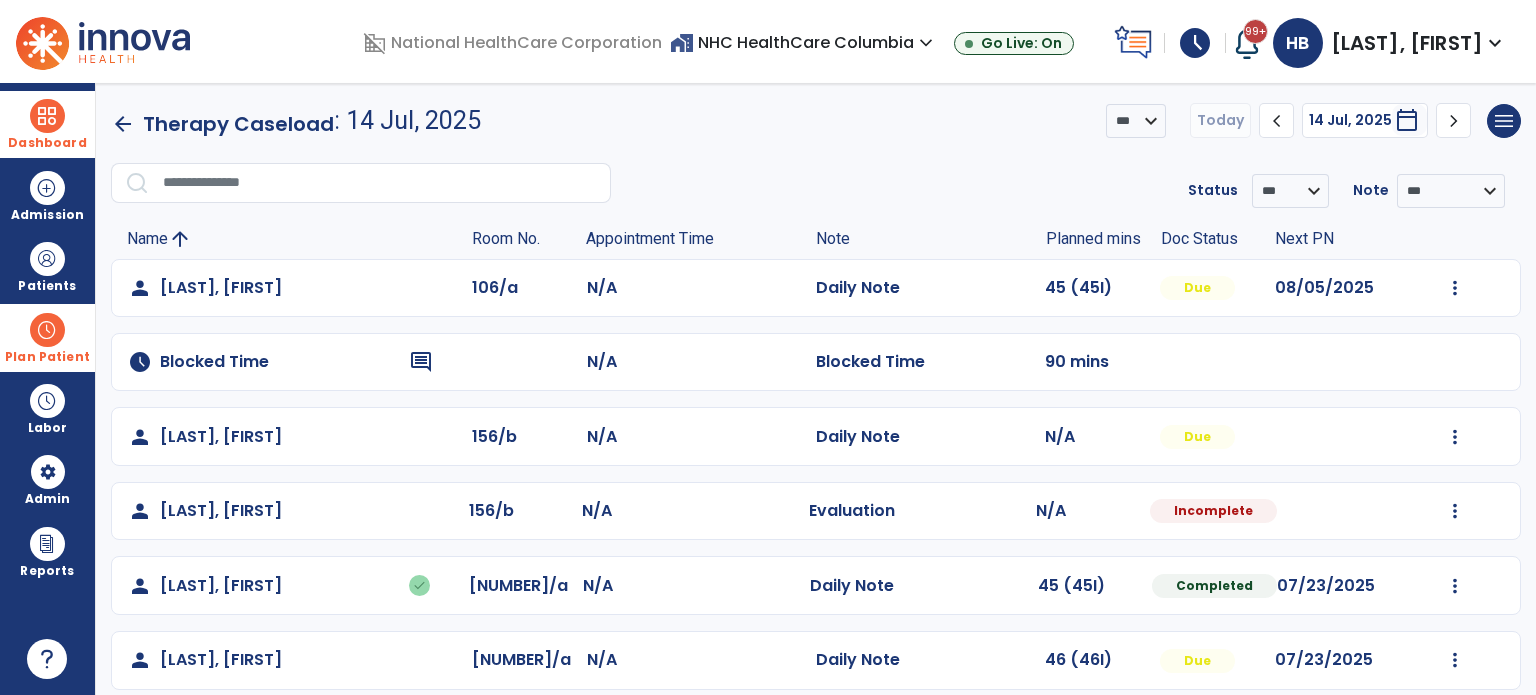 click at bounding box center [47, 116] 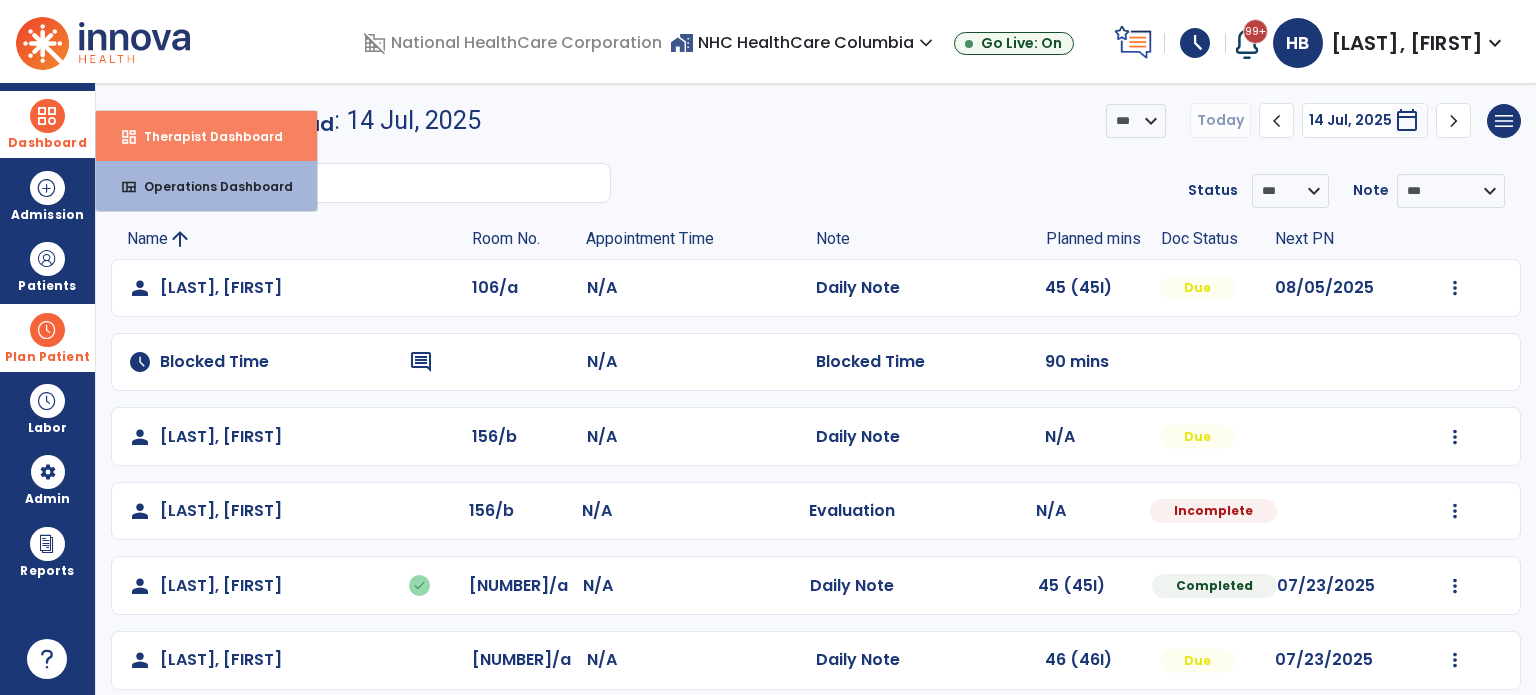 click on "Therapist Dashboard" at bounding box center [205, 136] 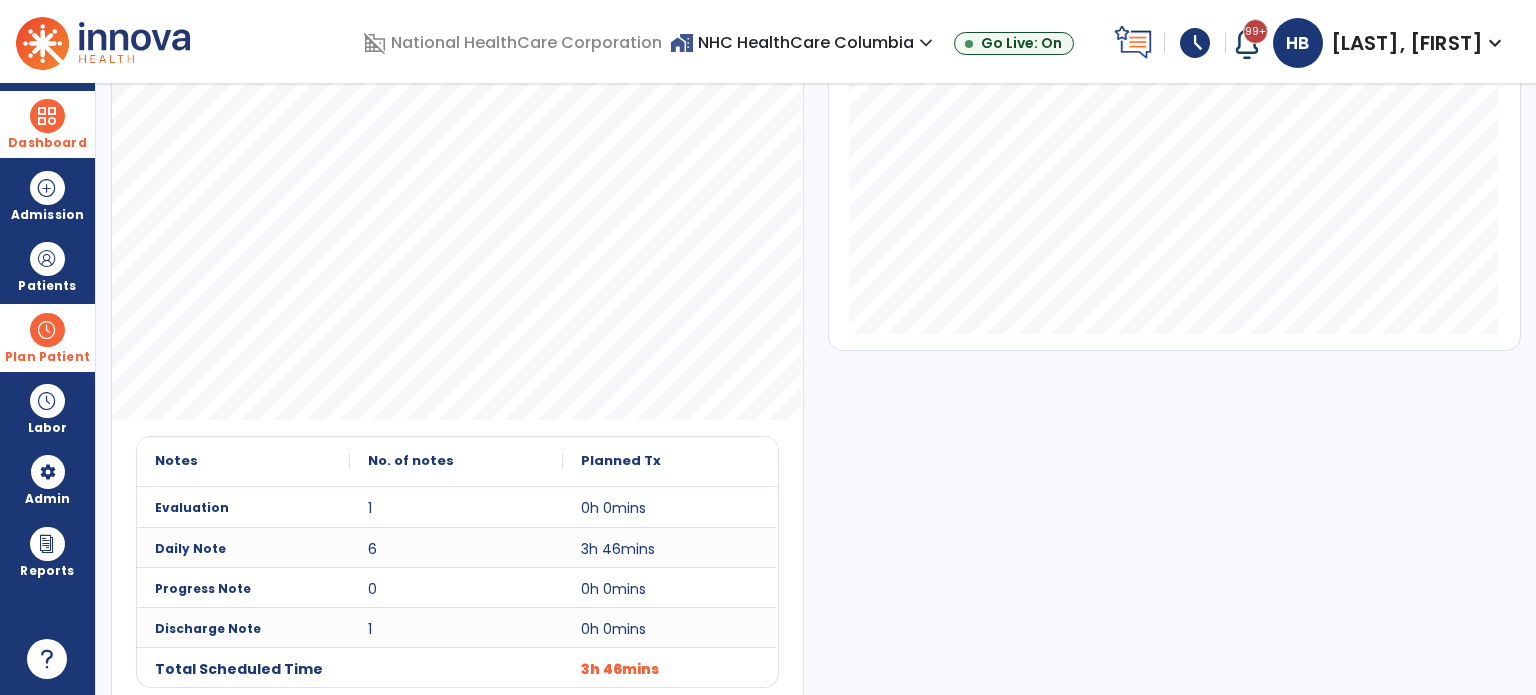 scroll, scrollTop: 0, scrollLeft: 0, axis: both 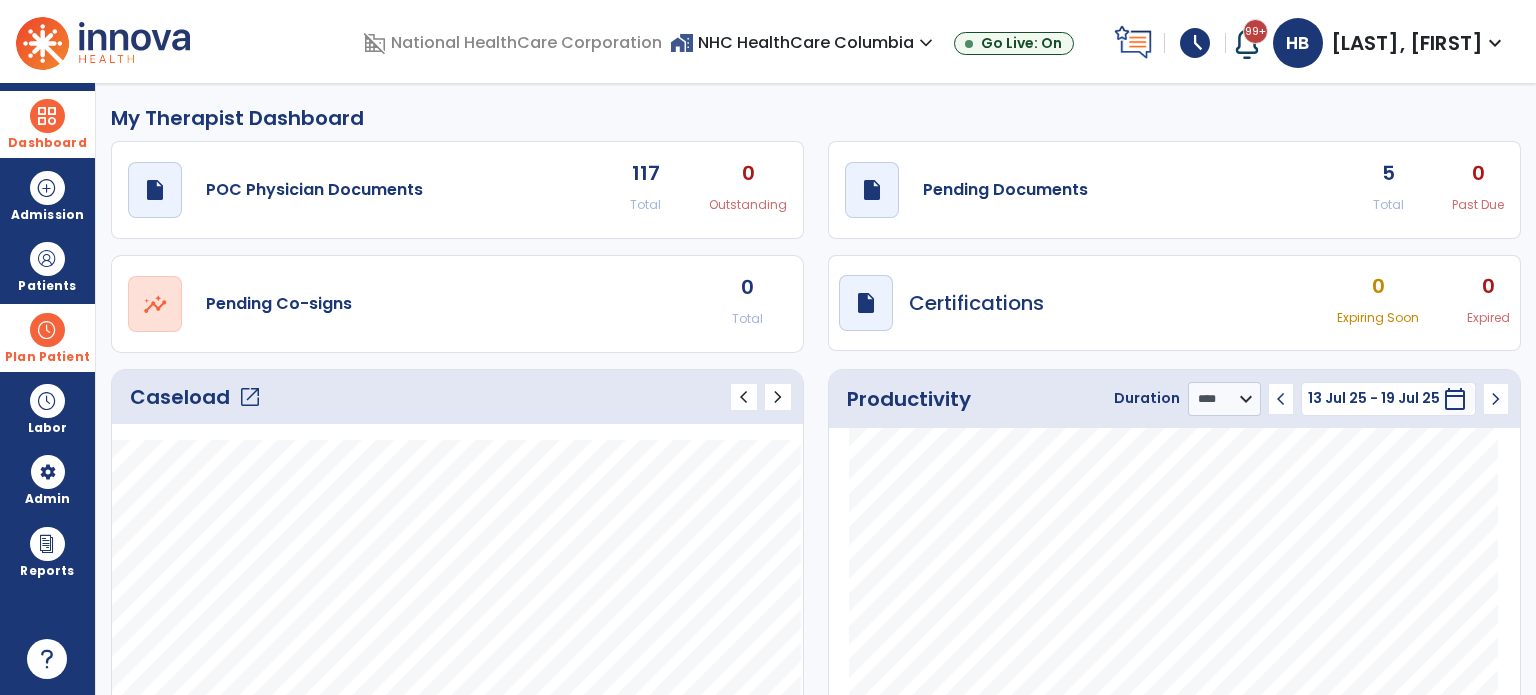 click on "schedule" at bounding box center [1195, 43] 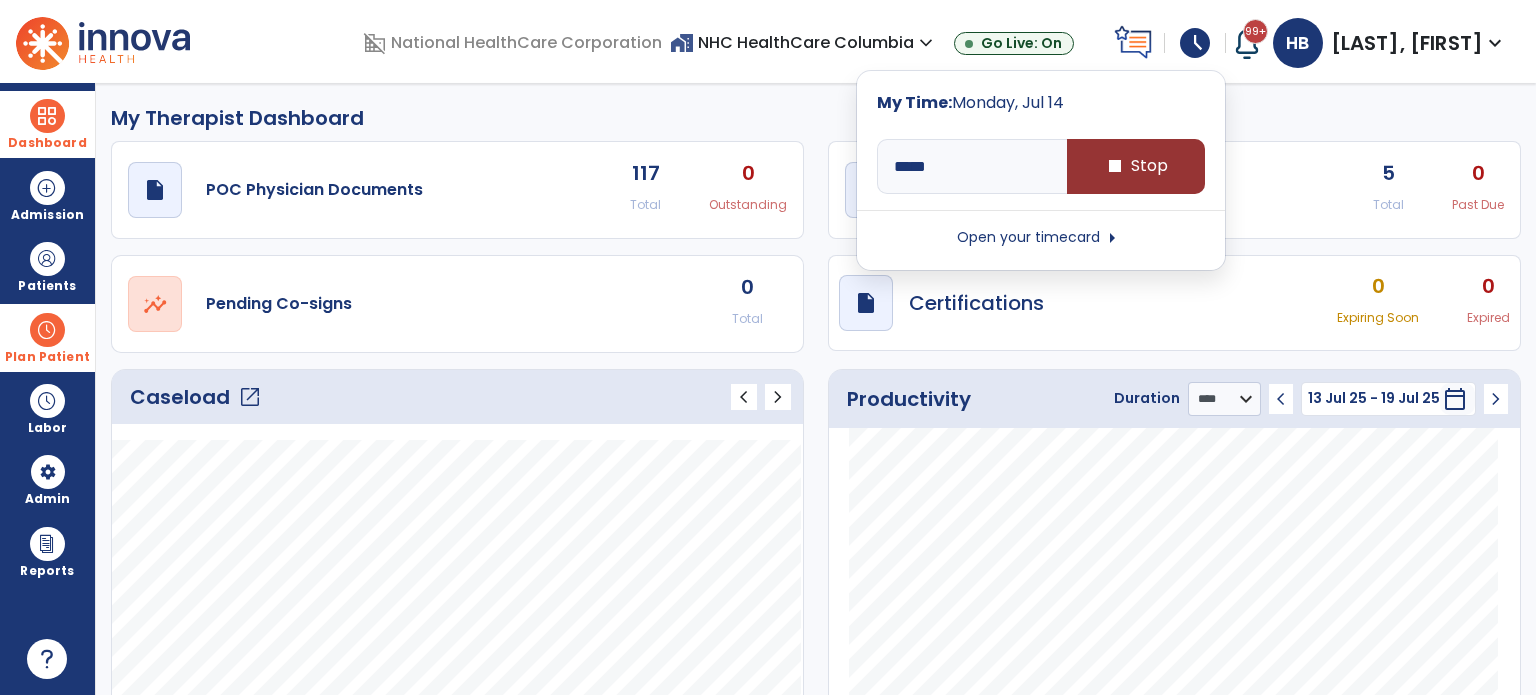 click on "stop  Stop" at bounding box center (1136, 166) 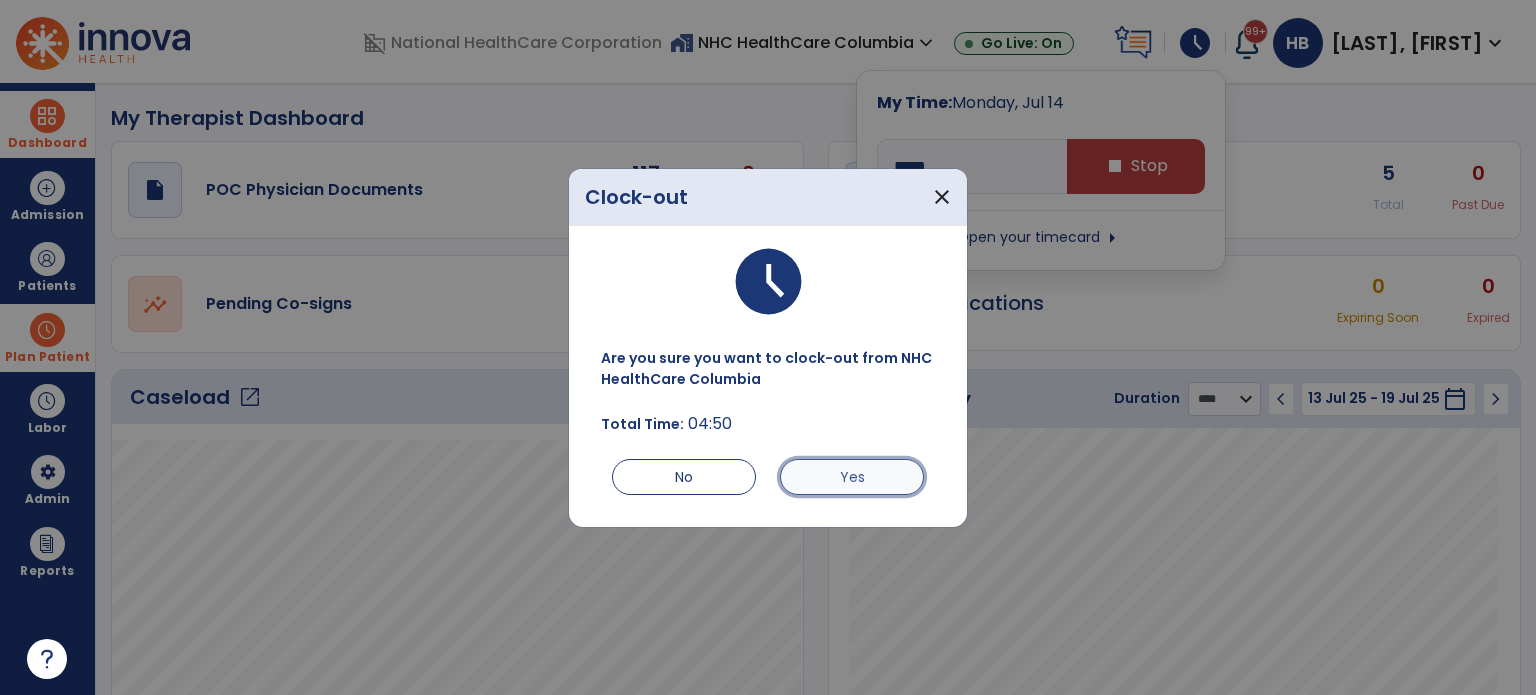 click on "Yes" at bounding box center [852, 477] 